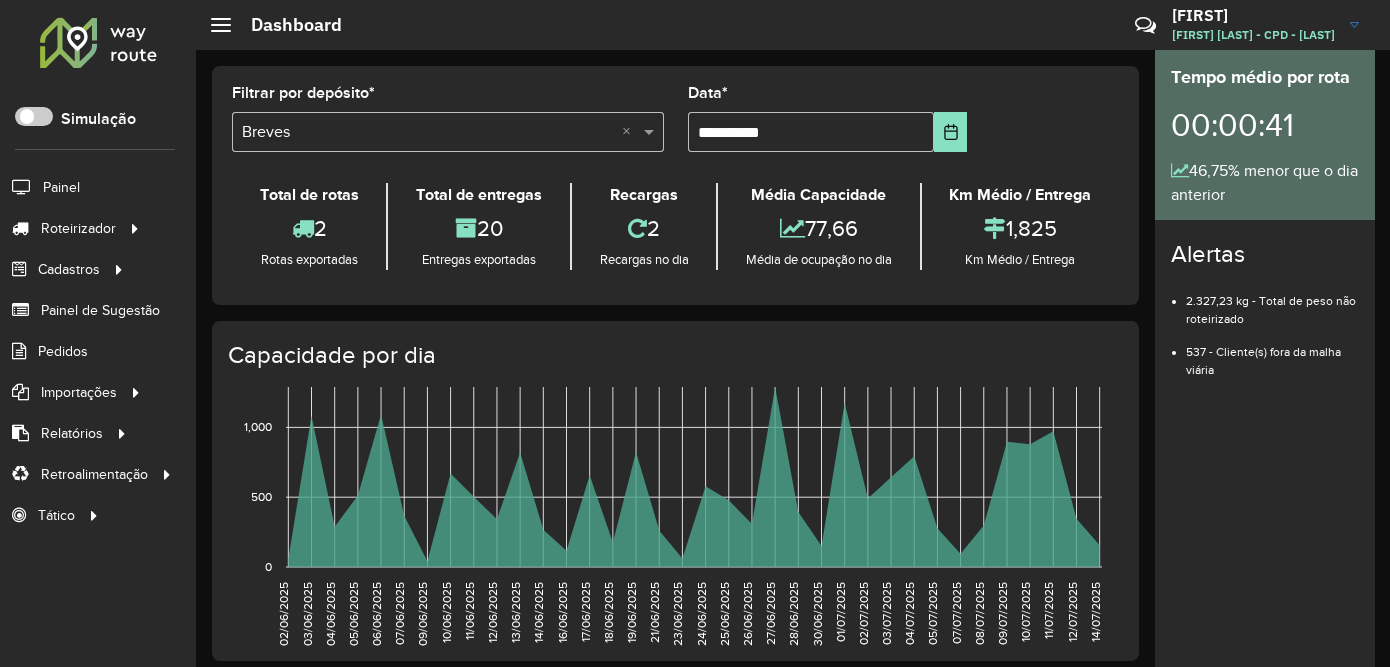 scroll, scrollTop: 0, scrollLeft: 0, axis: both 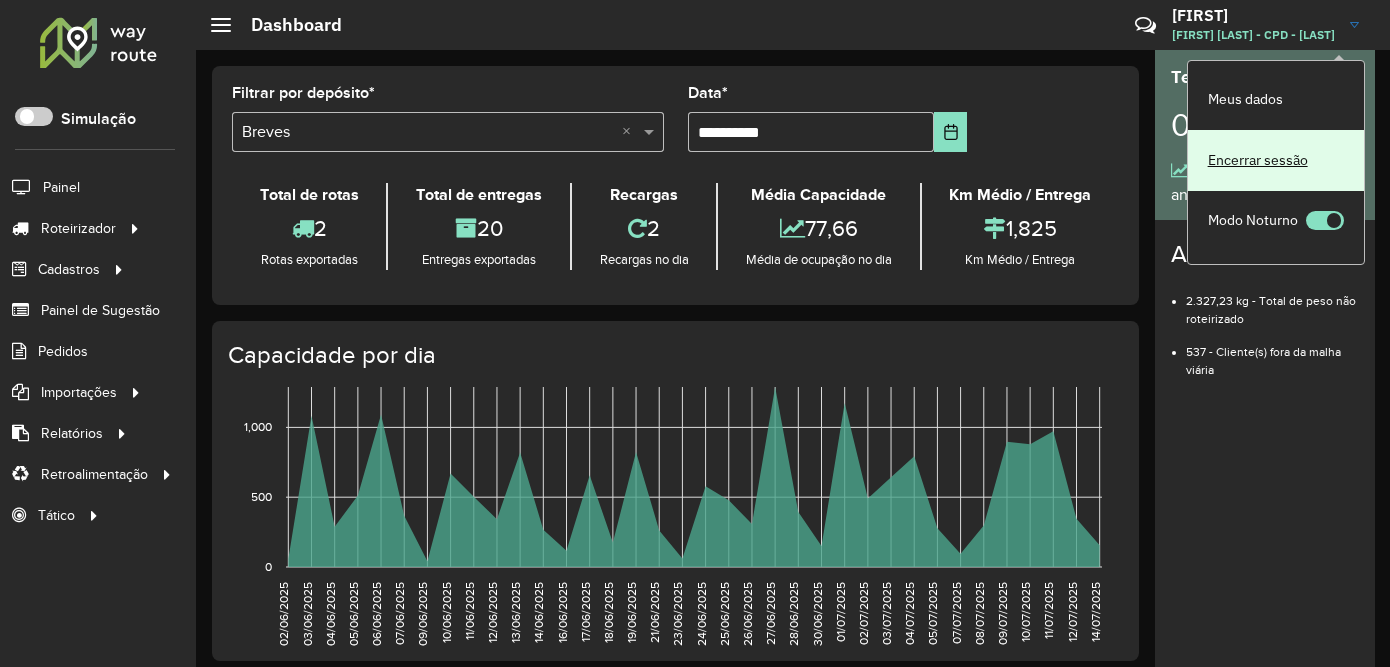 click on "Encerrar sessão" 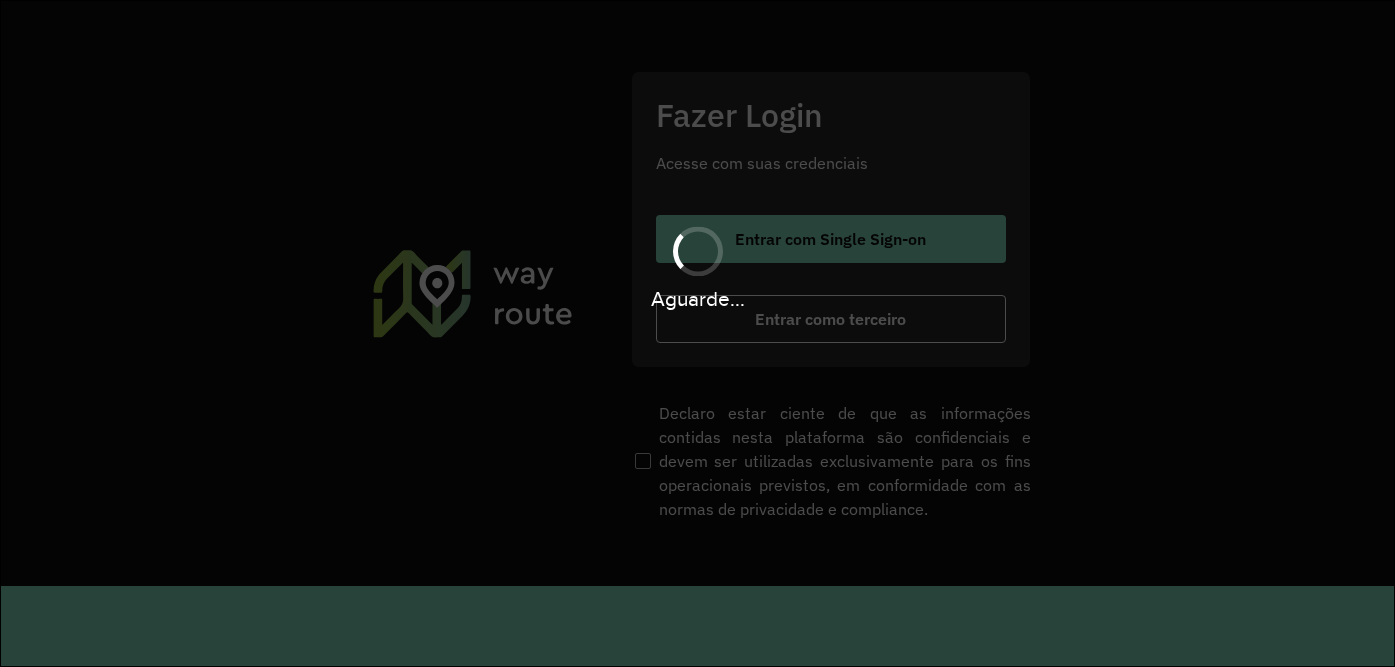 scroll, scrollTop: 0, scrollLeft: 0, axis: both 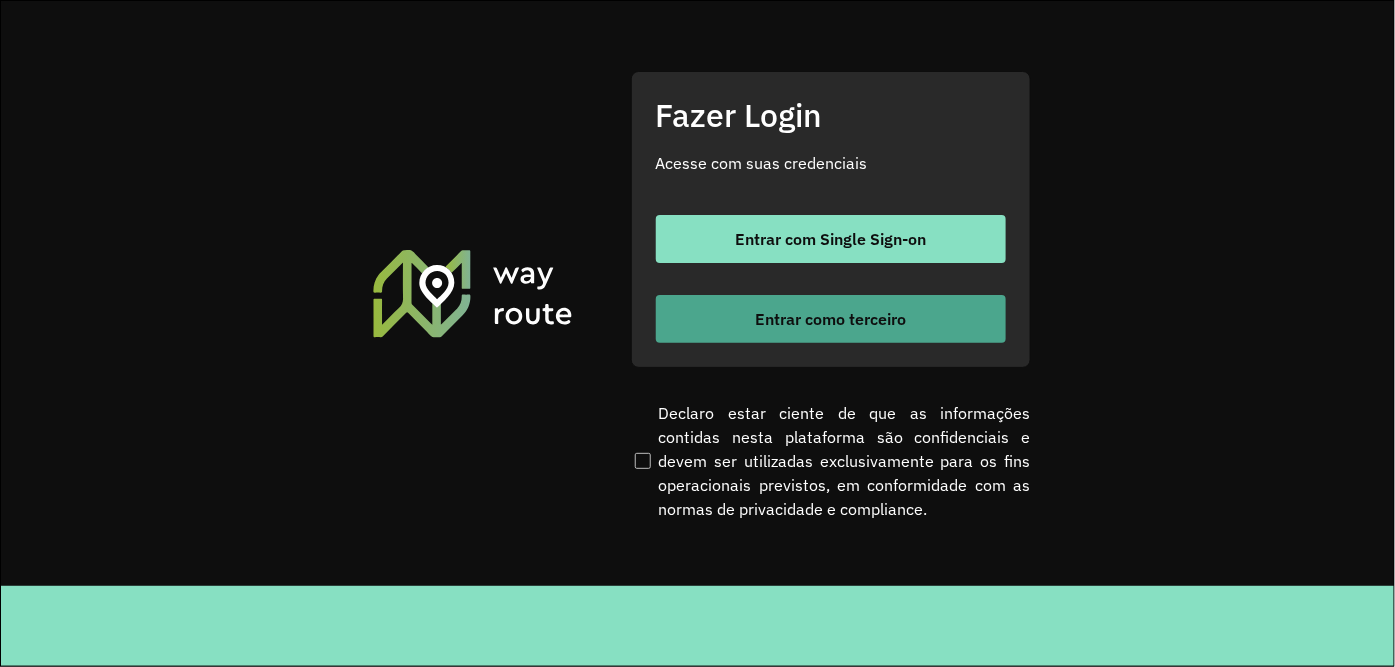 click on "Entrar como terceiro" at bounding box center [830, 319] 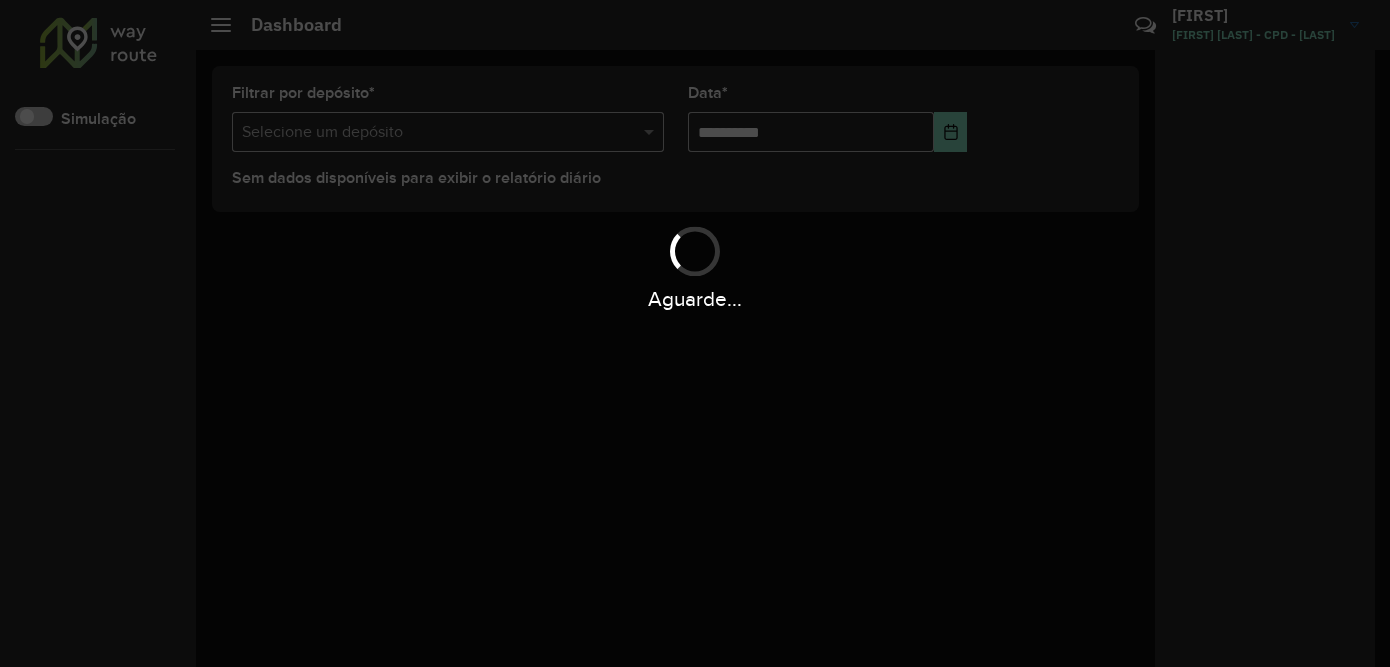 scroll, scrollTop: 0, scrollLeft: 0, axis: both 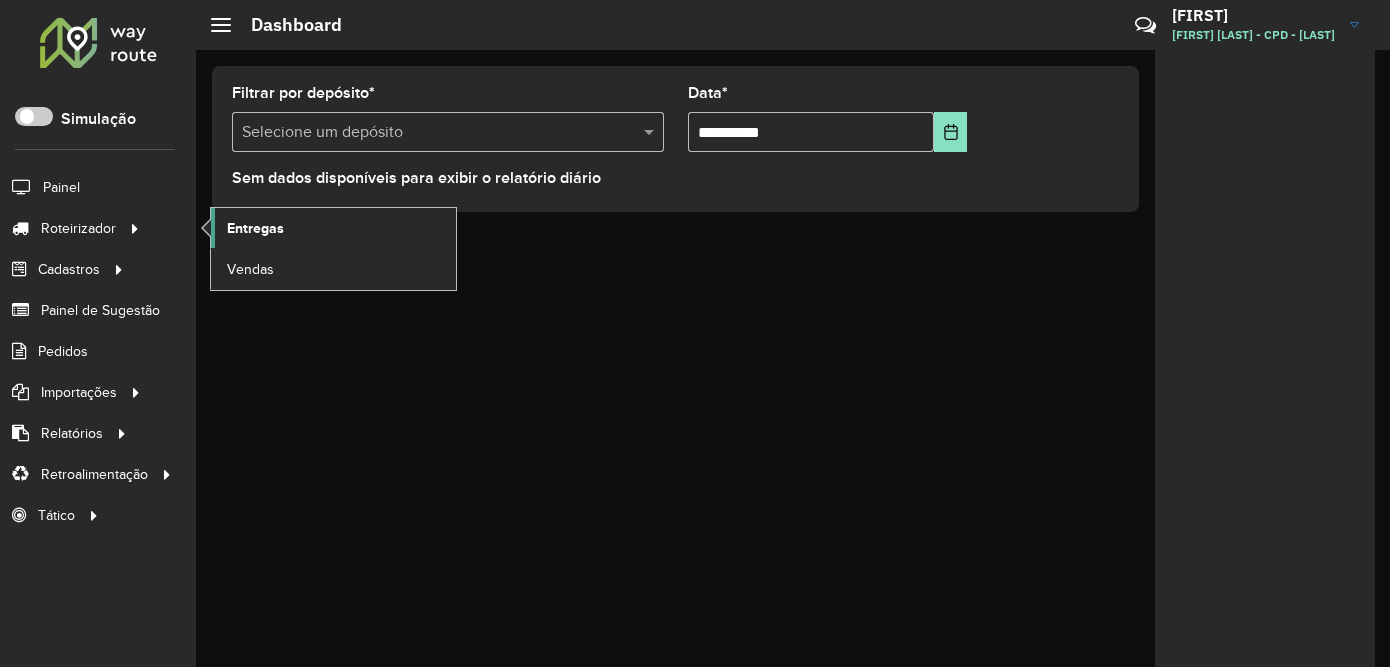 click on "Entregas" 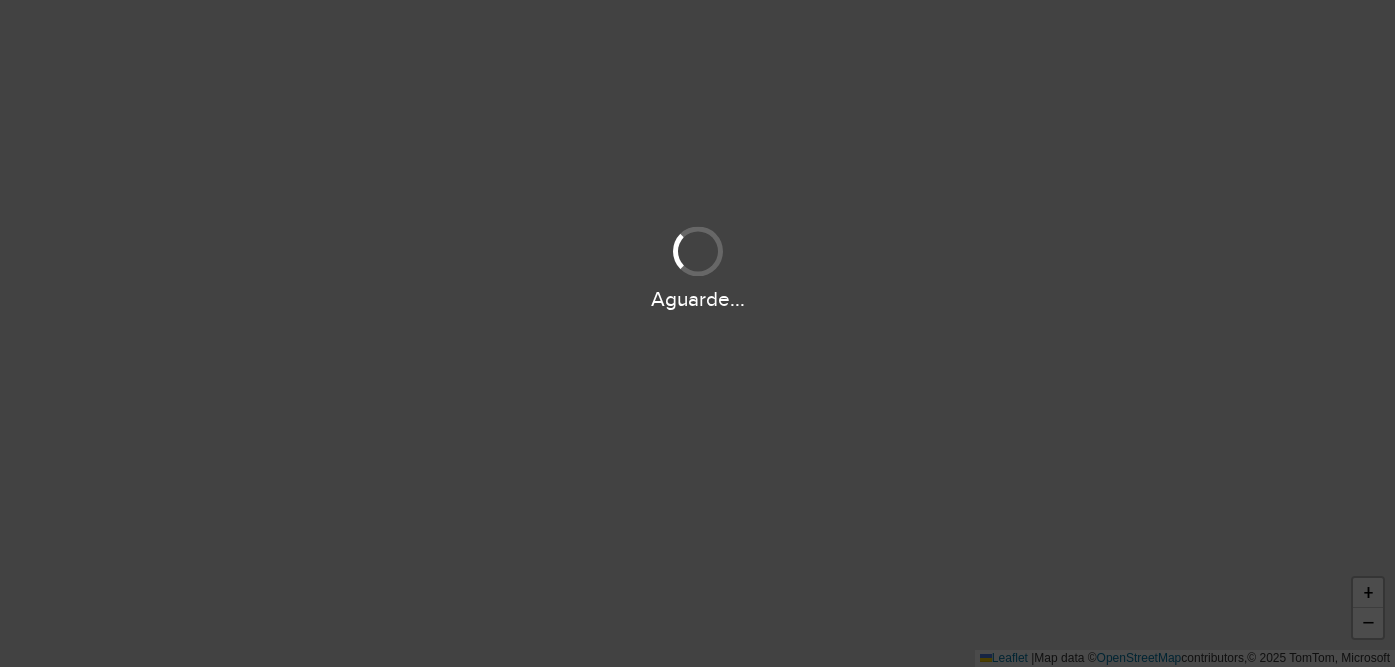 scroll, scrollTop: 0, scrollLeft: 0, axis: both 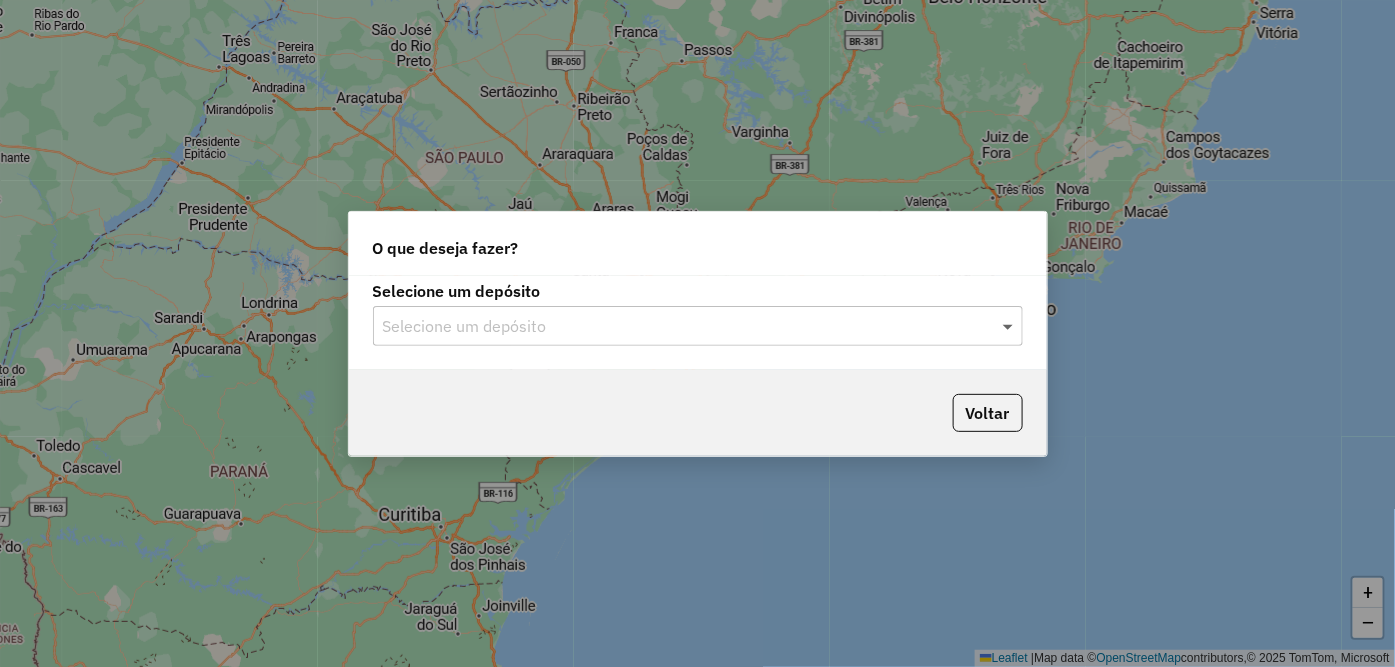 click 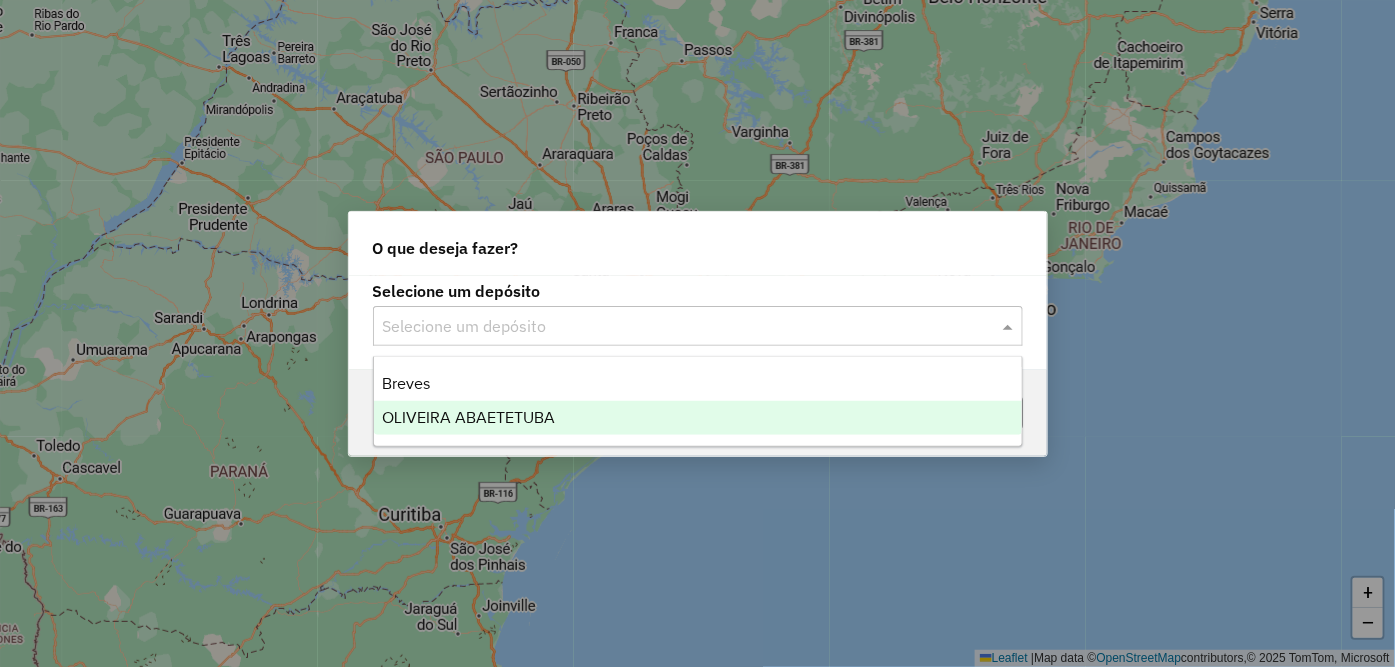click on "OLIVEIRA ABAETETUBA" at bounding box center (468, 417) 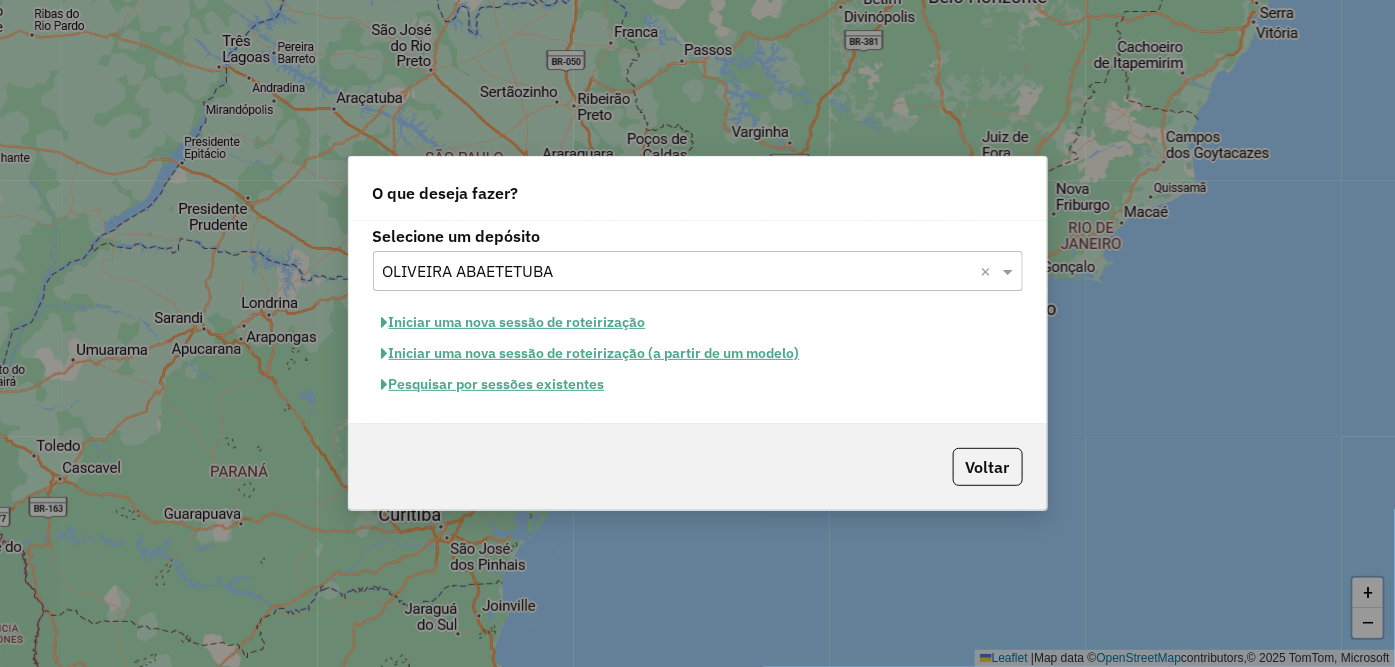 click on "Iniciar uma nova sessão de roteirização" 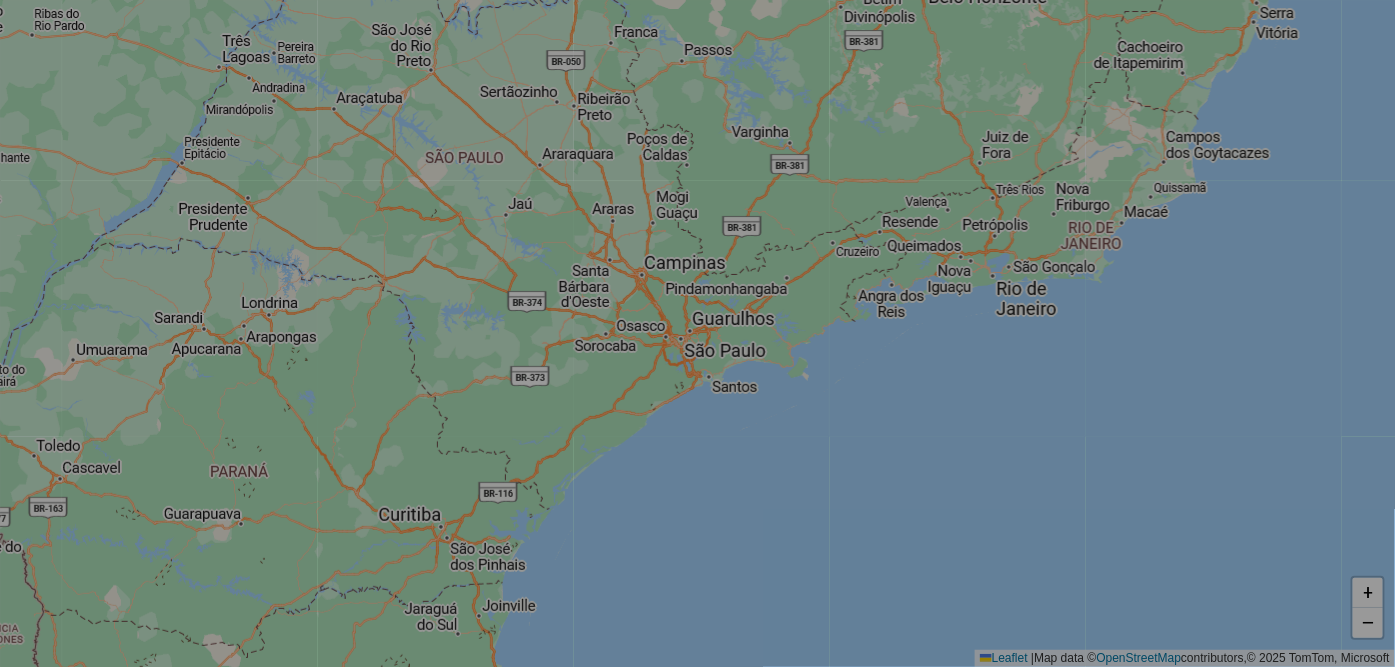 select on "*" 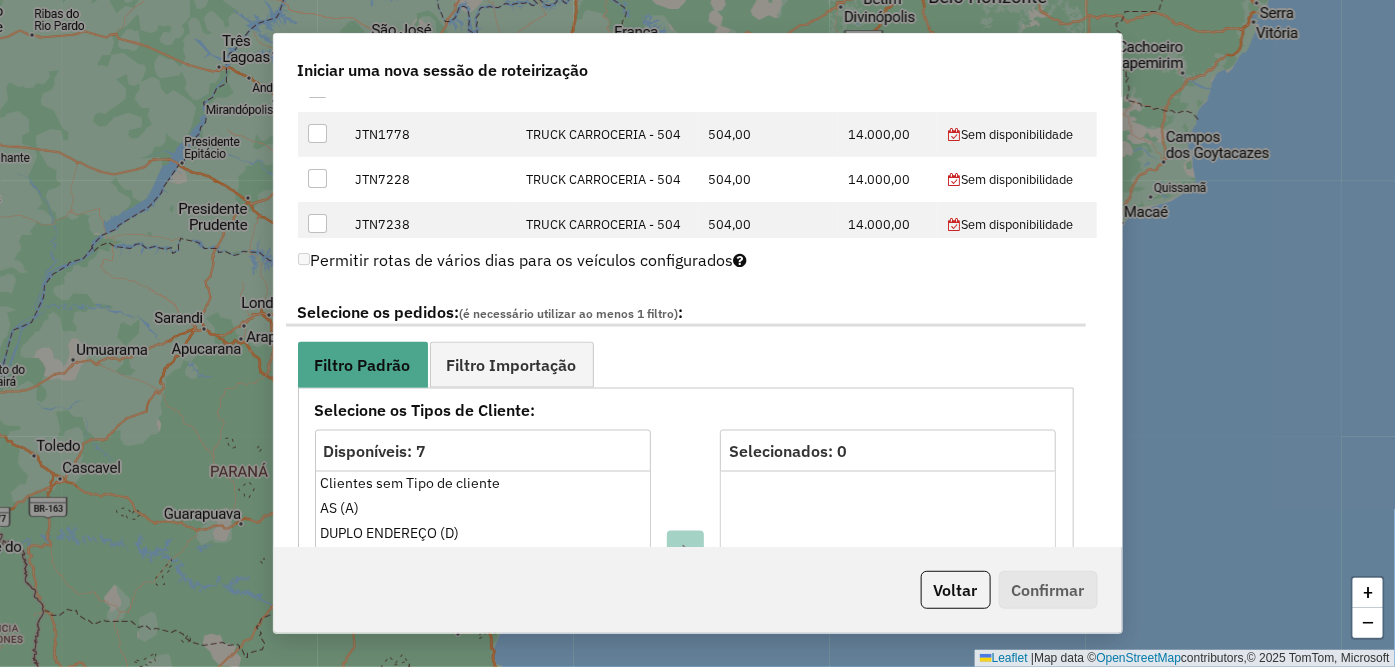 scroll, scrollTop: 1000, scrollLeft: 0, axis: vertical 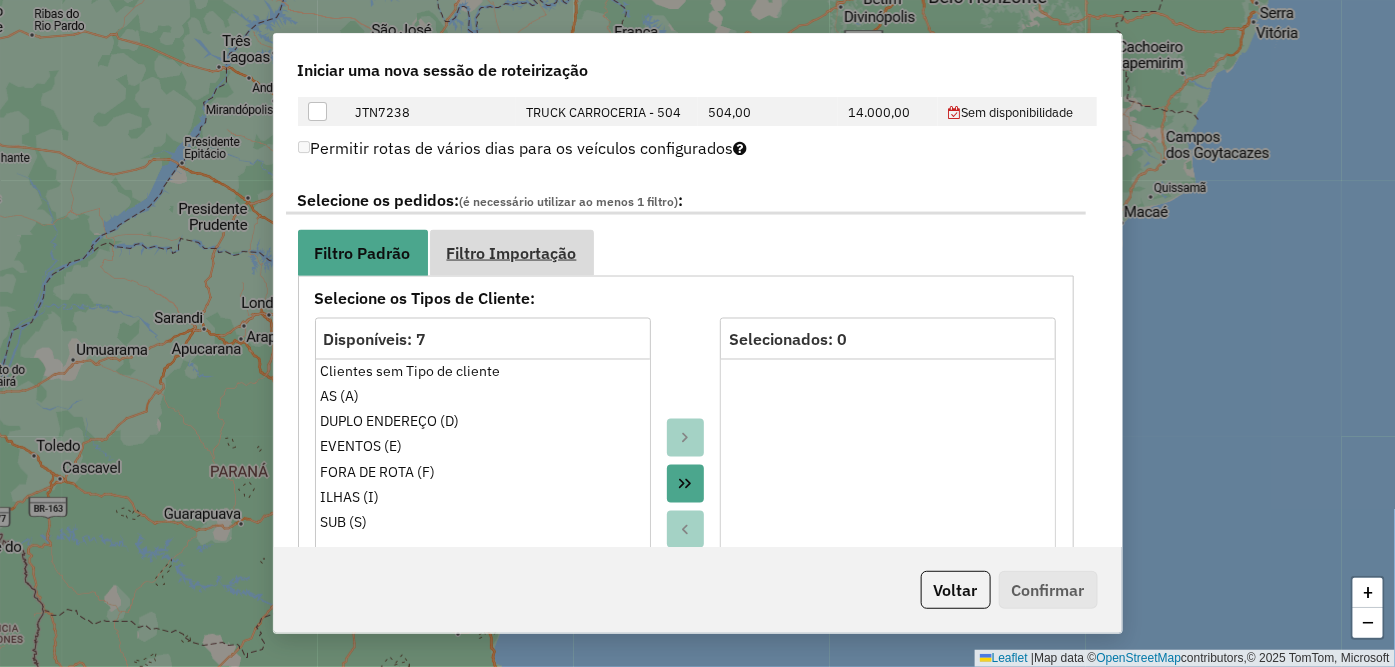 click on "Filtro Importação" at bounding box center (512, 253) 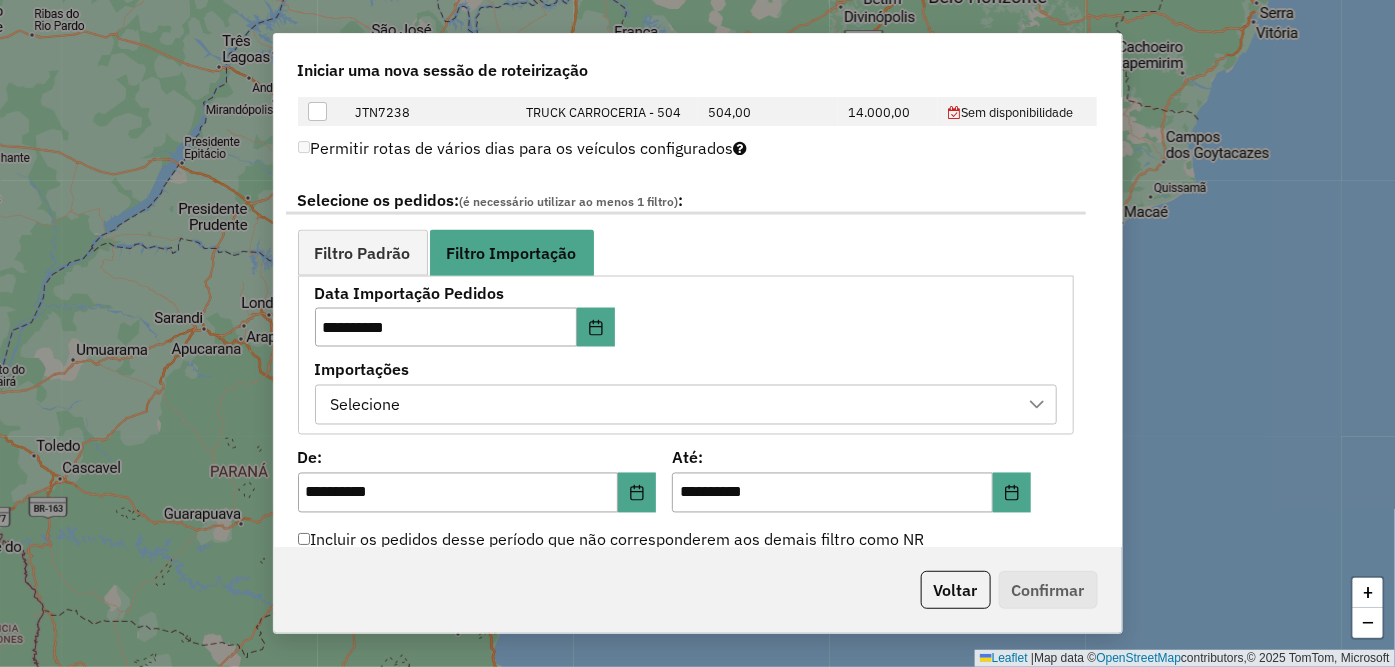 click on "Selecione" at bounding box center (671, 405) 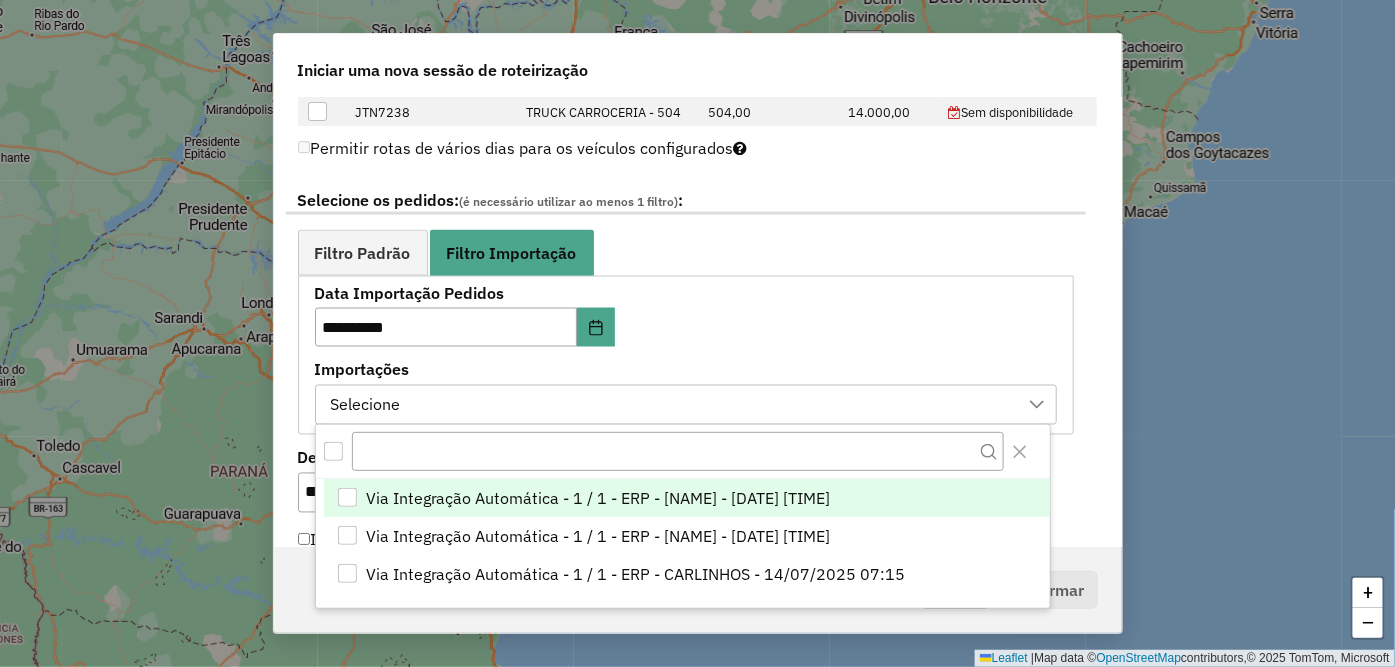 scroll, scrollTop: 13, scrollLeft: 90, axis: both 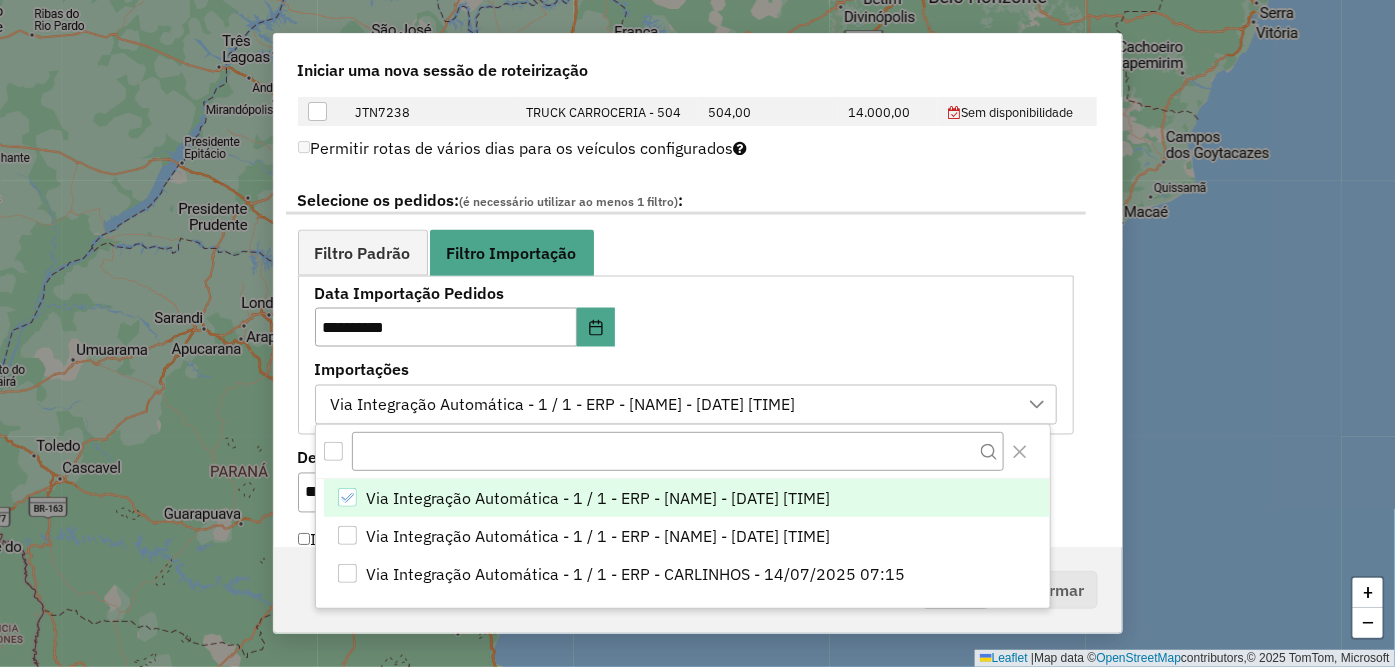 click on "Placa [PLATE]   Tipo [TYPE]   Capacidade   Peso   Disponibilidade  Selecione CGS1008 TRUCK CARROCERIA - 504 504,00 14.000,00  Sem disponibilidade     JTJ5247 TOCO - BAU - 420 - 8000 420,00 8.000,00  Sem disponibilidade     JTN1778 TRUCK CARROCERIA - 504 504,00" 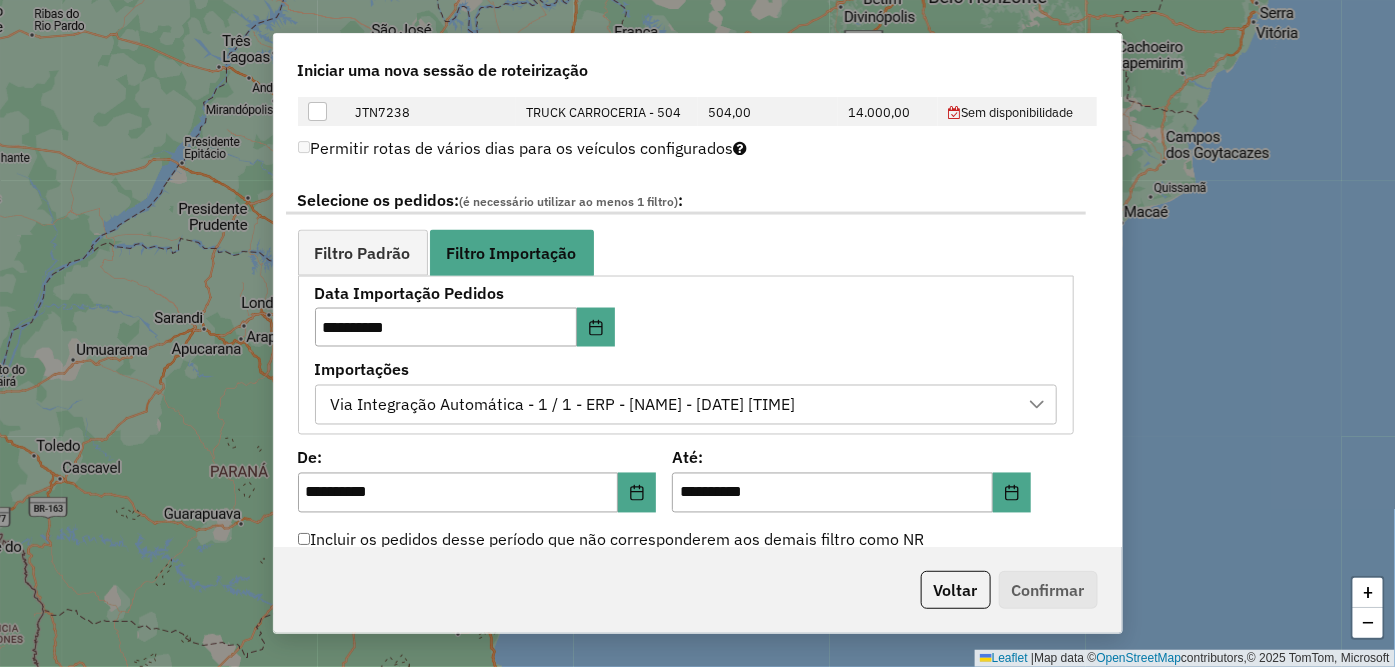 scroll, scrollTop: 1444, scrollLeft: 0, axis: vertical 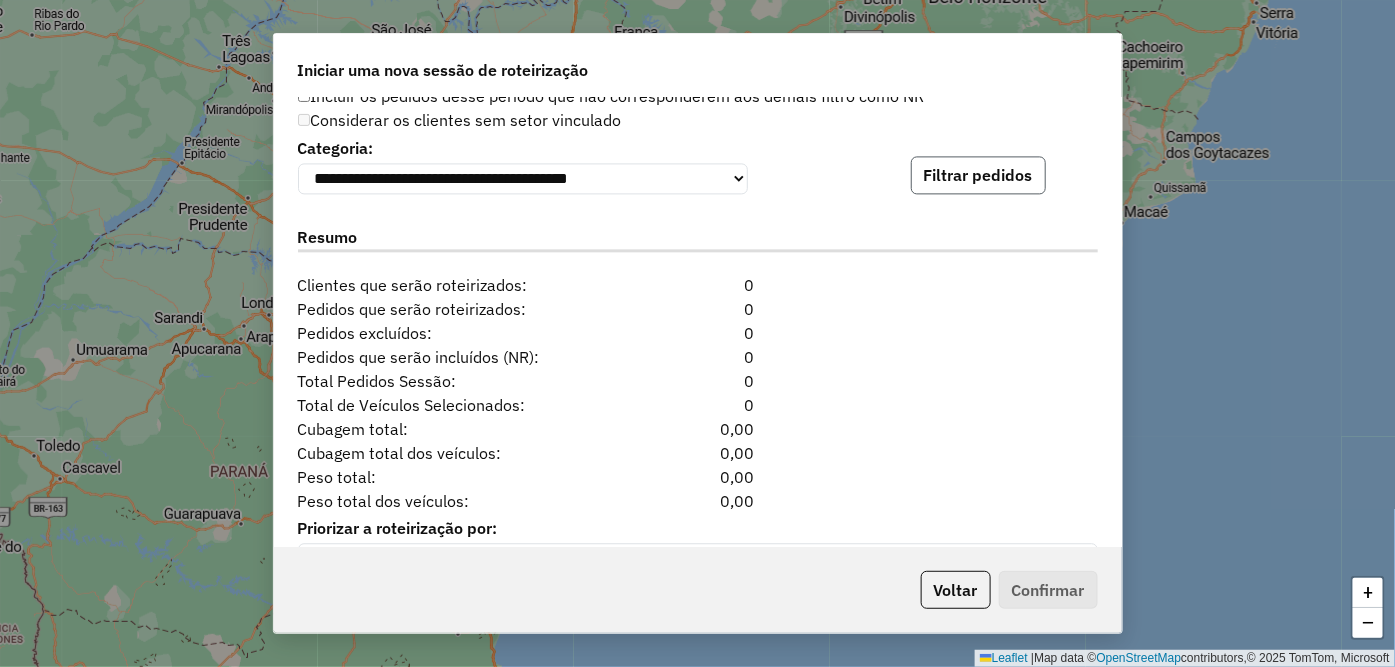 click on "Filtrar pedidos" 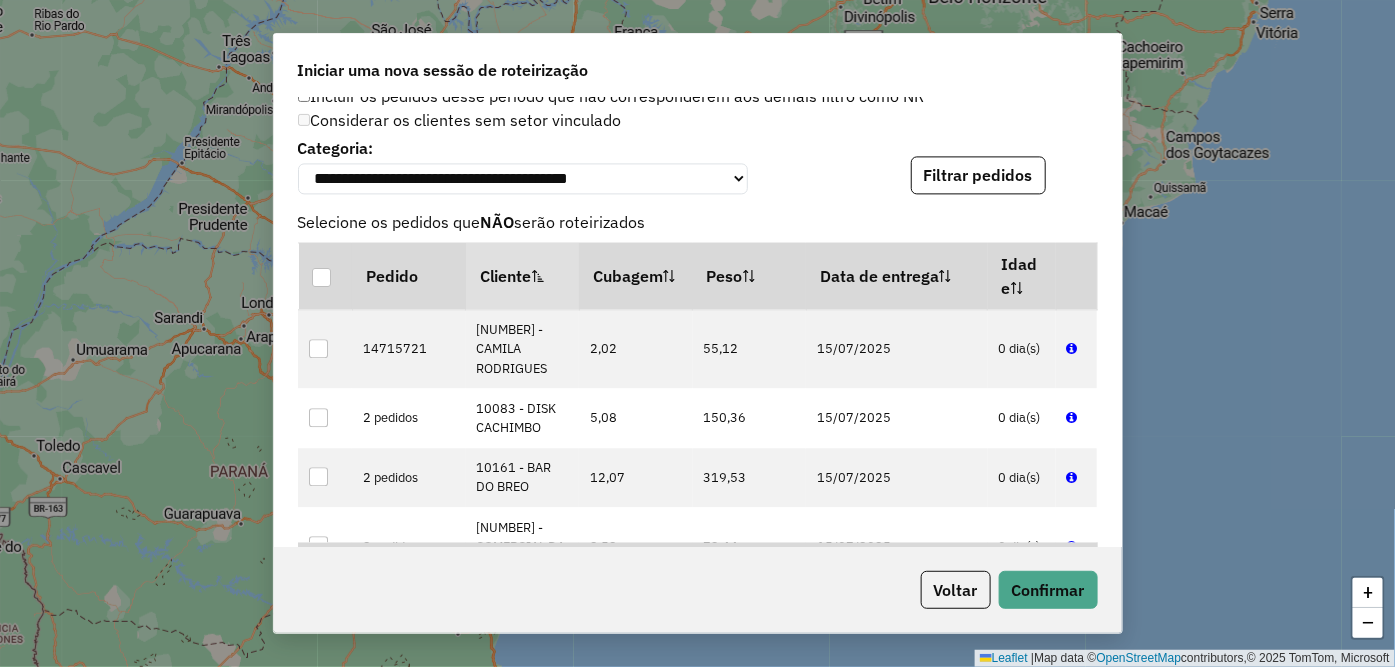 scroll, scrollTop: 1888, scrollLeft: 0, axis: vertical 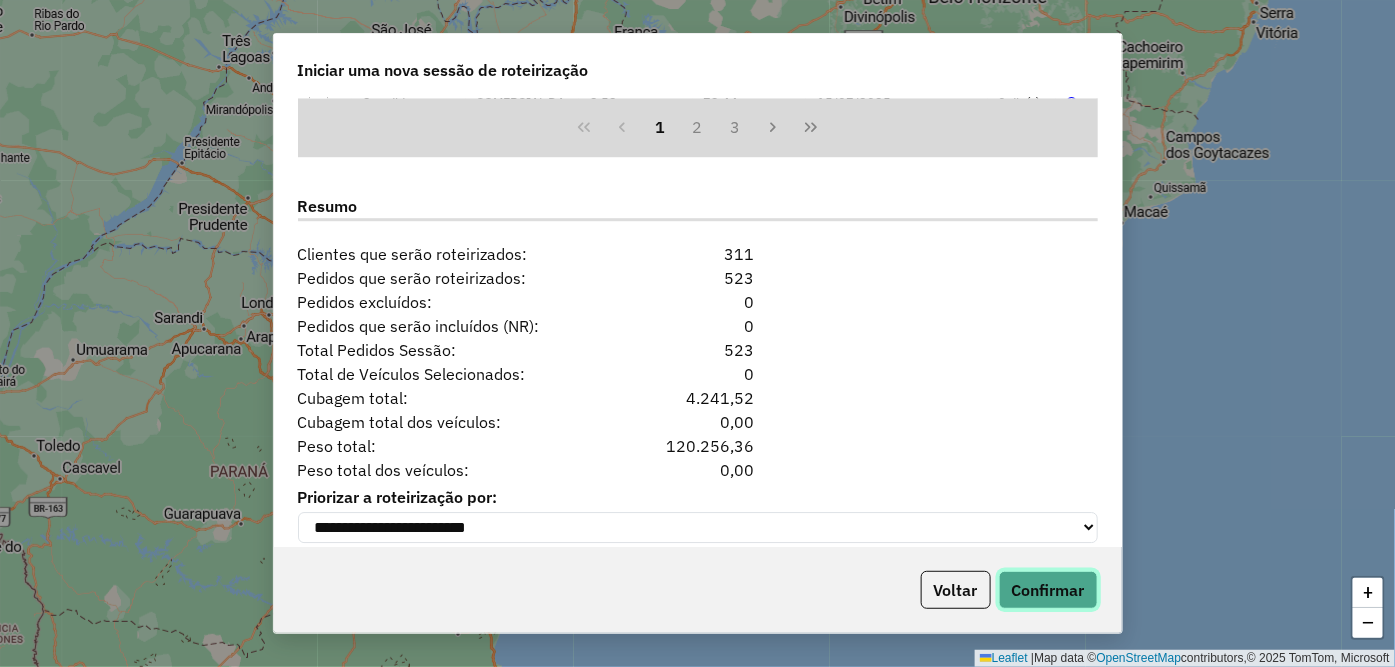 click on "Confirmar" 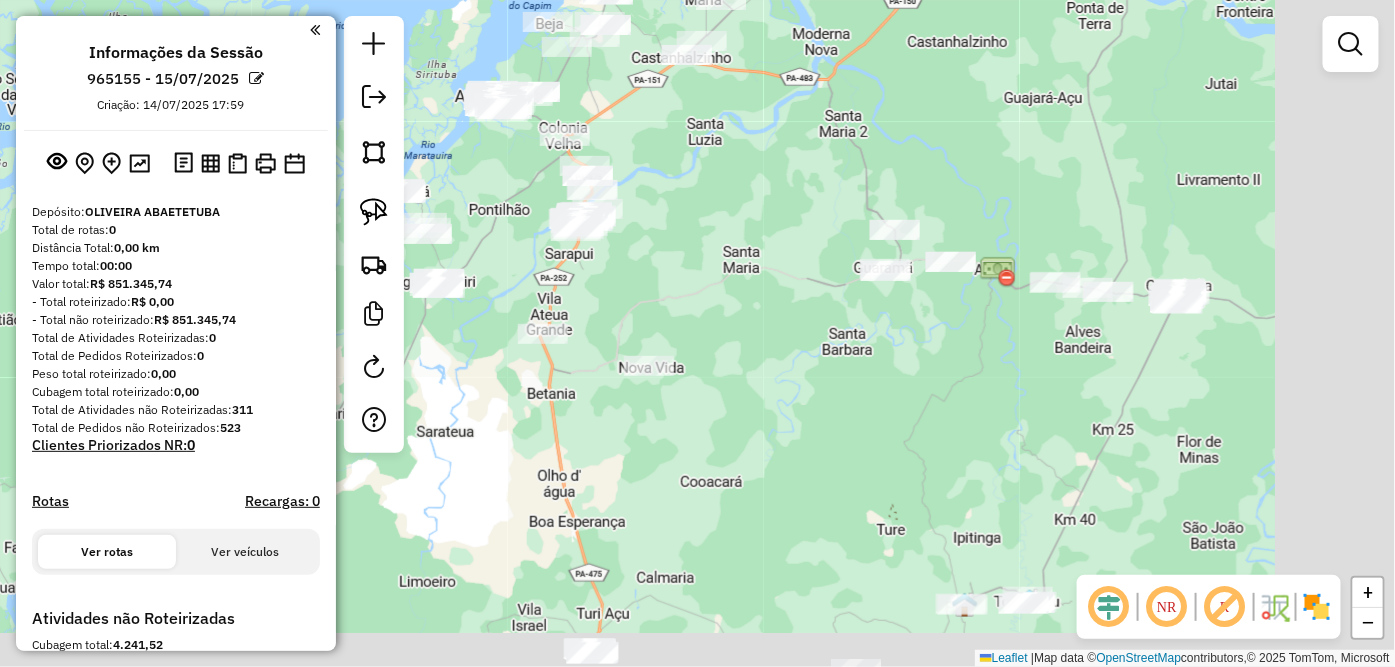 drag, startPoint x: 963, startPoint y: 566, endPoint x: 764, endPoint y: 331, distance: 307.9383 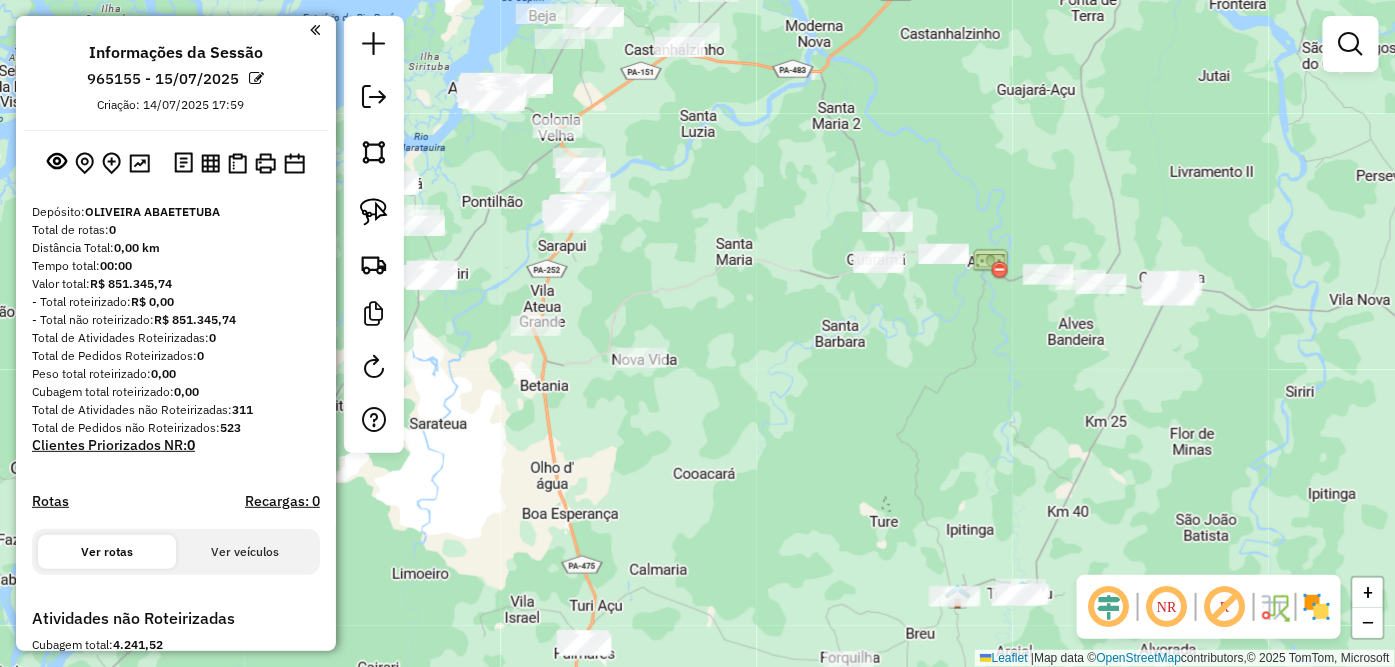 drag, startPoint x: 991, startPoint y: 350, endPoint x: 921, endPoint y: 268, distance: 107.81466 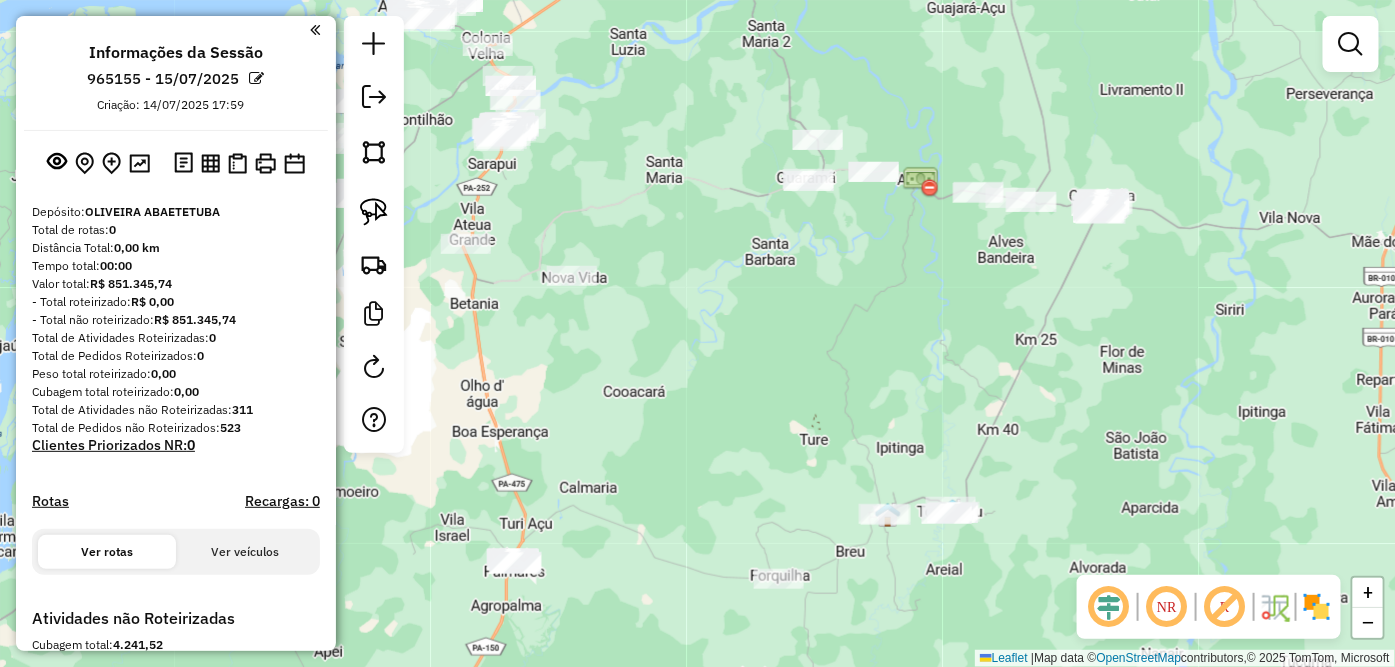 click on "Janela de atendimento Grade de atendimento Capacidade Transportadoras Veículos Cliente Pedidos  Rotas Selecione os dias de semana para filtrar as janelas de atendimento  Seg   Ter   Qua   Qui   Sex   Sáb   Dom  Informe o período da janela de atendimento: De: Até:  Filtrar exatamente a janela do cliente  Considerar janela de atendimento padrão  Selecione os dias de semana para filtrar as grades de atendimento  Seg   Ter   Qua   Qui   Sex   Sáb   Dom   Considerar clientes sem dia de atendimento cadastrado  Clientes fora do dia de atendimento selecionado Filtrar as atividades entre os valores definidos abaixo:  Peso mínimo:   Peso máximo:   Cubagem mínima:   Cubagem máxima:   De:   Até:  Filtrar as atividades entre o tempo de atendimento definido abaixo:  De:   Até:   Considerar capacidade total dos clientes não roteirizados Transportadora: Selecione um ou mais itens Tipo de veículo: Selecione um ou mais itens Veículo: Selecione um ou mais itens Motorista: Selecione um ou mais itens Nome: Rótulo:" 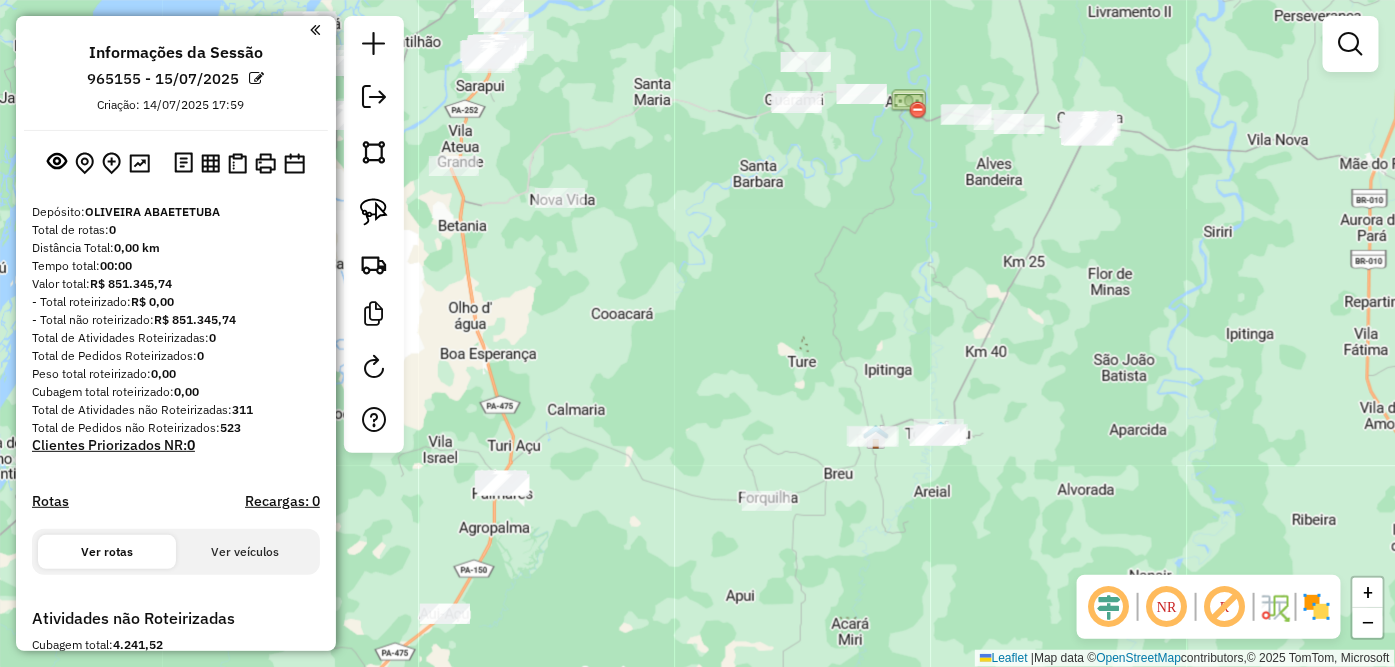click on "Janela de atendimento Grade de atendimento Capacidade Transportadoras Veículos Cliente Pedidos  Rotas Selecione os dias de semana para filtrar as janelas de atendimento  Seg   Ter   Qua   Qui   Sex   Sáb   Dom  Informe o período da janela de atendimento: De: Até:  Filtrar exatamente a janela do cliente  Considerar janela de atendimento padrão  Selecione os dias de semana para filtrar as grades de atendimento  Seg   Ter   Qua   Qui   Sex   Sáb   Dom   Considerar clientes sem dia de atendimento cadastrado  Clientes fora do dia de atendimento selecionado Filtrar as atividades entre os valores definidos abaixo:  Peso mínimo:   Peso máximo:   Cubagem mínima:   Cubagem máxima:   De:   Até:  Filtrar as atividades entre o tempo de atendimento definido abaixo:  De:   Até:   Considerar capacidade total dos clientes não roteirizados Transportadora: Selecione um ou mais itens Tipo de veículo: Selecione um ou mais itens Veículo: Selecione um ou mais itens Motorista: Selecione um ou mais itens Nome: Rótulo:" 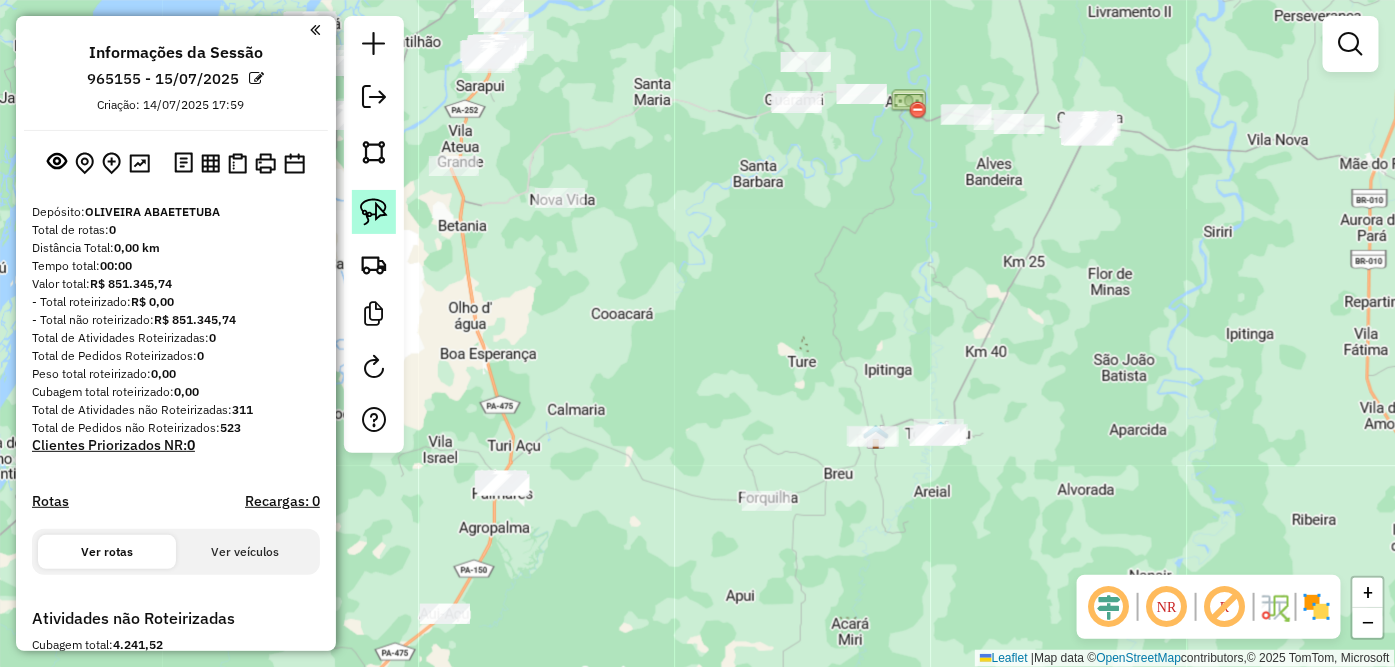 click 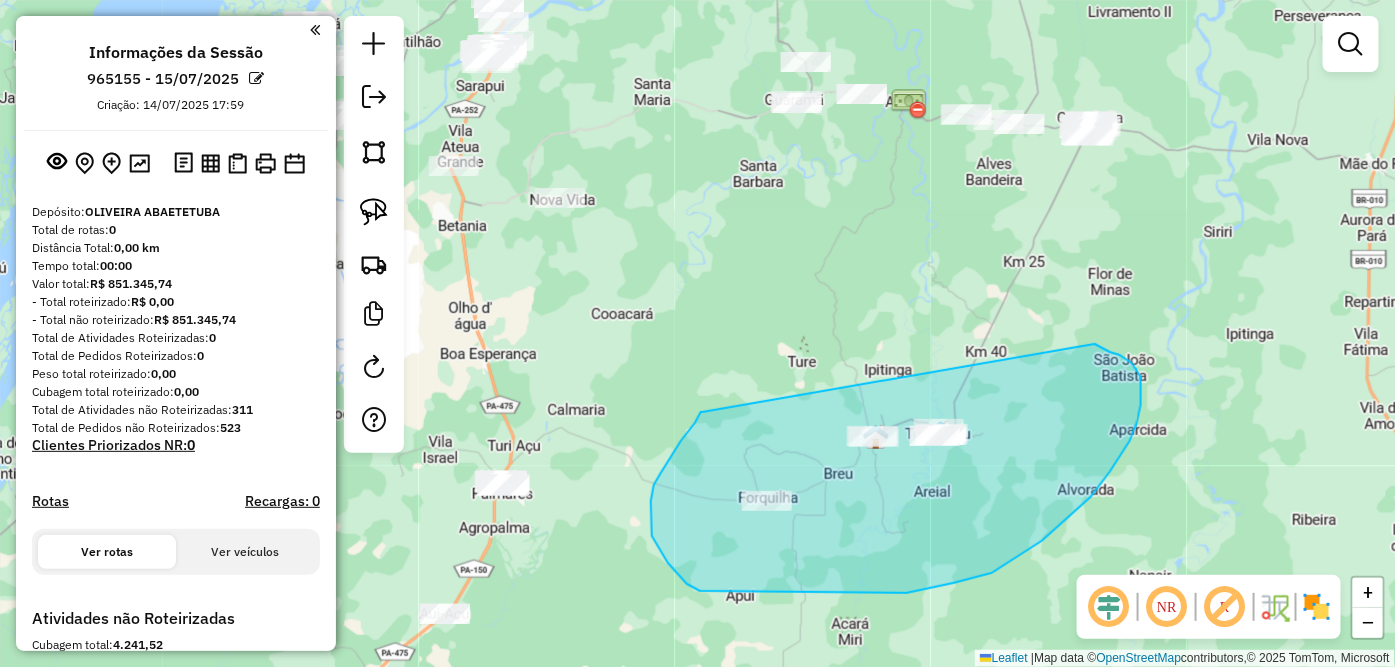 drag, startPoint x: 700, startPoint y: 414, endPoint x: 1095, endPoint y: 344, distance: 401.15457 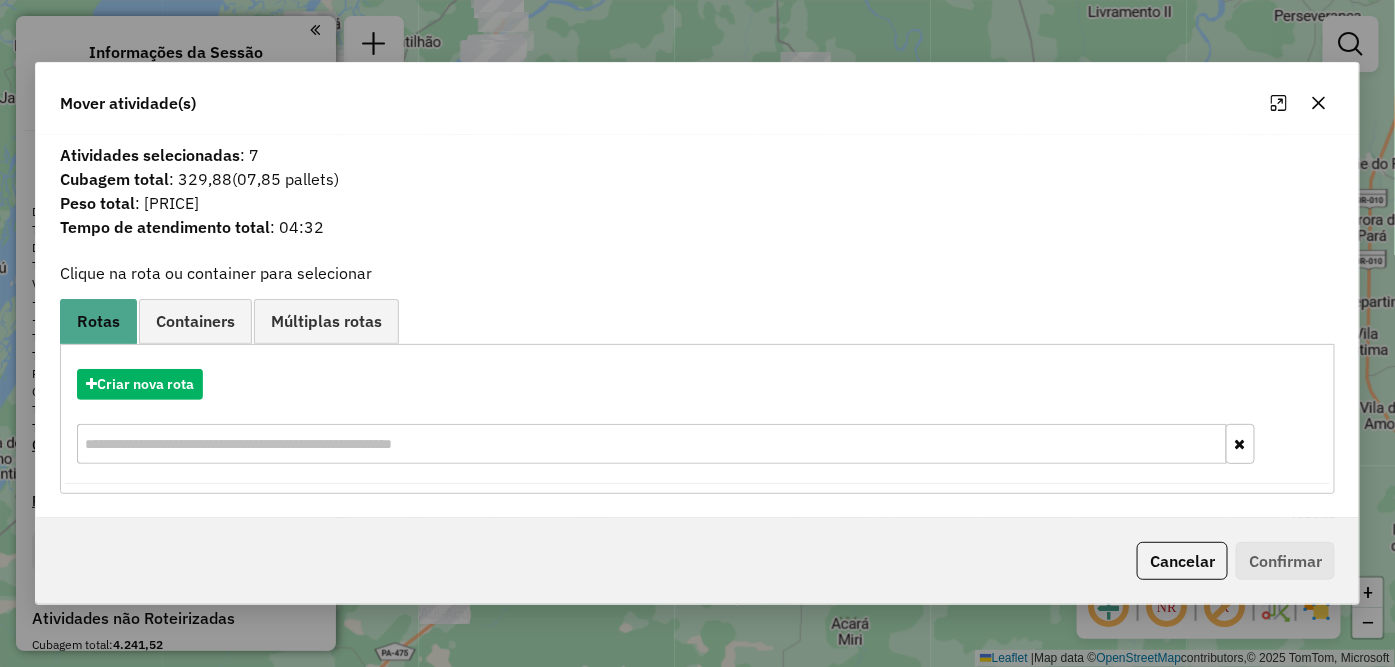click 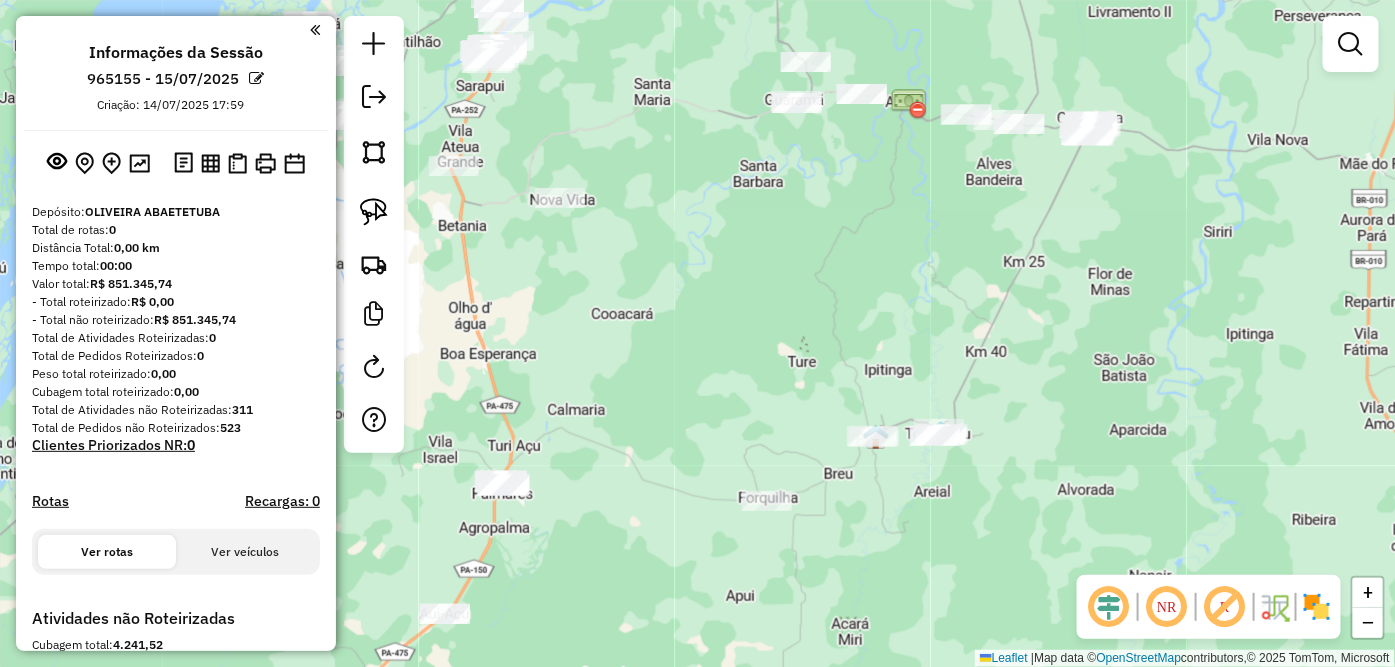 drag, startPoint x: 1070, startPoint y: 210, endPoint x: 1038, endPoint y: 248, distance: 49.67897 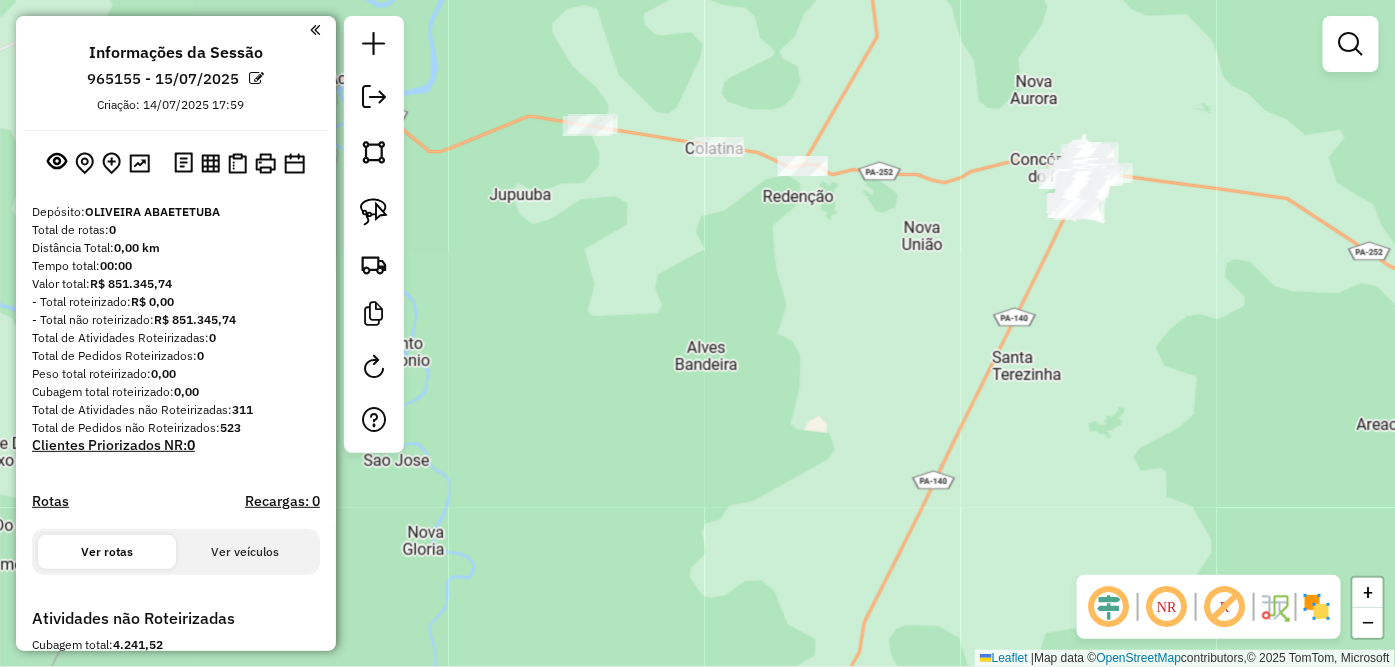 drag, startPoint x: 1106, startPoint y: 193, endPoint x: 1011, endPoint y: 235, distance: 103.87011 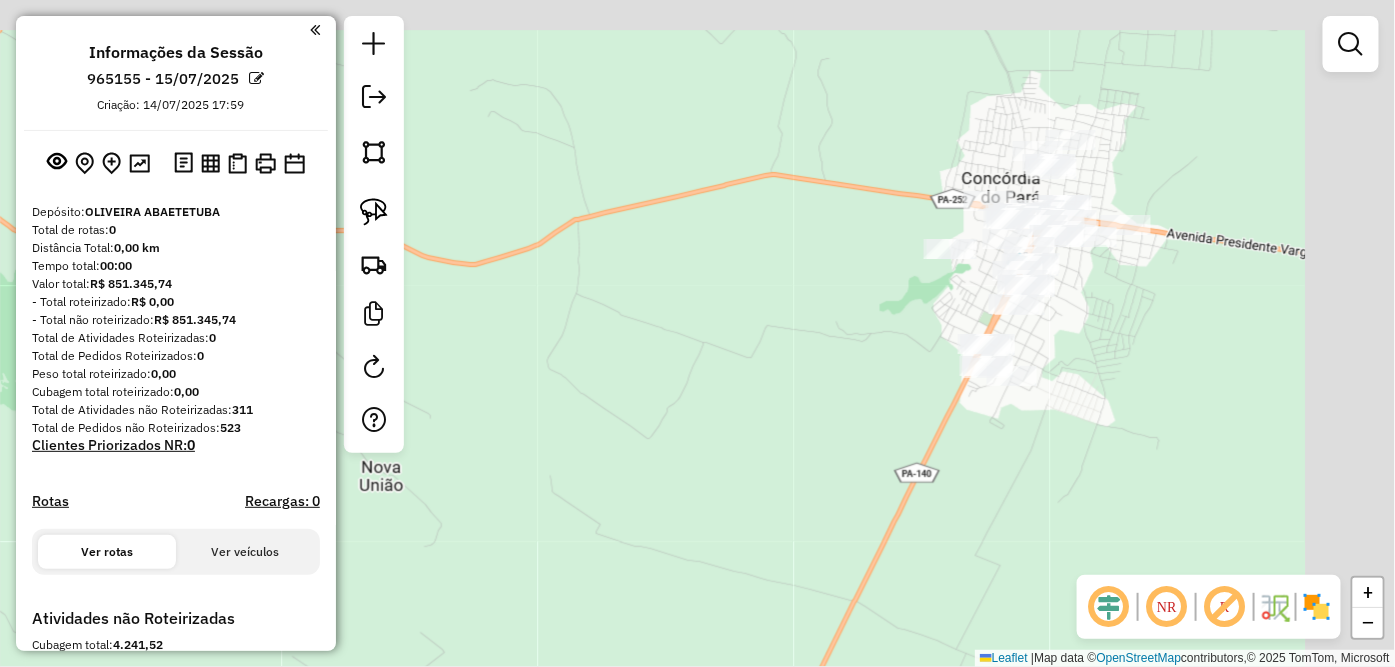 drag, startPoint x: 1074, startPoint y: 196, endPoint x: 901, endPoint y: 312, distance: 208.29066 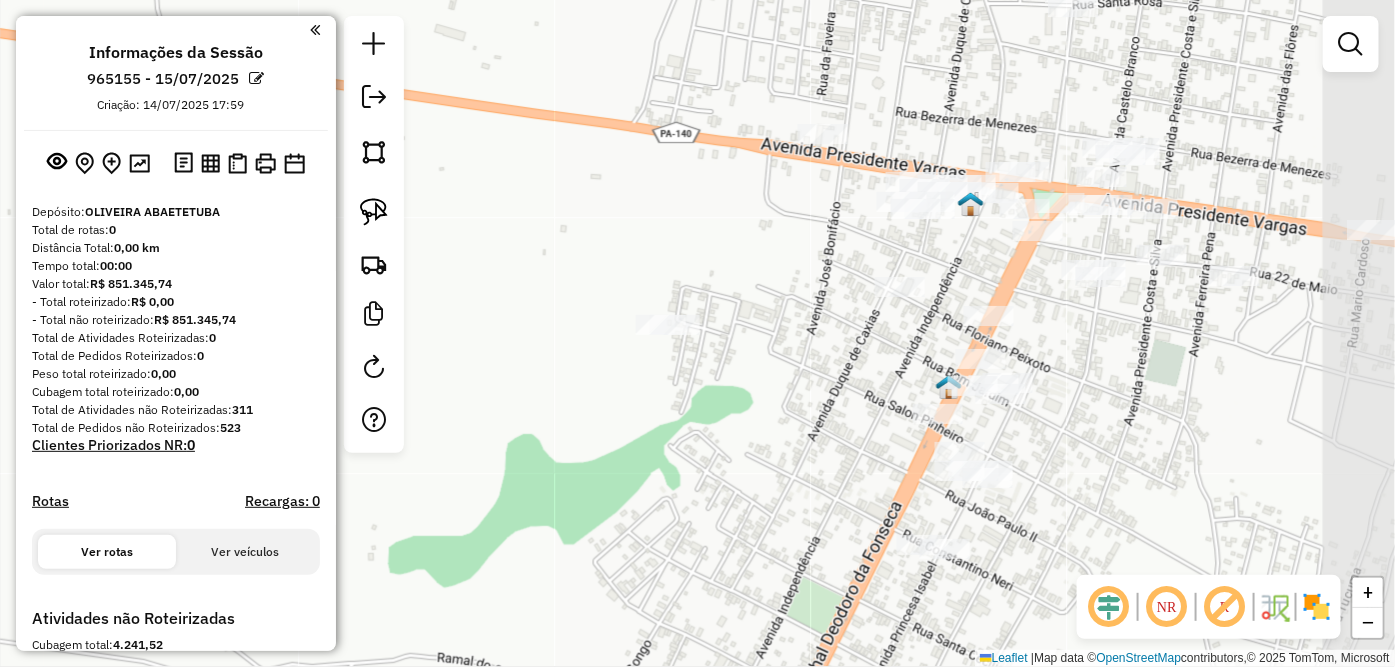 drag, startPoint x: 967, startPoint y: 313, endPoint x: 883, endPoint y: 303, distance: 84.59315 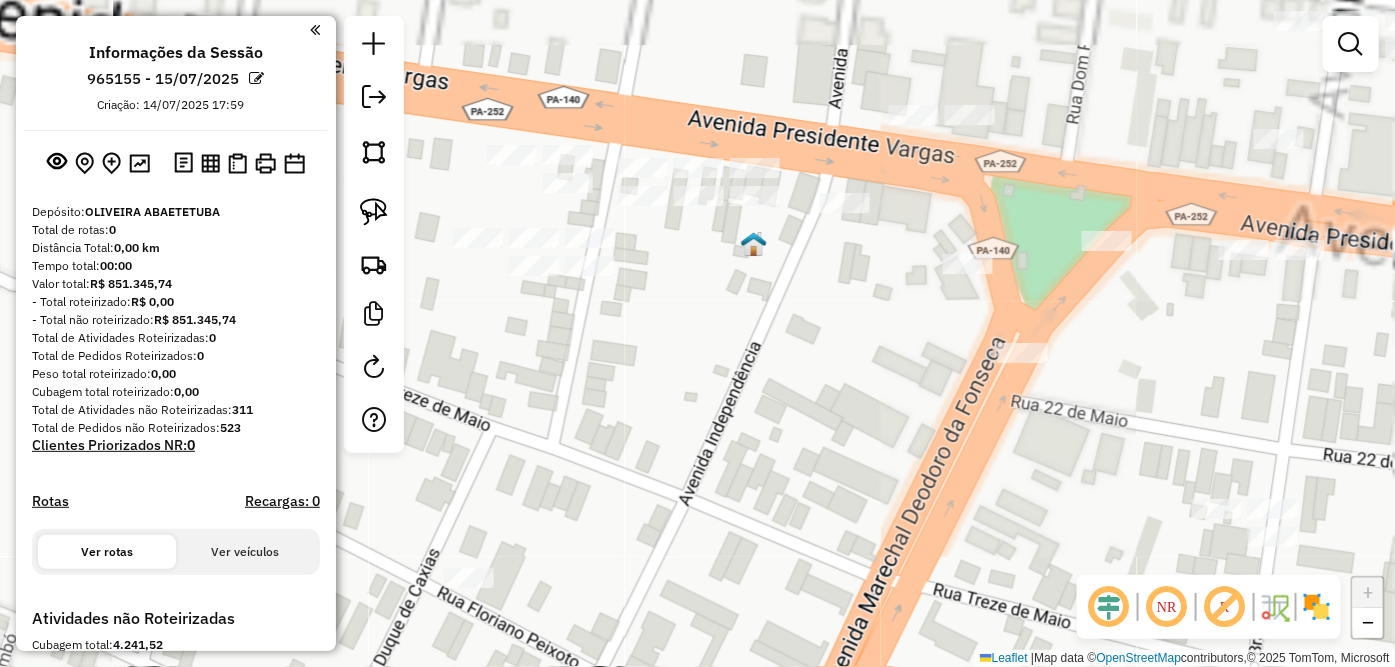 drag, startPoint x: 987, startPoint y: 282, endPoint x: 836, endPoint y: 394, distance: 188.00266 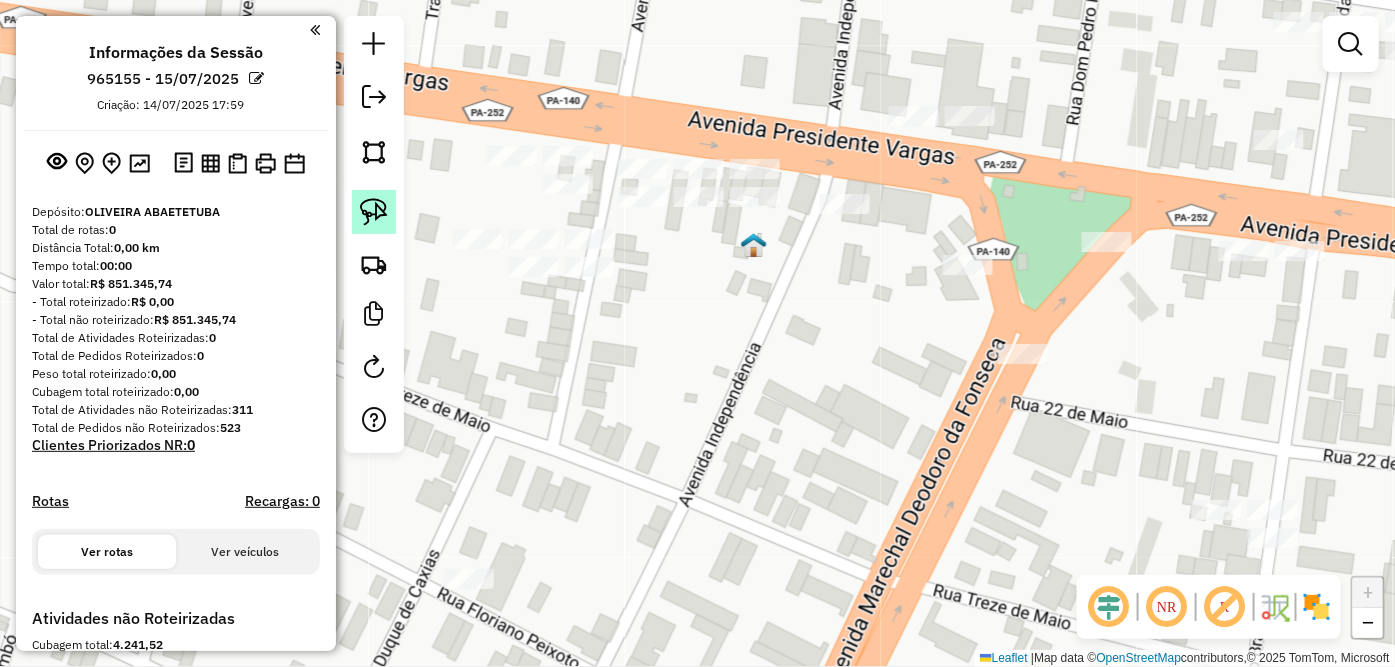 click 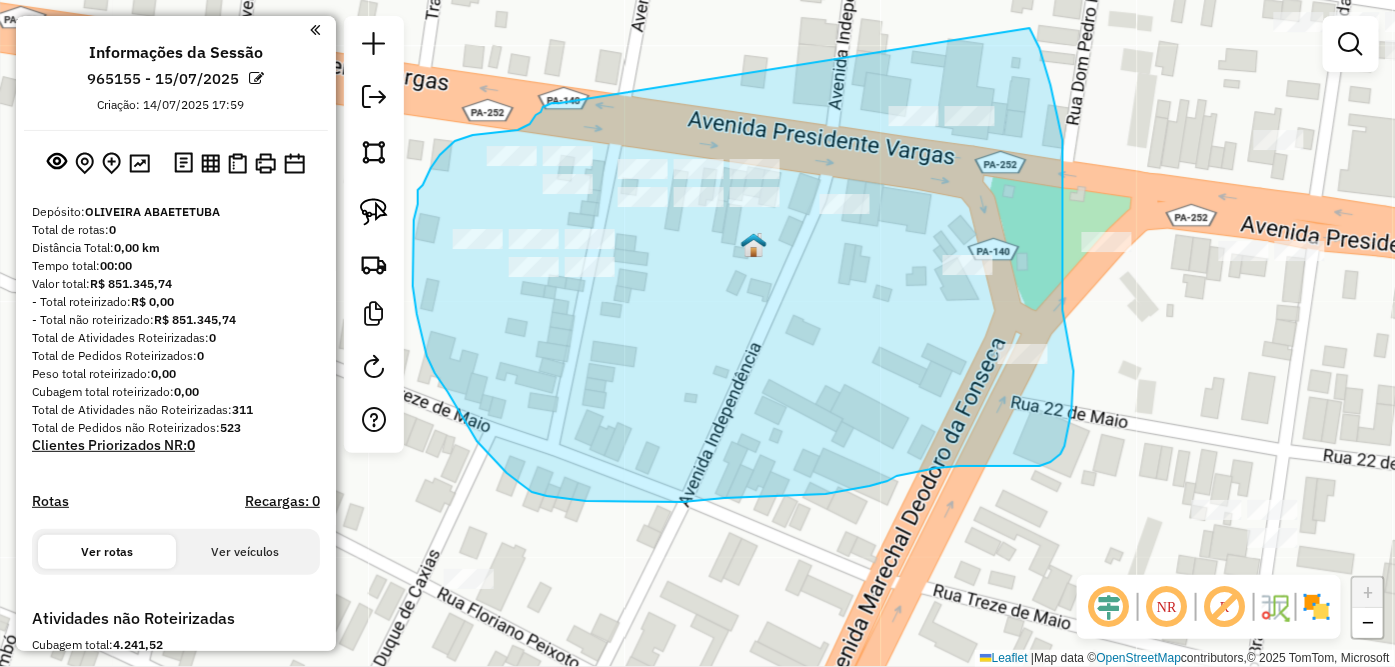 drag, startPoint x: 560, startPoint y: 103, endPoint x: 1030, endPoint y: 28, distance: 475.9464 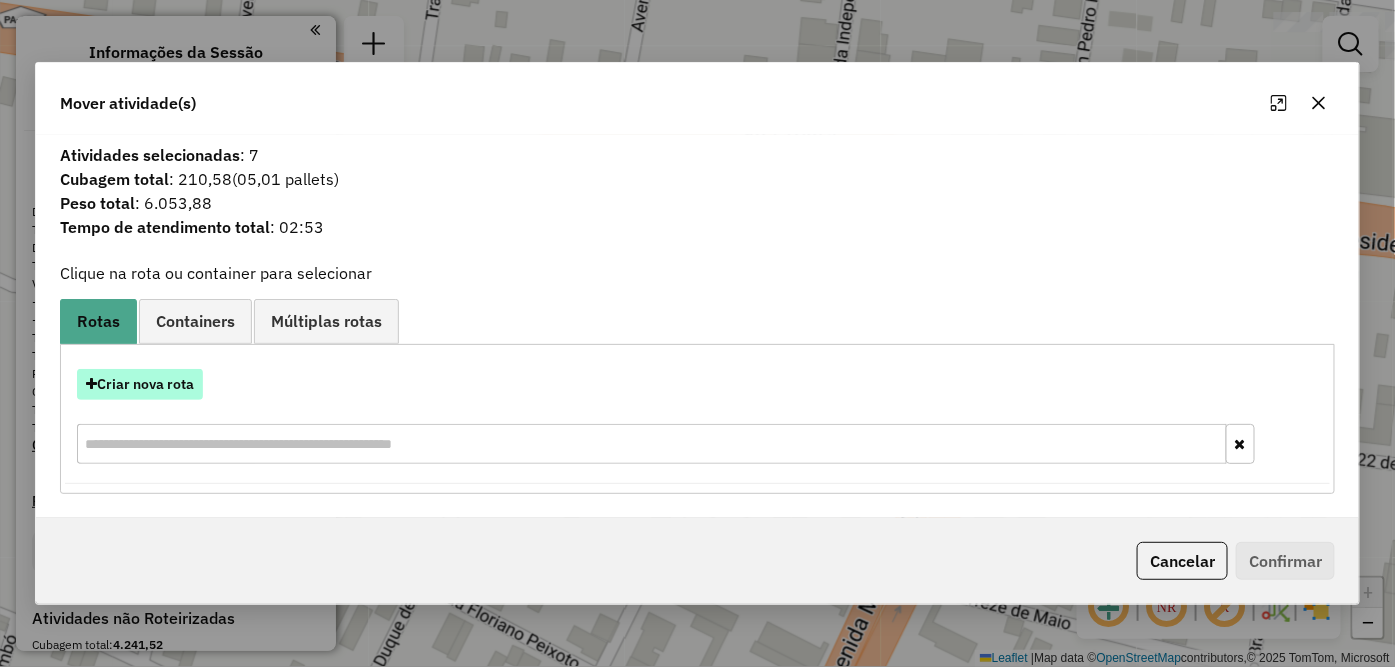 click on "Criar nova rota" at bounding box center [140, 384] 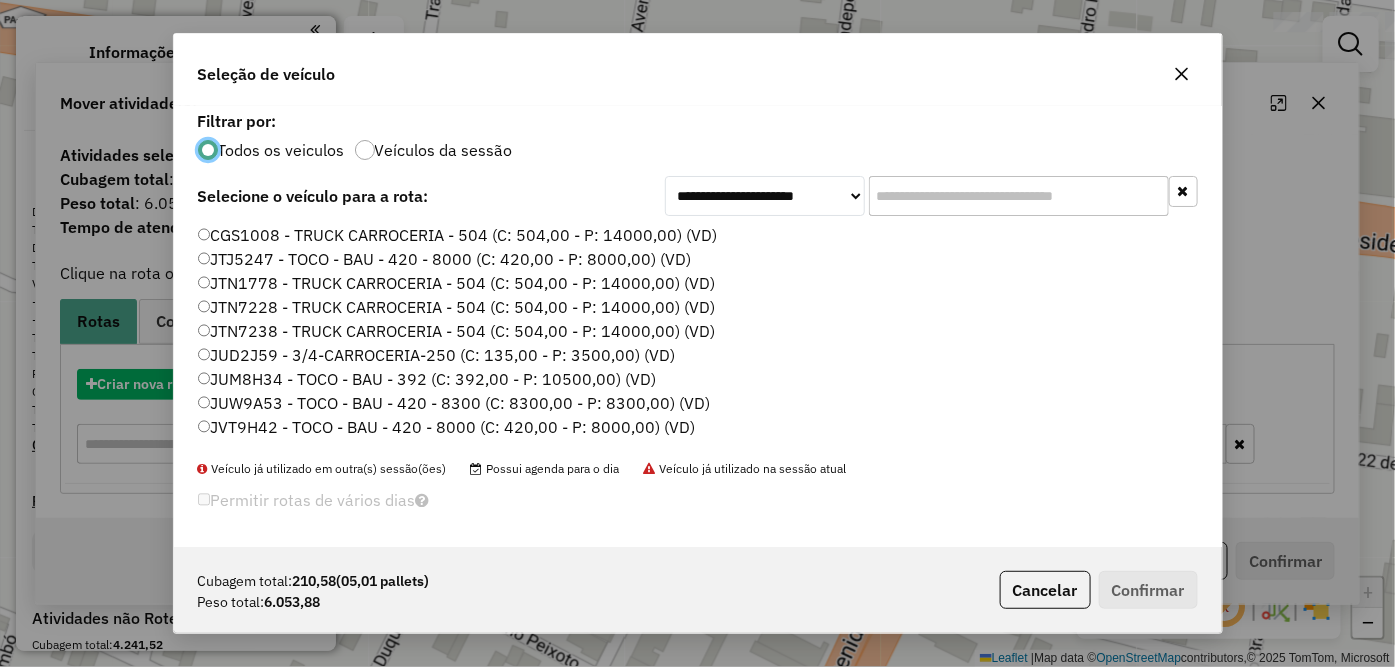 scroll, scrollTop: 11, scrollLeft: 5, axis: both 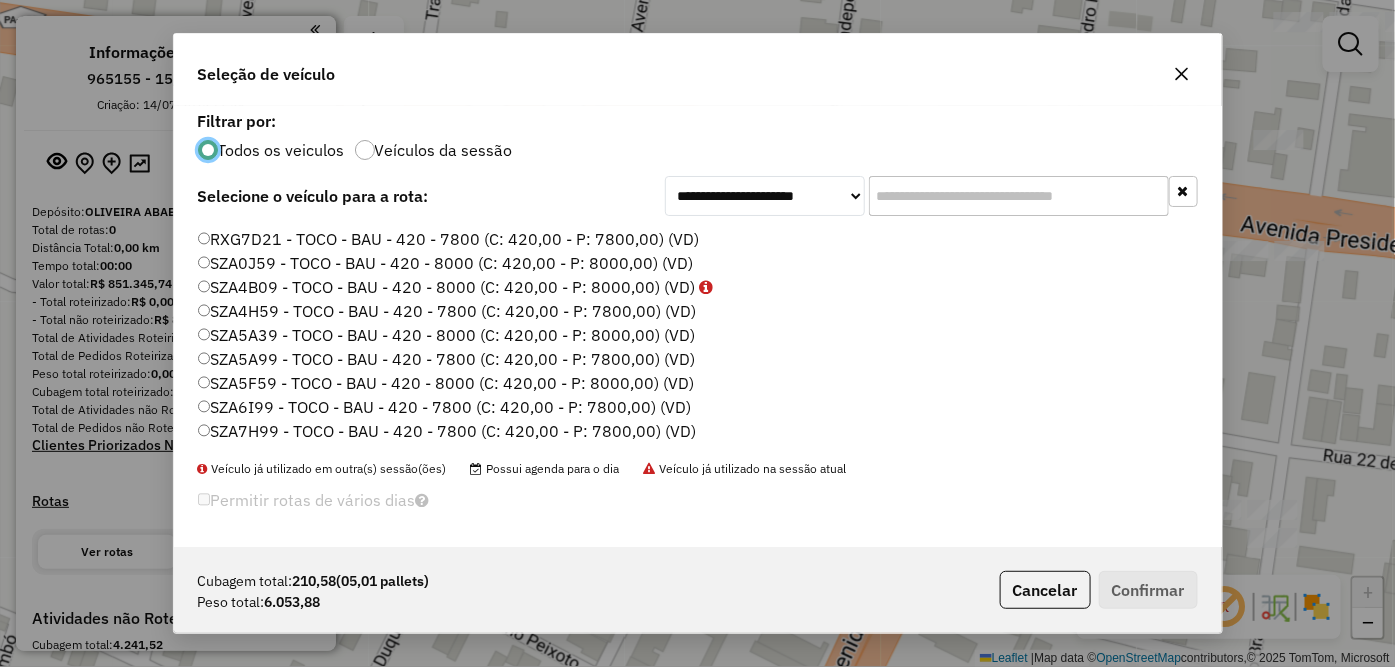 click on "SZA4H59 - TOCO - BAU - 420 - 7800 (C: 420,00 - P: 7800,00) (VD)" 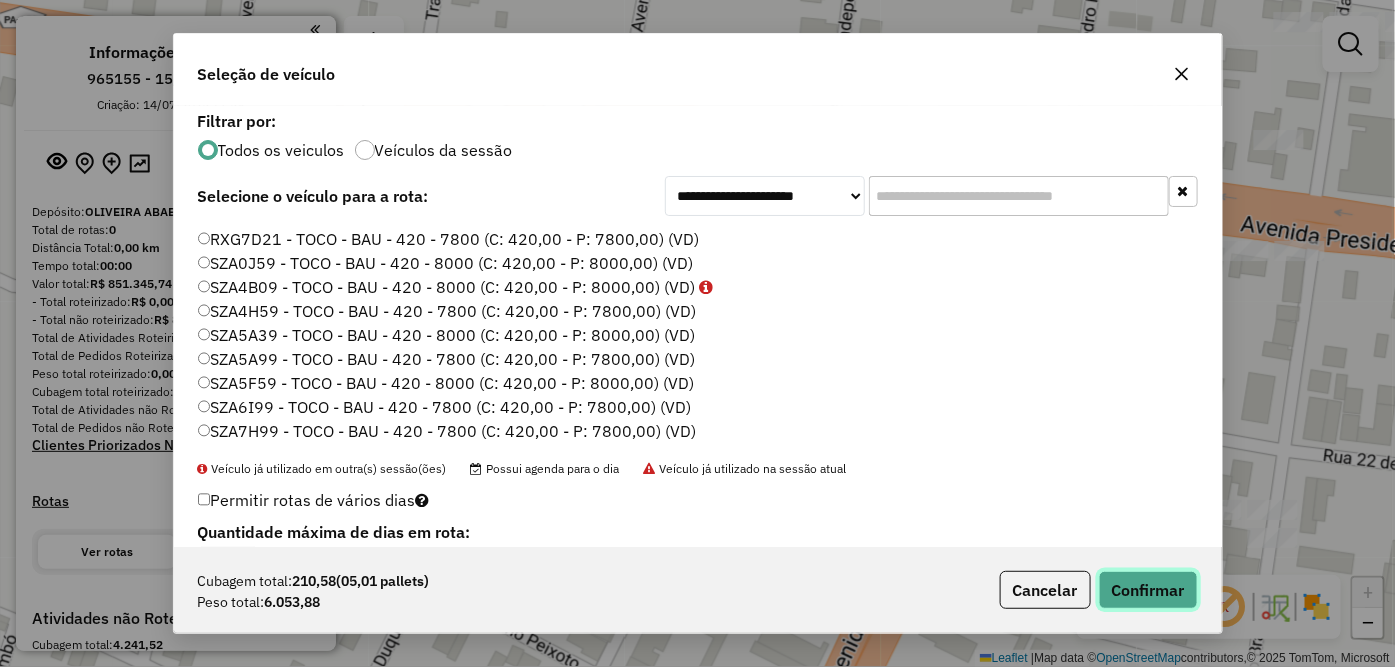 click on "Confirmar" 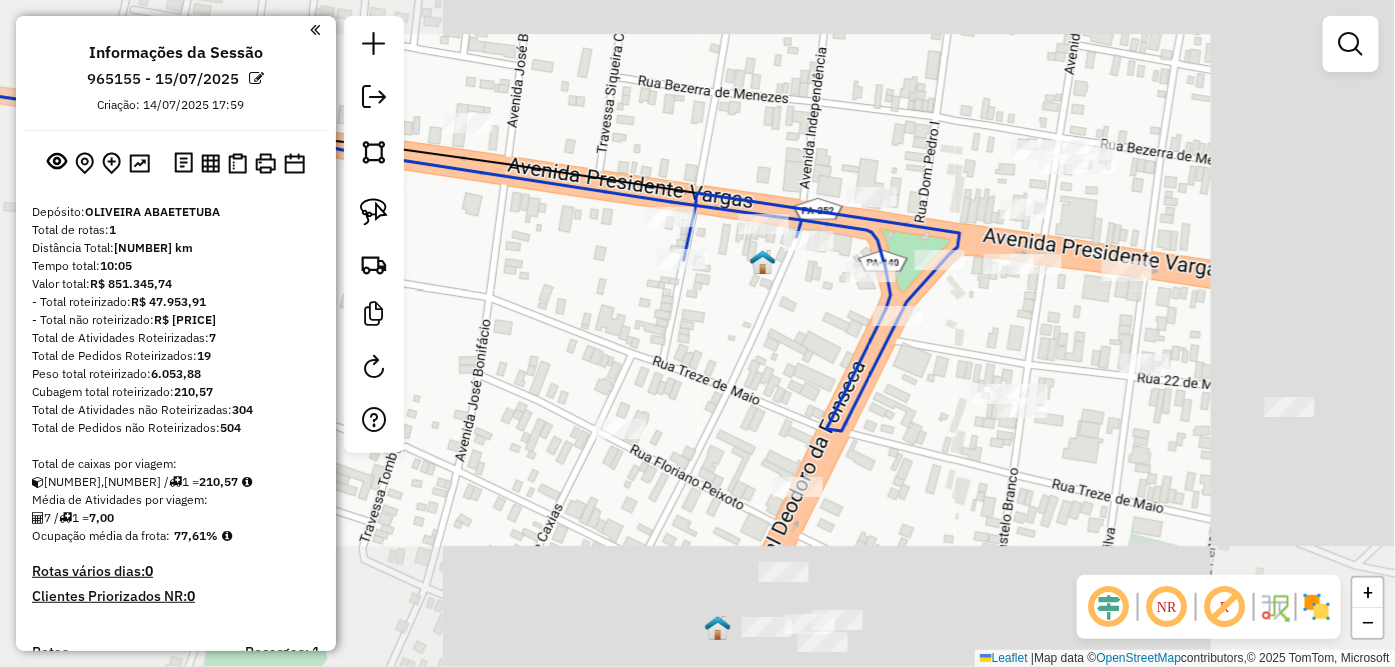 drag, startPoint x: 810, startPoint y: 307, endPoint x: 798, endPoint y: 332, distance: 27.730848 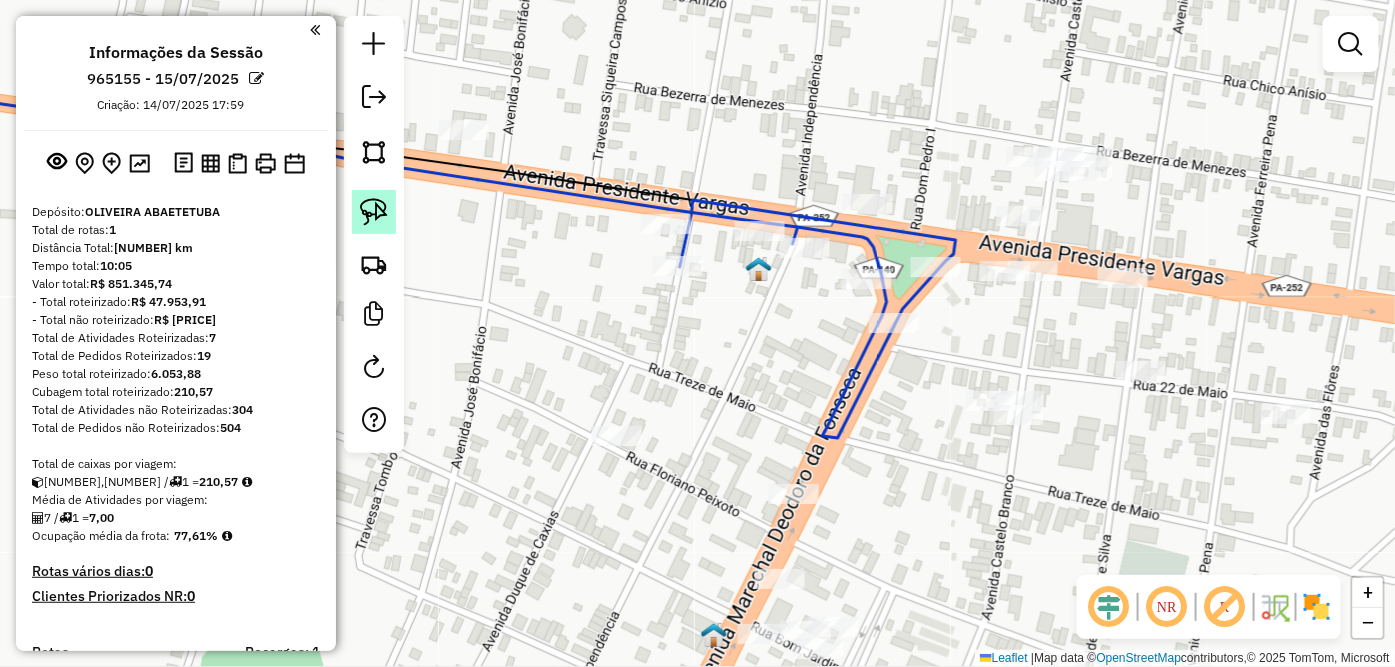 click 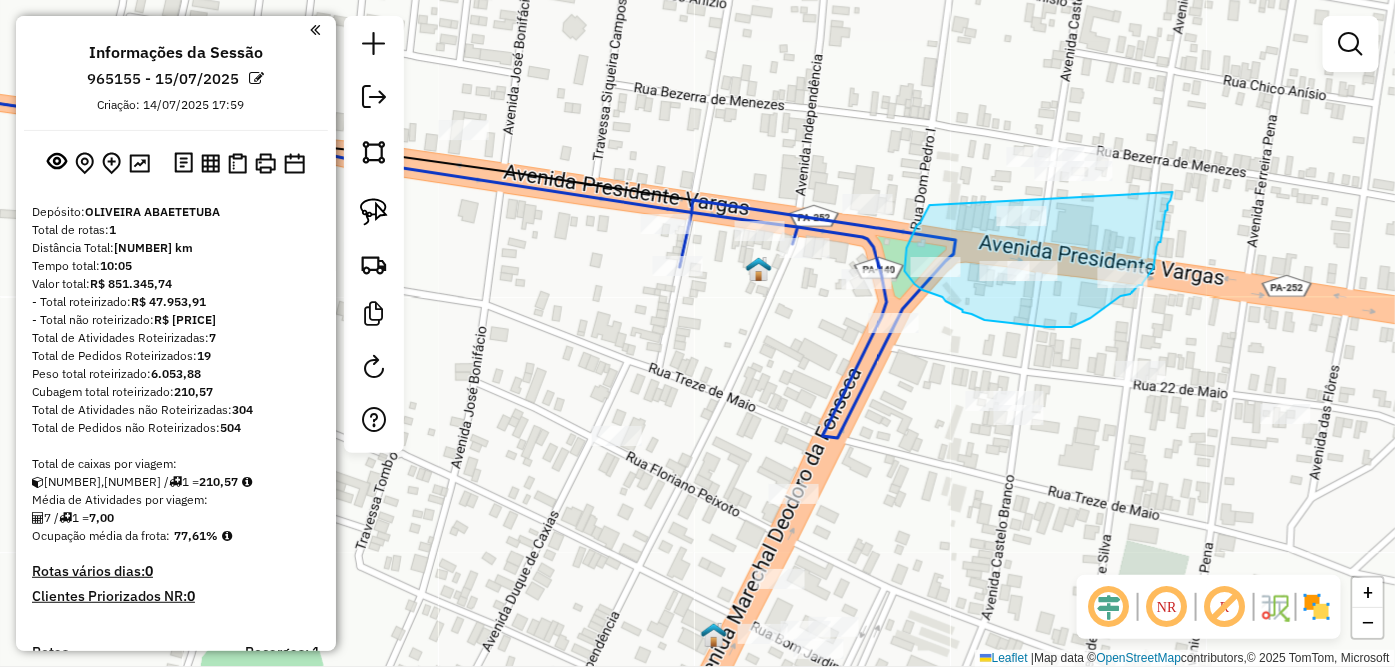drag, startPoint x: 930, startPoint y: 205, endPoint x: 1172, endPoint y: 192, distance: 242.34892 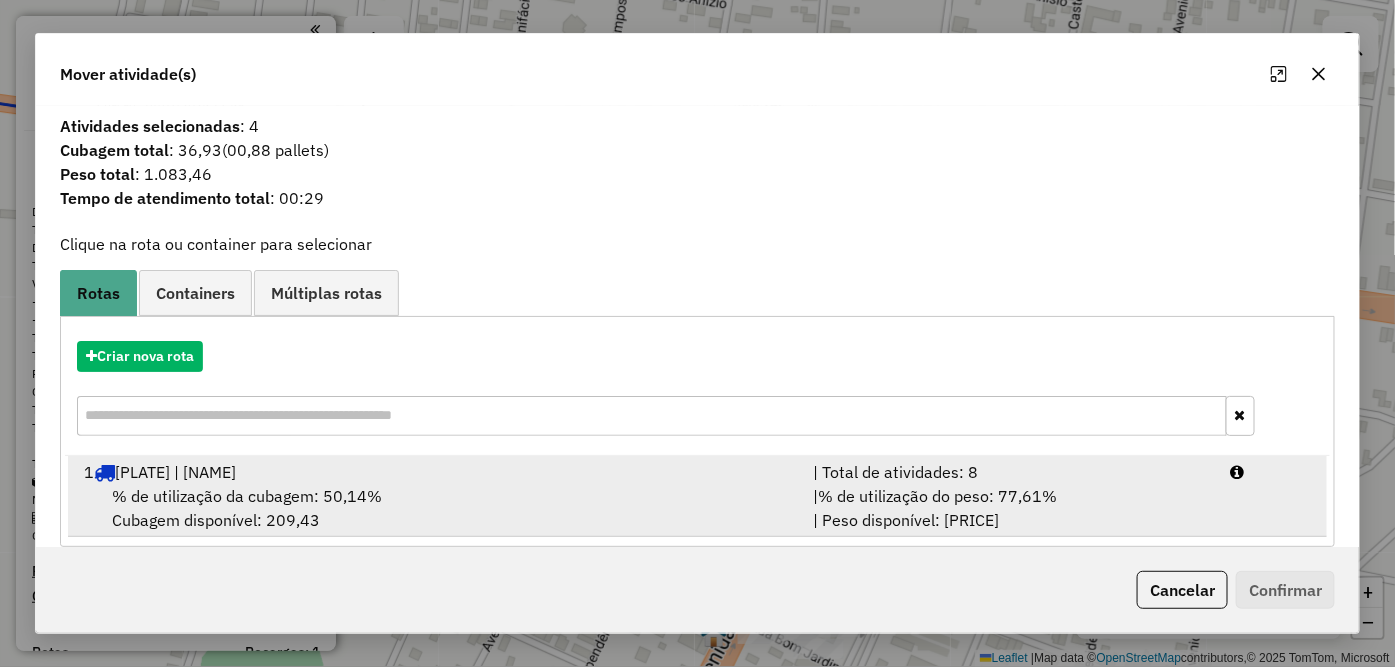 click on "% de utilização da cubagem: 50,14%  Cubagem disponível: 209,43" at bounding box center [437, 508] 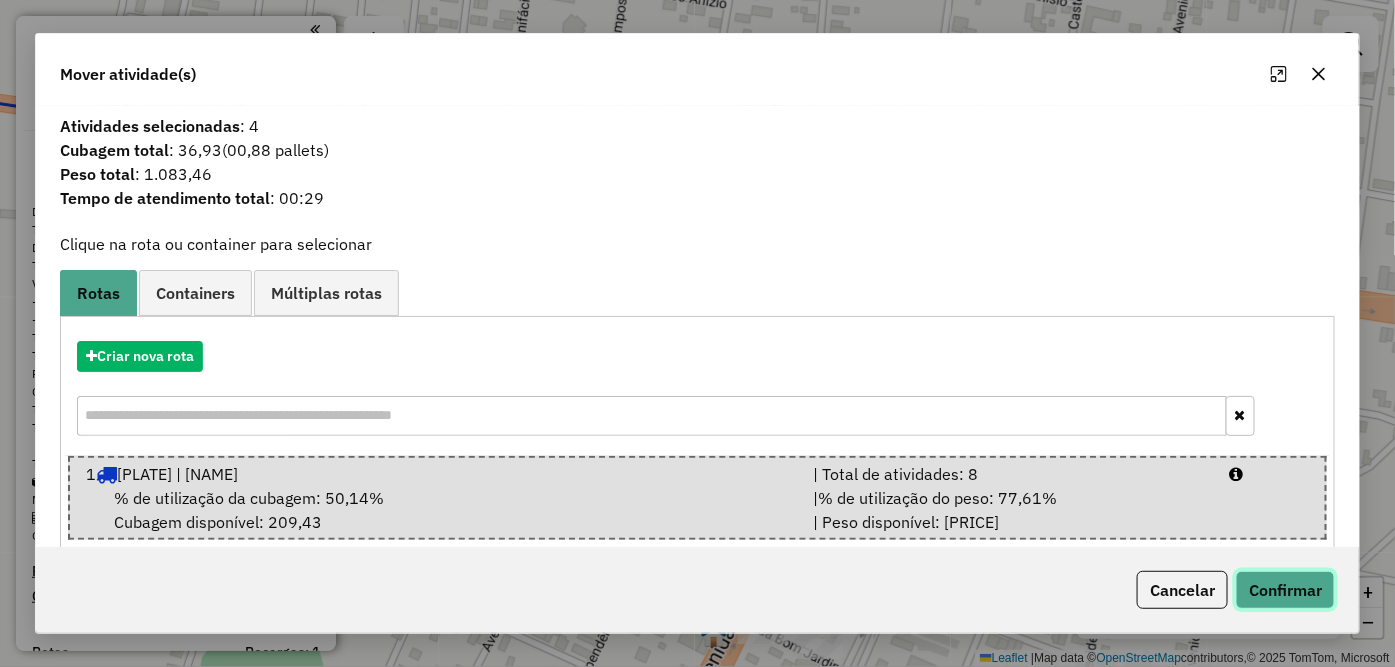 click on "Confirmar" 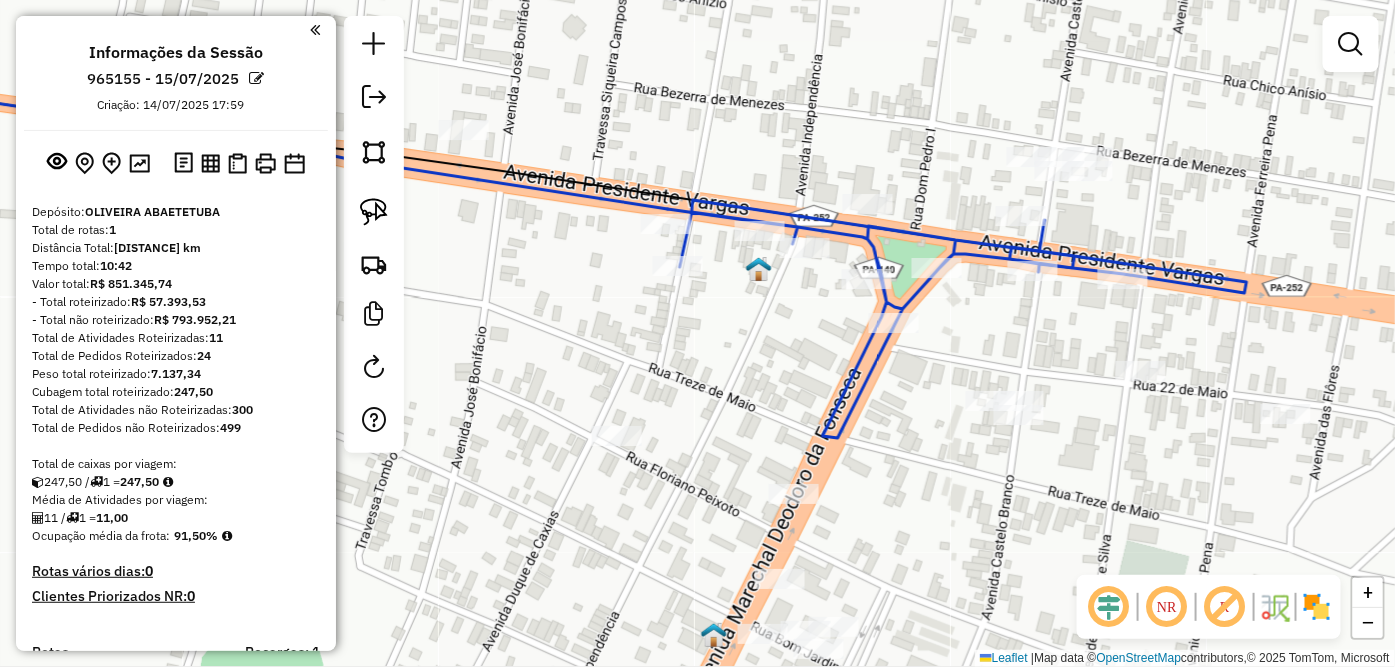 click 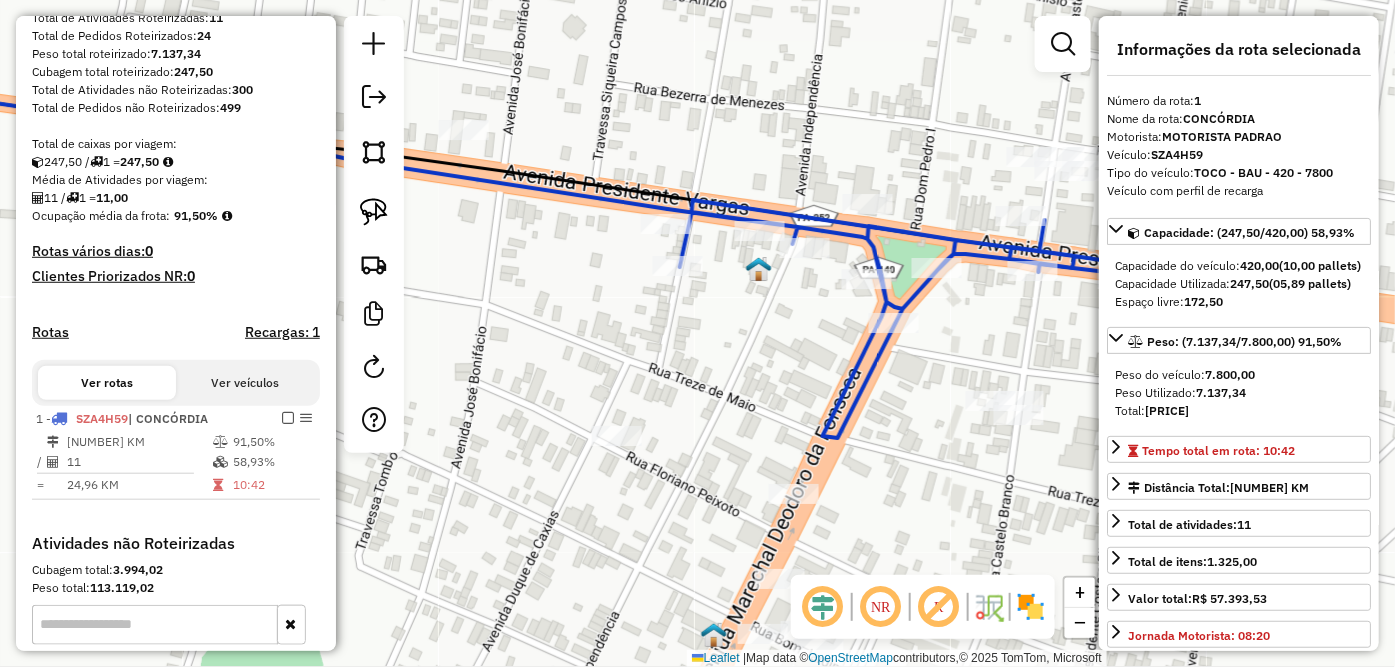 scroll, scrollTop: 561, scrollLeft: 0, axis: vertical 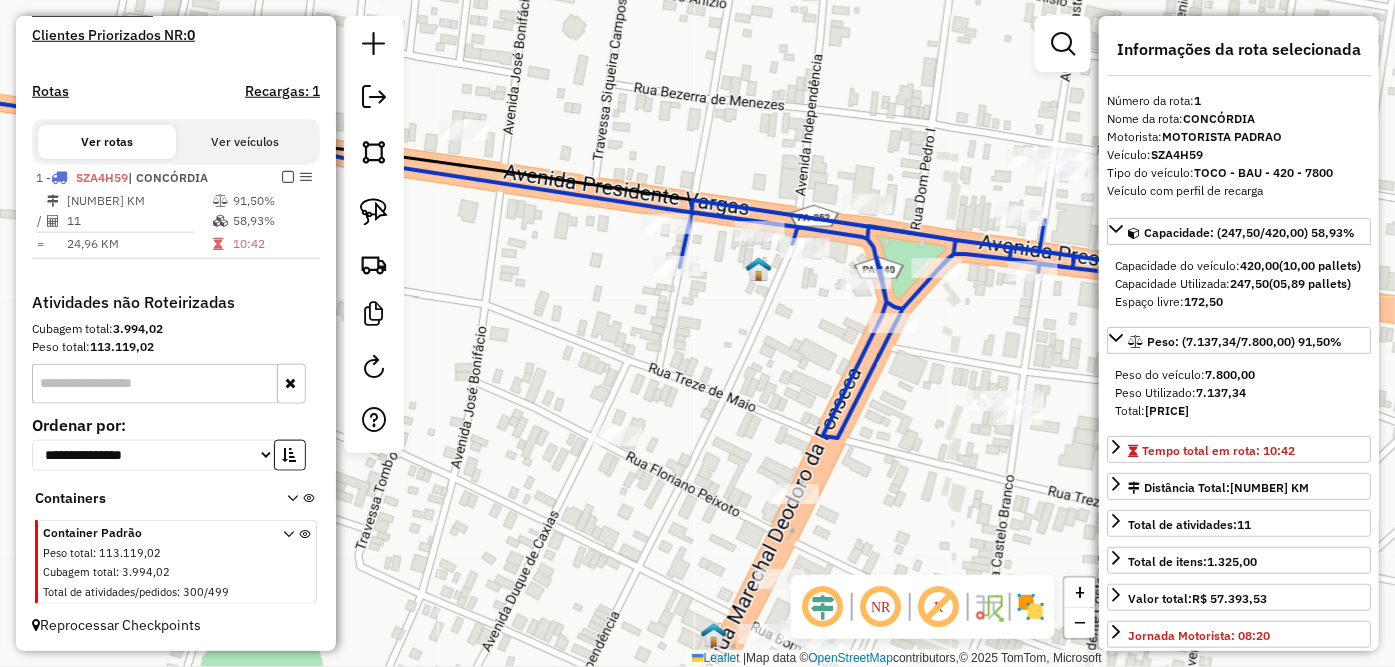 click at bounding box center [288, 177] 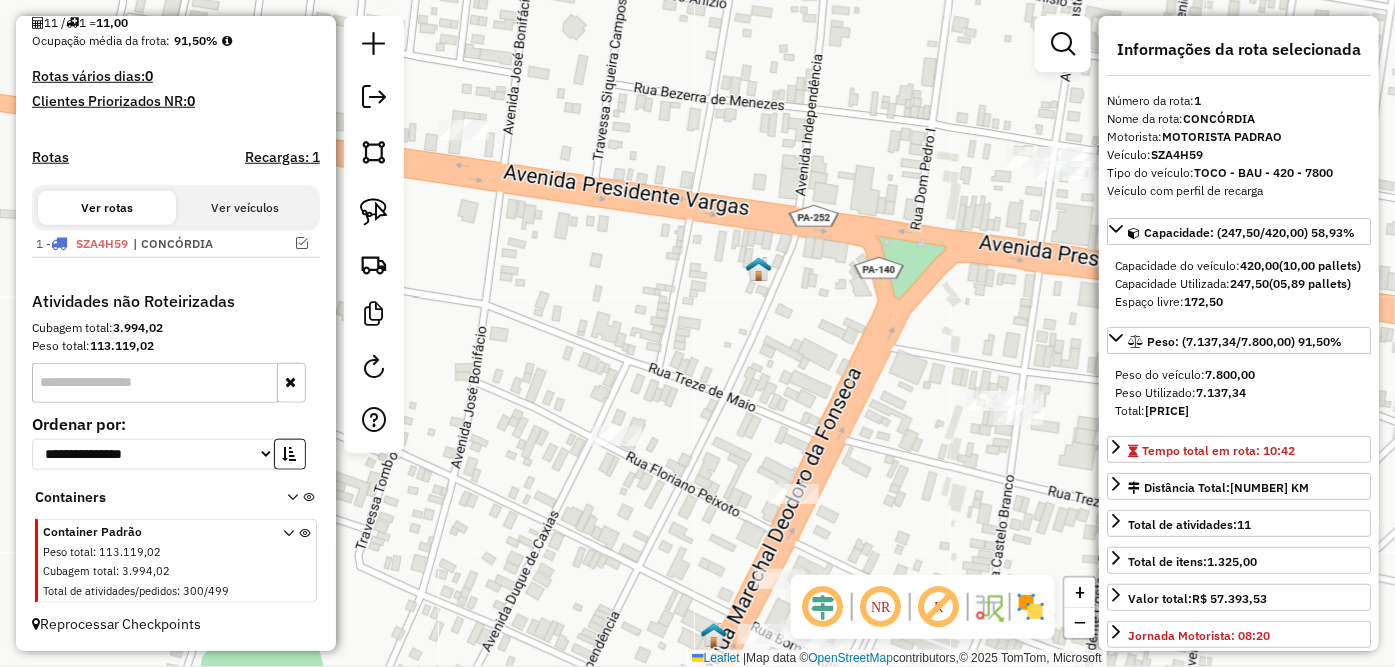 scroll, scrollTop: 494, scrollLeft: 0, axis: vertical 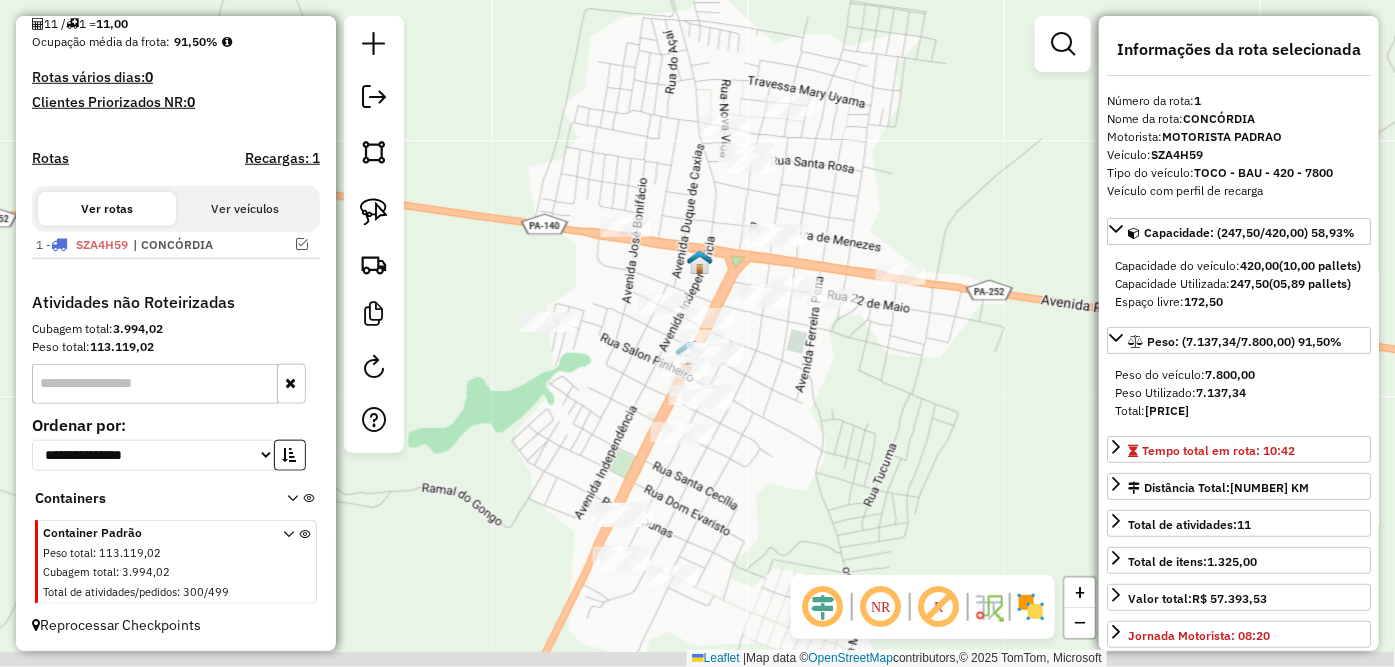 drag, startPoint x: 701, startPoint y: 325, endPoint x: 703, endPoint y: 298, distance: 27.073973 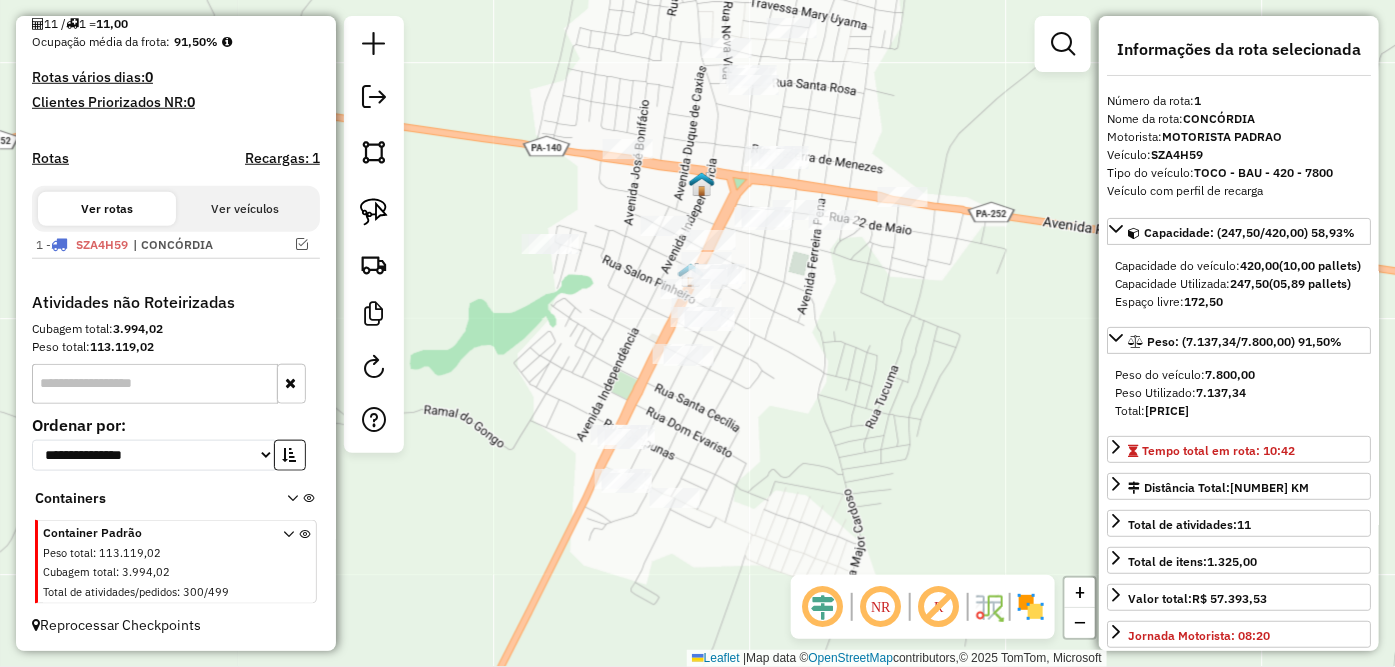 drag, startPoint x: 744, startPoint y: 432, endPoint x: 745, endPoint y: 351, distance: 81.00617 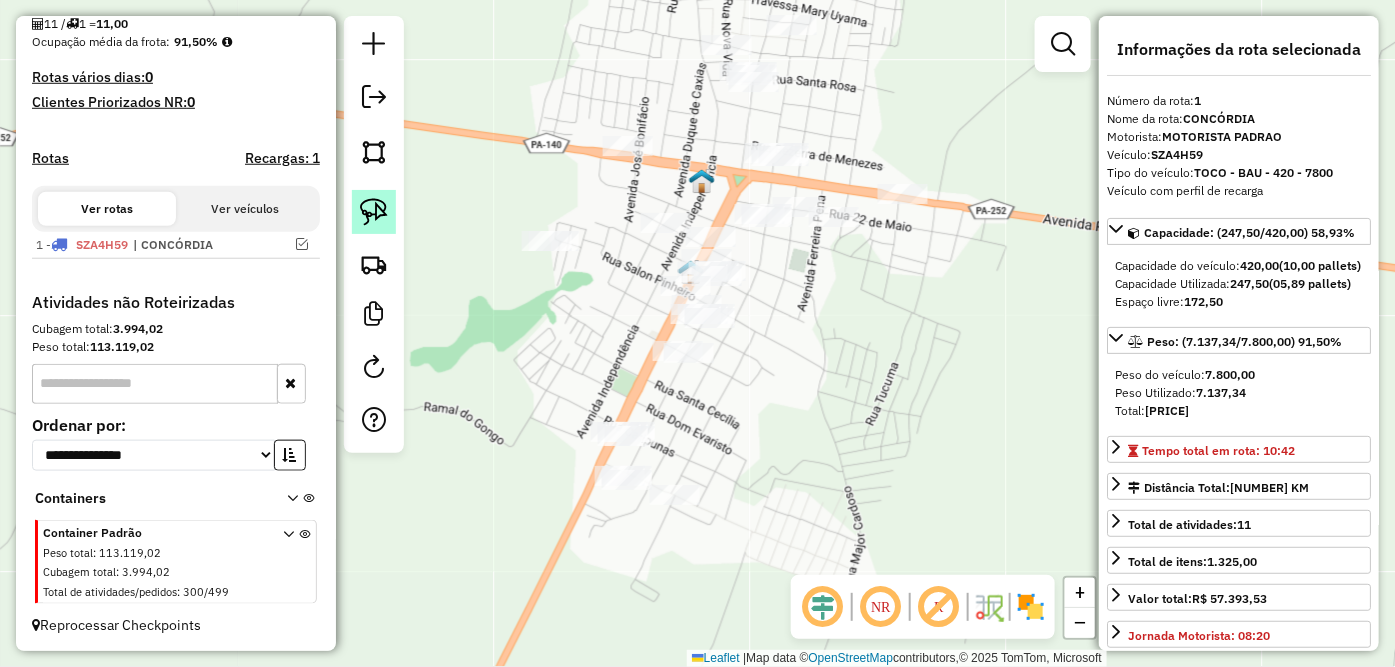 click 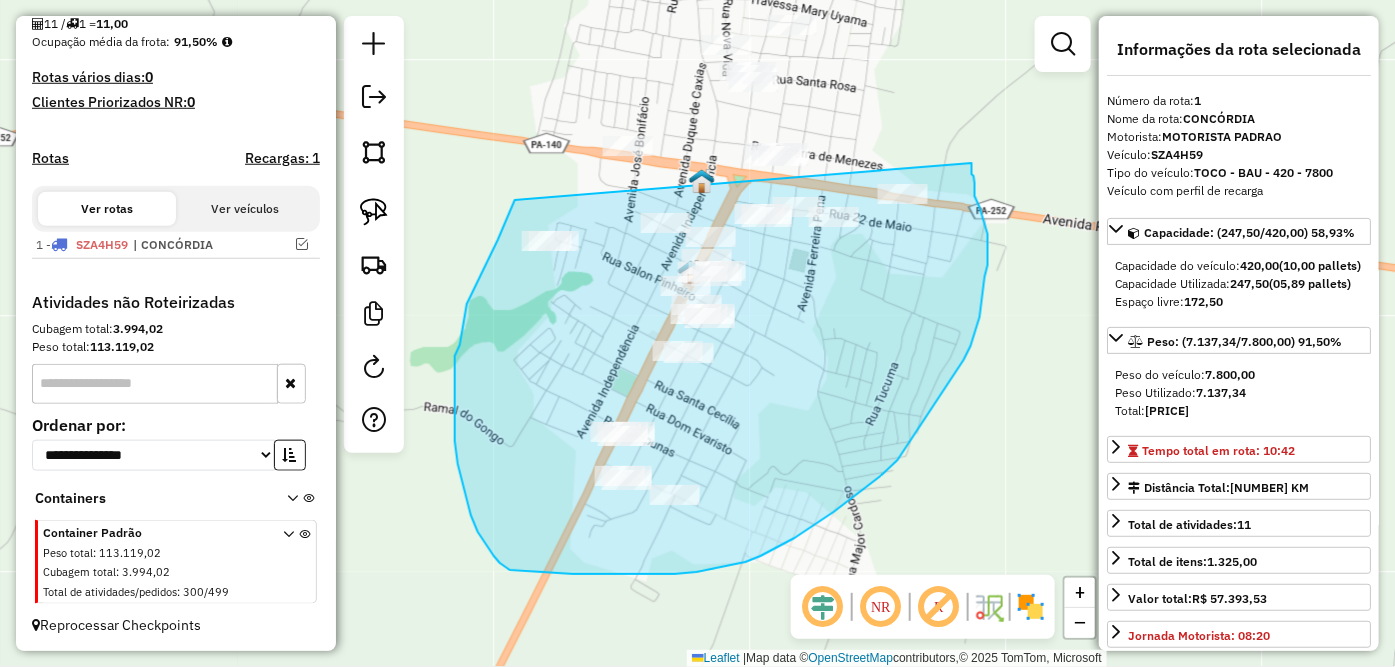 drag, startPoint x: 515, startPoint y: 200, endPoint x: 972, endPoint y: 162, distance: 458.57715 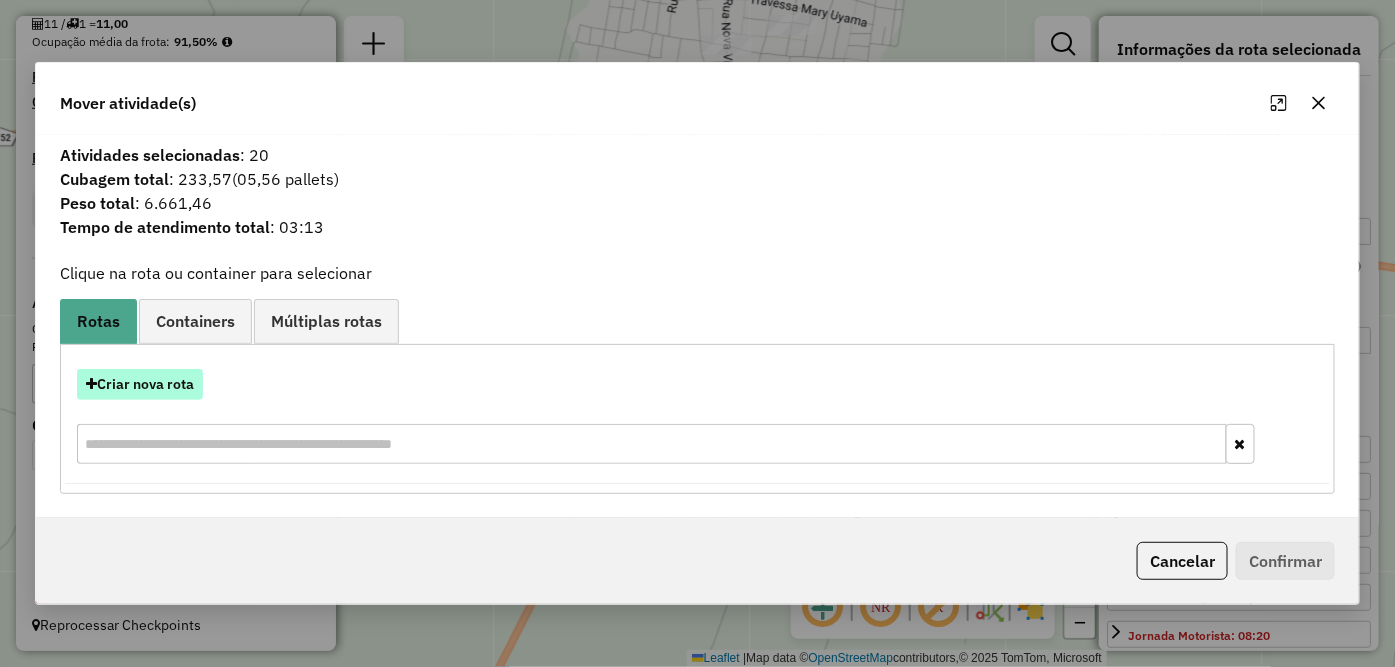 click on "Criar nova rota" at bounding box center [140, 384] 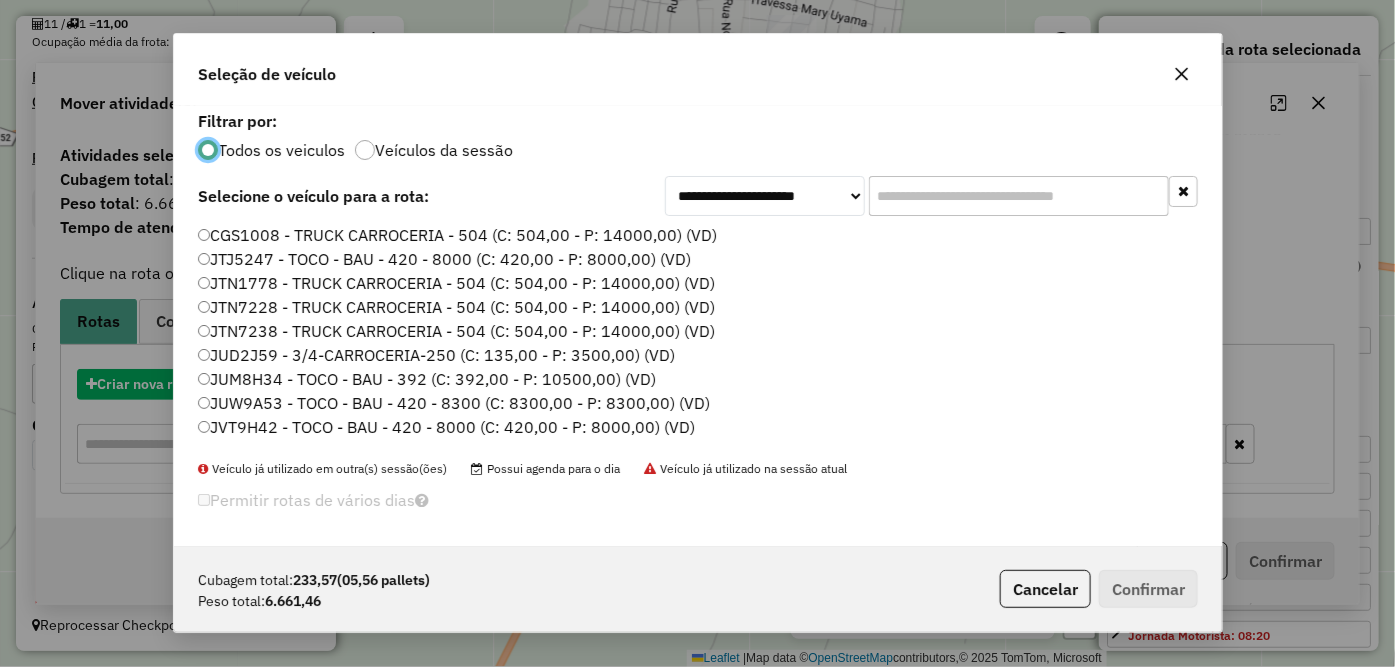 scroll, scrollTop: 11, scrollLeft: 5, axis: both 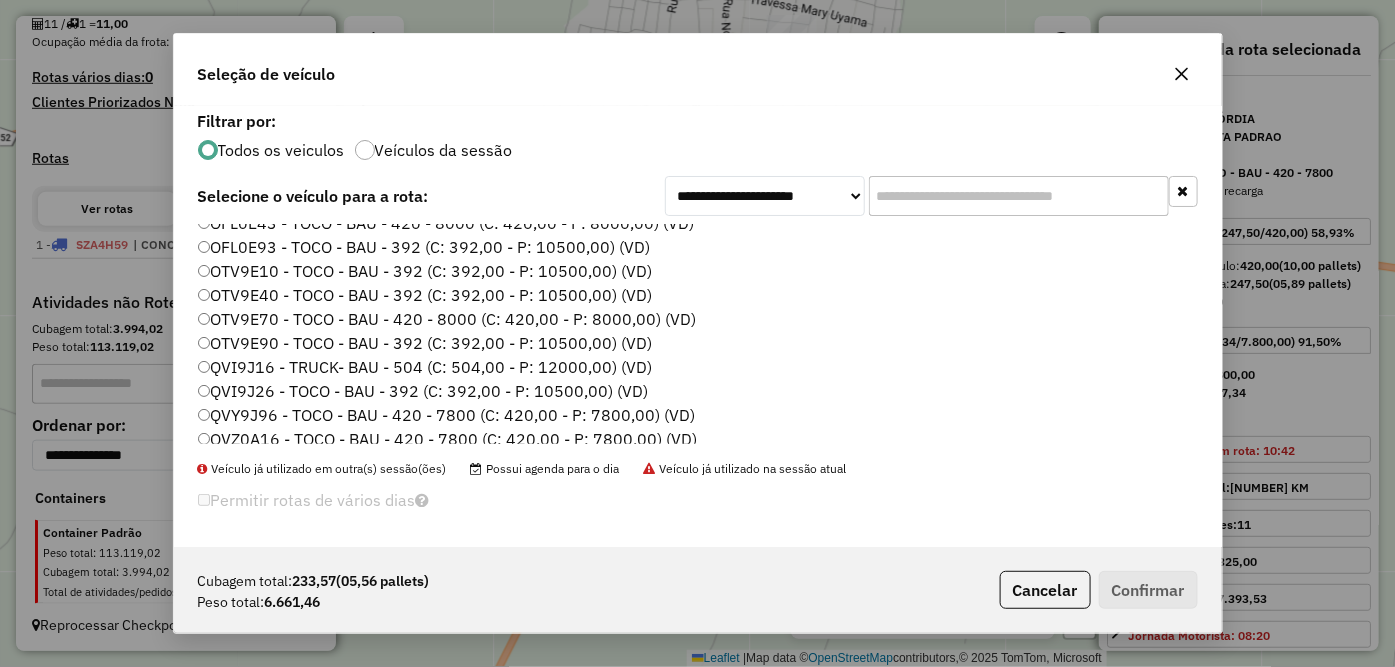 click on "QVZ0A16 - TOCO - BAU - 420 - 7800 (C: 420,00 - P: 7800,00) (VD)" 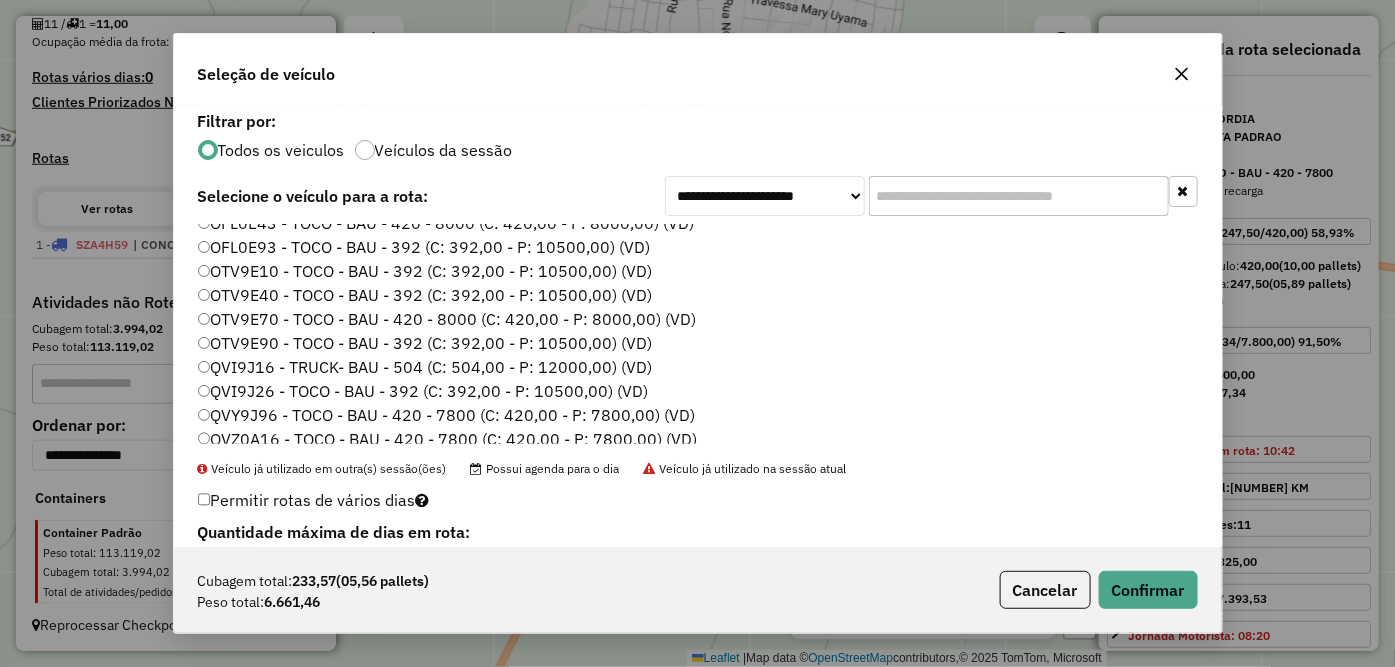 click on "**********" 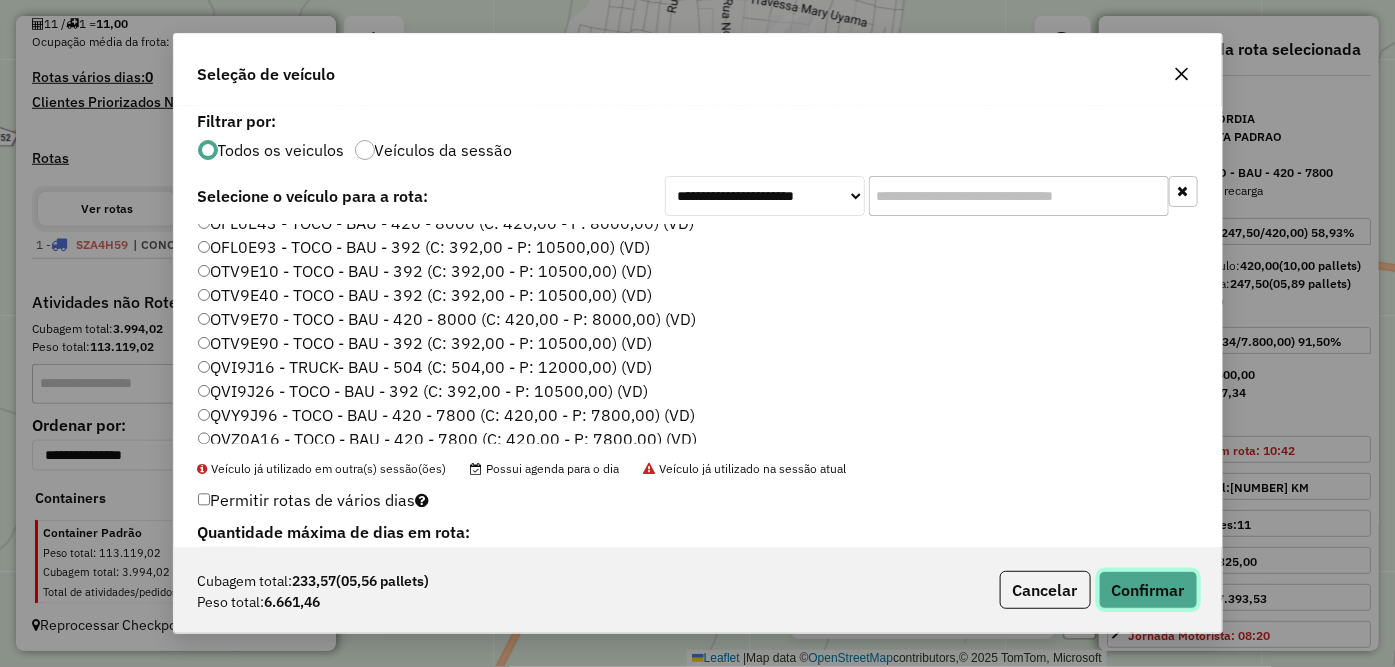 click on "Confirmar" 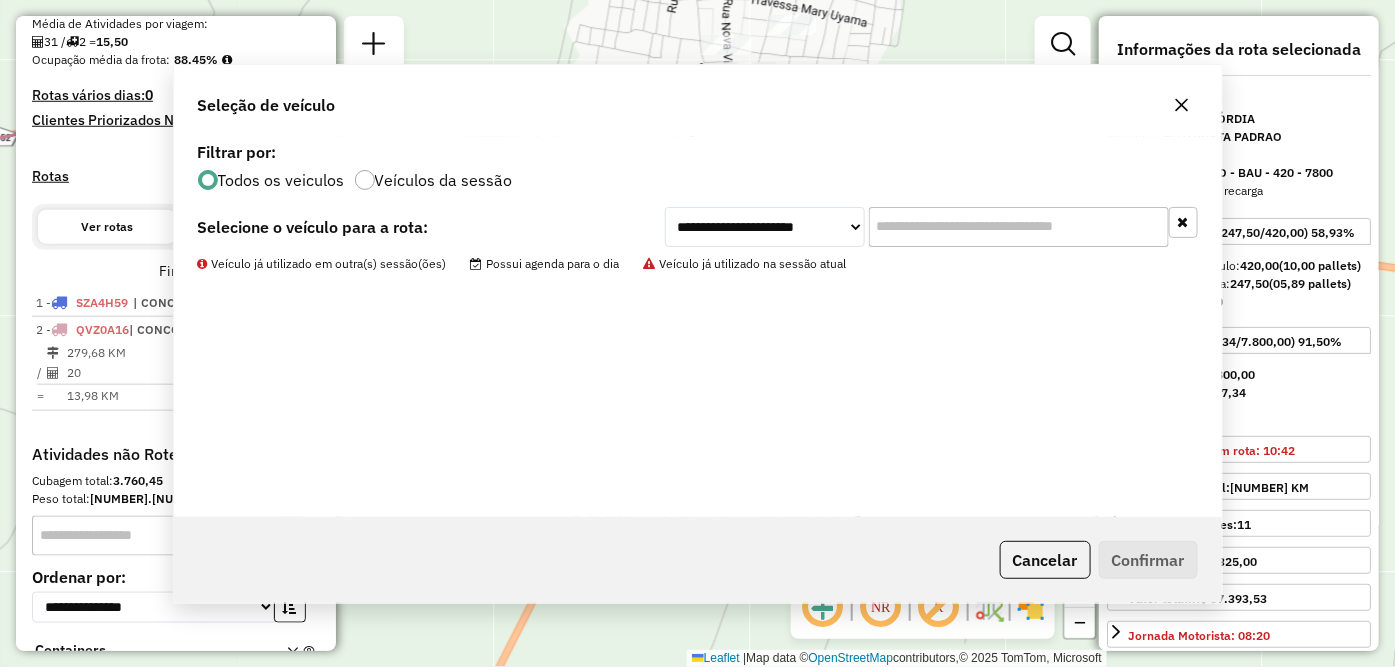 scroll, scrollTop: 627, scrollLeft: 0, axis: vertical 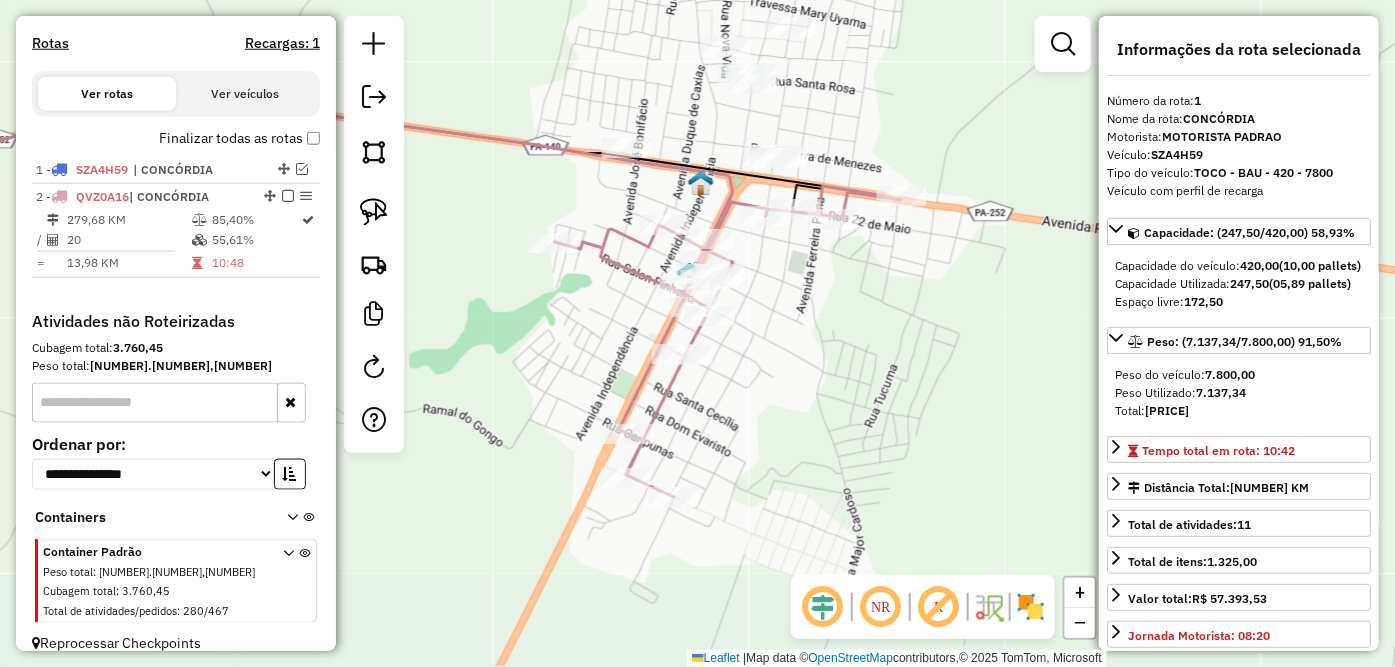 drag, startPoint x: 600, startPoint y: 234, endPoint x: 592, endPoint y: 283, distance: 49.648766 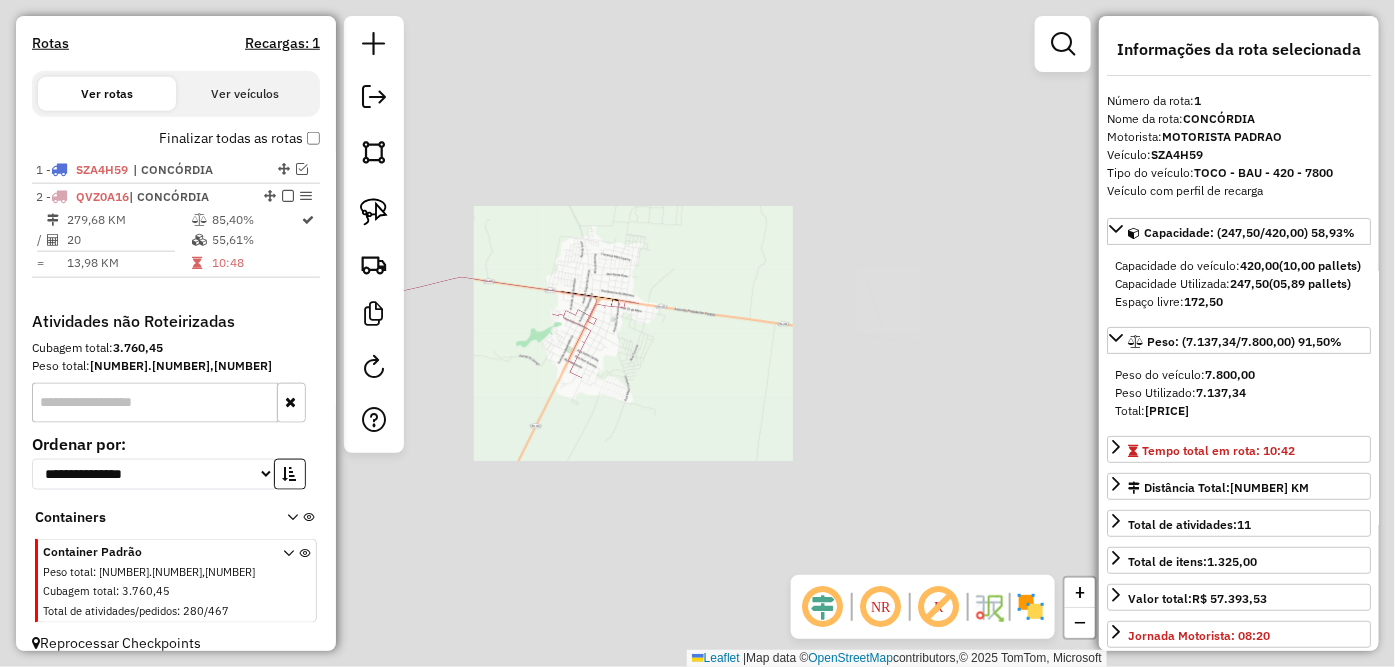 drag, startPoint x: 481, startPoint y: 425, endPoint x: 680, endPoint y: 396, distance: 201.10196 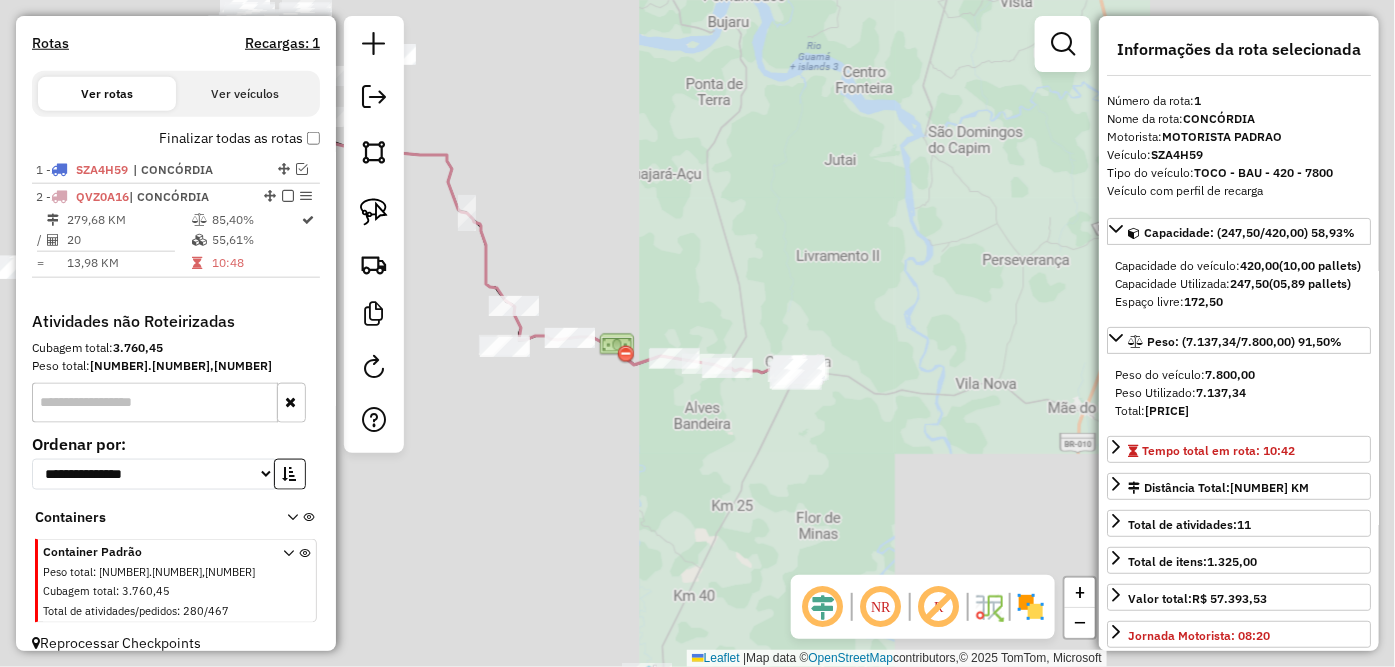 click on "Janela de atendimento Grade de atendimento Capacidade Transportadoras Veículos Cliente Pedidos  Rotas Selecione os dias de semana para filtrar as janelas de atendimento  Seg   Ter   Qua   Qui   Sex   Sáb   Dom  Informe o período da janela de atendimento: De: Até:  Filtrar exatamente a janela do cliente  Considerar janela de atendimento padrão  Selecione os dias de semana para filtrar as grades de atendimento  Seg   Ter   Qua   Qui   Sex   Sáb   Dom   Considerar clientes sem dia de atendimento cadastrado  Clientes fora do dia de atendimento selecionado Filtrar as atividades entre os valores definidos abaixo:  Peso mínimo:   Peso máximo:   Cubagem mínima:   Cubagem máxima:   De:   Até:  Filtrar as atividades entre o tempo de atendimento definido abaixo:  De:   Até:   Considerar capacidade total dos clientes não roteirizados Transportadora: Selecione um ou mais itens Tipo de veículo: Selecione um ou mais itens Veículo: Selecione um ou mais itens Motorista: Selecione um ou mais itens Nome: Rótulo:" 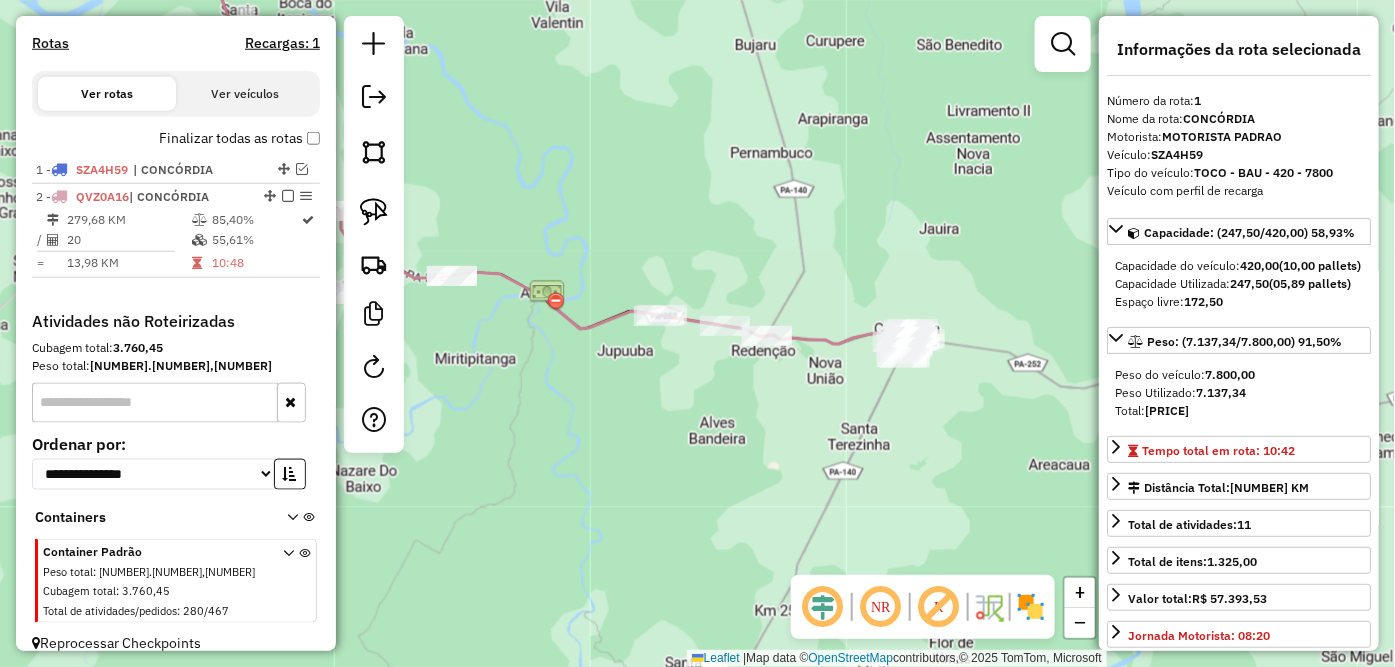 drag, startPoint x: 376, startPoint y: 211, endPoint x: 534, endPoint y: 317, distance: 190.26297 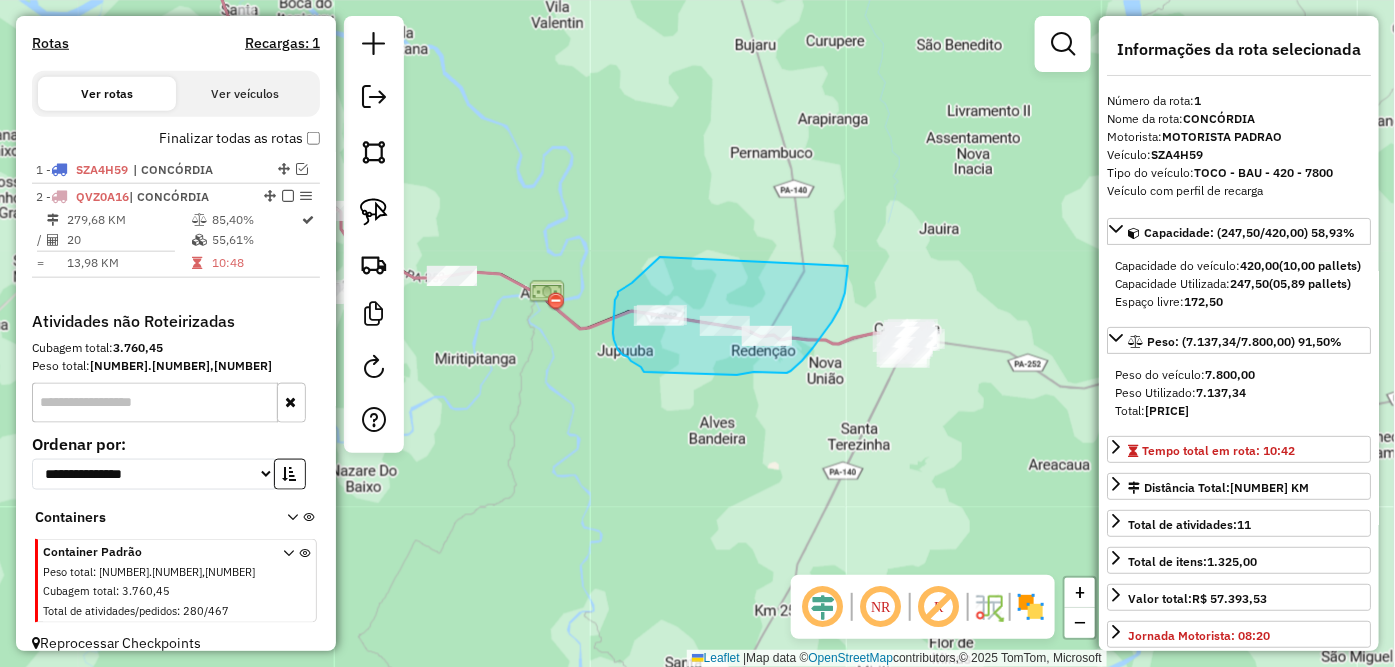 drag, startPoint x: 660, startPoint y: 257, endPoint x: 848, endPoint y: 266, distance: 188.2153 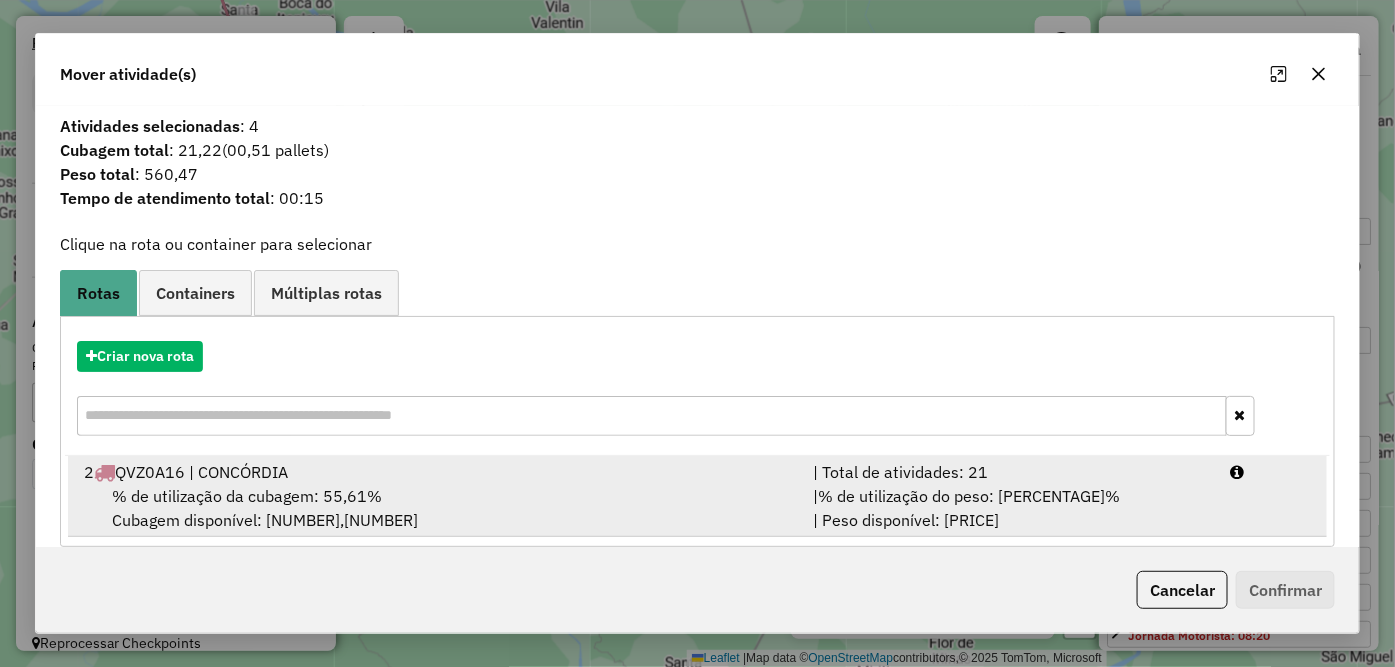 click on "% de utilização da cubagem: [PERCENTAGE]%  Cubagem disponível: [PRICE]" at bounding box center (437, 508) 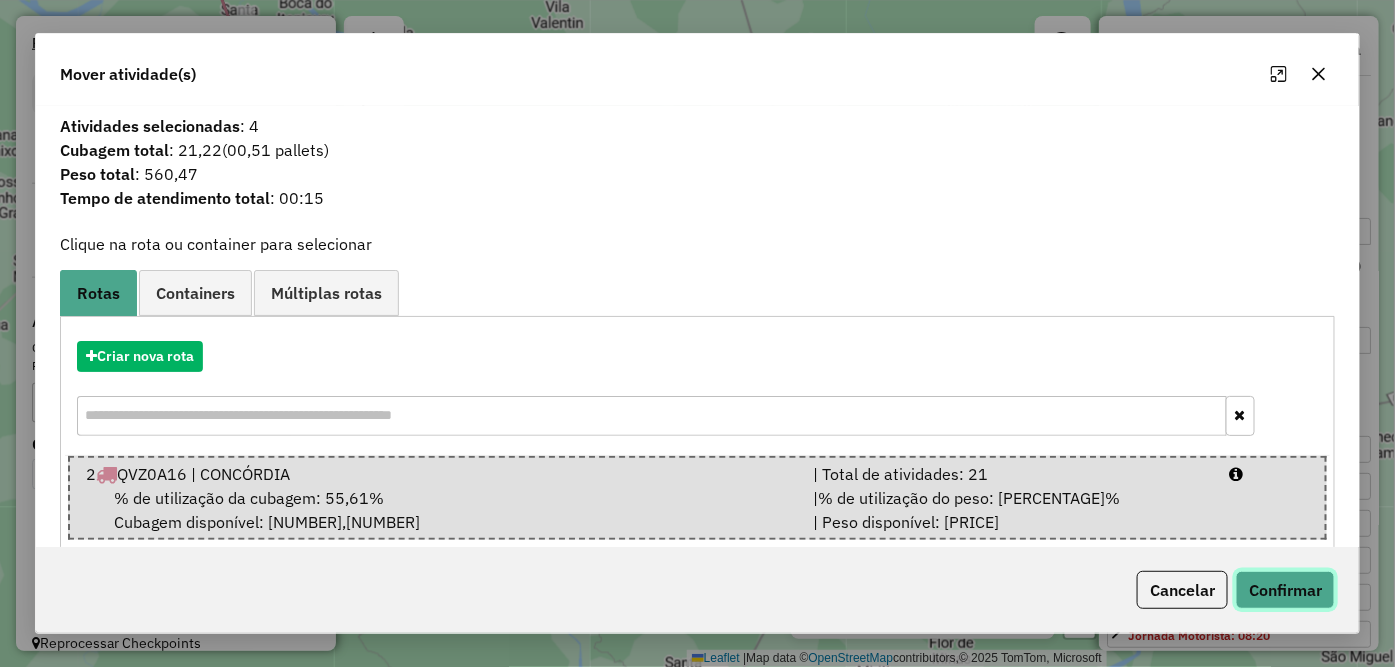 click on "Confirmar" 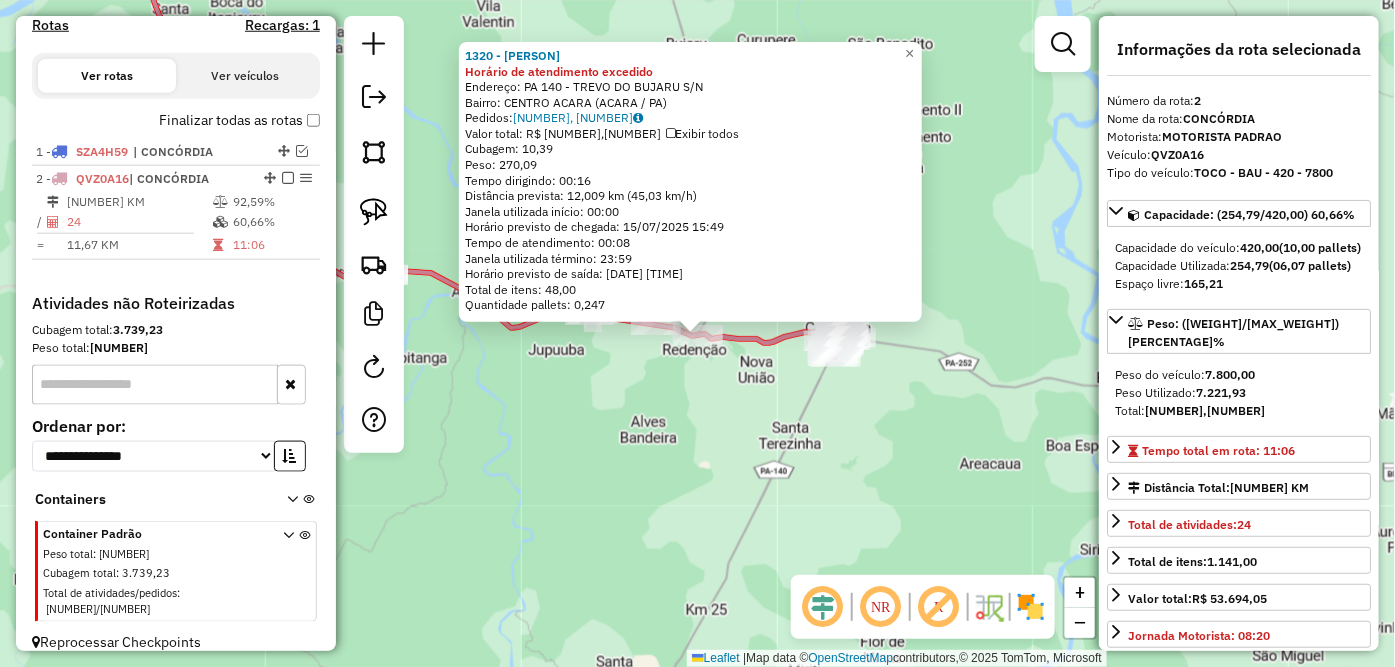 click on "1320 - [PERSON] Horário de atendimento excedido  Endereço:  [STREET] [NUMBER]   Bairro: [CITY] [CITY] ([CITY] / [STATE])   Pedidos:  14715969, 14715970   Valor total: R$ 2.367,98   Exibir todos   Cubagem: 10,39  Peso: 270,09  Tempo dirigindo: 00:16   Distância prevista: 12,009 km (45,03 km/h)   Janela utilizada início: 00:00   Horário previsto de chegada: 15/07/2025 15:49   Tempo de atendimento: 00:08   Janela utilizada término: 23:59   Horário previsto de saída: 15/07/2025 15:57   Total de itens: 48,00   Quantidade pallets: 0,247  × Janela de atendimento Grade de atendimento Capacidade Transportadoras Veículos Cliente Pedidos  Rotas Selecione os dias de semana para filtrar as janelas de atendimento  Seg   Ter   Qua   Qui   Sex   Sáb   Dom  Informe o período da janela de atendimento: De: Até:  Filtrar exatamente a janela do cliente  Considerar janela de atendimento padrão  Selecione os dias de semana para filtrar as grades de atendimento  Seg   Ter   Qua   Qui   Sex   Sáb   Dom   De:" 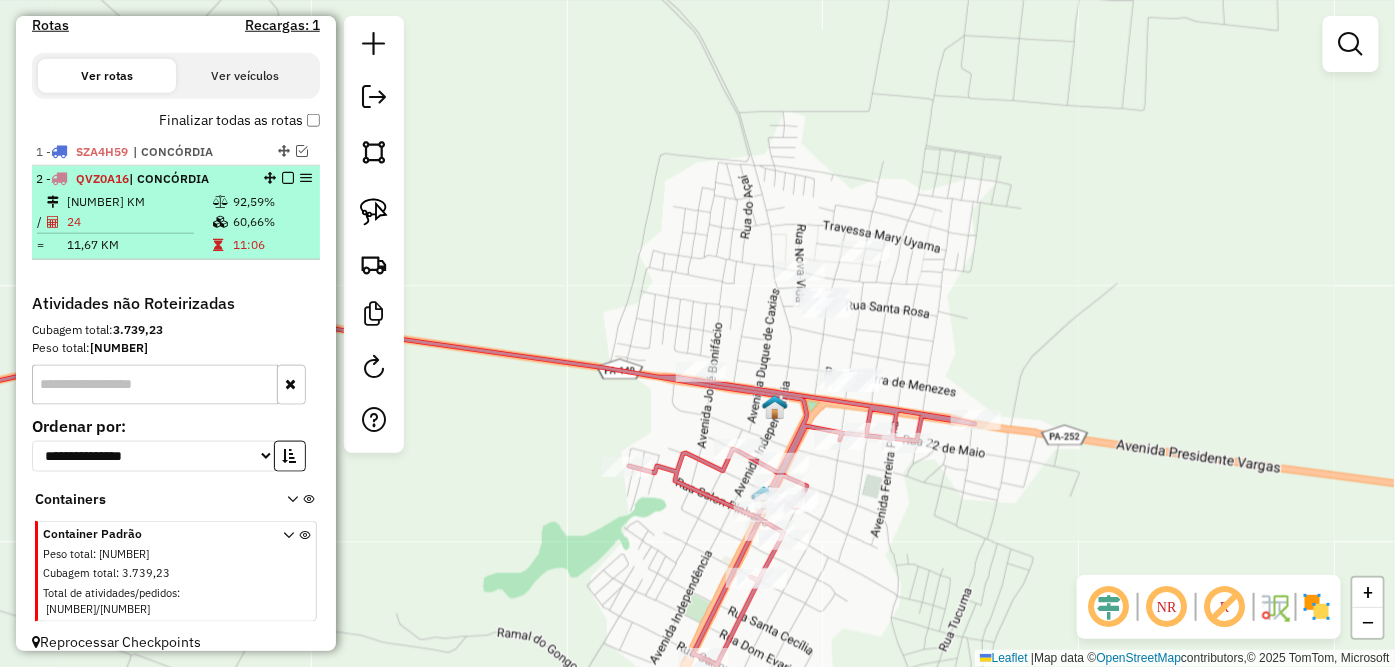 click at bounding box center (288, 178) 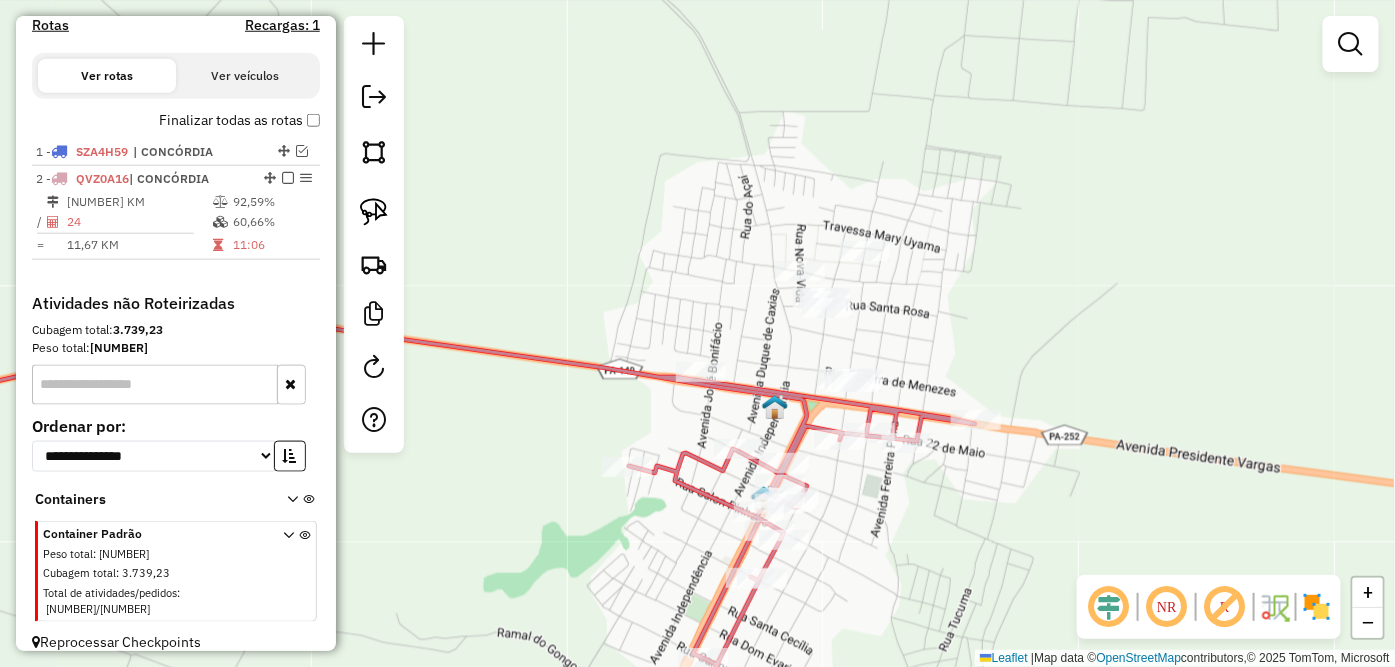 scroll, scrollTop: 561, scrollLeft: 0, axis: vertical 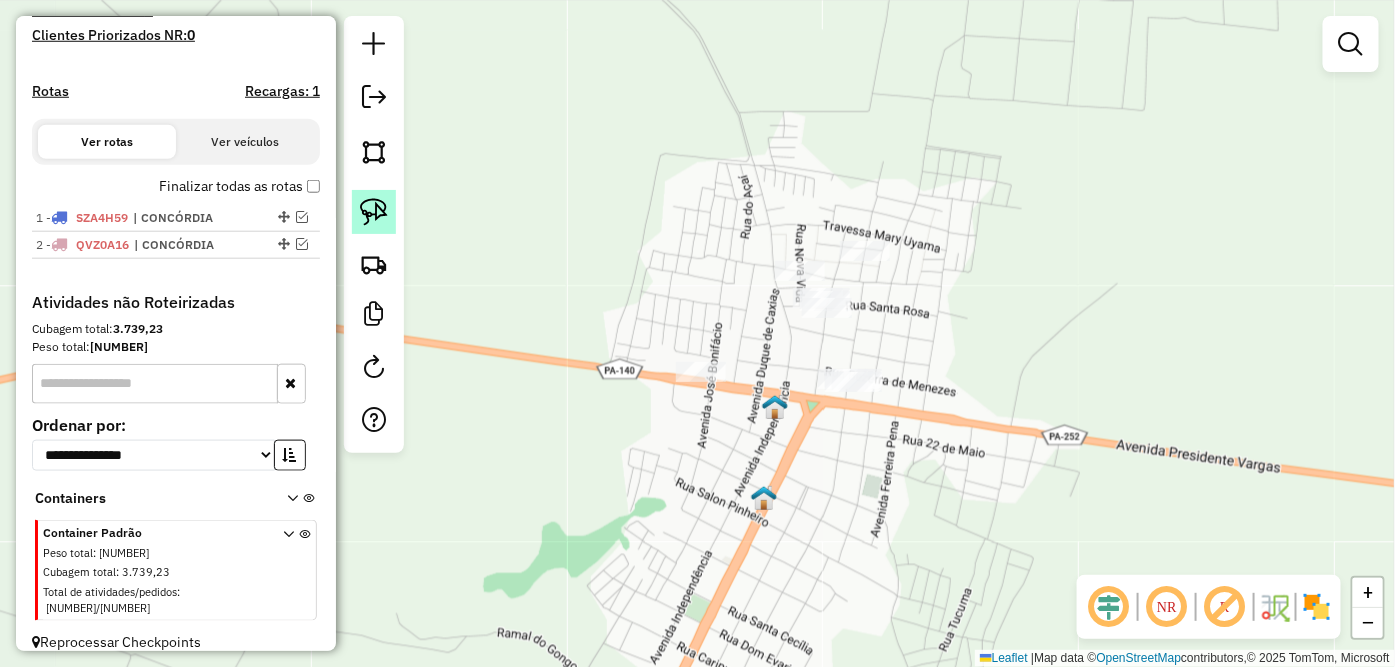 click 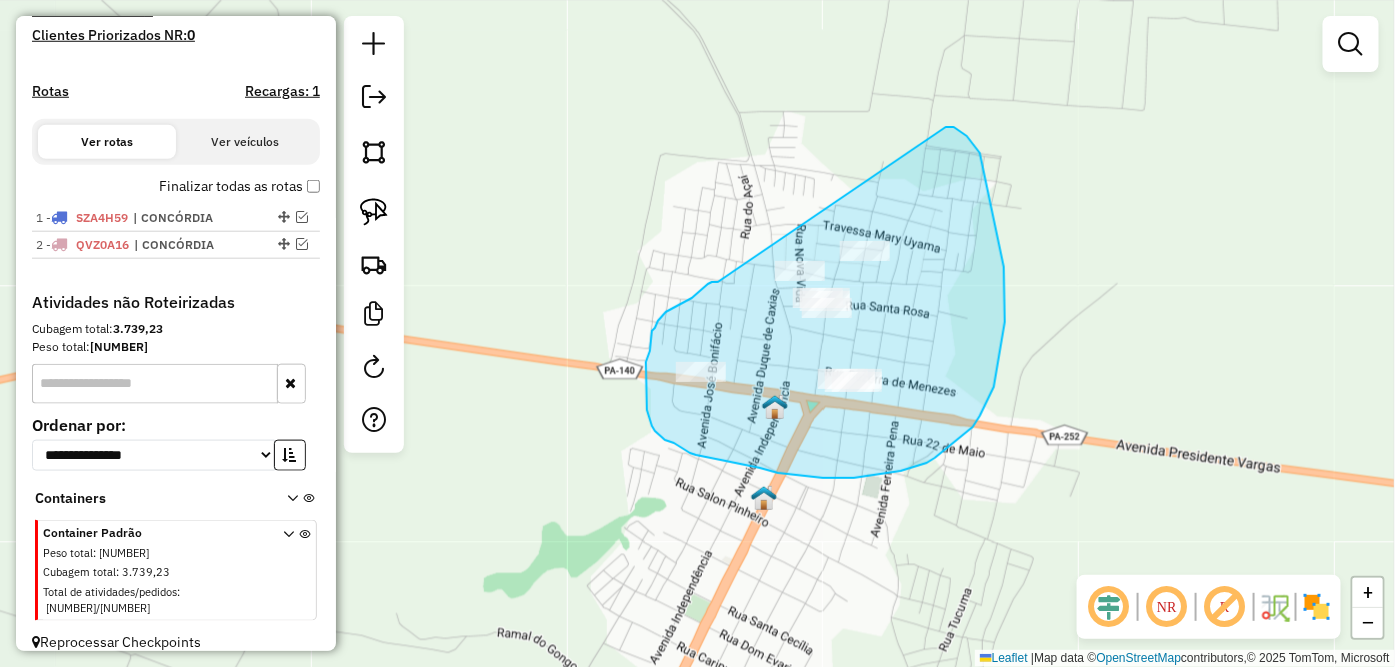 drag, startPoint x: 716, startPoint y: 282, endPoint x: 946, endPoint y: 127, distance: 277.35358 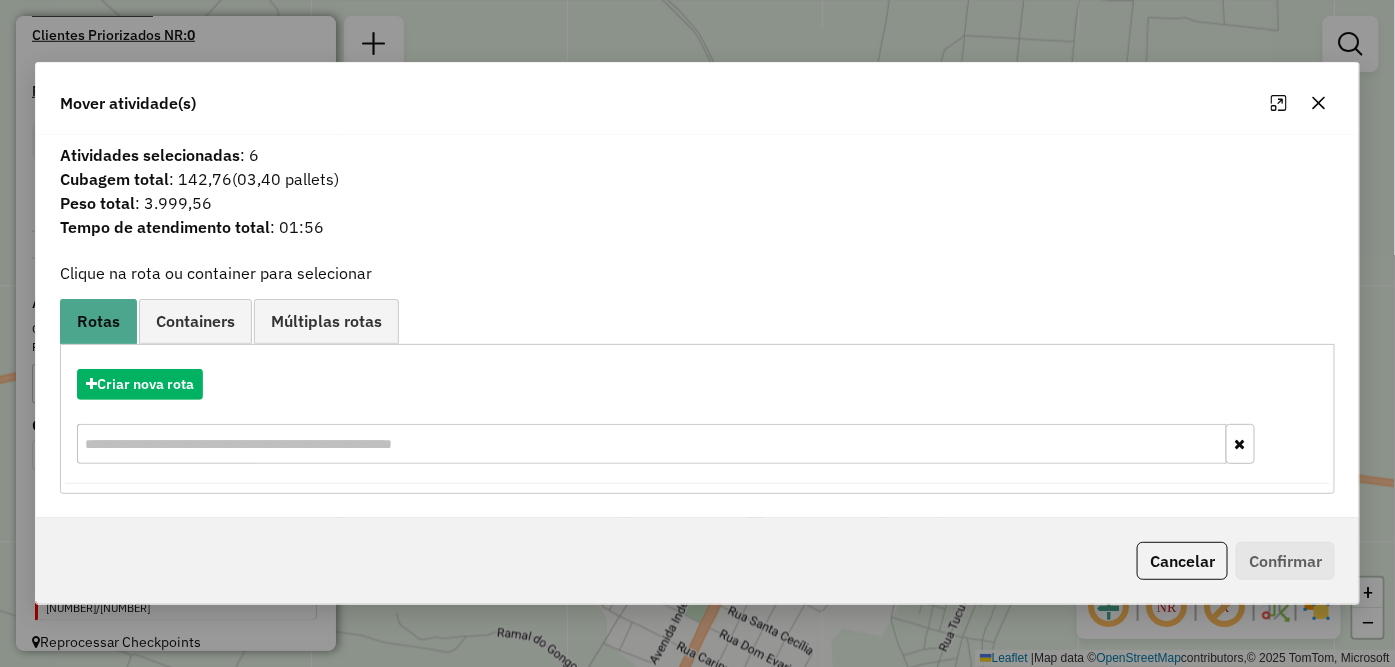 click 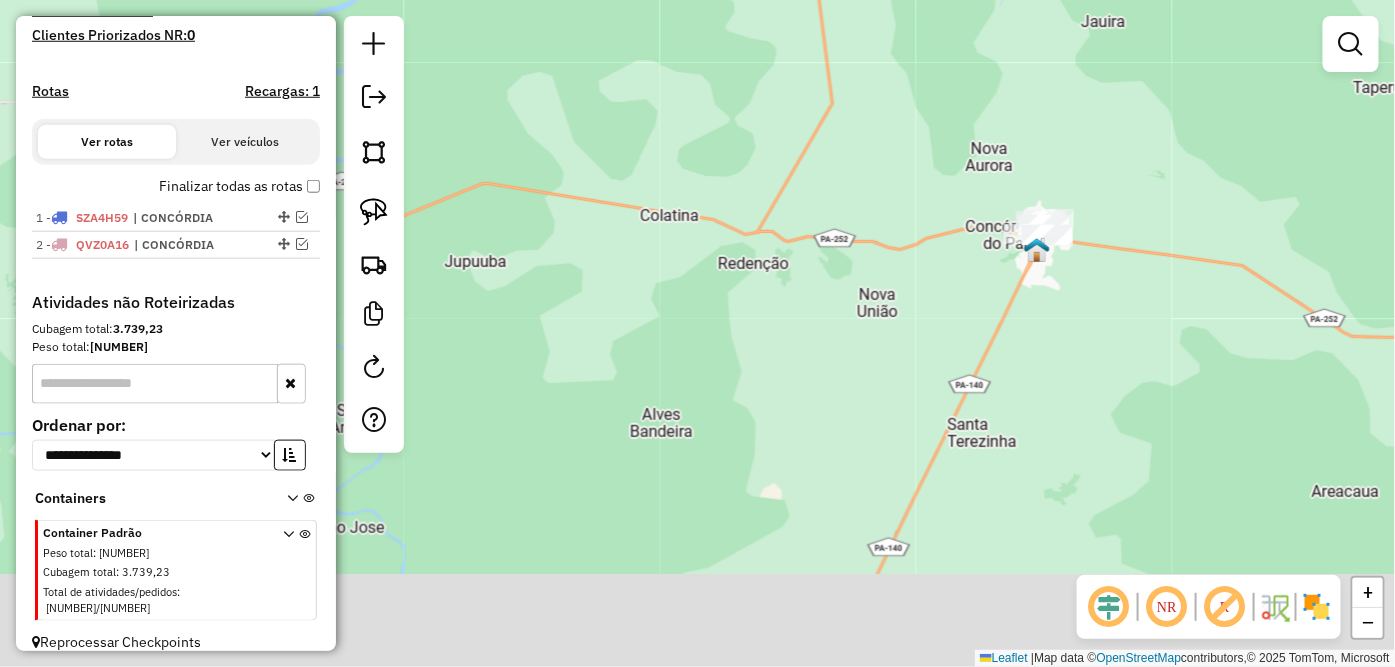 drag, startPoint x: 1038, startPoint y: 503, endPoint x: 1054, endPoint y: 341, distance: 162.78821 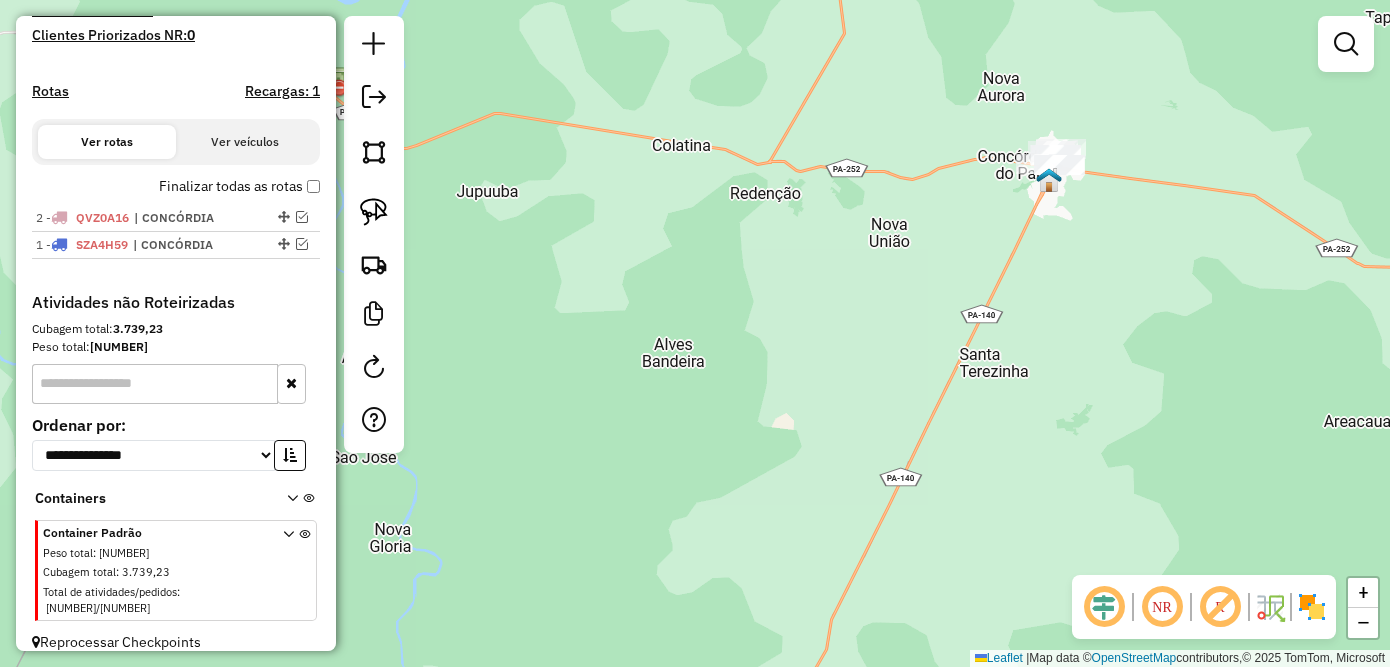 drag, startPoint x: 278, startPoint y: 246, endPoint x: 282, endPoint y: 197, distance: 49.162994 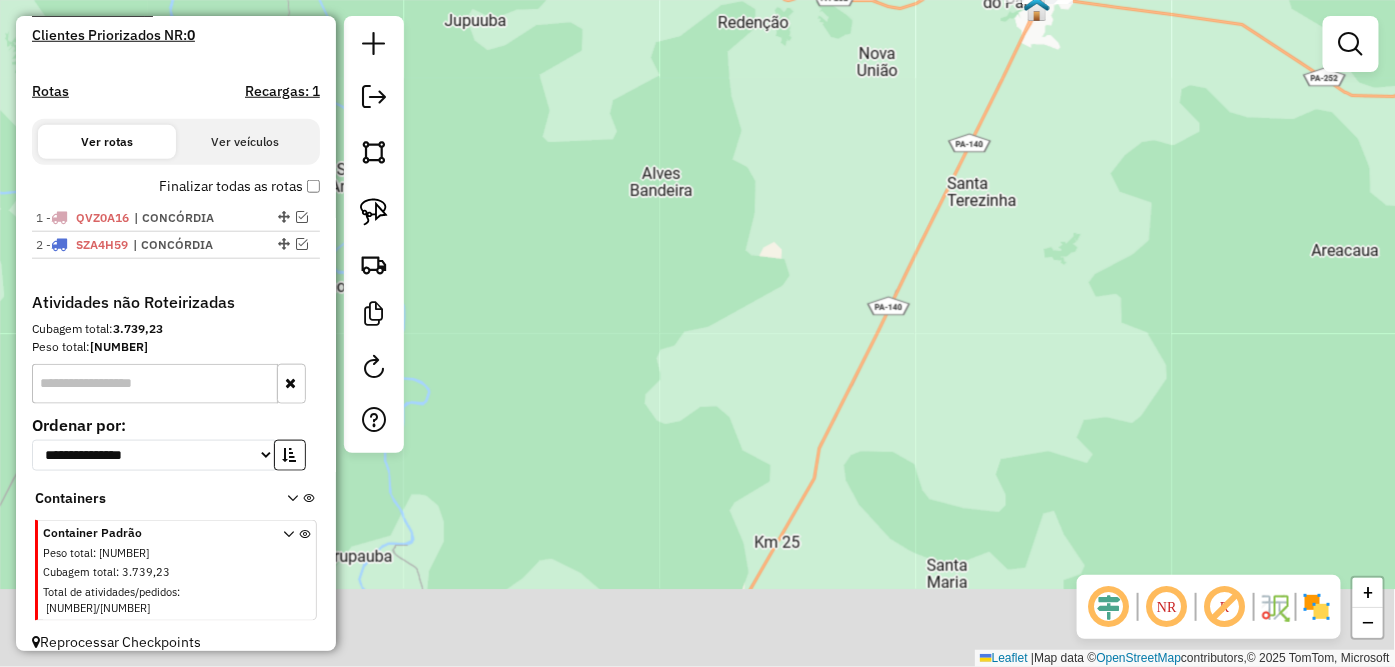 drag, startPoint x: 865, startPoint y: 382, endPoint x: 866, endPoint y: 285, distance: 97.00516 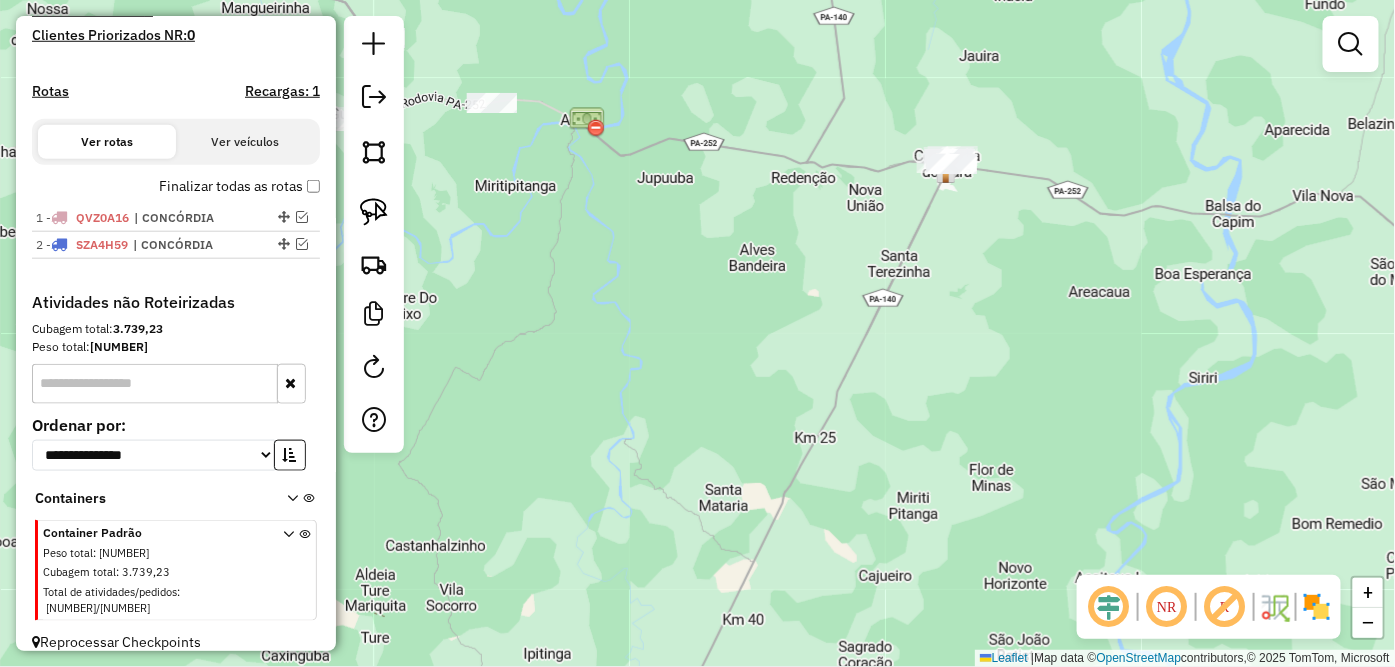 drag, startPoint x: 833, startPoint y: 292, endPoint x: 832, endPoint y: 315, distance: 23.021729 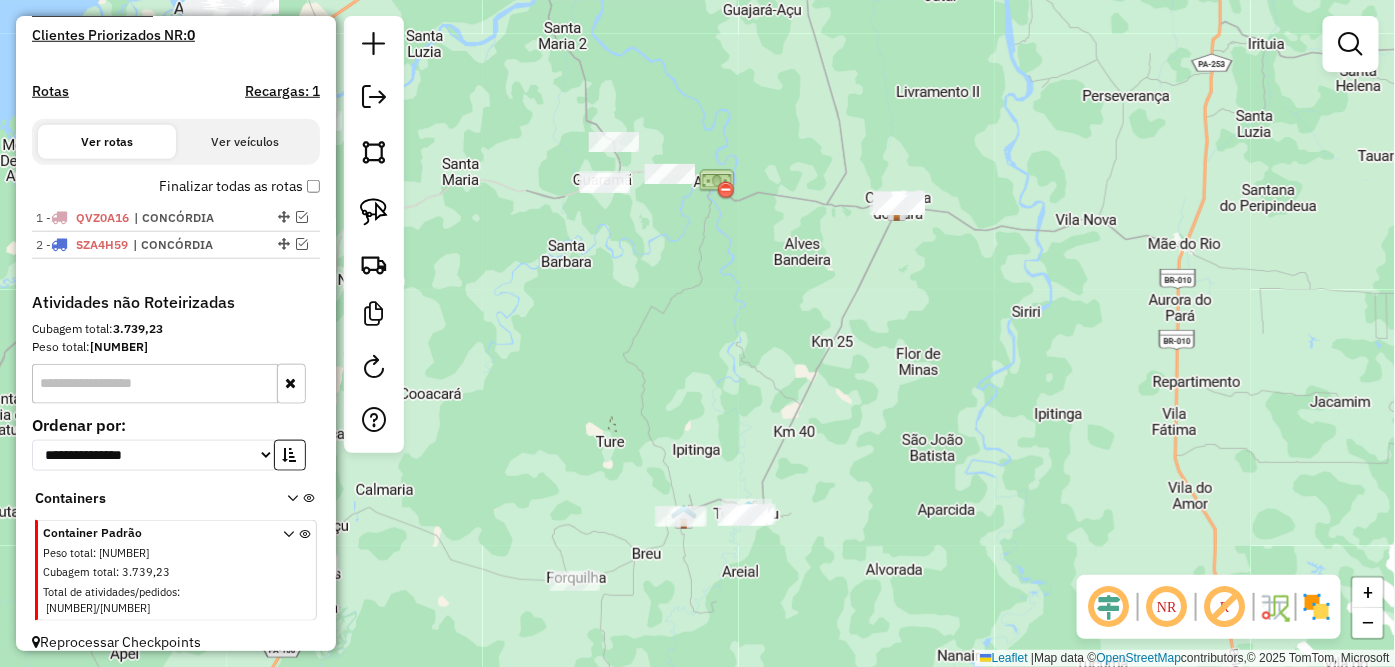 drag, startPoint x: 793, startPoint y: 333, endPoint x: 808, endPoint y: 283, distance: 52.201534 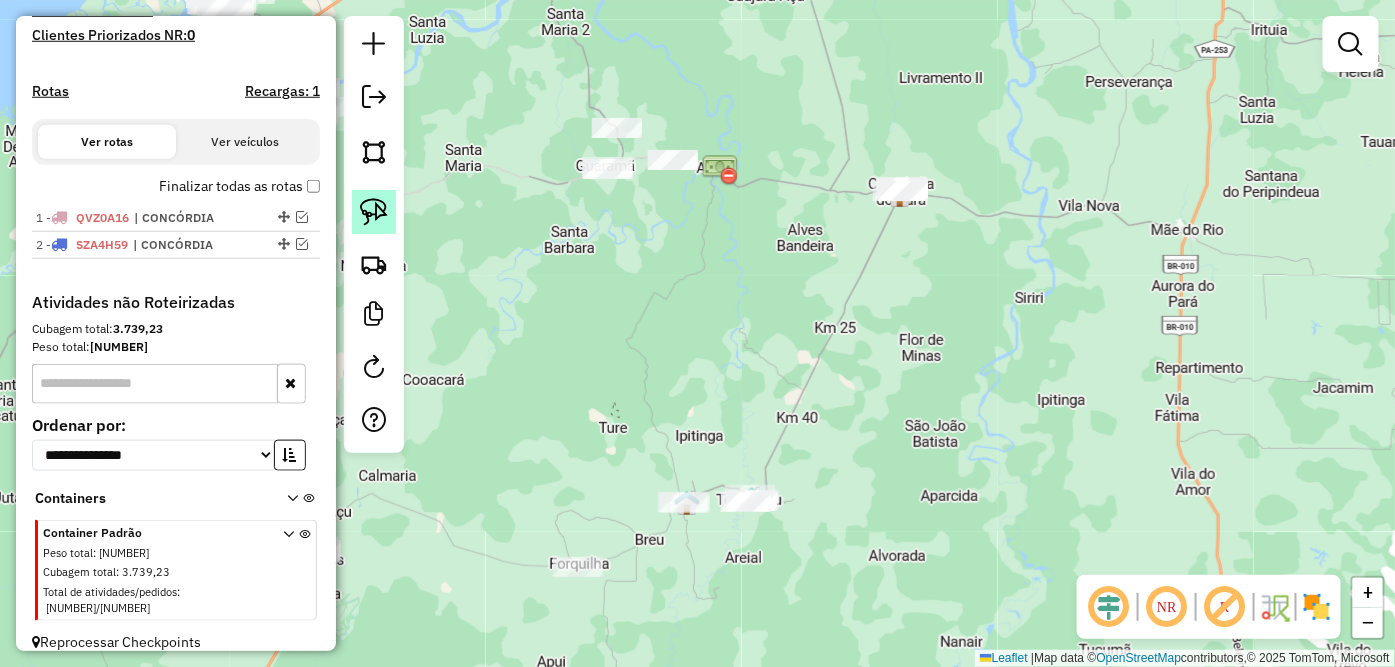 click 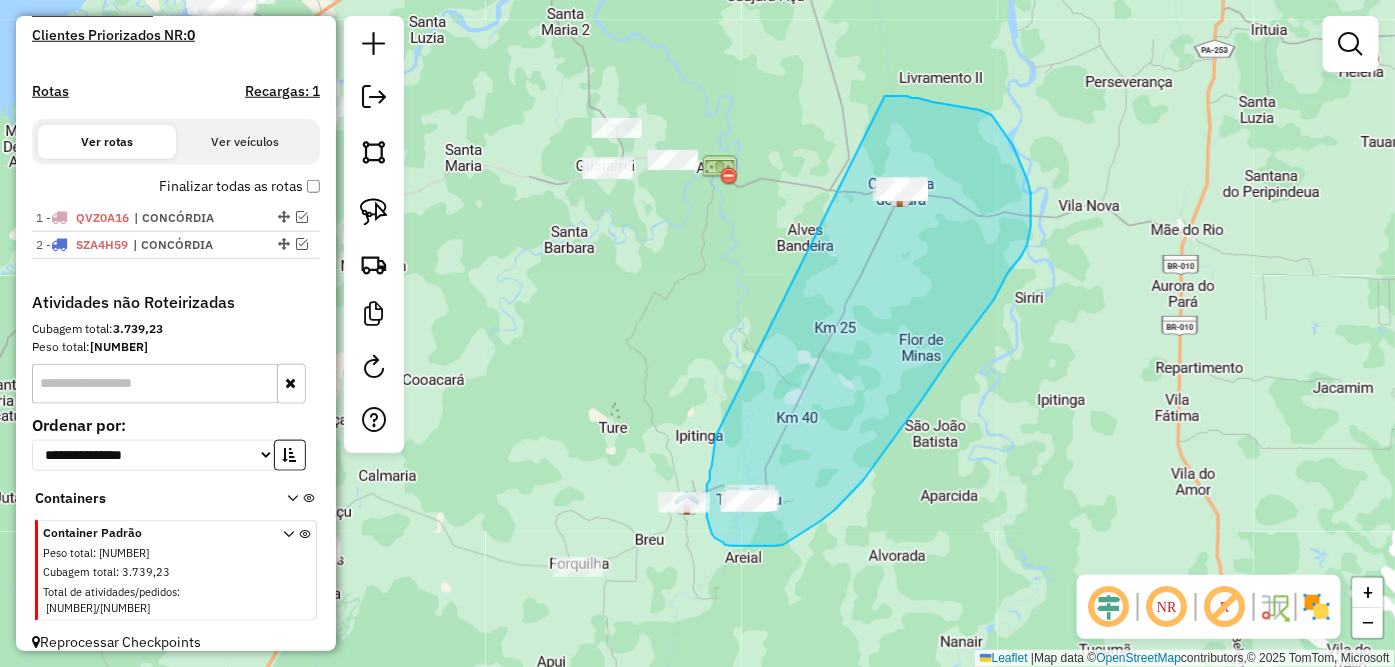 drag, startPoint x: 716, startPoint y: 440, endPoint x: 885, endPoint y: 96, distance: 383.27145 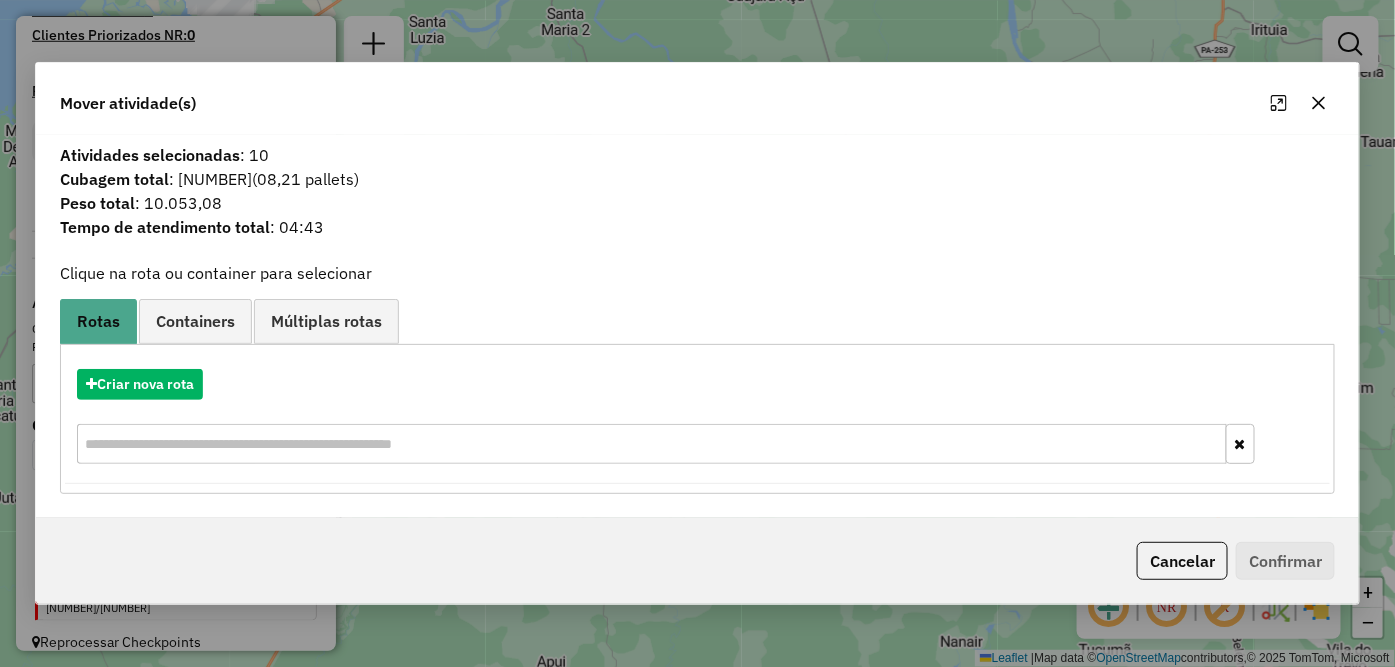 click 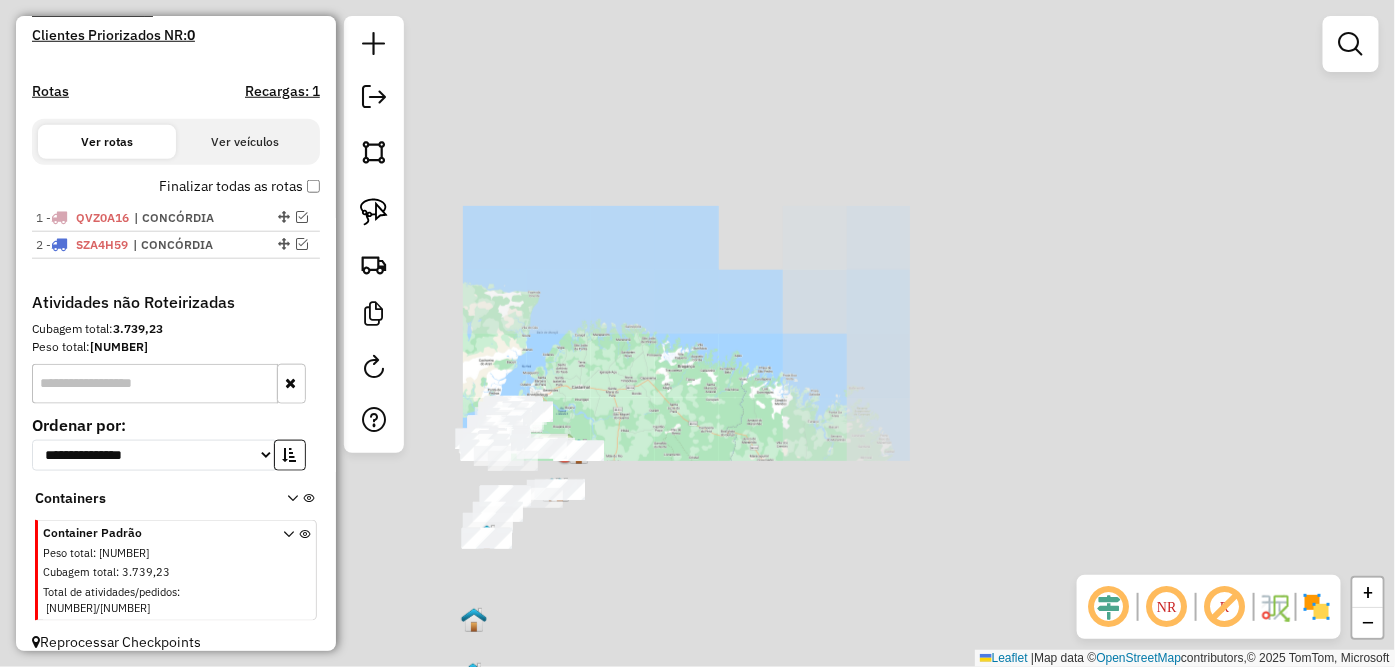 drag, startPoint x: 571, startPoint y: 568, endPoint x: 758, endPoint y: 464, distance: 213.9743 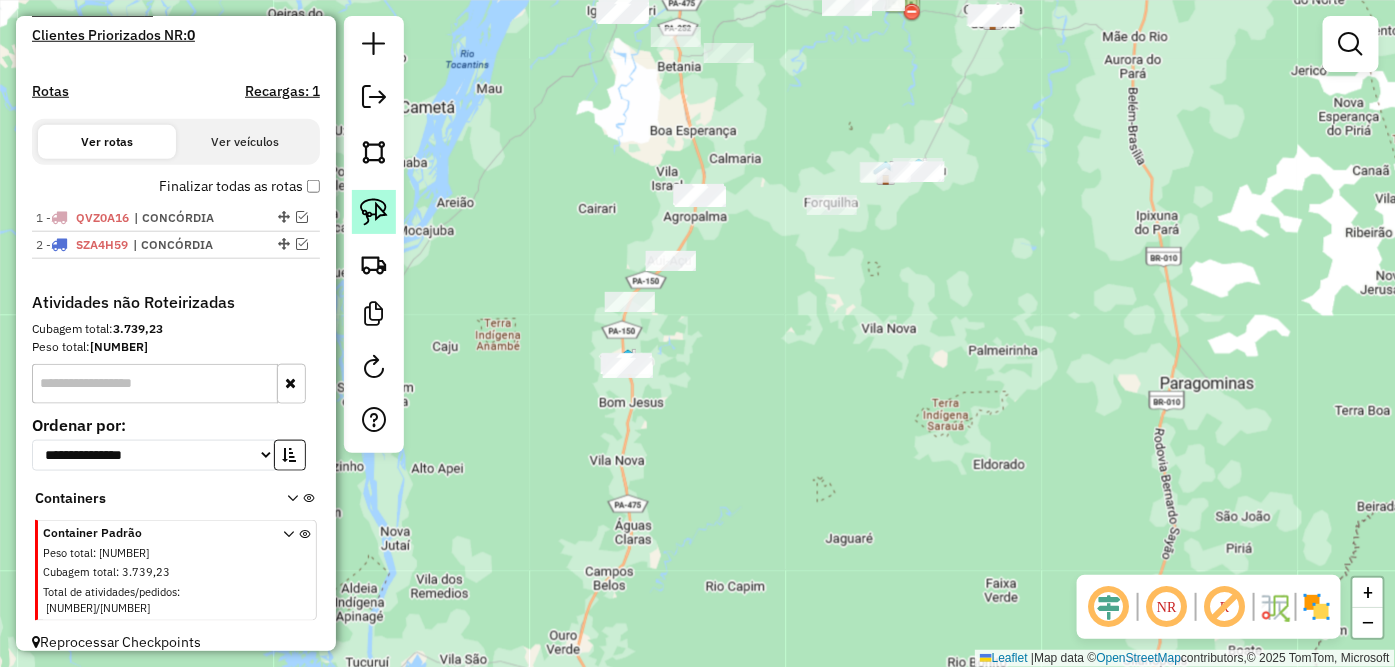 click 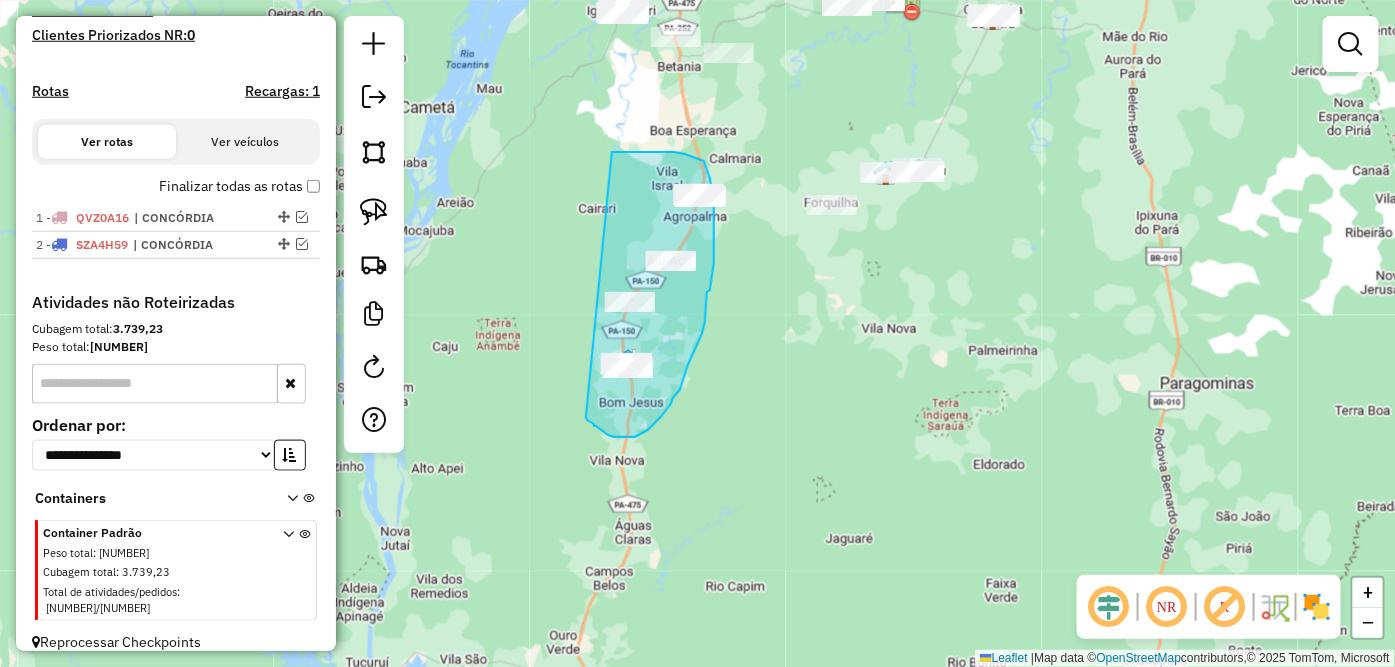drag, startPoint x: 617, startPoint y: 152, endPoint x: 586, endPoint y: 417, distance: 266.80704 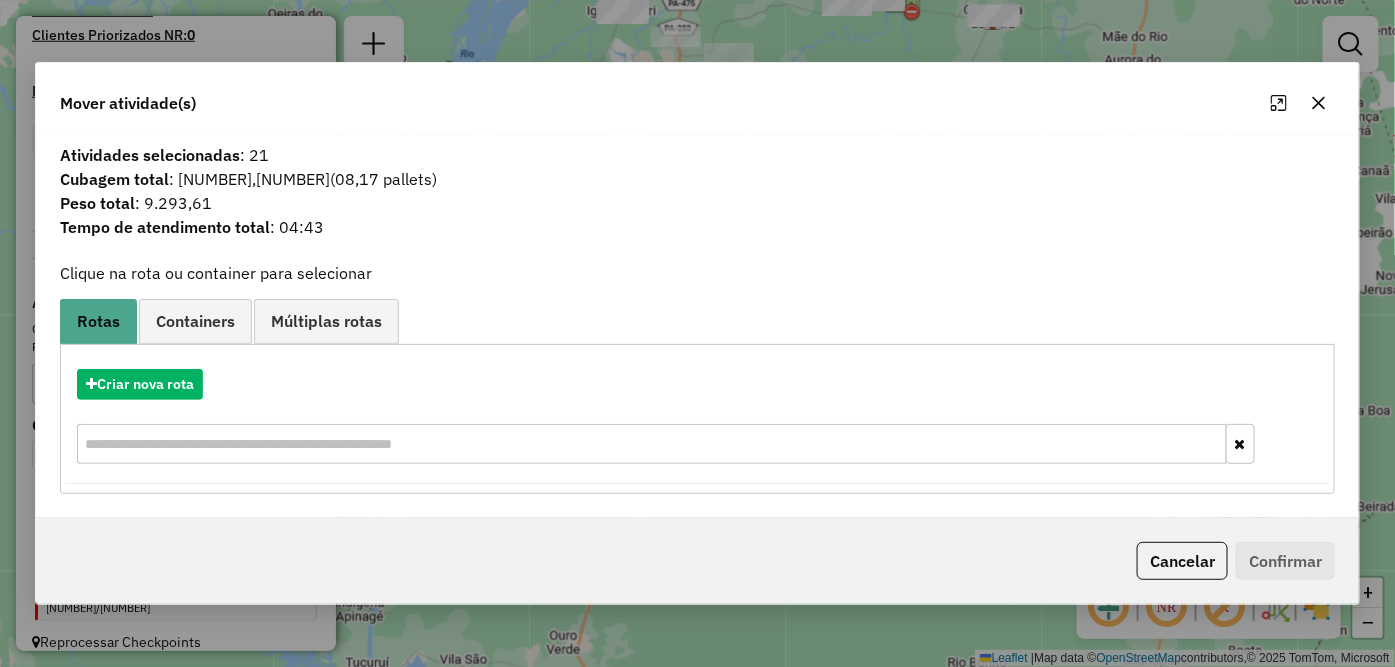 click 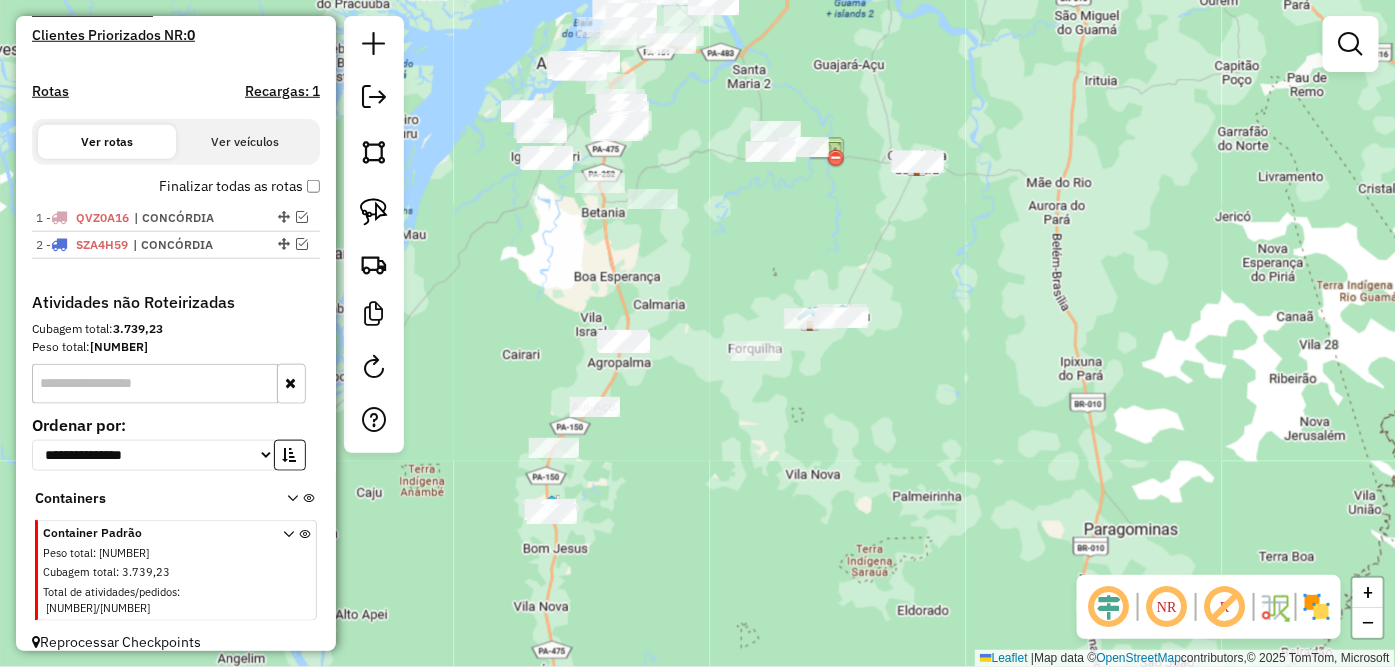 drag, startPoint x: 1073, startPoint y: 244, endPoint x: 1018, endPoint y: 361, distance: 129.28264 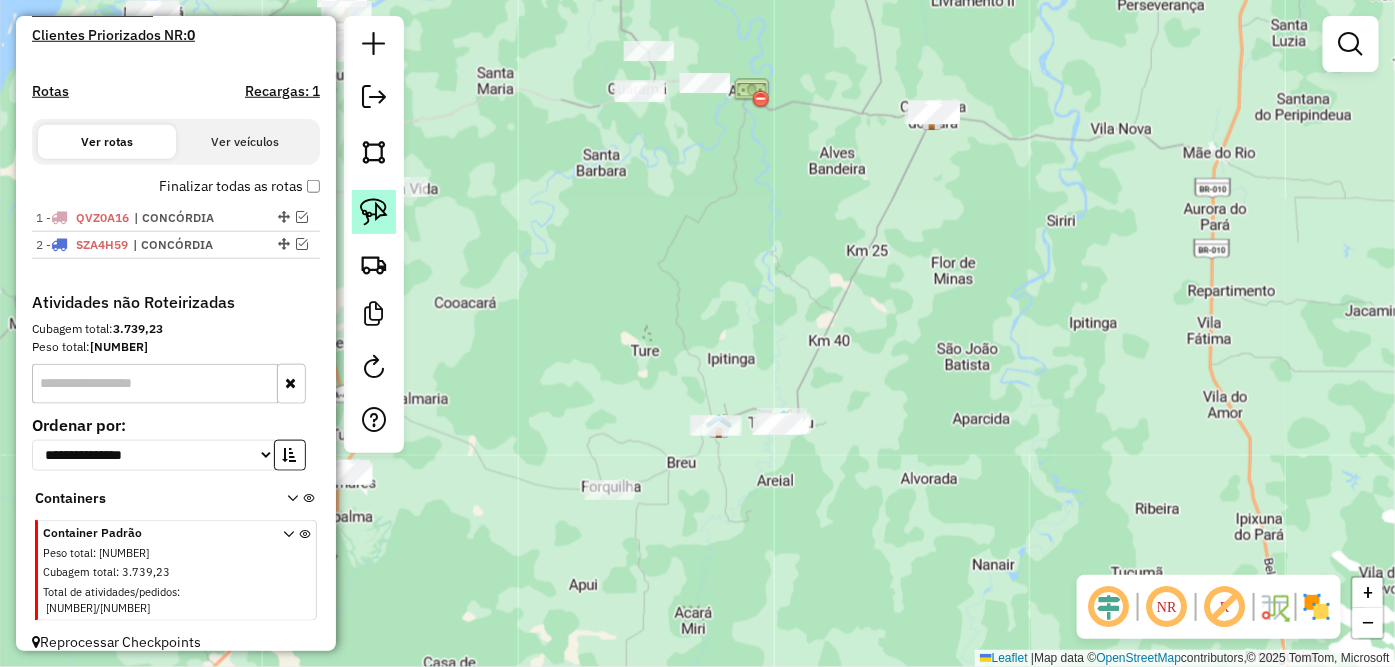 click 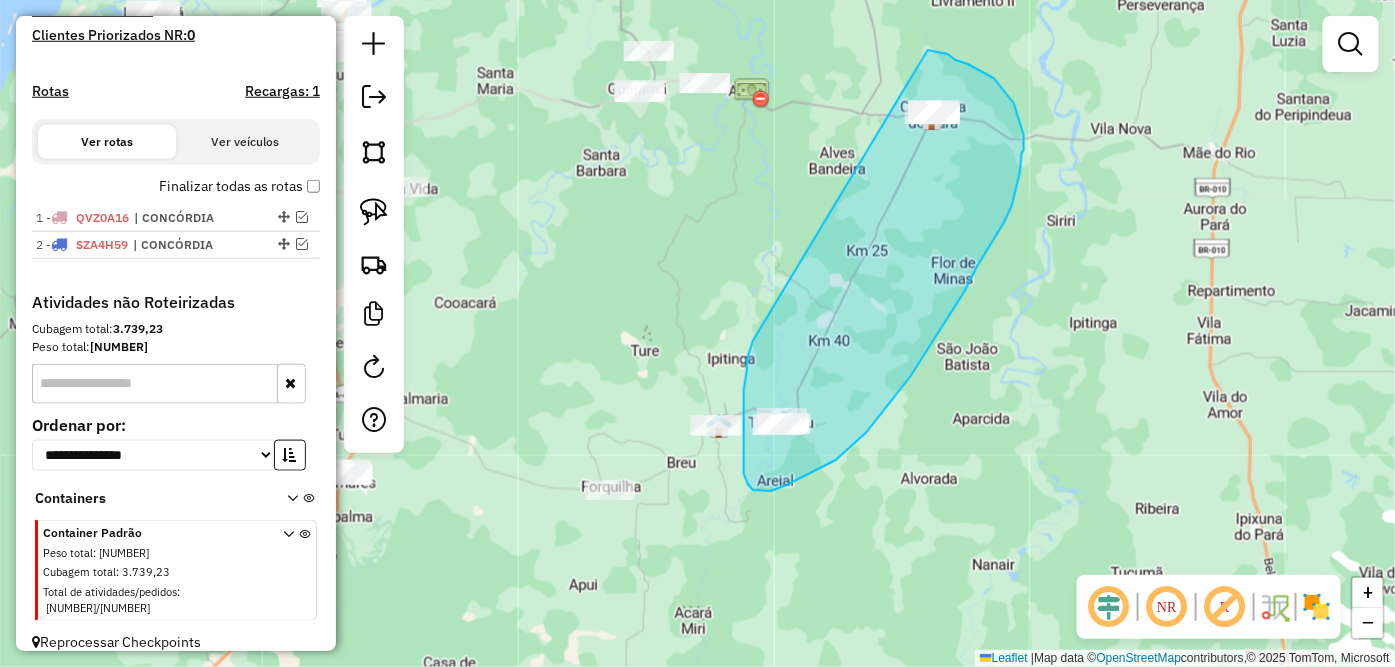 drag, startPoint x: 752, startPoint y: 344, endPoint x: 927, endPoint y: 50, distance: 342.14178 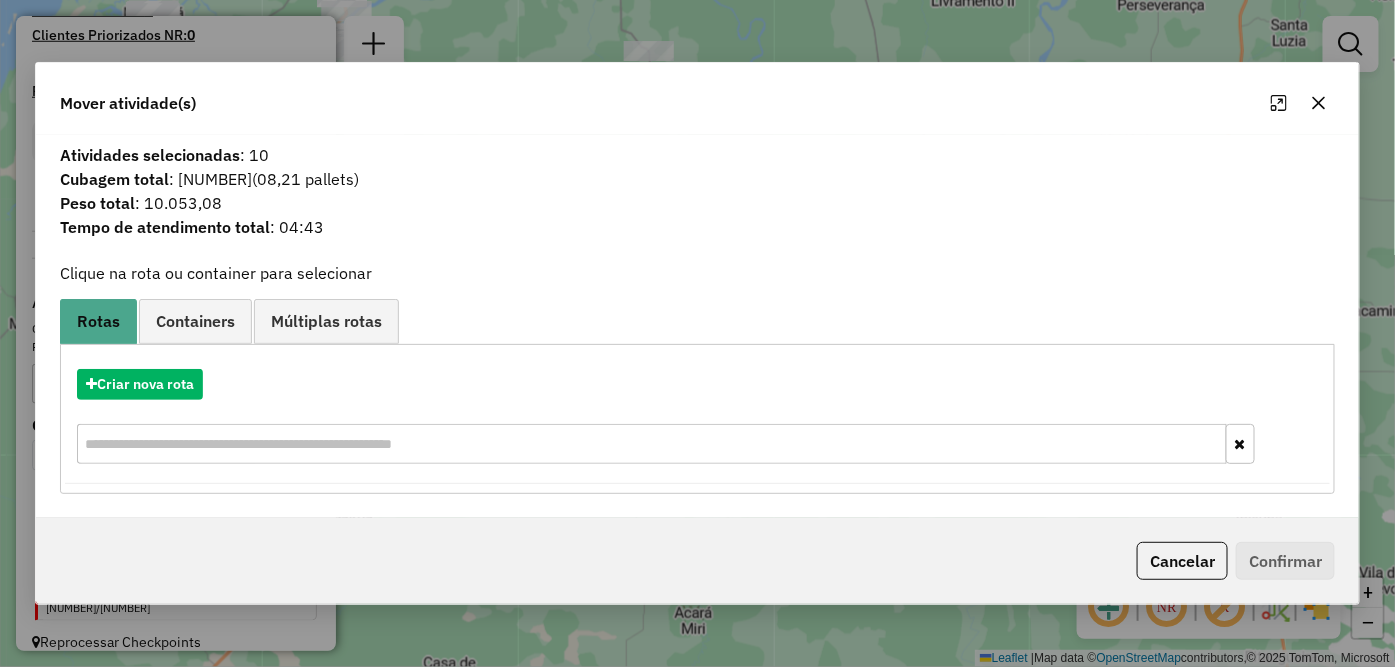 click 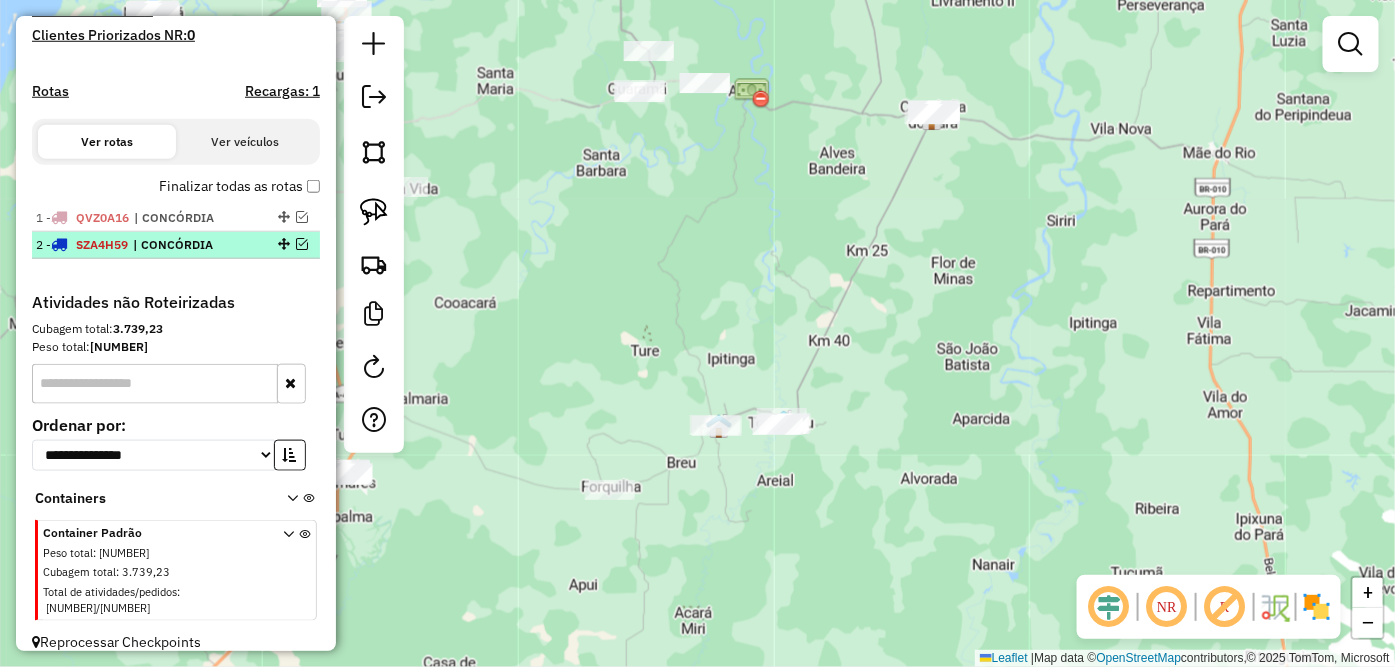 click on "SZA4H59" at bounding box center (102, 244) 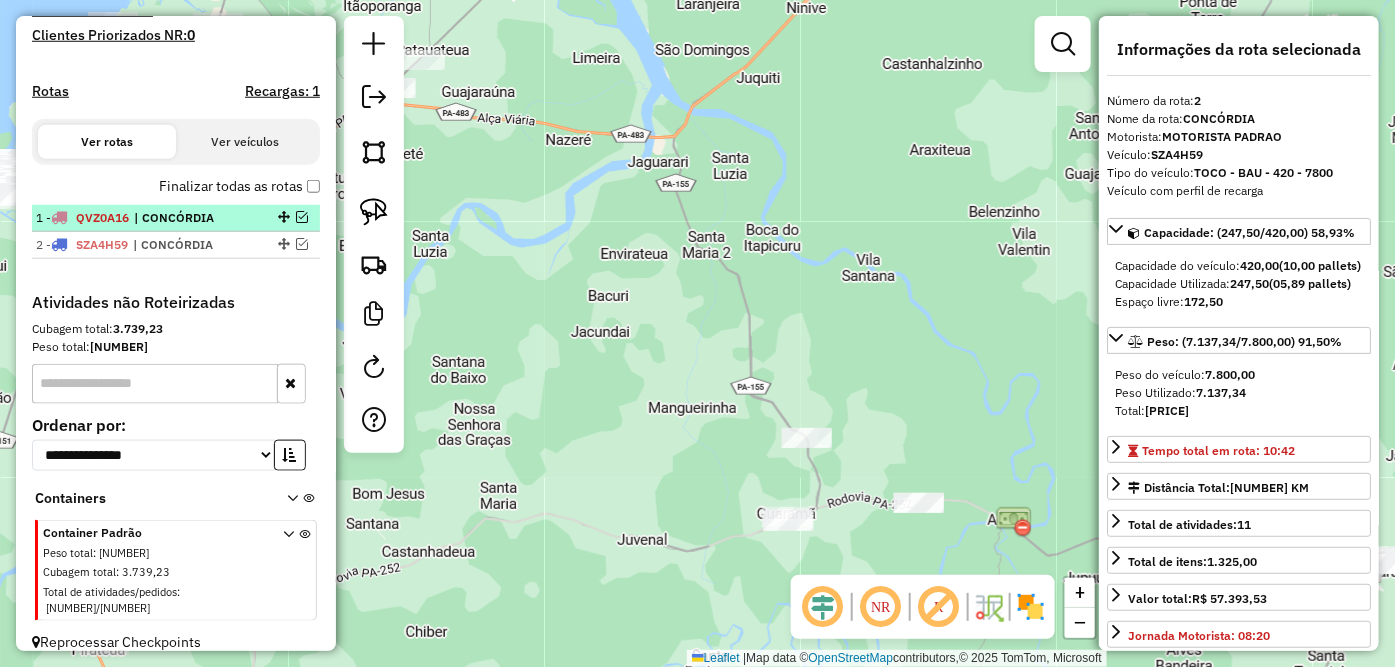 click on "QVZ0A16" at bounding box center [102, 217] 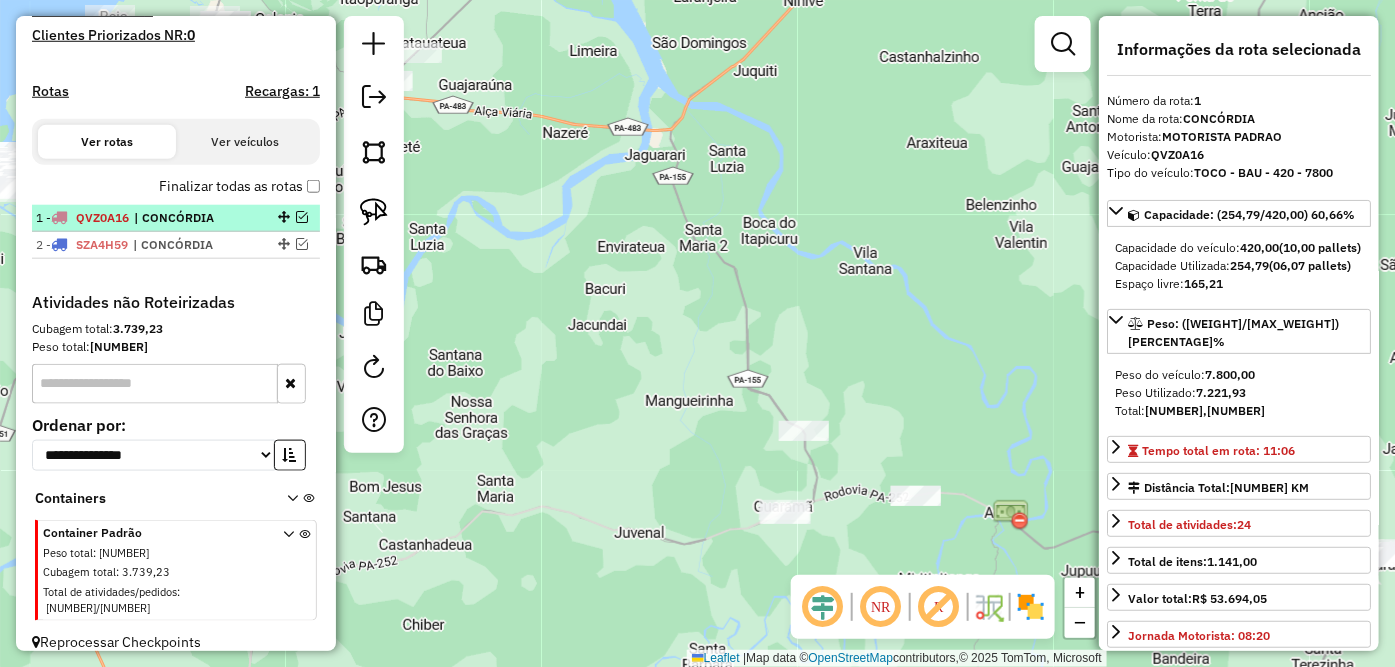 click at bounding box center (302, 217) 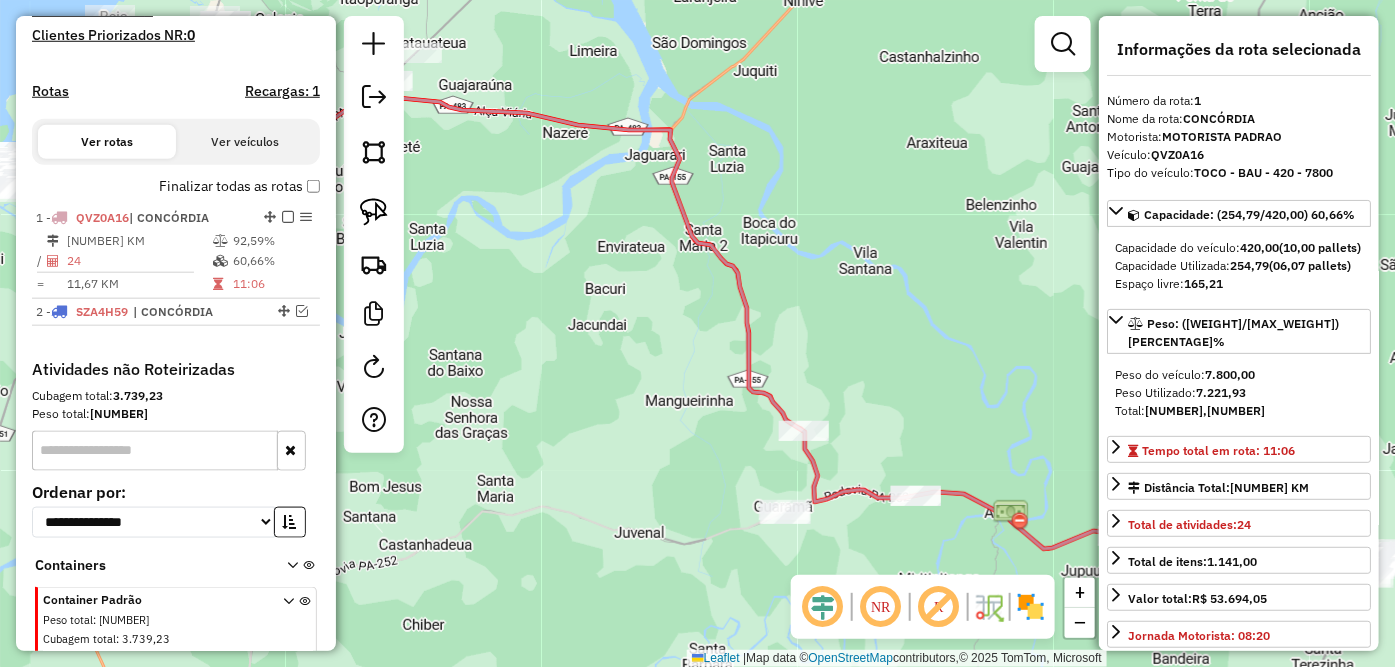 scroll, scrollTop: 627, scrollLeft: 0, axis: vertical 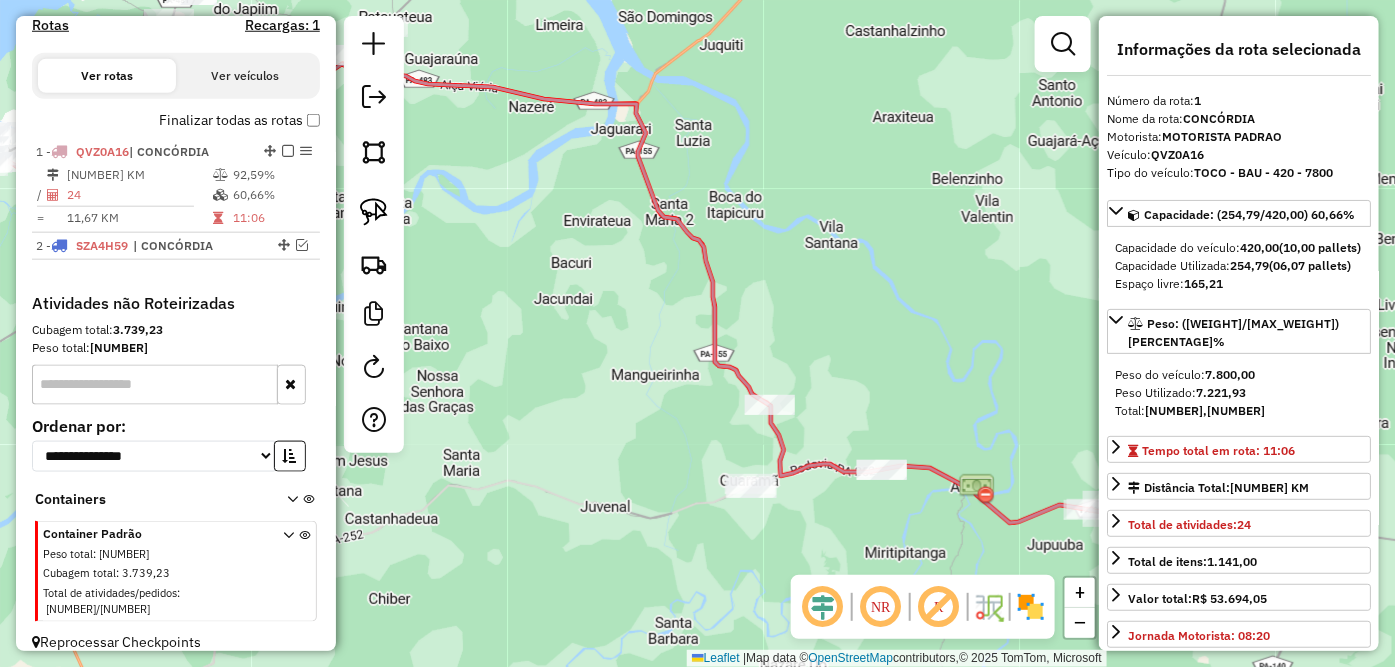 drag, startPoint x: 897, startPoint y: 358, endPoint x: 801, endPoint y: 202, distance: 183.17204 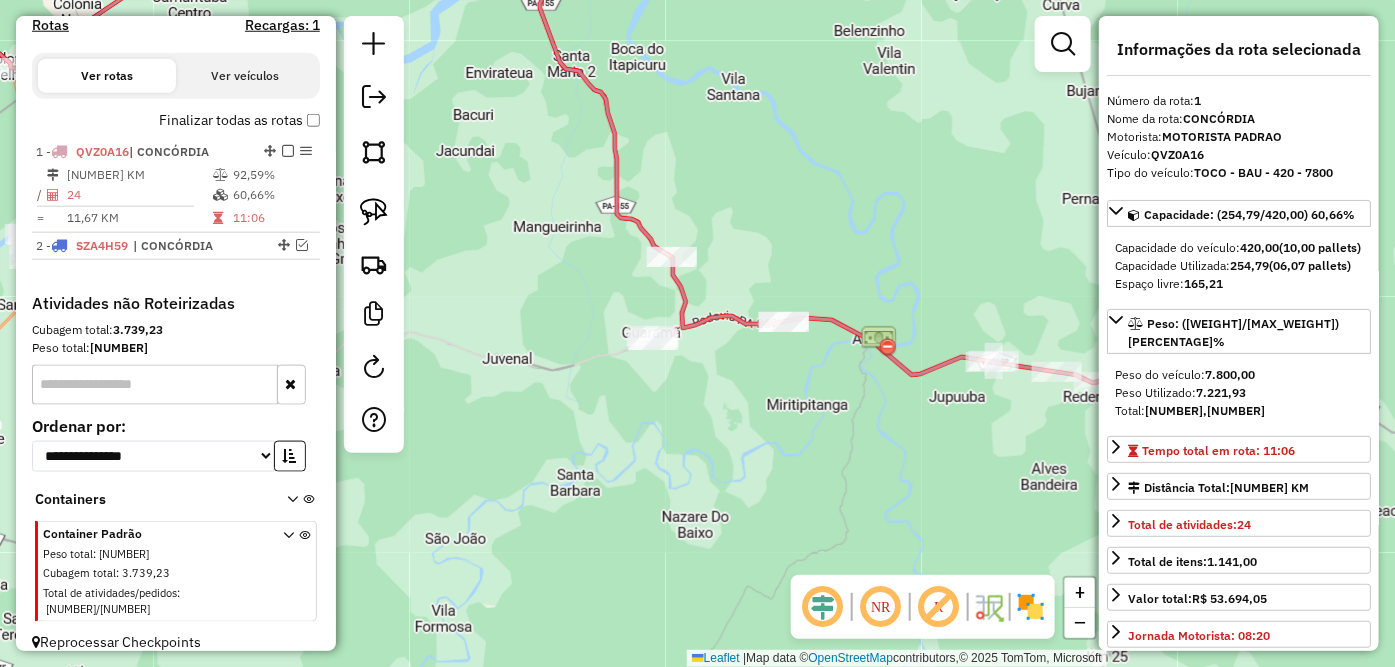 drag, startPoint x: 1025, startPoint y: 484, endPoint x: 833, endPoint y: 332, distance: 244.88365 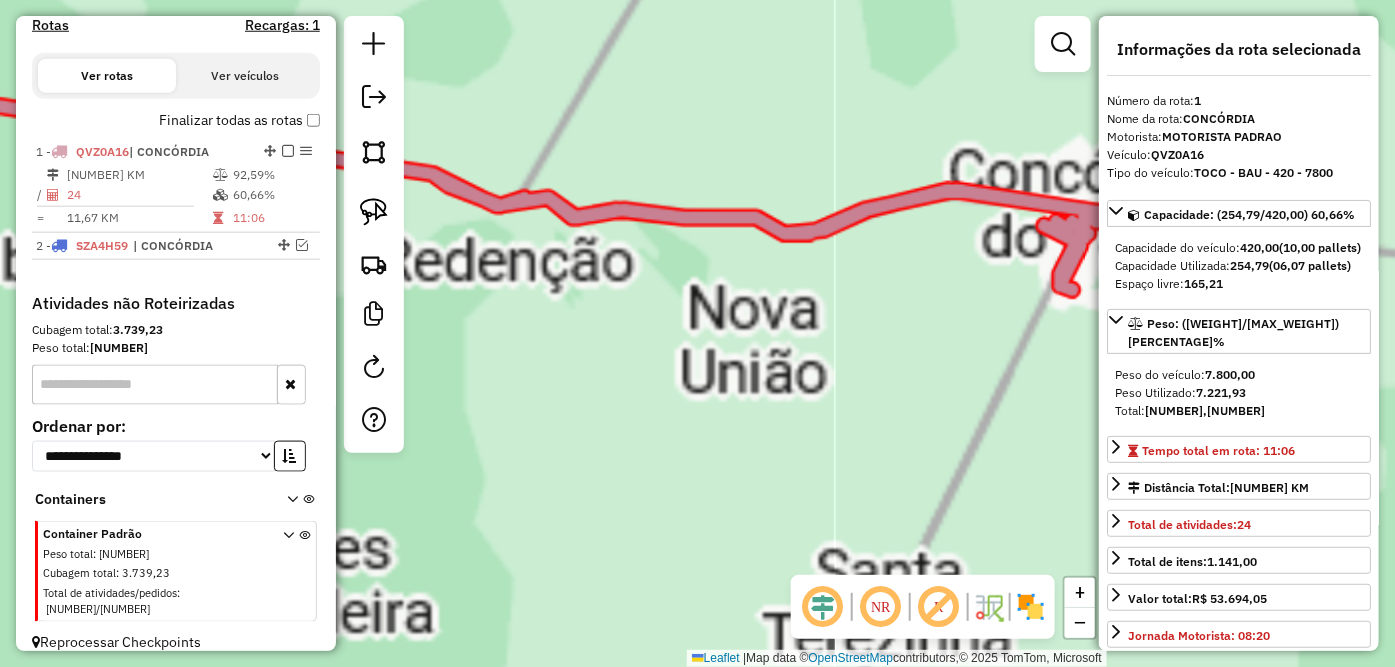 drag, startPoint x: 955, startPoint y: 360, endPoint x: 914, endPoint y: 324, distance: 54.56189 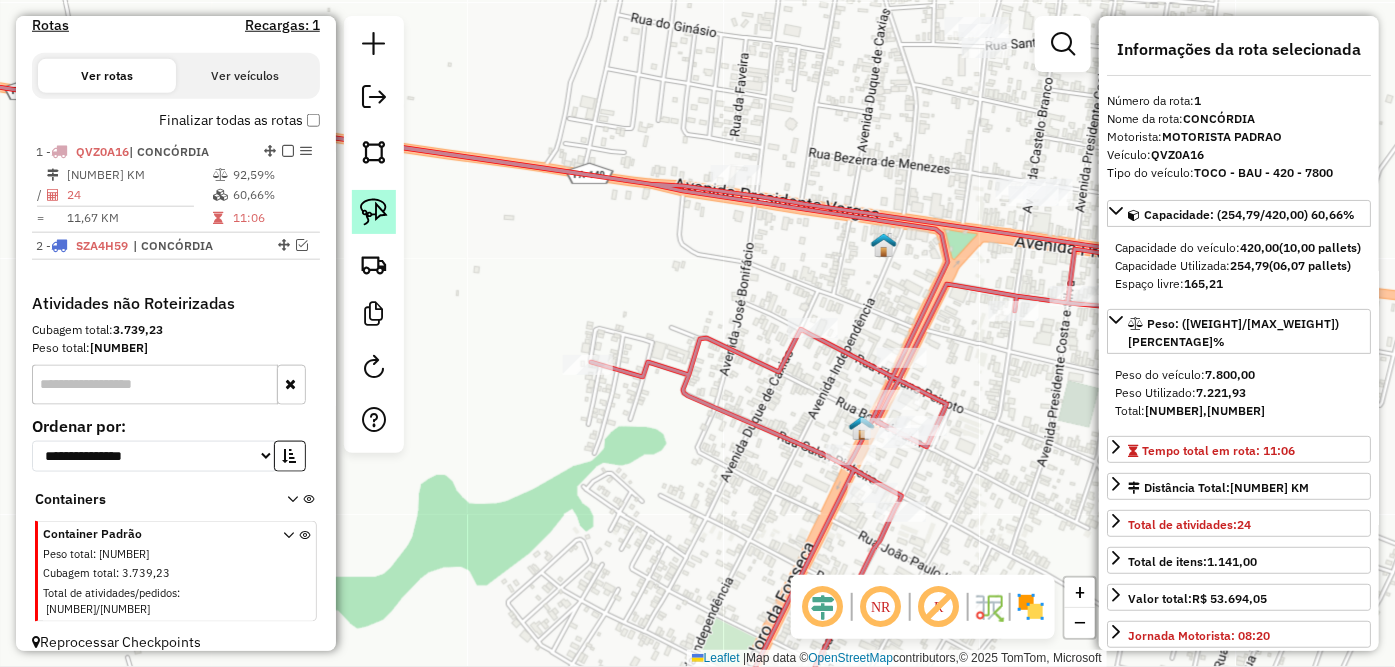 click 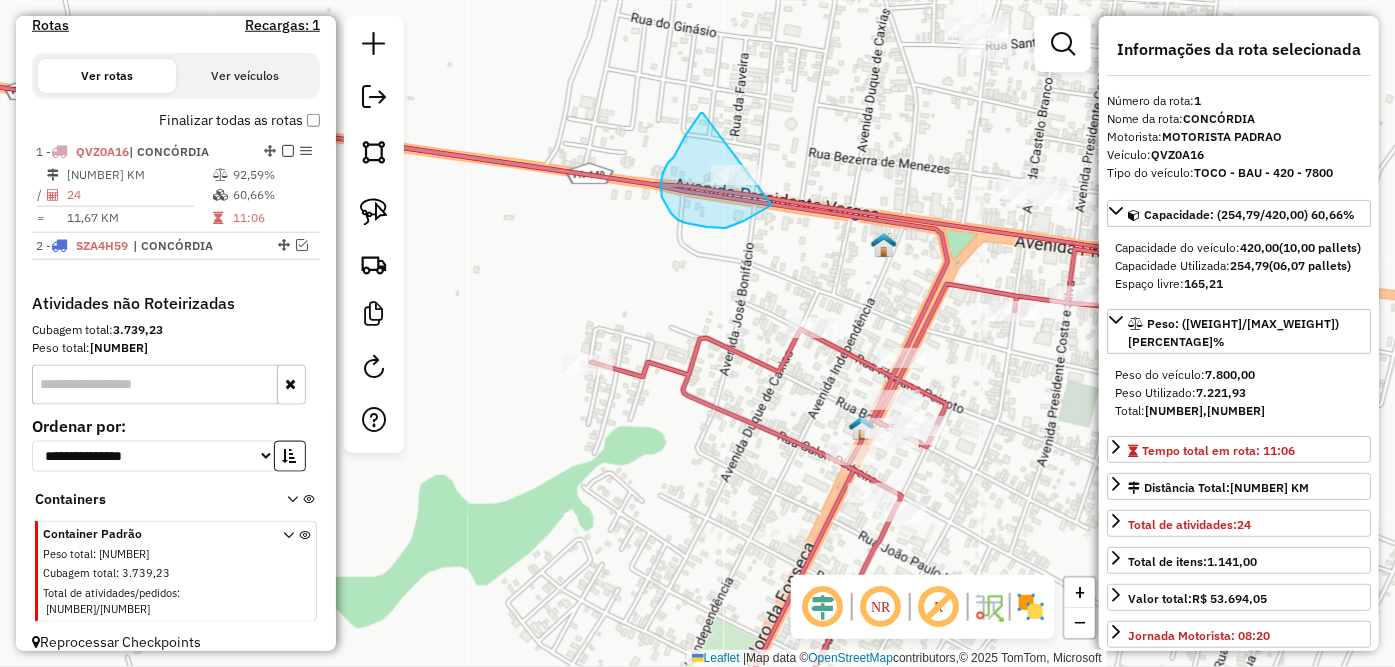 drag, startPoint x: 703, startPoint y: 113, endPoint x: 795, endPoint y: 171, distance: 108.75661 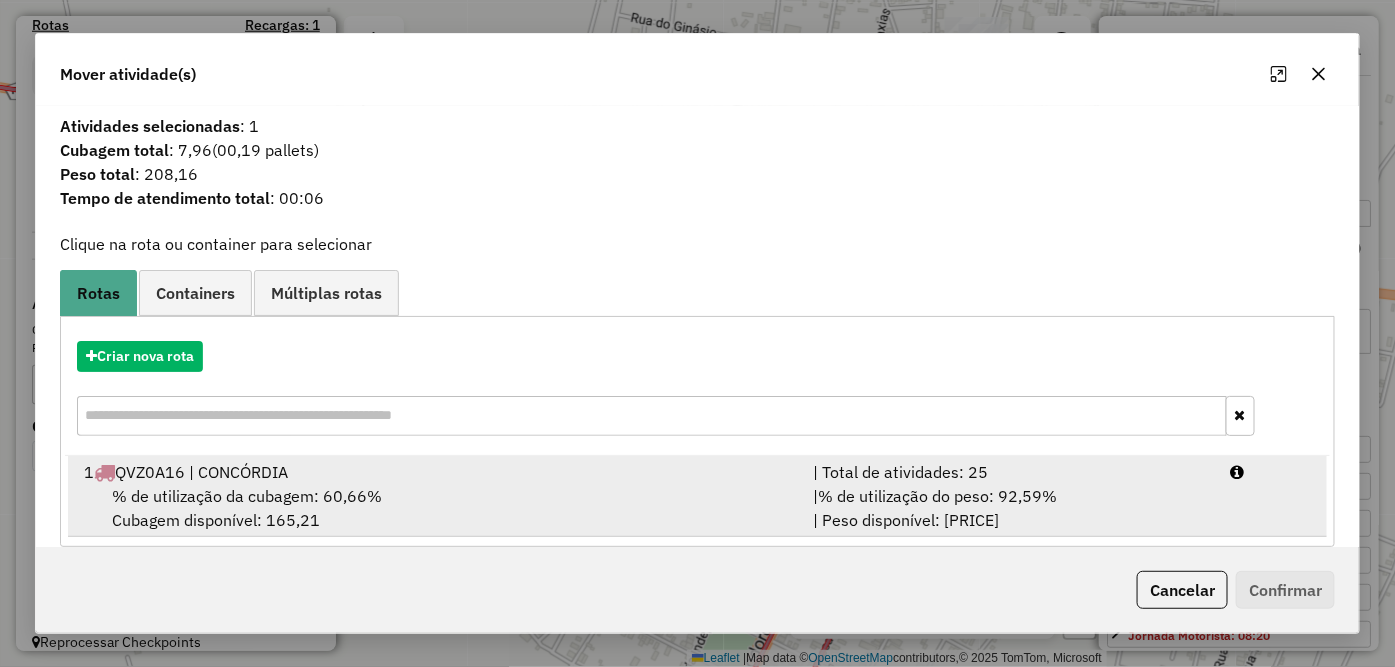 click on "% de utilização da cubagem: [PERCENTAGE]%  Cubagem disponível: [CUBAGE]" at bounding box center [437, 508] 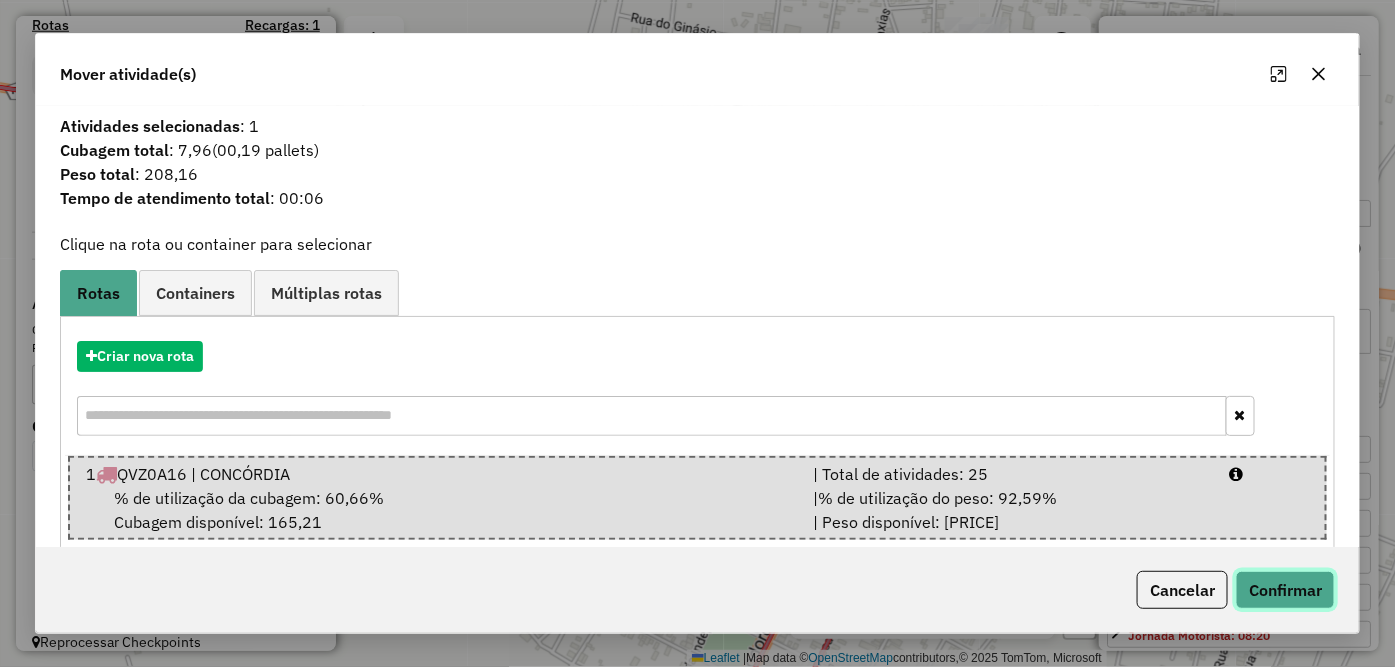 click on "Confirmar" 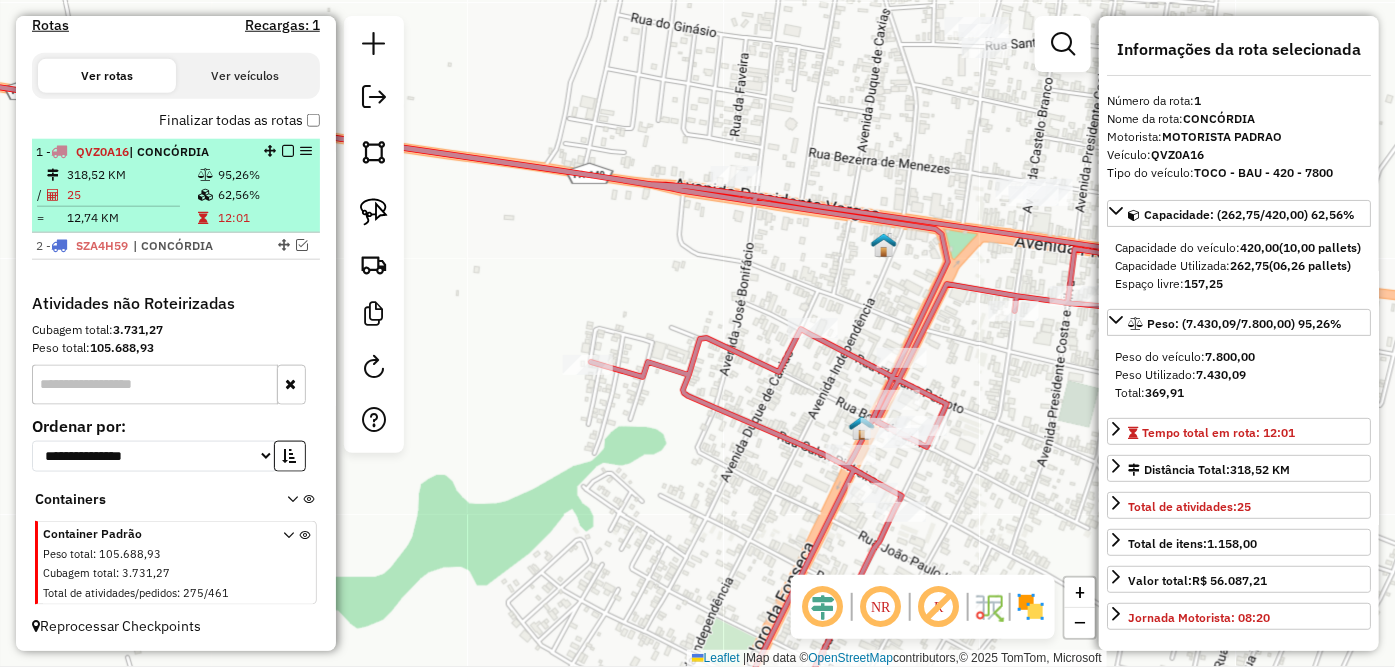 click at bounding box center [288, 151] 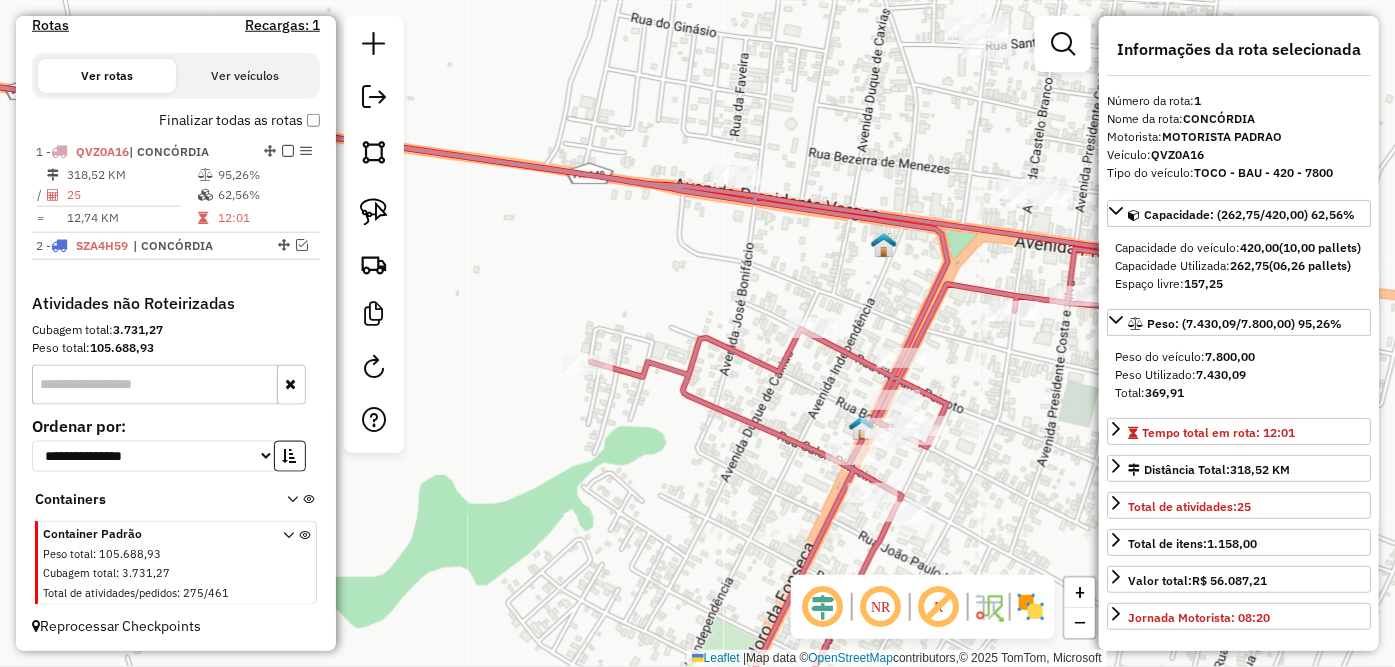 scroll, scrollTop: 561, scrollLeft: 0, axis: vertical 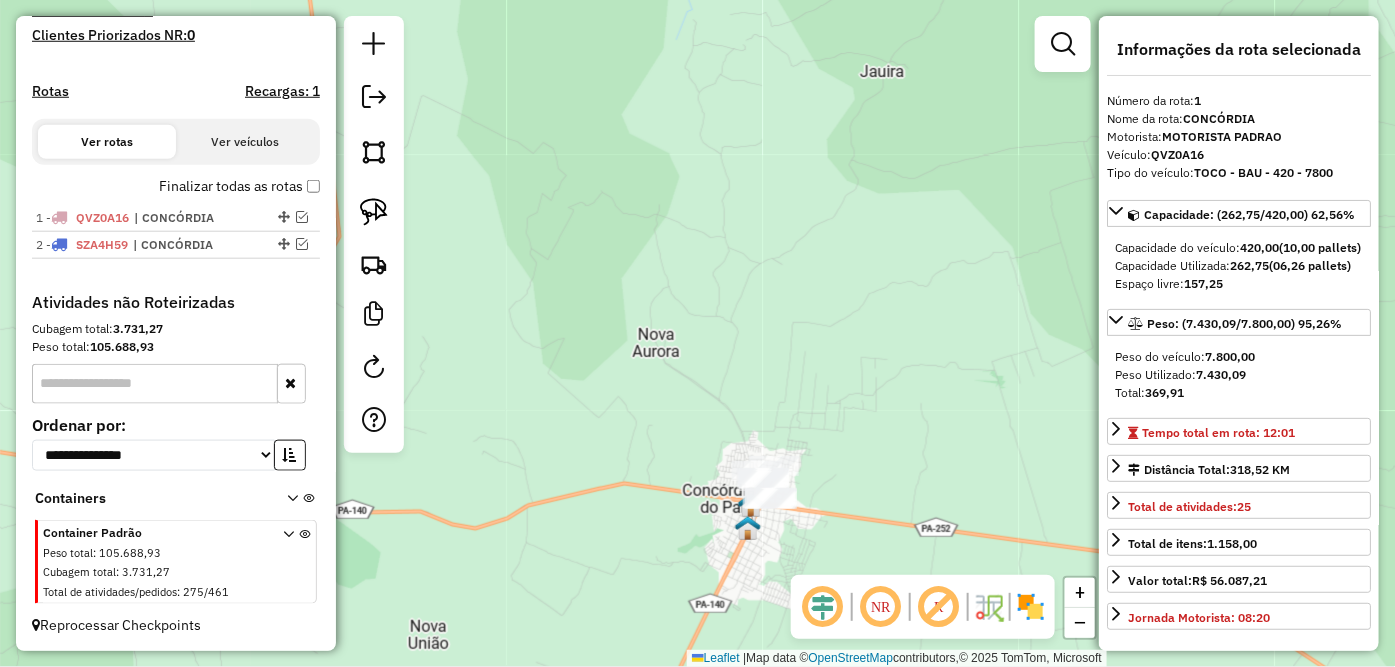 drag, startPoint x: 622, startPoint y: 547, endPoint x: 747, endPoint y: 198, distance: 370.71014 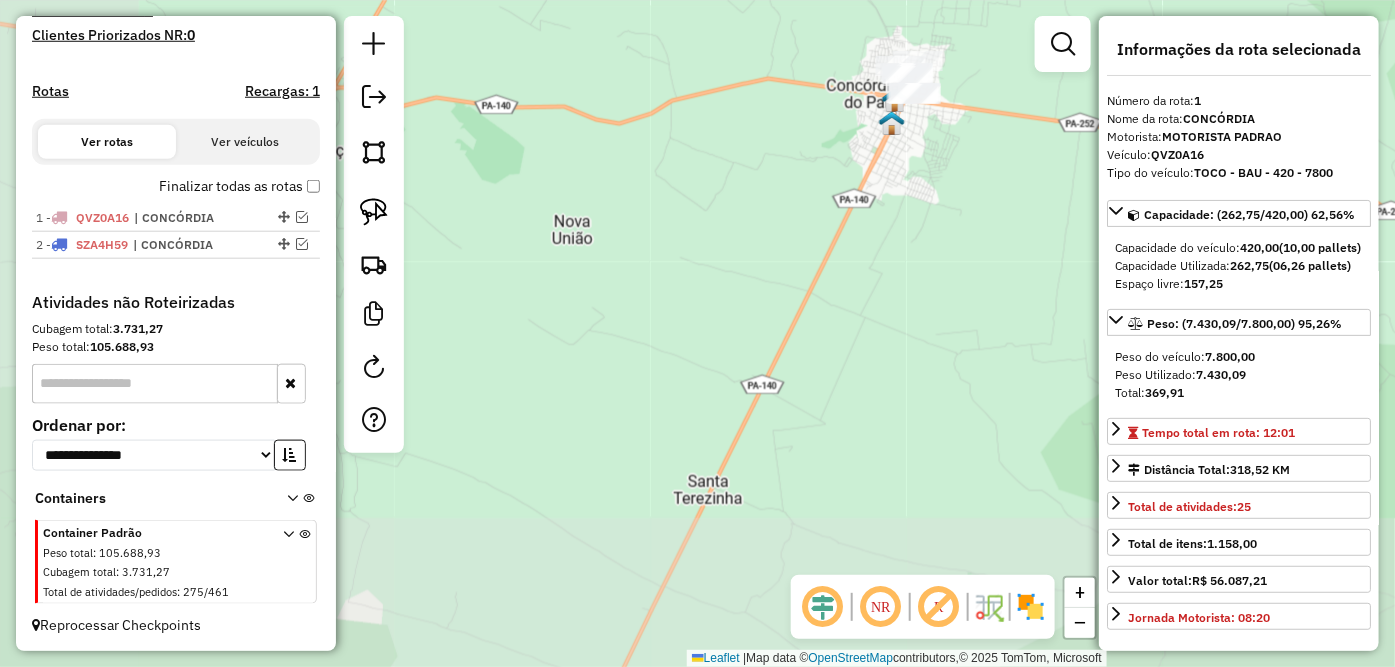 drag, startPoint x: 736, startPoint y: 316, endPoint x: 747, endPoint y: 267, distance: 50.219517 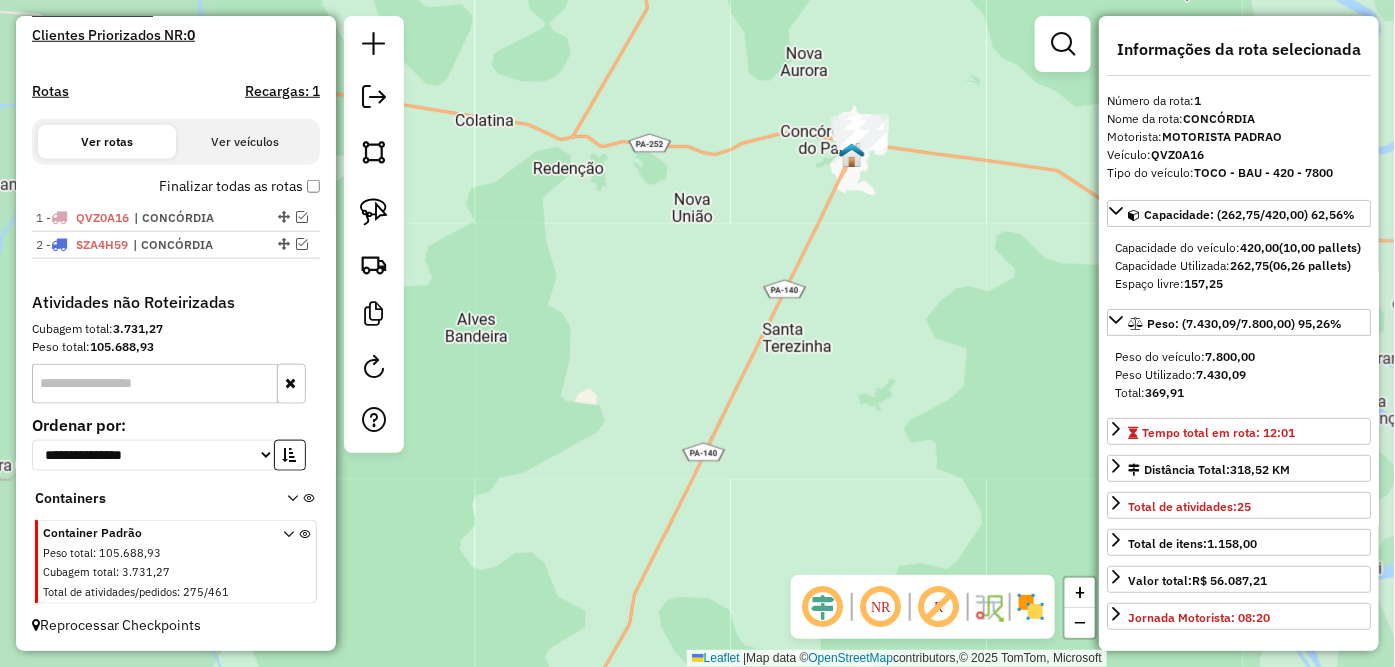 drag, startPoint x: 686, startPoint y: 291, endPoint x: 711, endPoint y: 231, distance: 65 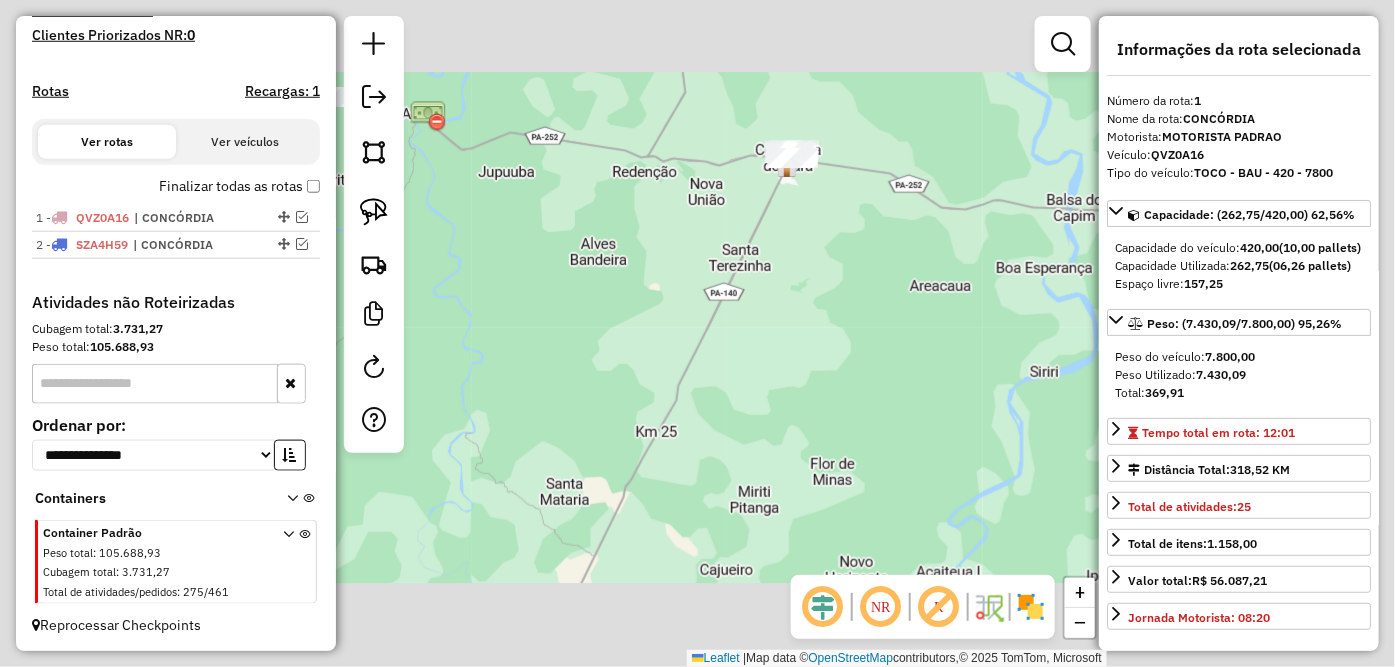 drag, startPoint x: 667, startPoint y: 261, endPoint x: 684, endPoint y: 233, distance: 32.75668 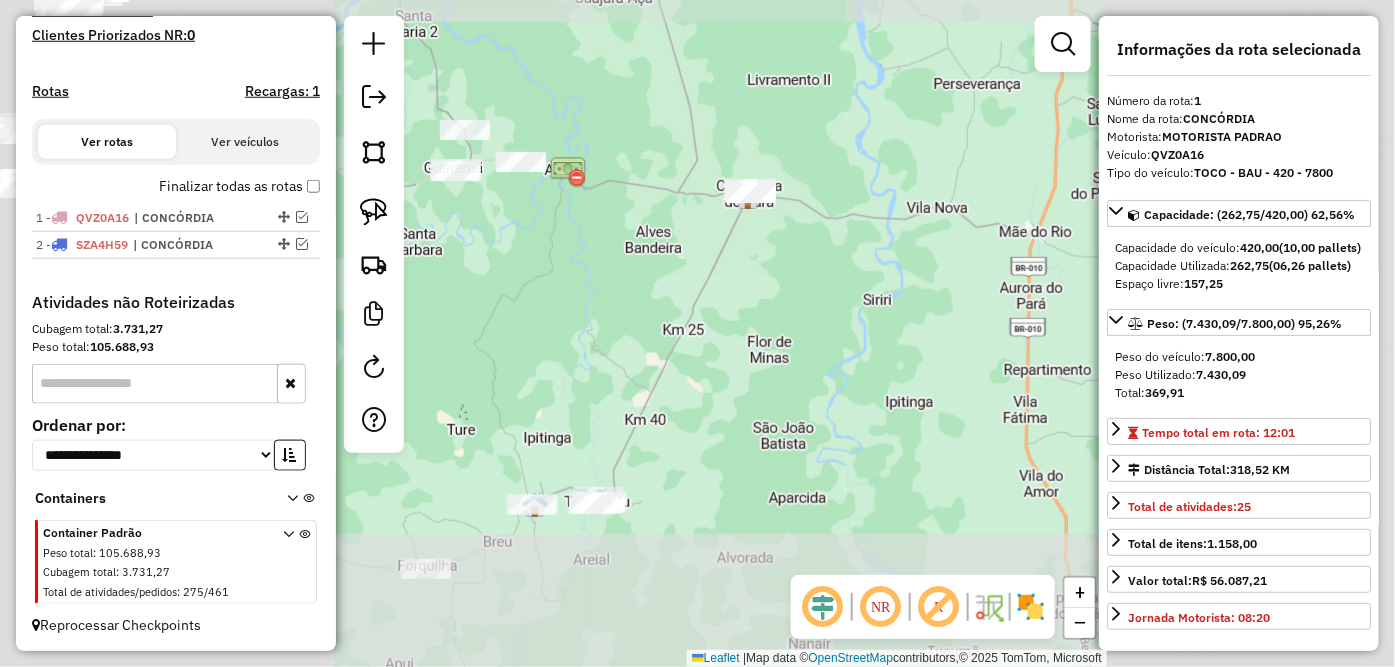 drag, startPoint x: 671, startPoint y: 362, endPoint x: 685, endPoint y: 338, distance: 27.784887 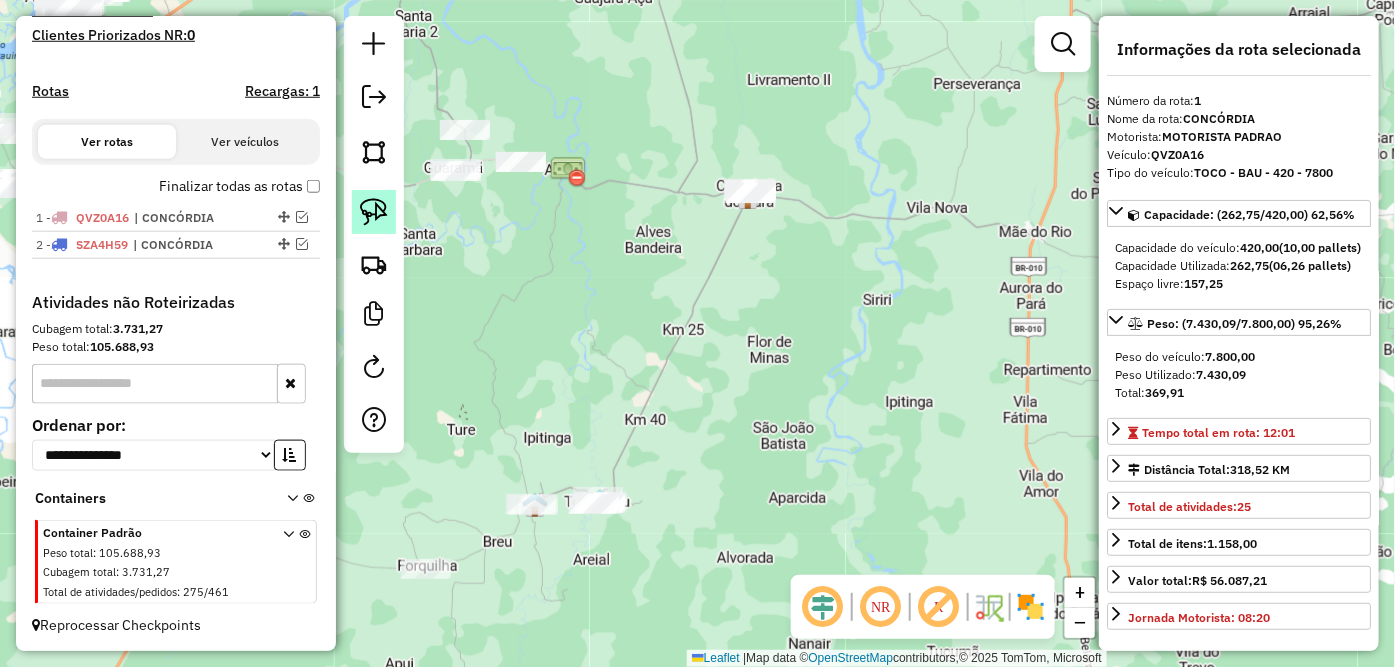 click 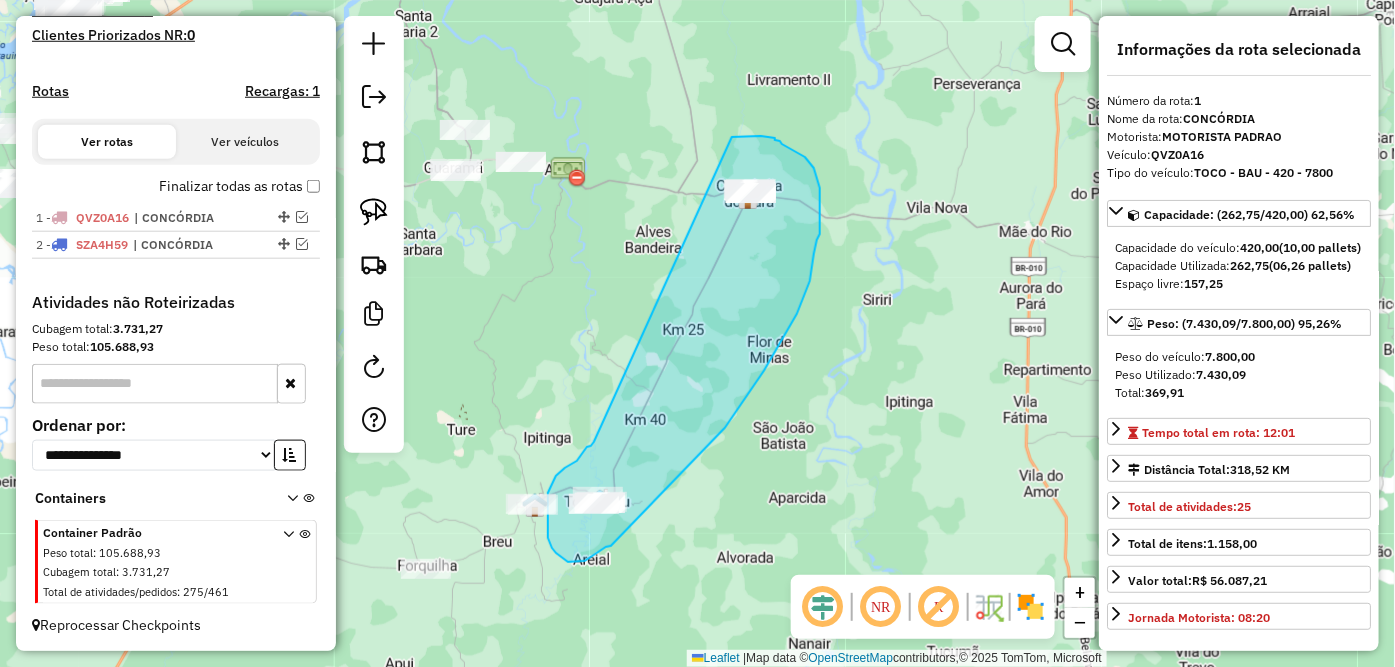 drag, startPoint x: 594, startPoint y: 442, endPoint x: 731, endPoint y: 137, distance: 334.3561 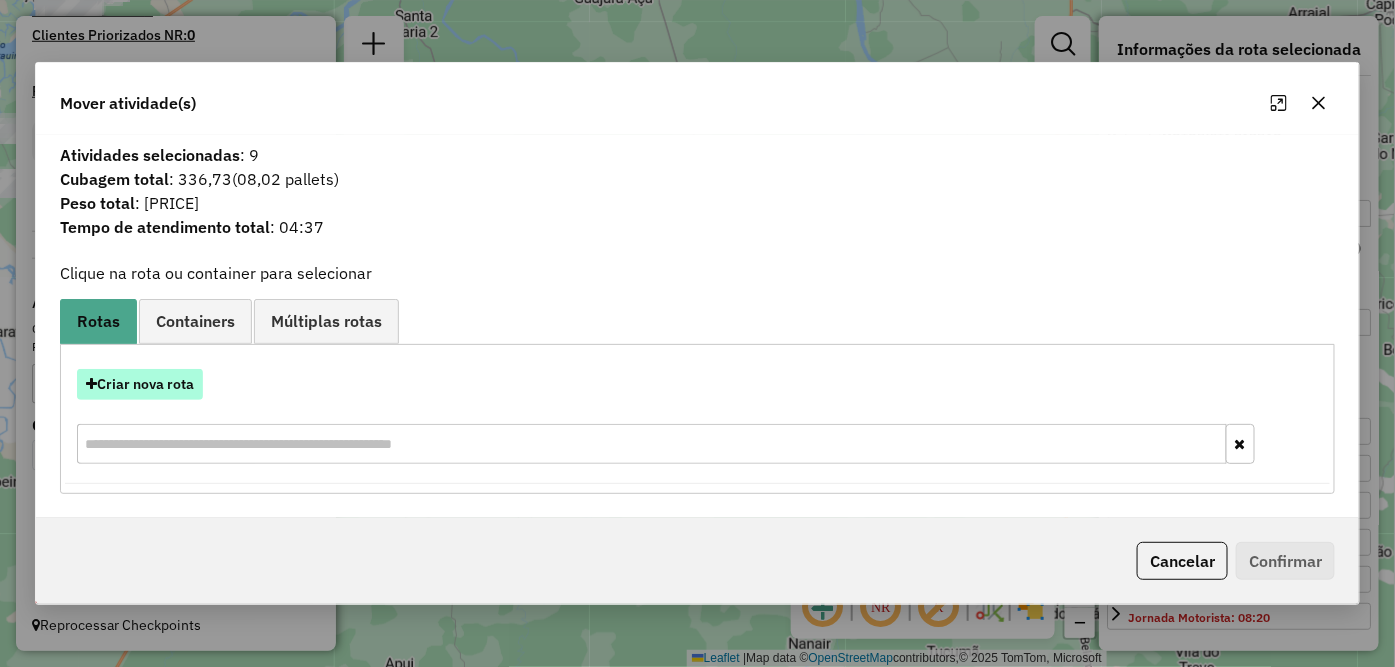 click on "Criar nova rota" at bounding box center (140, 384) 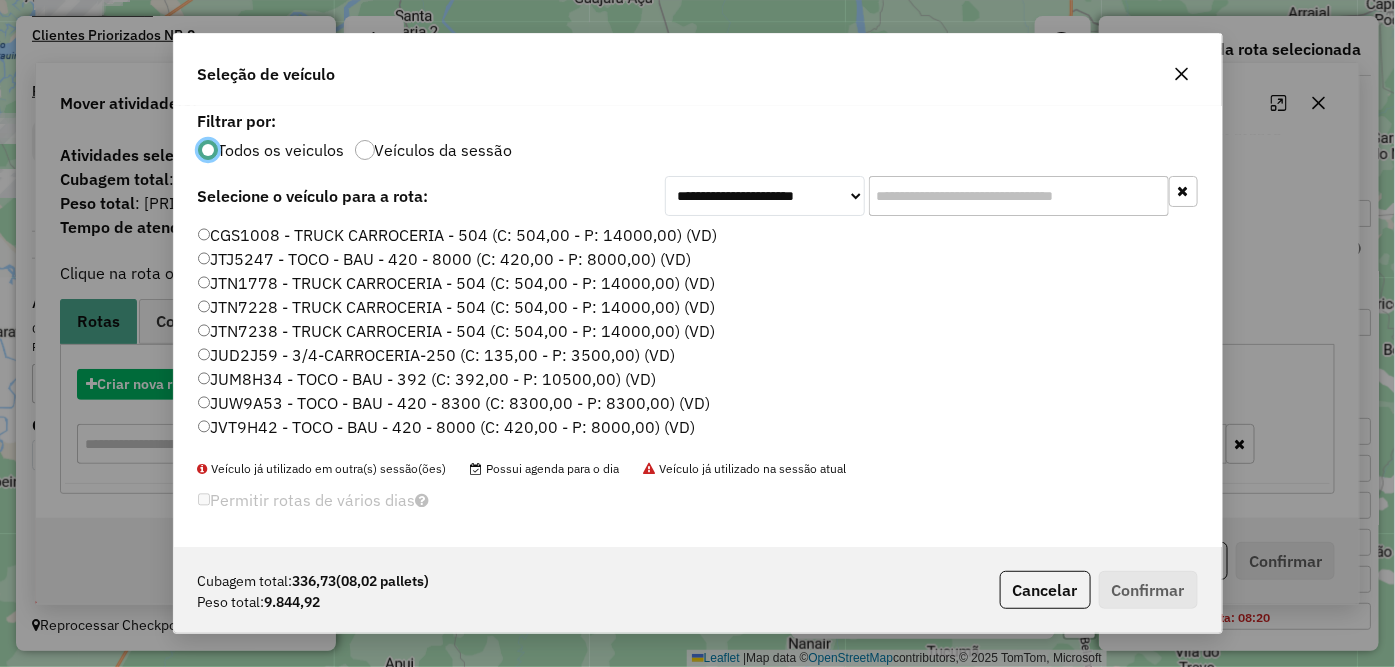 scroll, scrollTop: 11, scrollLeft: 5, axis: both 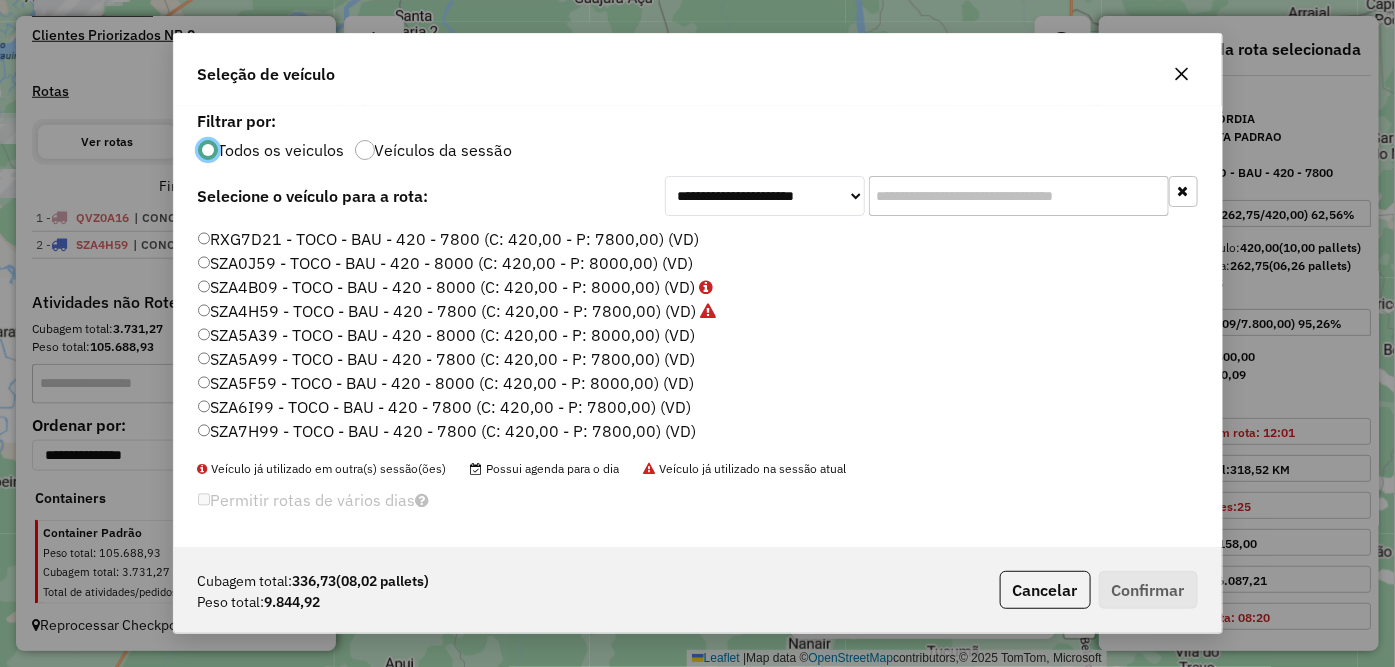 click on "SZA6I99 - TOCO - BAU - 420 - 7800 (C: 420,00 - P: 7800,00) (VD)" 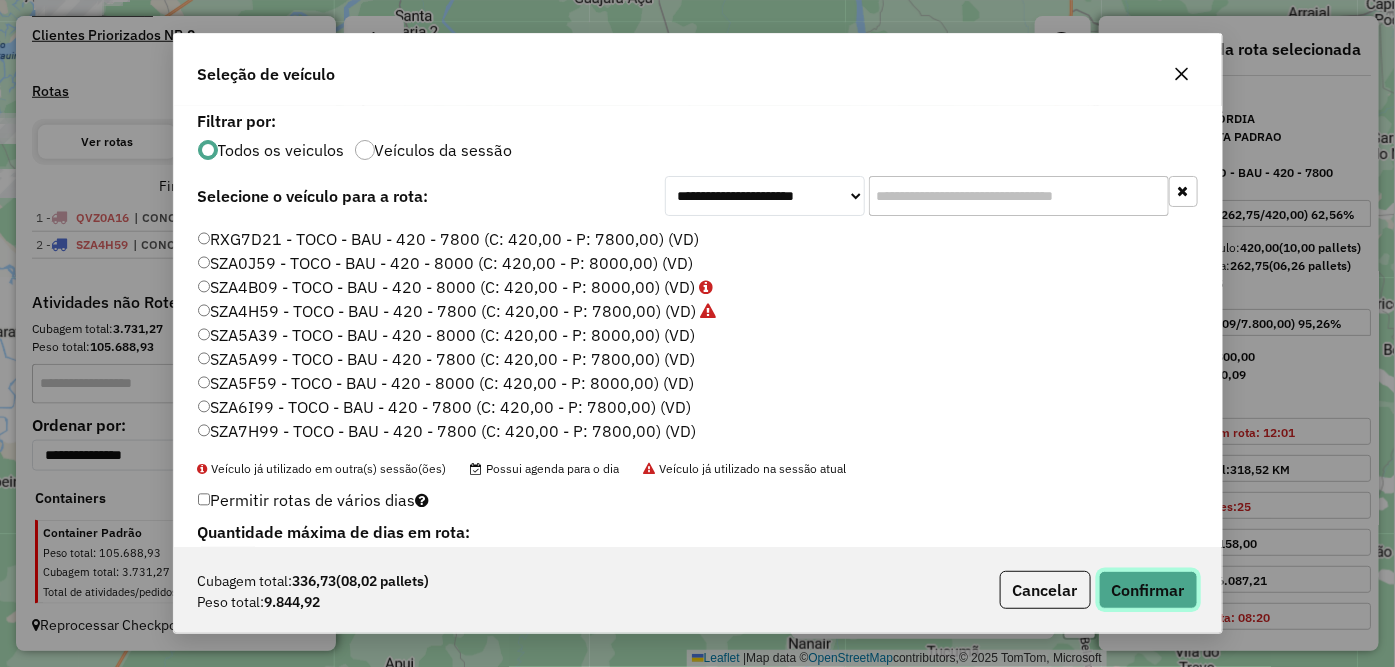 click on "Confirmar" 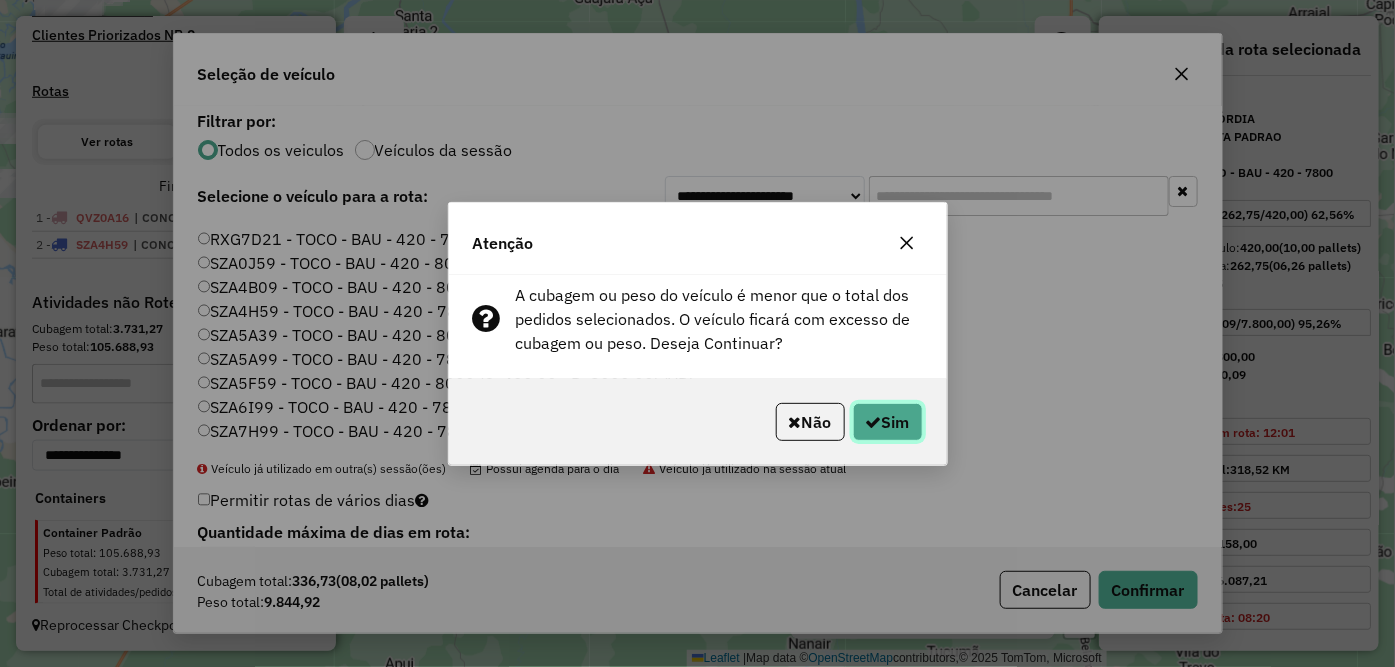 click on "Sim" 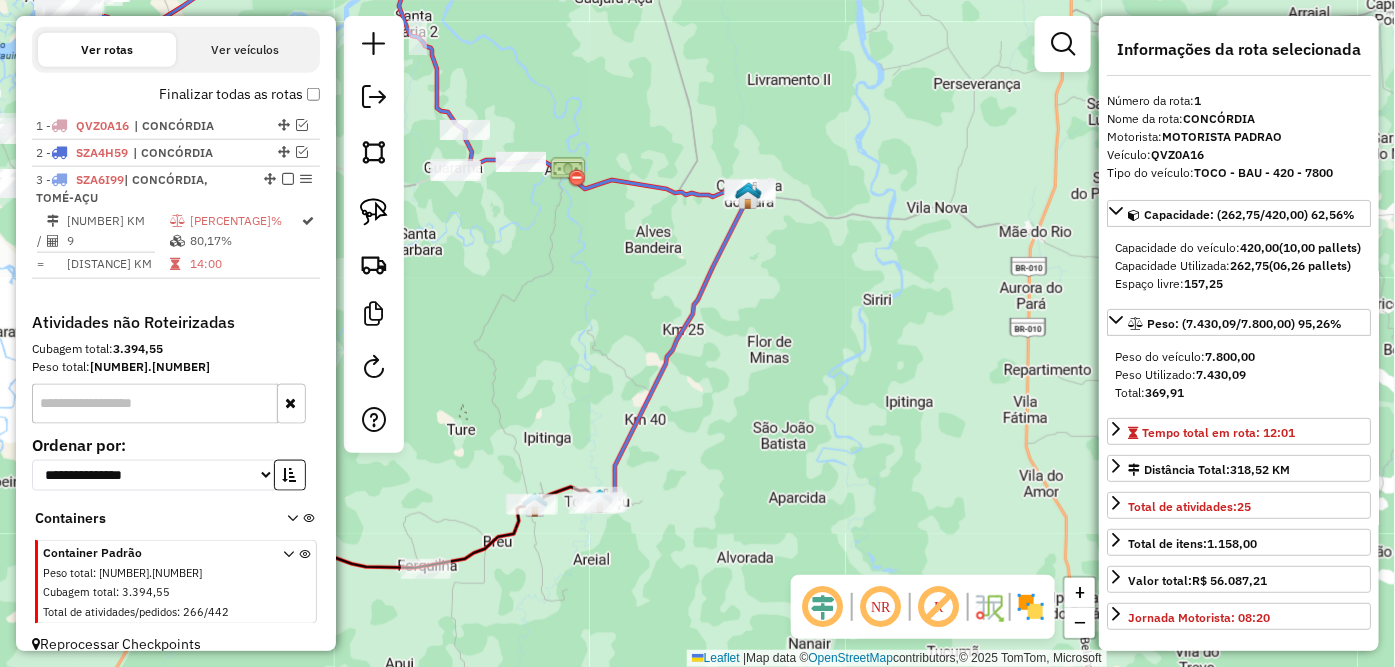 scroll, scrollTop: 673, scrollLeft: 0, axis: vertical 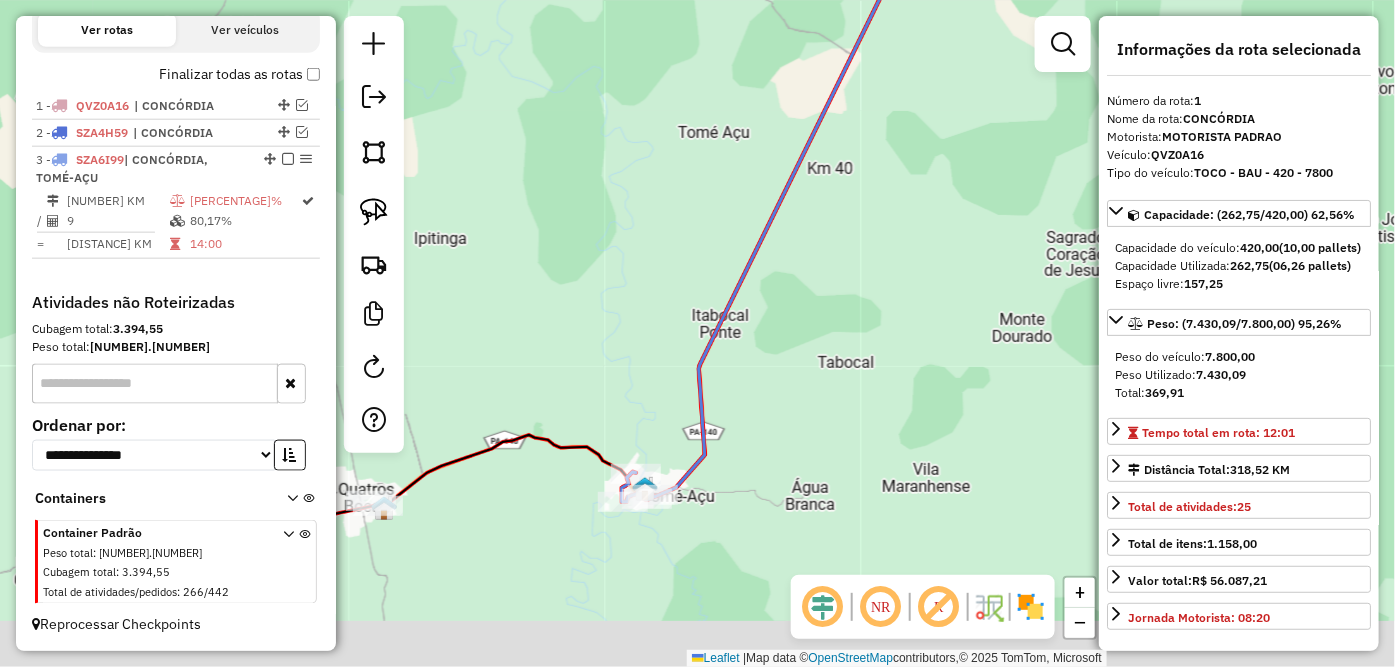 drag, startPoint x: 622, startPoint y: 394, endPoint x: 613, endPoint y: 431, distance: 38.078865 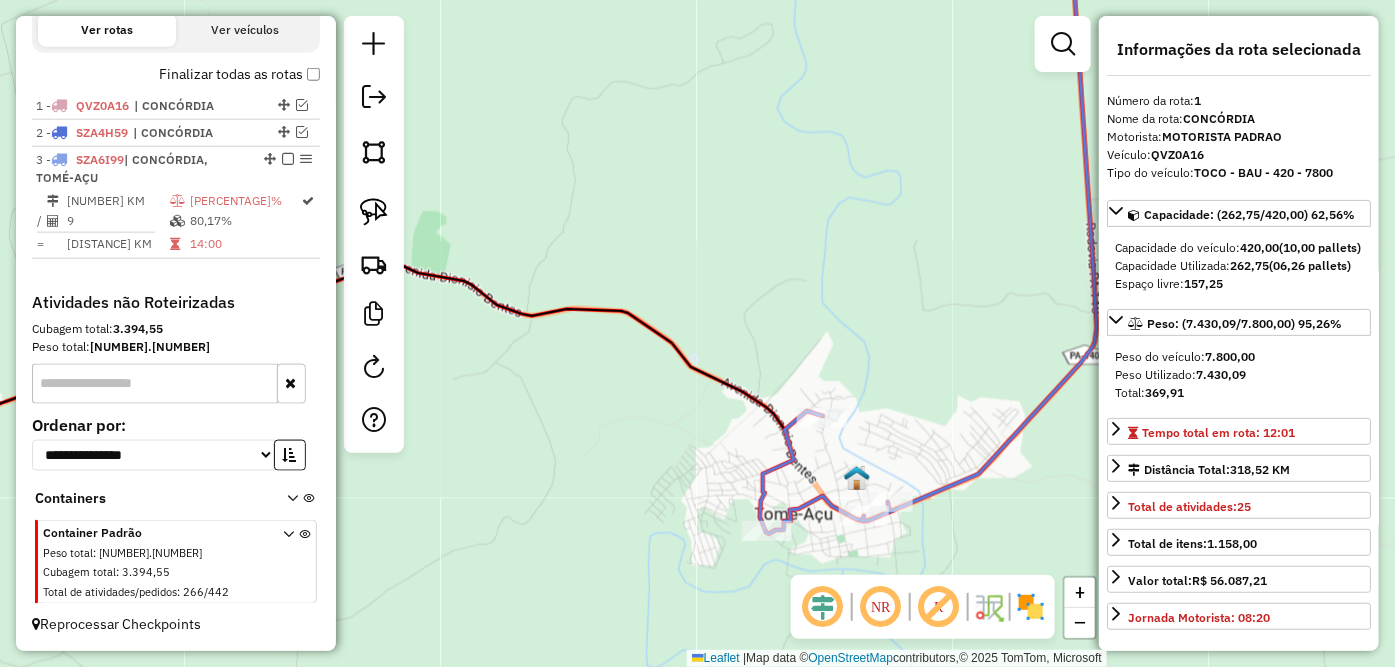 drag, startPoint x: 835, startPoint y: 545, endPoint x: 803, endPoint y: 497, distance: 57.68882 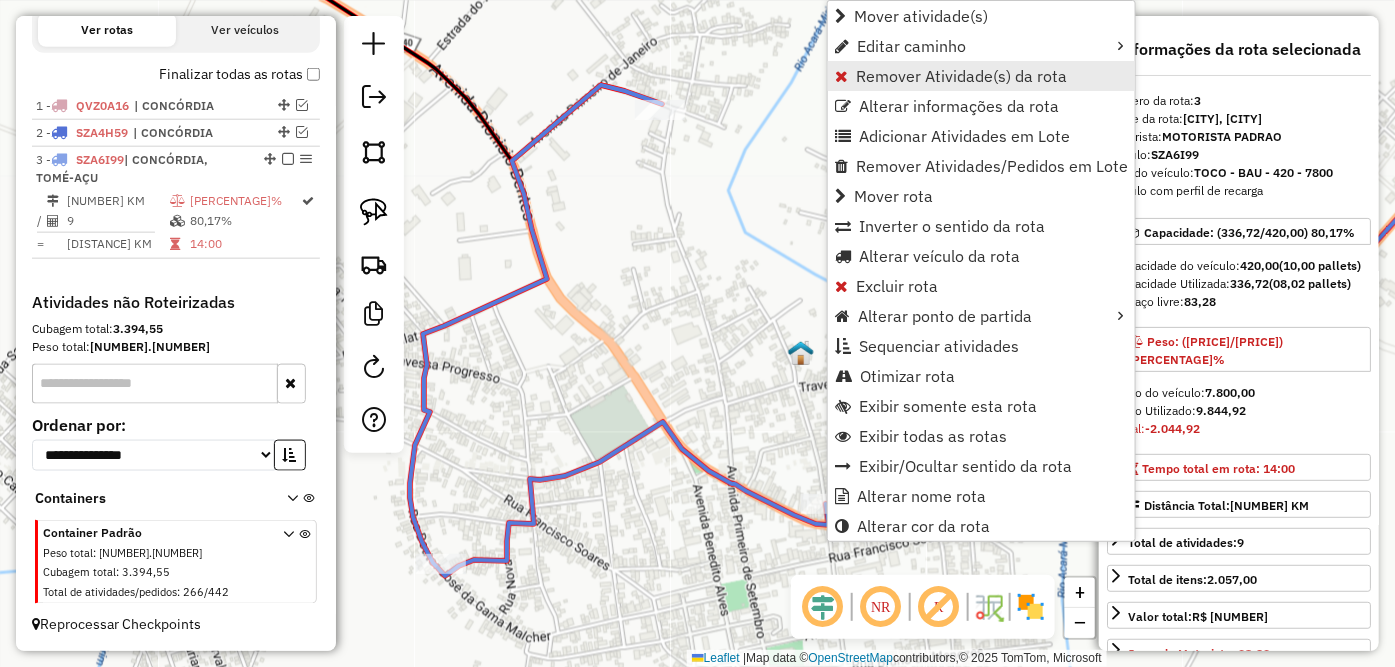 click on "Remover Atividade(s) da rota" at bounding box center [961, 76] 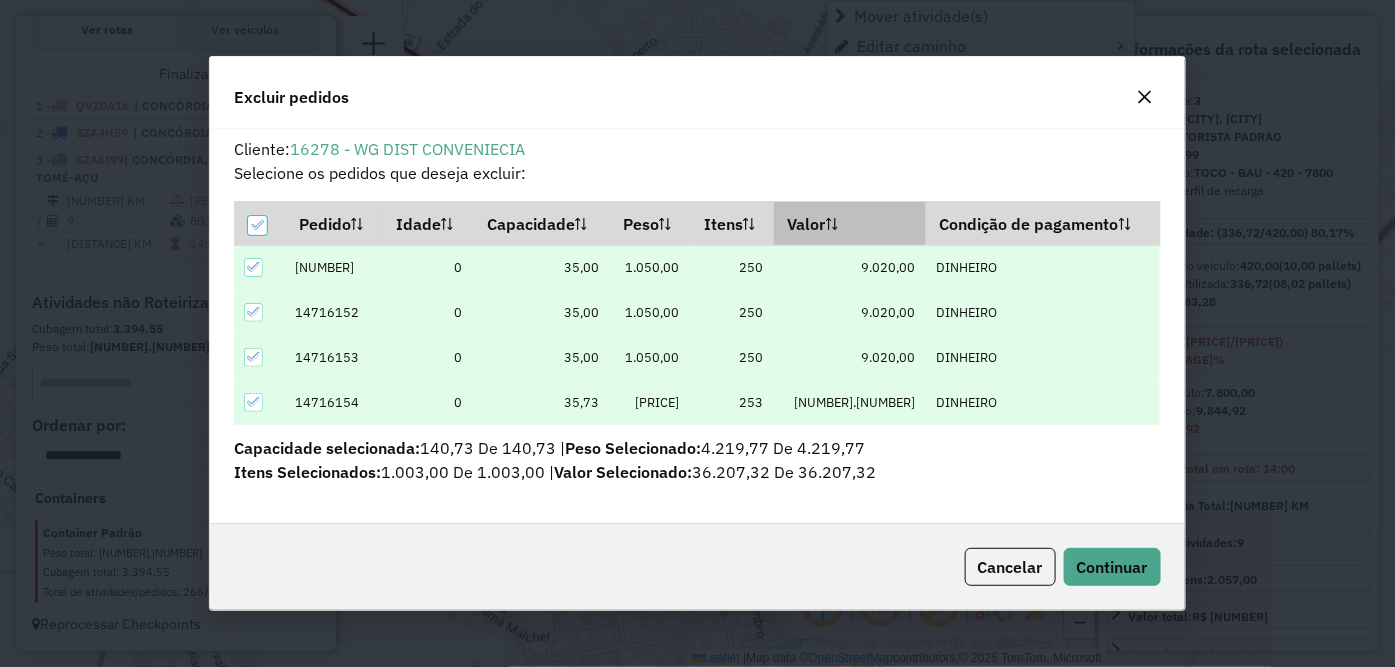 scroll, scrollTop: 11, scrollLeft: 5, axis: both 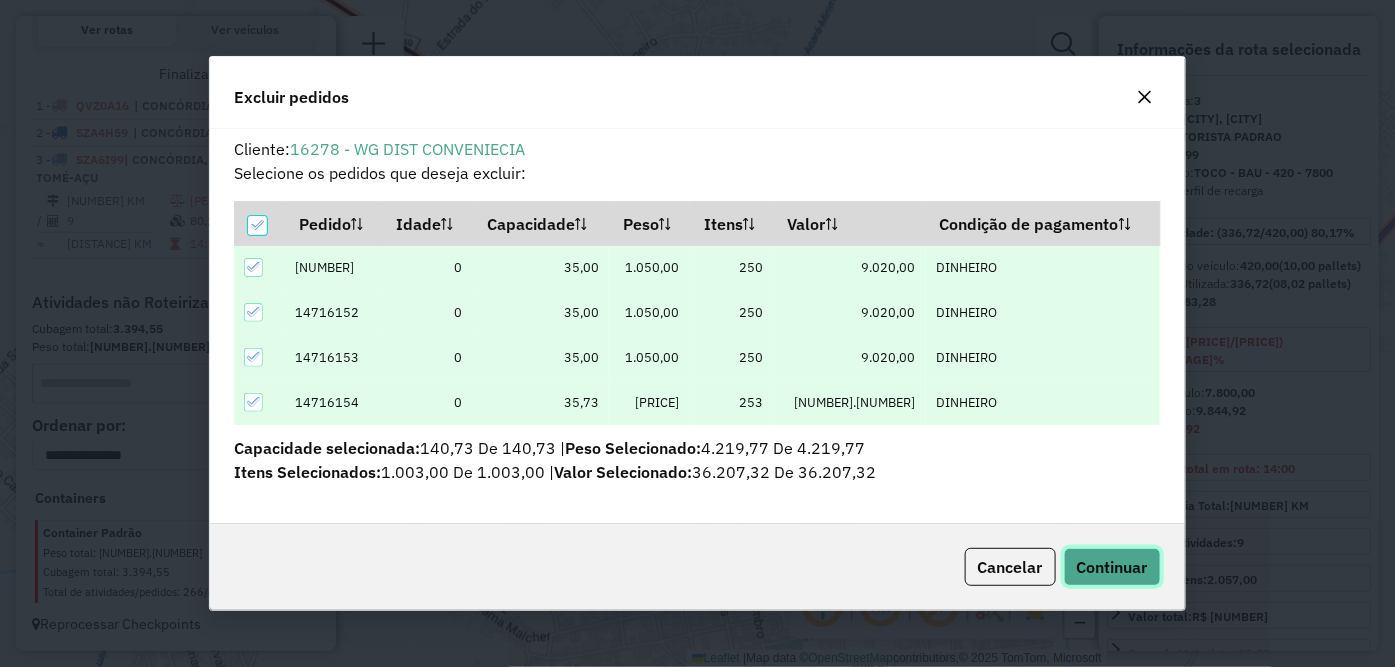click on "Continuar" 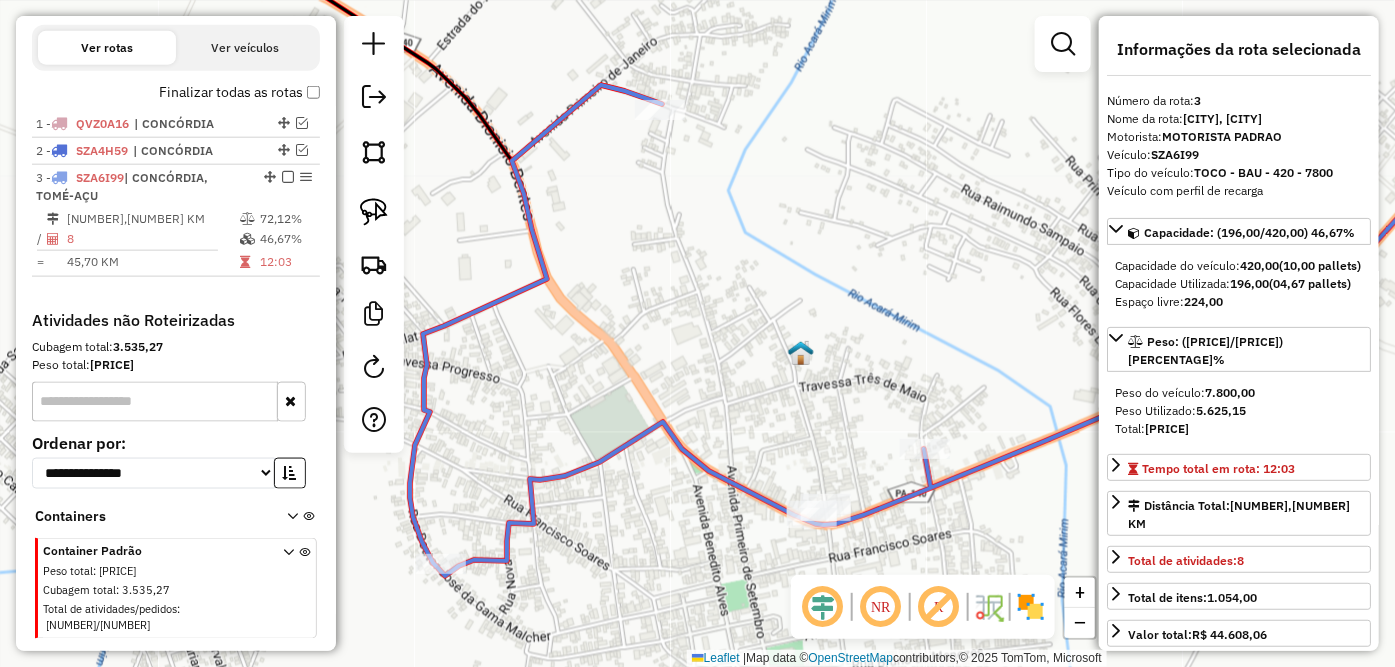 click 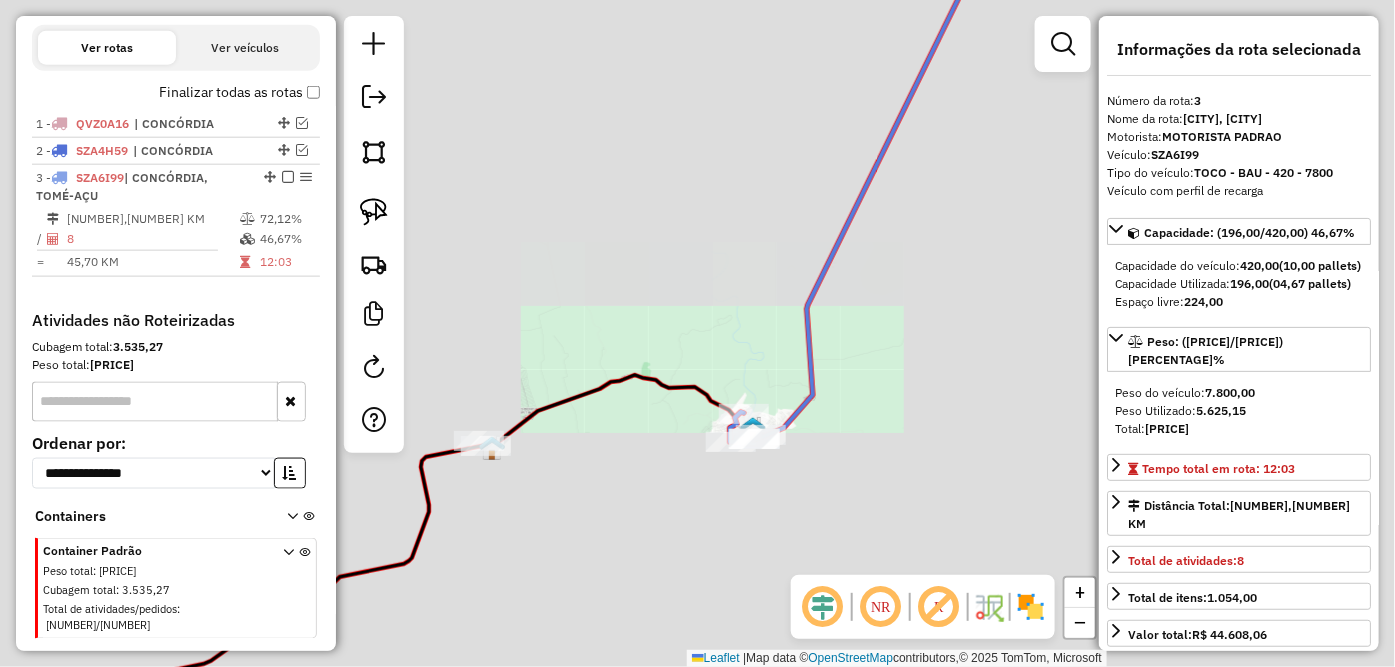 click on "Janela de atendimento Grade de atendimento Capacidade Transportadoras Veículos Cliente Pedidos  Rotas Selecione os dias de semana para filtrar as janelas de atendimento  Seg   Ter   Qua   Qui   Sex   Sáb   Dom  Informe o período da janela de atendimento: De: Até:  Filtrar exatamente a janela do cliente  Considerar janela de atendimento padrão  Selecione os dias de semana para filtrar as grades de atendimento  Seg   Ter   Qua   Qui   Sex   Sáb   Dom   Considerar clientes sem dia de atendimento cadastrado  Clientes fora do dia de atendimento selecionado Filtrar as atividades entre os valores definidos abaixo:  Peso mínimo:   Peso máximo:   Cubagem mínima:   Cubagem máxima:   De:   Até:  Filtrar as atividades entre o tempo de atendimento definido abaixo:  De:   Até:   Considerar capacidade total dos clientes não roteirizados Transportadora: Selecione um ou mais itens Tipo de veículo: Selecione um ou mais itens Veículo: Selecione um ou mais itens Motorista: Selecione um ou mais itens Nome: Rótulo:" 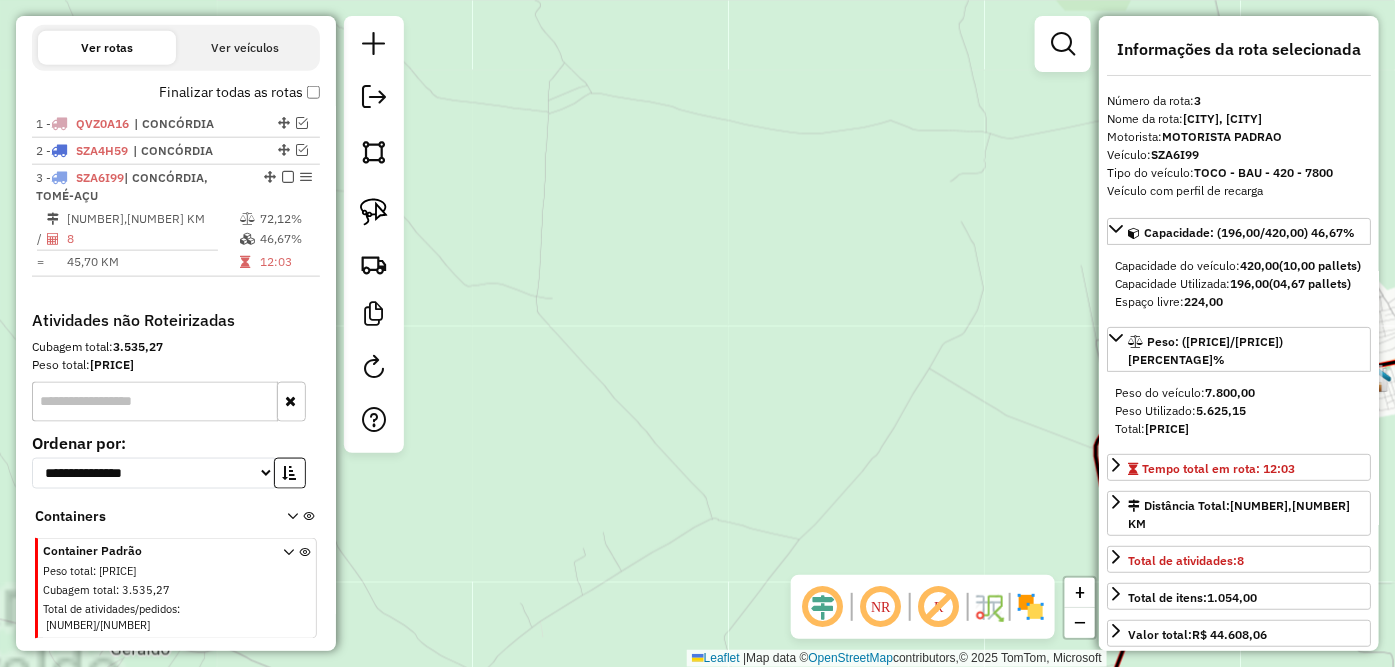 click on "Janela de atendimento Grade de atendimento Capacidade Transportadoras Veículos Cliente Pedidos  Rotas Selecione os dias de semana para filtrar as janelas de atendimento  Seg   Ter   Qua   Qui   Sex   Sáb   Dom  Informe o período da janela de atendimento: De: Até:  Filtrar exatamente a janela do cliente  Considerar janela de atendimento padrão  Selecione os dias de semana para filtrar as grades de atendimento  Seg   Ter   Qua   Qui   Sex   Sáb   Dom   Considerar clientes sem dia de atendimento cadastrado  Clientes fora do dia de atendimento selecionado Filtrar as atividades entre os valores definidos abaixo:  Peso mínimo:   Peso máximo:   Cubagem mínima:   Cubagem máxima:   De:   Até:  Filtrar as atividades entre o tempo de atendimento definido abaixo:  De:   Até:   Considerar capacidade total dos clientes não roteirizados Transportadora: Selecione um ou mais itens Tipo de veículo: Selecione um ou mais itens Veículo: Selecione um ou mais itens Motorista: Selecione um ou mais itens Nome: Rótulo:" 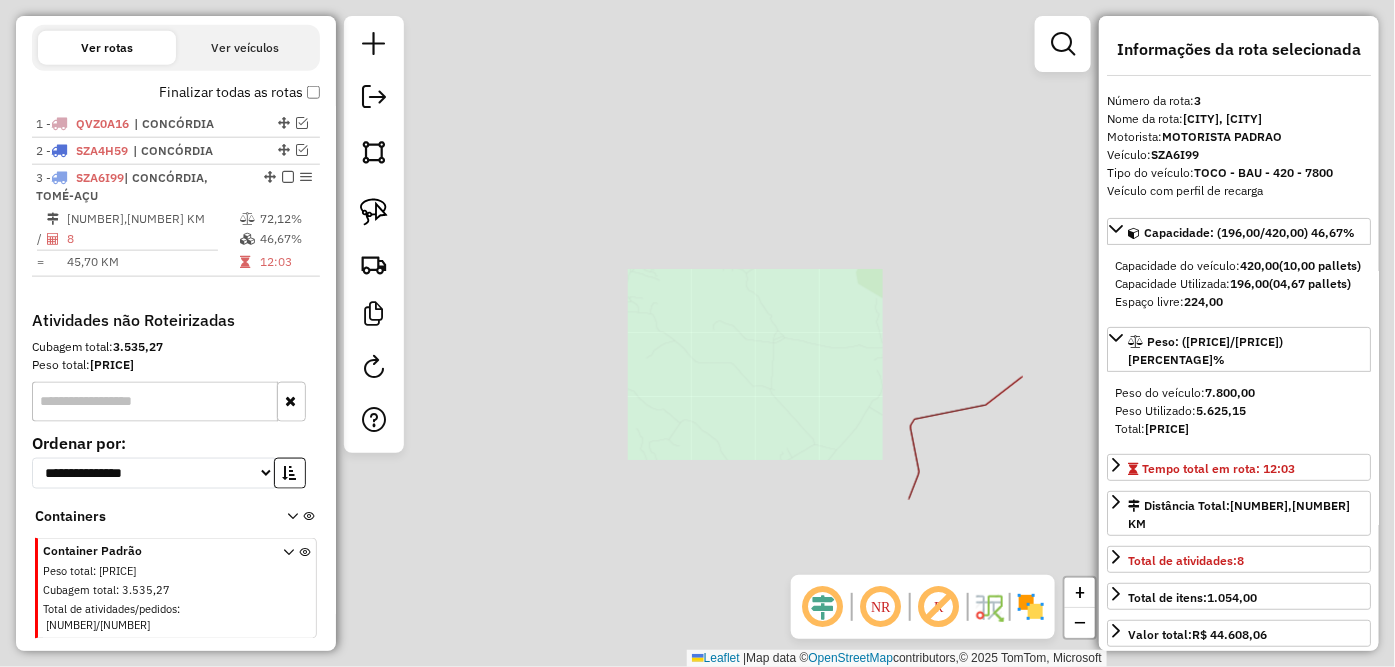 click on "Janela de atendimento Grade de atendimento Capacidade Transportadoras Veículos Cliente Pedidos  Rotas Selecione os dias de semana para filtrar as janelas de atendimento  Seg   Ter   Qua   Qui   Sex   Sáb   Dom  Informe o período da janela de atendimento: De: Até:  Filtrar exatamente a janela do cliente  Considerar janela de atendimento padrão  Selecione os dias de semana para filtrar as grades de atendimento  Seg   Ter   Qua   Qui   Sex   Sáb   Dom   Considerar clientes sem dia de atendimento cadastrado  Clientes fora do dia de atendimento selecionado Filtrar as atividades entre os valores definidos abaixo:  Peso mínimo:   Peso máximo:   Cubagem mínima:   Cubagem máxima:   De:   Até:  Filtrar as atividades entre o tempo de atendimento definido abaixo:  De:   Até:   Considerar capacidade total dos clientes não roteirizados Transportadora: Selecione um ou mais itens Tipo de veículo: Selecione um ou mais itens Veículo: Selecione um ou mais itens Motorista: Selecione um ou mais itens Nome: Rótulo:" 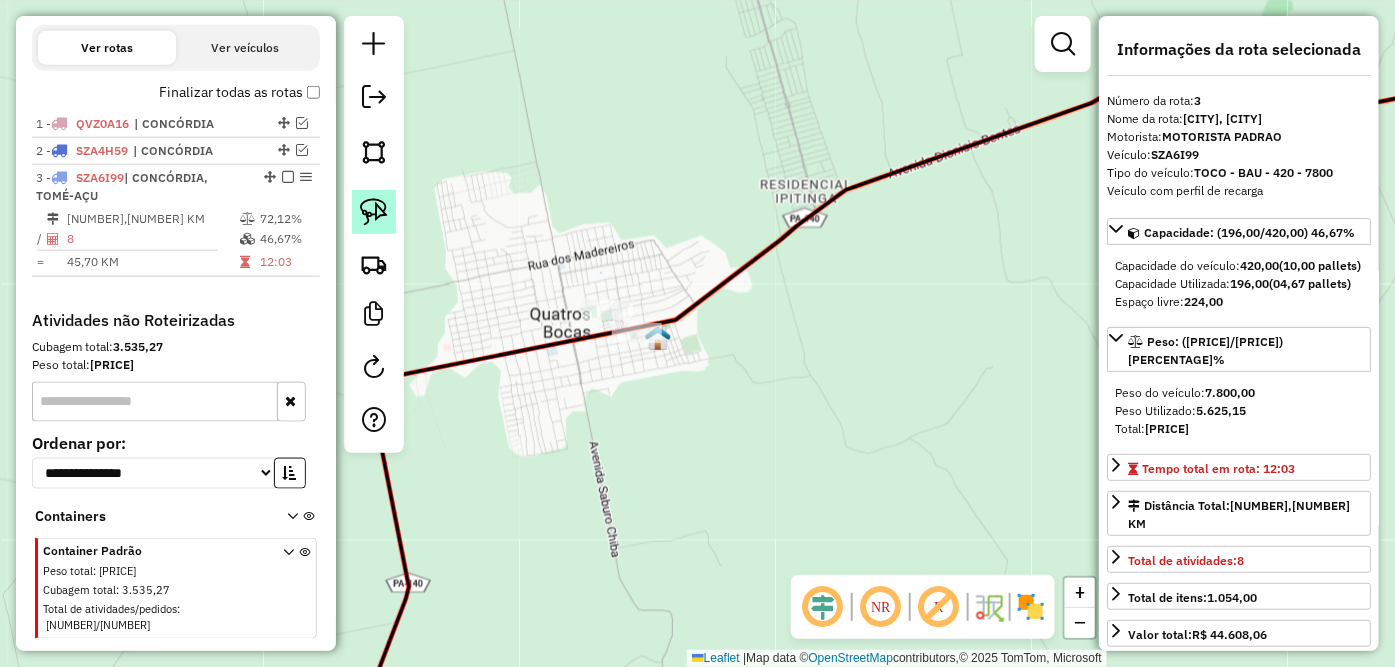 click 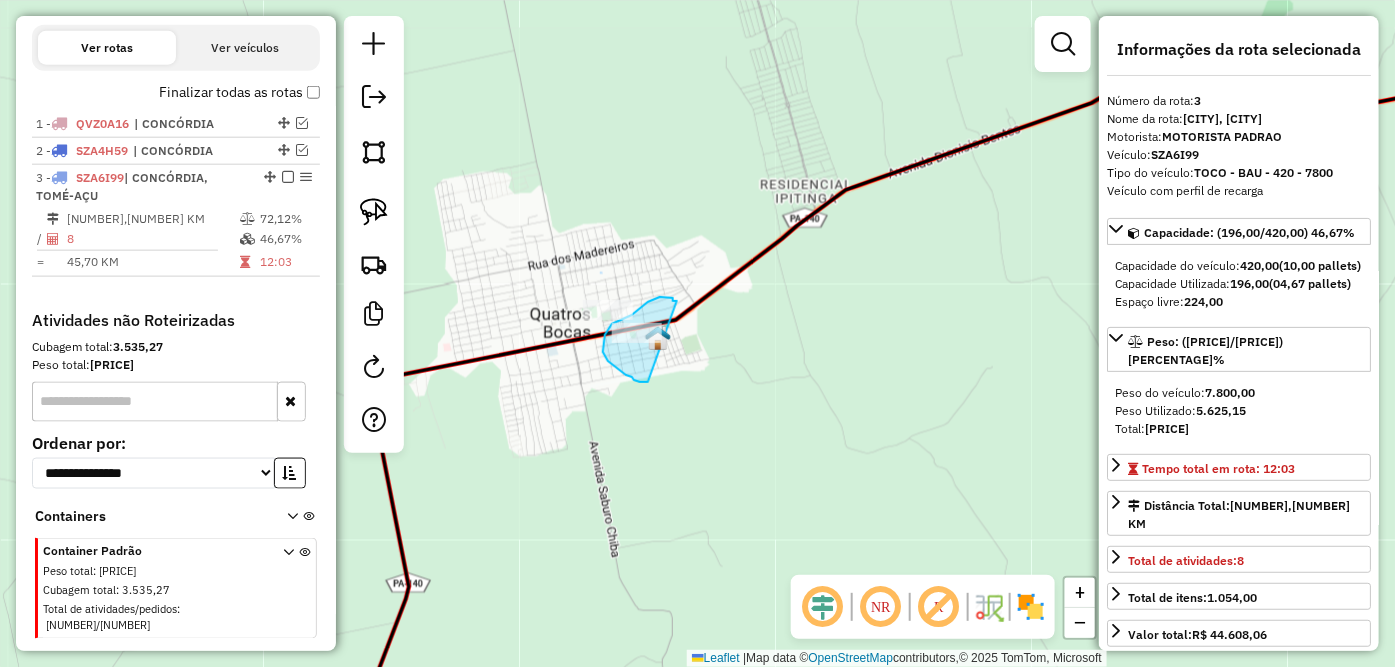 drag, startPoint x: 677, startPoint y: 301, endPoint x: 652, endPoint y: 382, distance: 84.77028 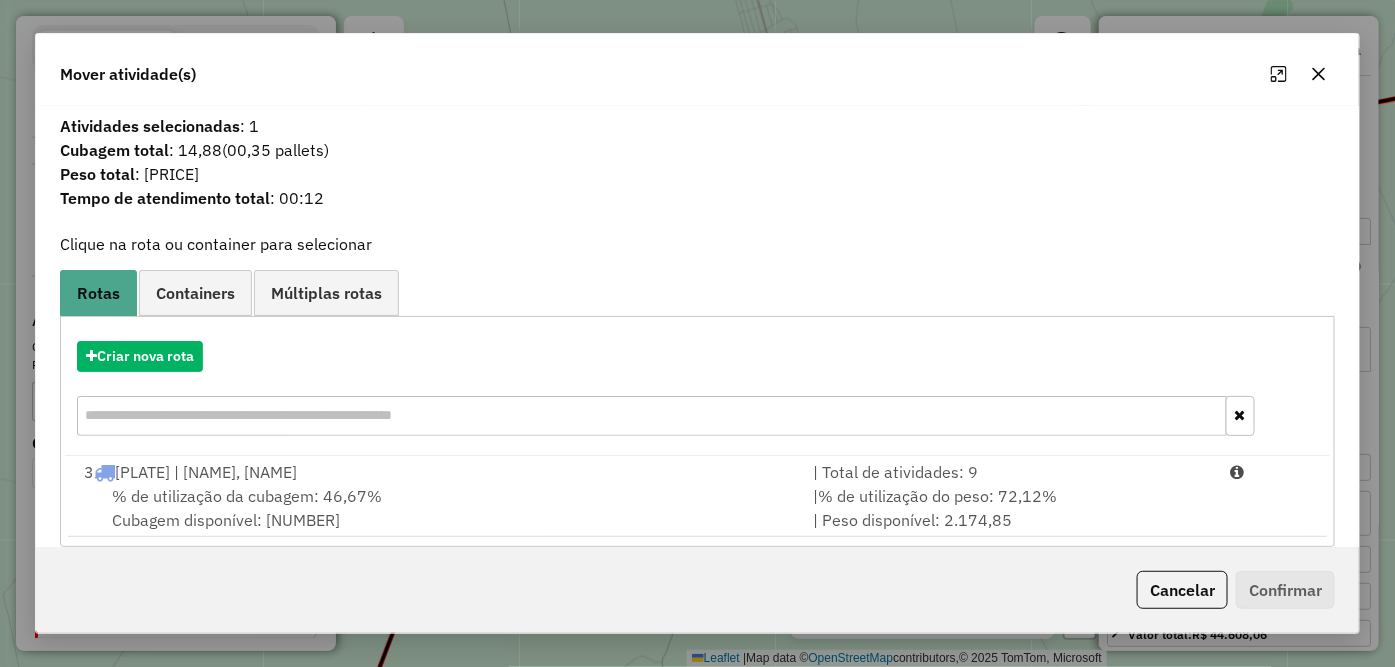 click 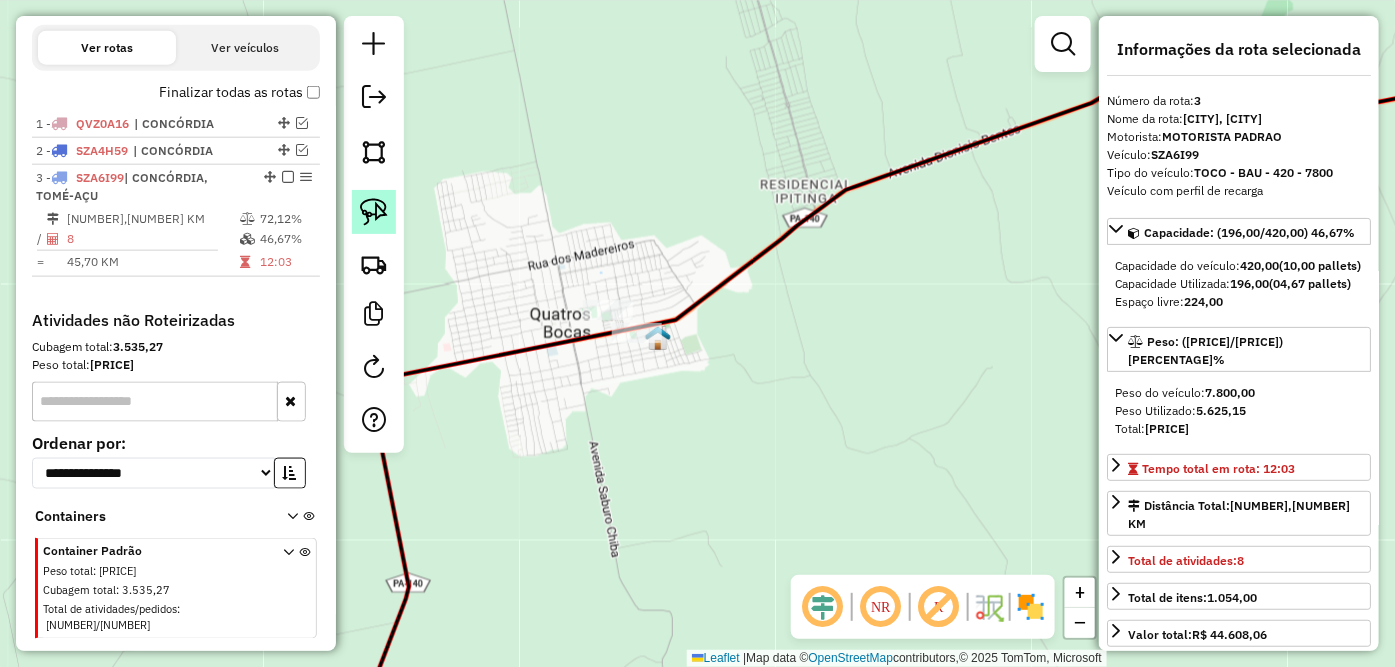 click 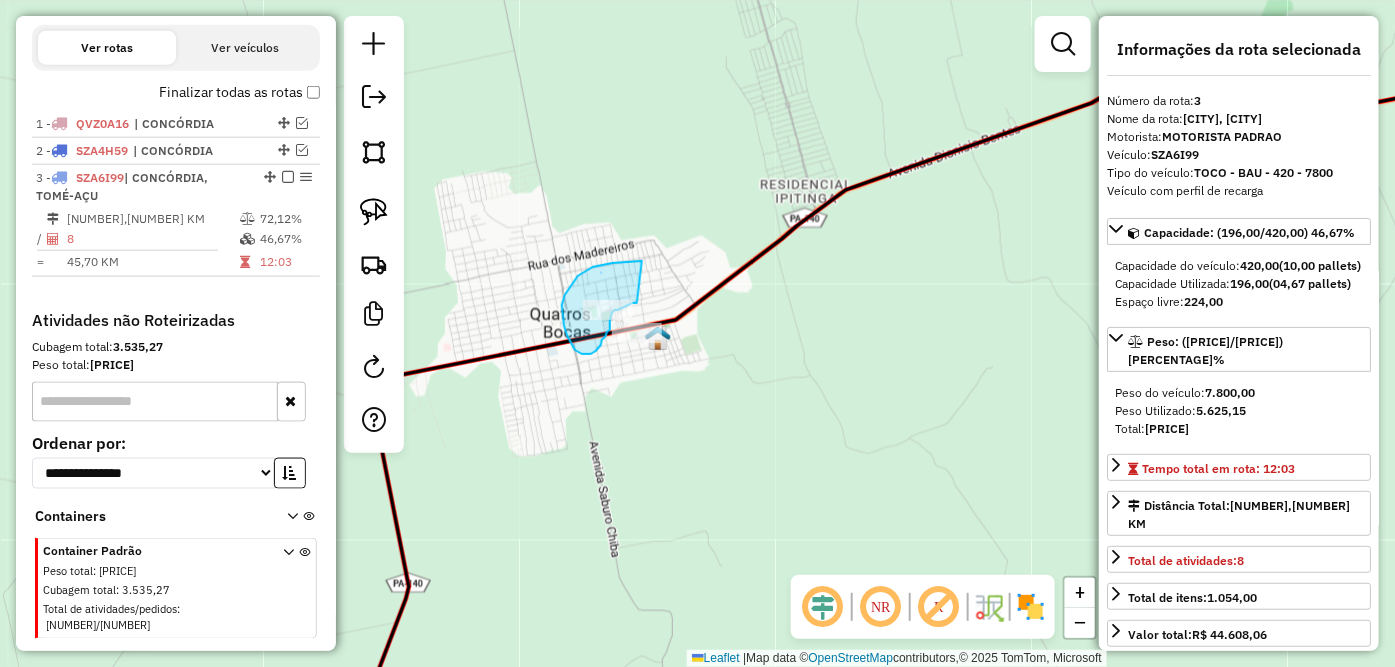 drag, startPoint x: 642, startPoint y: 261, endPoint x: 637, endPoint y: 303, distance: 42.296574 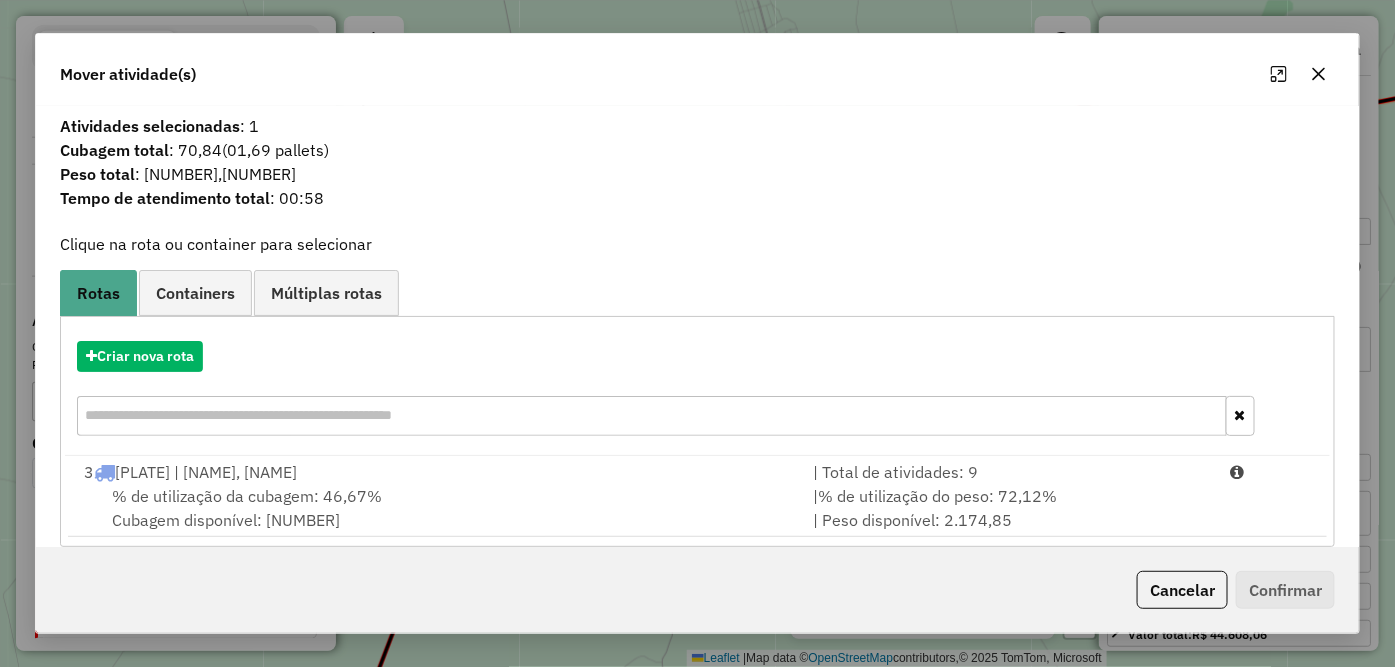 click 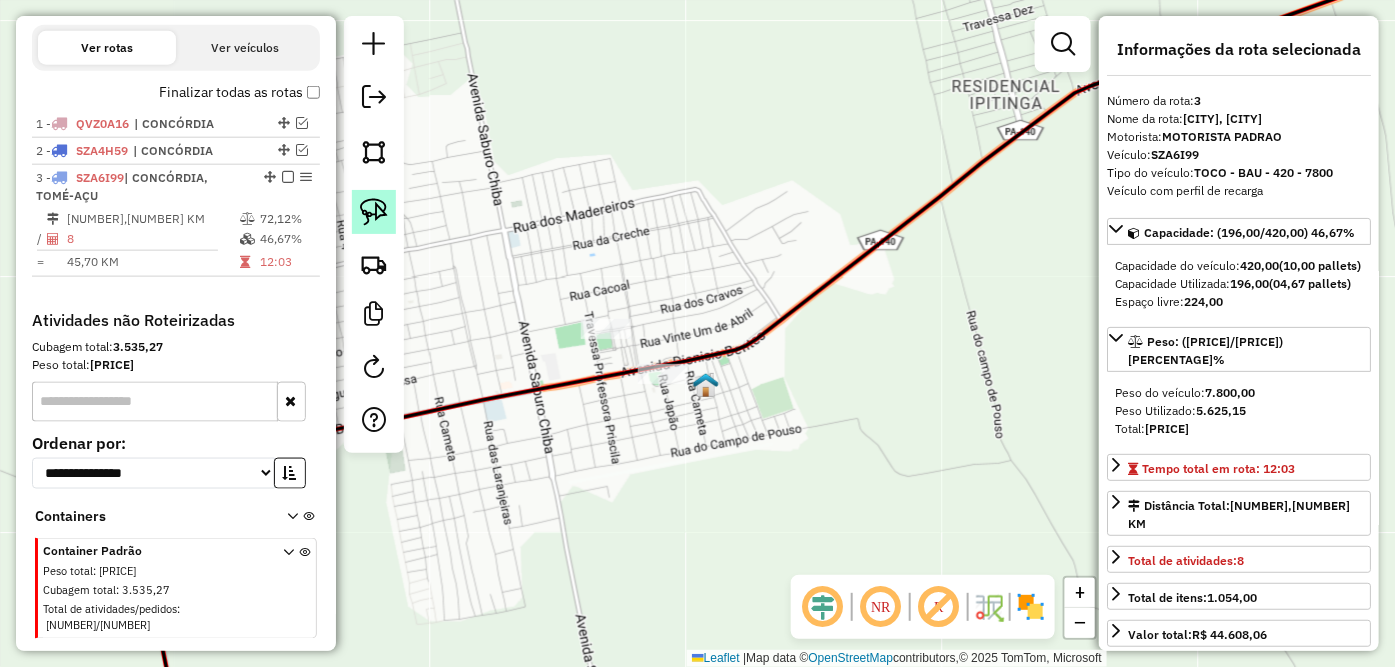 click 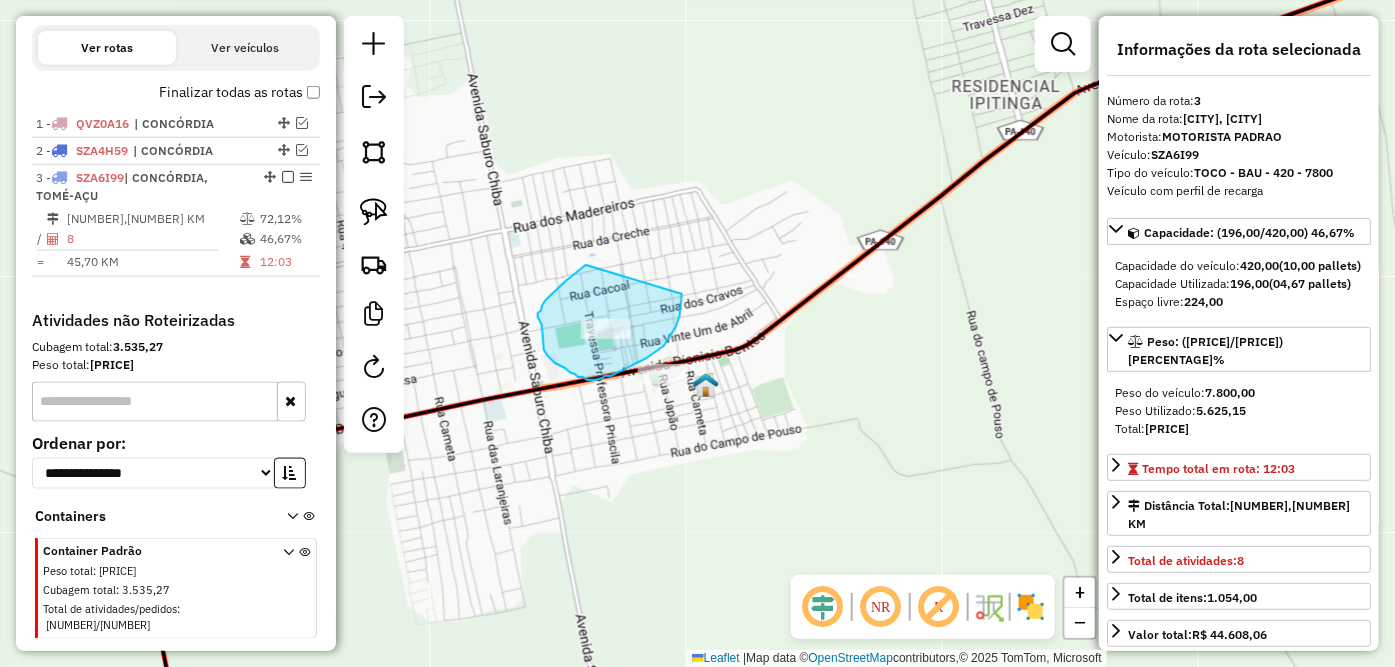 drag, startPoint x: 586, startPoint y: 265, endPoint x: 682, endPoint y: 294, distance: 100.28459 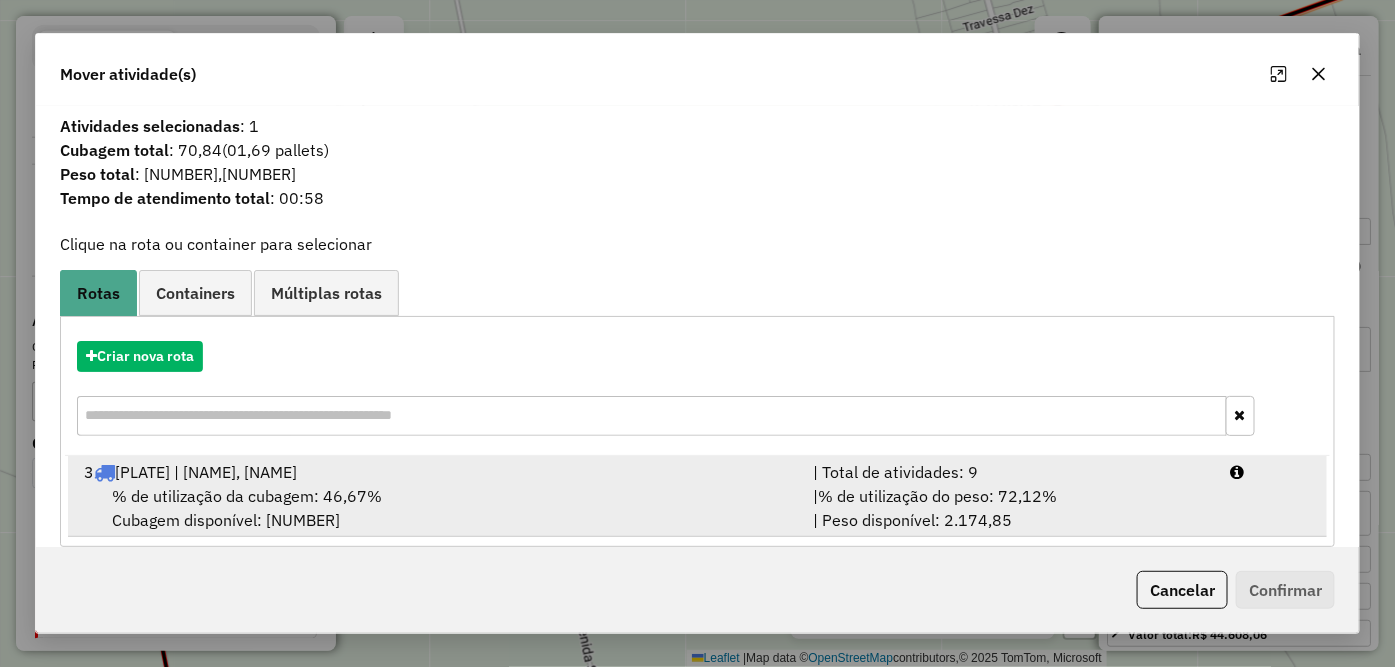 click on "|  % de utilização do peso: 72,12%  | Peso disponível: 2.174,85" at bounding box center (1010, 508) 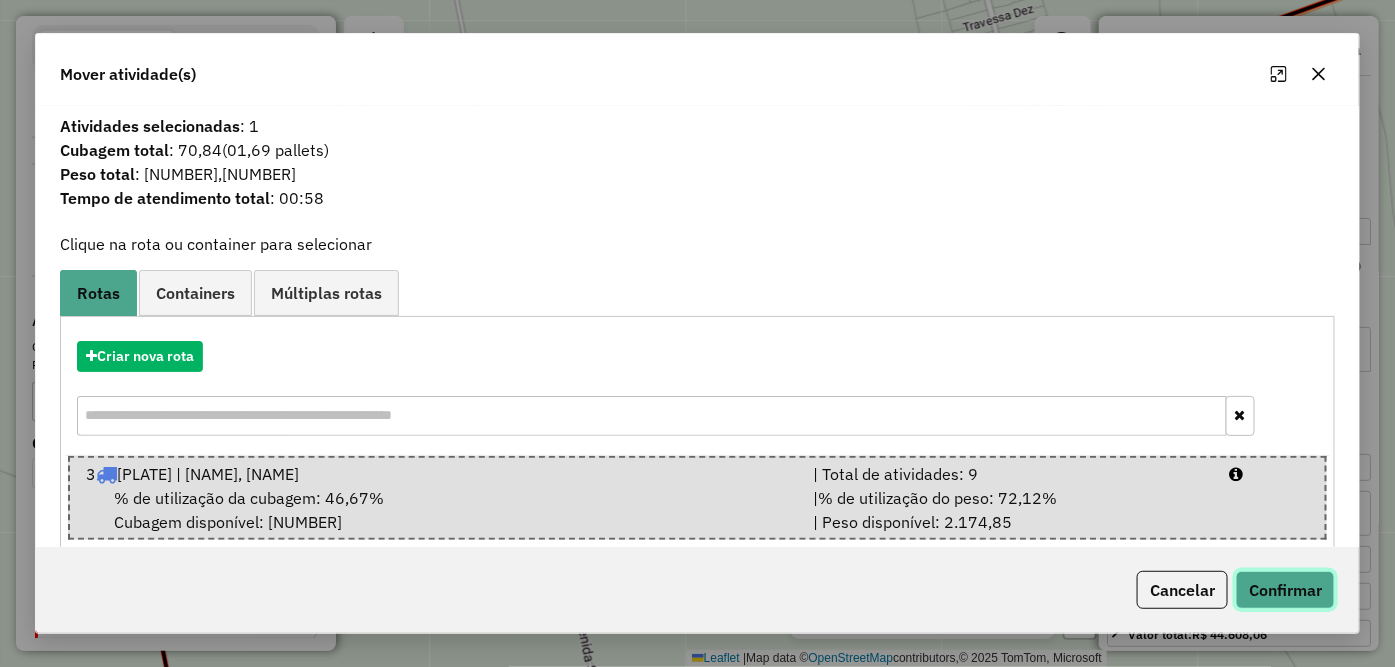 click on "Confirmar" 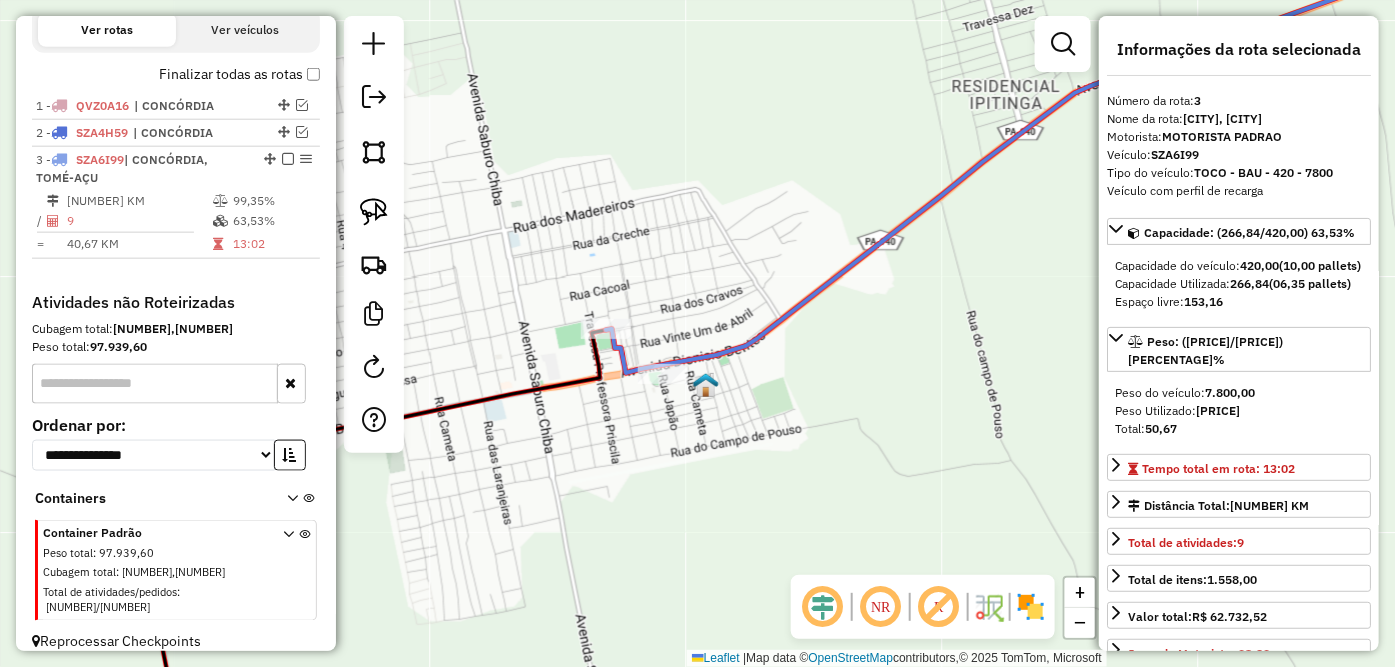 click 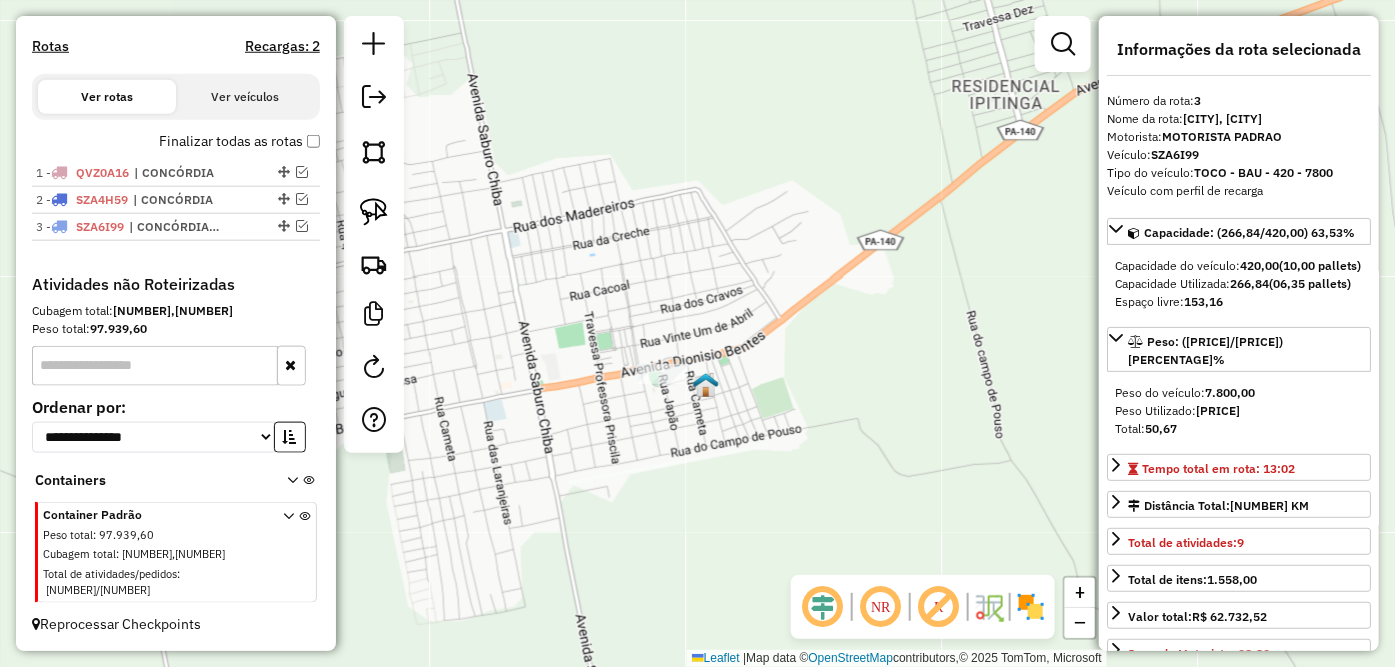 scroll, scrollTop: 587, scrollLeft: 0, axis: vertical 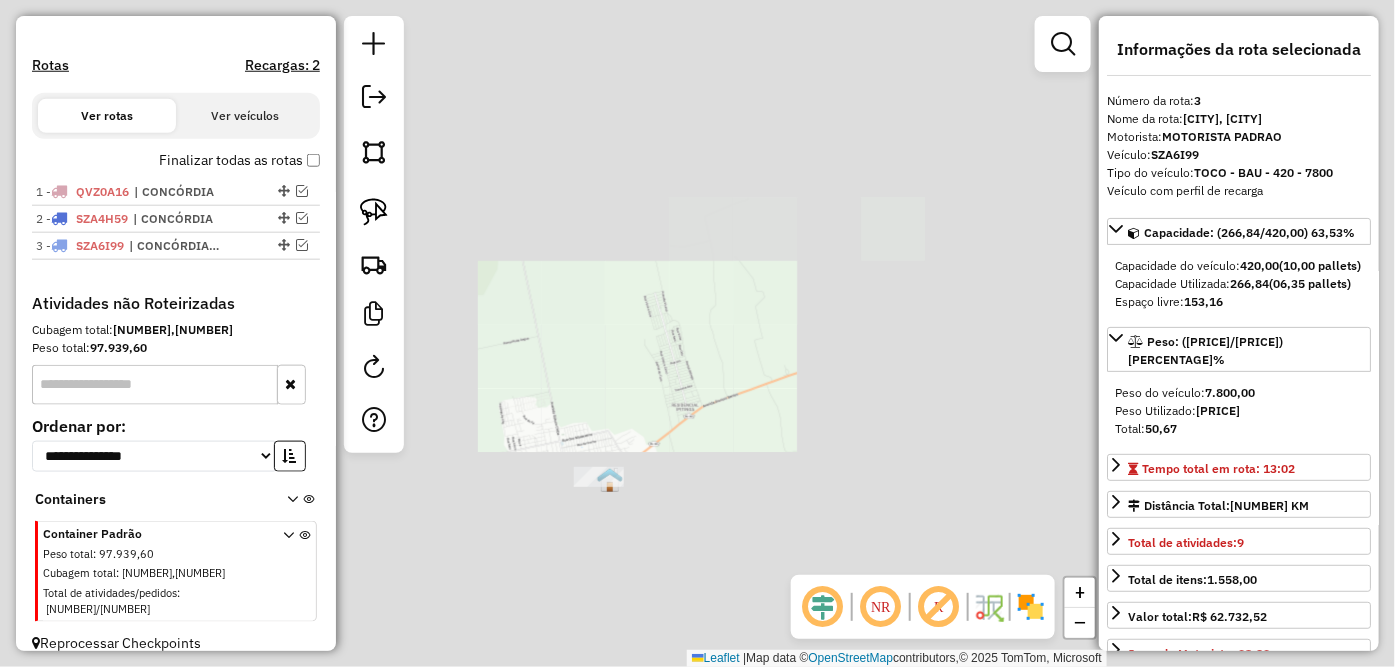 drag, startPoint x: 562, startPoint y: 534, endPoint x: 751, endPoint y: 380, distance: 243.79704 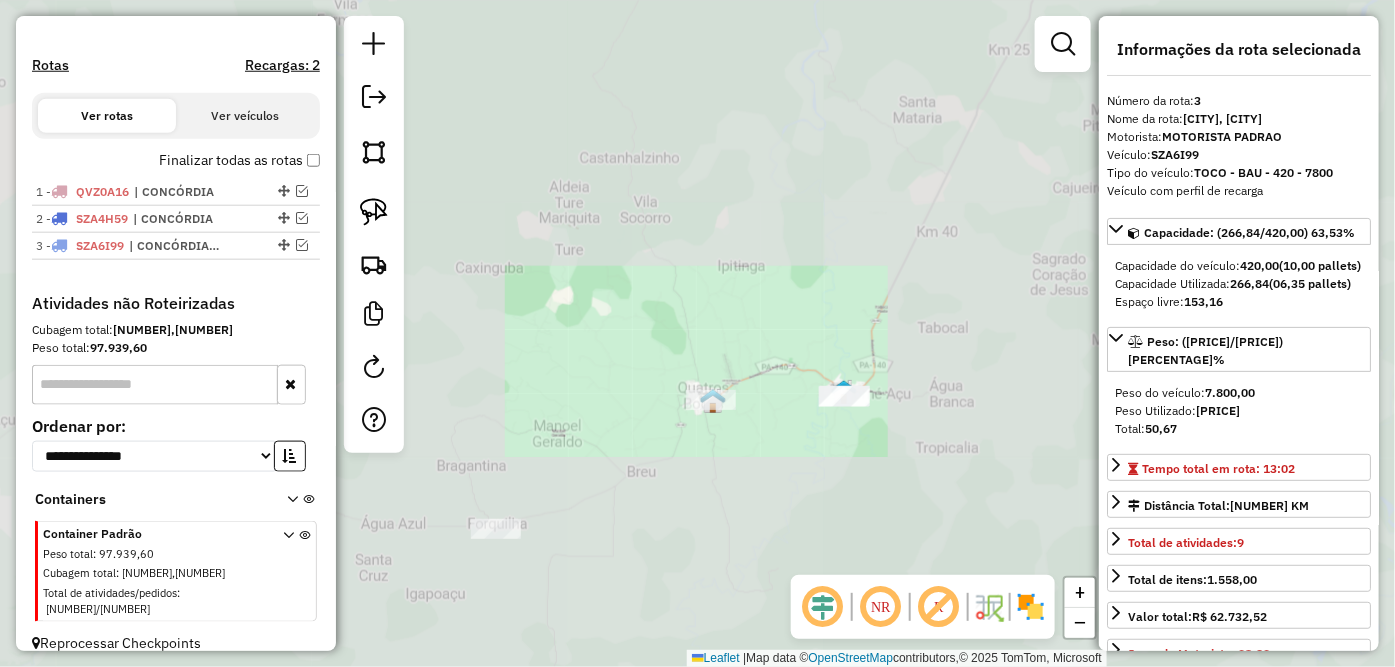 drag, startPoint x: 582, startPoint y: 502, endPoint x: 620, endPoint y: 423, distance: 87.66413 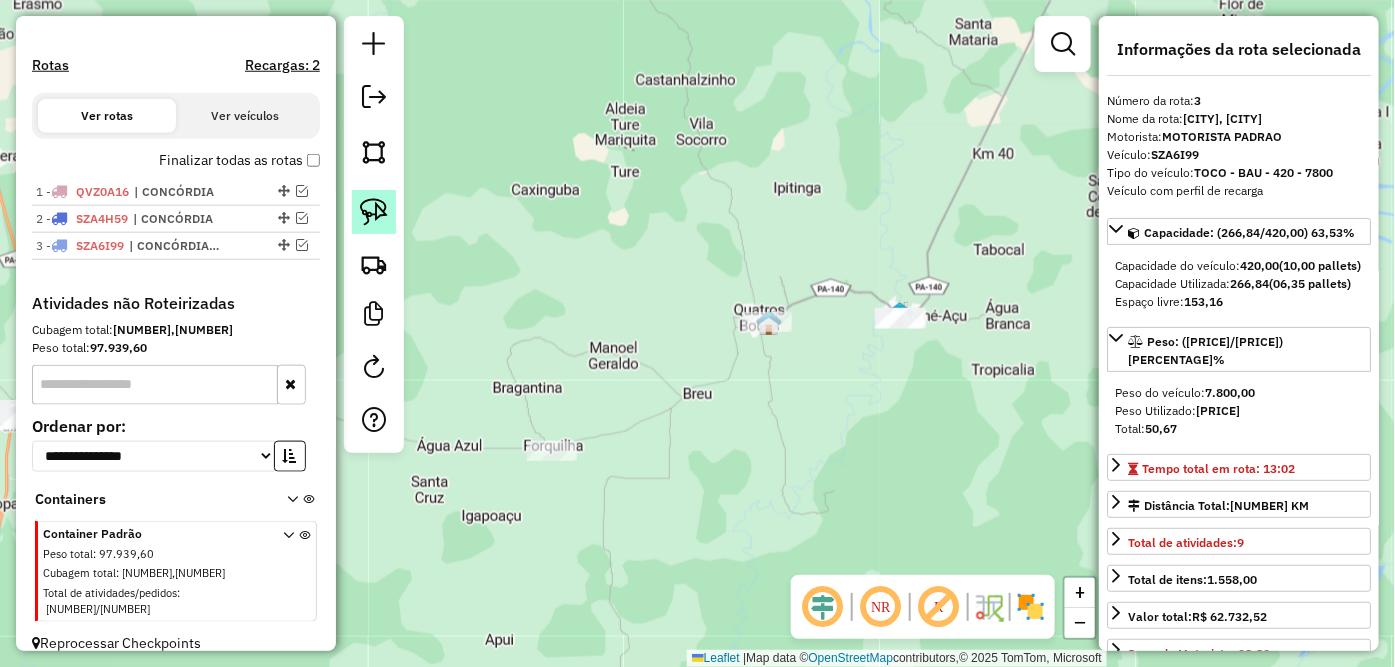 click 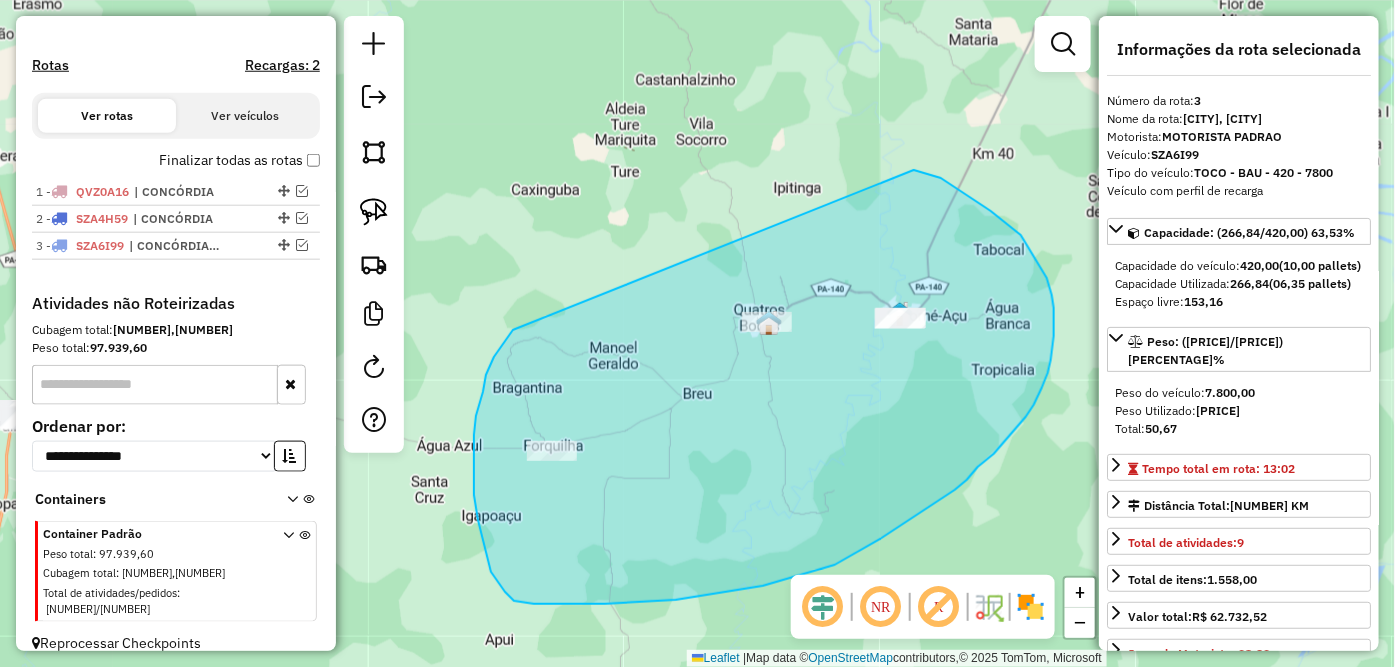 drag, startPoint x: 513, startPoint y: 330, endPoint x: 914, endPoint y: 170, distance: 431.74182 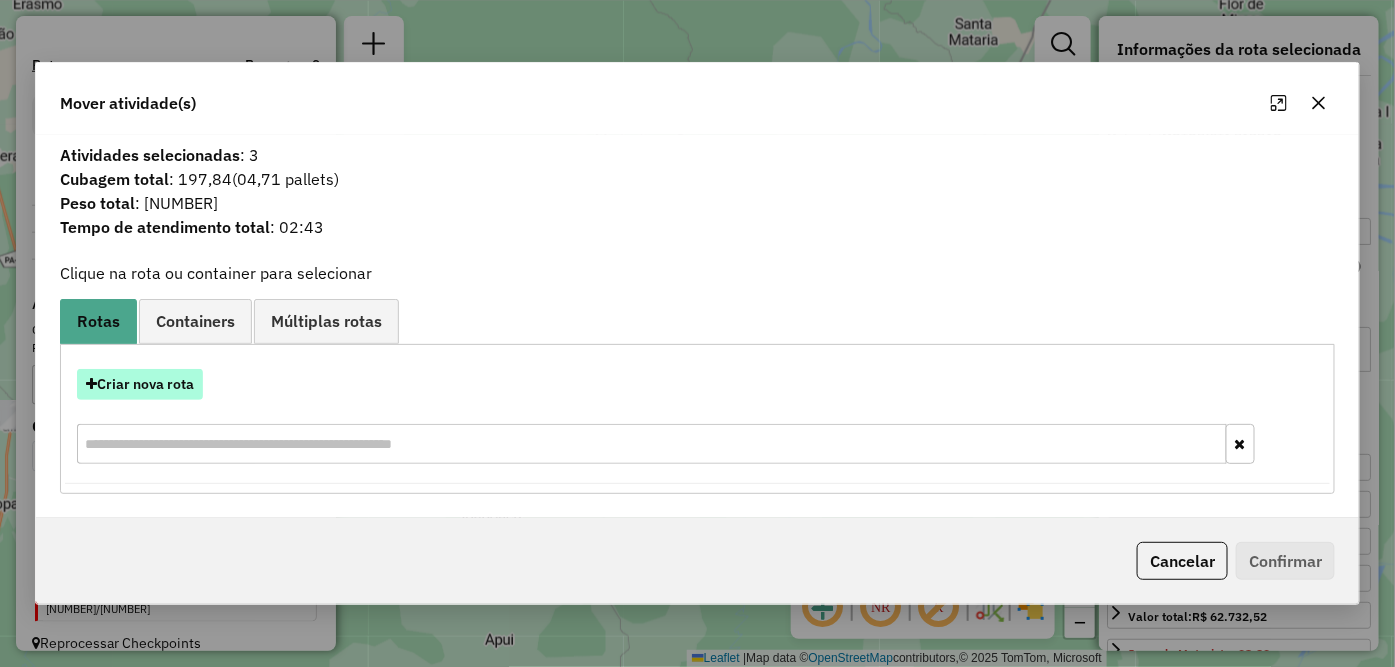 click on "Criar nova rota" at bounding box center [140, 384] 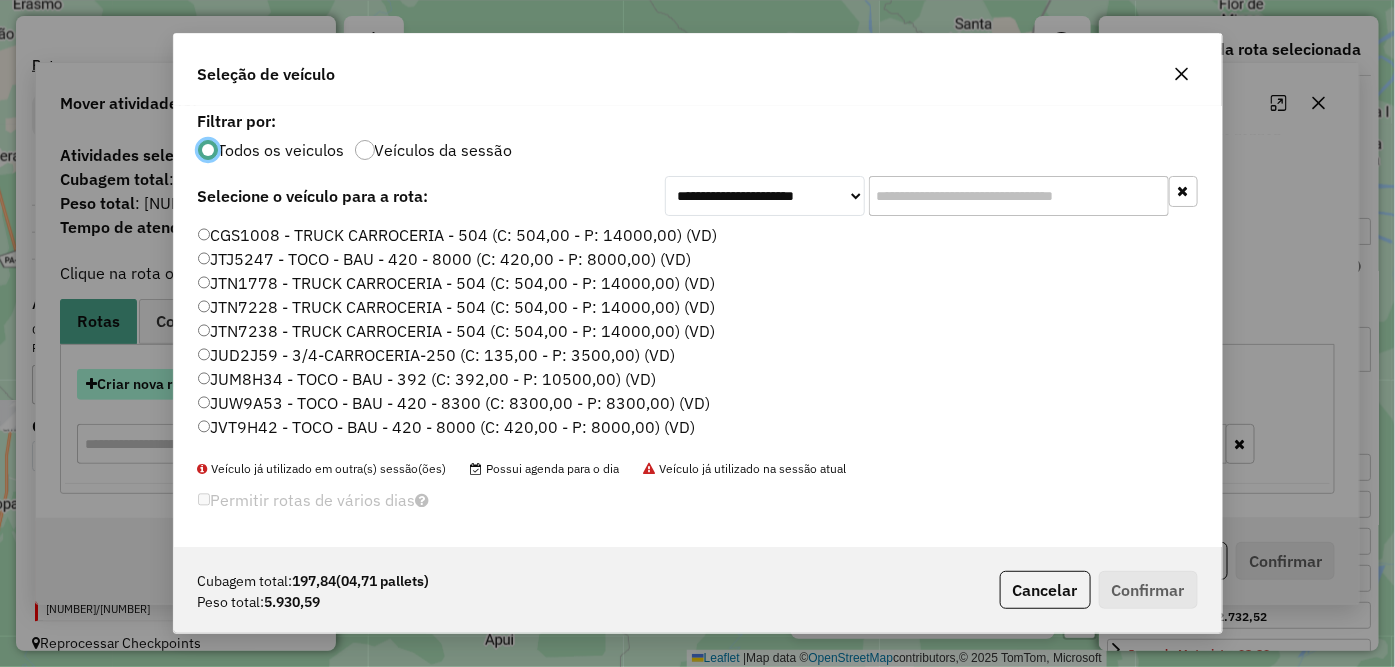 scroll, scrollTop: 11, scrollLeft: 5, axis: both 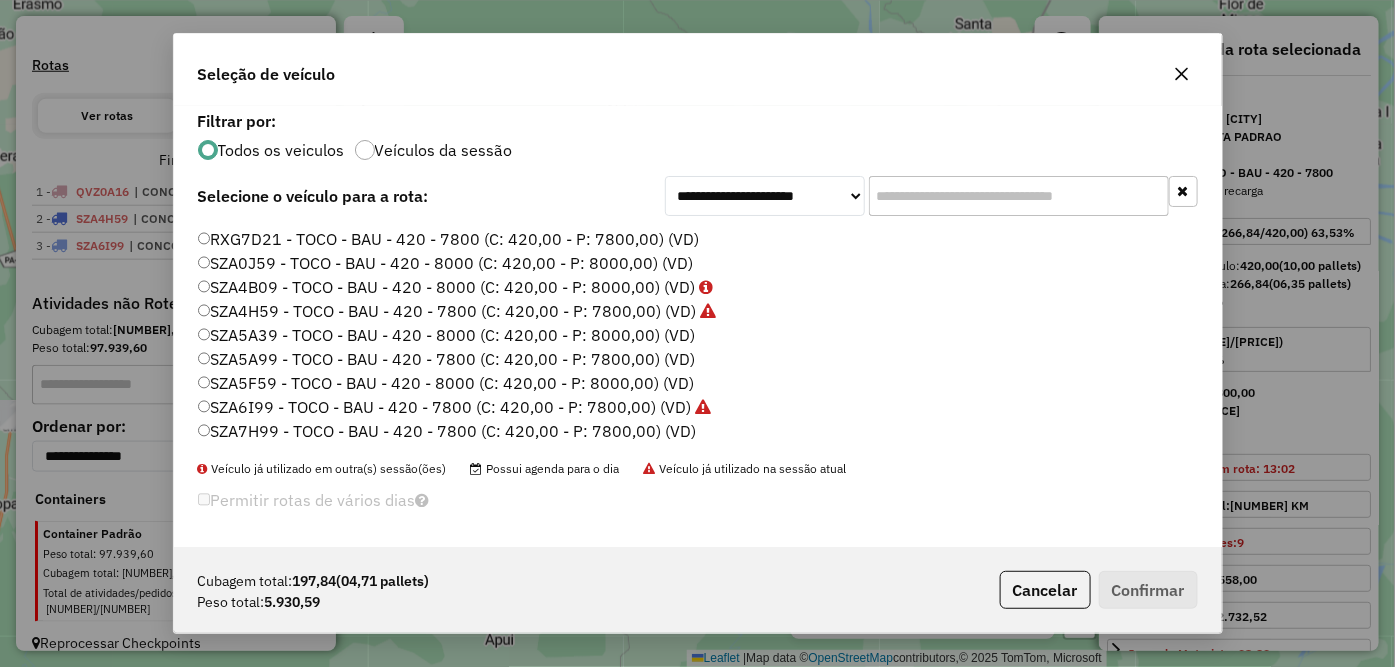 click on "SZA7H99 - TOCO - BAU - 420 - 7800 (C: 420,00 - P: 7800,00) (VD)" 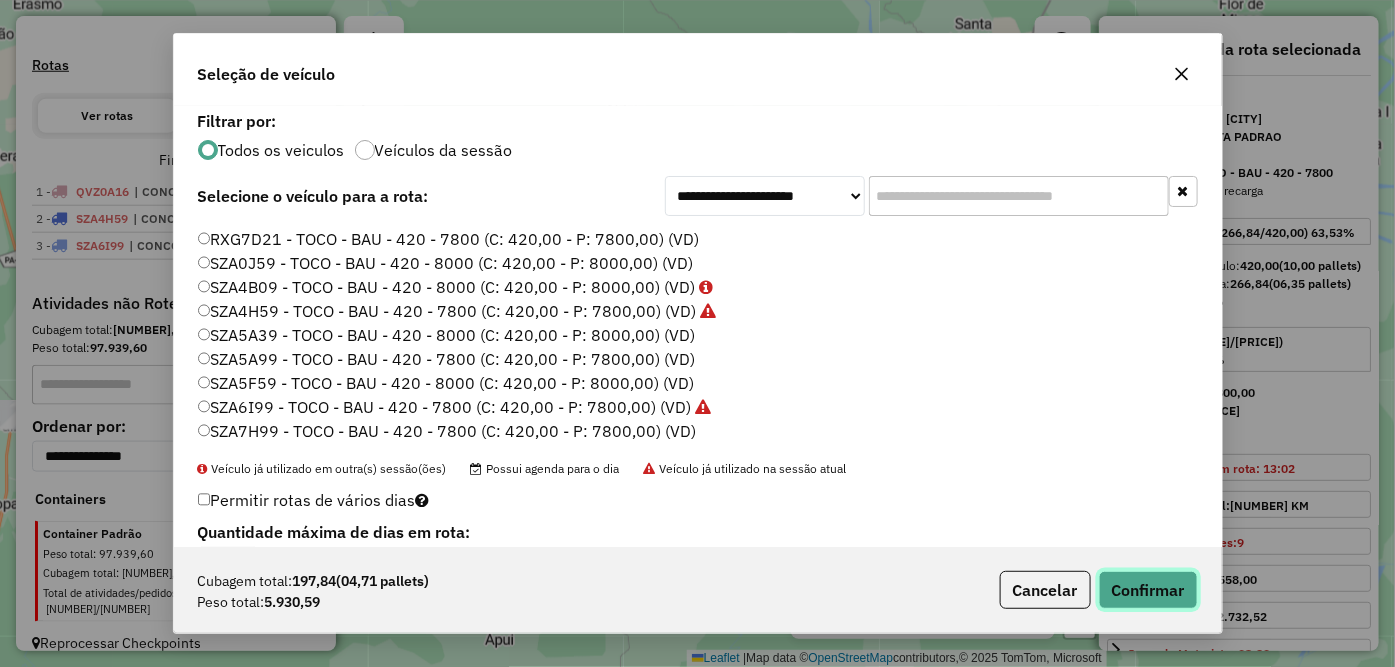 click on "Confirmar" 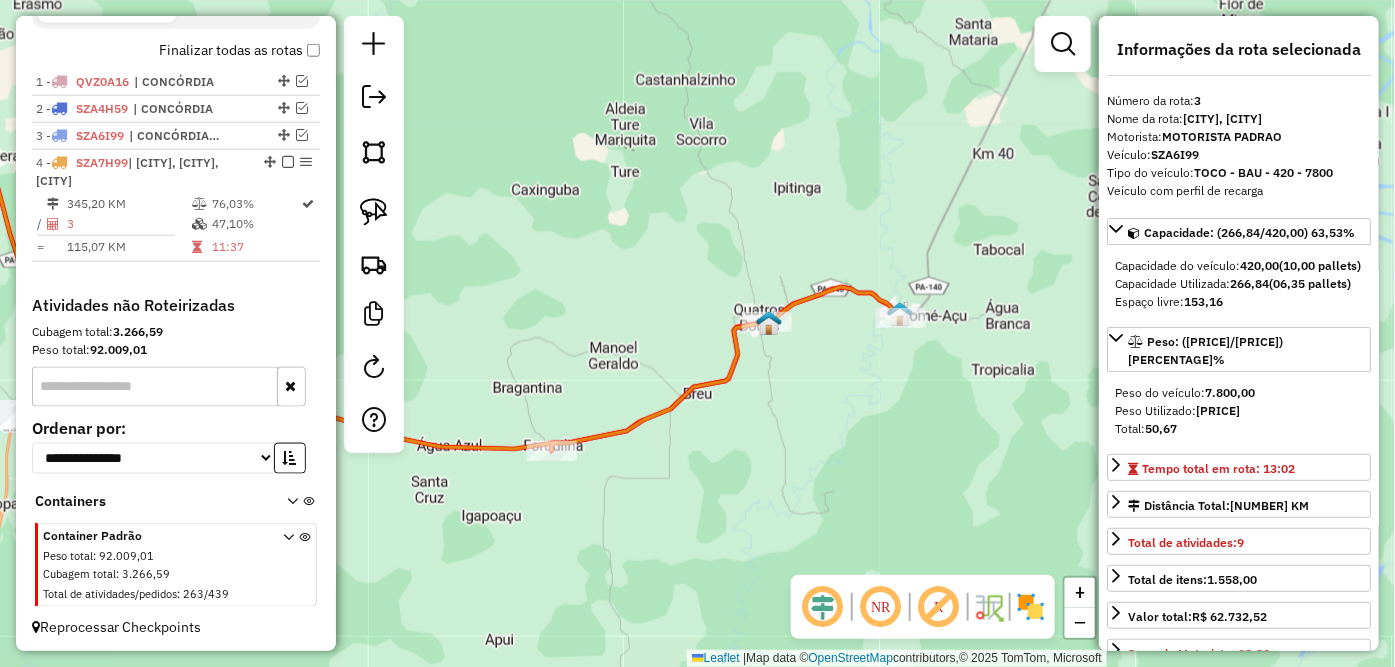 scroll, scrollTop: 700, scrollLeft: 0, axis: vertical 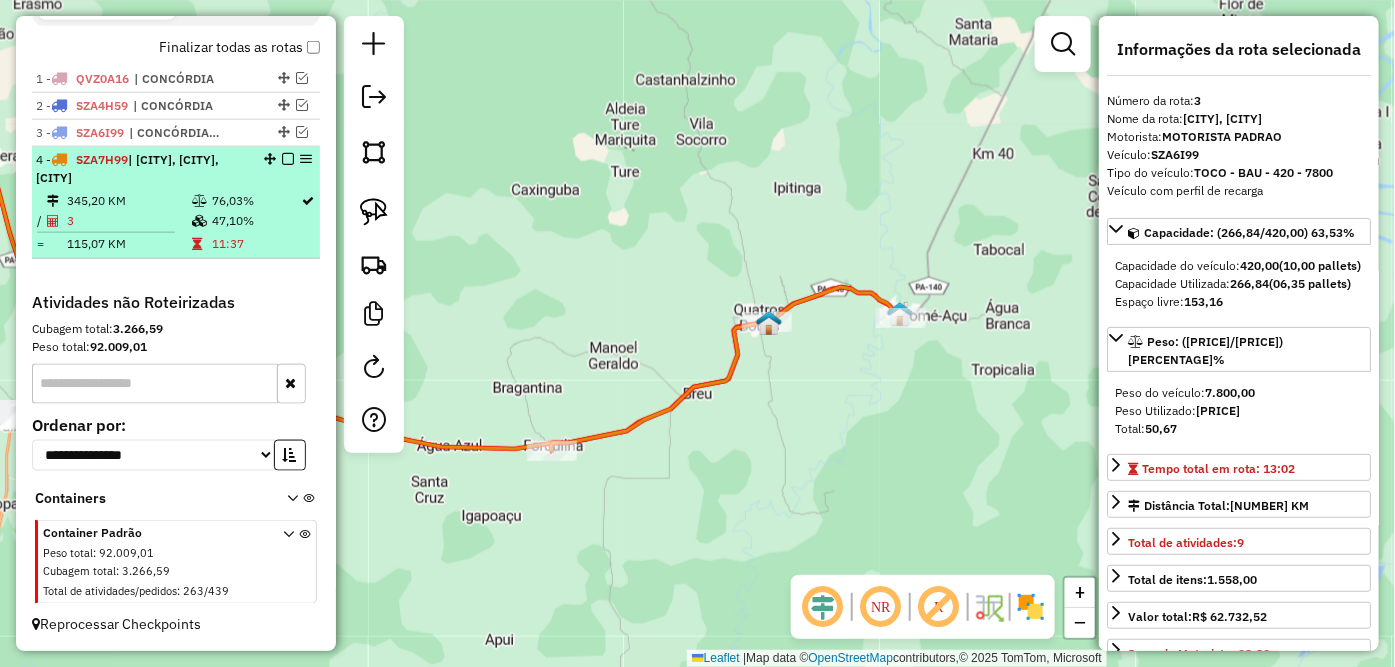 click on "| [CITY], [CITY], [CITY]" at bounding box center (127, 168) 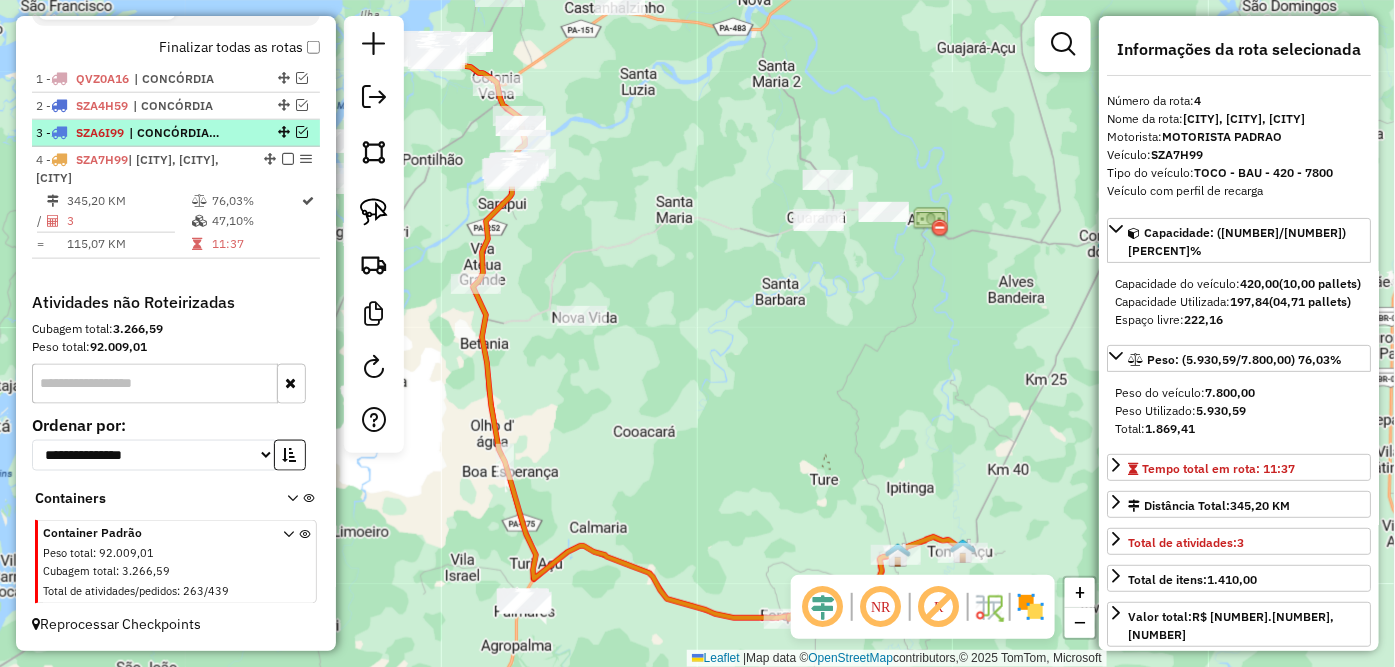 click on "| CONCÓRDIA, TOMÉ-AÇU" at bounding box center [175, 133] 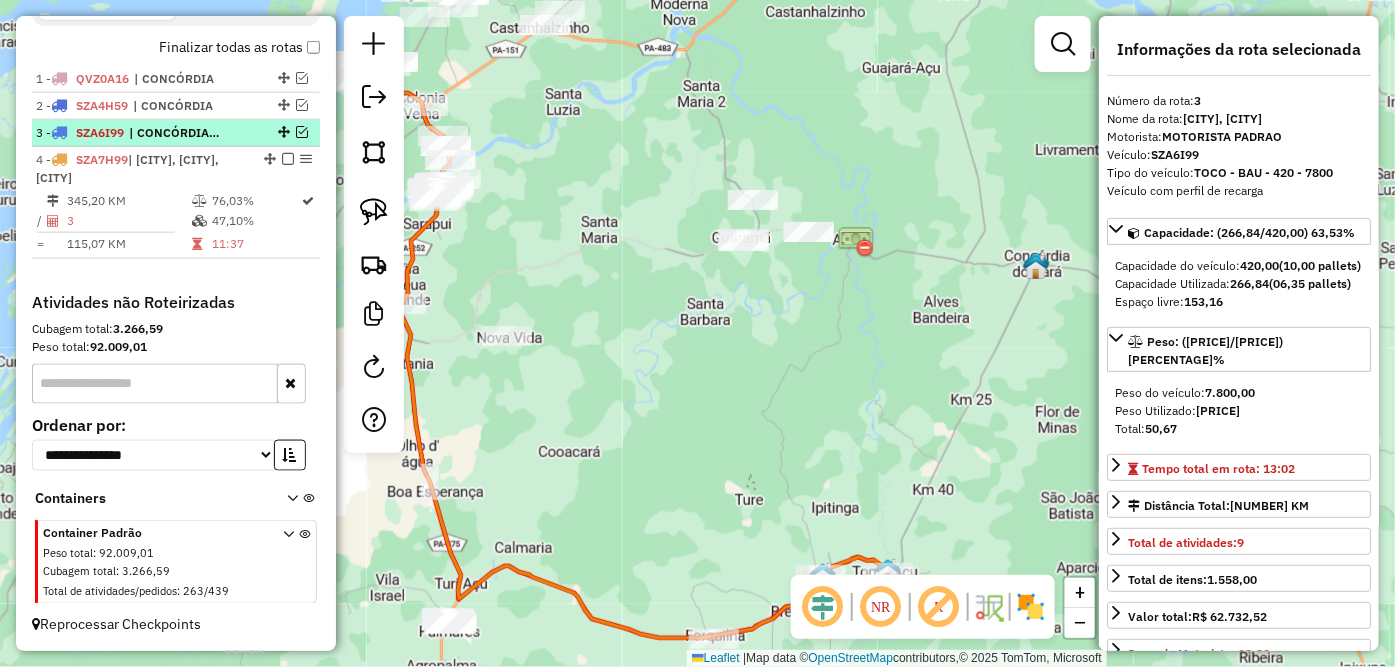 click at bounding box center [302, 132] 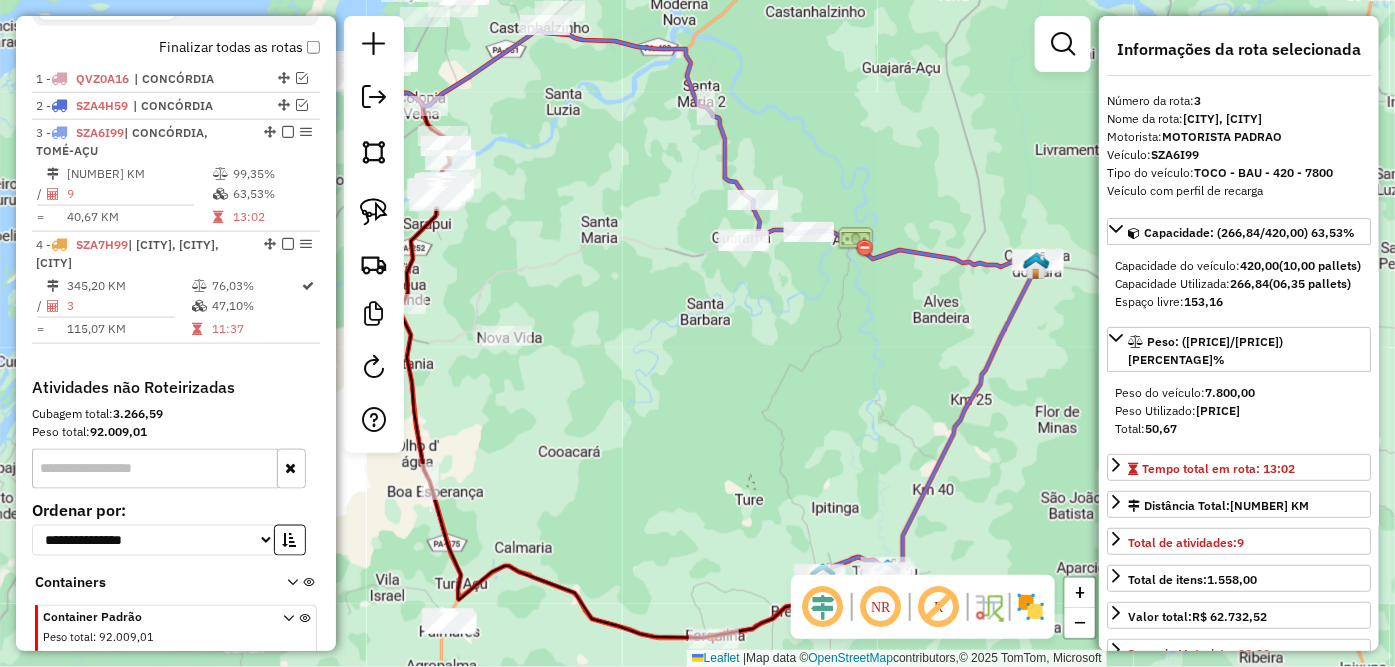 drag, startPoint x: 676, startPoint y: 434, endPoint x: 626, endPoint y: 332, distance: 113.59577 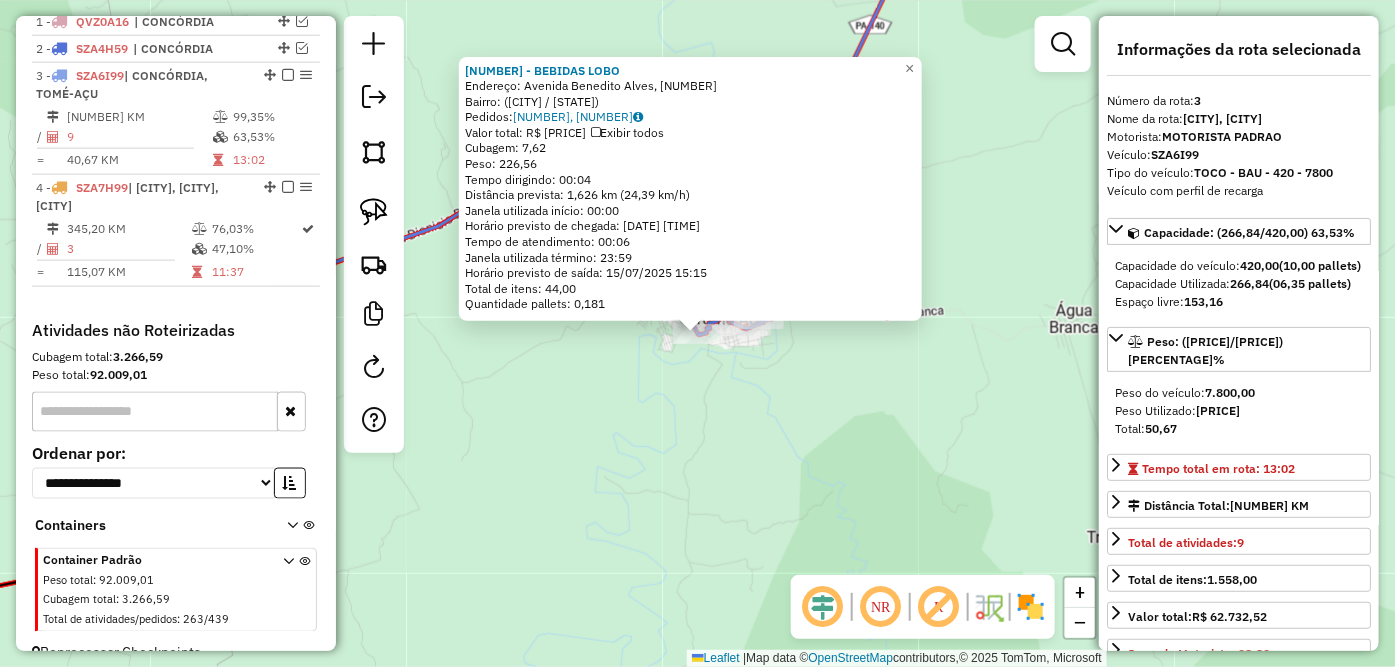scroll, scrollTop: 784, scrollLeft: 0, axis: vertical 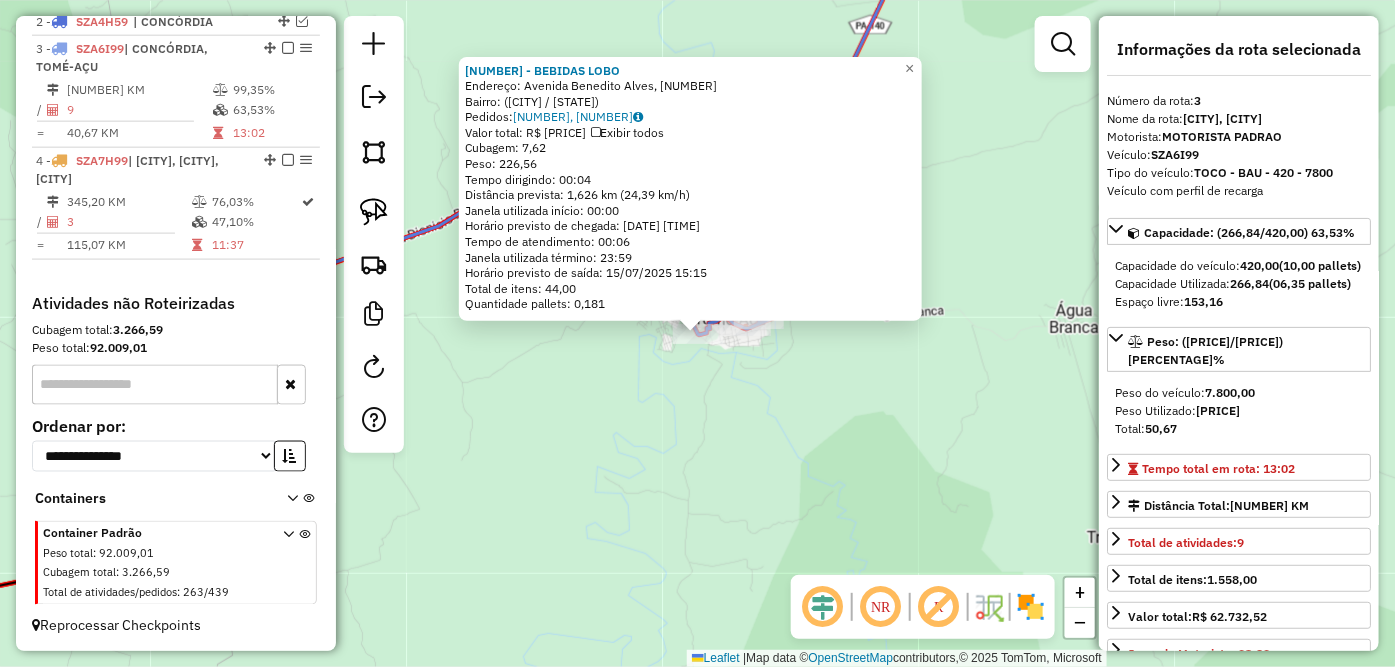 click on "90541 - BEBIDAS LOBO  Endereço: Avenida Benedito Alves, 307   Bairro:  ([CITY] / [STATE])   Pedidos:  14716251, 14715808   Valor total: R$ 2.020,84   Exibir todos   Cubagem: 7,62  Peso: 226,56  Tempo dirigindo: 00:04   Distância prevista: 1,626 km (24,39 km/h)   Janela utilizada início: 00:00   Horário previsto de chegada: 15/07/2025 15:09   Tempo de atendimento: 00:06   Janela utilizada término: 23:59   Horário previsto de saída: 15/07/2025 15:15   Total de itens: 44,00   Quantidade pallets: 0,181  × Janela de atendimento Grade de atendimento Capacidade Transportadoras Veículos Cliente Pedidos  Rotas Selecione os dias de semana para filtrar as janelas de atendimento  Seg   Ter   Qua   Qui   Sex   Sáb   Dom  Informe o período da janela de atendimento: De: Até:  Filtrar exatamente a janela do cliente  Considerar janela de atendimento padrão  Selecione os dias de semana para filtrar as grades de atendimento  Seg   Ter   Qua   Qui   Sex   Sáb   Dom   Clientes fora do dia de atendimento selecionado +" 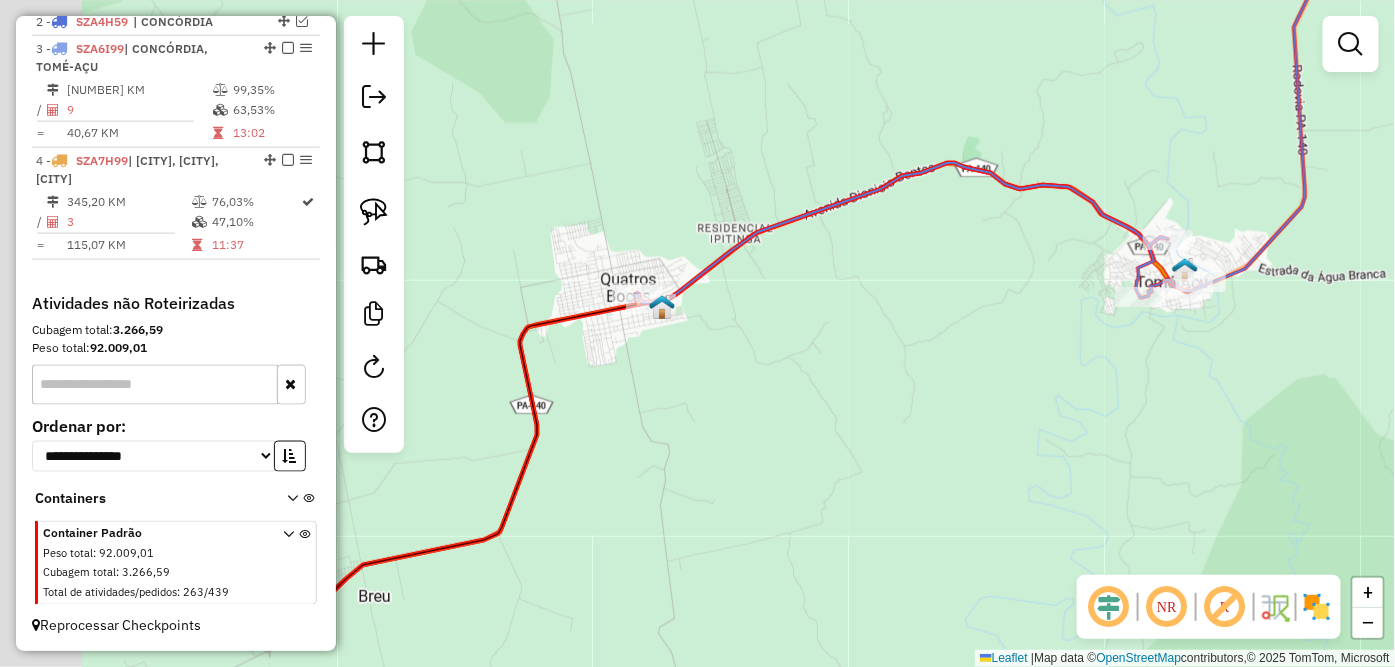 drag, startPoint x: 556, startPoint y: 440, endPoint x: 993, endPoint y: 403, distance: 438.56357 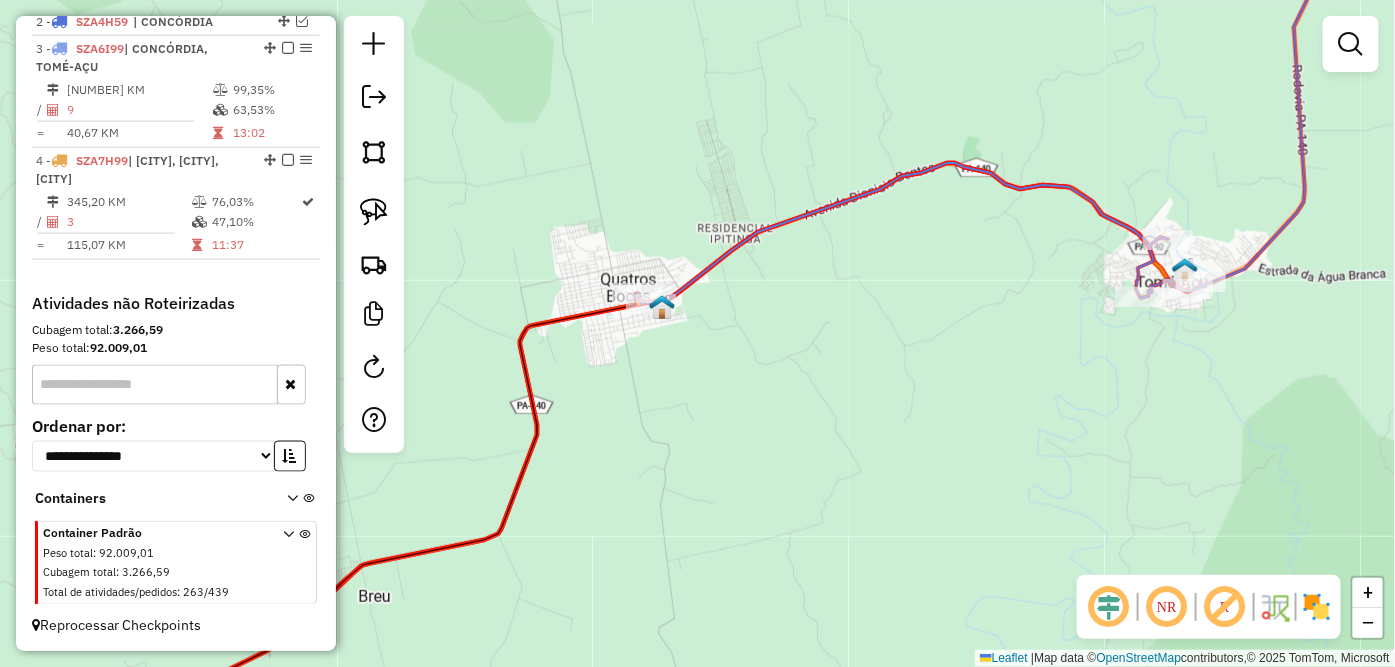 click 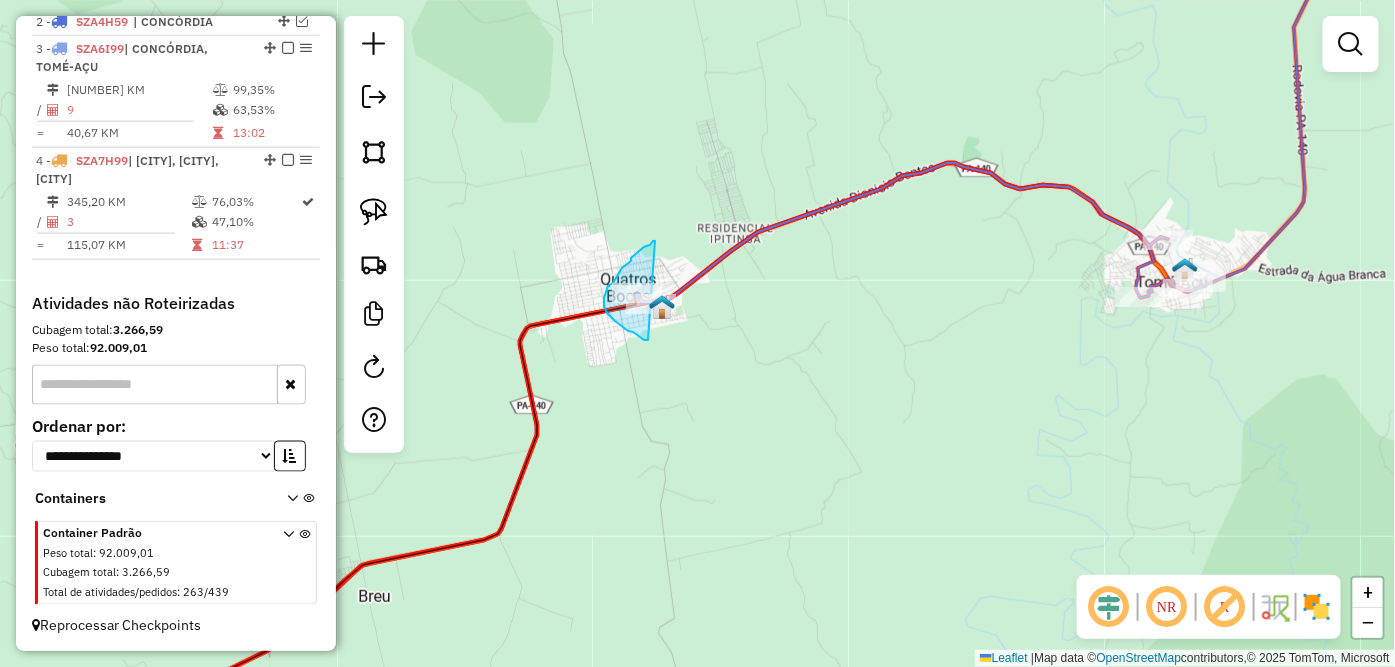 drag, startPoint x: 631, startPoint y: 258, endPoint x: 660, endPoint y: 337, distance: 84.15462 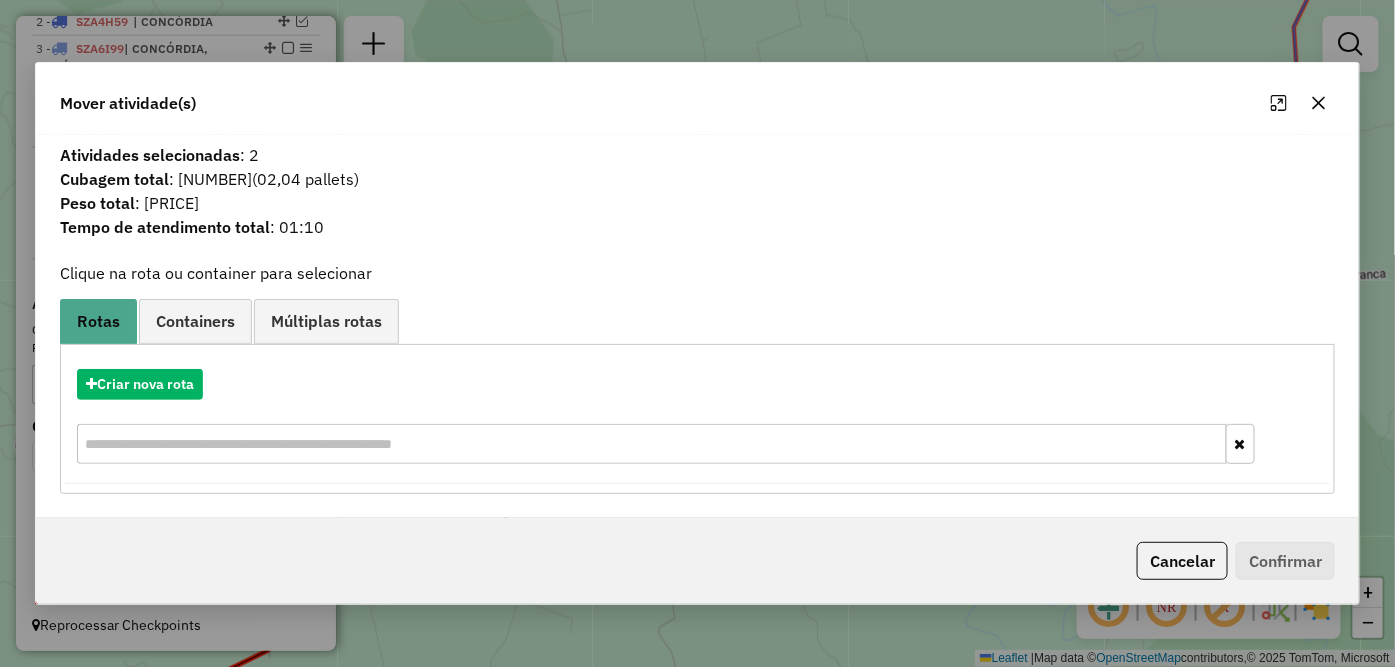 click 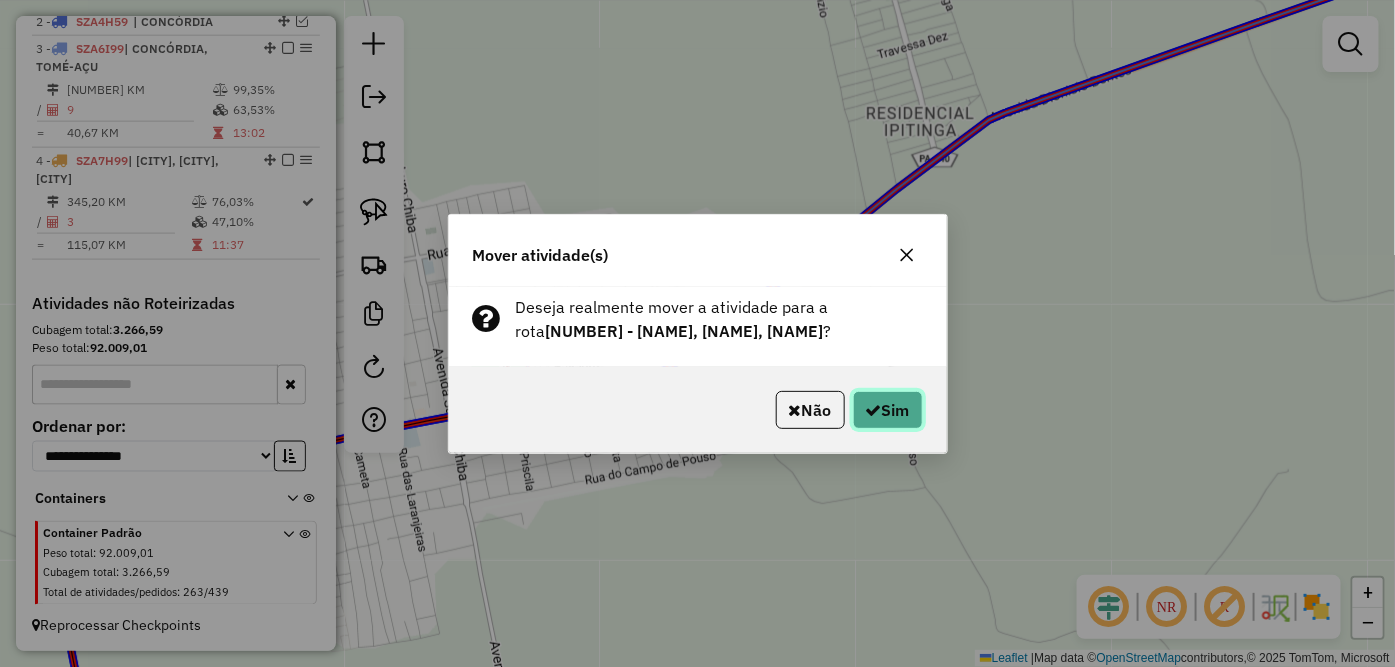 click on "Sim" 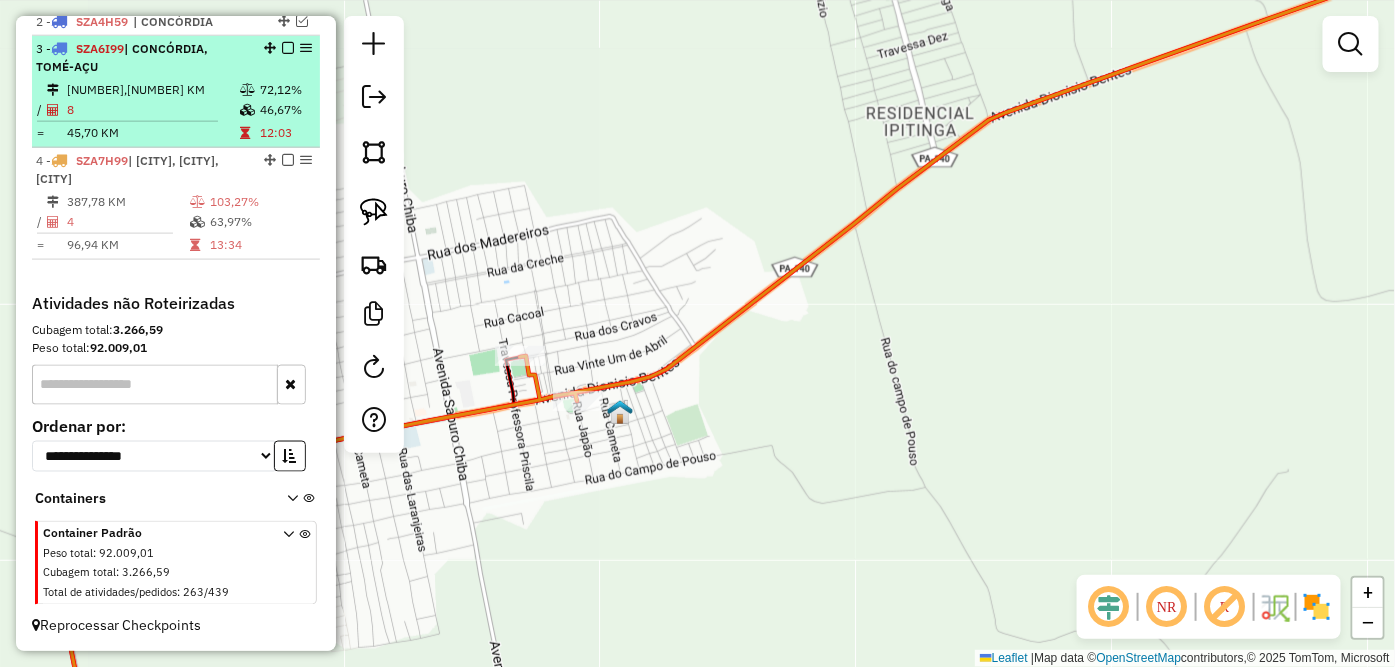 click on "| CONCÓRDIA, TOMÉ-AÇU" at bounding box center [122, 57] 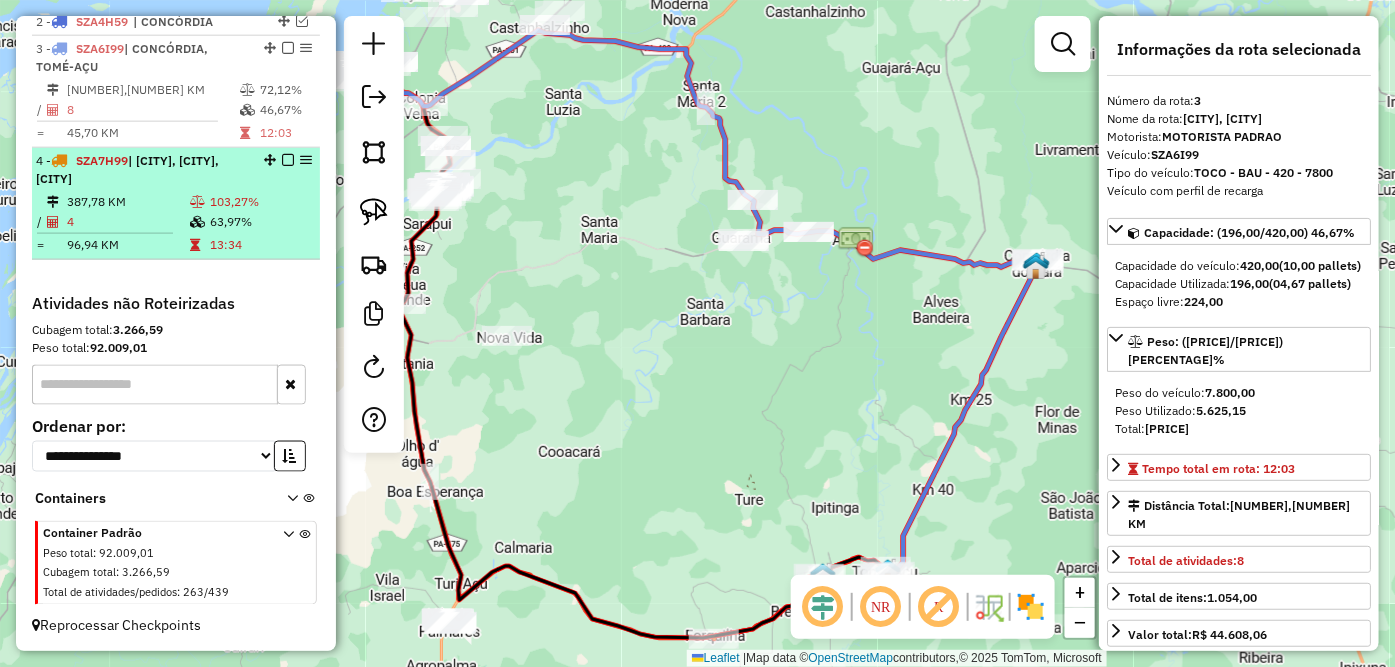 click on "| [CITY], [CITY], [CITY]" at bounding box center (127, 169) 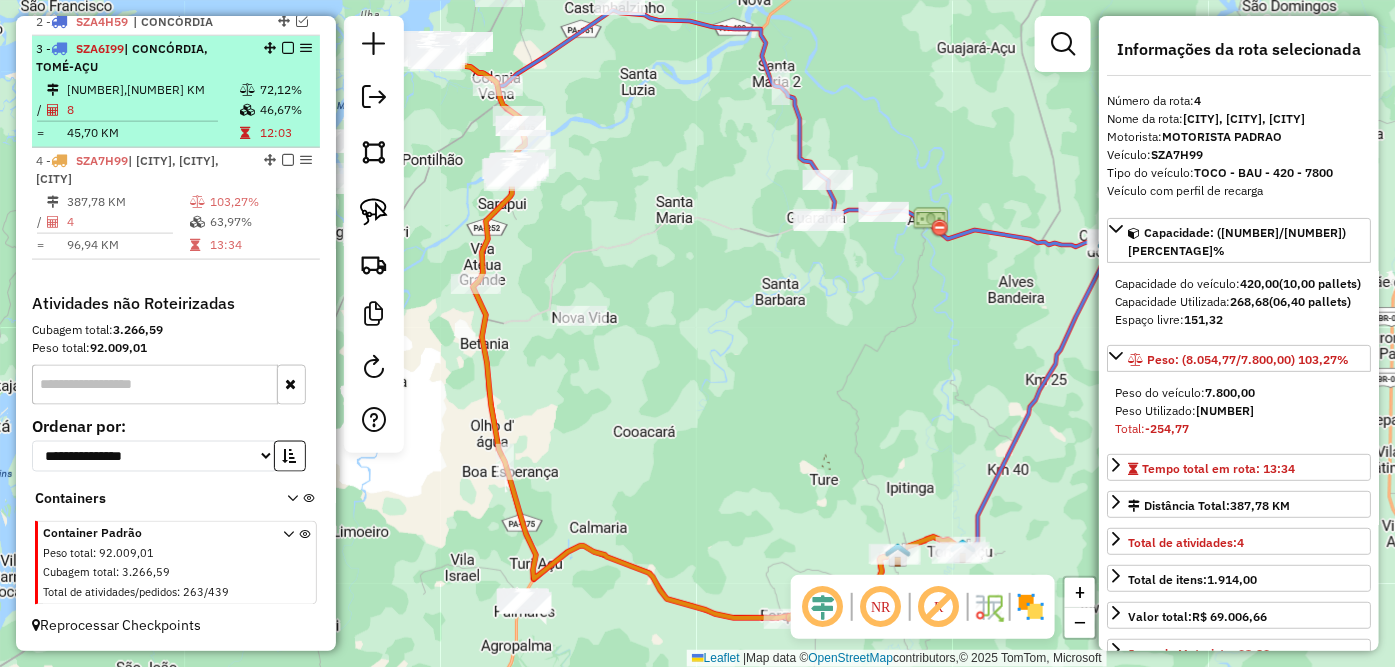 click on "3 -       SZA6I99   | [CITY], [CITY]" at bounding box center (142, 58) 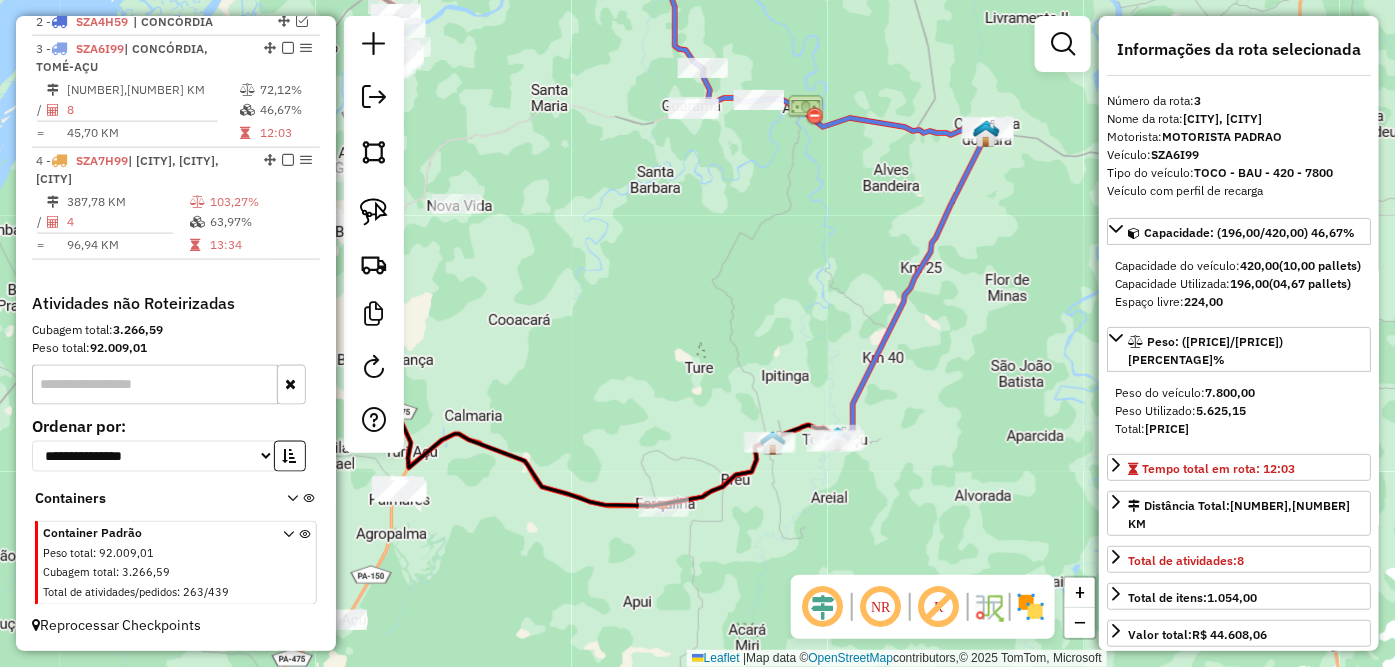 drag, startPoint x: 737, startPoint y: 530, endPoint x: 690, endPoint y: 391, distance: 146.73105 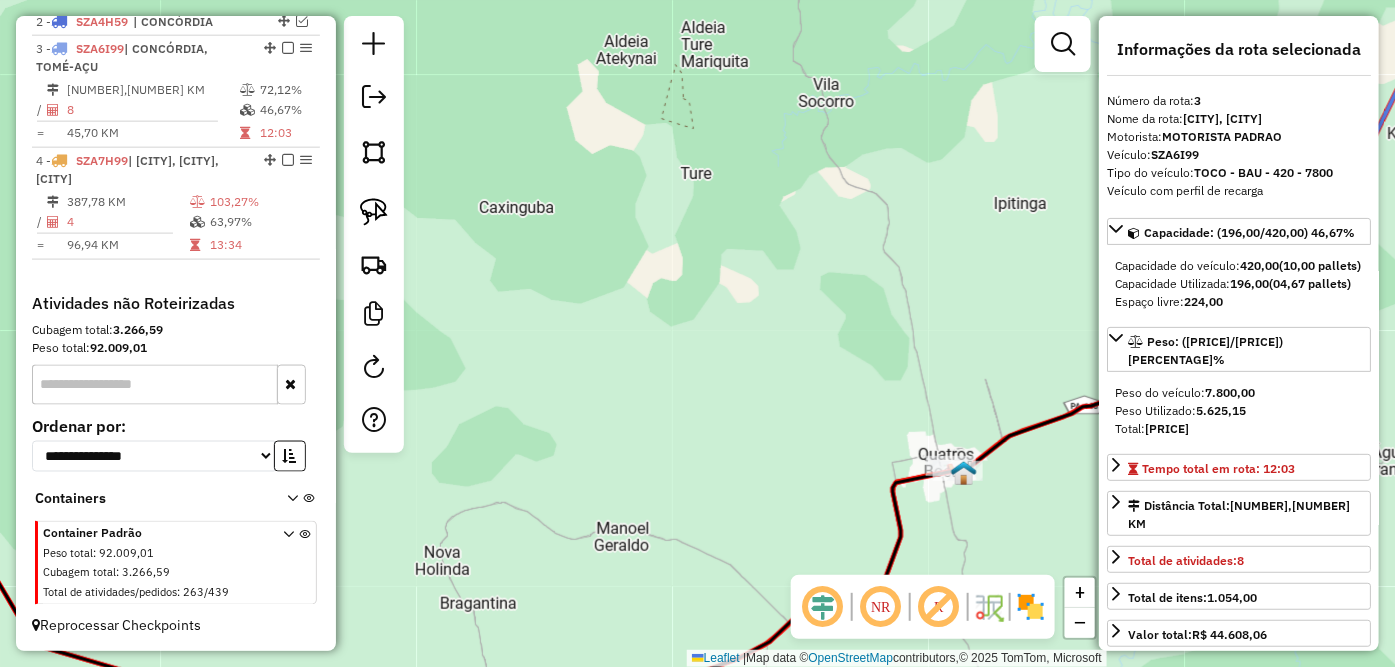 drag, startPoint x: 945, startPoint y: 502, endPoint x: 895, endPoint y: 441, distance: 78.873314 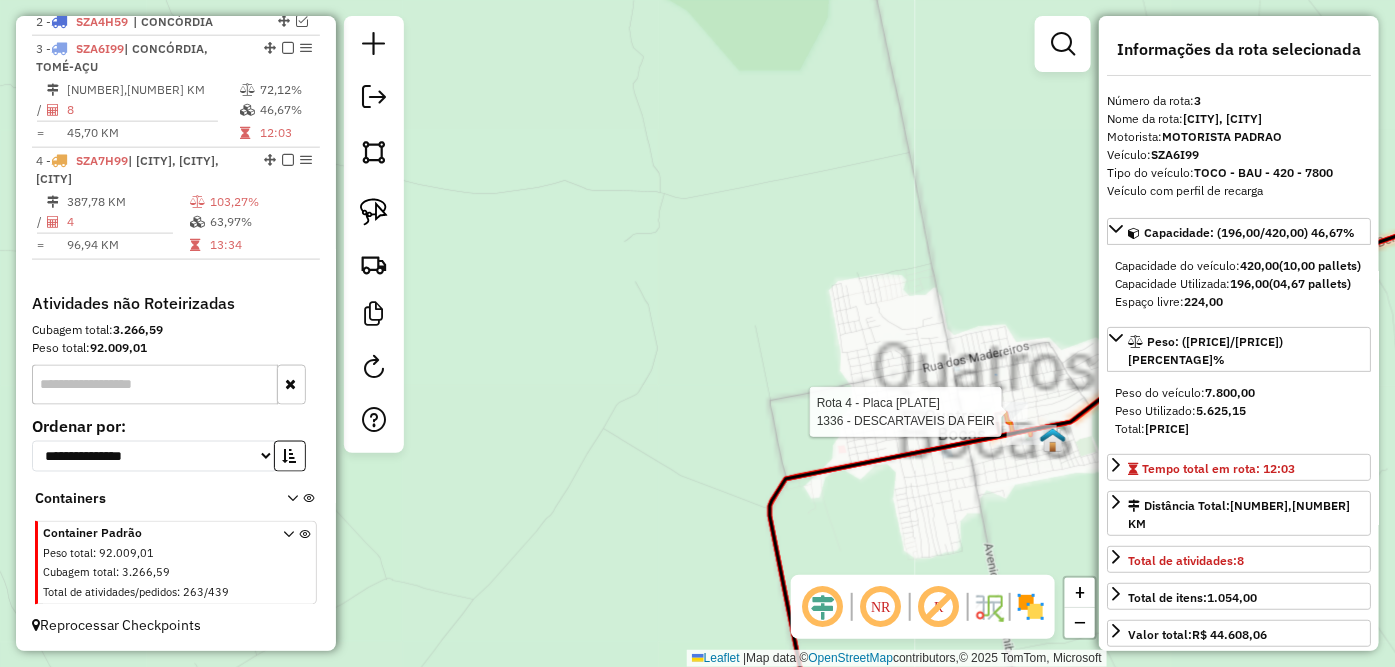 drag, startPoint x: 843, startPoint y: 380, endPoint x: 812, endPoint y: 336, distance: 53.823788 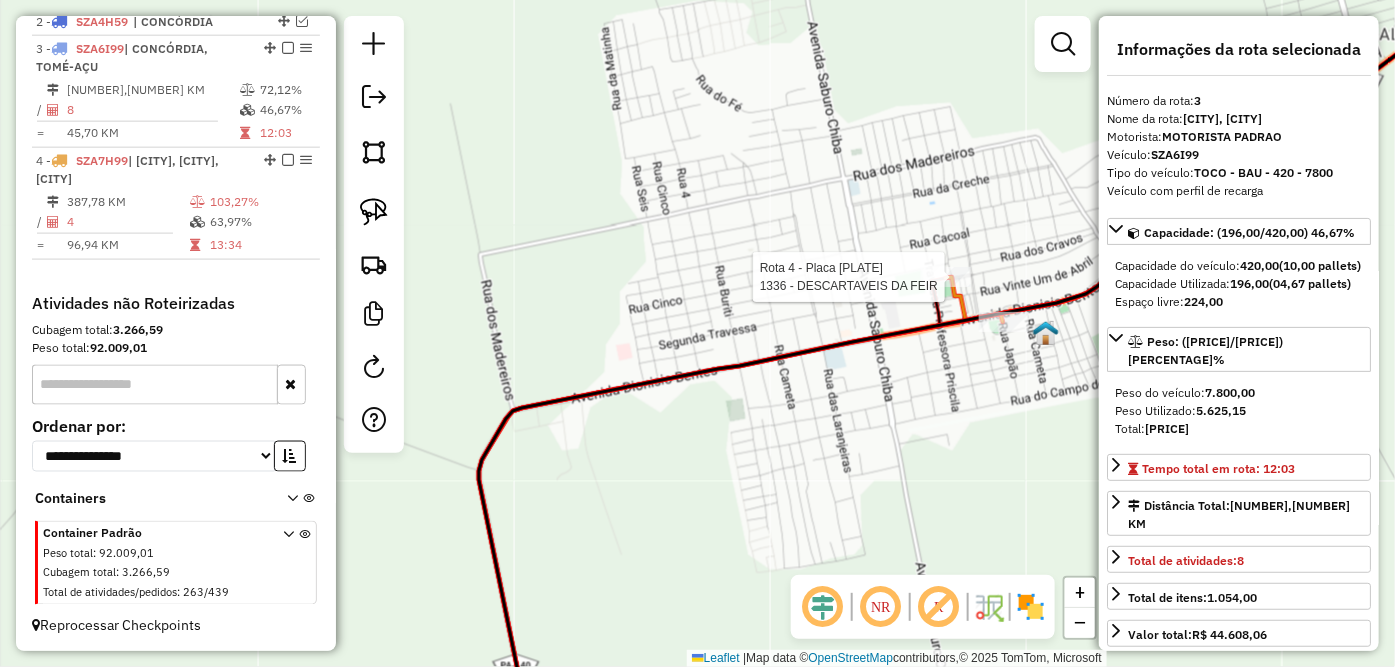 drag, startPoint x: 1022, startPoint y: 448, endPoint x: 922, endPoint y: 458, distance: 100.49876 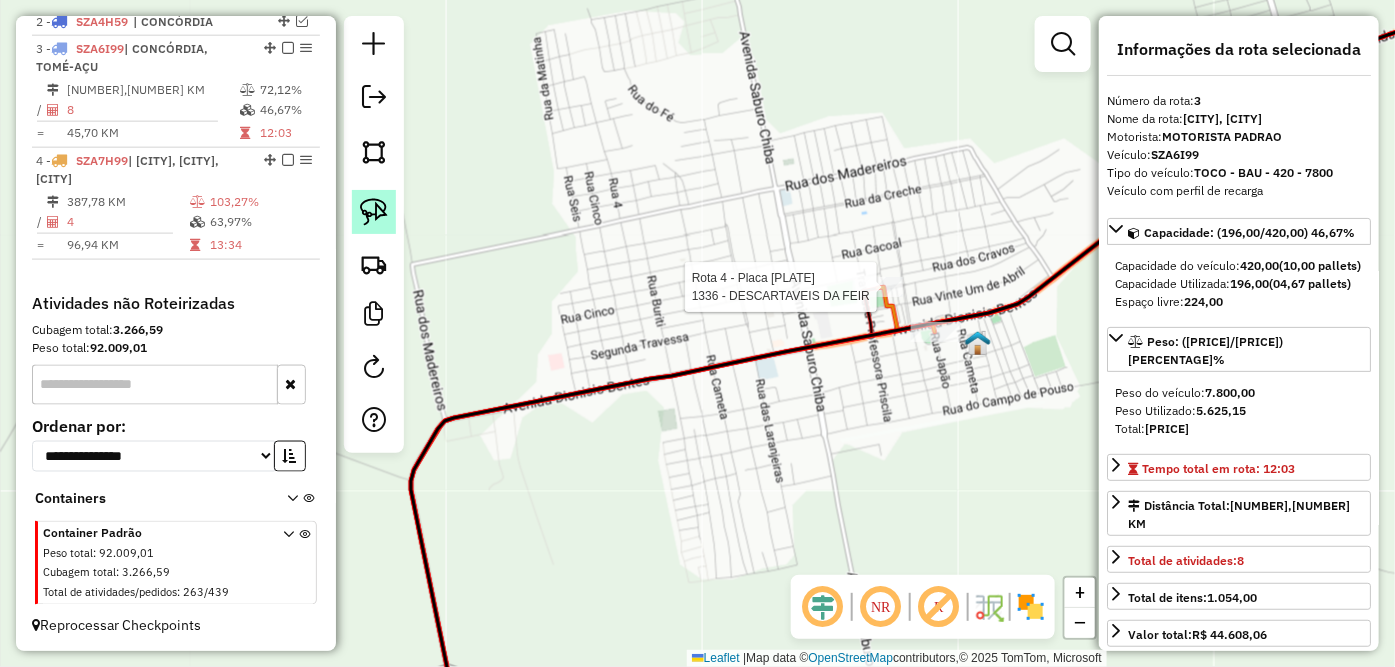 click 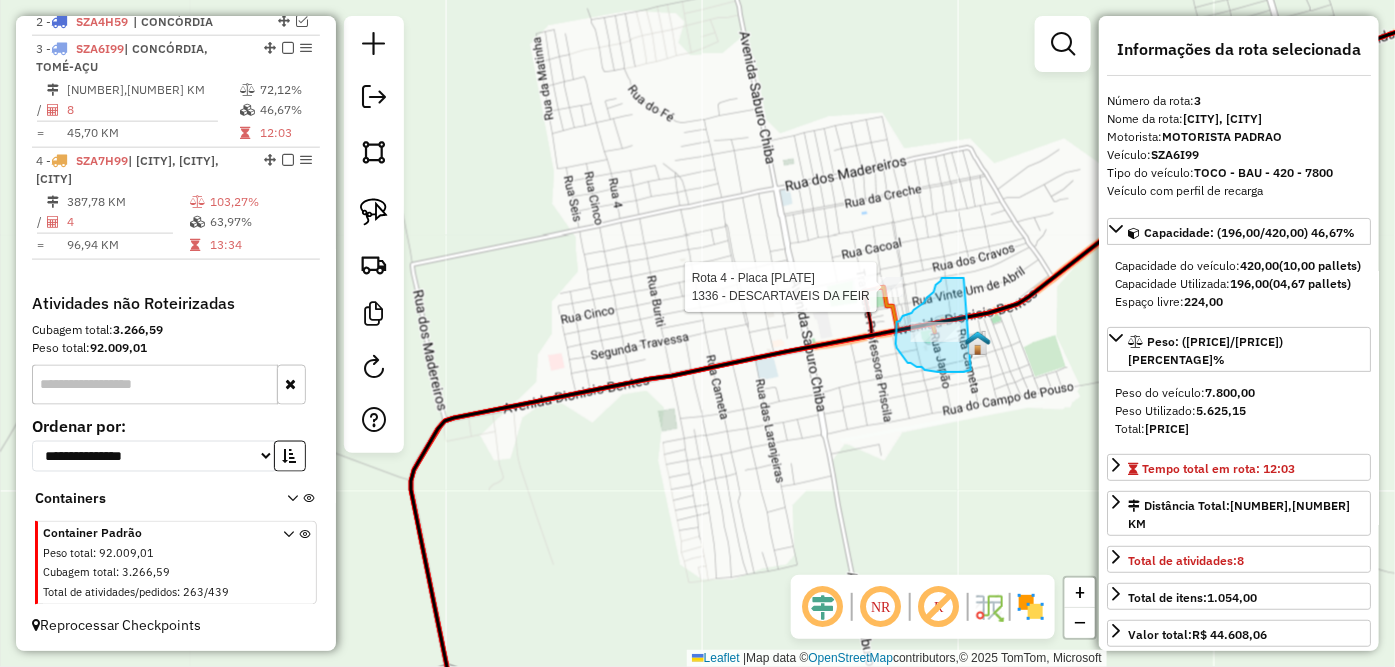 drag, startPoint x: 956, startPoint y: 278, endPoint x: 975, endPoint y: 368, distance: 91.983696 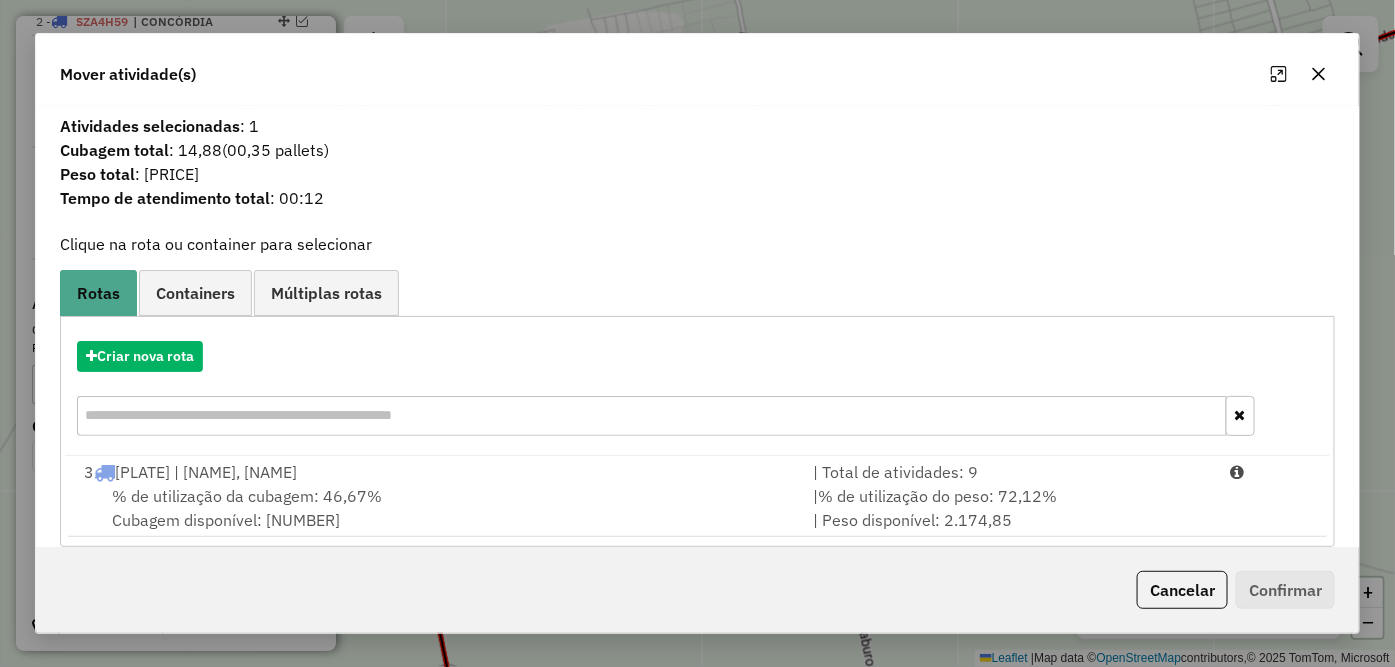 click on "% de utilização da cubagem: 46,67%  Cubagem disponível: 224,00" at bounding box center (437, 508) 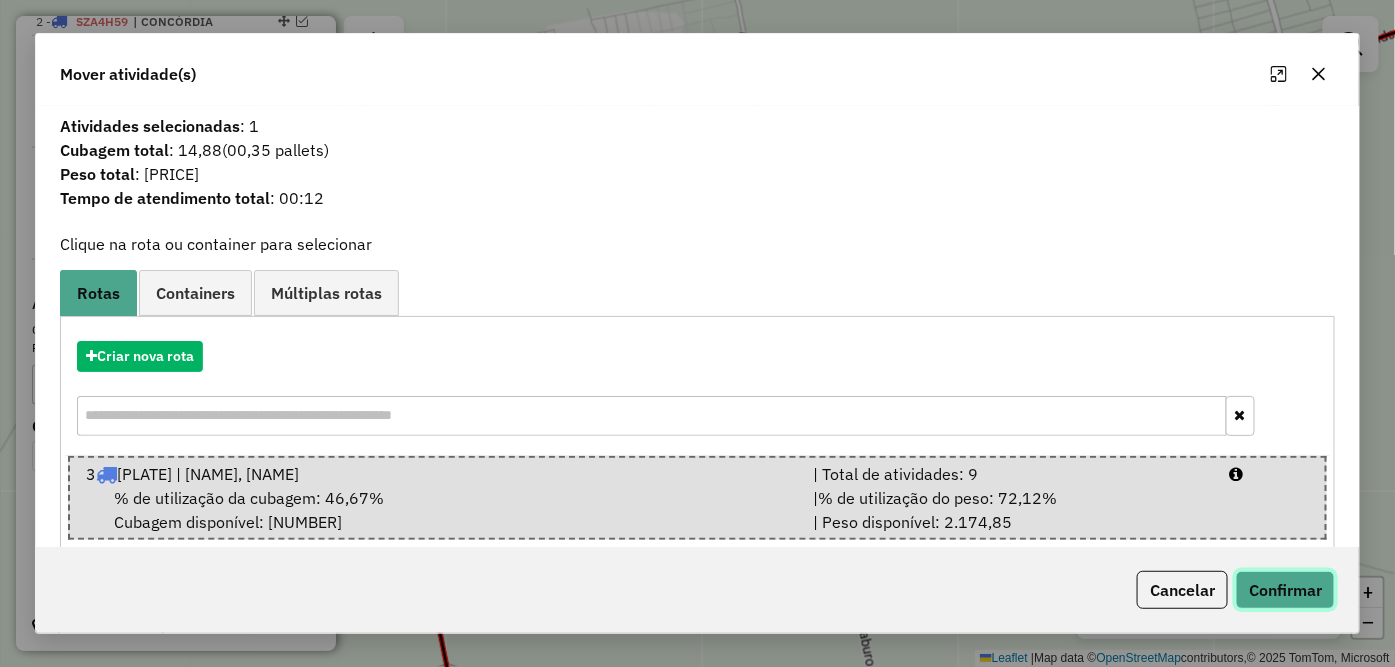 click on "Confirmar" 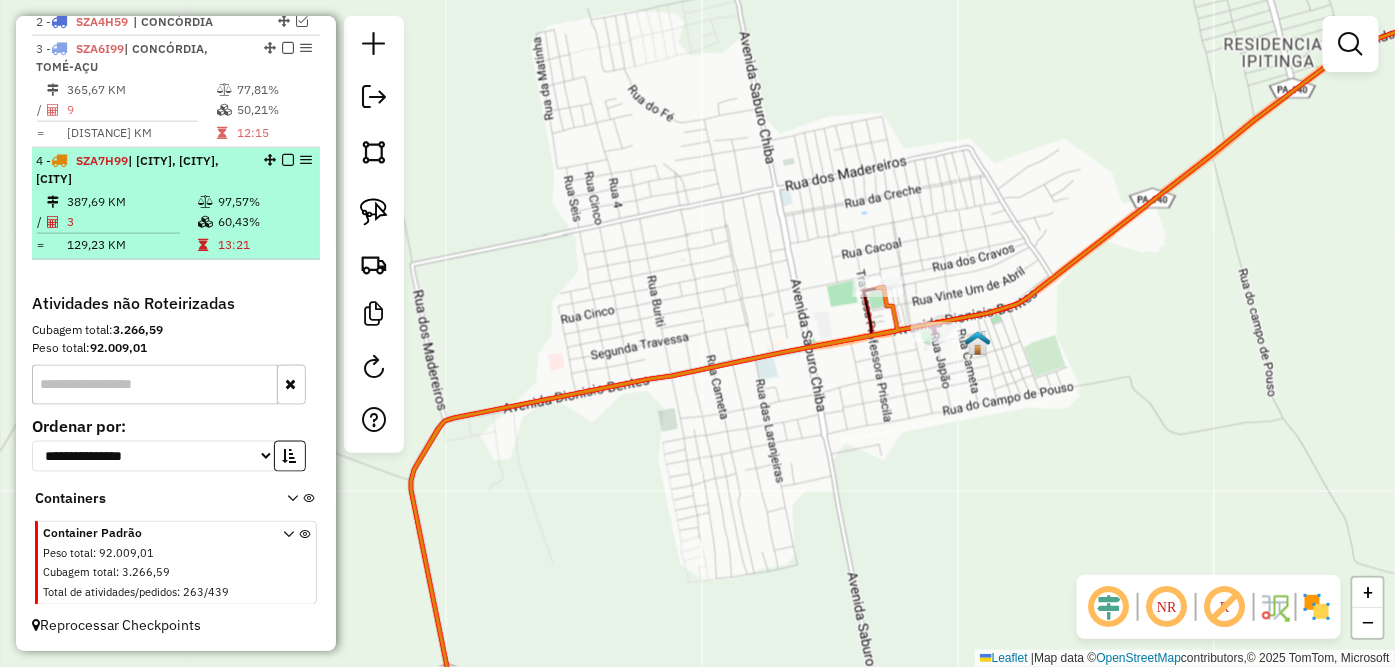 click on "| [CITY], [CITY], [CITY]" at bounding box center (127, 169) 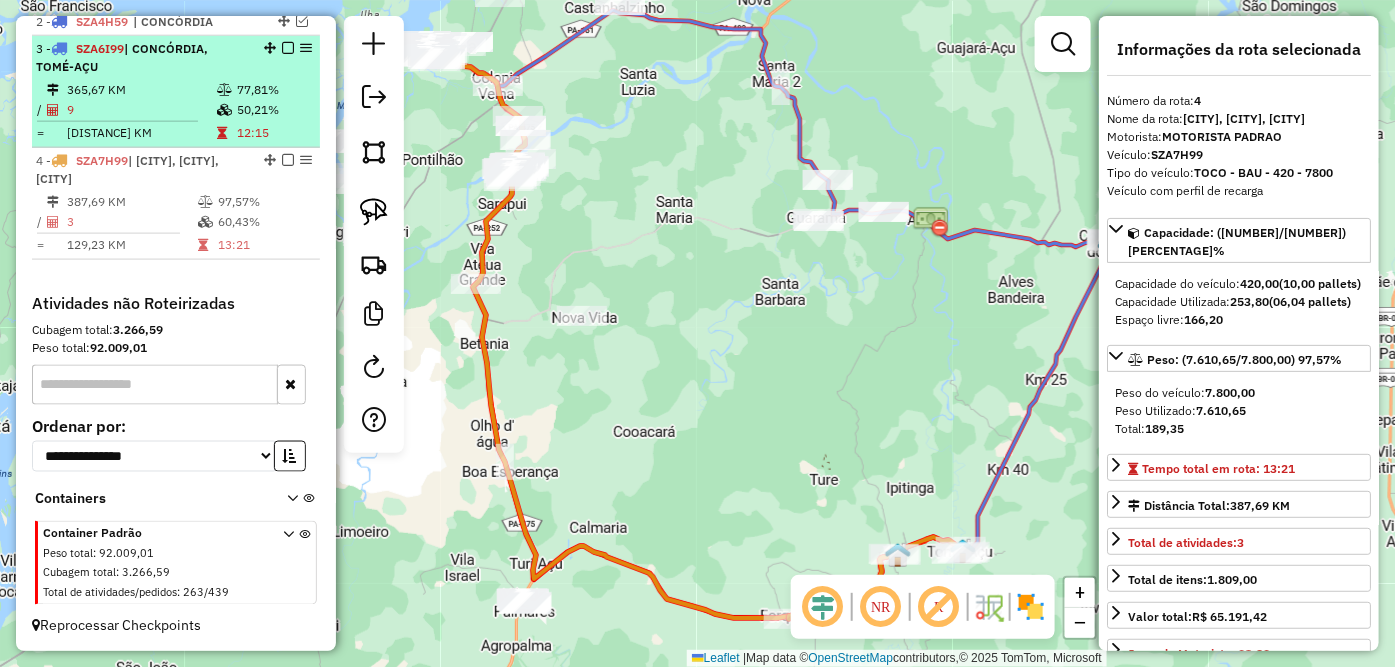 click on "| CONCÓRDIA, TOMÉ-AÇU" at bounding box center [122, 57] 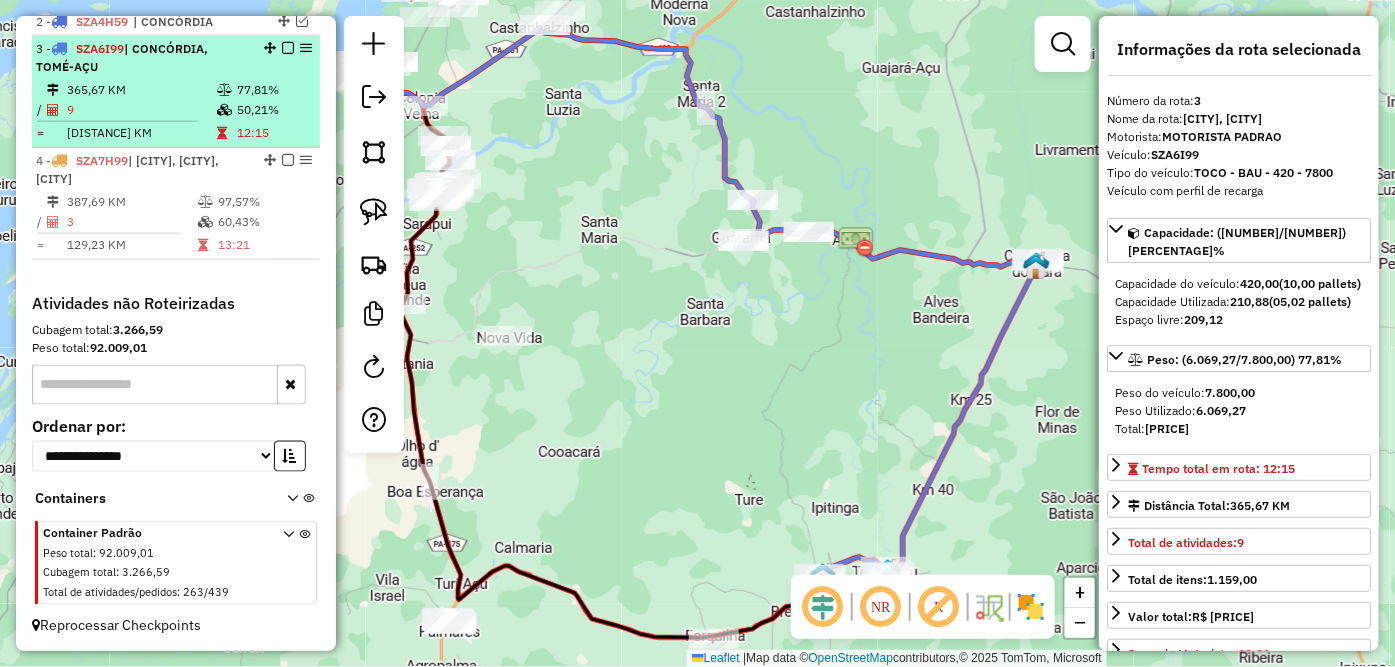 click at bounding box center [288, 48] 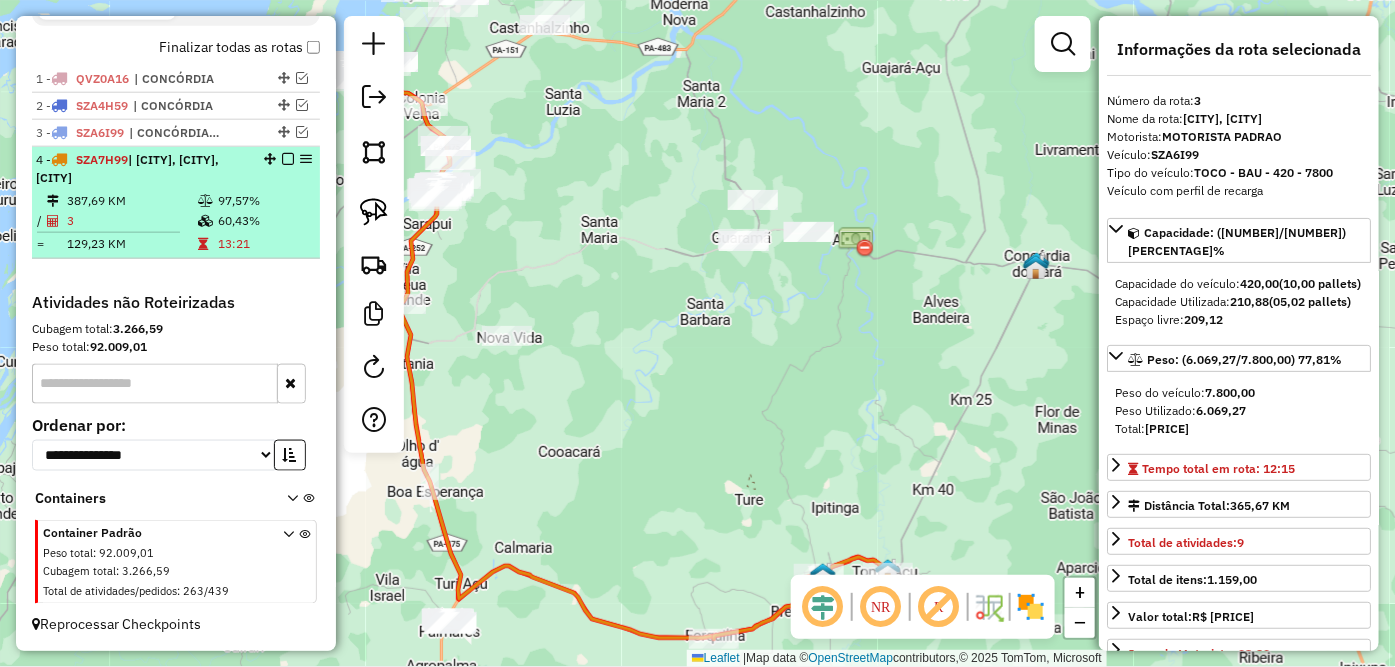 click at bounding box center (288, 159) 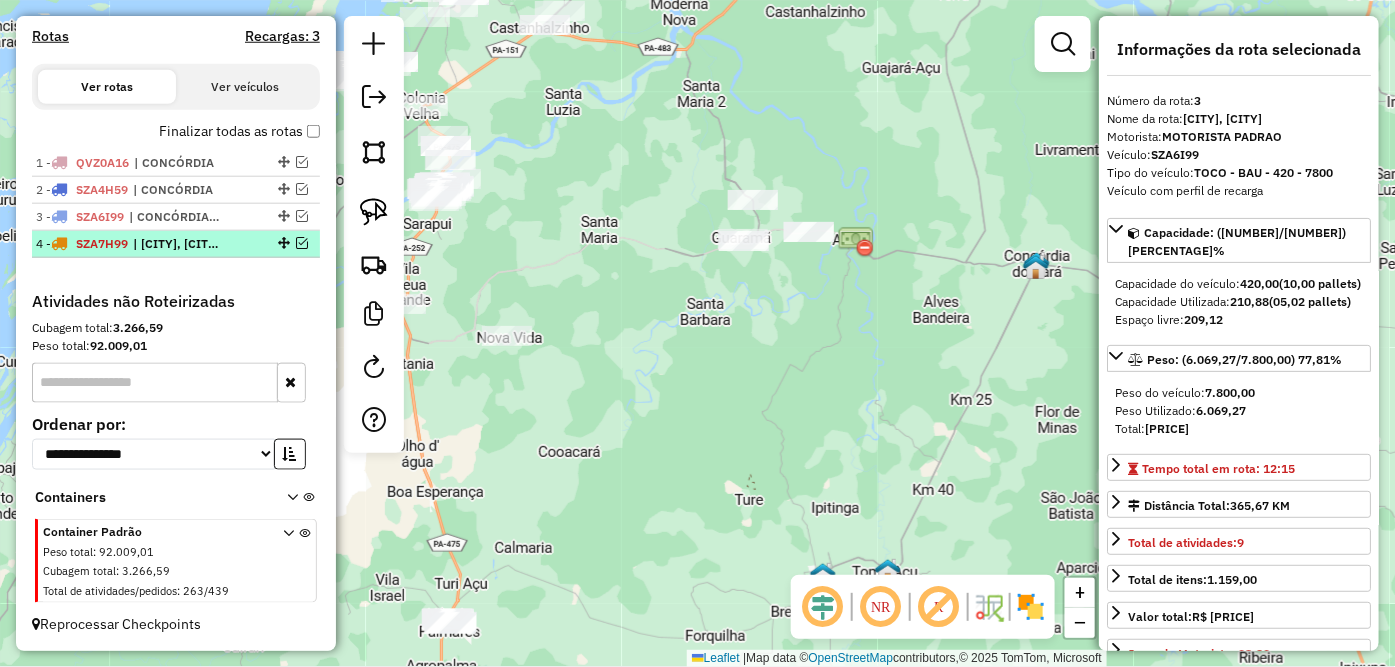 scroll, scrollTop: 615, scrollLeft: 0, axis: vertical 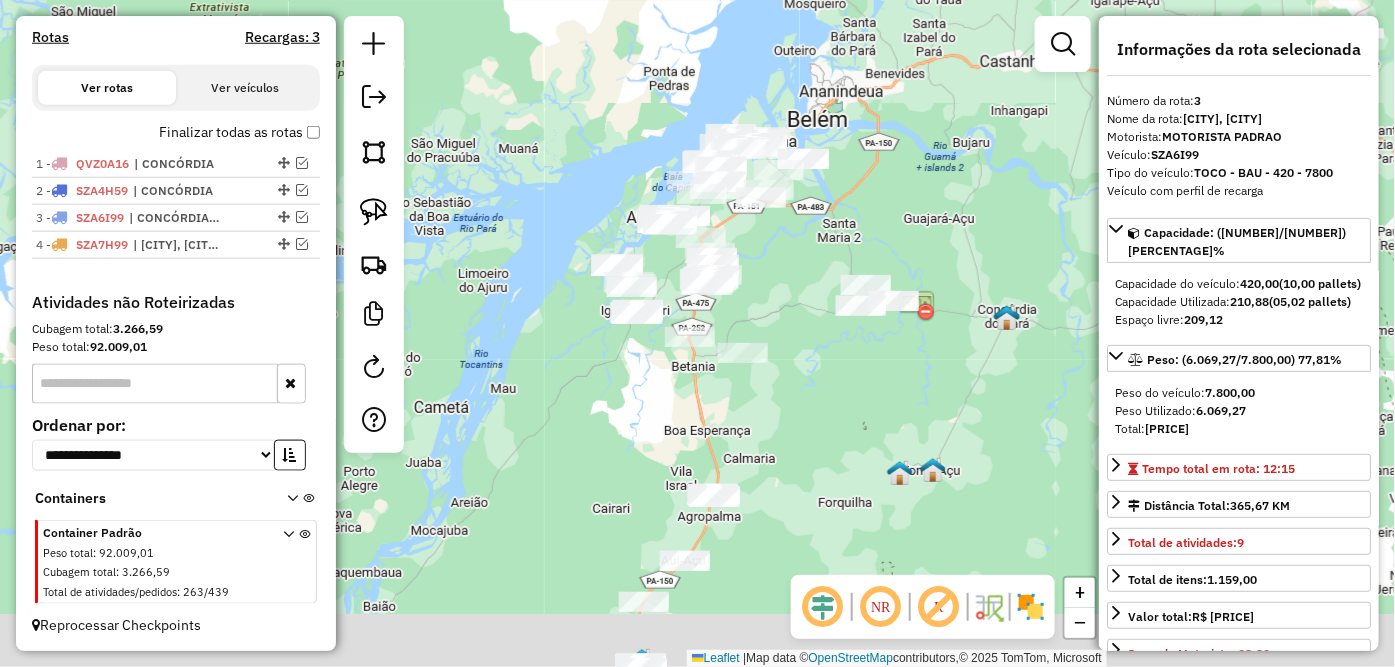 drag, startPoint x: 961, startPoint y: 543, endPoint x: 1043, endPoint y: 345, distance: 214.30818 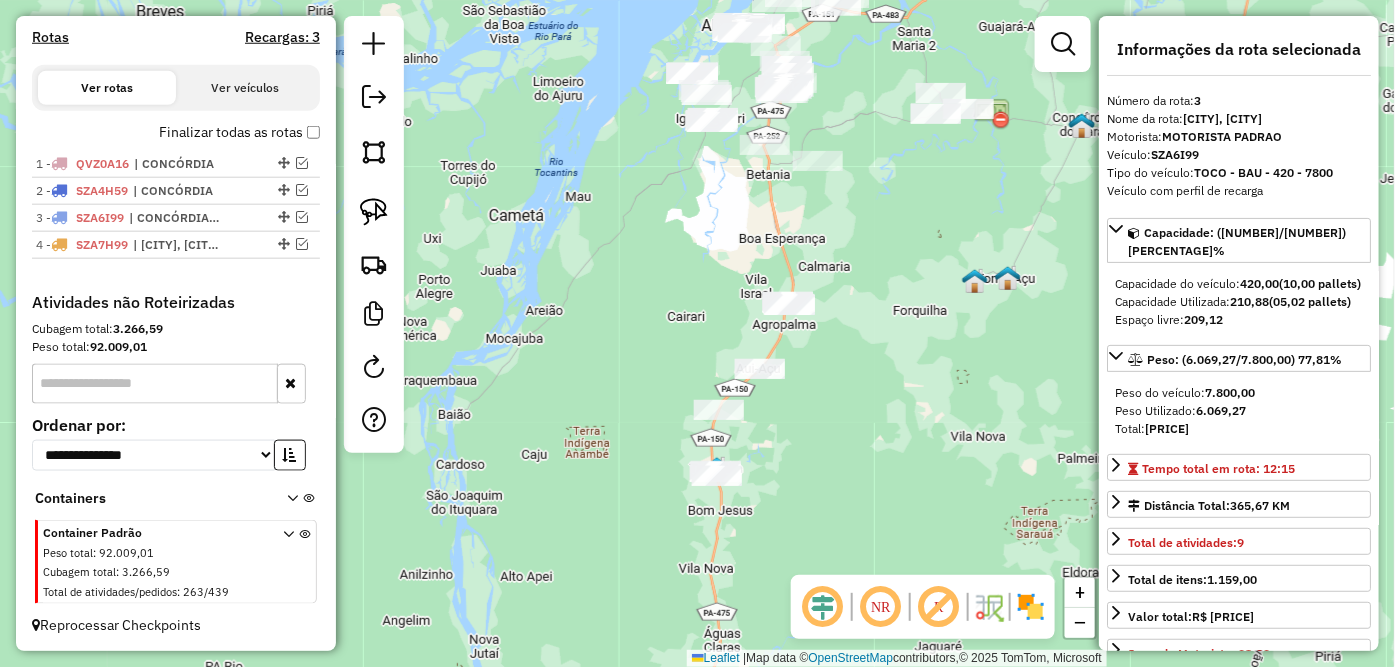 drag, startPoint x: 858, startPoint y: 382, endPoint x: 877, endPoint y: 304, distance: 80.280754 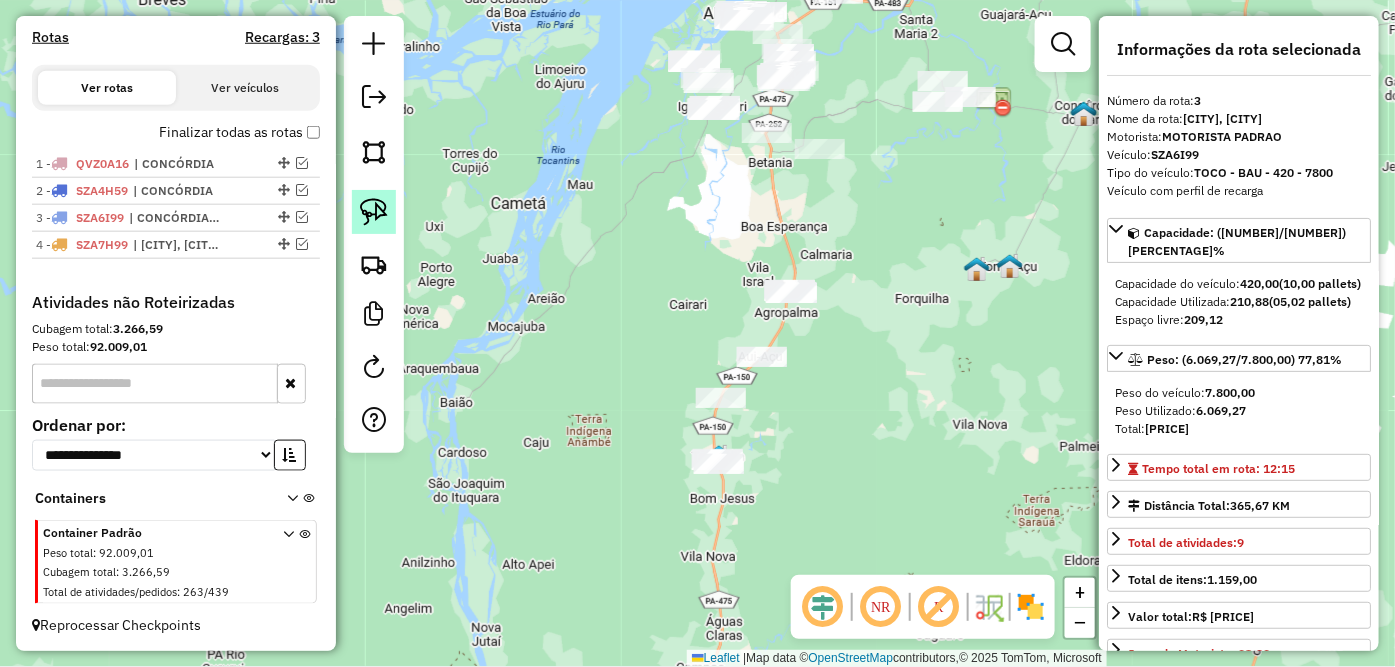 click 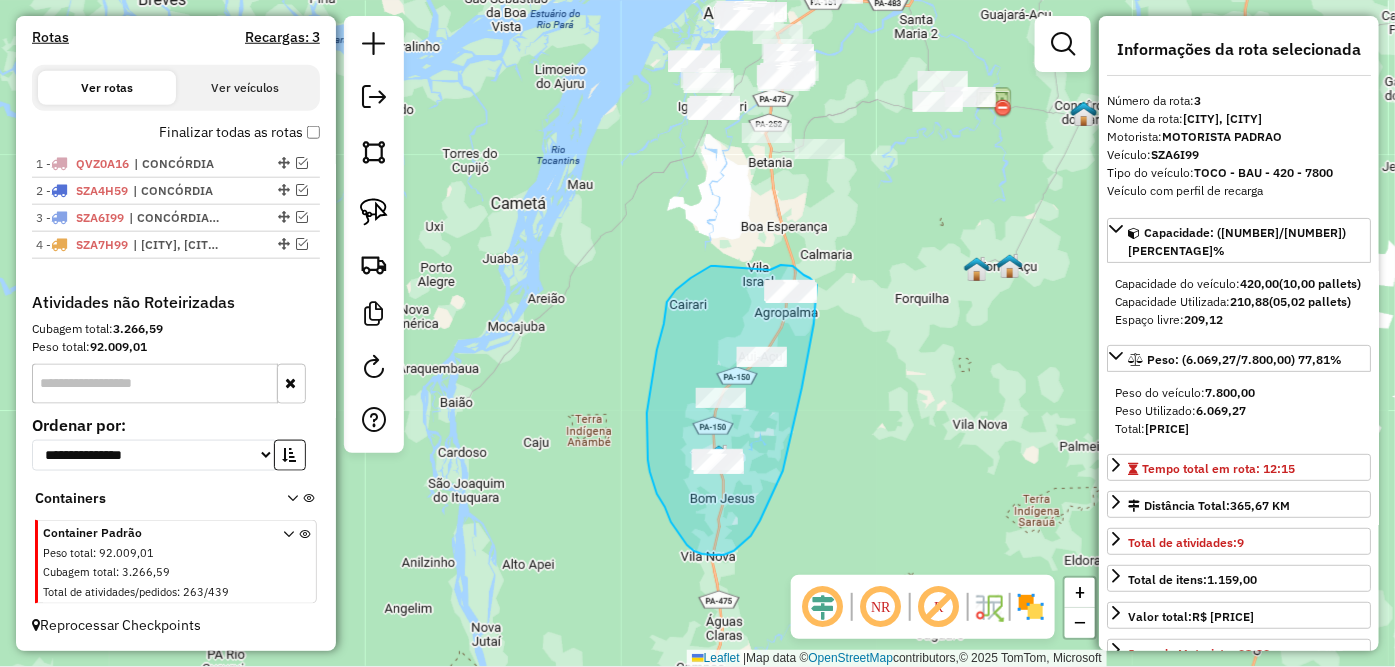 drag, startPoint x: 770, startPoint y: 270, endPoint x: 715, endPoint y: 266, distance: 55.145264 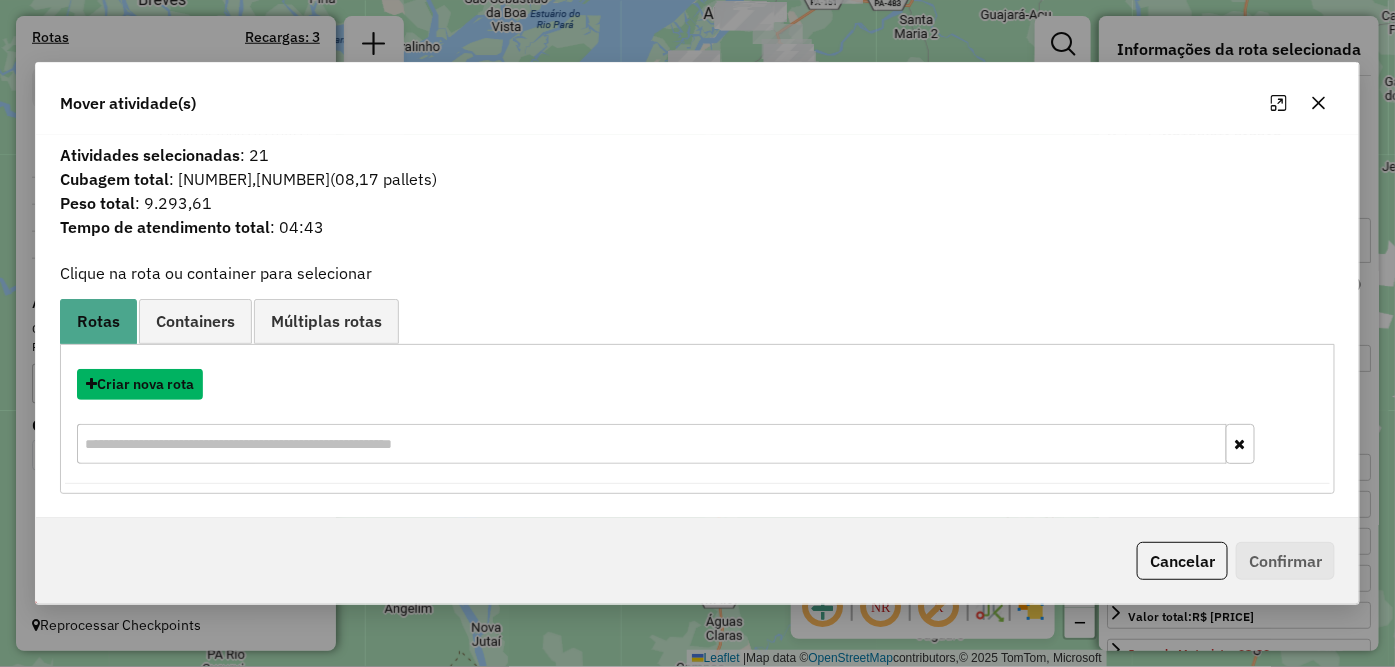 click on "Criar nova rota" at bounding box center [140, 384] 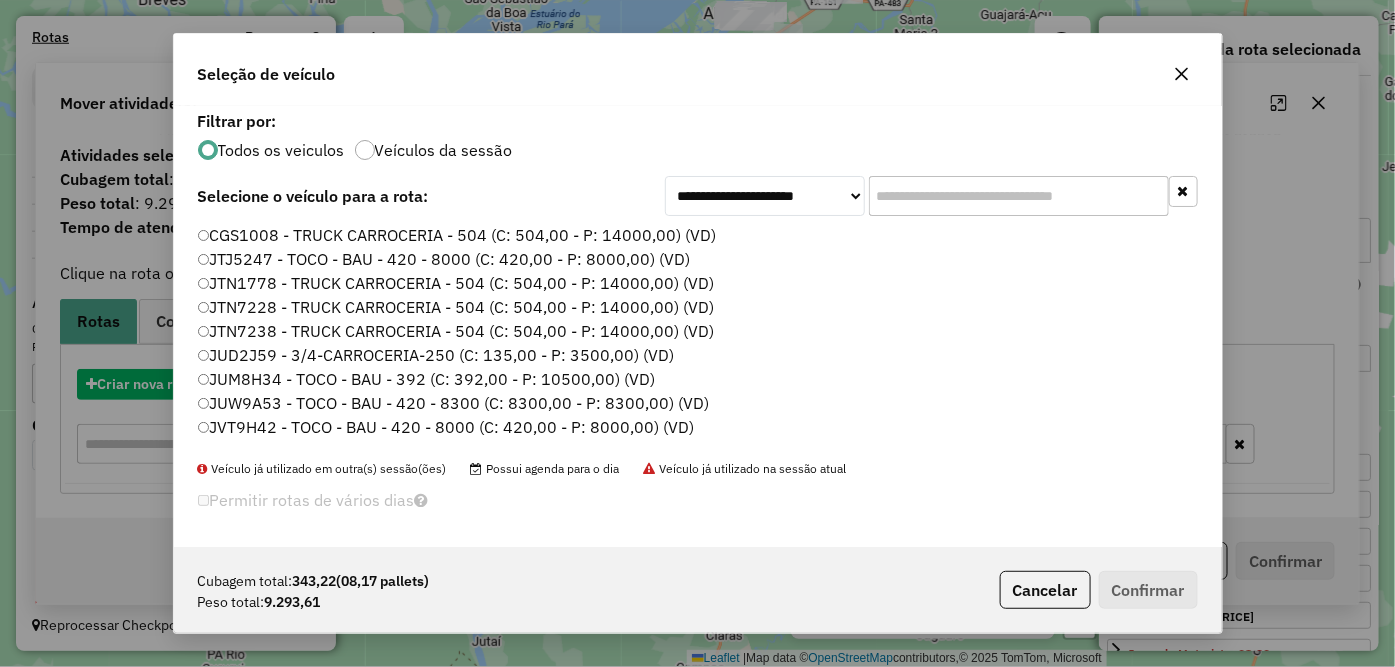 scroll, scrollTop: 11, scrollLeft: 5, axis: both 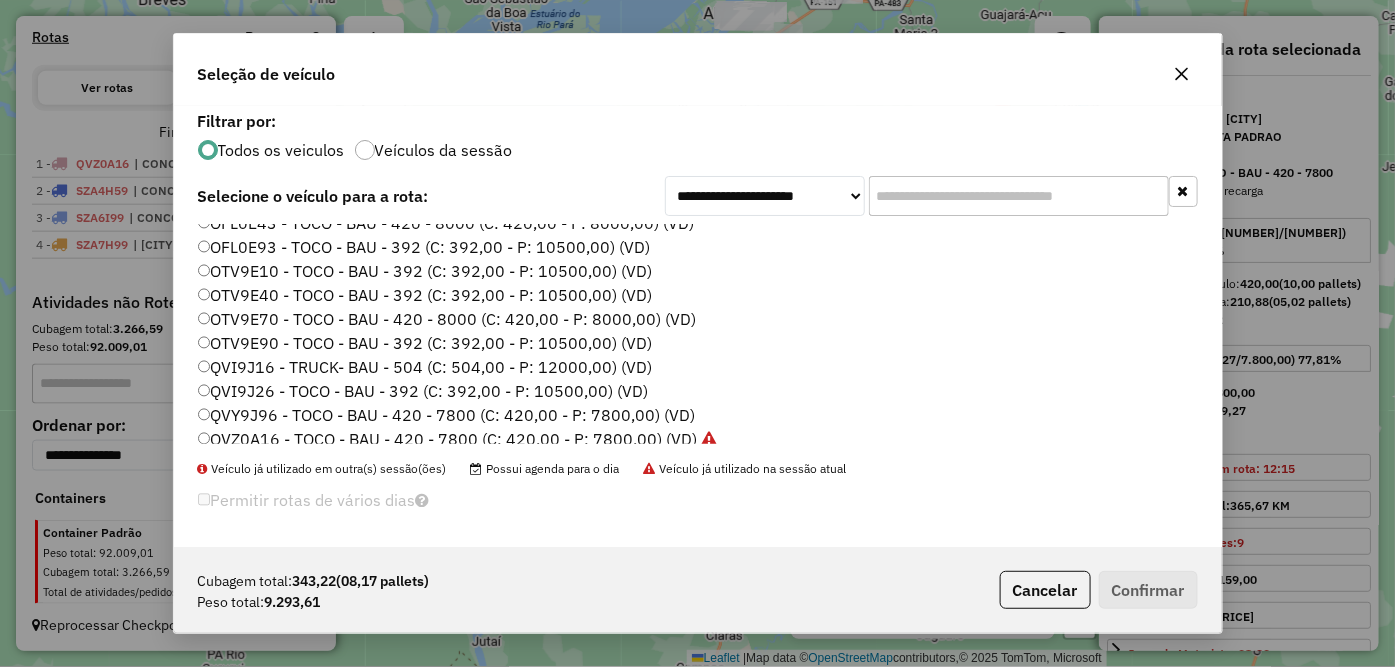 click on "QVI9J16 - TRUCK- BAU - 504 (C: 504,00 - P: 12000,00) (VD)" 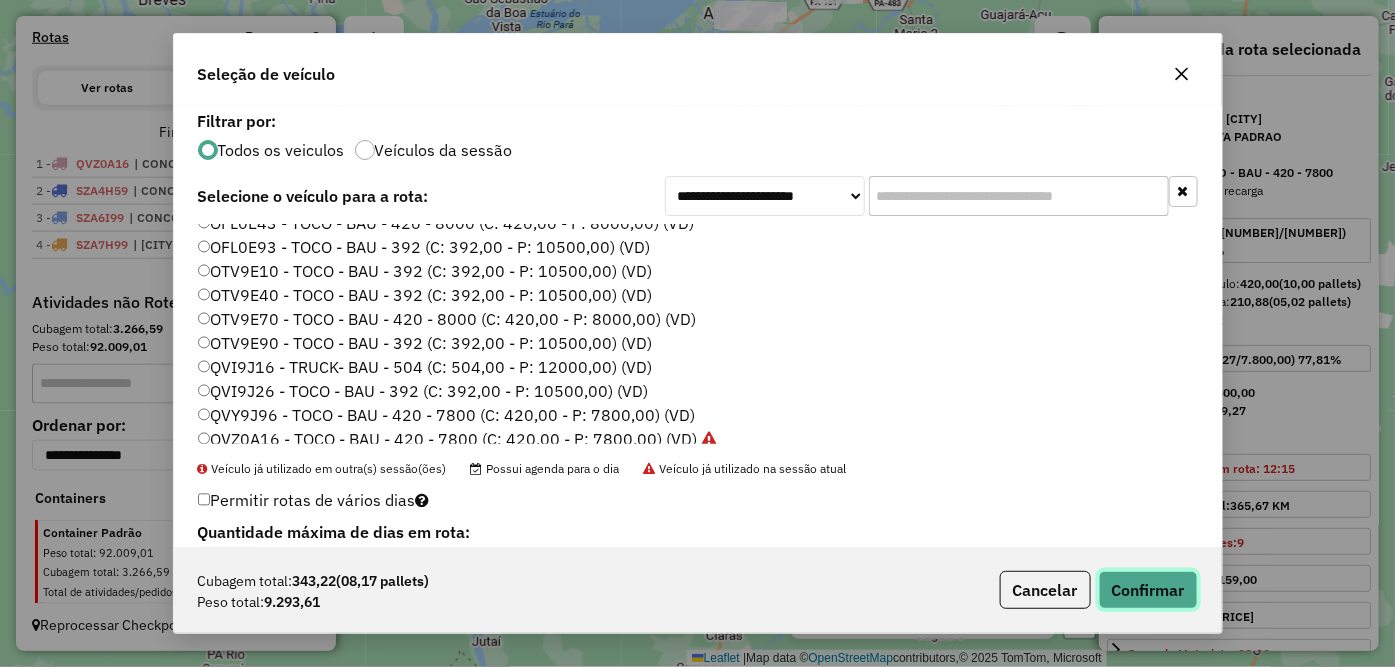 click on "Confirmar" 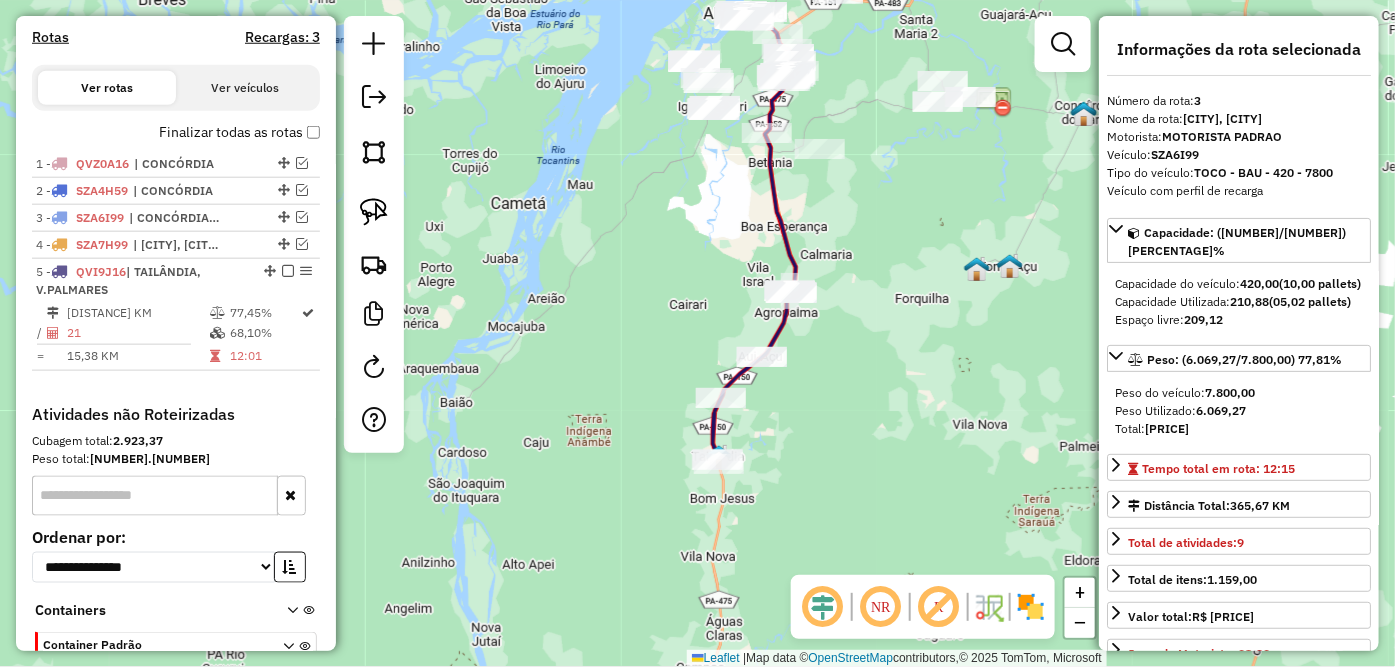 scroll, scrollTop: 726, scrollLeft: 0, axis: vertical 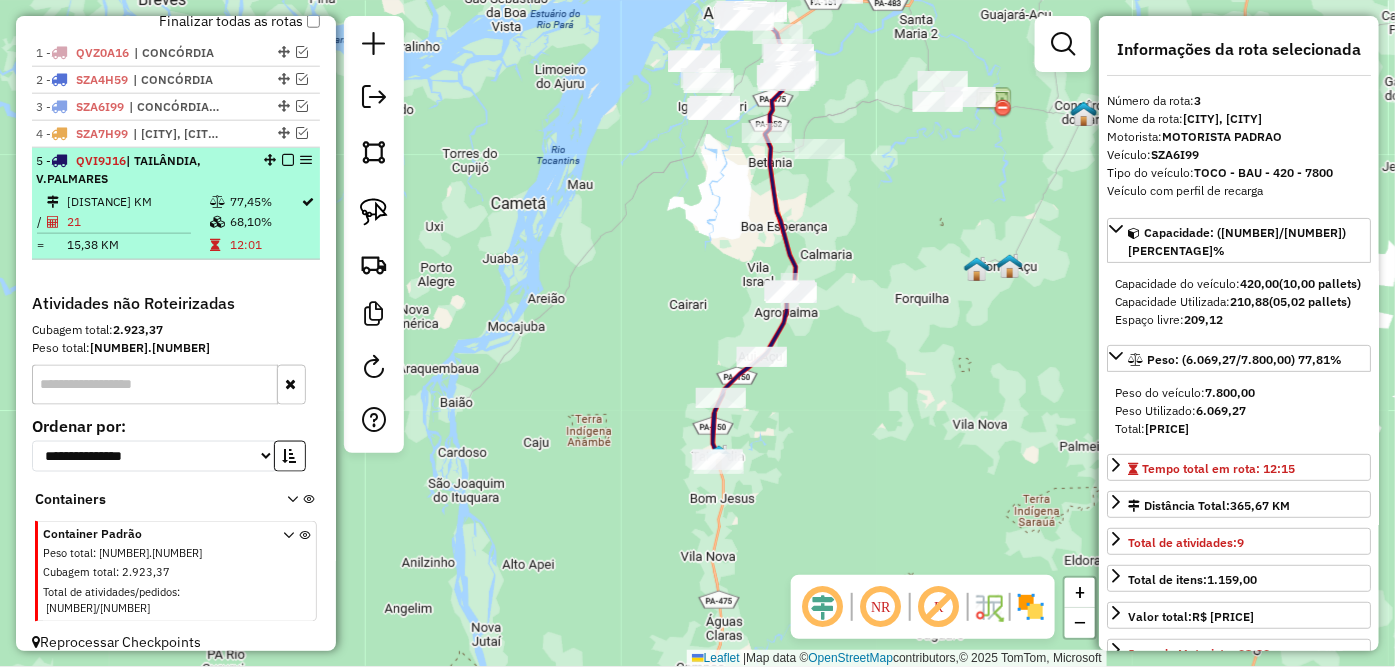 click on "[NUMBER] -       [TEXT]   | [CITY], [CITY]" at bounding box center [176, 170] 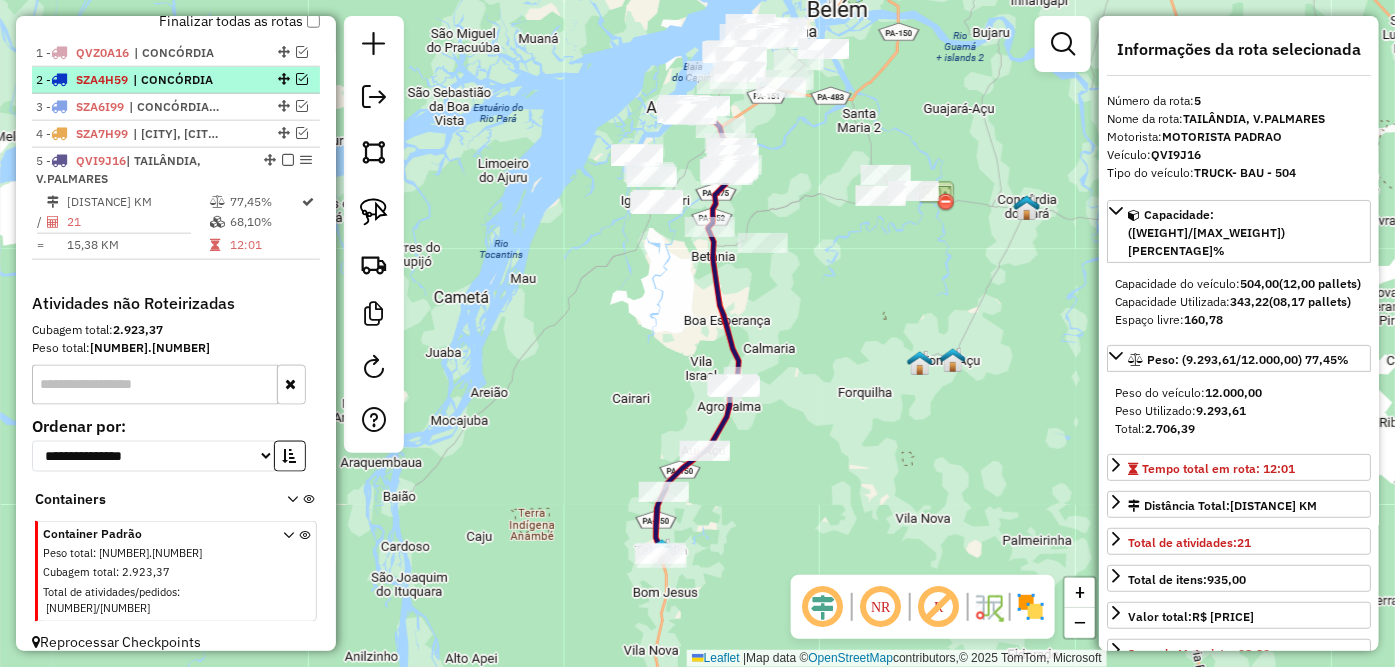 click at bounding box center [288, 160] 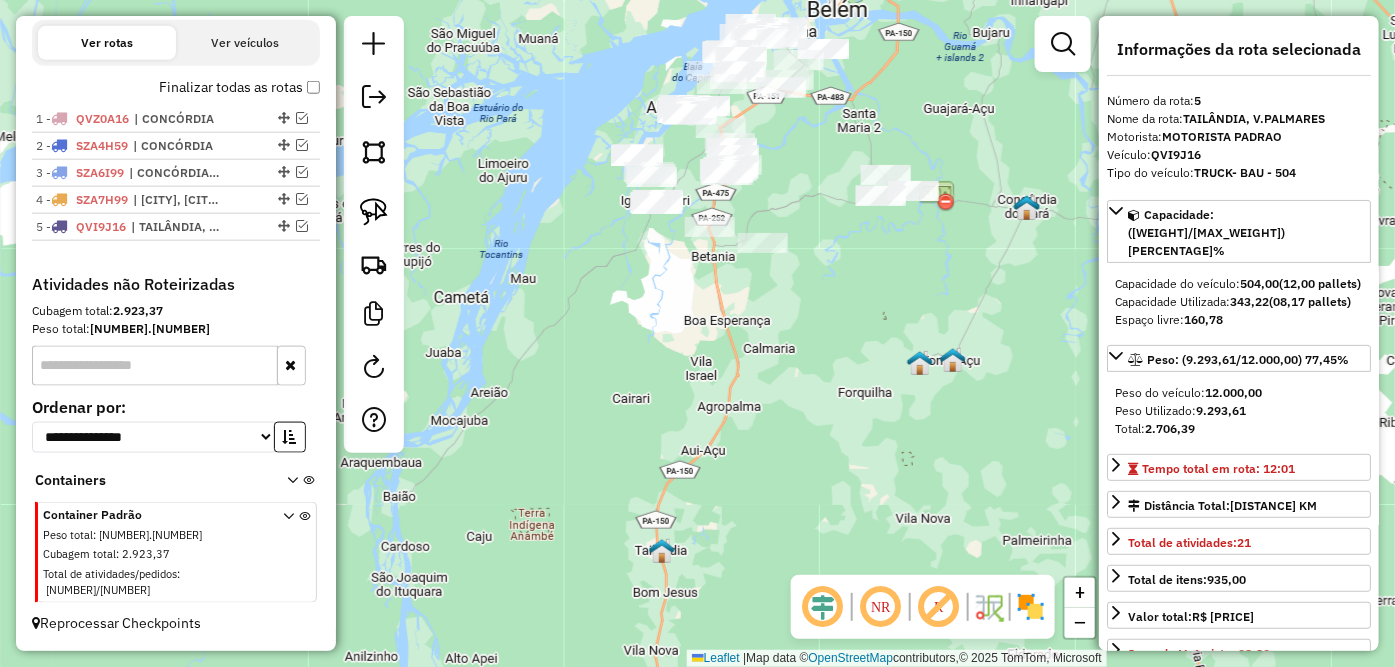 scroll, scrollTop: 642, scrollLeft: 0, axis: vertical 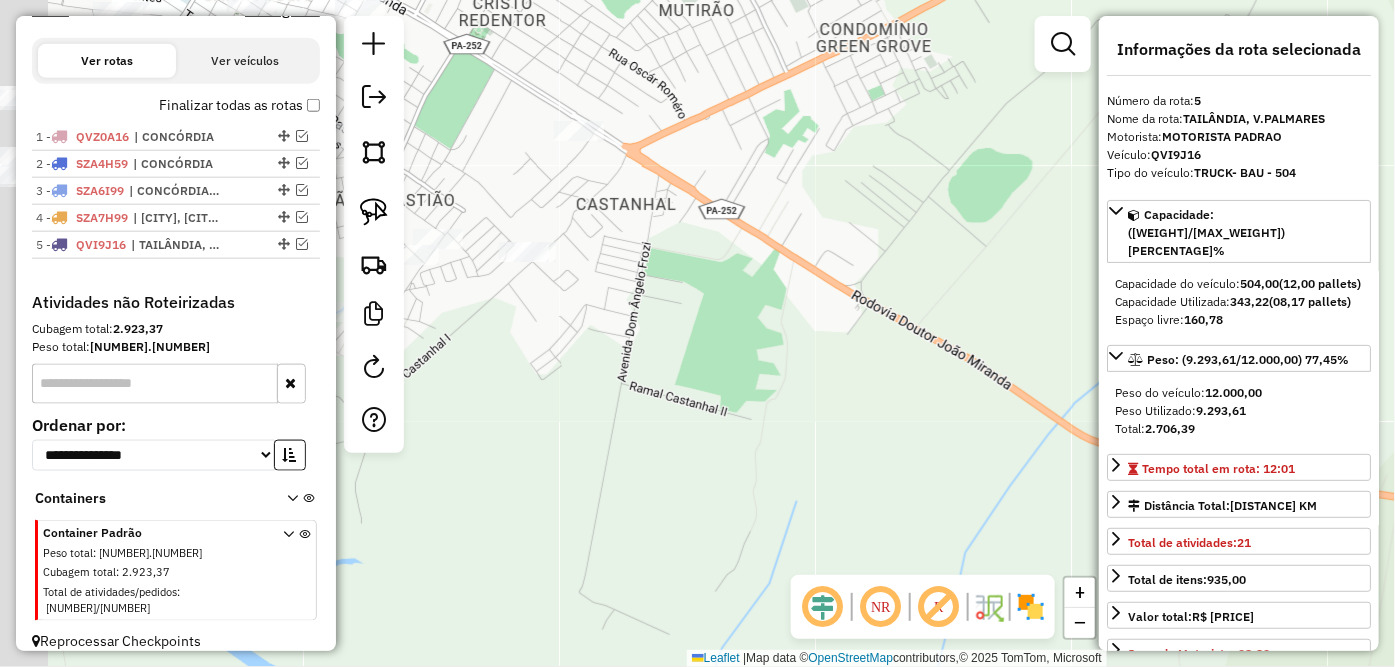 drag, startPoint x: 688, startPoint y: 122, endPoint x: 974, endPoint y: 246, distance: 311.72424 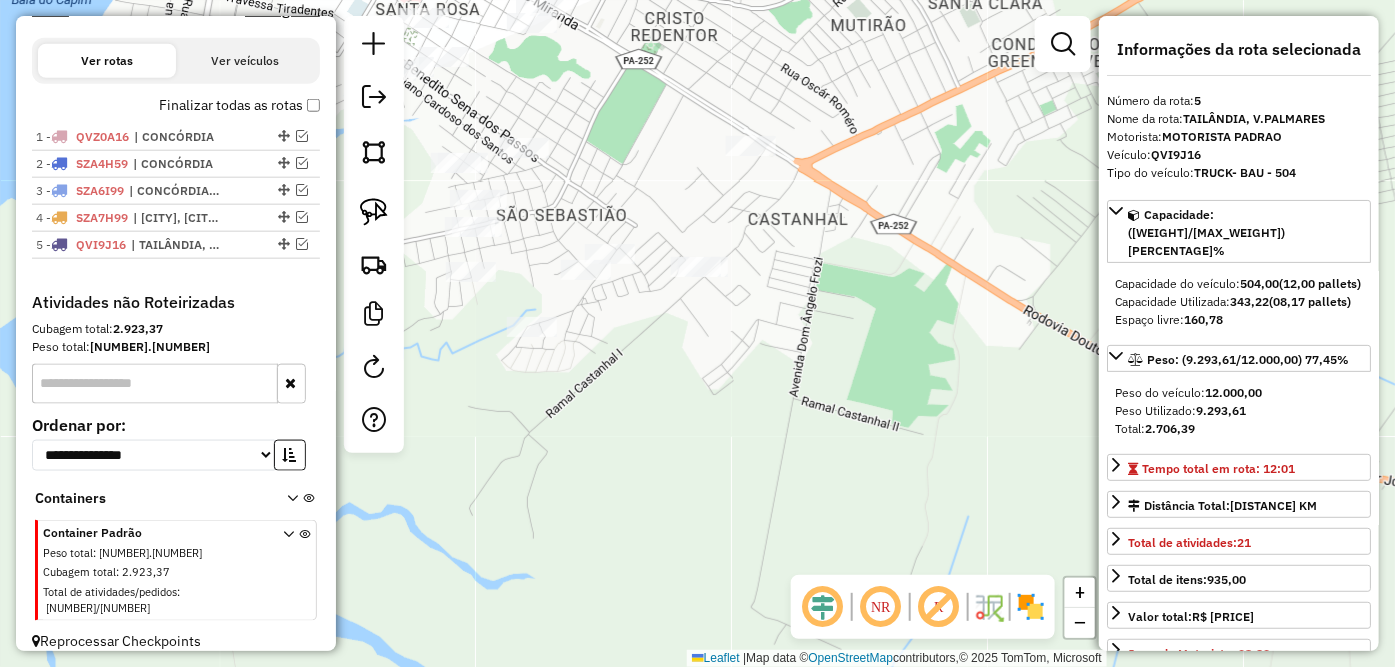 drag, startPoint x: 664, startPoint y: 218, endPoint x: 1086, endPoint y: 392, distance: 456.46466 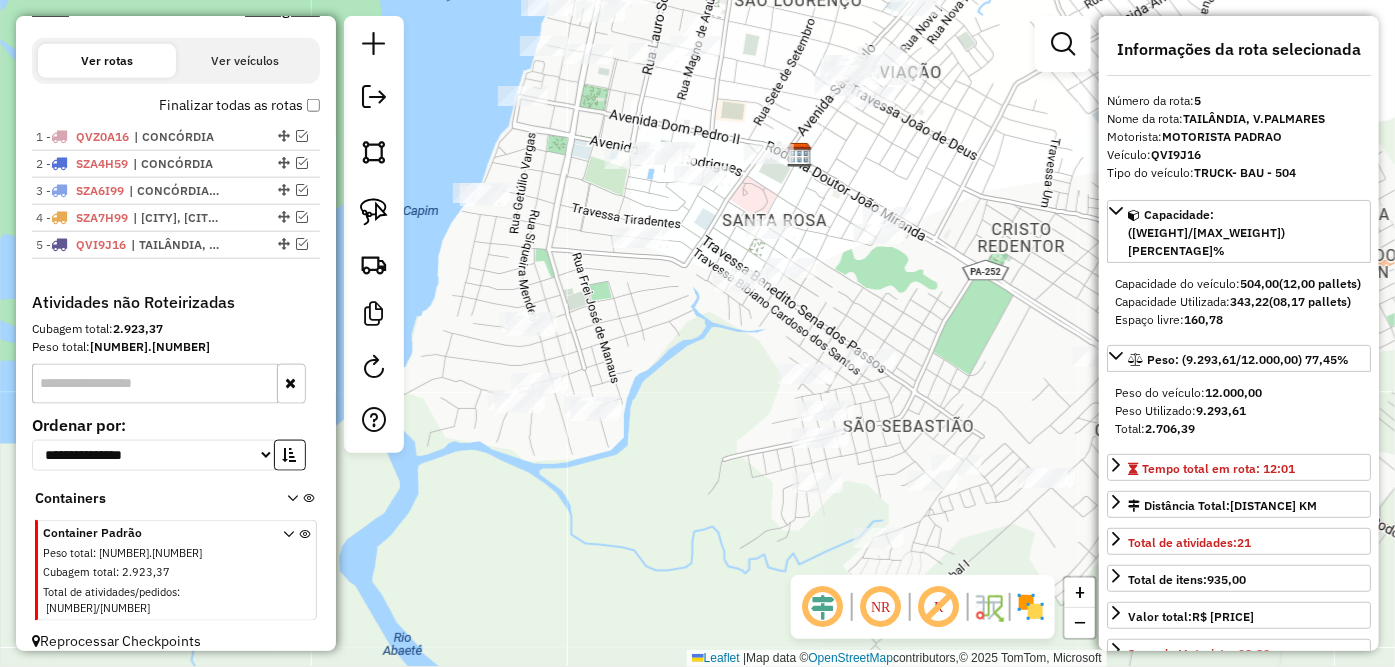 drag, startPoint x: 762, startPoint y: 270, endPoint x: 732, endPoint y: 385, distance: 118.84864 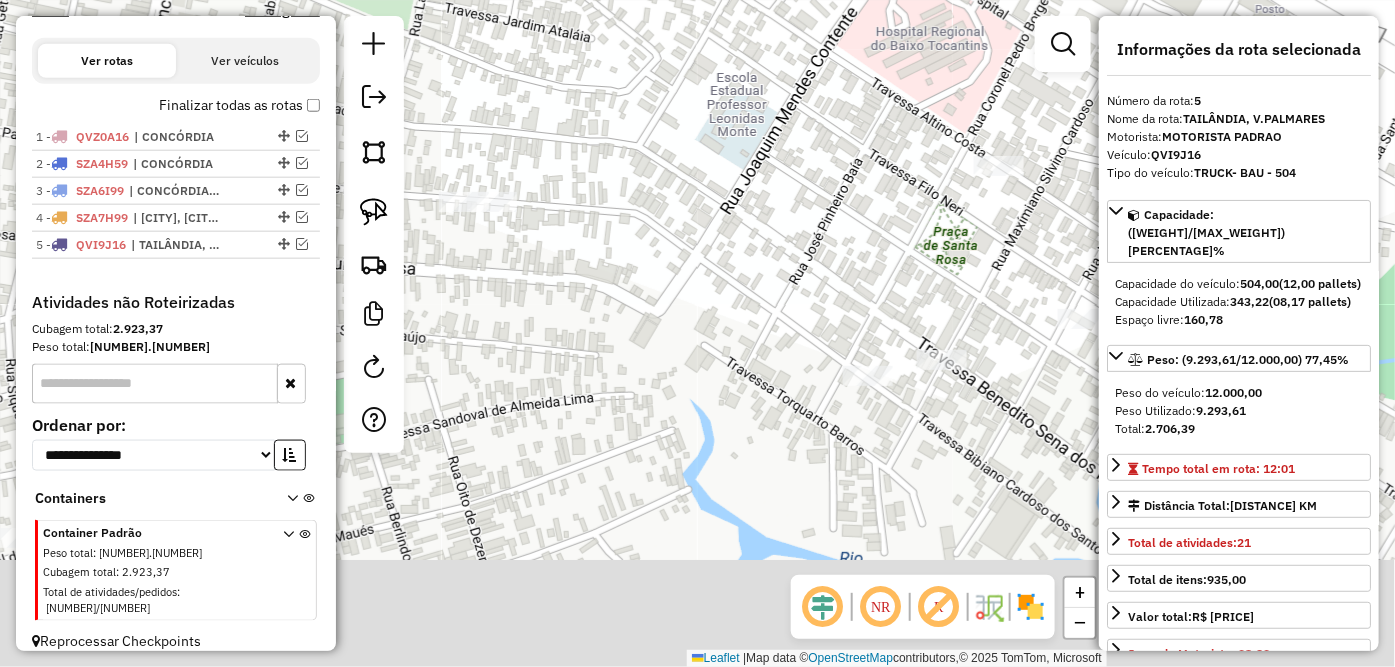 drag, startPoint x: 693, startPoint y: 335, endPoint x: 664, endPoint y: 195, distance: 142.97203 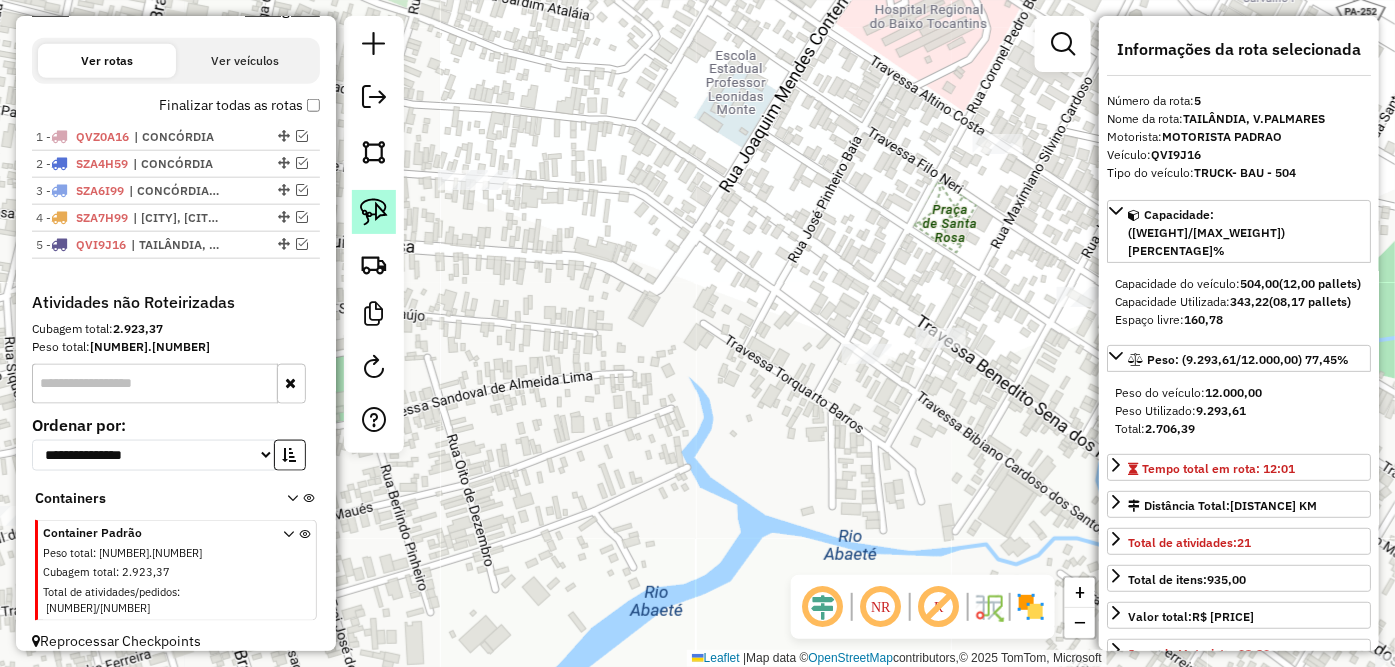 click 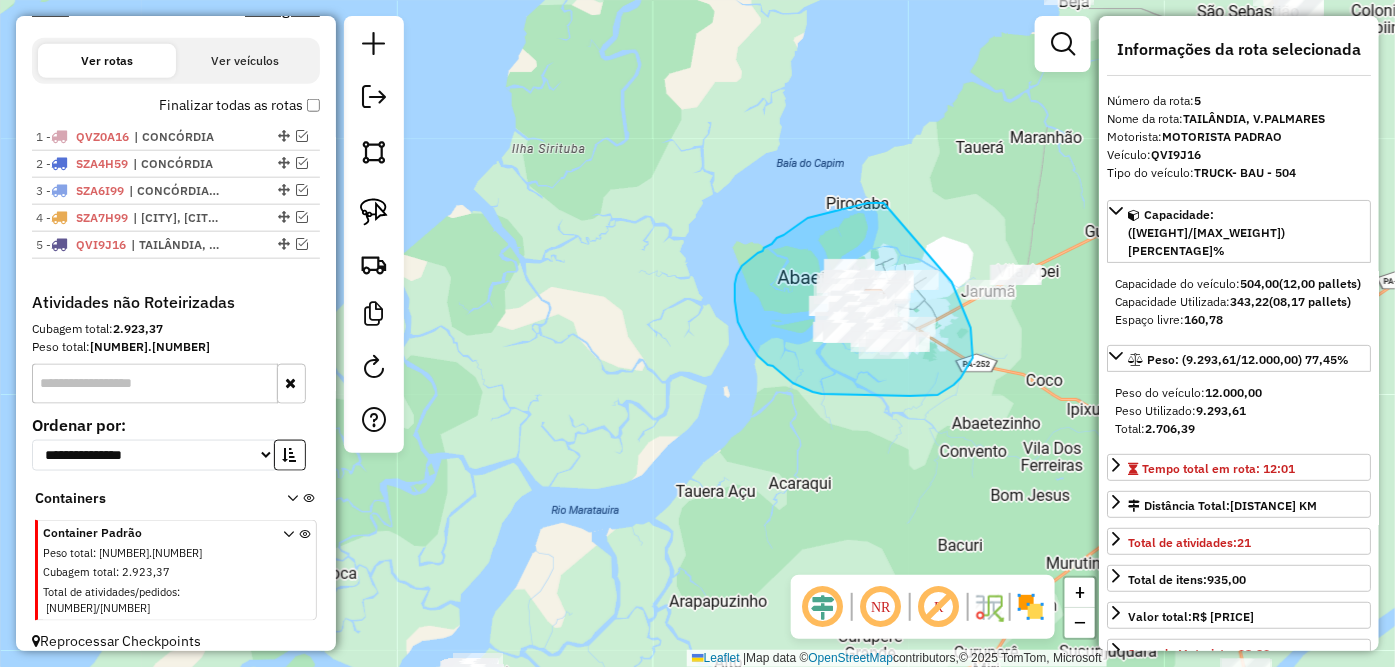 drag, startPoint x: 884, startPoint y: 203, endPoint x: 952, endPoint y: 282, distance: 104.23531 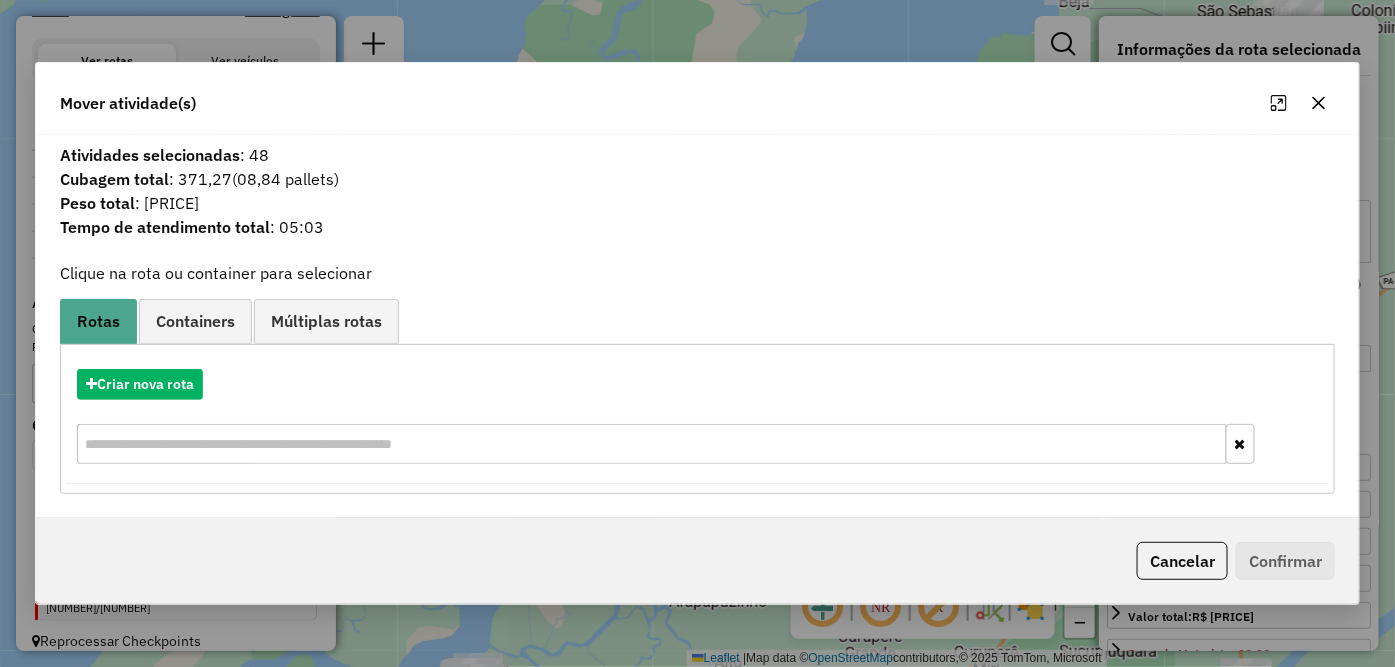 click 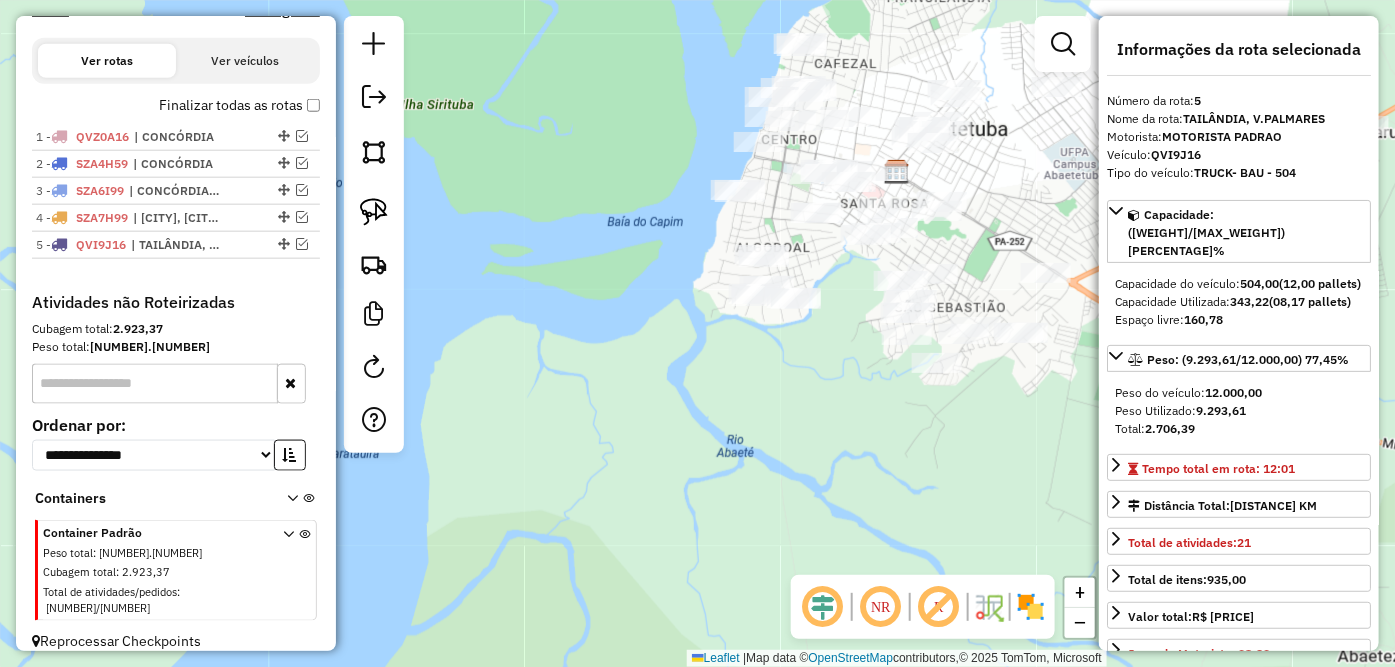 drag, startPoint x: 905, startPoint y: 406, endPoint x: 822, endPoint y: 397, distance: 83.48653 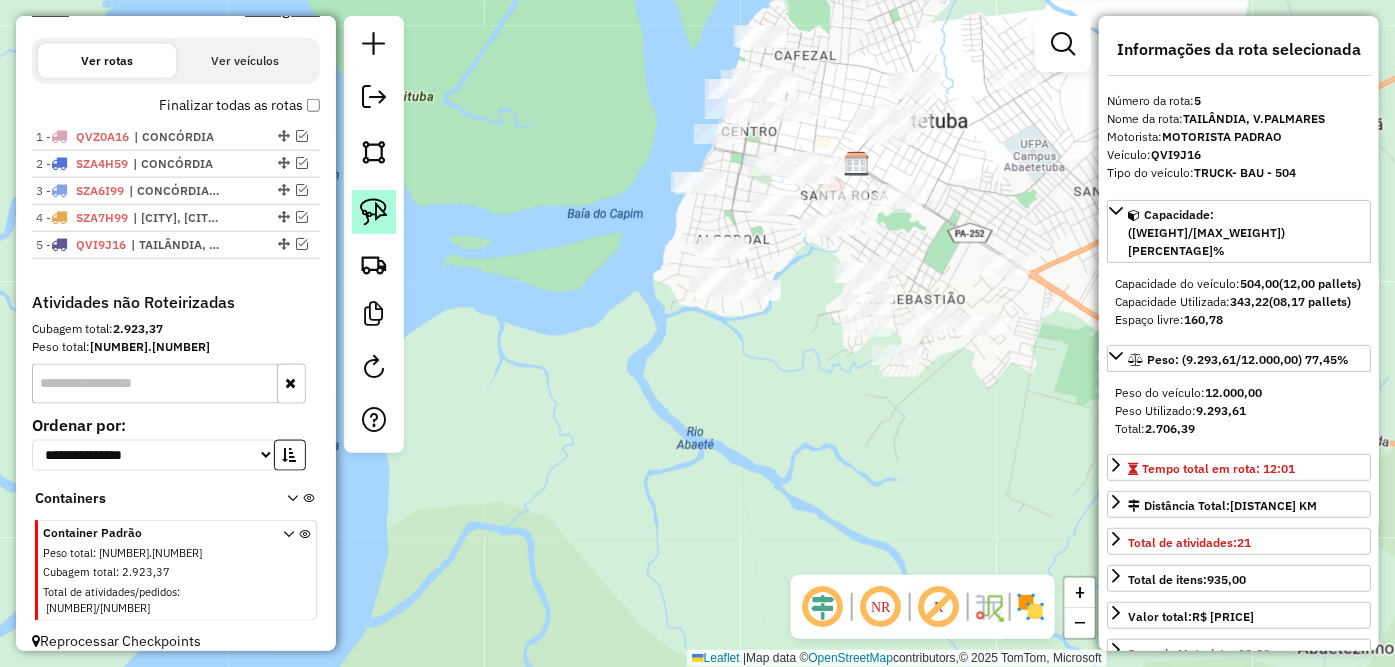 click 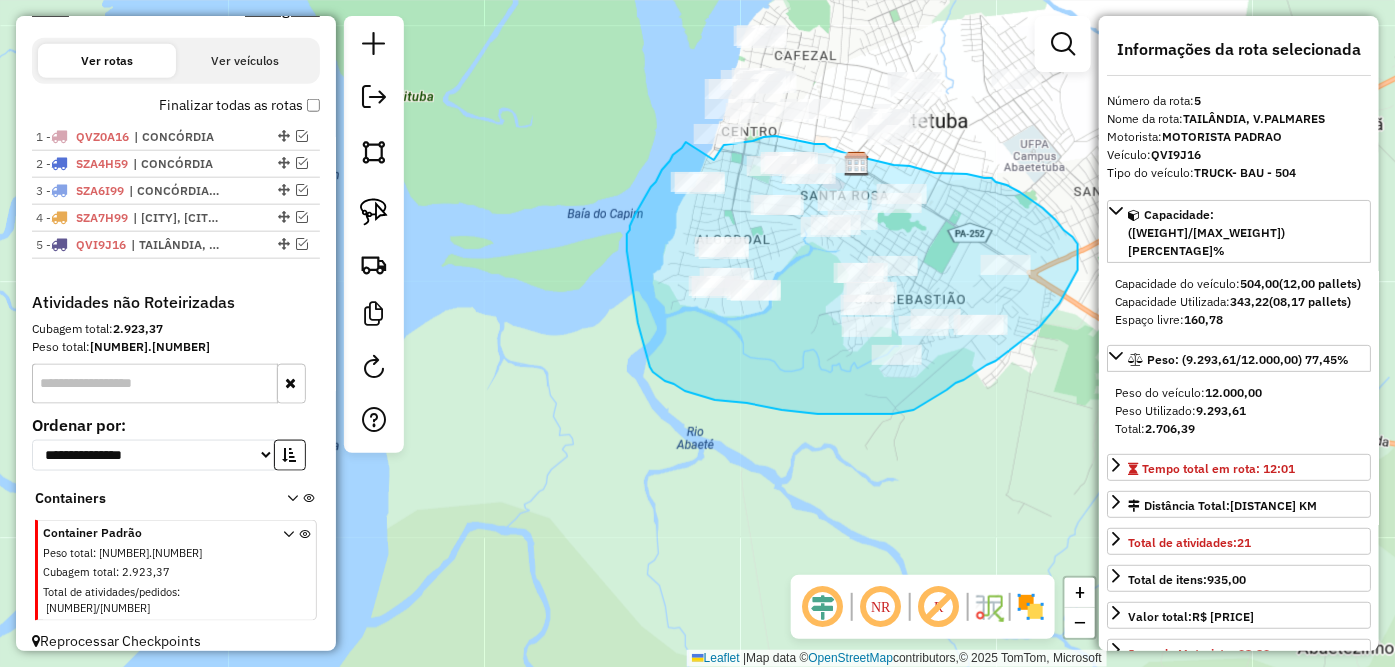 drag, startPoint x: 686, startPoint y: 143, endPoint x: 714, endPoint y: 160, distance: 32.75668 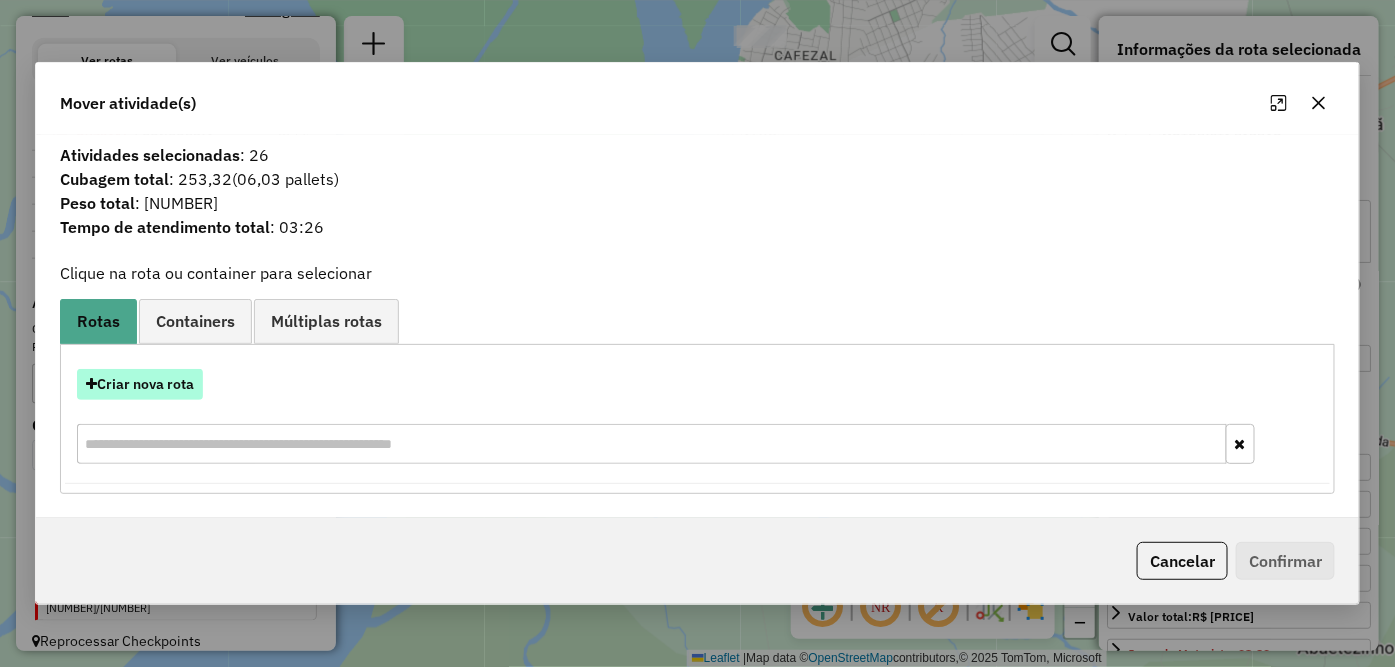 click on "Criar nova rota" at bounding box center [140, 384] 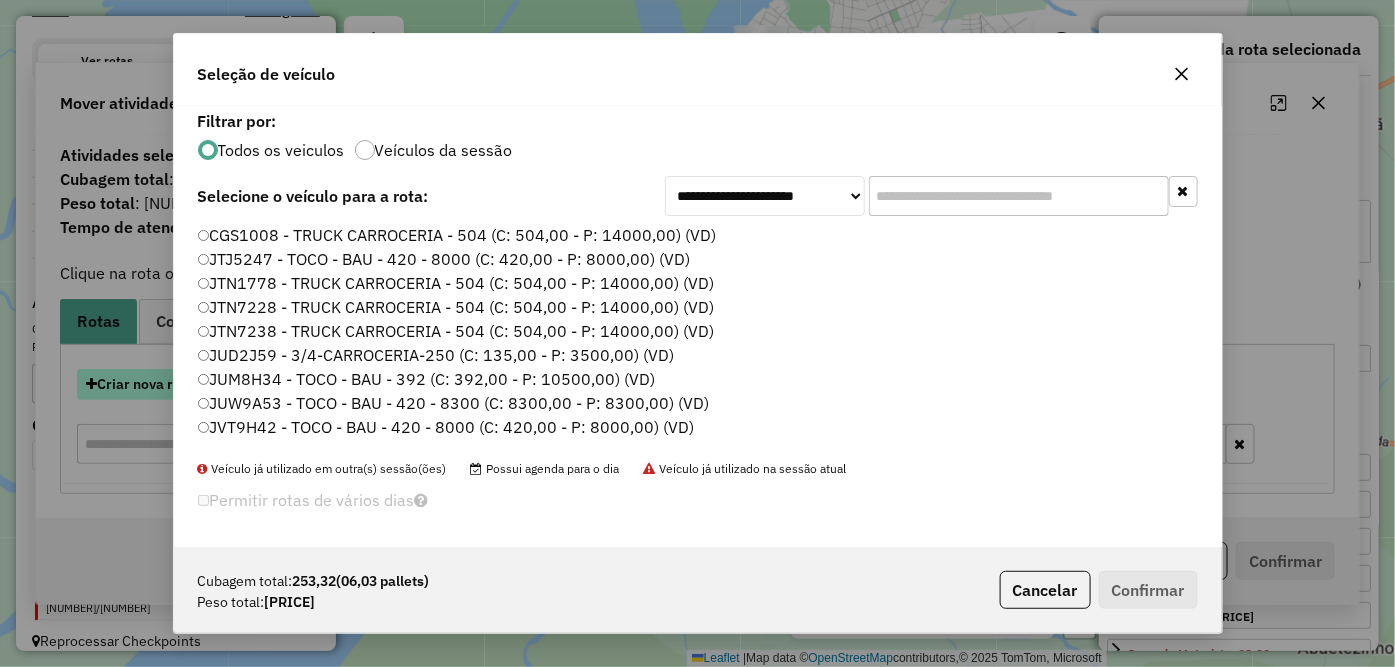 scroll, scrollTop: 11, scrollLeft: 5, axis: both 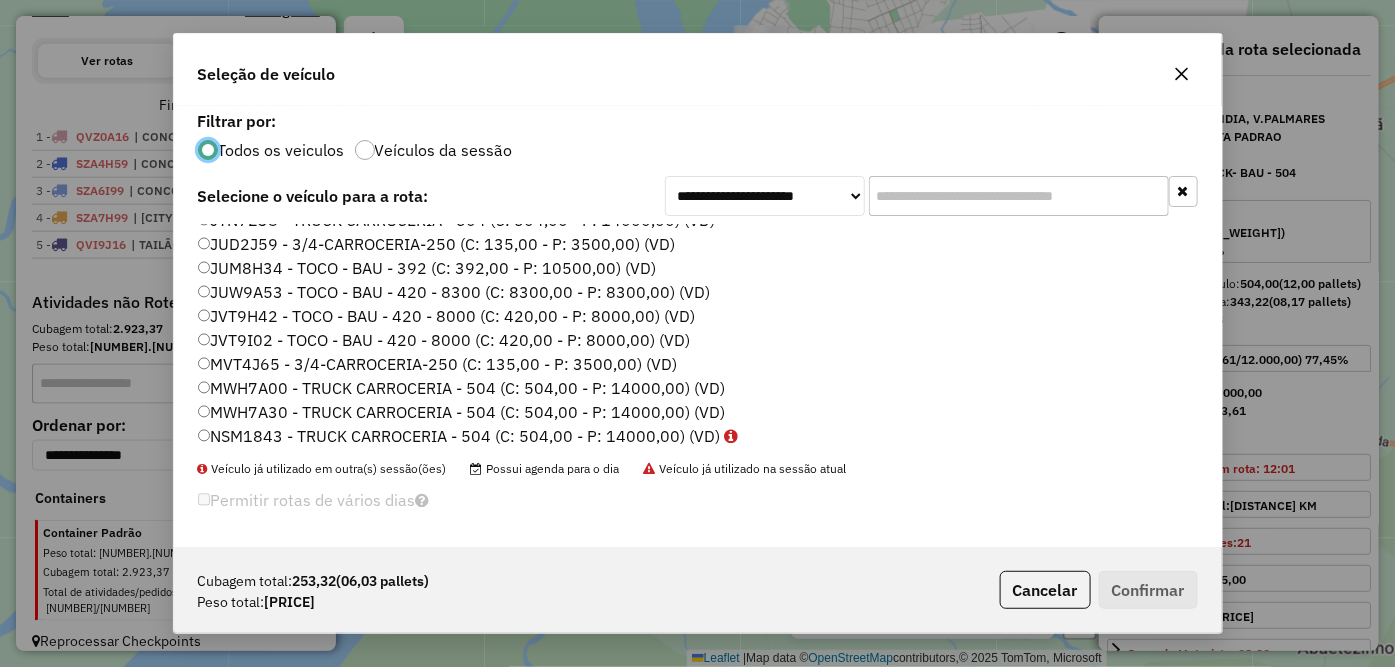 click on "JVT9H42 - TOCO - BAU - 420 - 8000 (C: 420,00 - P: 8000,00) (VD)" 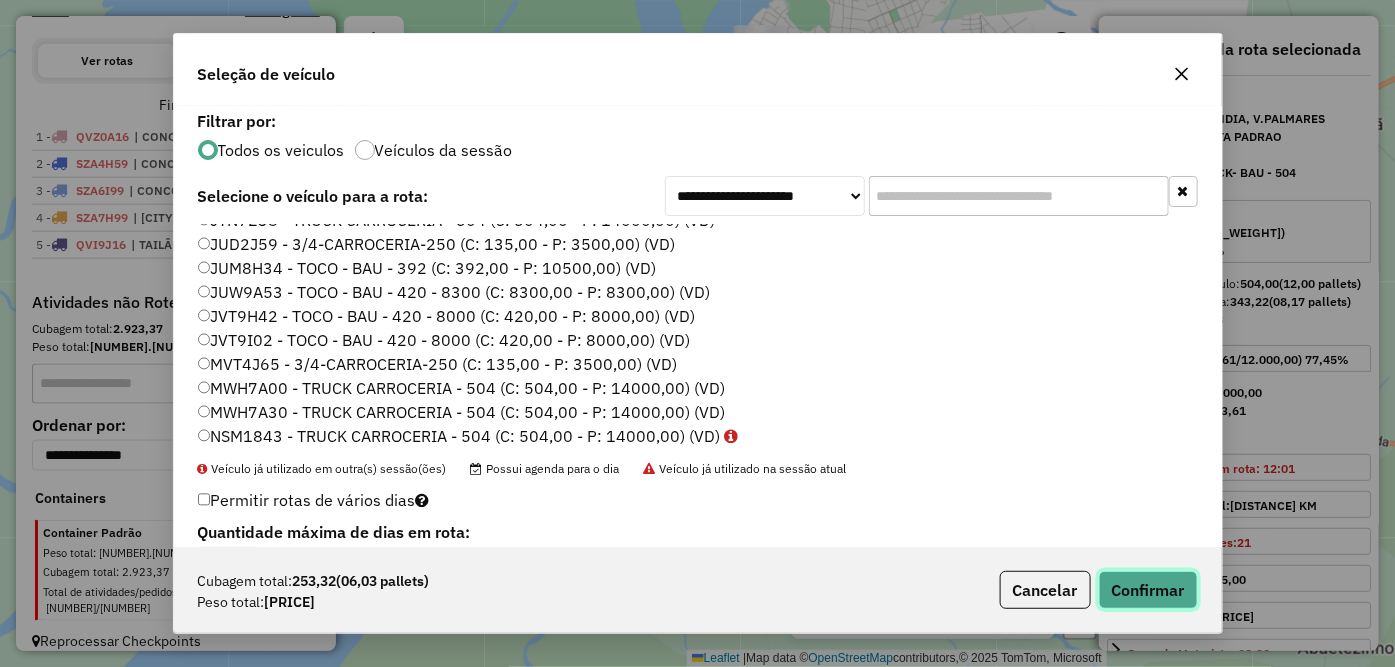 click on "Confirmar" 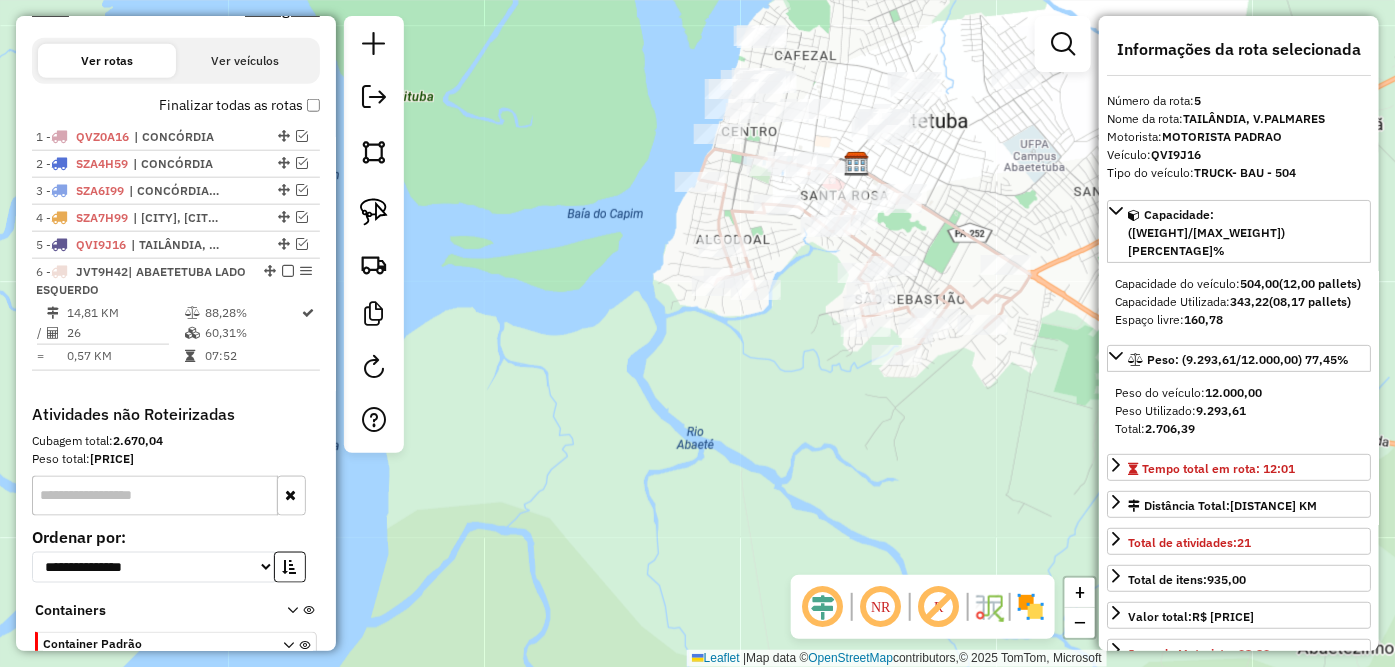 scroll, scrollTop: 754, scrollLeft: 0, axis: vertical 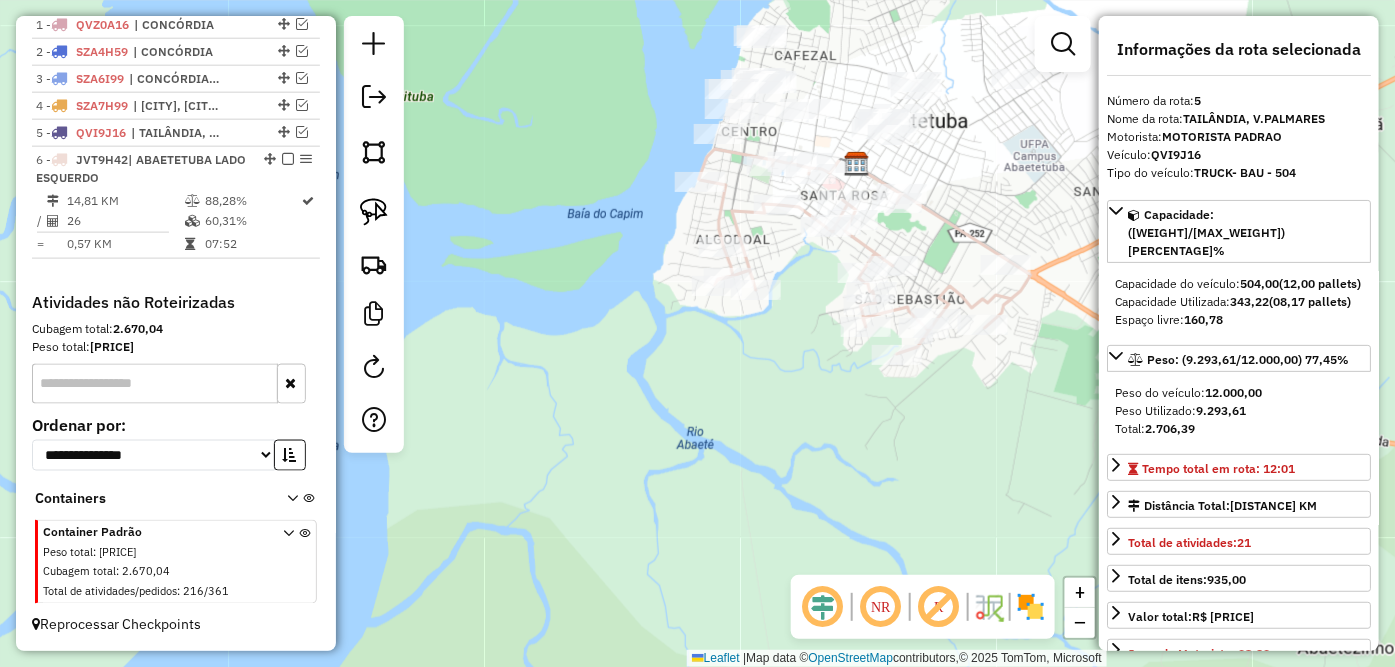 click at bounding box center (282, 159) 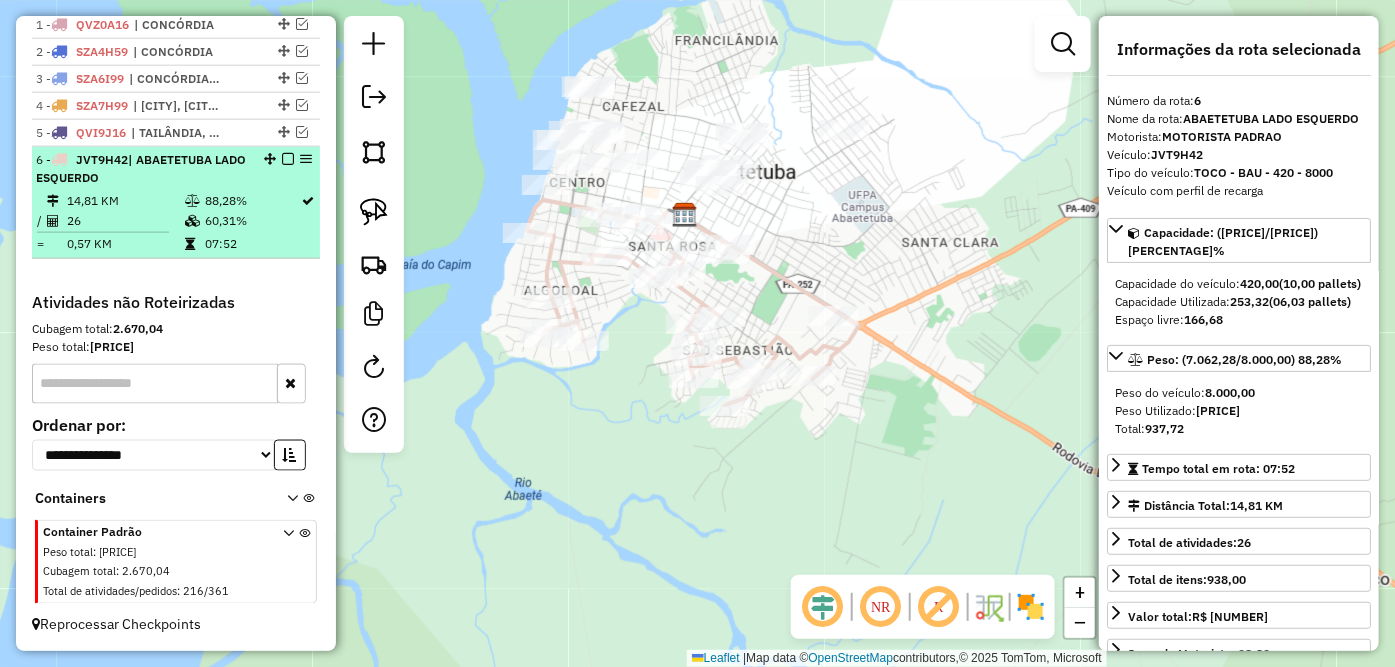 click at bounding box center (288, 159) 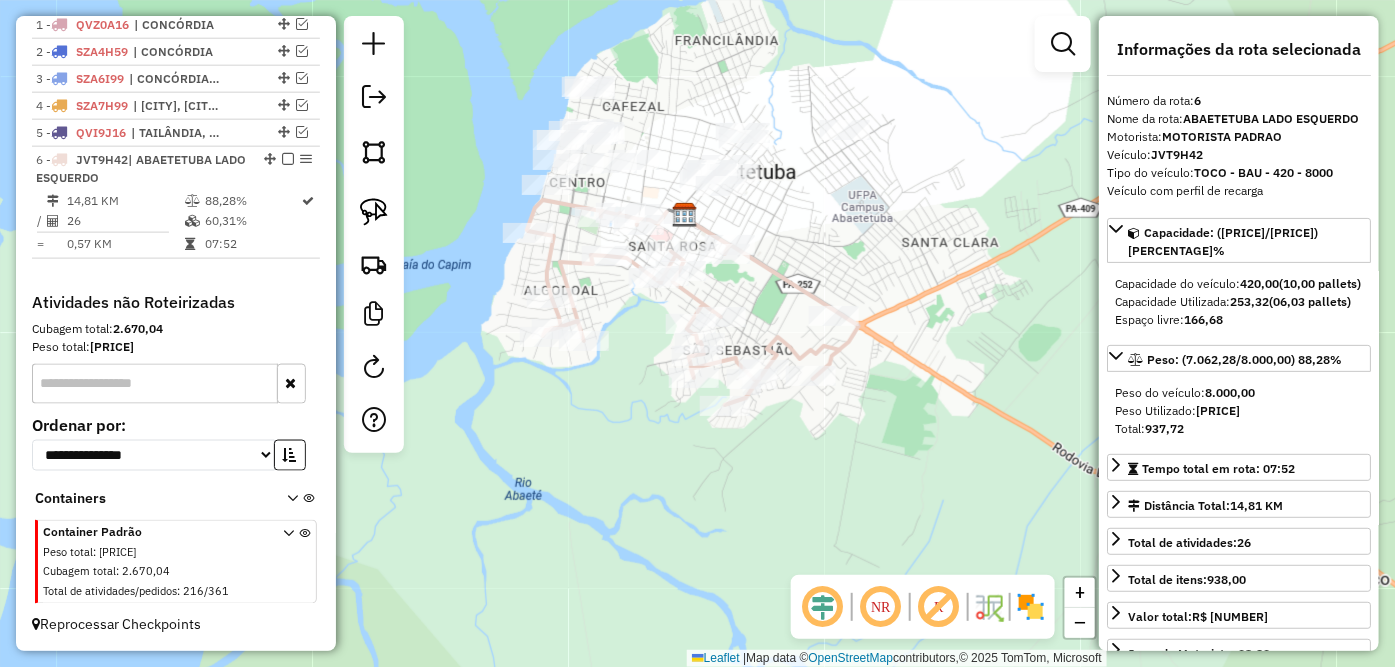 scroll, scrollTop: 668, scrollLeft: 0, axis: vertical 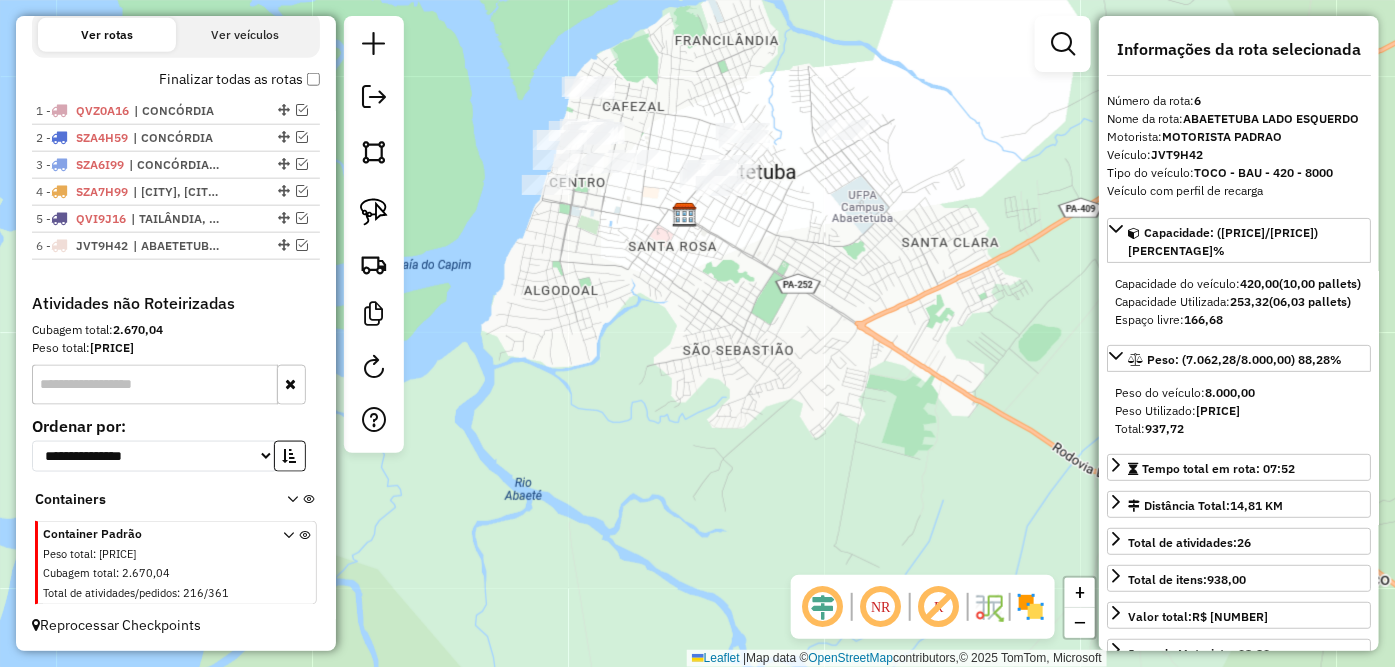 drag, startPoint x: 606, startPoint y: 350, endPoint x: 588, endPoint y: 355, distance: 18.681541 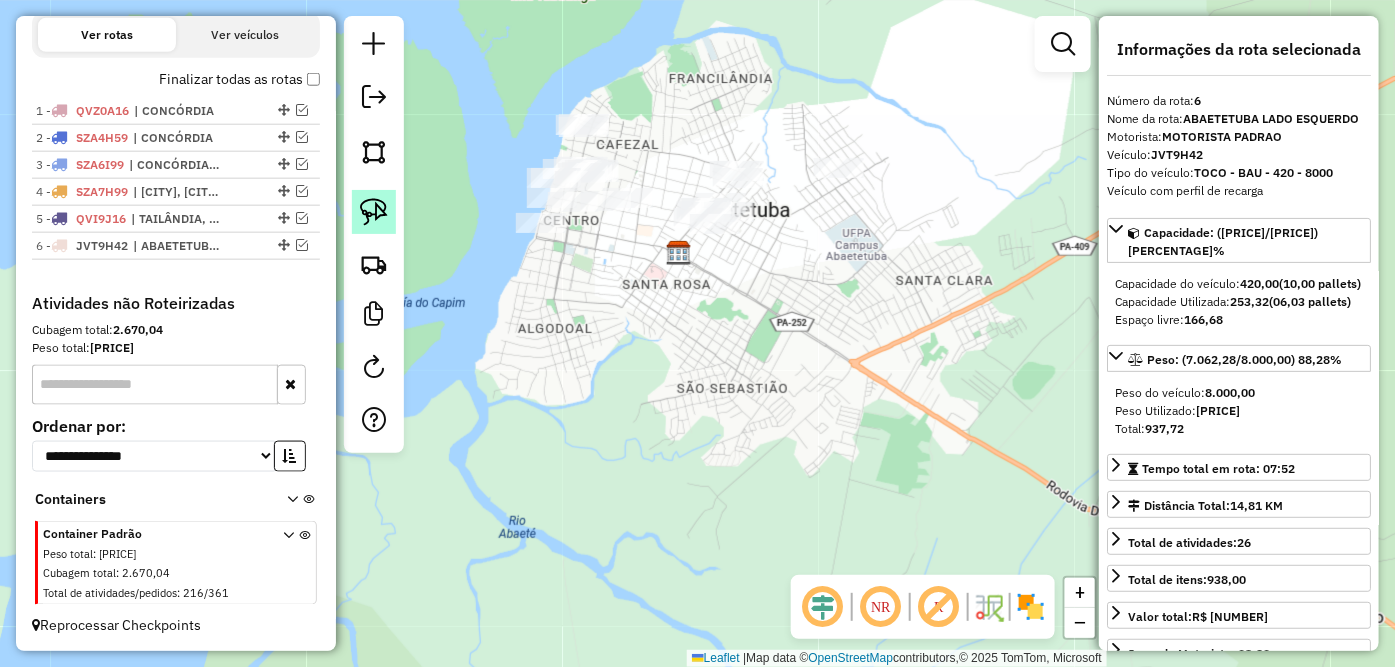 click 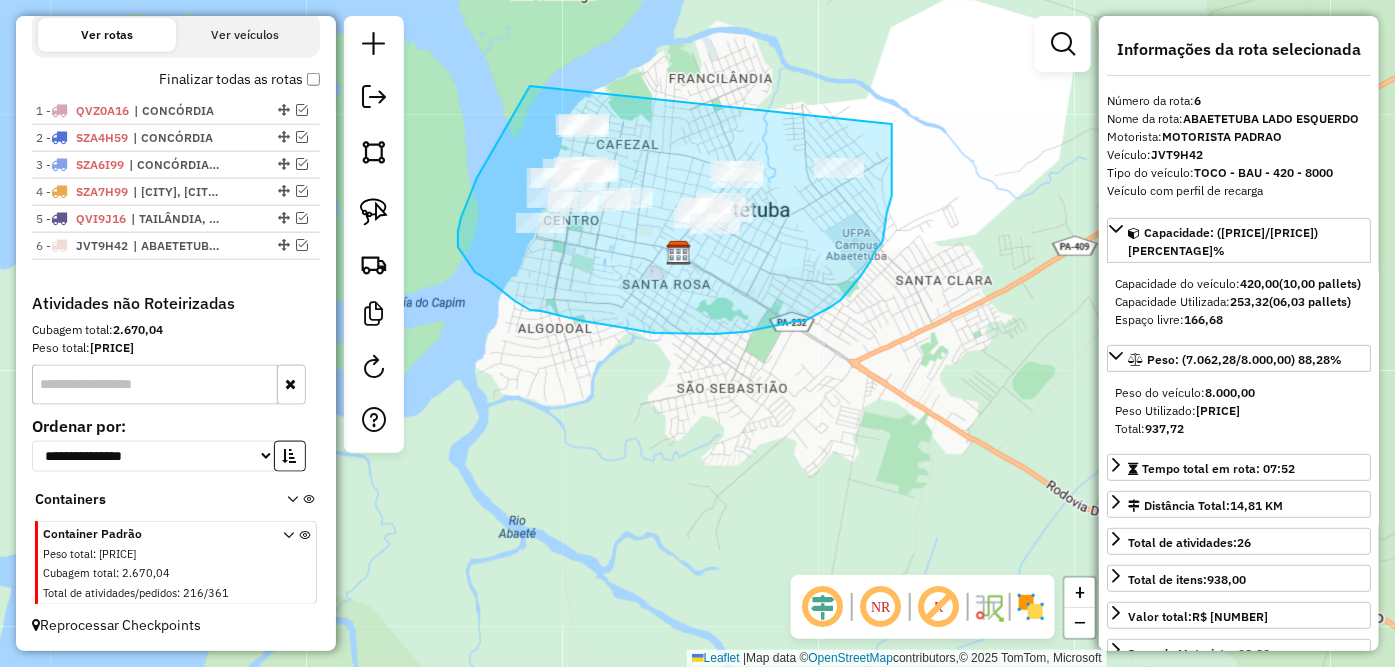 drag, startPoint x: 530, startPoint y: 86, endPoint x: 893, endPoint y: 124, distance: 364.98355 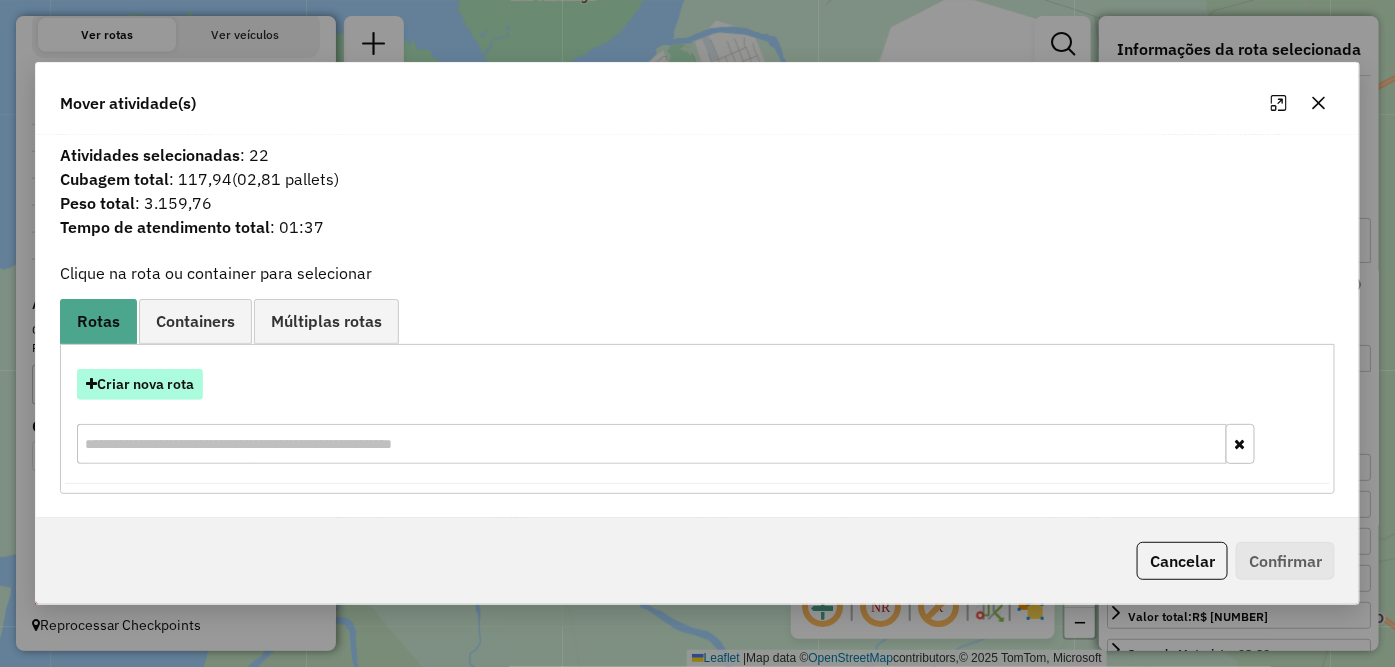 click on "Criar nova rota" at bounding box center (140, 384) 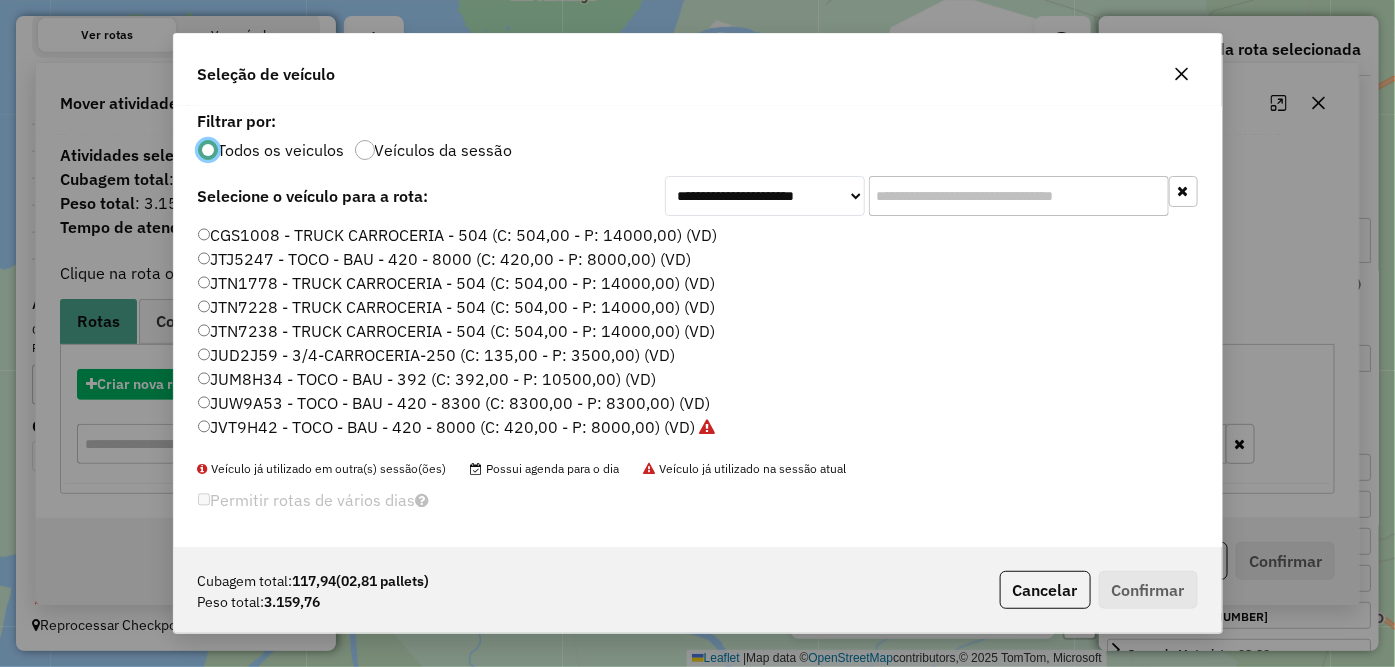 scroll, scrollTop: 11, scrollLeft: 5, axis: both 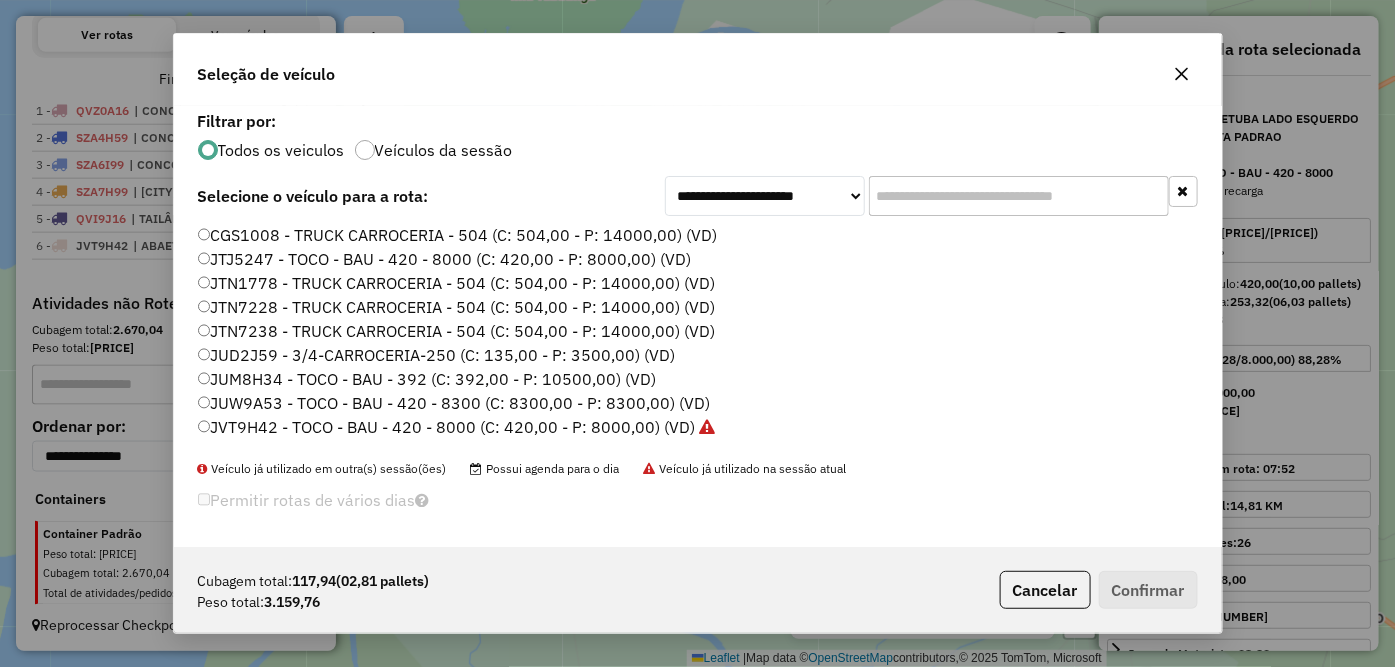 click on "JUM8H34 - TOCO - BAU - 392 (C: 392,00 - P: 10500,00) (VD)" 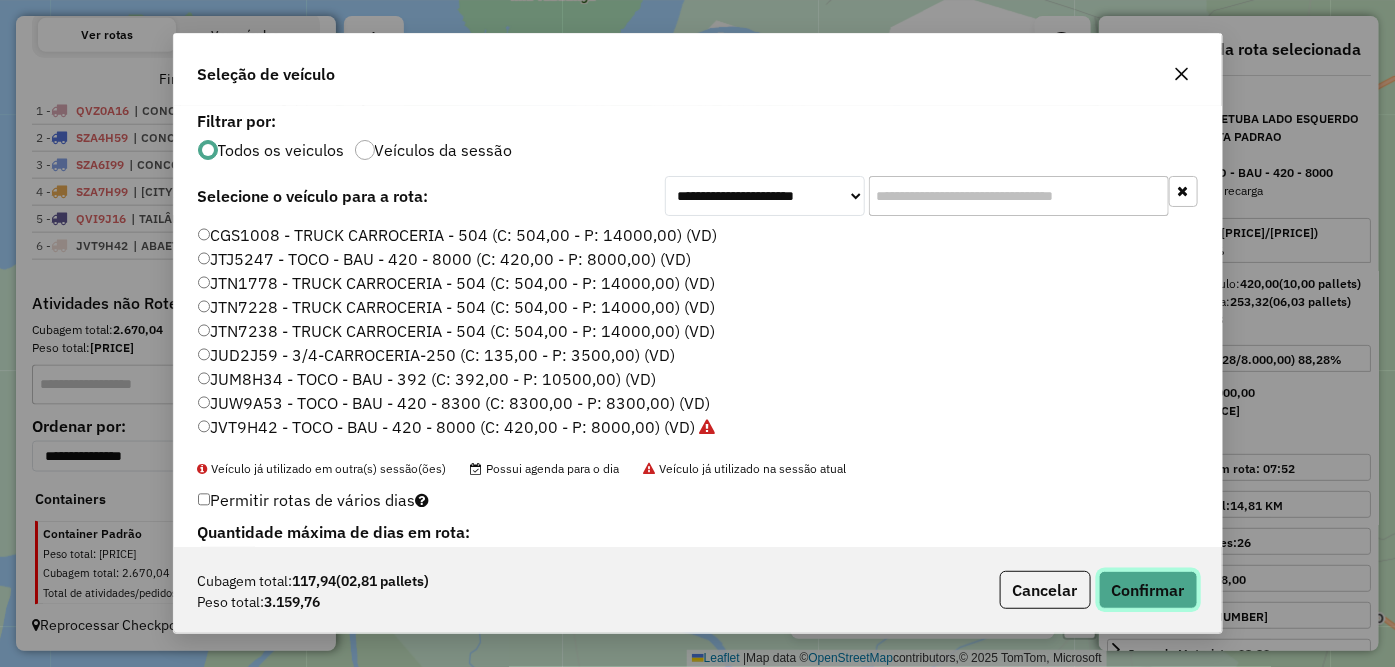 click on "Confirmar" 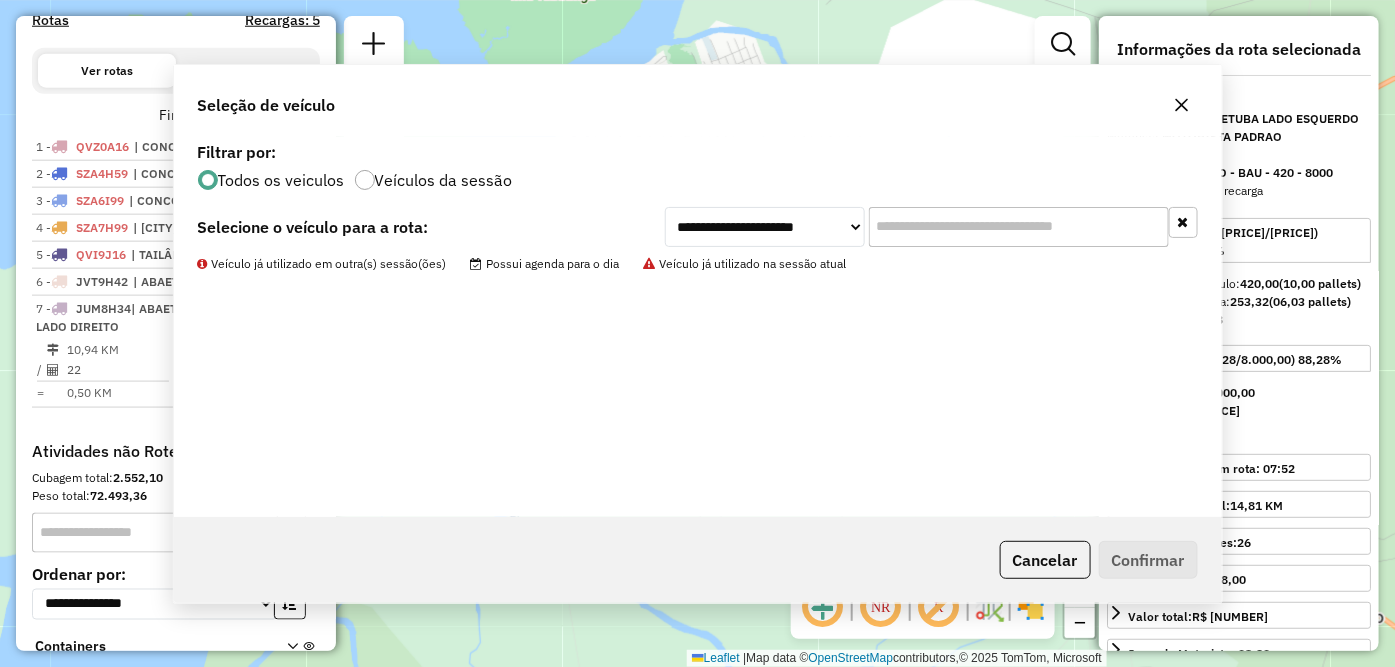 scroll, scrollTop: 781, scrollLeft: 0, axis: vertical 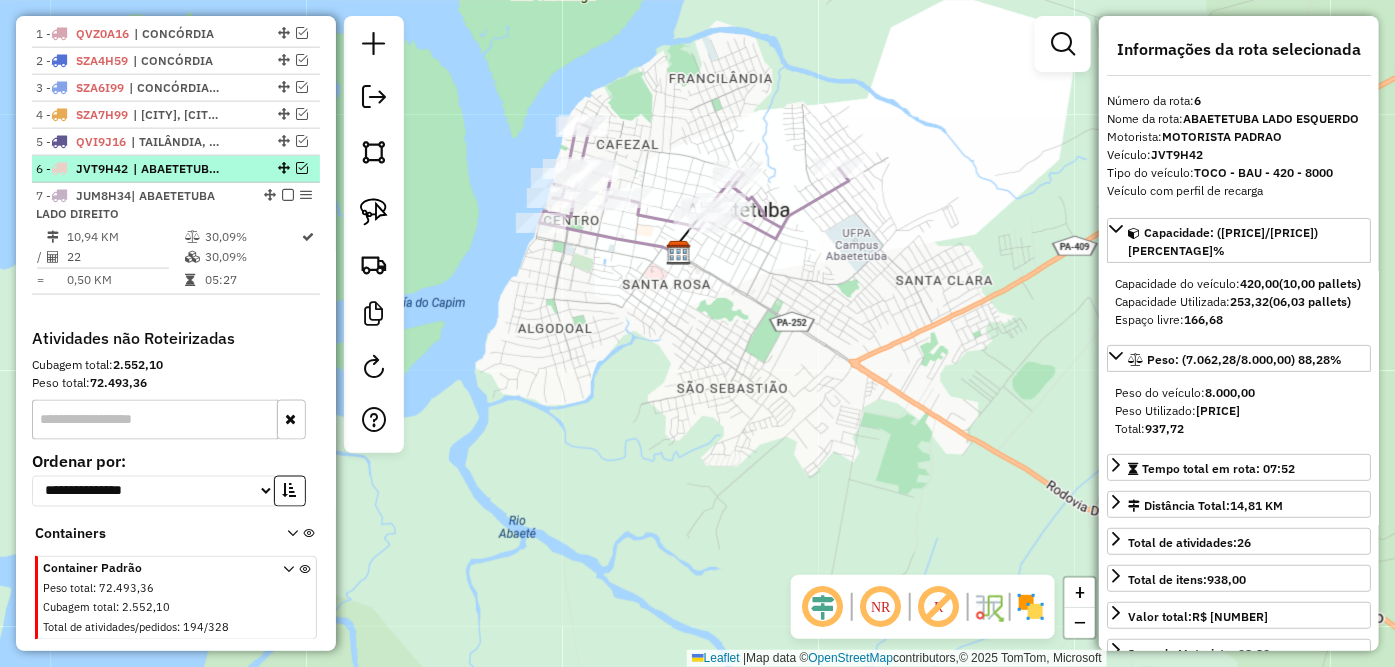 drag, startPoint x: 217, startPoint y: 132, endPoint x: 305, endPoint y: 133, distance: 88.005684 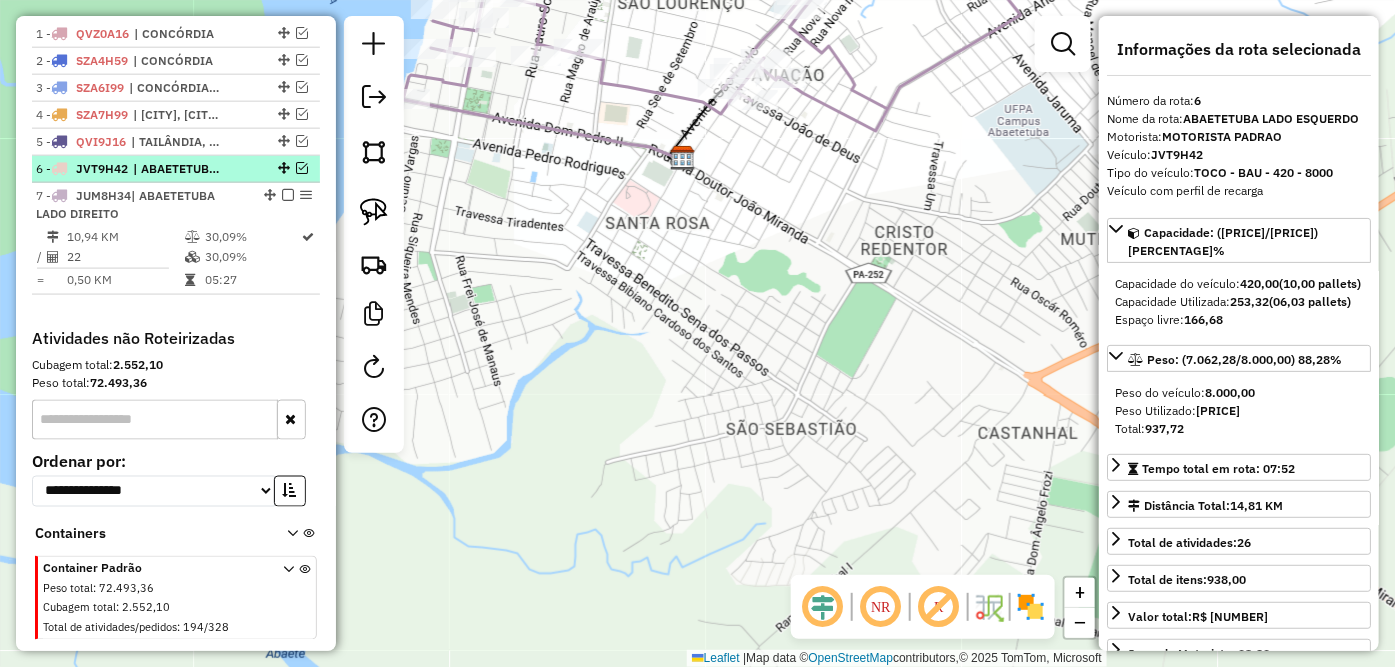 click at bounding box center (302, 168) 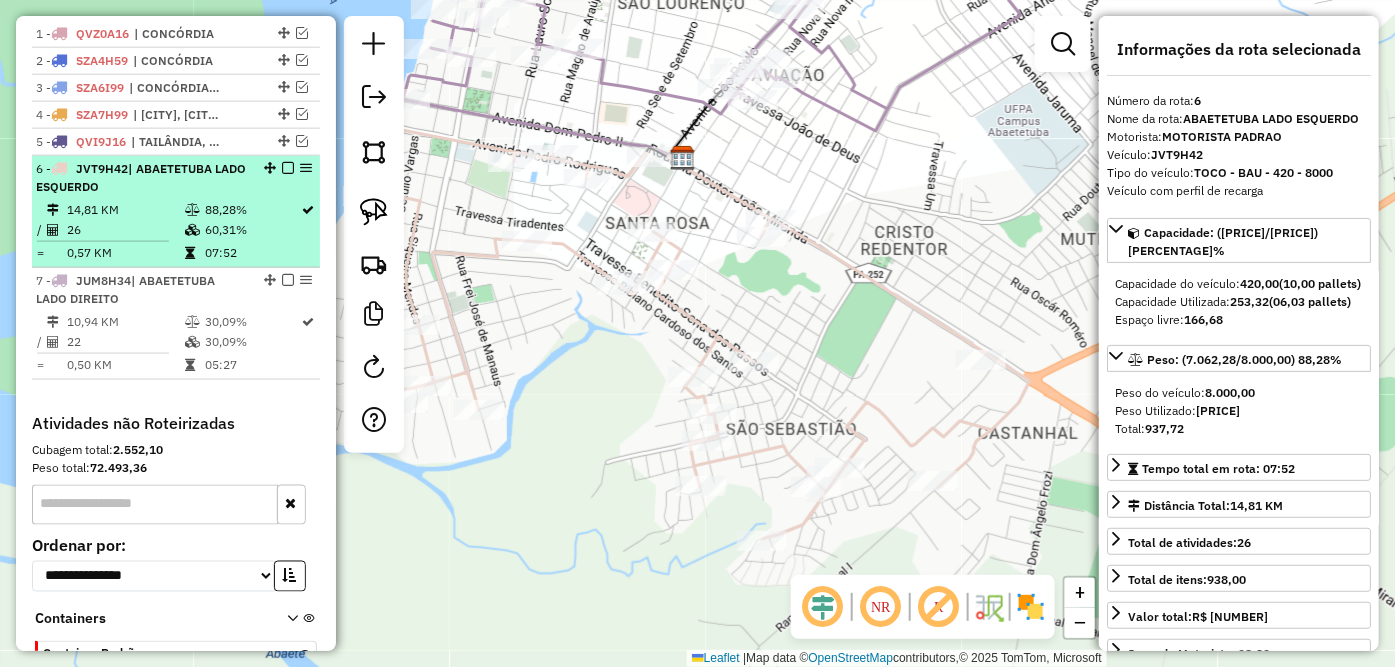scroll, scrollTop: 784, scrollLeft: 0, axis: vertical 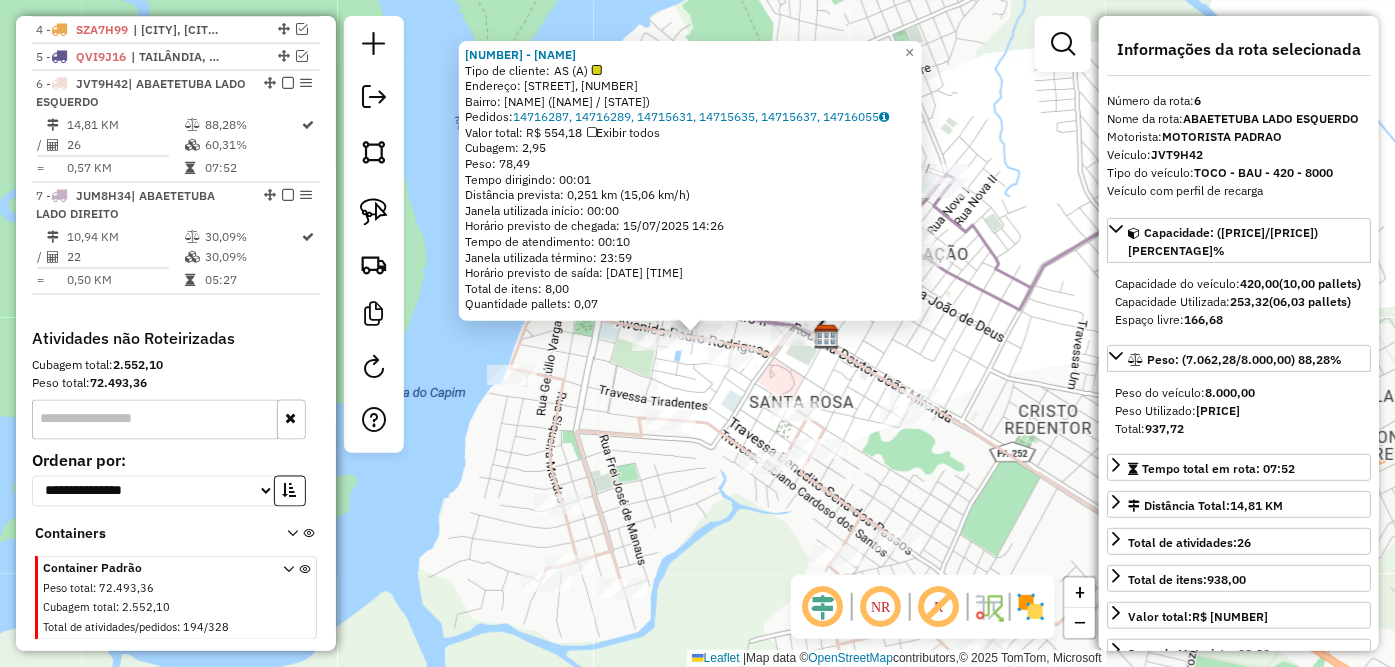 click on "7226 - GLEYSON CONVENIENCIA  Tipo de cliente:   AS (A)   Endereço: [STREET] [NUMBER], [NUMBER]   Bairro: [CITY] ([CITY] / [STATE])   Pedidos:  14716287, 14716289, 14715631, 14715635, 14715637, 14716055   Valor total: R$ 554,18   Exibir todos   Cubagem: 2,95  Peso: 78,49  Tempo dirigindo: 00:01   Distância prevista: 0,251 km (15,06 km/h)   Janela utilizada início: 00:00   Horário previsto de chegada: 15/07/2025 14:26   Tempo de atendimento: 00:10   Janela utilizada término: 23:59   Horário previsto de saída: 15/07/2025 14:36   Total de itens: 8,00   Quantidade pallets: 0,07  × Janela de atendimento Grade de atendimento Capacidade Transportadoras Veículos Cliente Pedidos  Rotas Selecione os dias de semana para filtrar as janelas de atendimento  Seg   Ter   Qua   Qui   Sex   Sáb   Dom  Informe o período da janela de atendimento: De: Até:  Filtrar exatamente a janela do cliente  Considerar janela de atendimento padrão  Selecione os dias de semana para filtrar as grades de atendimento  Seg   Ter   Qua" 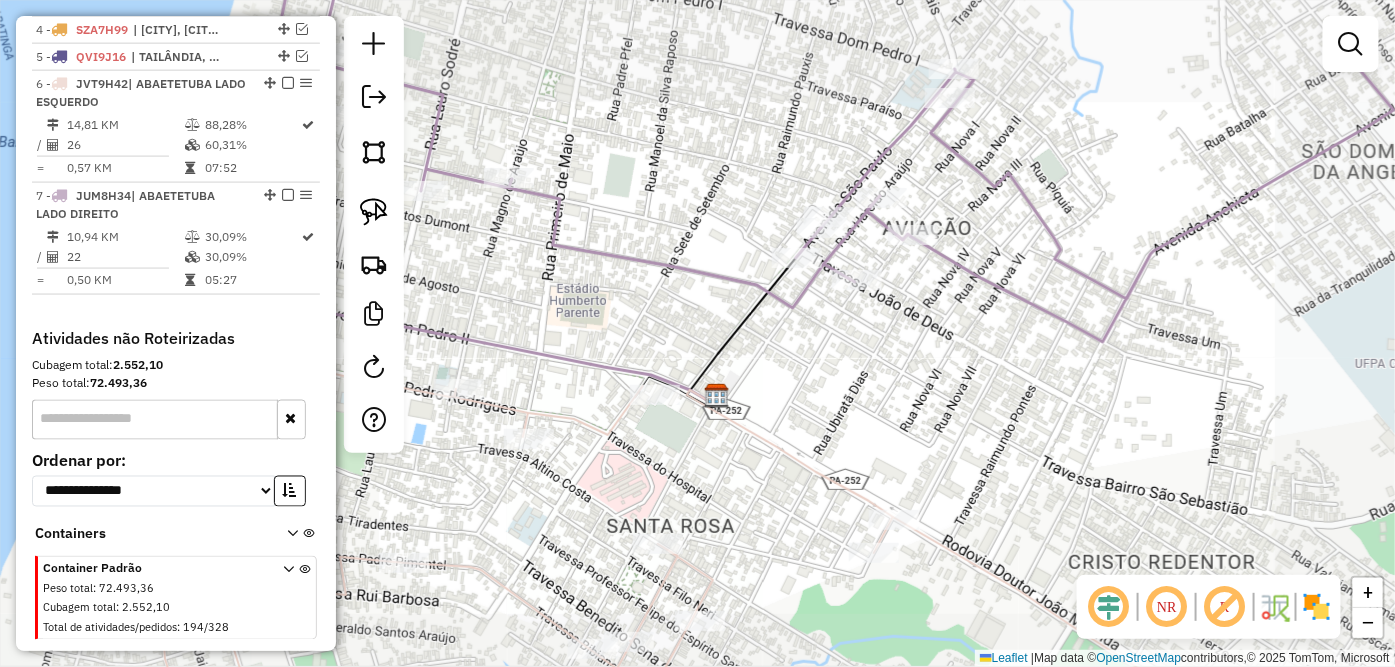 click on "Janela de atendimento Grade de atendimento Capacidade Transportadoras Veículos Cliente Pedidos  Rotas Selecione os dias de semana para filtrar as janelas de atendimento  Seg   Ter   Qua   Qui   Sex   Sáb   Dom  Informe o período da janela de atendimento: De: Até:  Filtrar exatamente a janela do cliente  Considerar janela de atendimento padrão  Selecione os dias de semana para filtrar as grades de atendimento  Seg   Ter   Qua   Qui   Sex   Sáb   Dom   Considerar clientes sem dia de atendimento cadastrado  Clientes fora do dia de atendimento selecionado Filtrar as atividades entre os valores definidos abaixo:  Peso mínimo:   Peso máximo:   Cubagem mínima:   Cubagem máxima:   De:   Até:  Filtrar as atividades entre o tempo de atendimento definido abaixo:  De:   Até:   Considerar capacidade total dos clientes não roteirizados Transportadora: Selecione um ou mais itens Tipo de veículo: Selecione um ou mais itens Veículo: Selecione um ou mais itens Motorista: Selecione um ou mais itens Nome: Rótulo:" 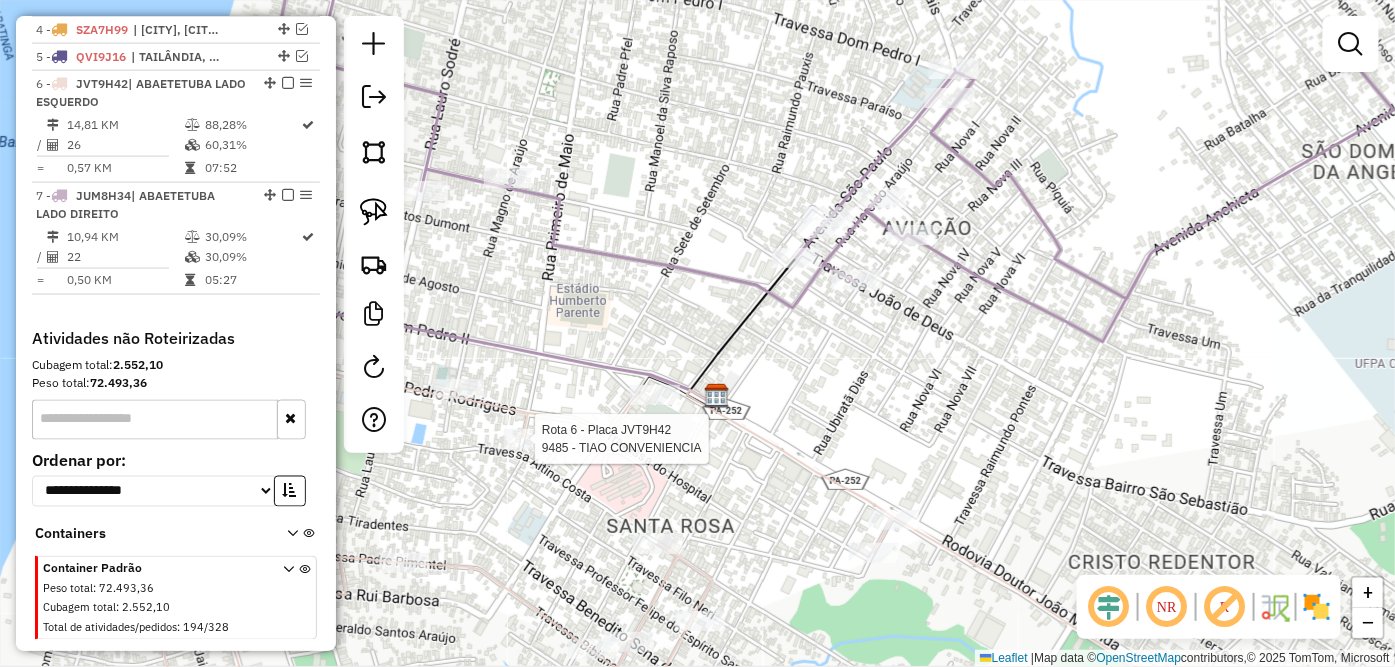 select on "**********" 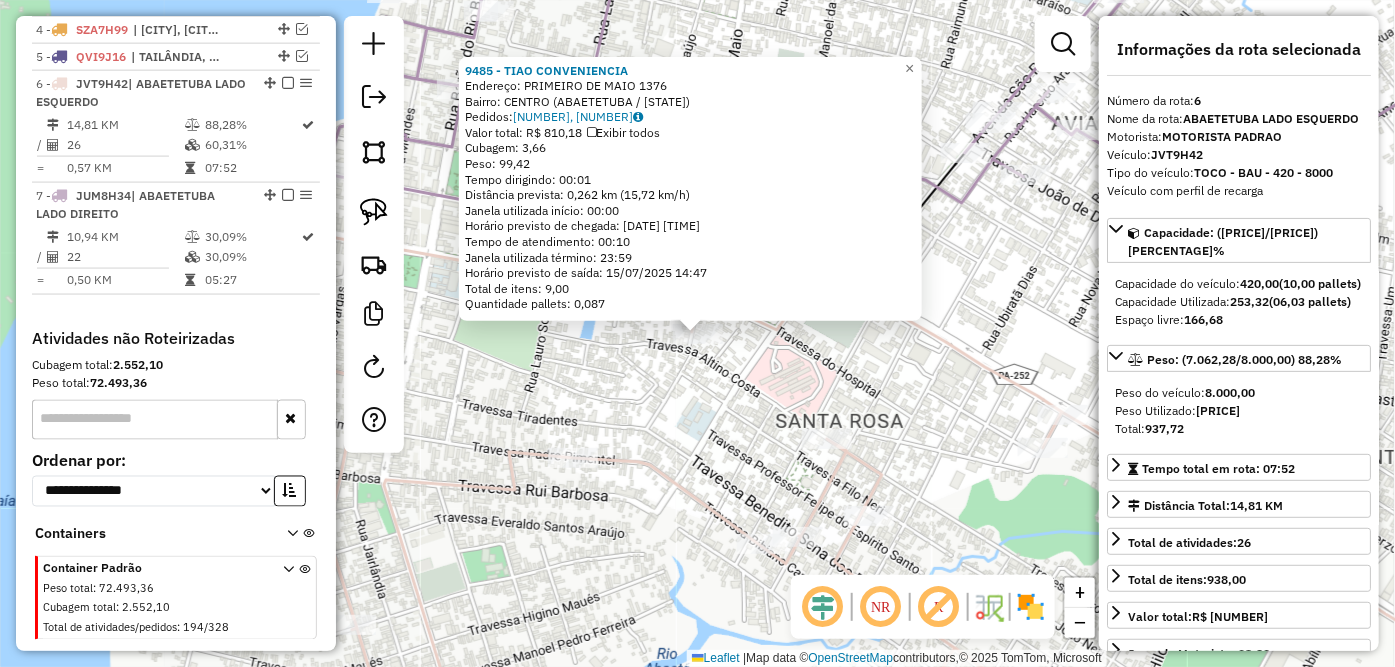 click on "[NUMBER] - TIAO CONVENIENCIA  Endereço:  [NUMBER]   Bairro: [CITY] ([CITY] / [STATE])   Pedidos:  [NUMBER], [NUMBER]   Valor total: R$ [PRICE]  Exibir todos   Cubagem: [NUMBER]  Peso: [NUMBER]  Tempo dirigindo: [TIME]   Distância prevista: [DISTANCE] ([SPEED])   Janela utilizada início: [TIME]   Horário previsto de chegada: [DATE] [TIME]   Tempo de atendimento: [TIME]   Janela utilizada término: [TIME]   Total de itens: [NUMBER]   Quantidade pallets: [NUMBER]  × Janela de atendimento Grade de atendimento Capacidade Transportadoras Veículos Cliente Pedidos  Rotas Selecione os dias de semana para filtrar as janelas de atendimento  Seg   Ter   Qua   Qui   Sex   Sáb   Dom  Informe o período da janela de atendimento: De: [TIME]   Até: [TIME]  Filtrar exatamente a janela do cliente  Considerar janela de atendimento padrão  Selecione os dias de semana para filtrar as grades de atendimento  Seg   Ter   Qua   Qui   Sex   Sáb   Dom   Clientes fora do dia de atendimento selecionado" 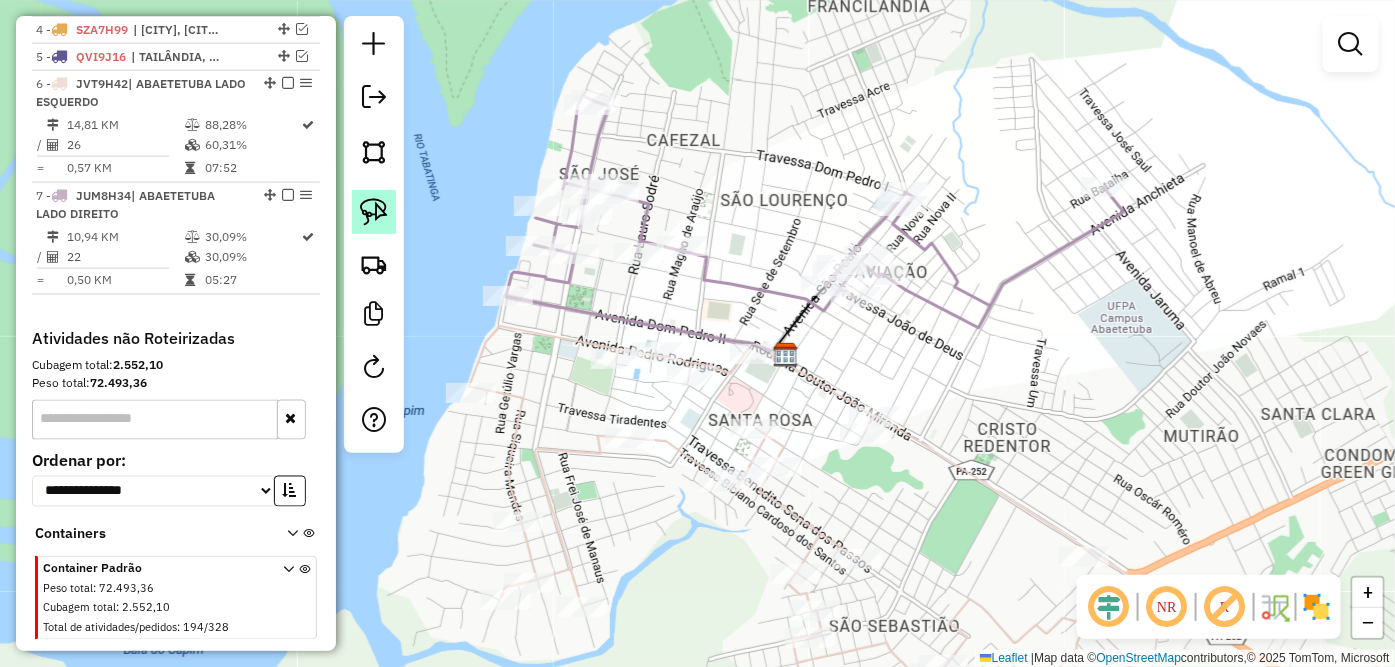 click 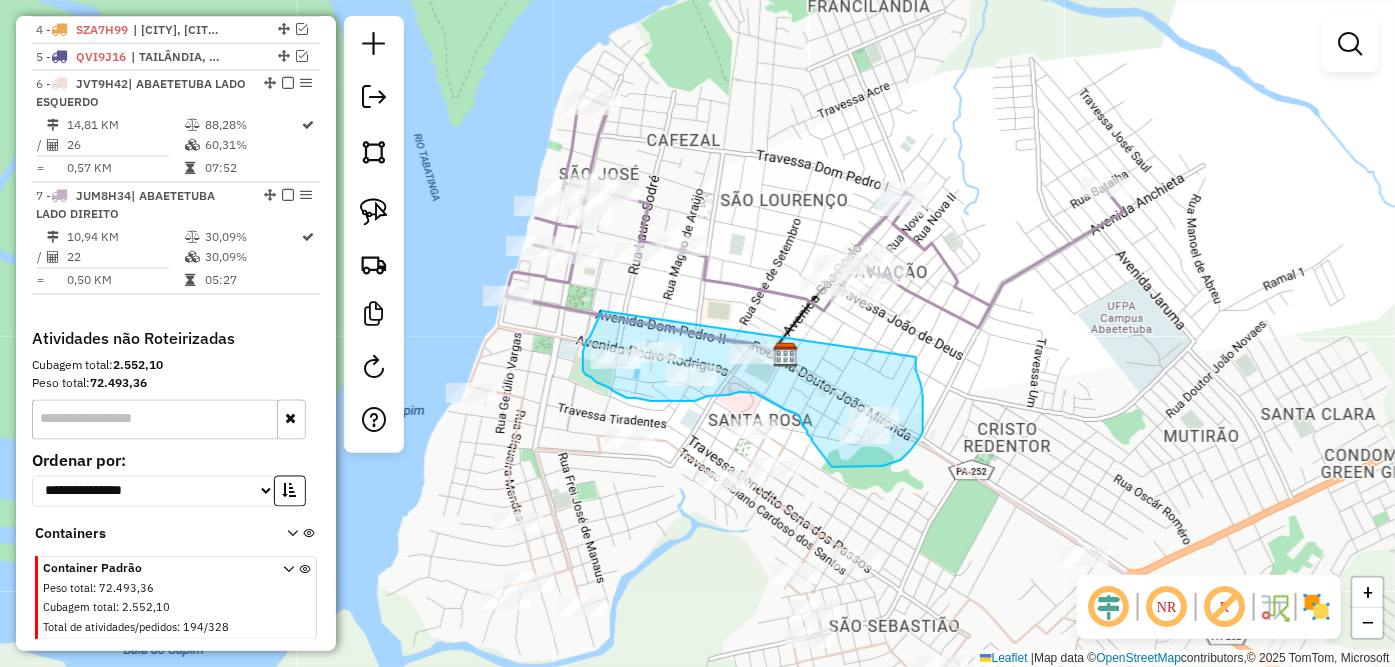 drag, startPoint x: 602, startPoint y: 311, endPoint x: 916, endPoint y: 357, distance: 317.35153 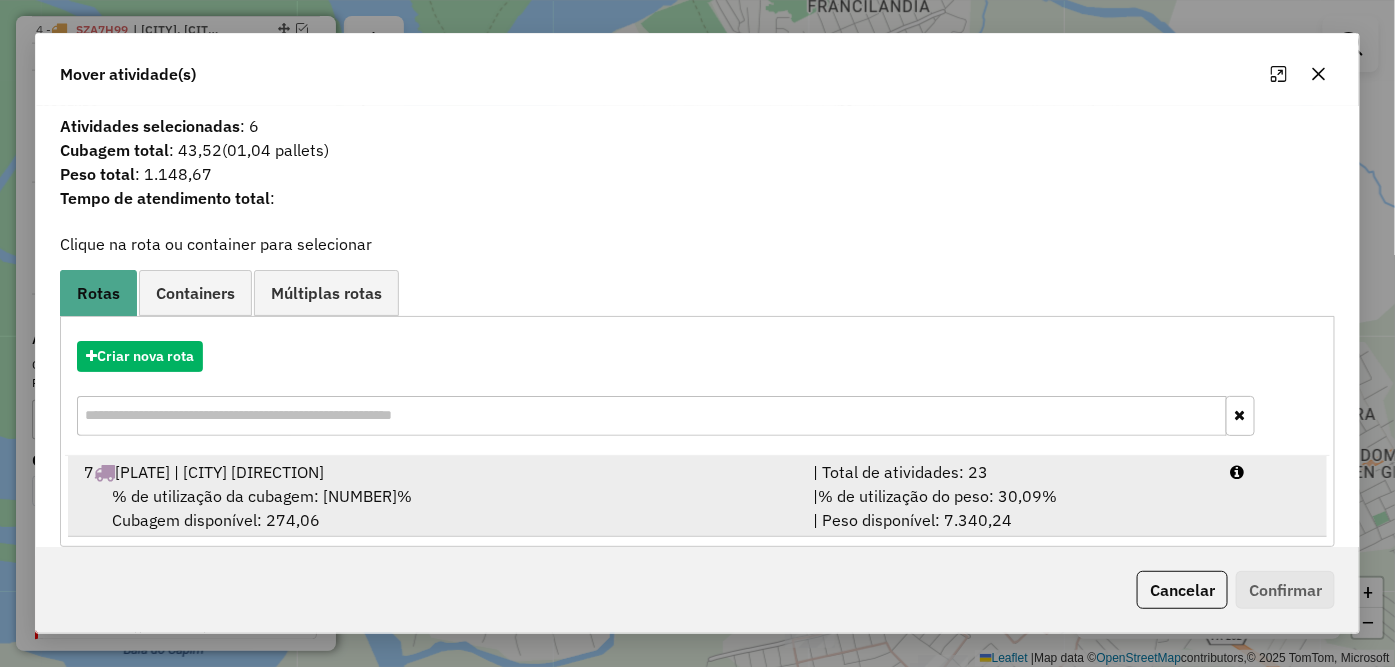 click on "% de utilização da cubagem: [PERCENTAGE]%  Cubagem disponível: [CUBAGE]" at bounding box center (437, 508) 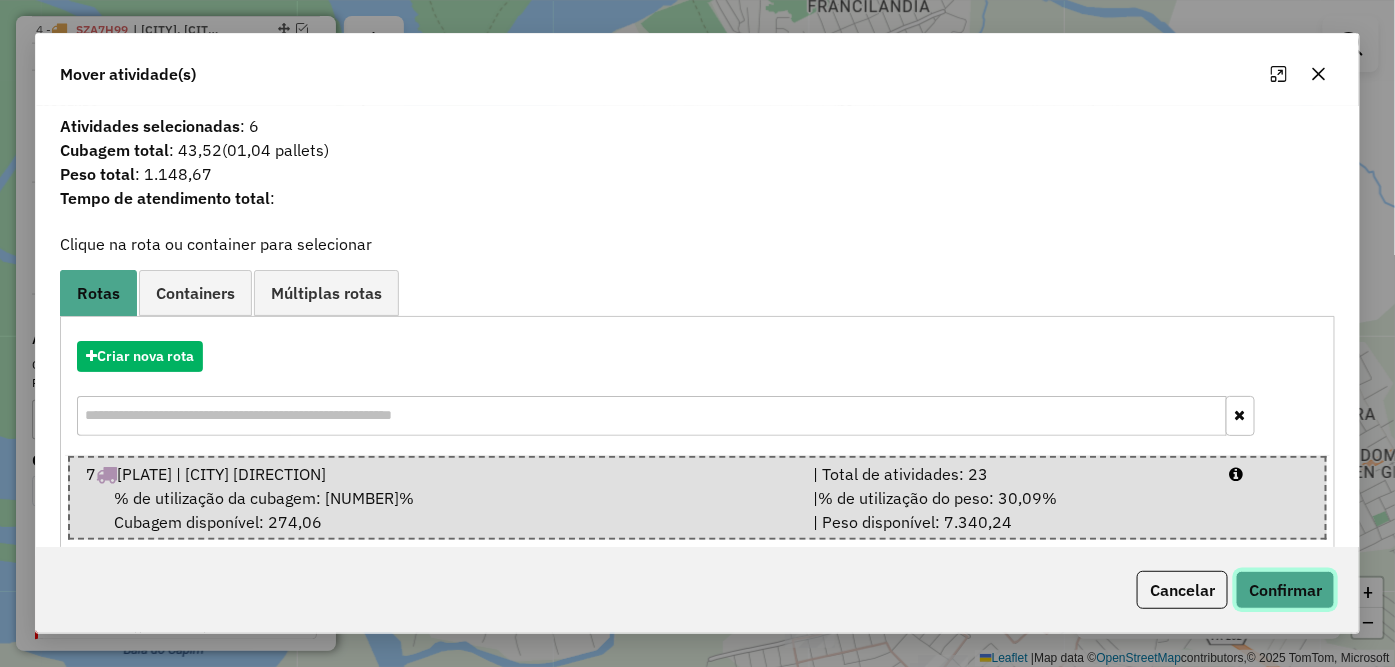 click on "Confirmar" 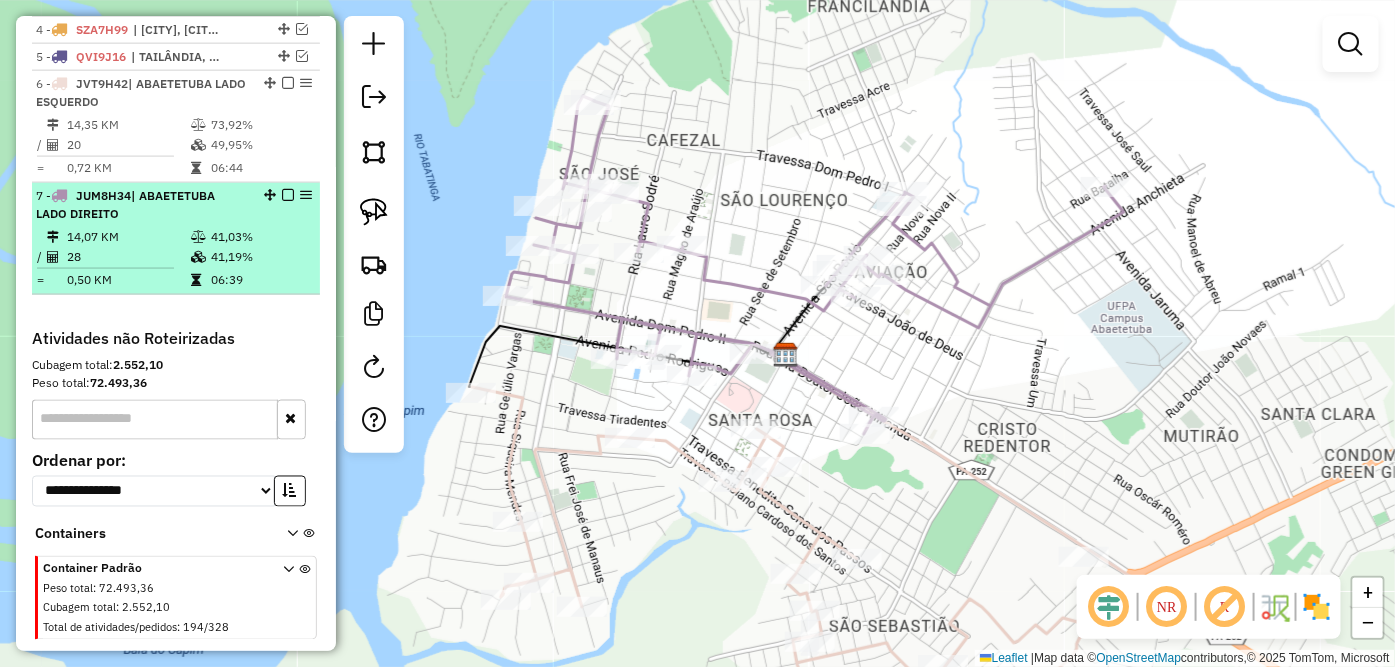 click on "| ABAETETUBA LADO DIREITO" at bounding box center (125, 204) 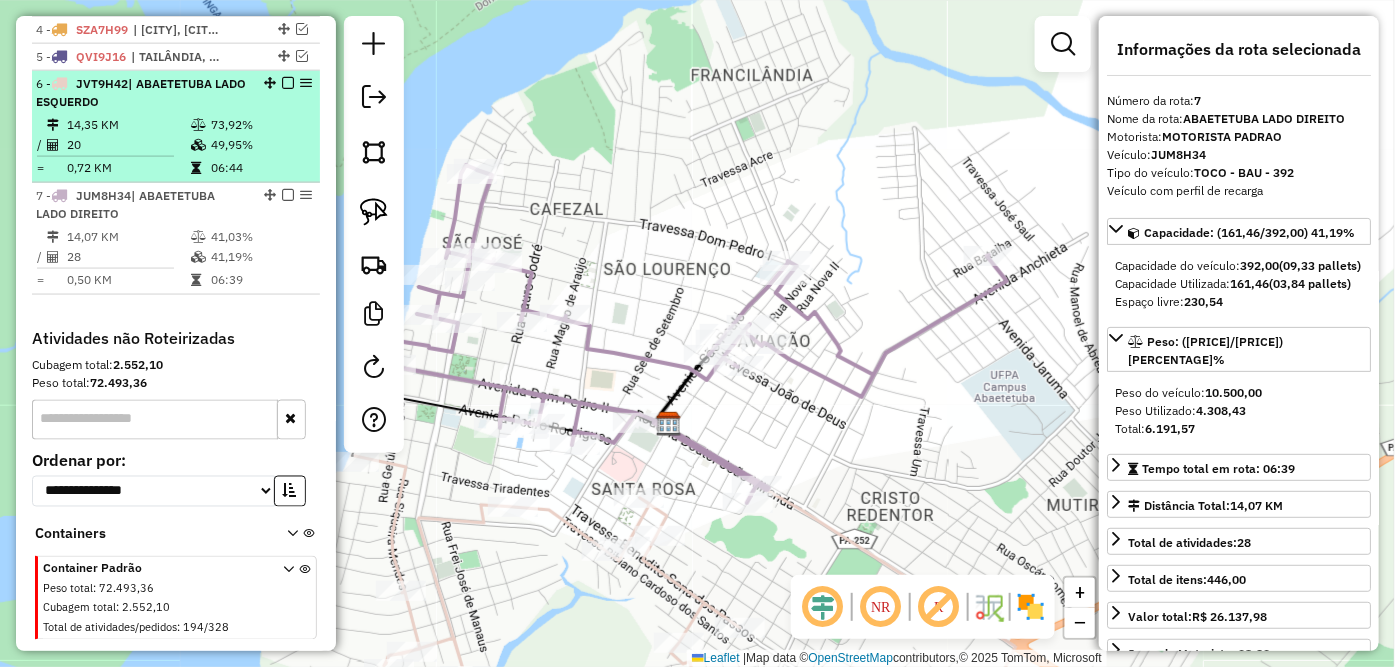 click on "| ABAETETUBA LADO ESQUERDO" at bounding box center [141, 92] 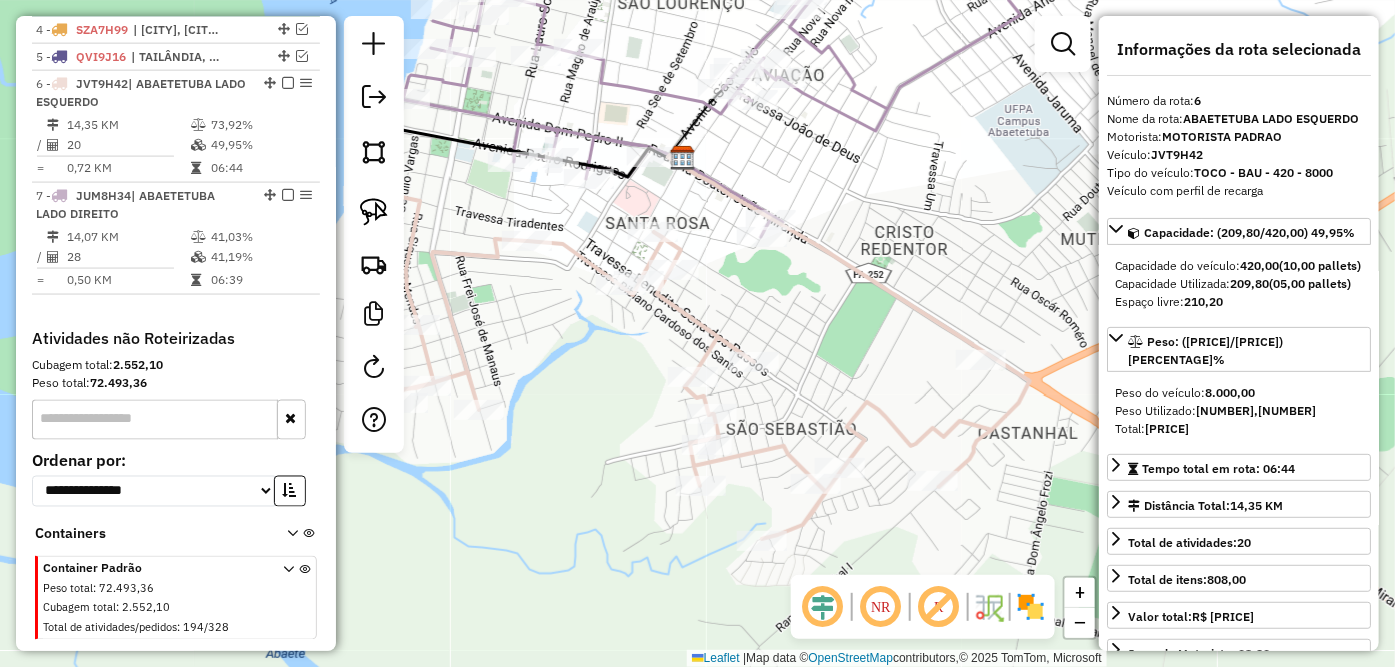 click at bounding box center [288, 83] 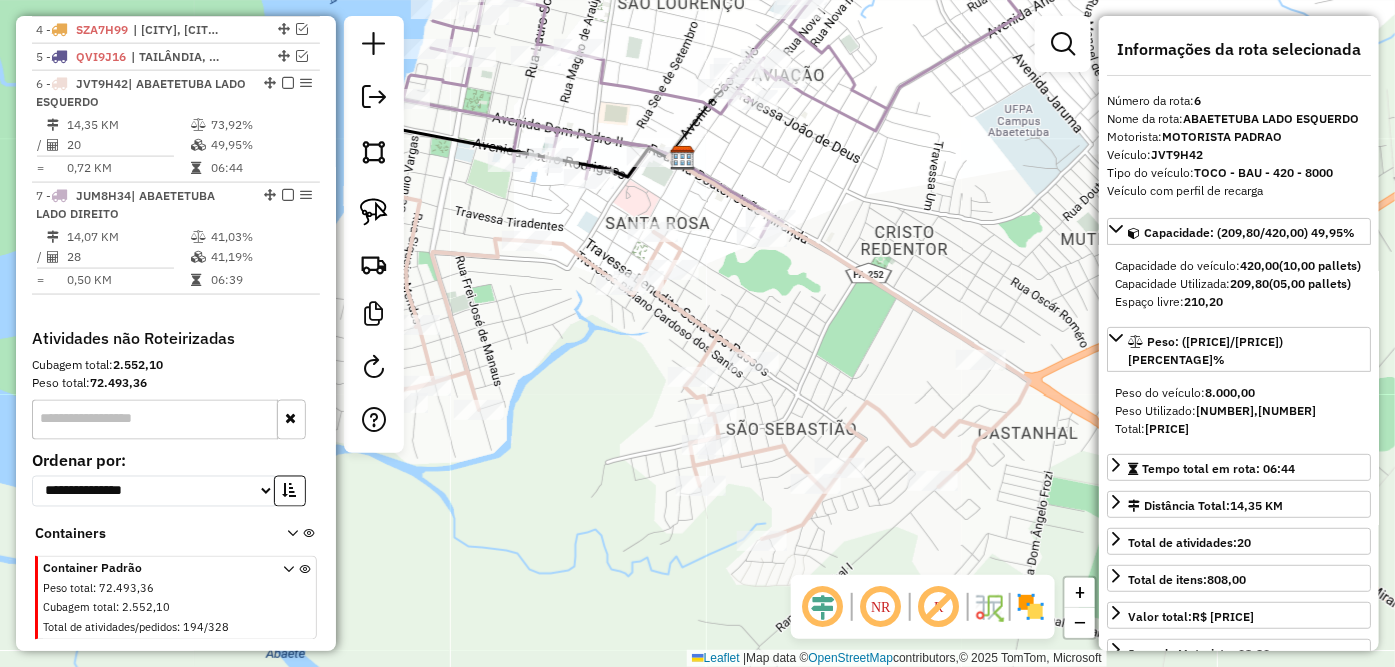 scroll, scrollTop: 781, scrollLeft: 0, axis: vertical 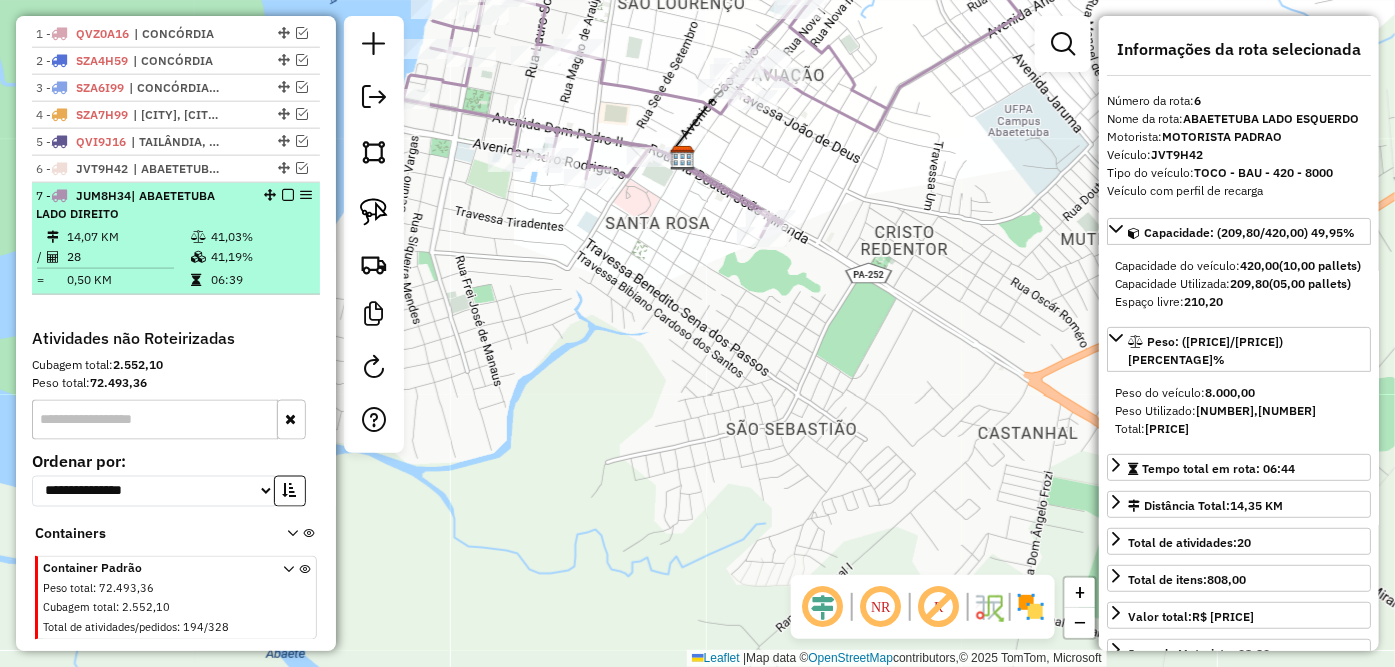 click at bounding box center [288, 195] 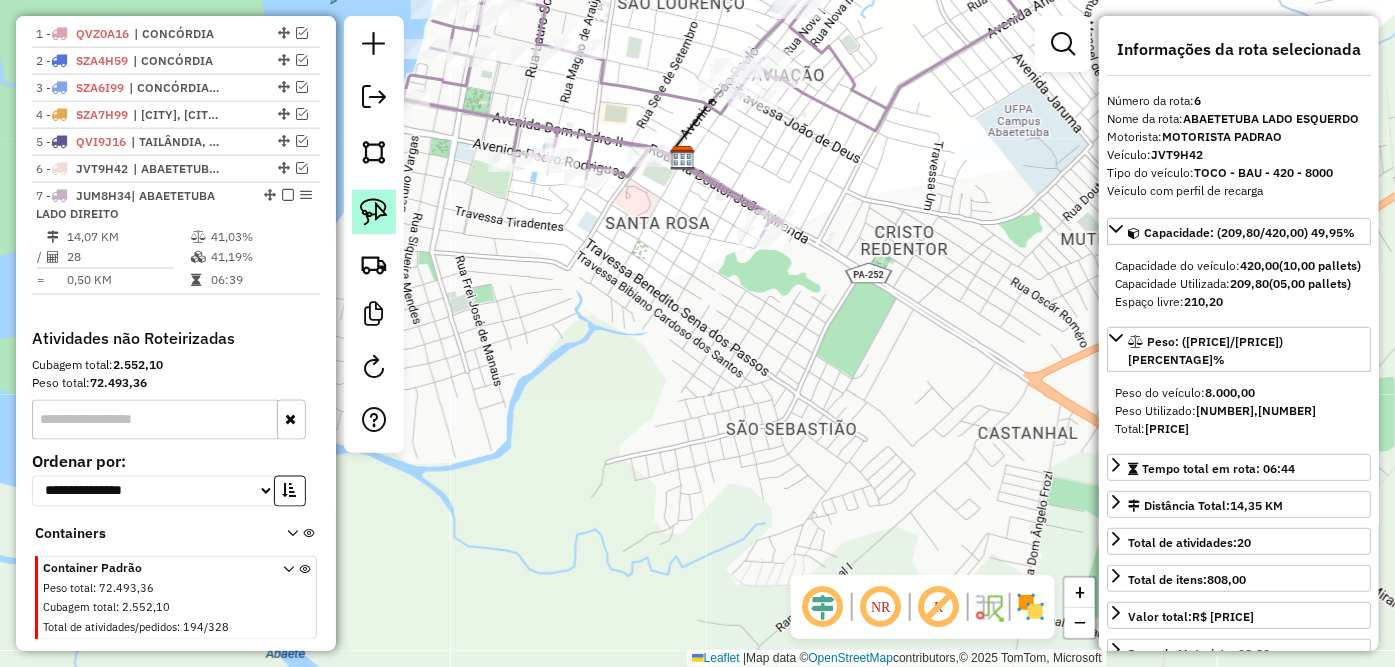 scroll, scrollTop: 696, scrollLeft: 0, axis: vertical 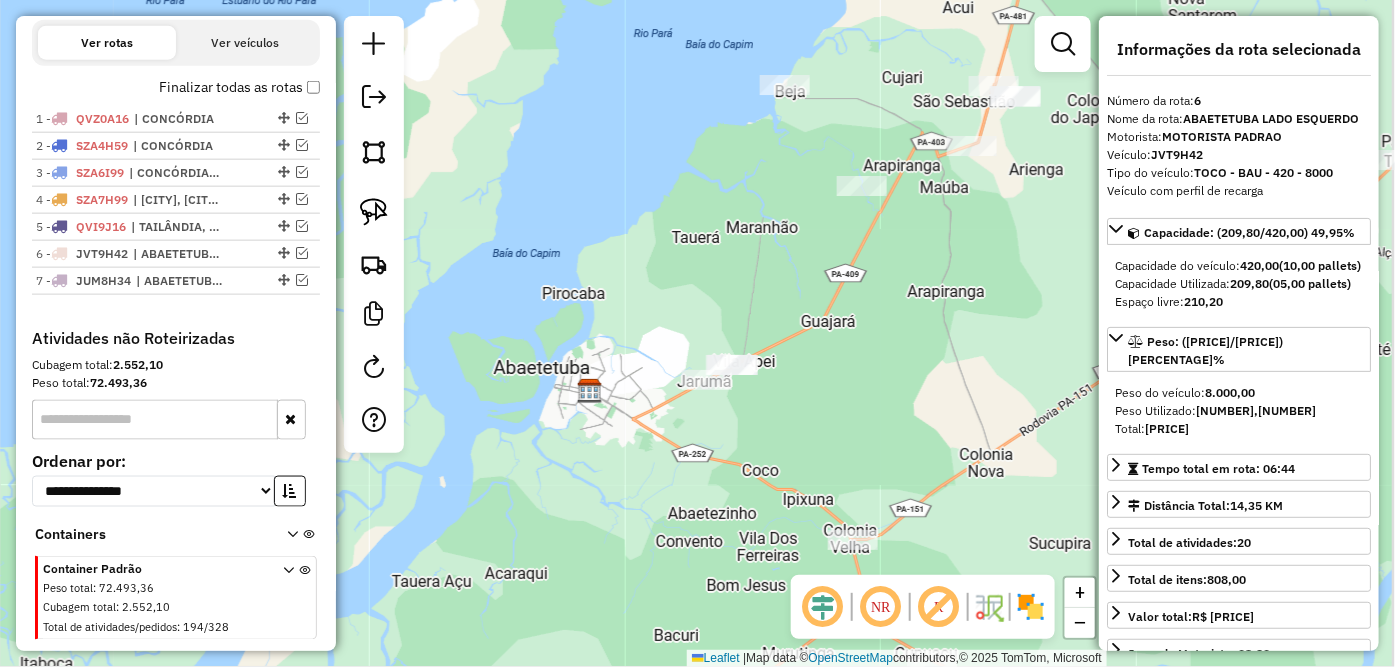 drag, startPoint x: 995, startPoint y: 314, endPoint x: 921, endPoint y: 485, distance: 186.32498 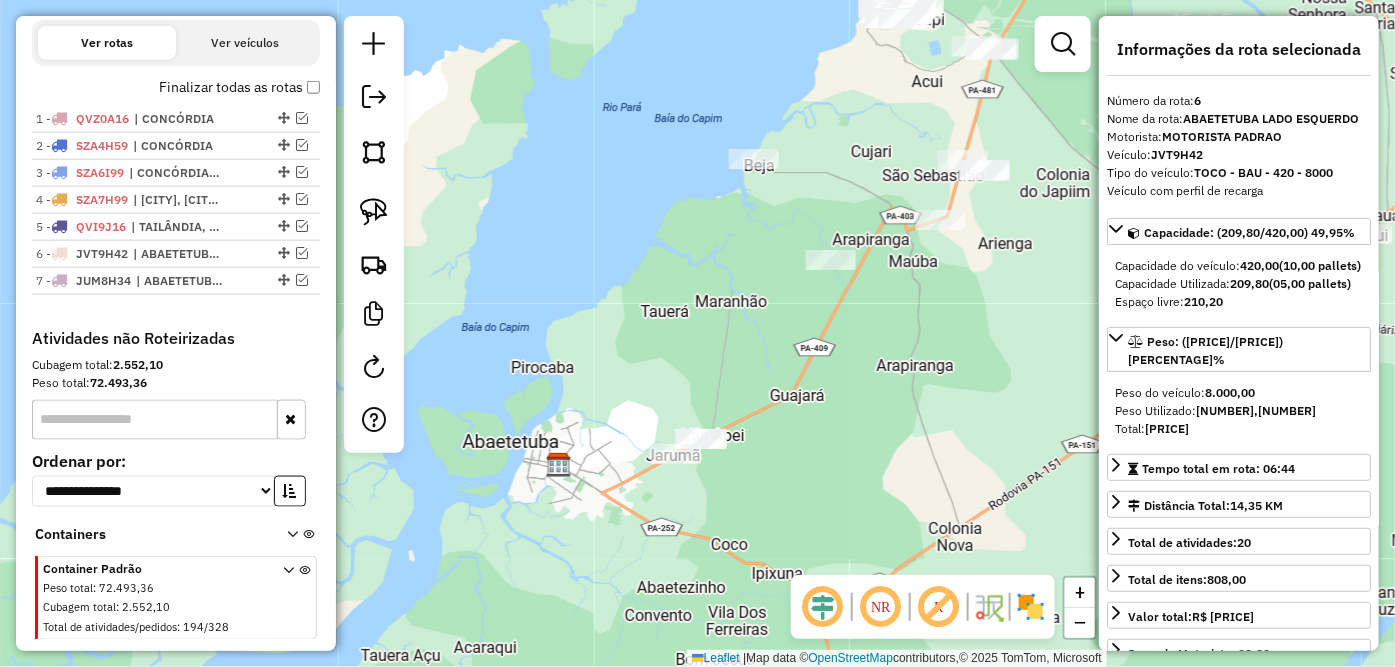 drag, startPoint x: 875, startPoint y: 125, endPoint x: 811, endPoint y: 225, distance: 118.72658 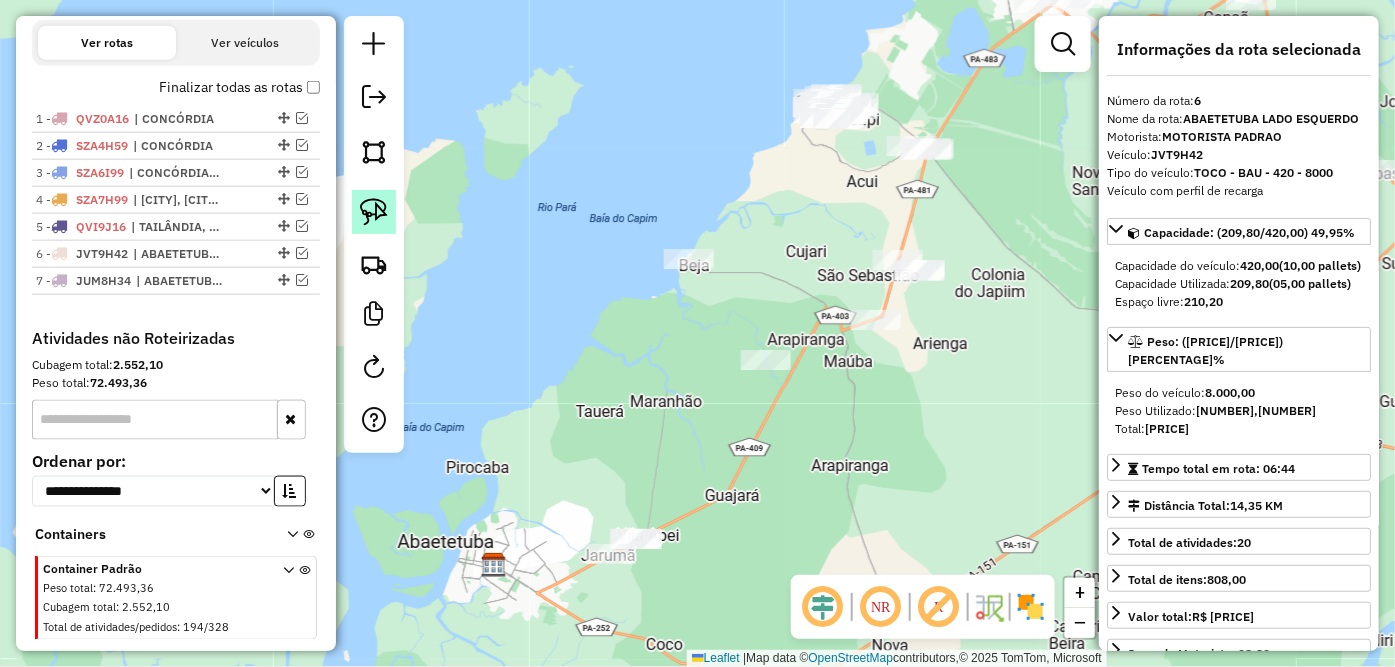 click 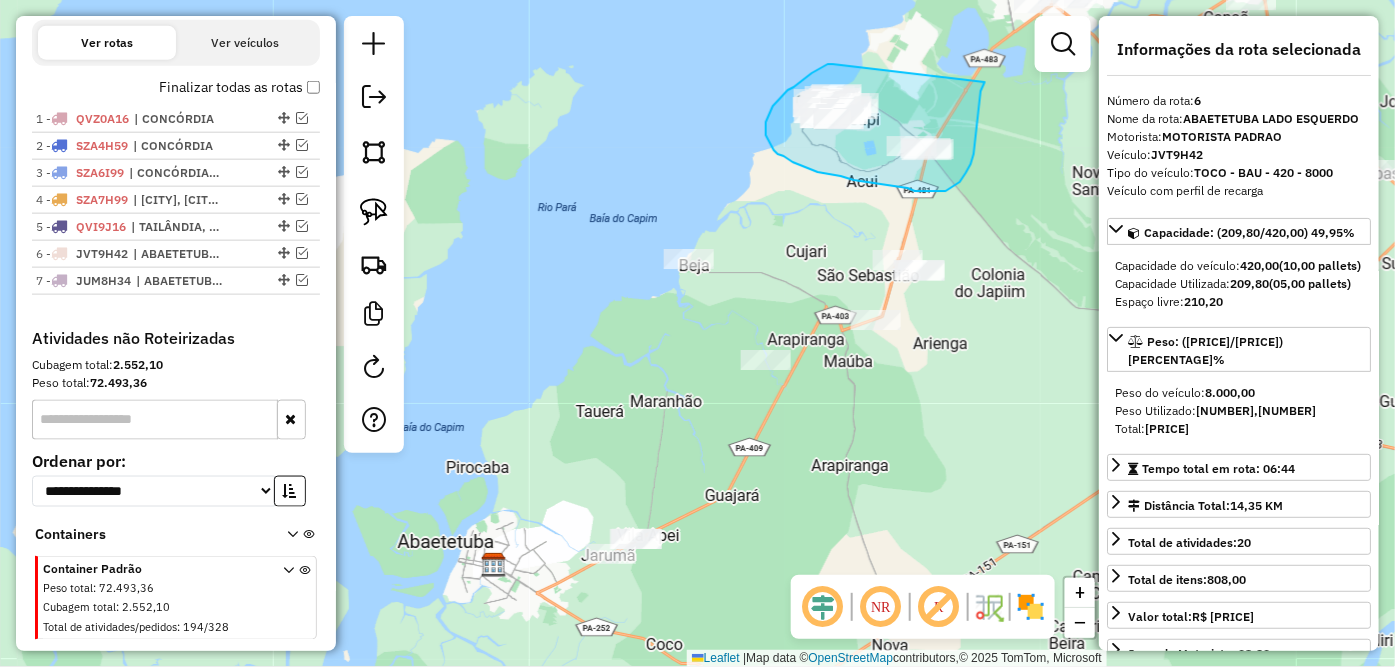 drag, startPoint x: 831, startPoint y: 64, endPoint x: 985, endPoint y: 82, distance: 155.04839 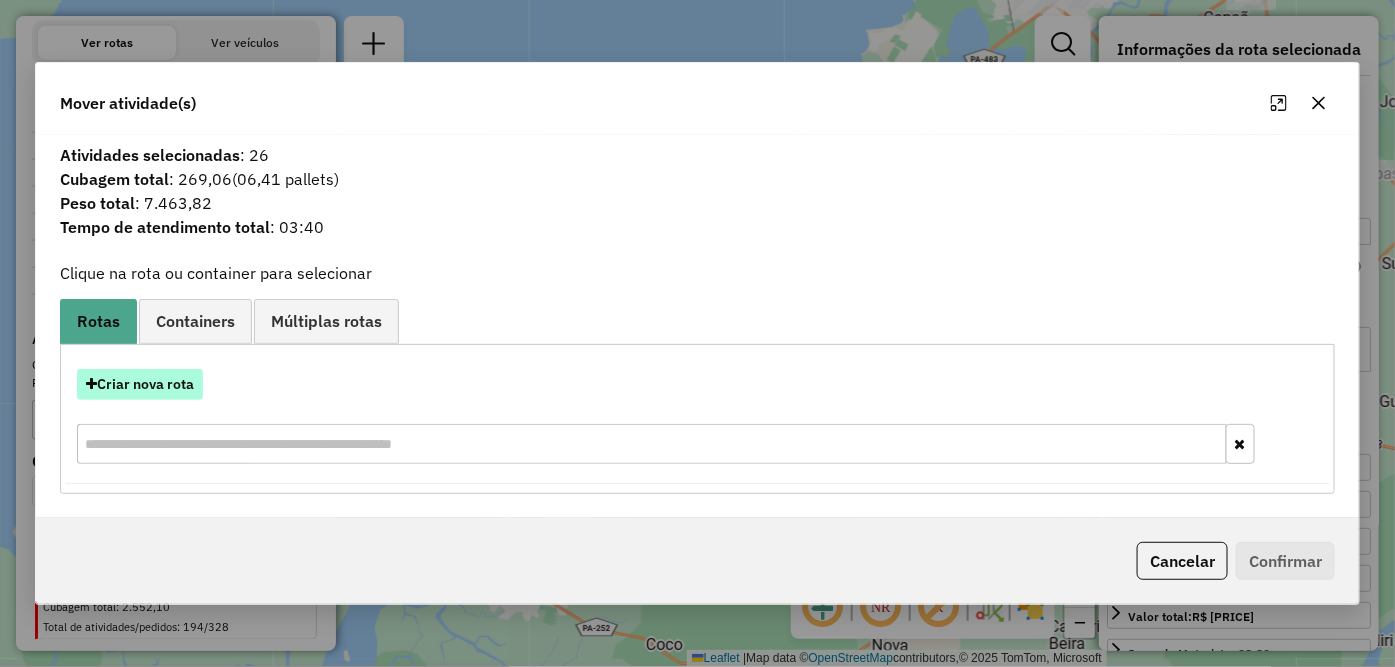 click on "Criar nova rota" at bounding box center [140, 384] 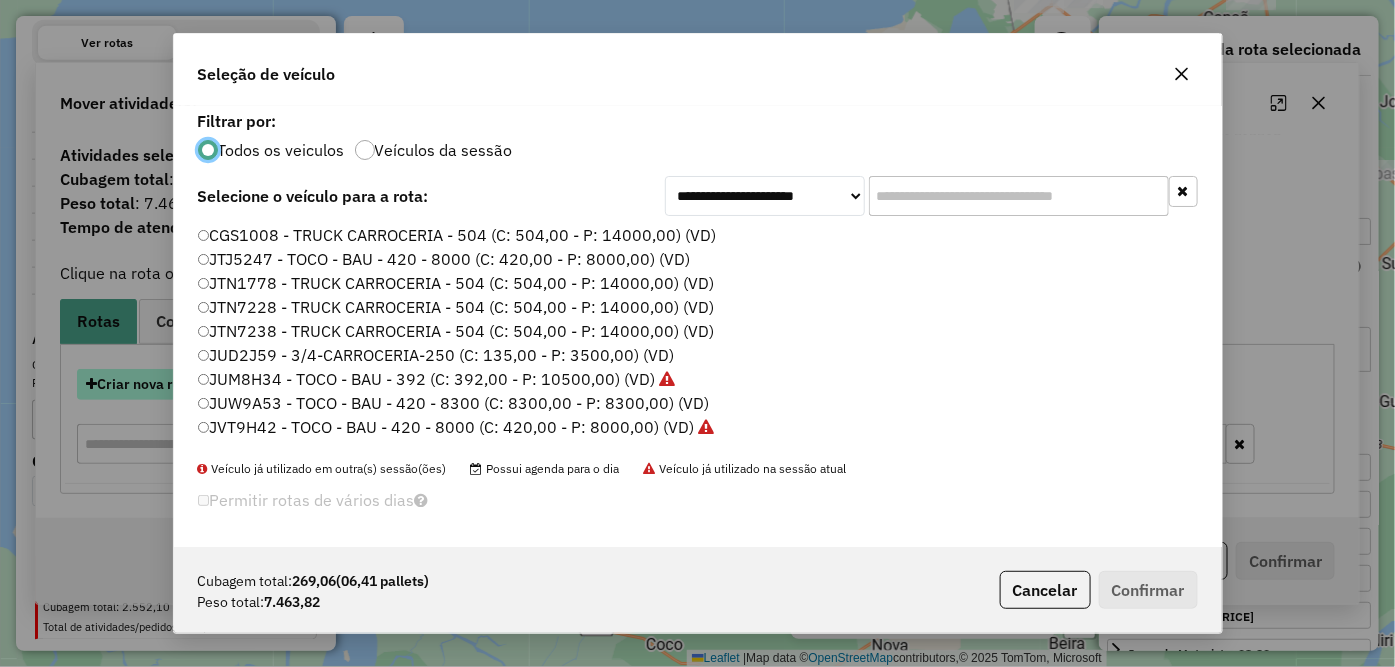 scroll, scrollTop: 11, scrollLeft: 5, axis: both 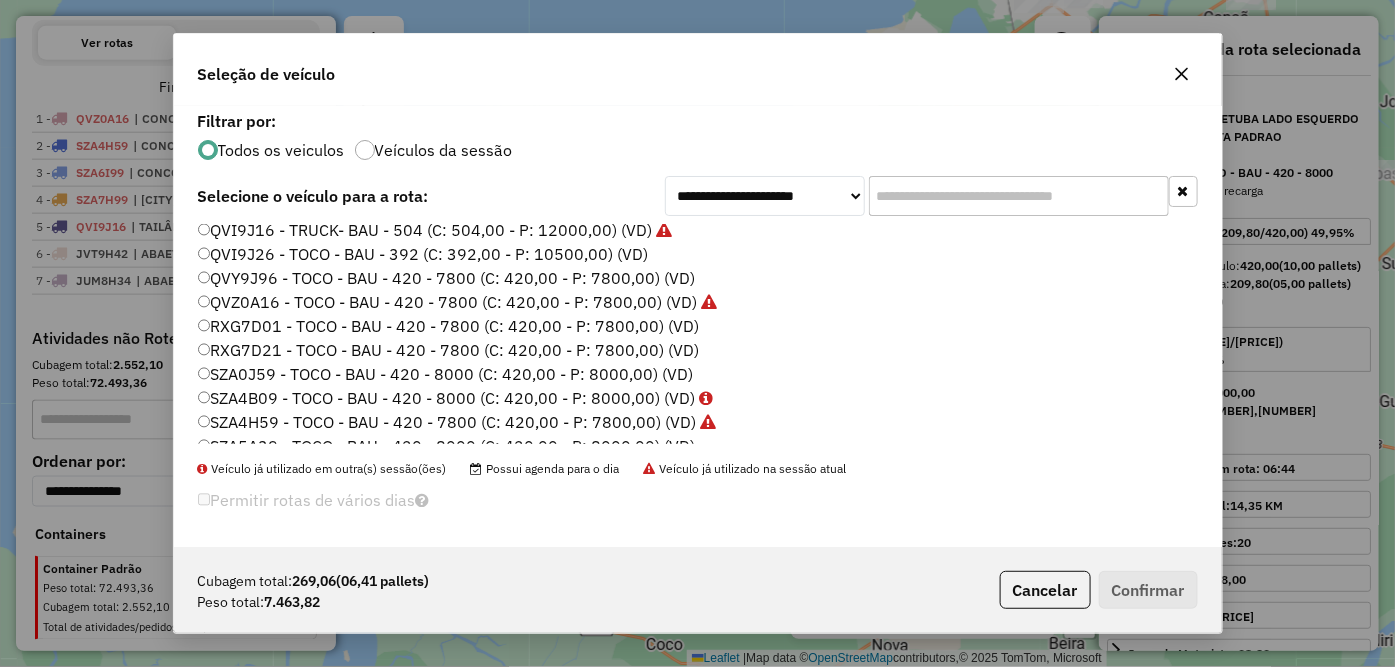 click on "RXG7D01 - TOCO - BAU - 420 - 7800 (C: 420,00 - P: 7800,00) (VD)" 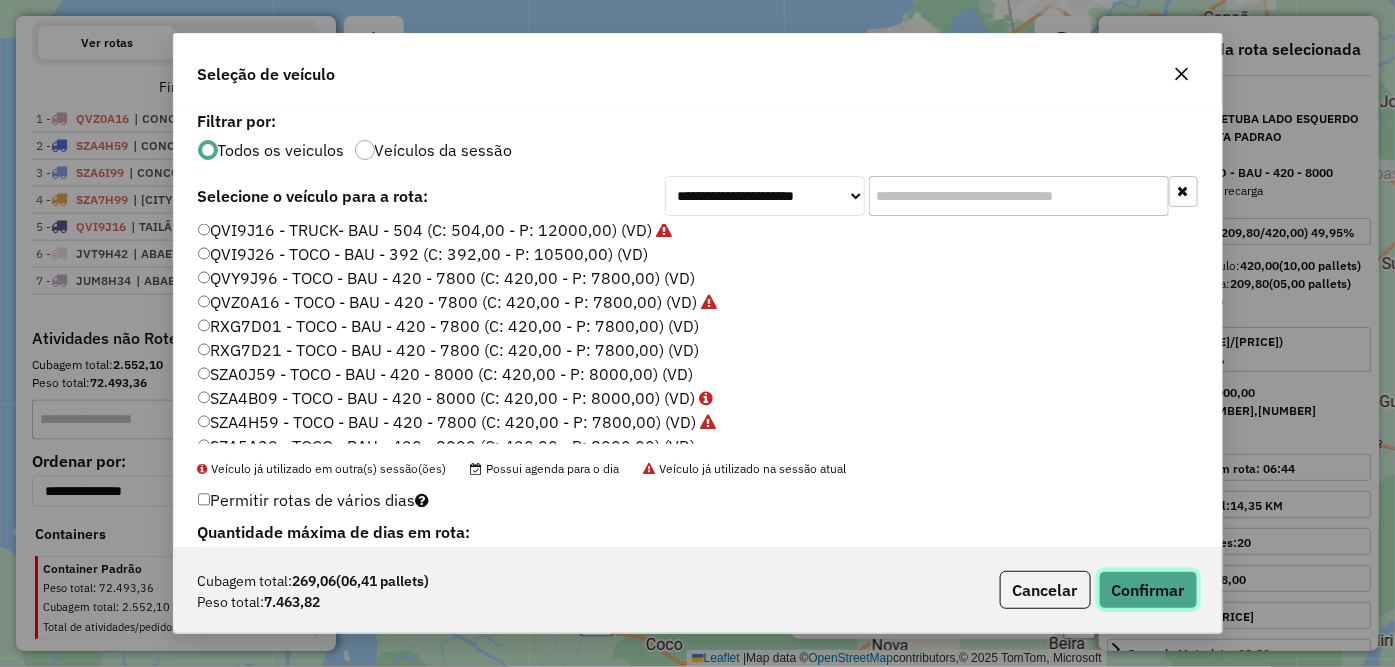 click on "Confirmar" 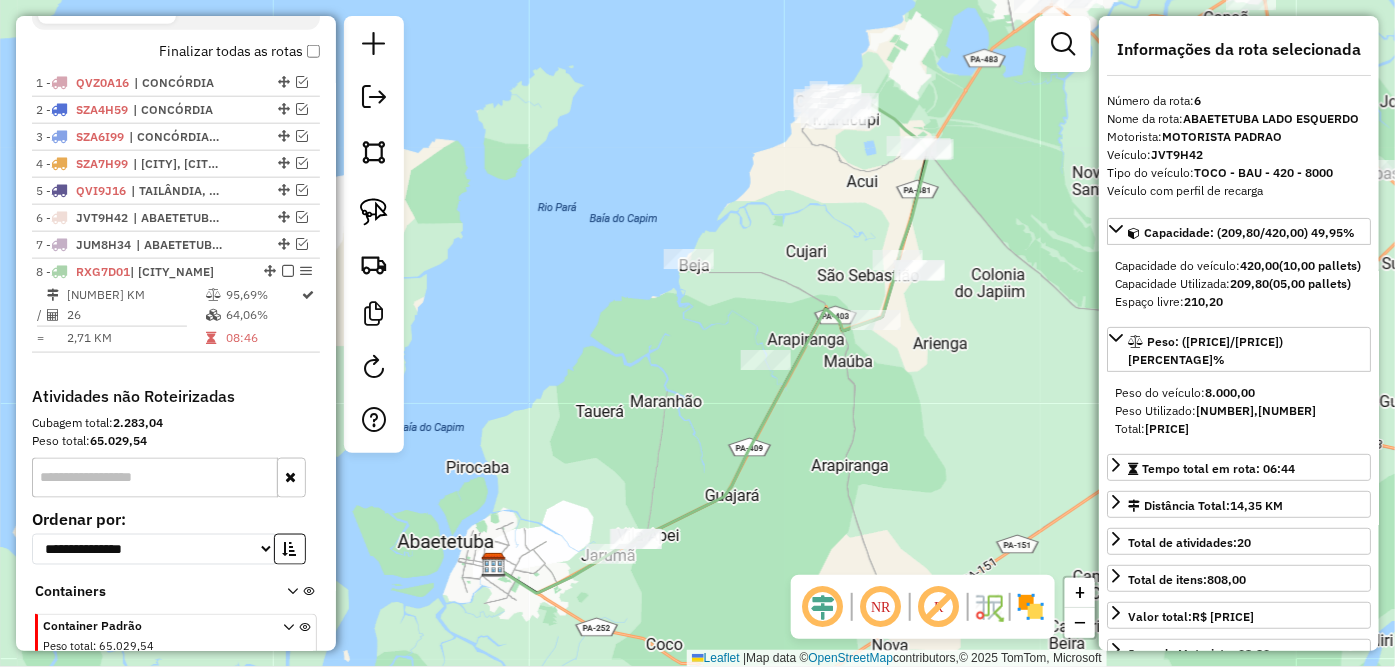 scroll, scrollTop: 790, scrollLeft: 0, axis: vertical 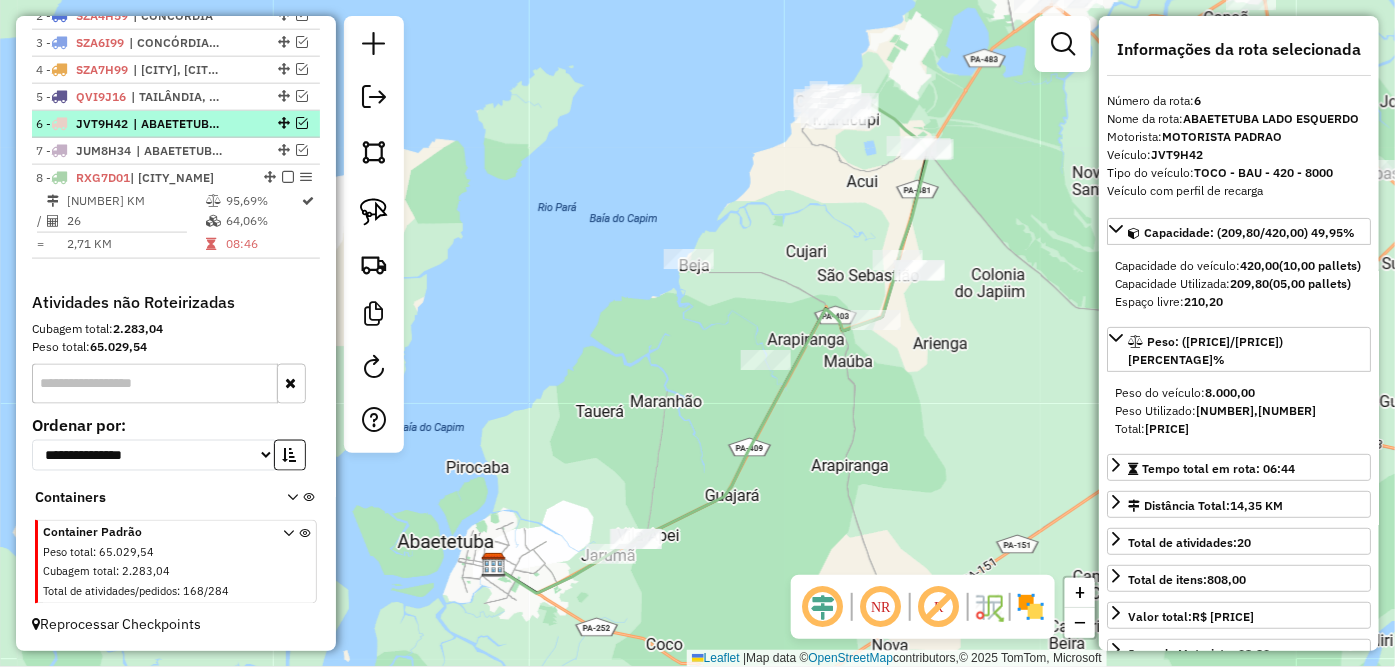 click at bounding box center [288, 177] 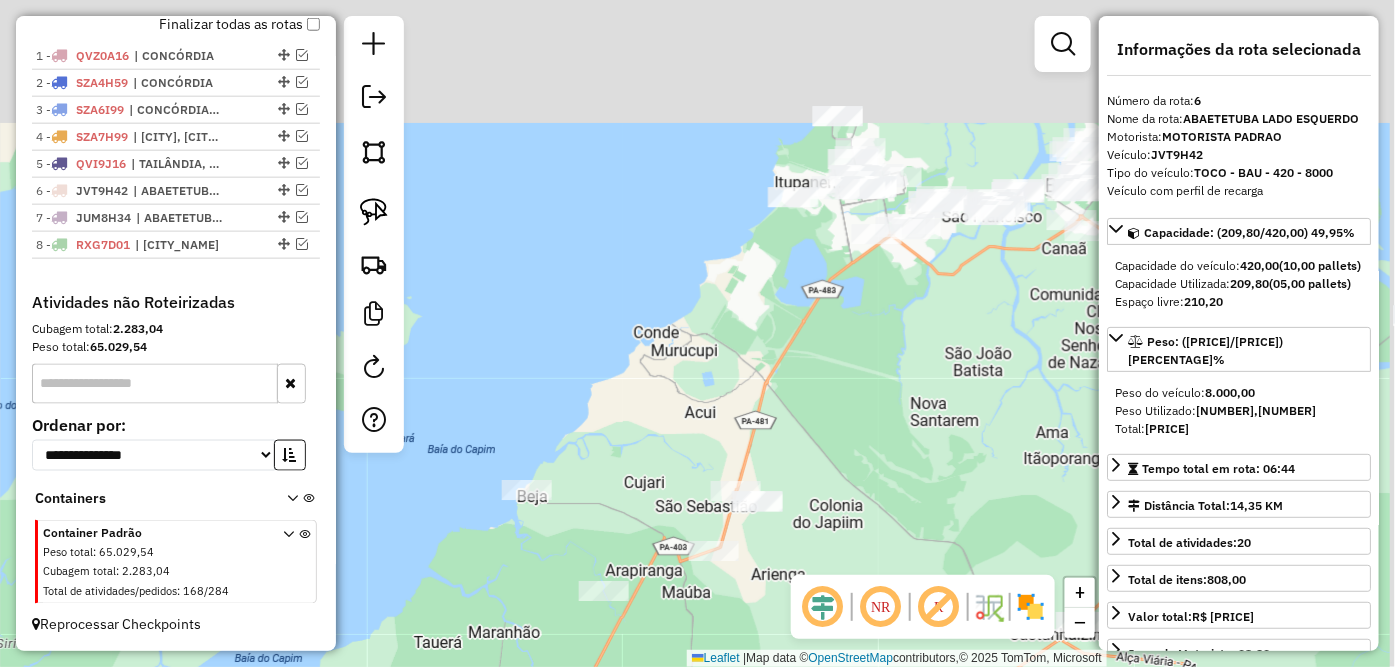 drag, startPoint x: 1045, startPoint y: 190, endPoint x: 771, endPoint y: 402, distance: 346.43903 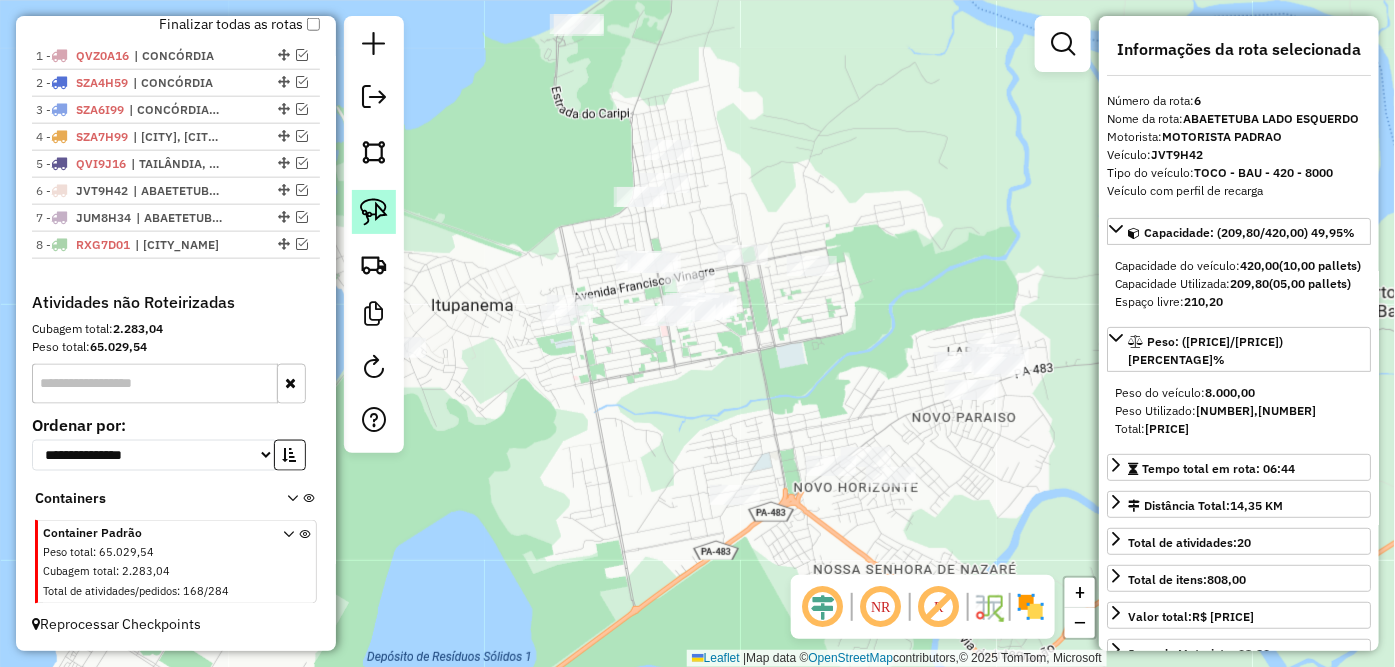click 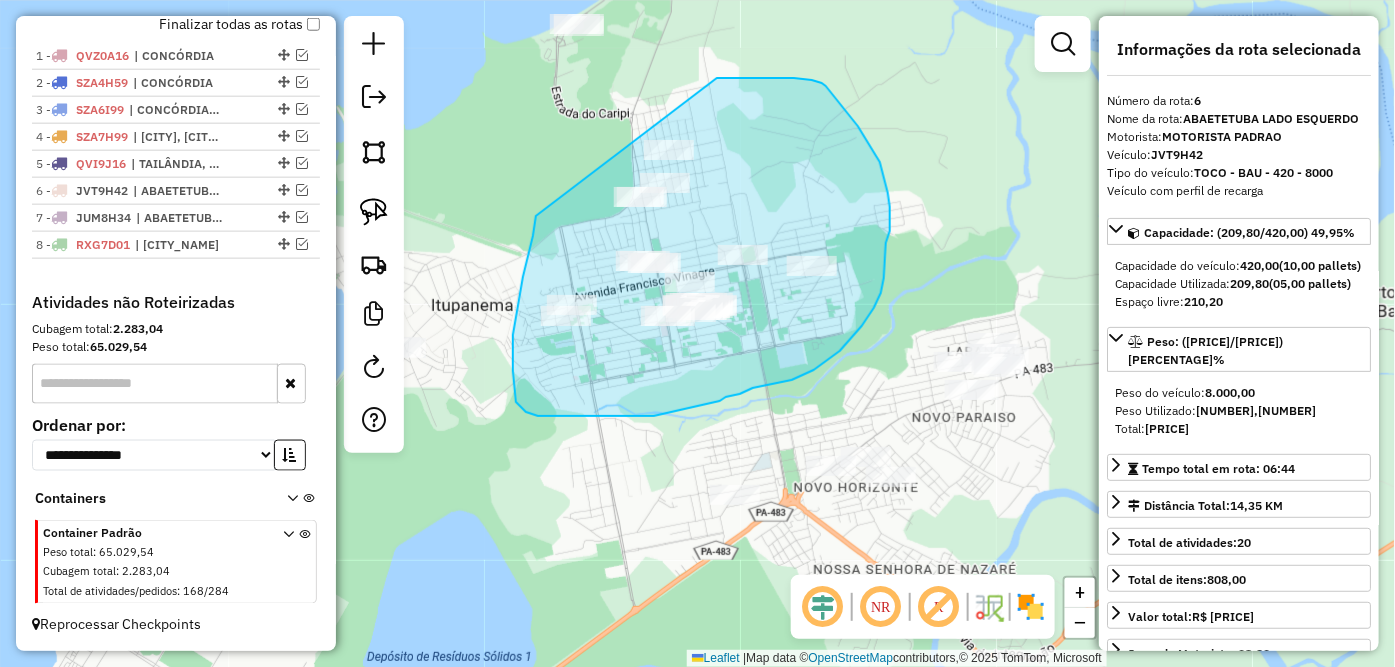 drag, startPoint x: 535, startPoint y: 222, endPoint x: 717, endPoint y: 78, distance: 232.07758 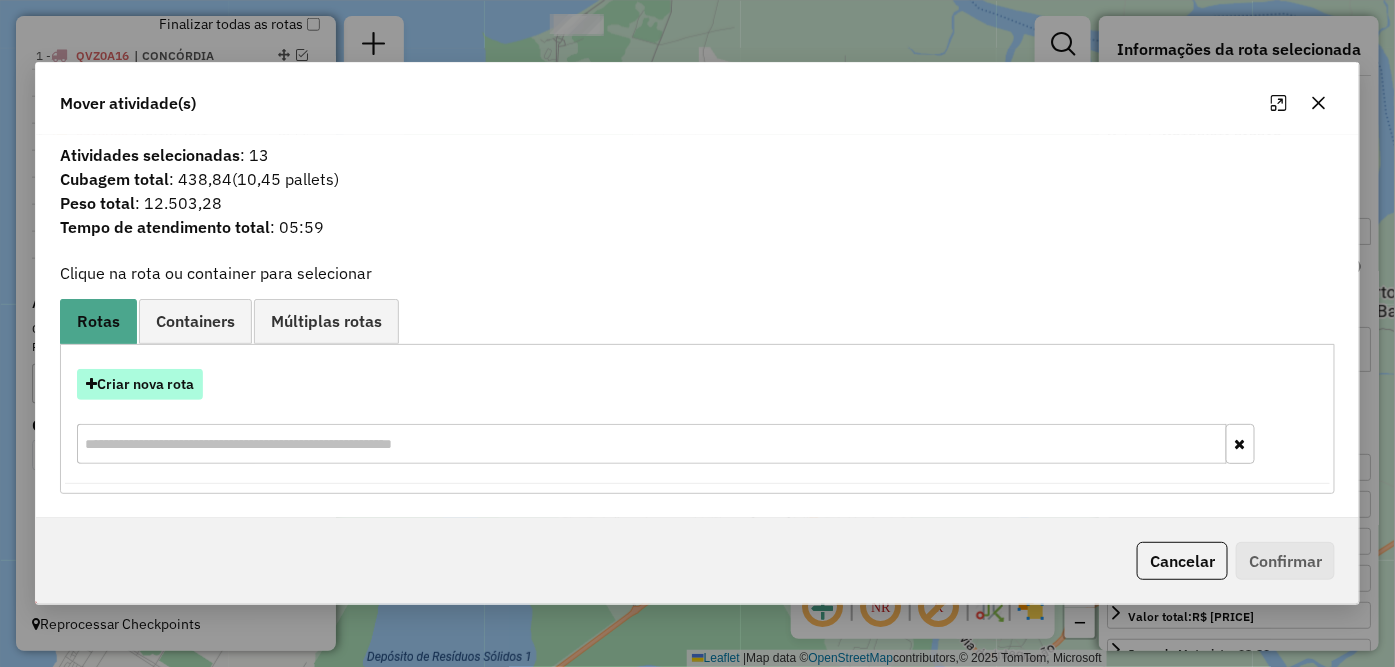 click on "Criar nova rota" at bounding box center (140, 384) 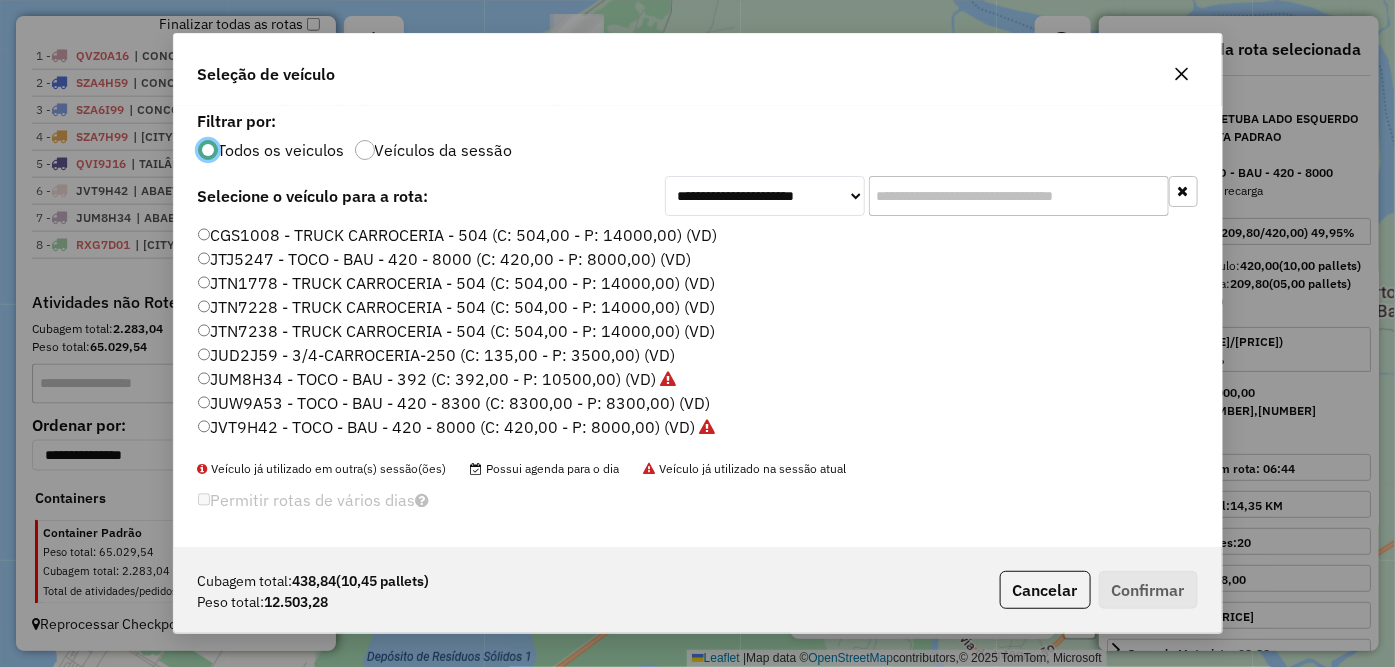scroll, scrollTop: 11, scrollLeft: 5, axis: both 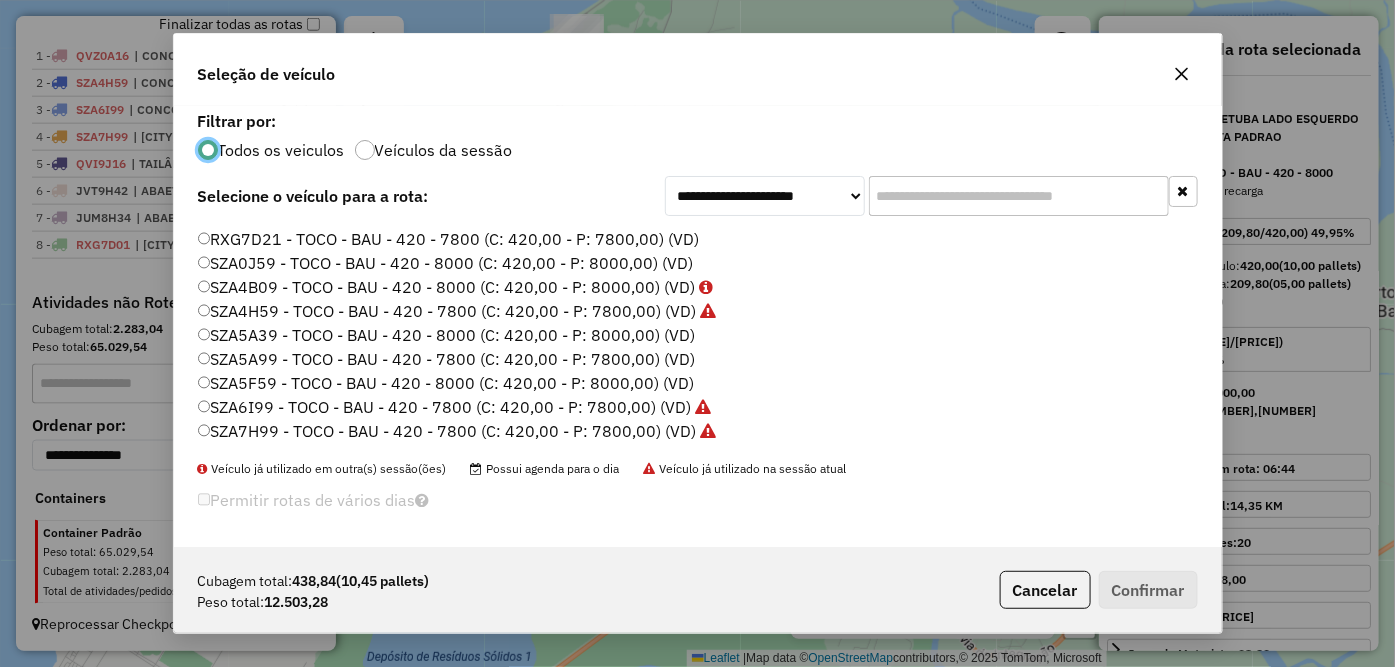 click on "SZA5F59 - TOCO - BAU - 420 - 8000 (C: 420,00 - P: 8000,00) (VD)" 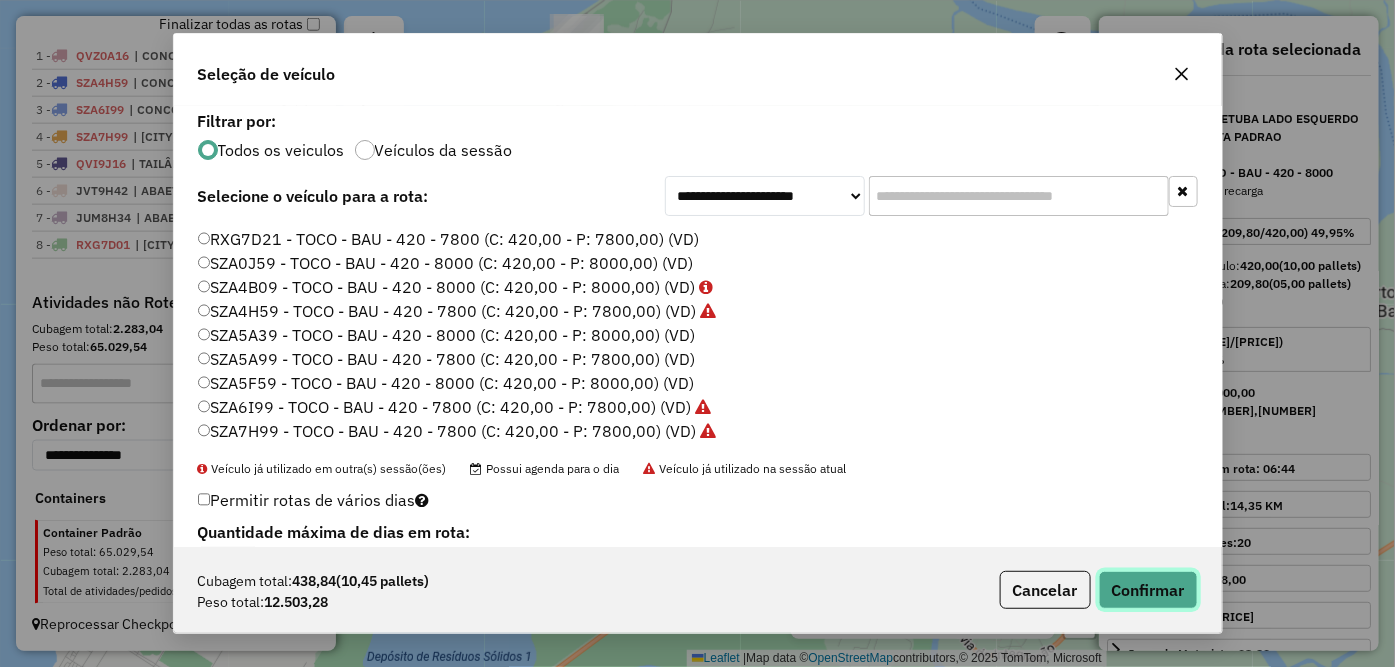click on "Confirmar" 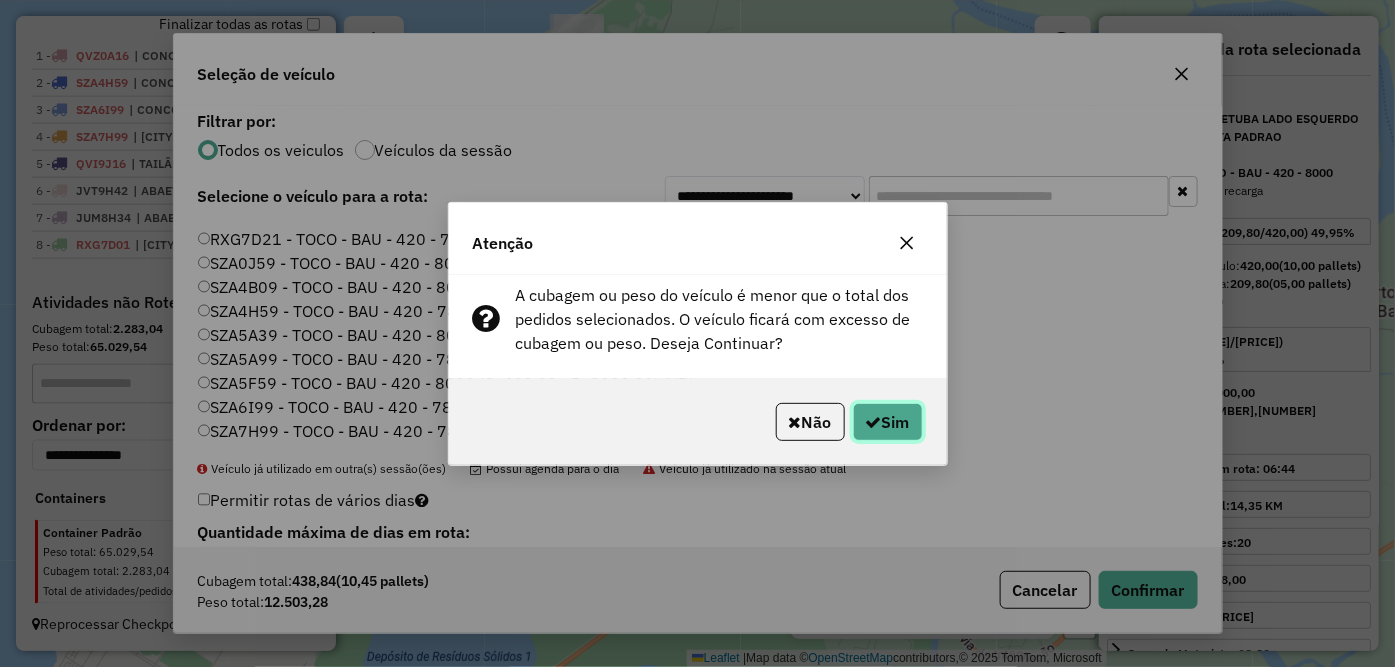 click on "Sim" 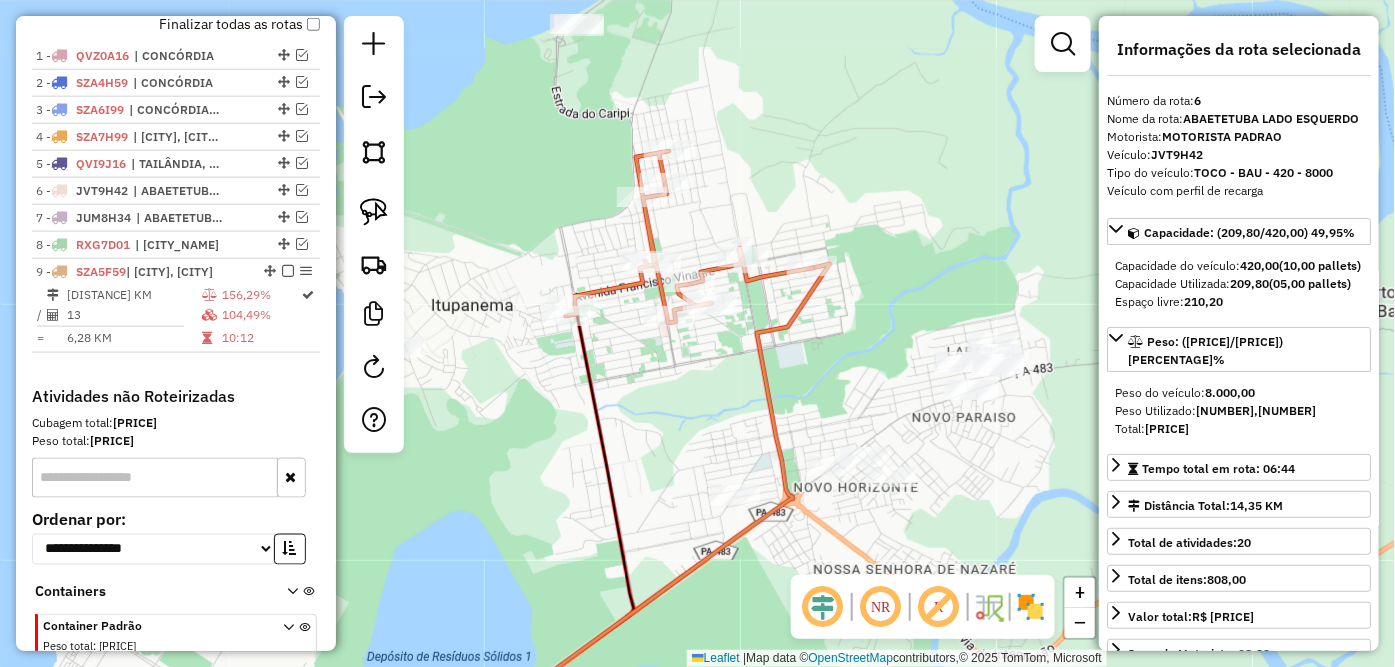 scroll, scrollTop: 835, scrollLeft: 0, axis: vertical 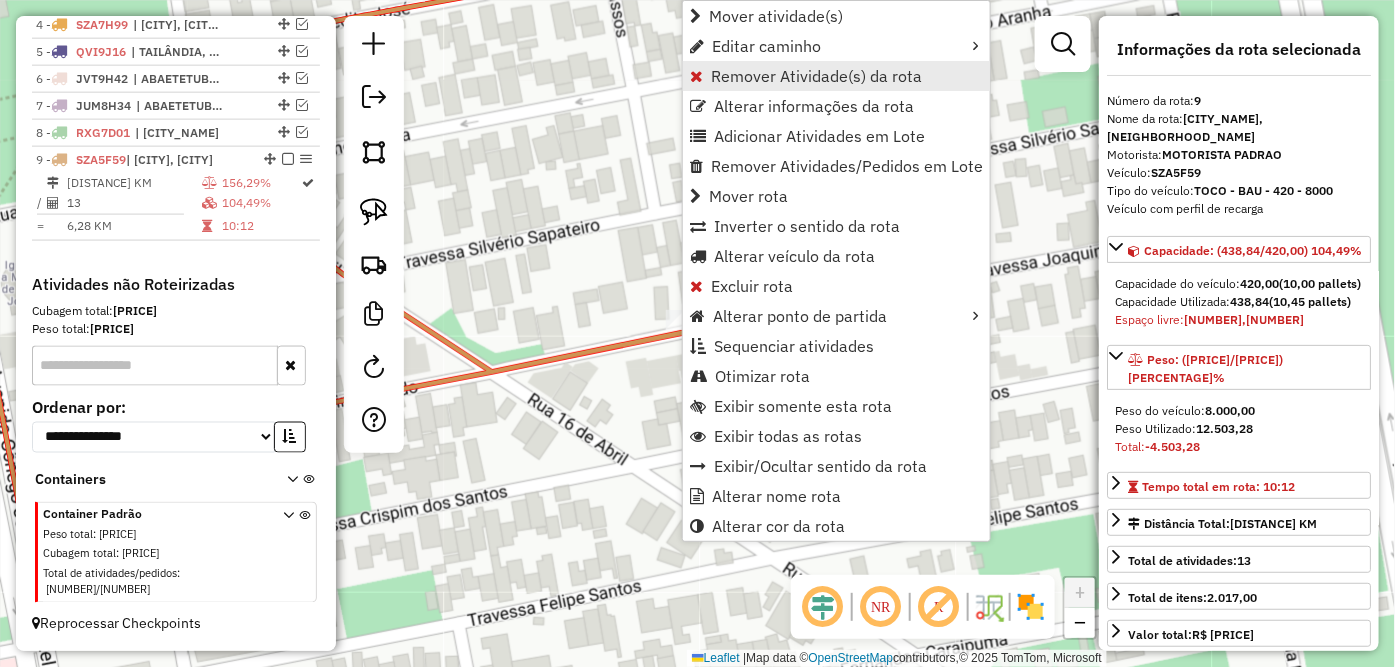 click on "Remover Atividade(s) da rota" at bounding box center [816, 76] 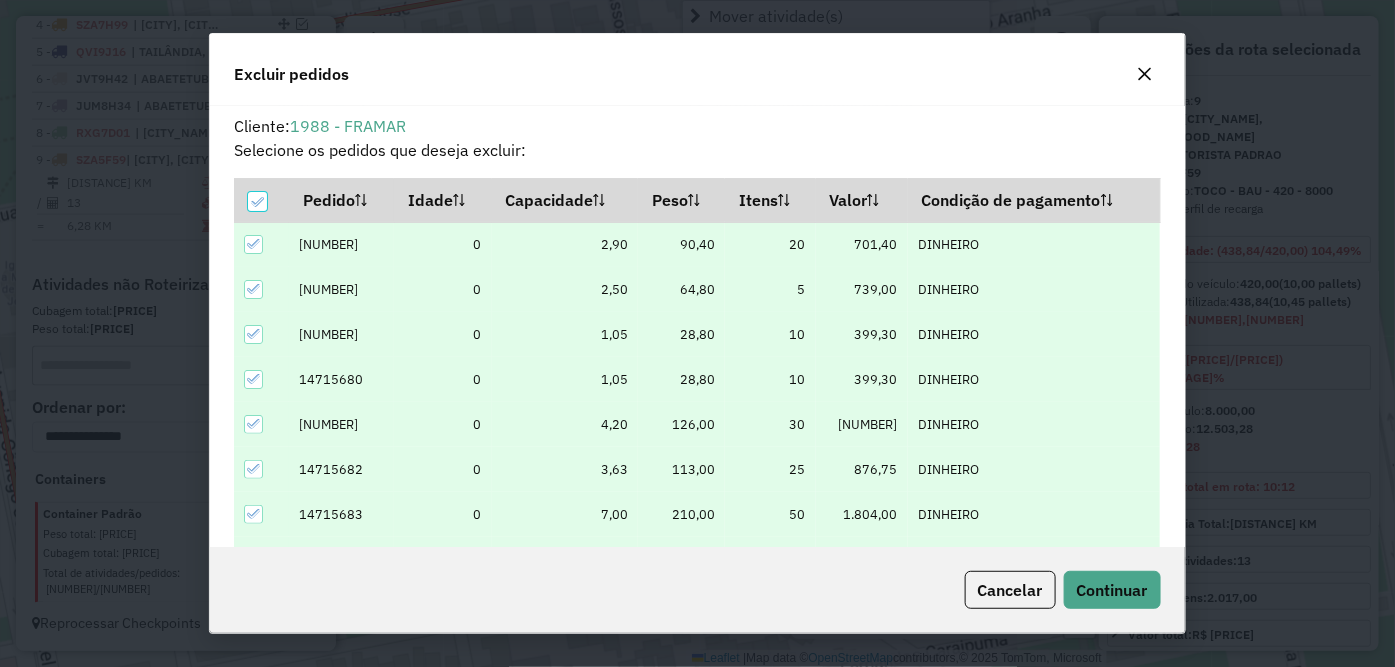 scroll, scrollTop: 68, scrollLeft: 0, axis: vertical 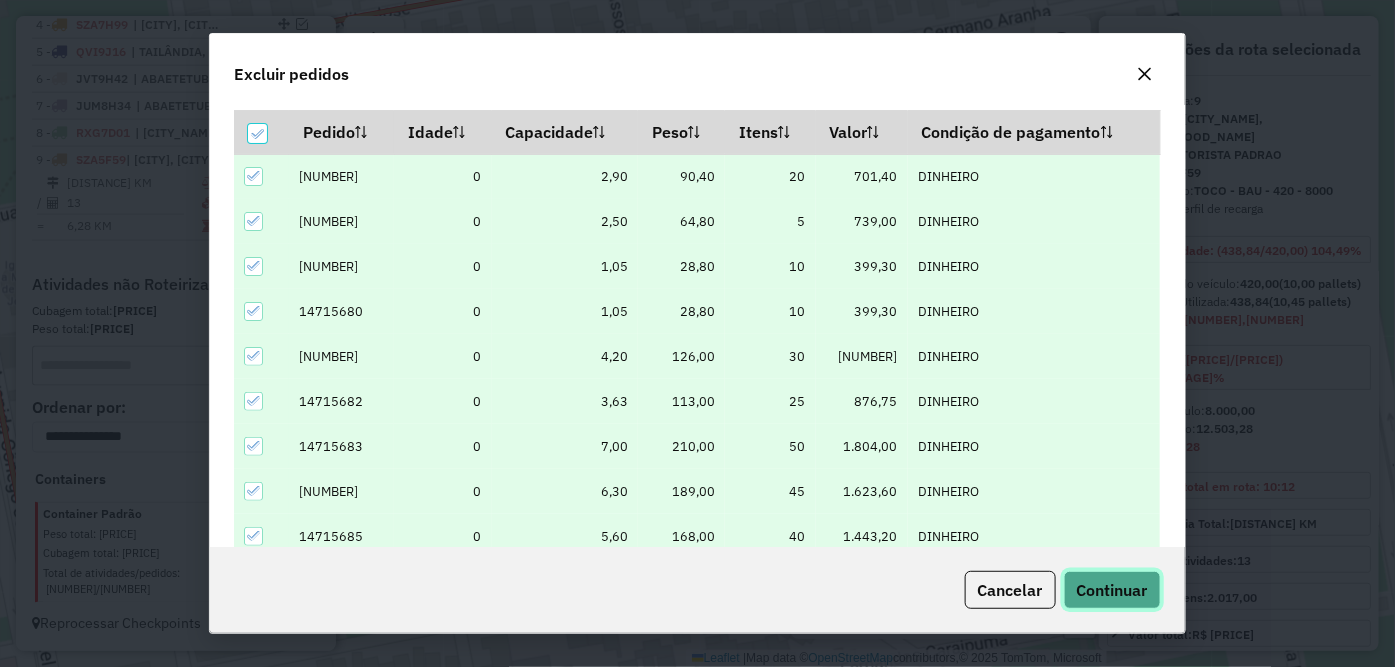 click on "Continuar" 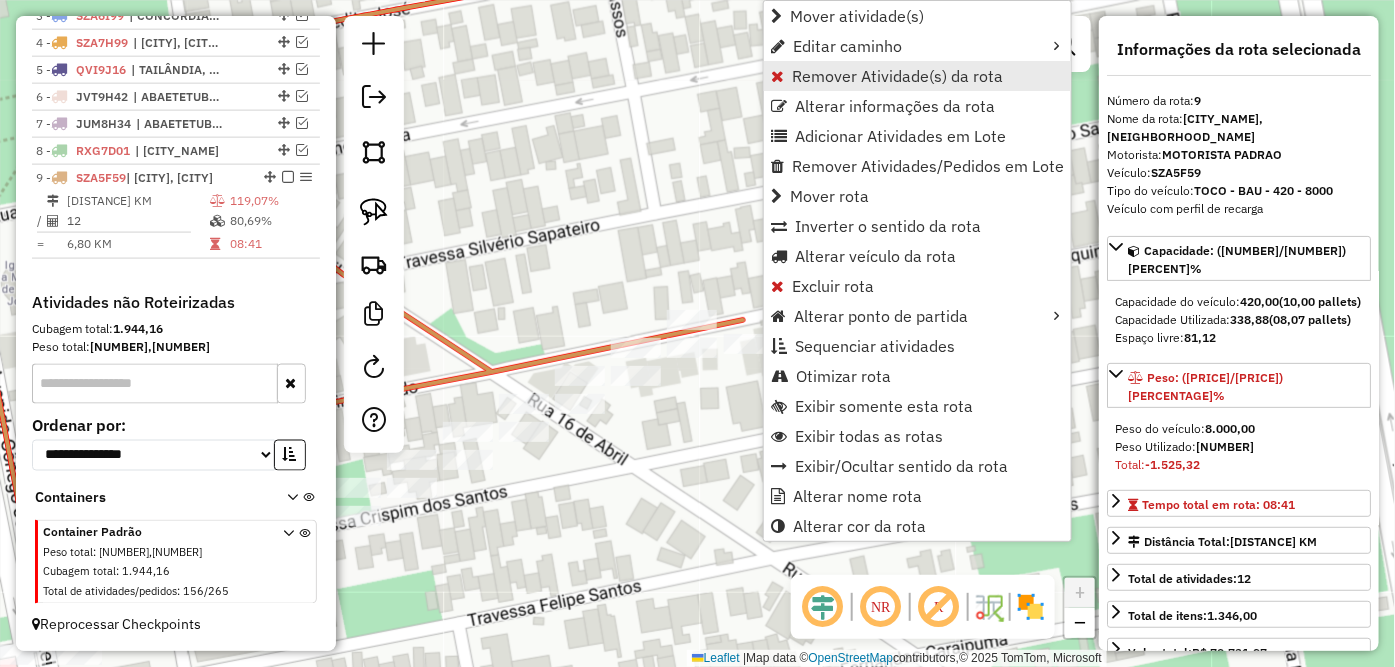click on "Remover Atividade(s) da rota" at bounding box center [897, 76] 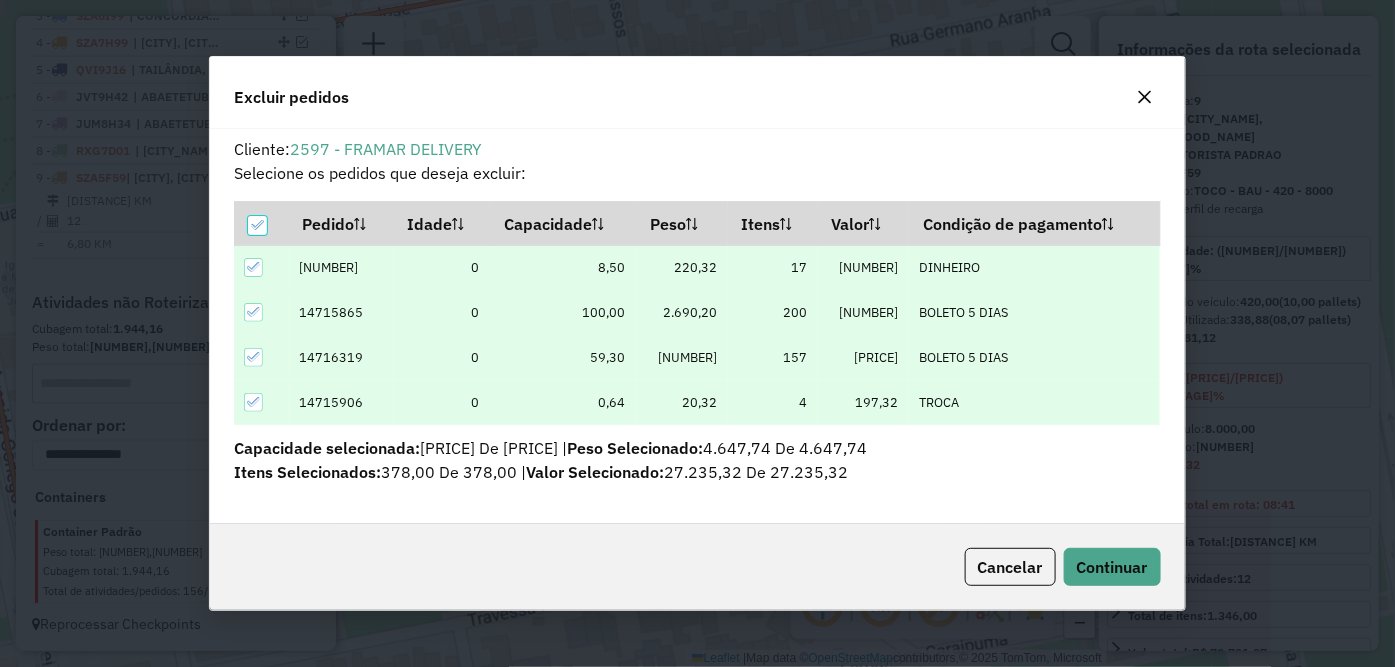 scroll, scrollTop: 11, scrollLeft: 5, axis: both 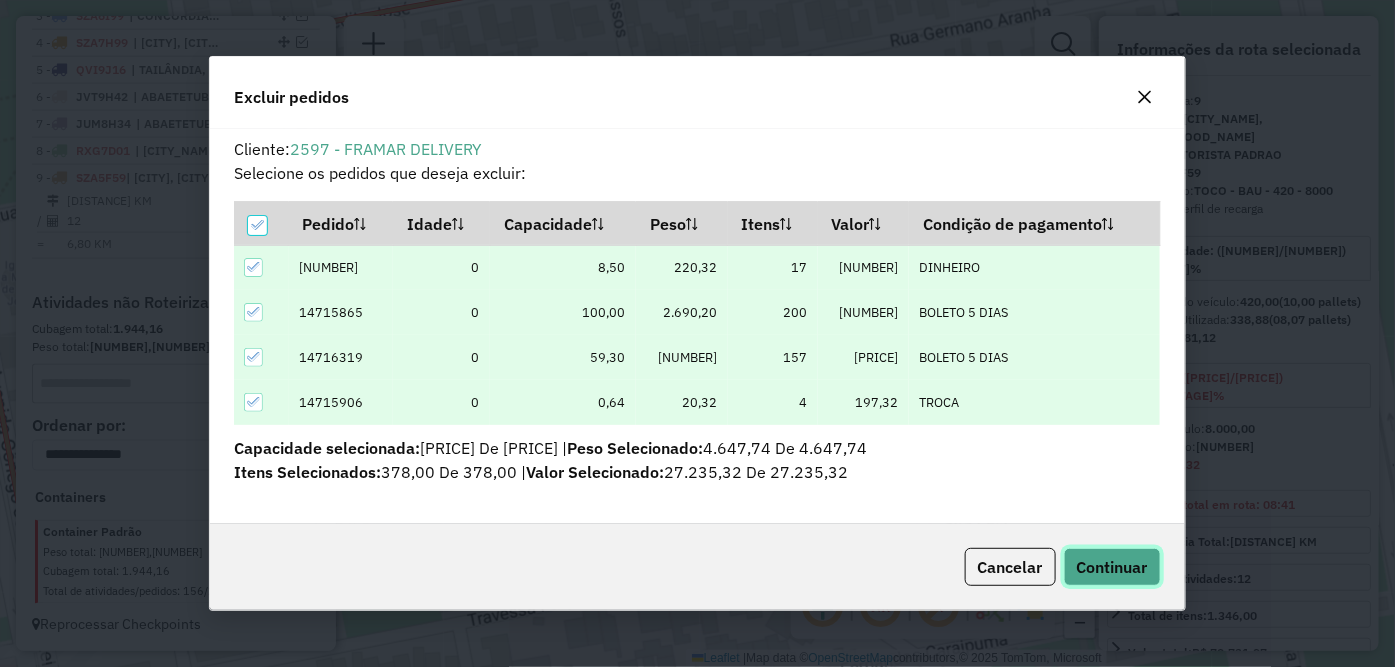 click on "Continuar" 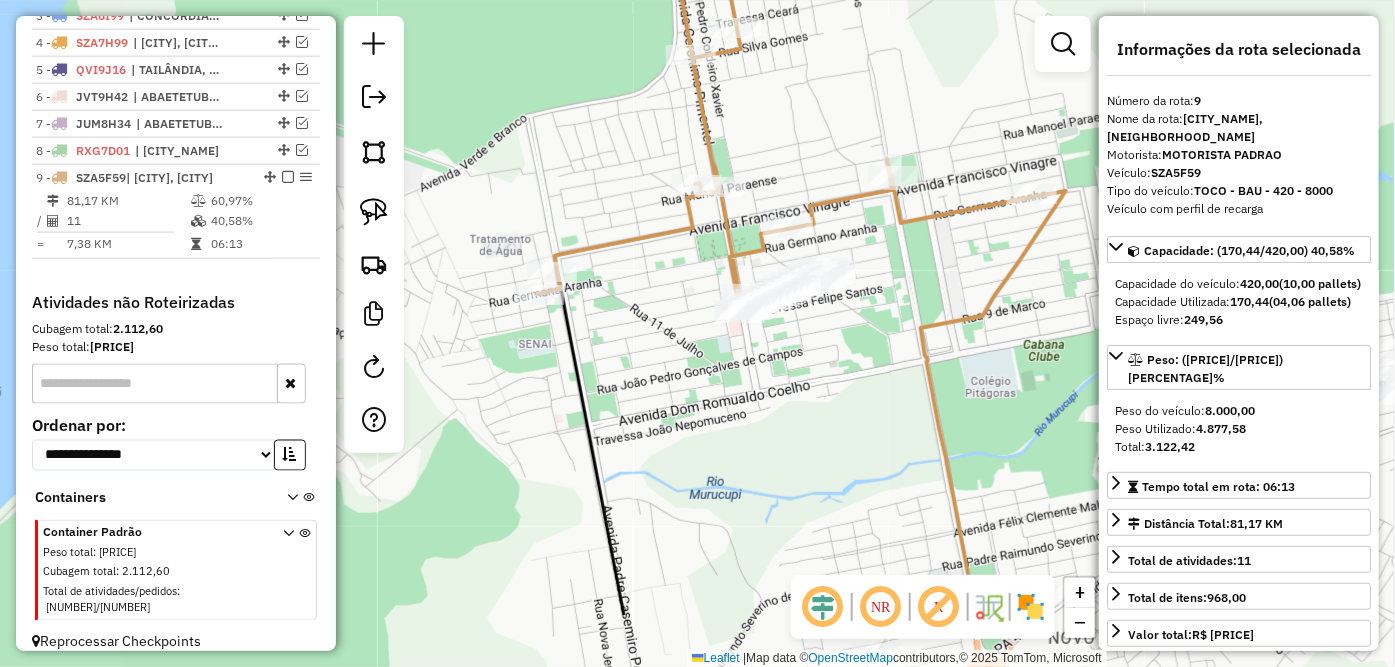 drag, startPoint x: 821, startPoint y: 483, endPoint x: 845, endPoint y: 362, distance: 123.35721 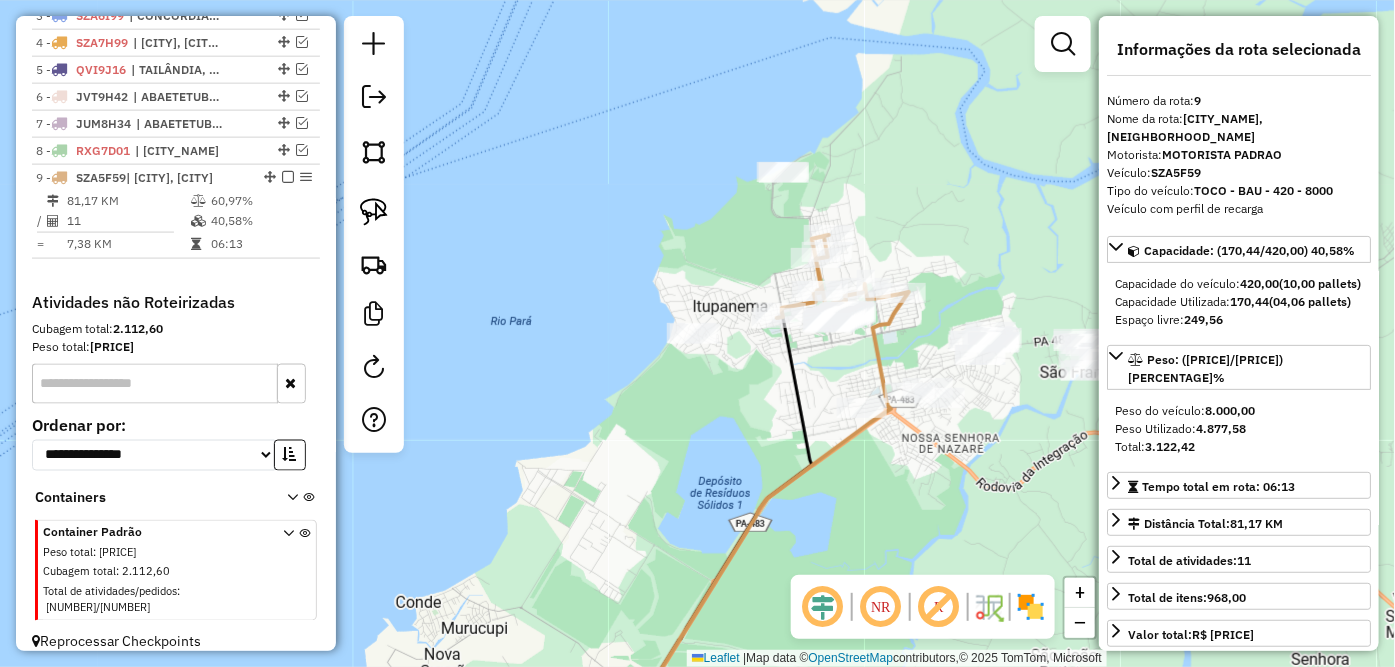 drag, startPoint x: 897, startPoint y: 481, endPoint x: 951, endPoint y: 340, distance: 150.98676 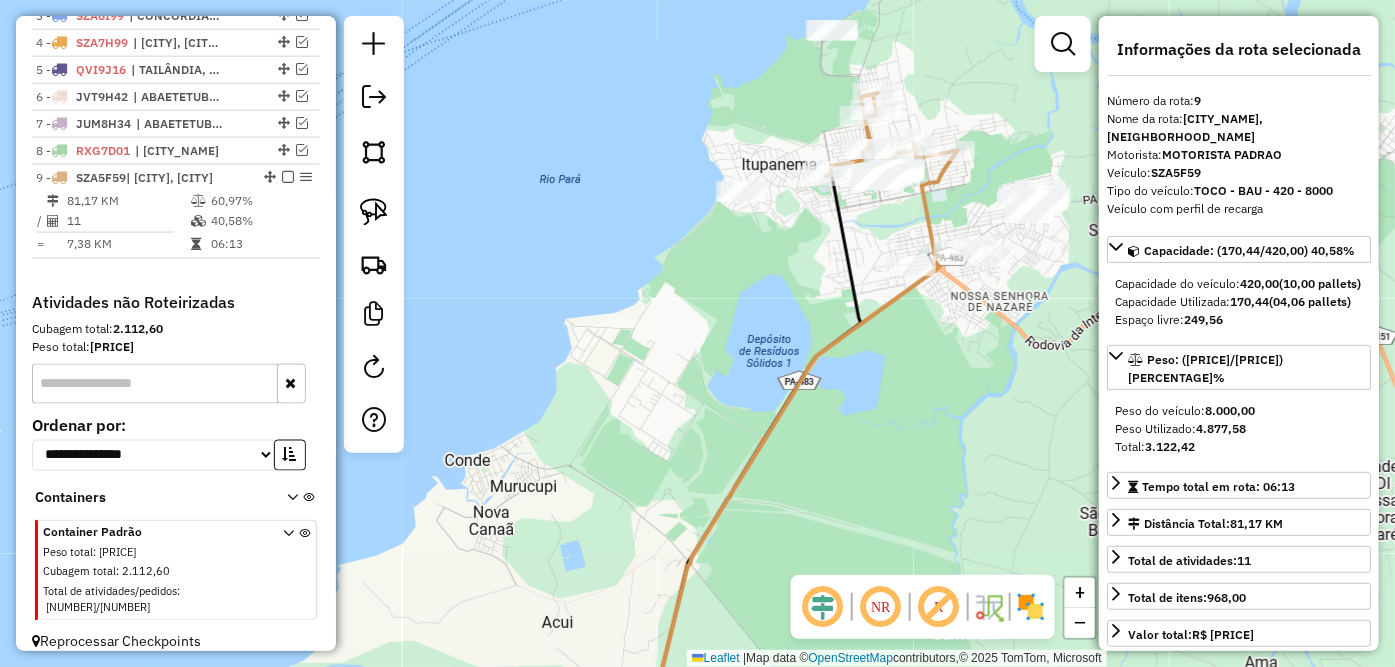 drag, startPoint x: 976, startPoint y: 361, endPoint x: 1011, endPoint y: 286, distance: 82.764725 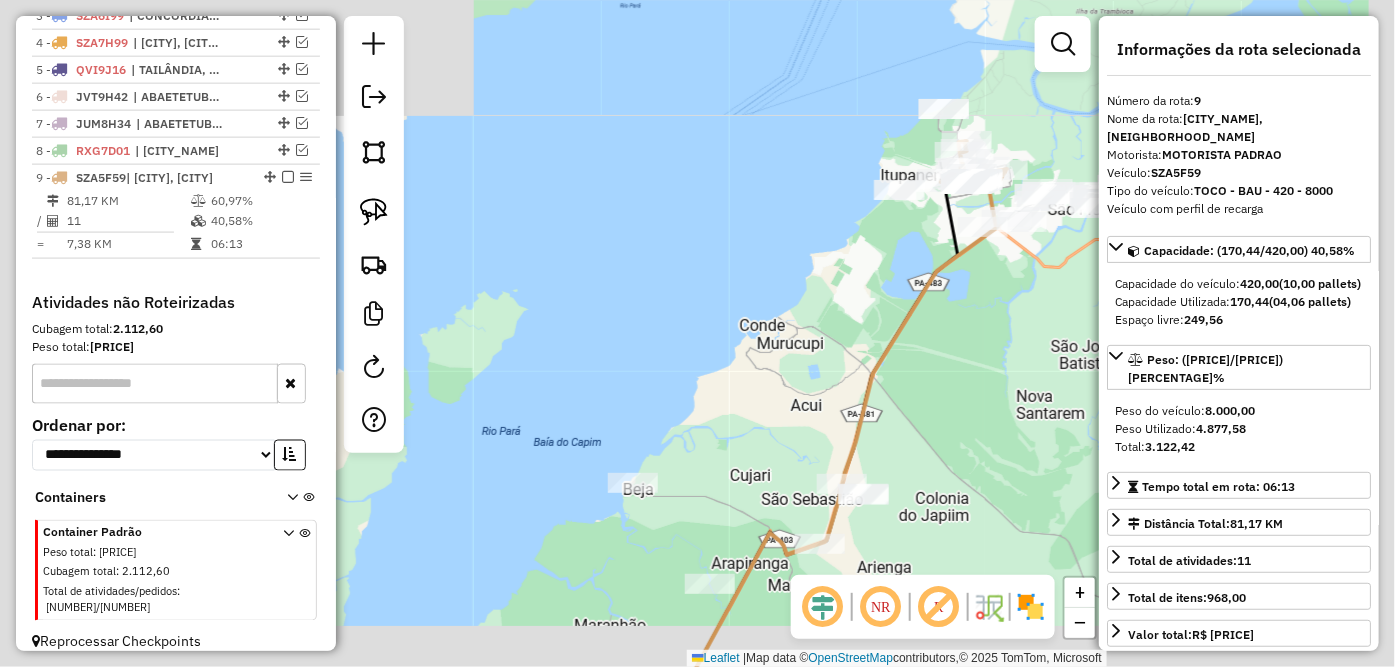drag, startPoint x: 976, startPoint y: 402, endPoint x: 1007, endPoint y: 260, distance: 145.34442 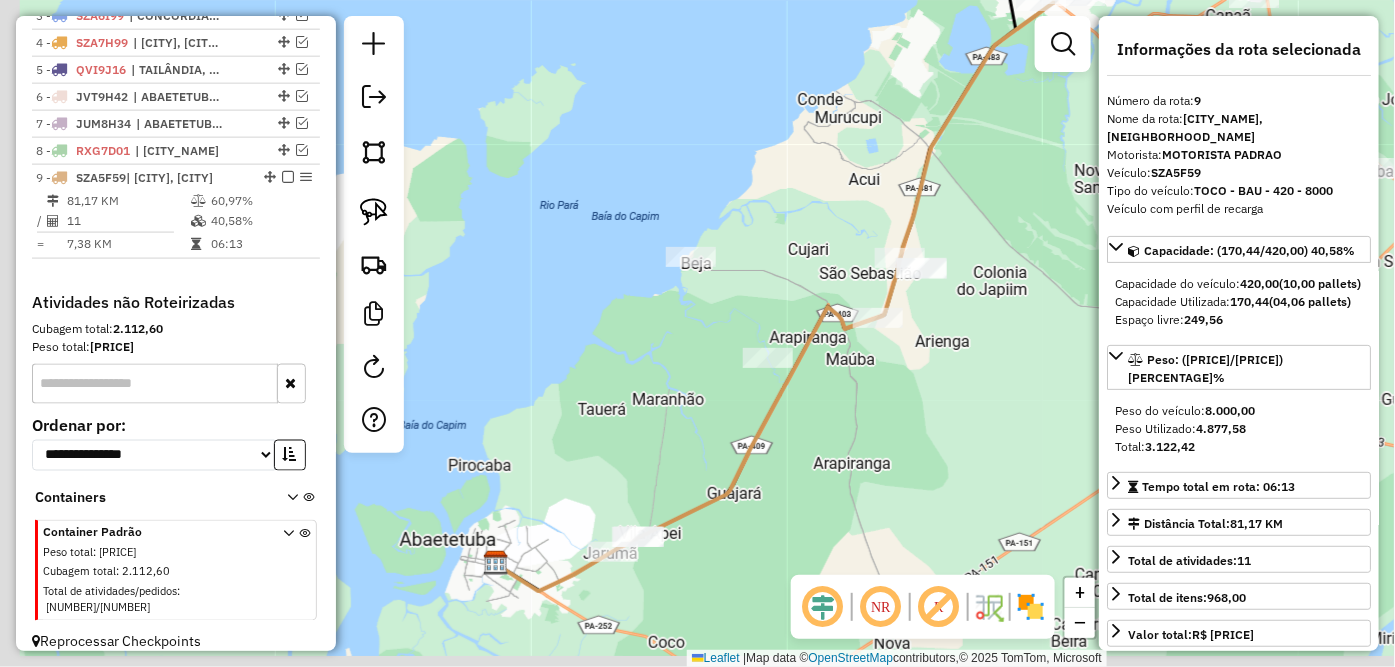 drag, startPoint x: 910, startPoint y: 431, endPoint x: 1000, endPoint y: 284, distance: 172.36299 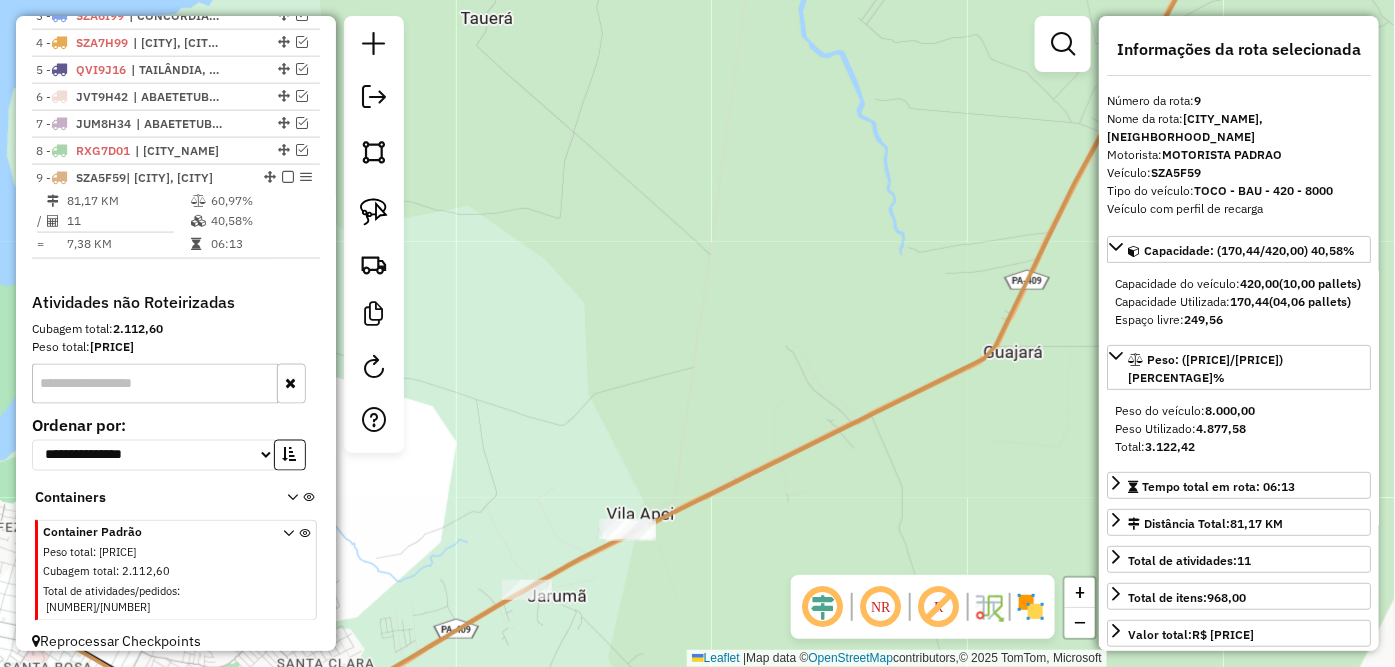 drag, startPoint x: 711, startPoint y: 438, endPoint x: 624, endPoint y: 515, distance: 116.18089 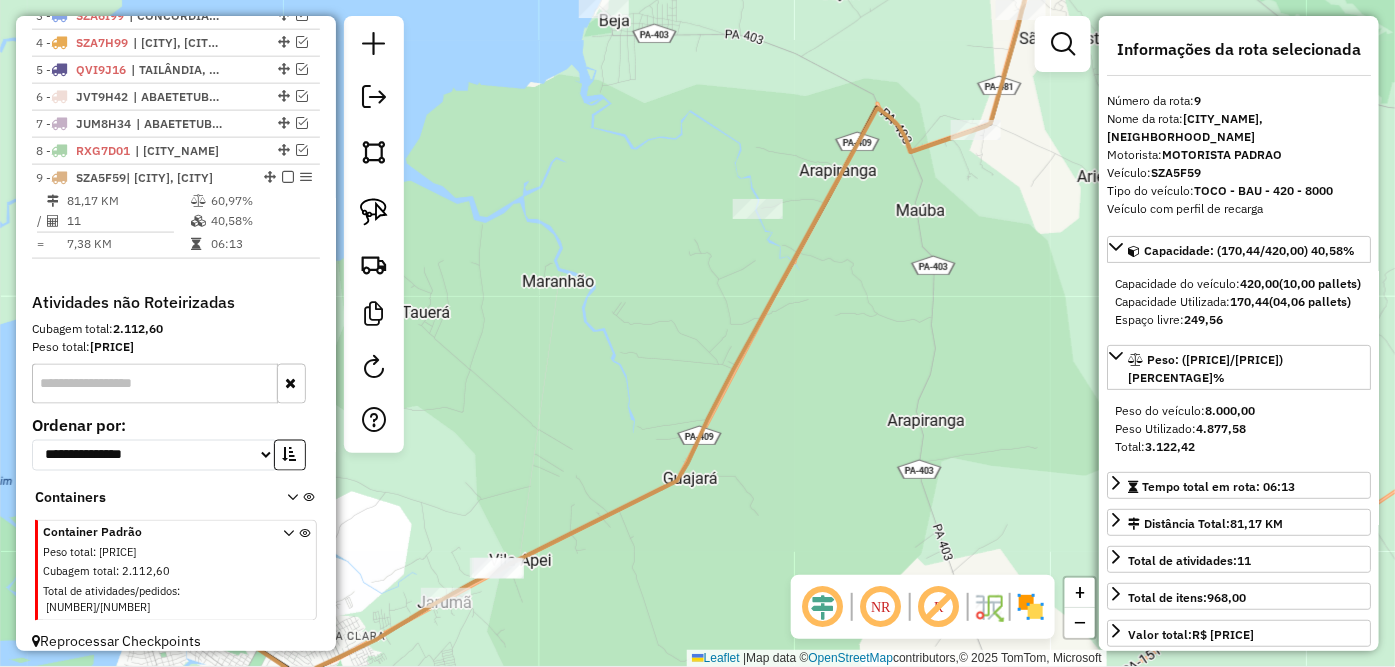 drag, startPoint x: 681, startPoint y: 415, endPoint x: 583, endPoint y: 458, distance: 107.01869 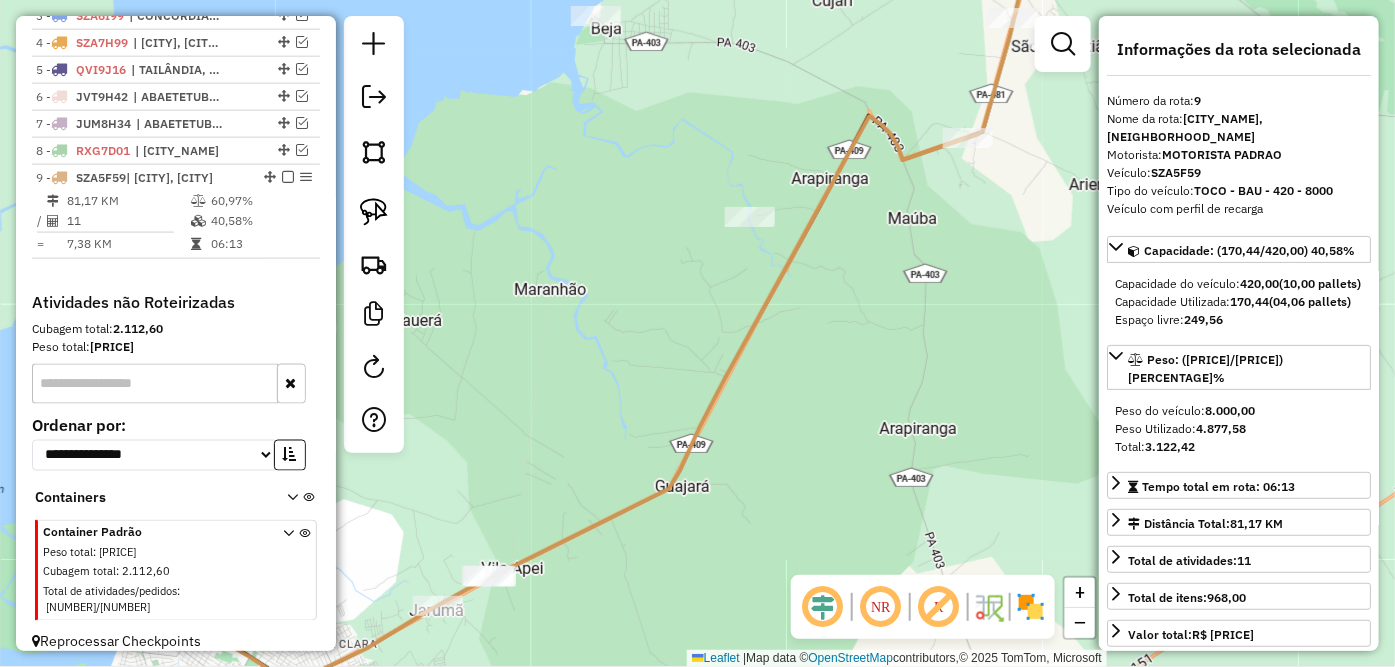 click on "Janela de atendimento Grade de atendimento Capacidade Transportadoras Veículos Cliente Pedidos  Rotas Selecione os dias de semana para filtrar as janelas de atendimento  Seg   Ter   Qua   Qui   Sex   Sáb   Dom  Informe o período da janela de atendimento: De: Até:  Filtrar exatamente a janela do cliente  Considerar janela de atendimento padrão  Selecione os dias de semana para filtrar as grades de atendimento  Seg   Ter   Qua   Qui   Sex   Sáb   Dom   Considerar clientes sem dia de atendimento cadastrado  Clientes fora do dia de atendimento selecionado Filtrar as atividades entre os valores definidos abaixo:  Peso mínimo:   Peso máximo:   Cubagem mínima:   Cubagem máxima:   De:   Até:  Filtrar as atividades entre o tempo de atendimento definido abaixo:  De:   Até:   Considerar capacidade total dos clientes não roteirizados Transportadora: Selecione um ou mais itens Tipo de veículo: Selecione um ou mais itens Veículo: Selecione um ou mais itens Motorista: Selecione um ou mais itens Nome: Rótulo:" 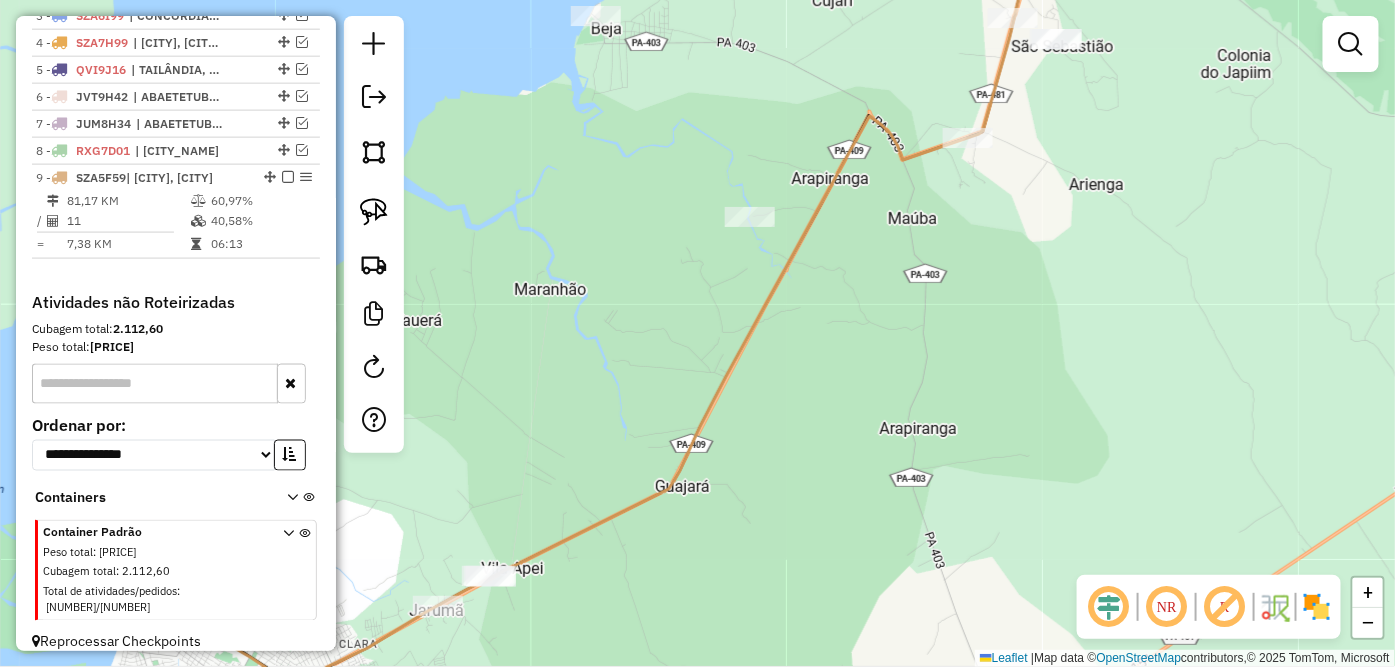 click on "Janela de atendimento Grade de atendimento Capacidade Transportadoras Veículos Cliente Pedidos  Rotas Selecione os dias de semana para filtrar as janelas de atendimento  Seg   Ter   Qua   Qui   Sex   Sáb   Dom  Informe o período da janela de atendimento: De: Até:  Filtrar exatamente a janela do cliente  Considerar janela de atendimento padrão  Selecione os dias de semana para filtrar as grades de atendimento  Seg   Ter   Qua   Qui   Sex   Sáb   Dom   Considerar clientes sem dia de atendimento cadastrado  Clientes fora do dia de atendimento selecionado Filtrar as atividades entre os valores definidos abaixo:  Peso mínimo:   Peso máximo:   Cubagem mínima:   Cubagem máxima:   De:   Até:  Filtrar as atividades entre o tempo de atendimento definido abaixo:  De:   Até:   Considerar capacidade total dos clientes não roteirizados Transportadora: Selecione um ou mais itens Tipo de veículo: Selecione um ou mais itens Veículo: Selecione um ou mais itens Motorista: Selecione um ou mais itens Nome: Rótulo:" 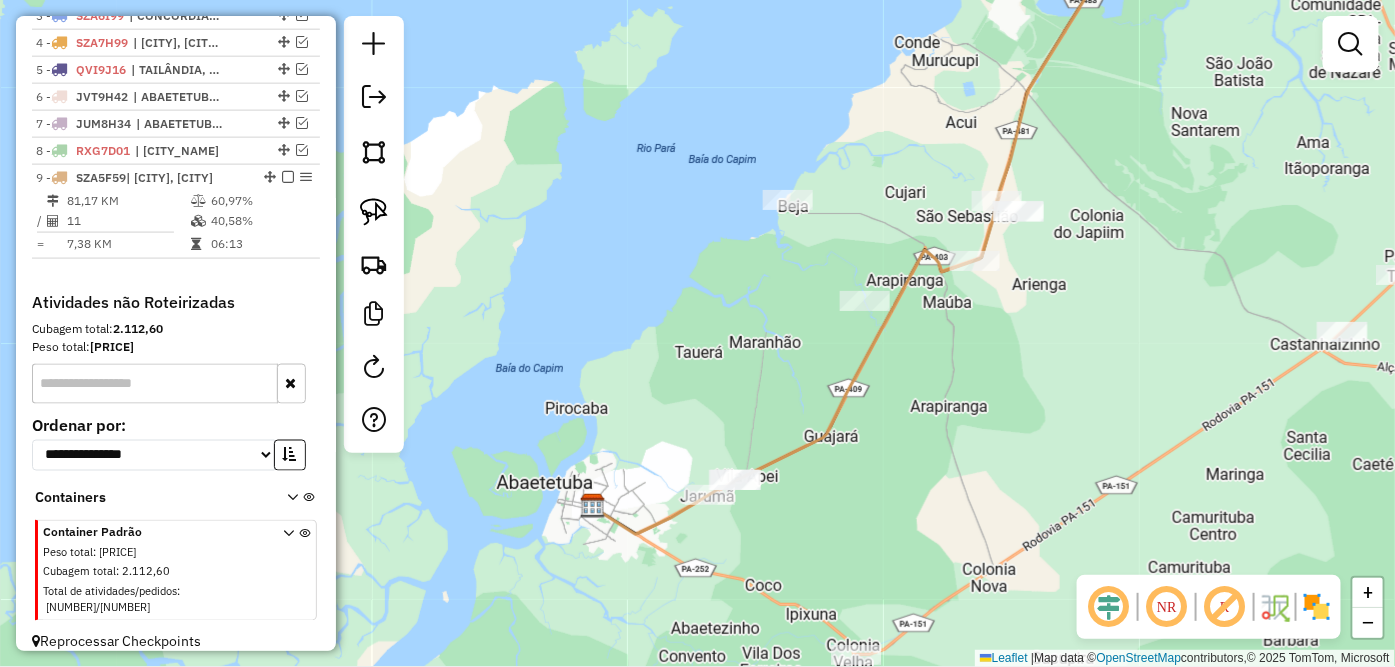 drag, startPoint x: 934, startPoint y: 420, endPoint x: 950, endPoint y: 396, distance: 28.84441 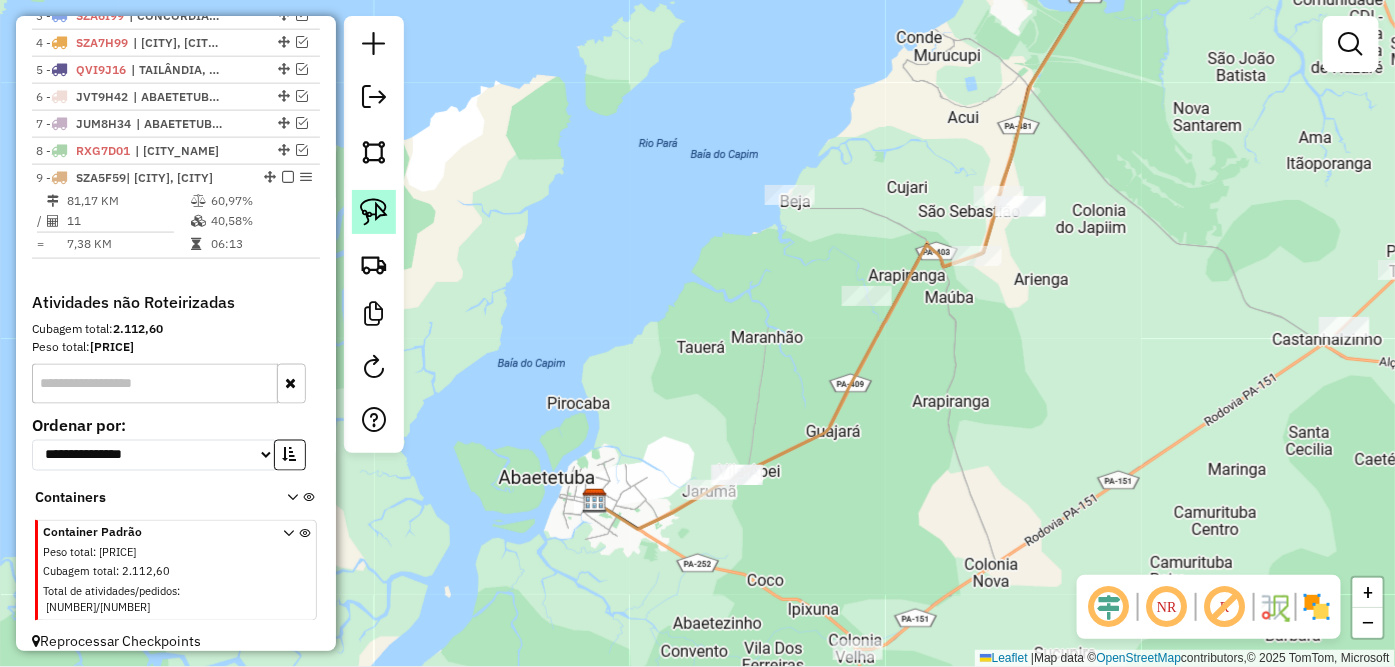 click 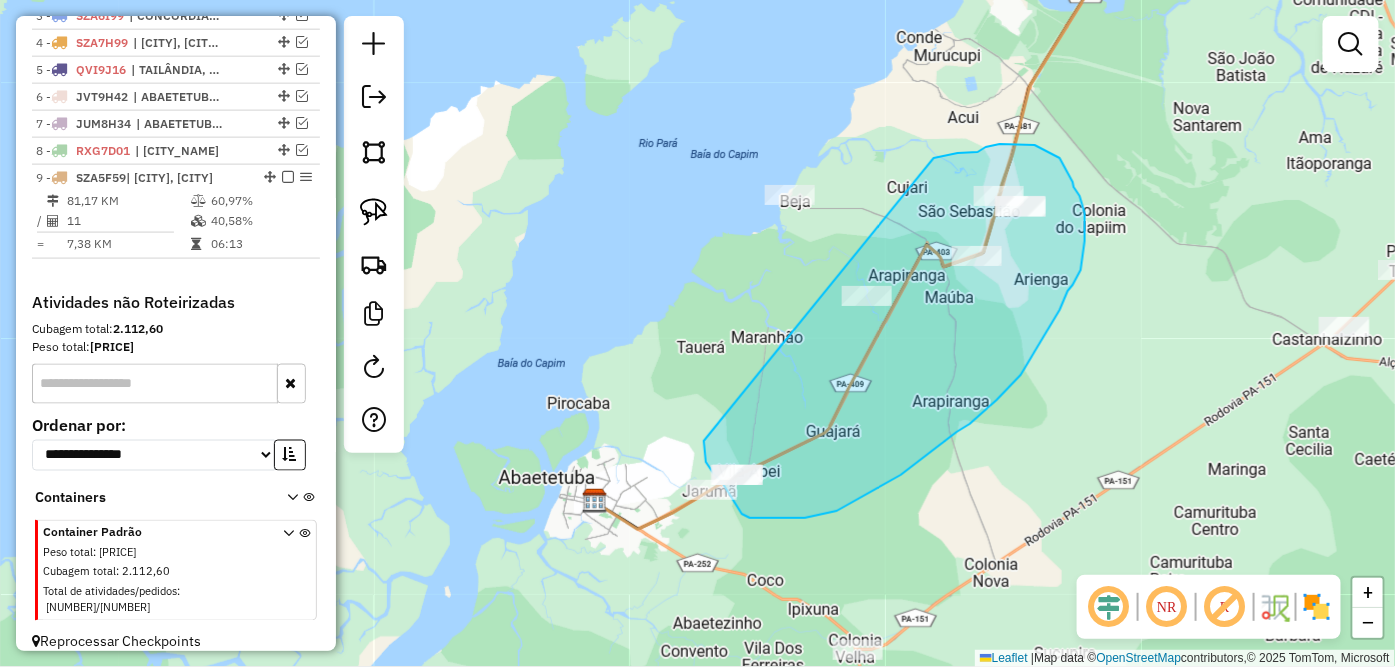 drag, startPoint x: 704, startPoint y: 441, endPoint x: 934, endPoint y: 158, distance: 364.67657 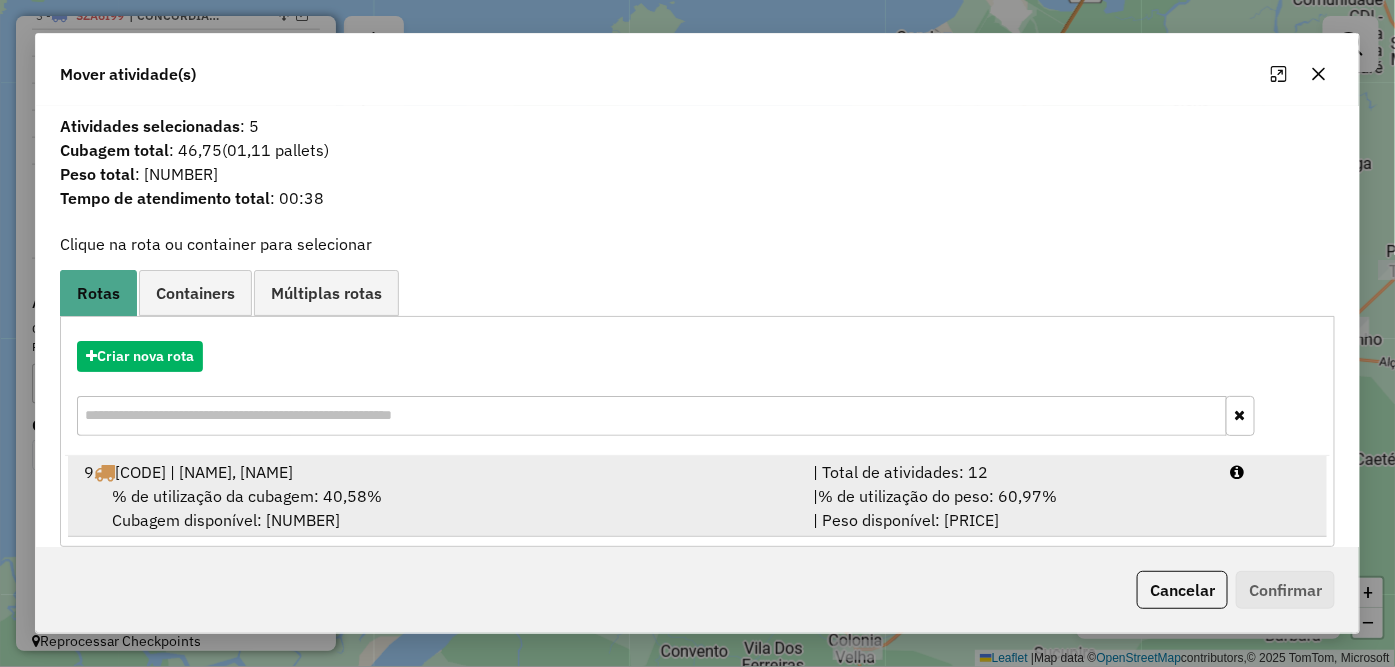 click on "% de utilização da cubagem: 40,58%" at bounding box center (247, 496) 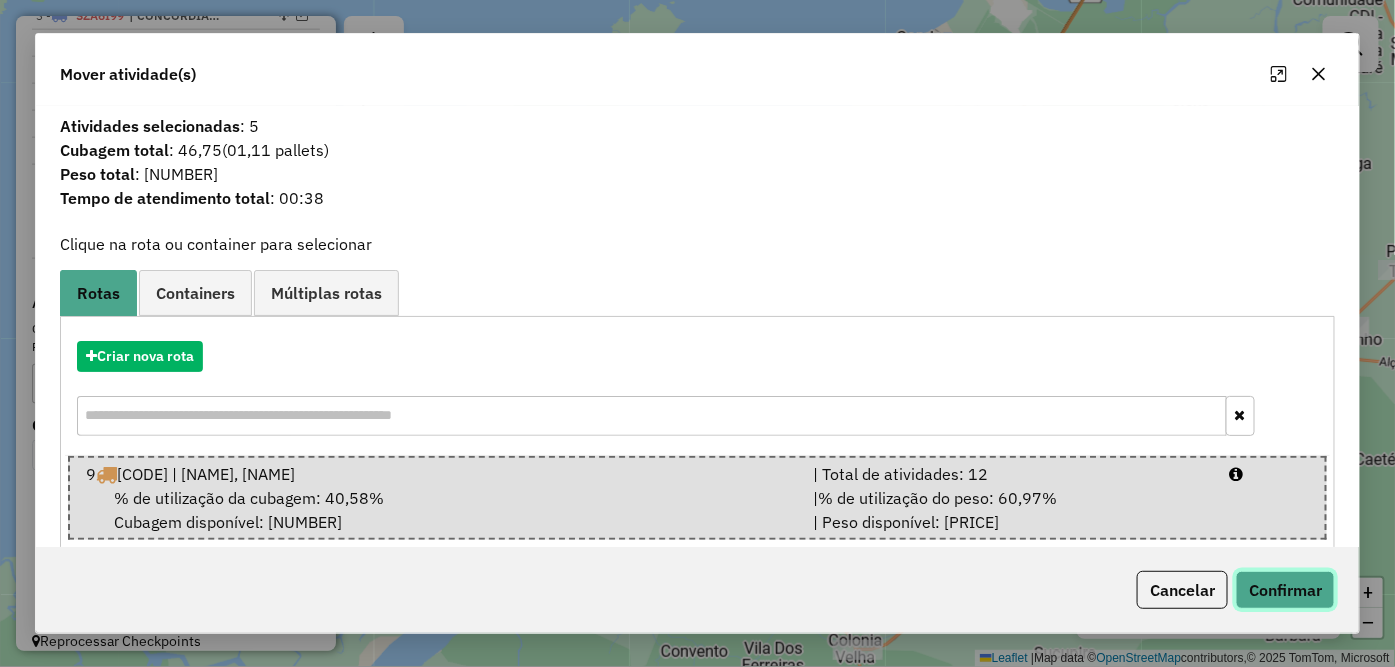 click on "Confirmar" 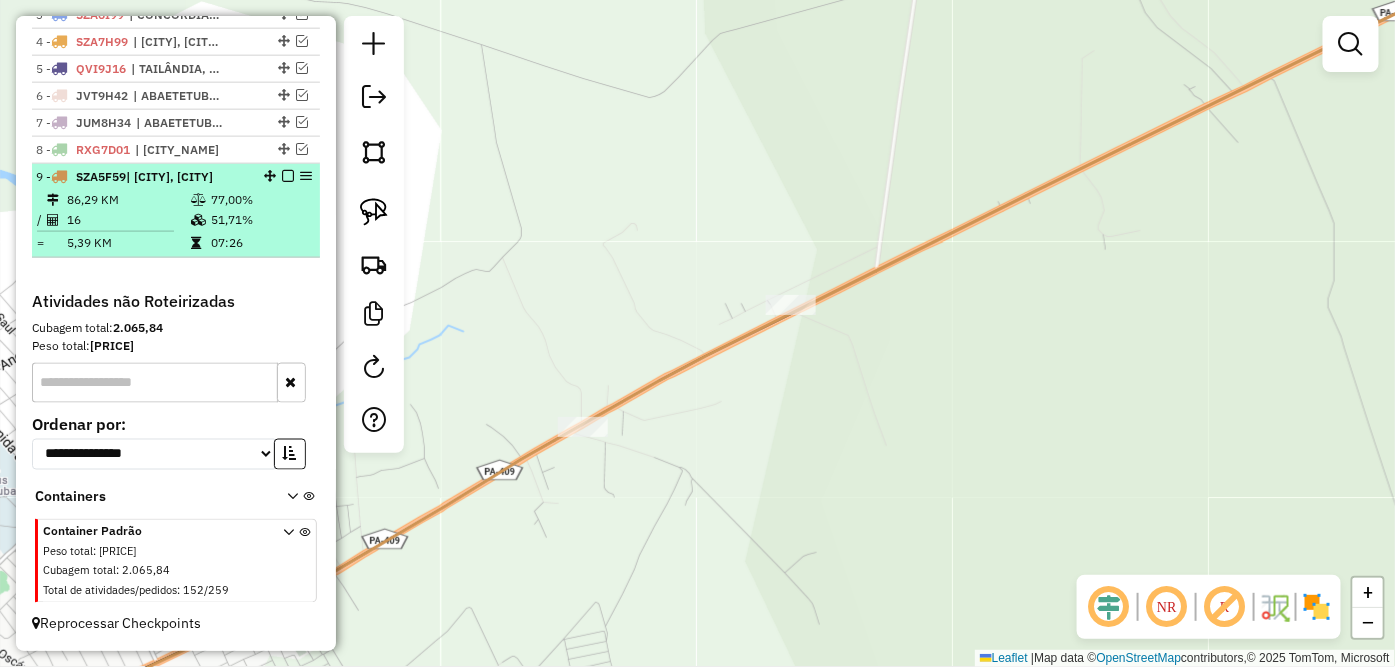 click on "9 -       SZA5F59   | [CITY], [CITY]" at bounding box center (142, 177) 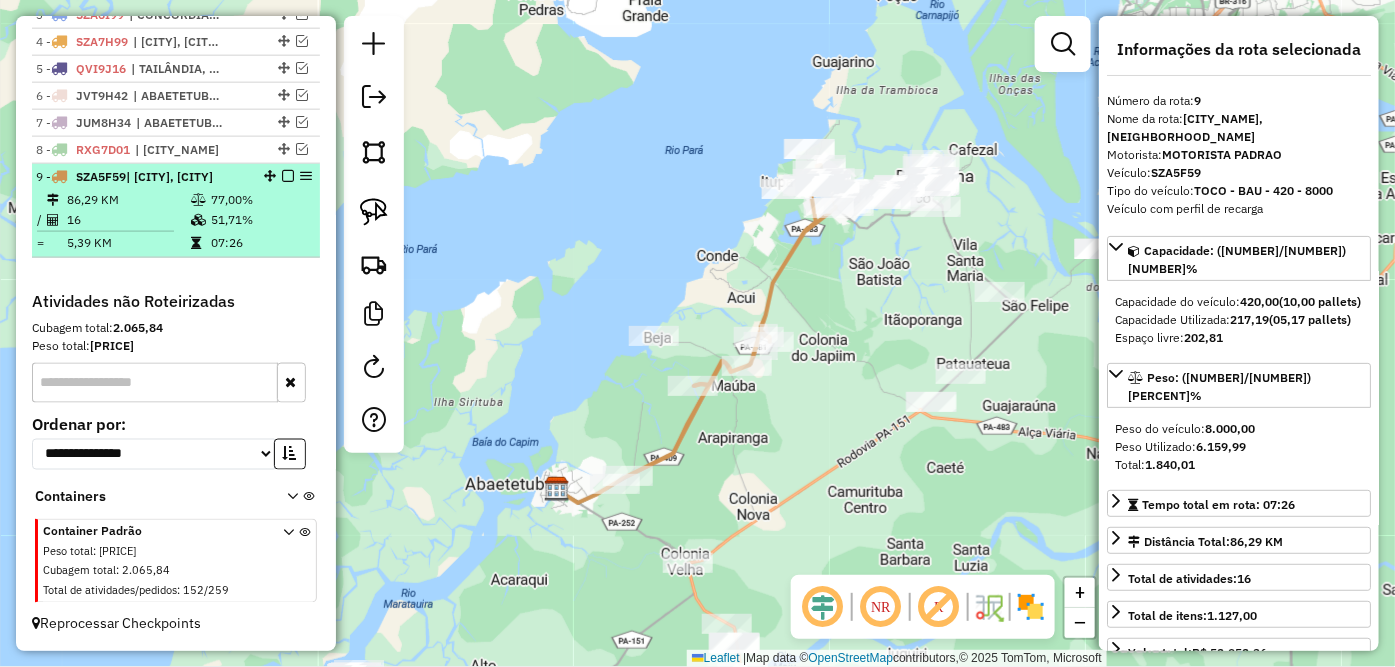click at bounding box center [288, 176] 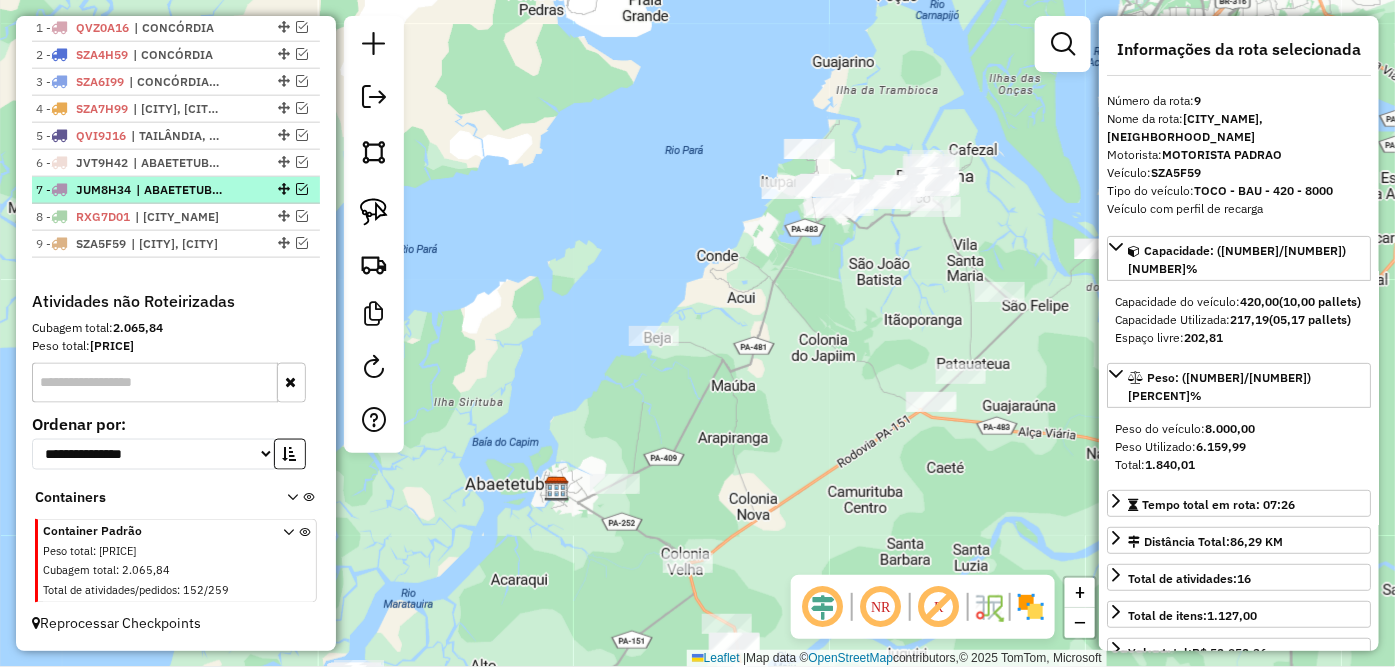 scroll, scrollTop: 751, scrollLeft: 0, axis: vertical 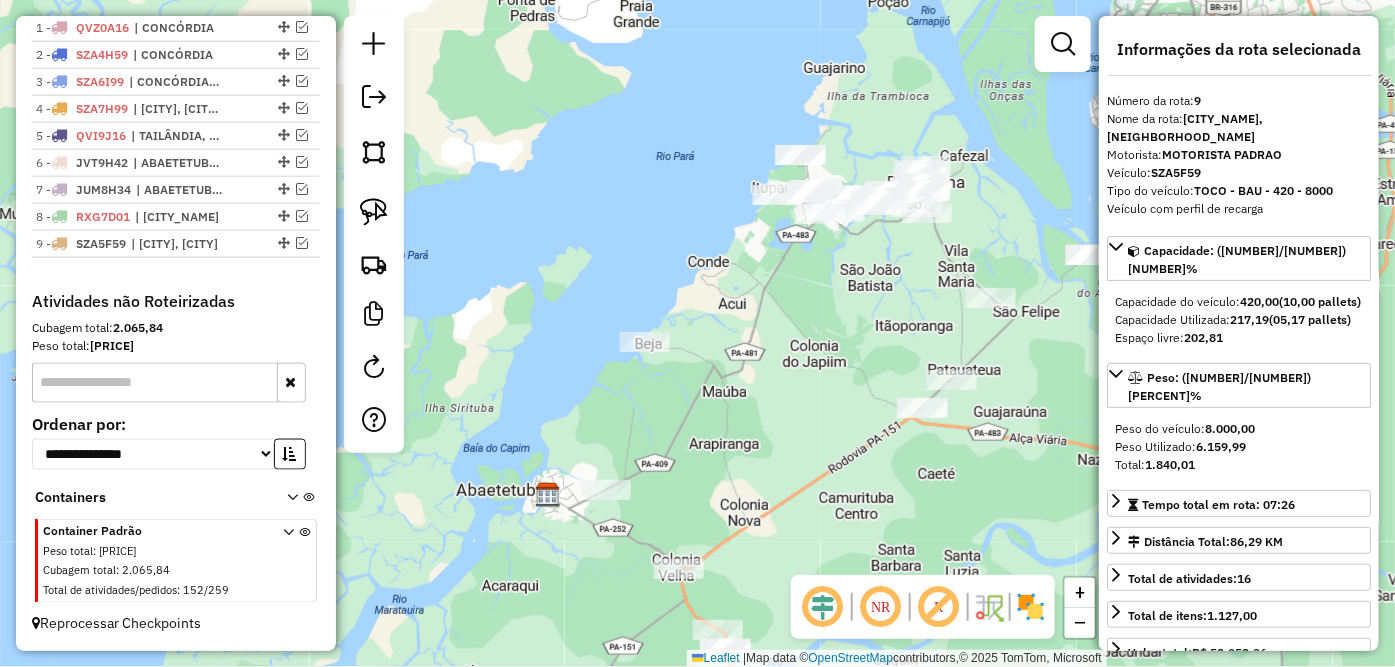 drag, startPoint x: 914, startPoint y: 291, endPoint x: 826, endPoint y: 333, distance: 97.50897 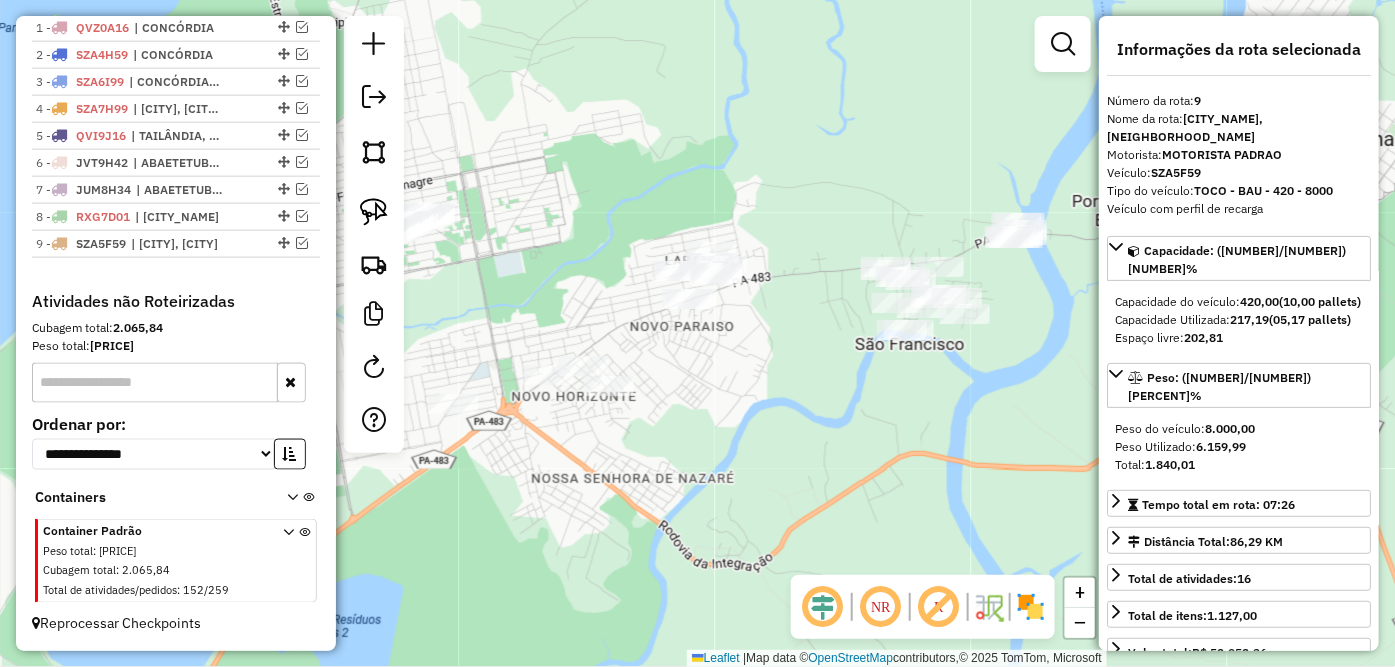 drag, startPoint x: 805, startPoint y: 305, endPoint x: 746, endPoint y: 343, distance: 70.178345 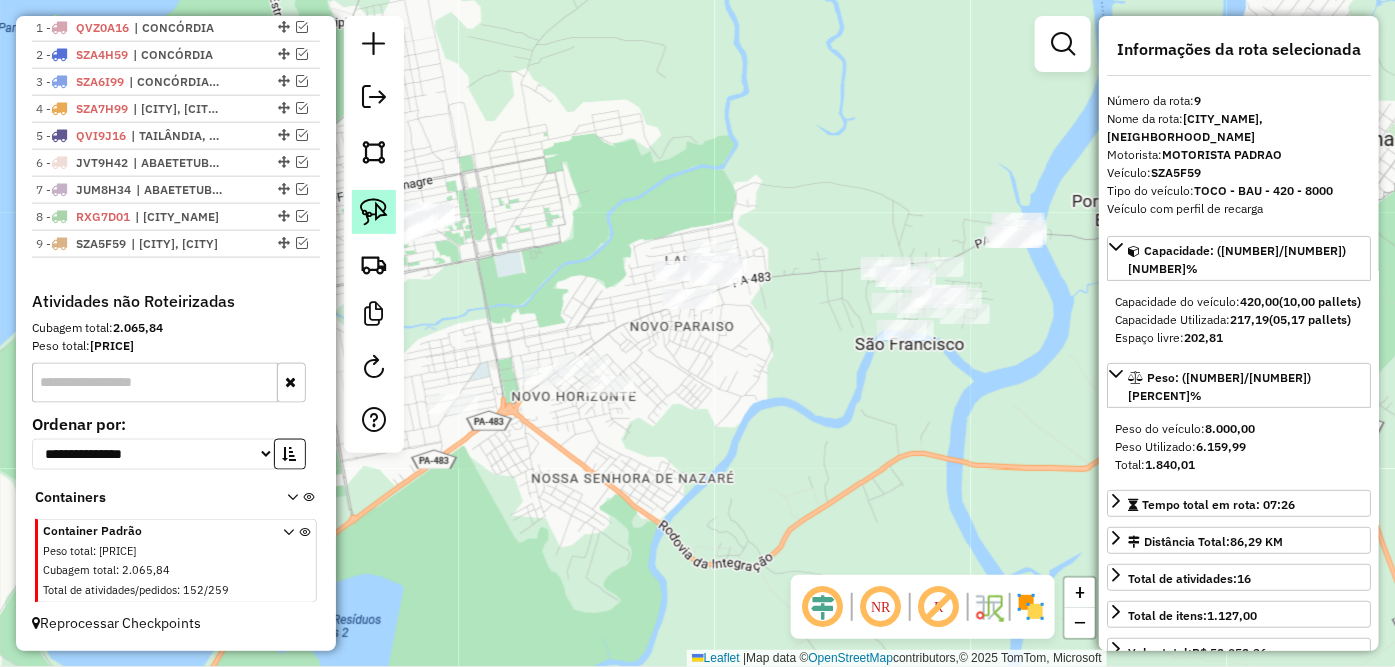 click 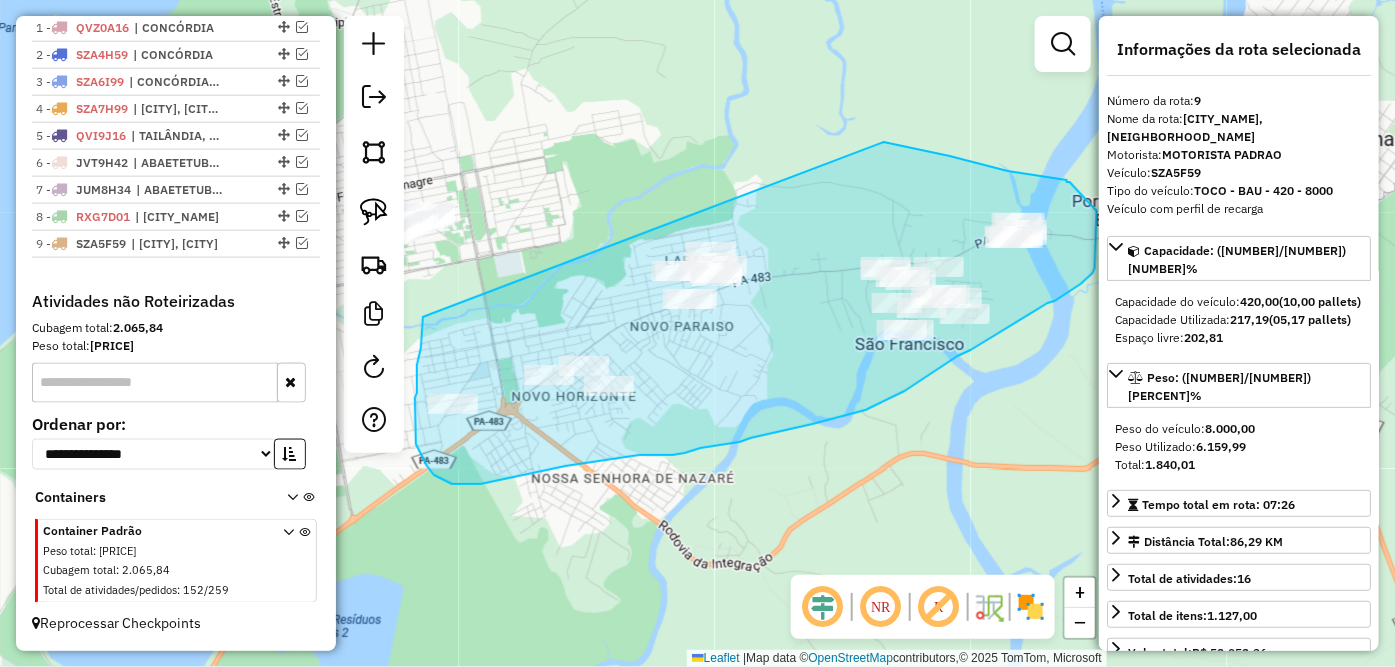 drag, startPoint x: 422, startPoint y: 317, endPoint x: 884, endPoint y: 142, distance: 494.0334 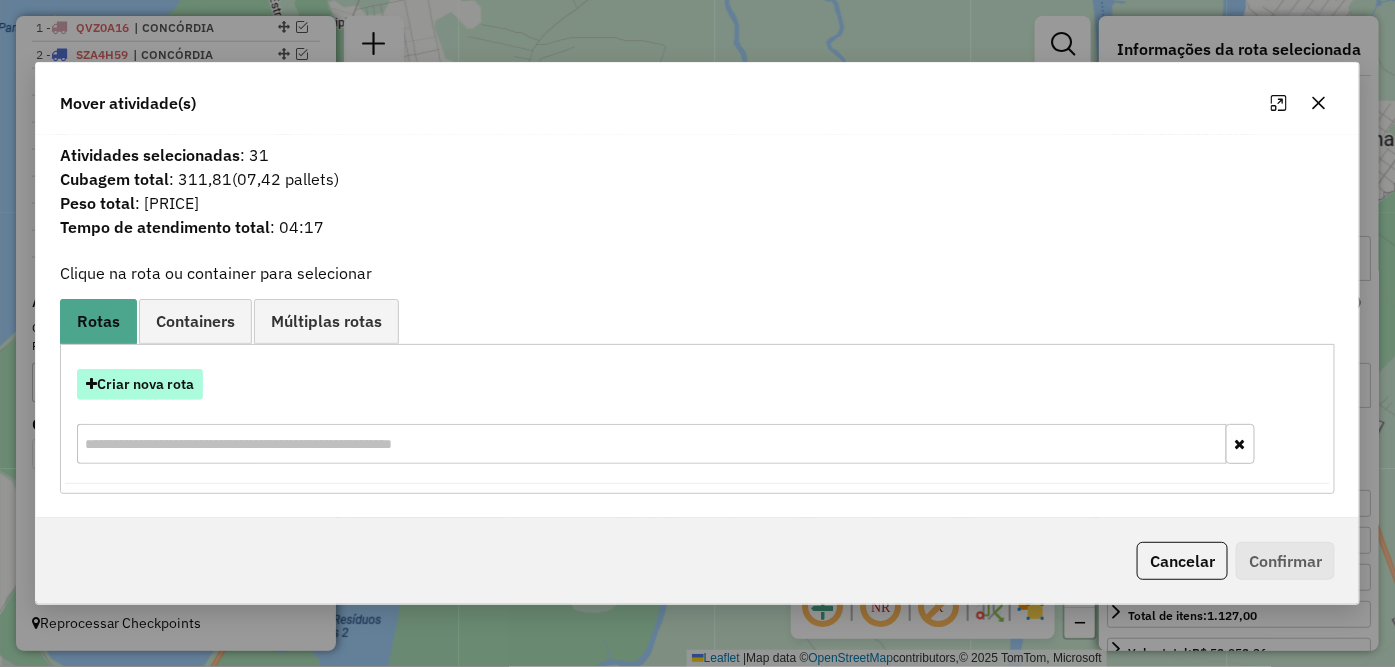 click on "Criar nova rota" at bounding box center [140, 384] 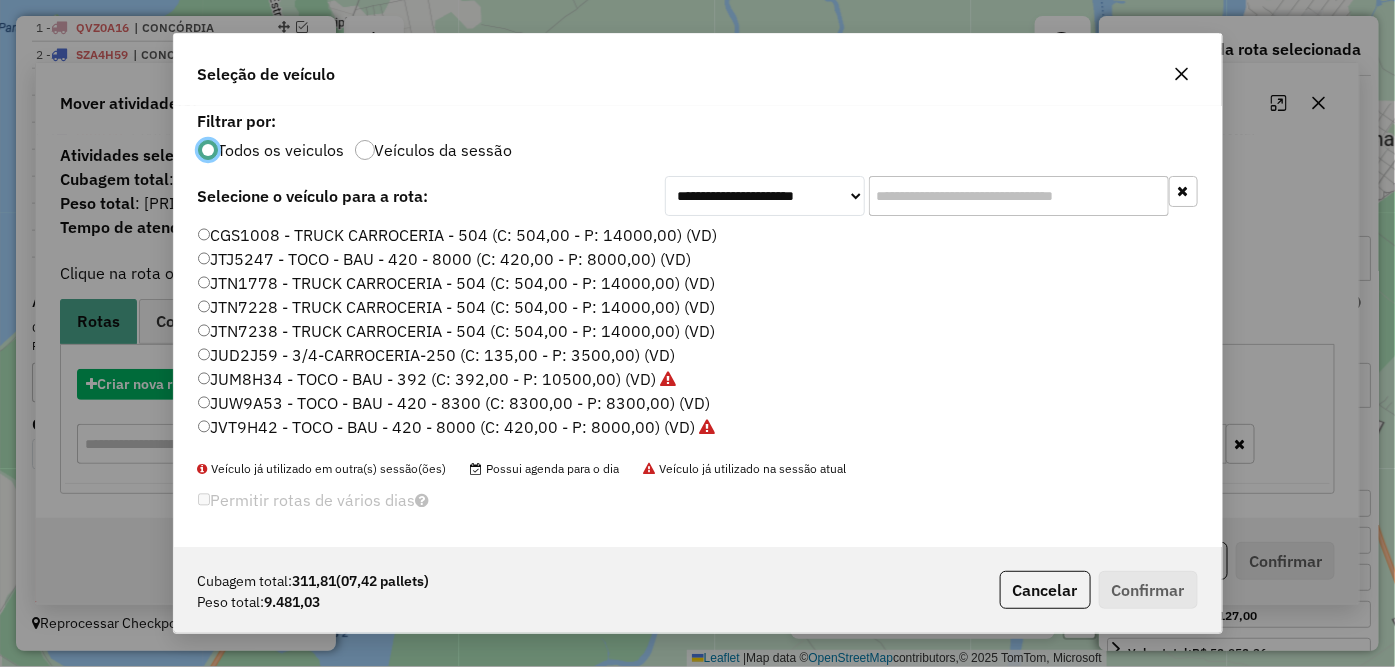 scroll, scrollTop: 11, scrollLeft: 5, axis: both 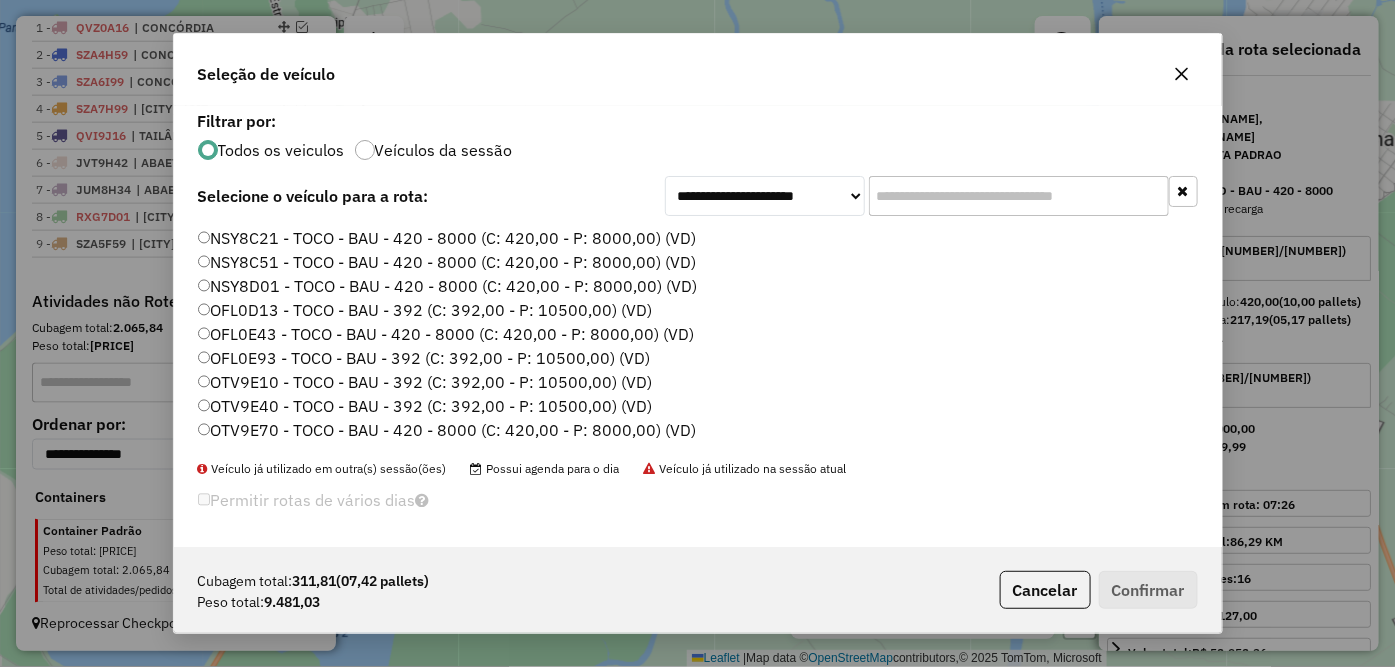 click on "OTV9E40 - TOCO - BAU - 392 (C: 392,00 - P: 10500,00) (VD)" 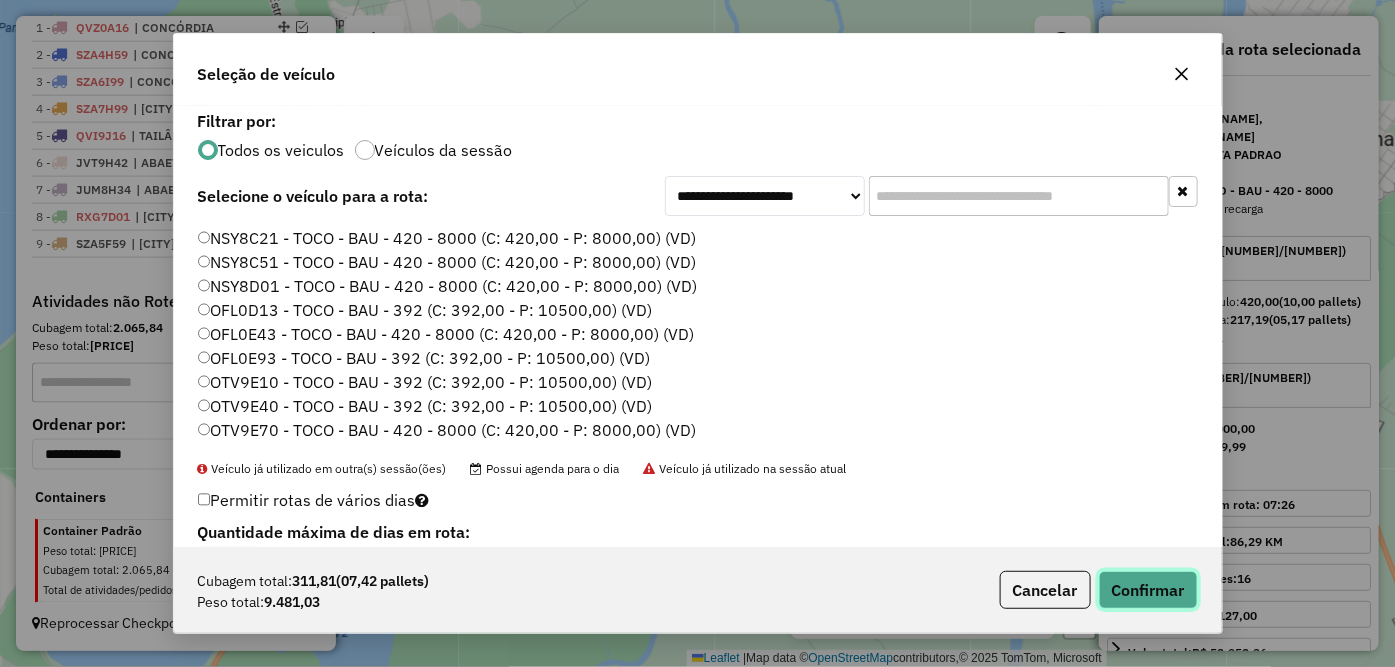 click on "Confirmar" 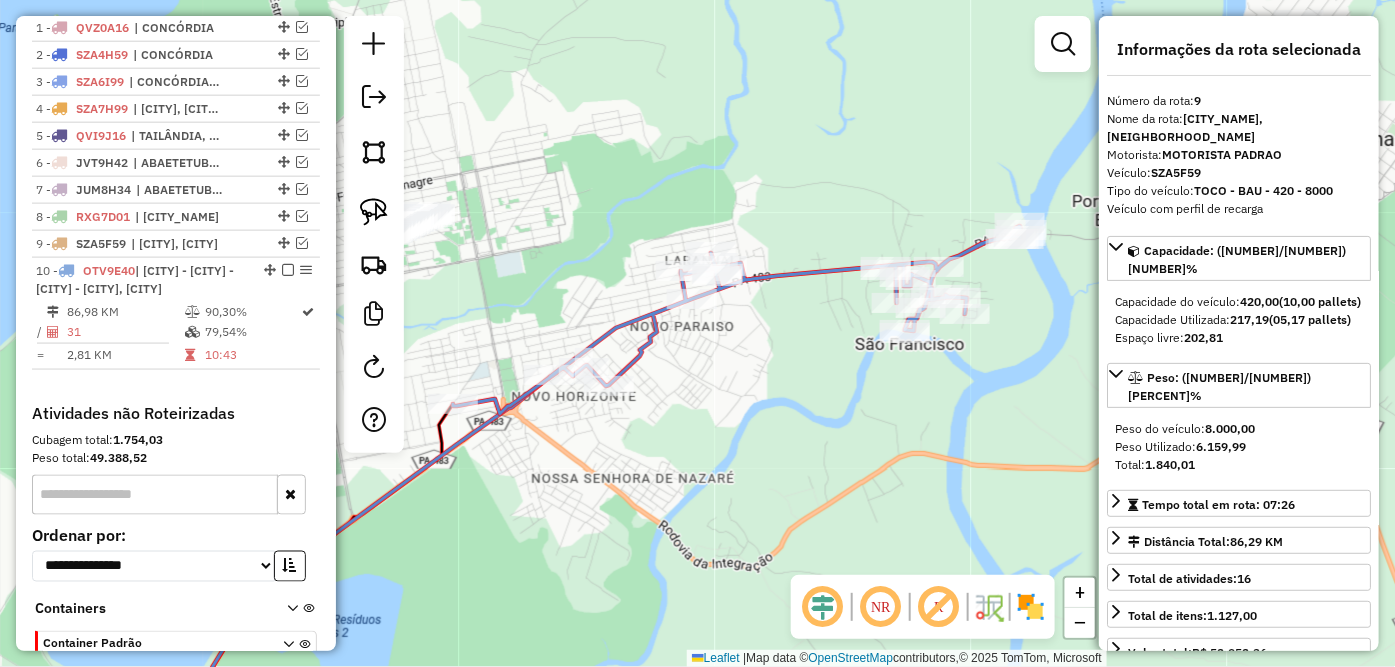 scroll, scrollTop: 898, scrollLeft: 0, axis: vertical 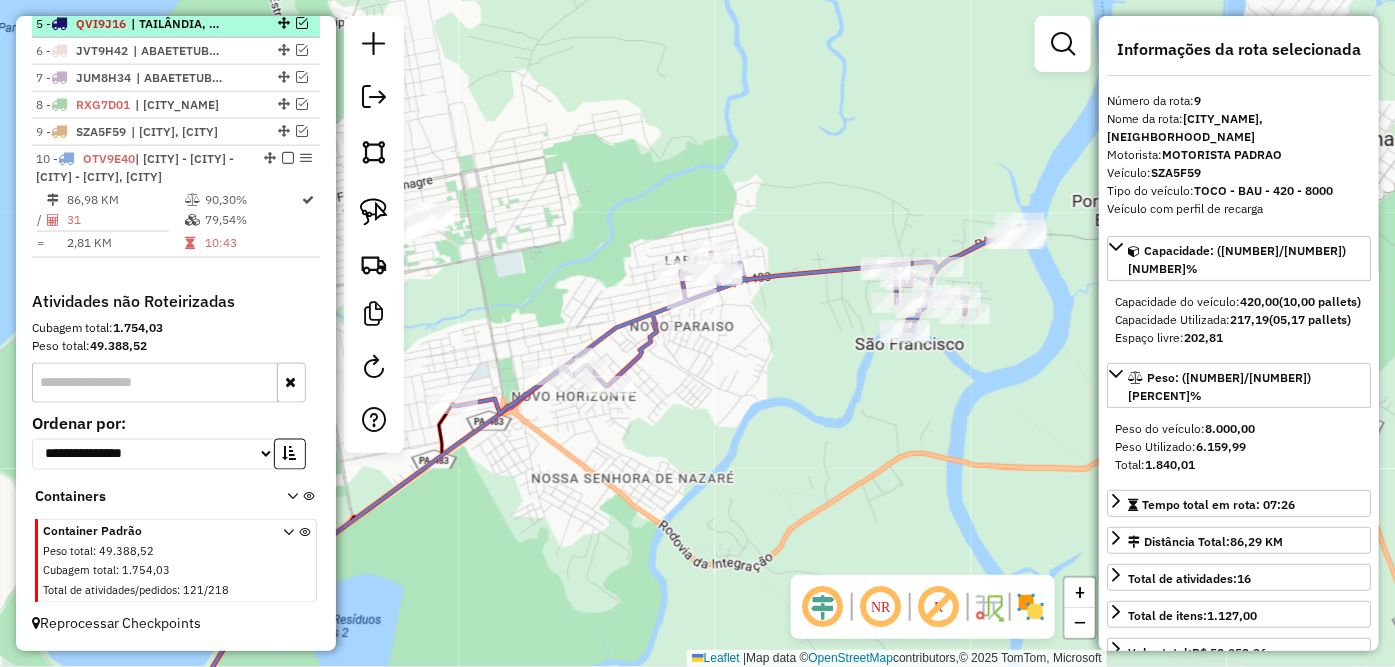 click at bounding box center [288, 158] 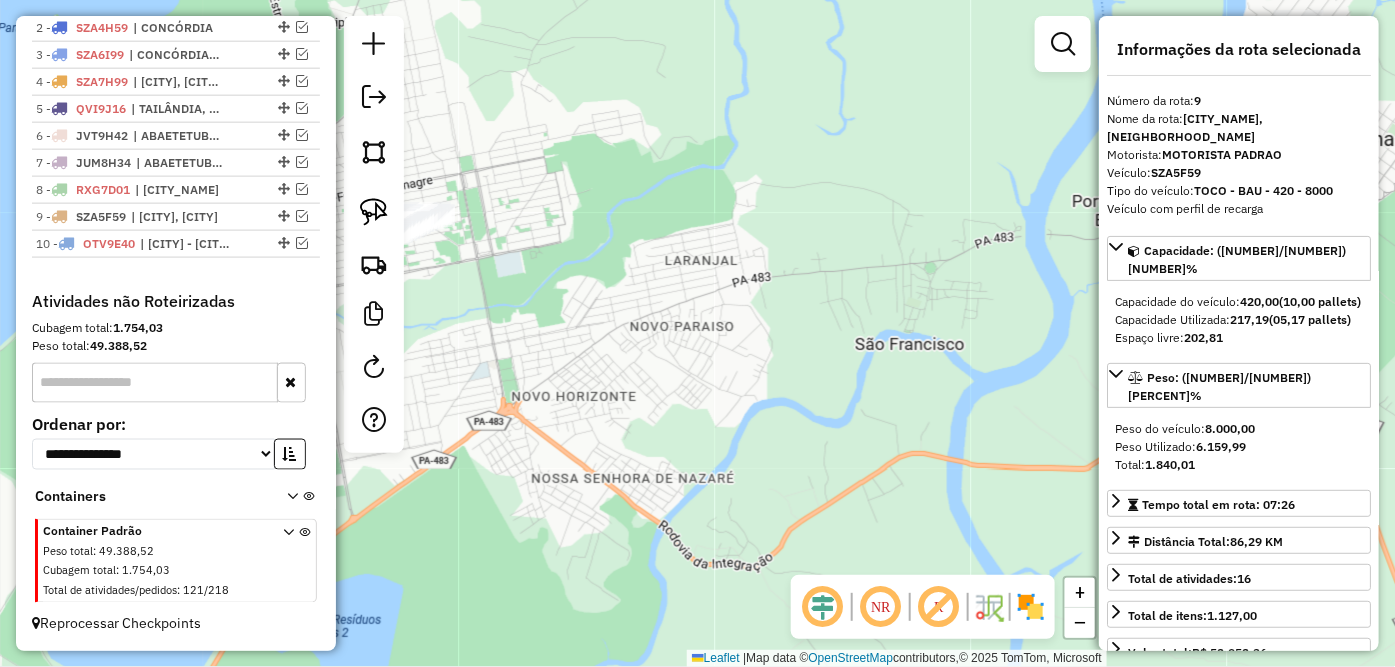 scroll, scrollTop: 777, scrollLeft: 0, axis: vertical 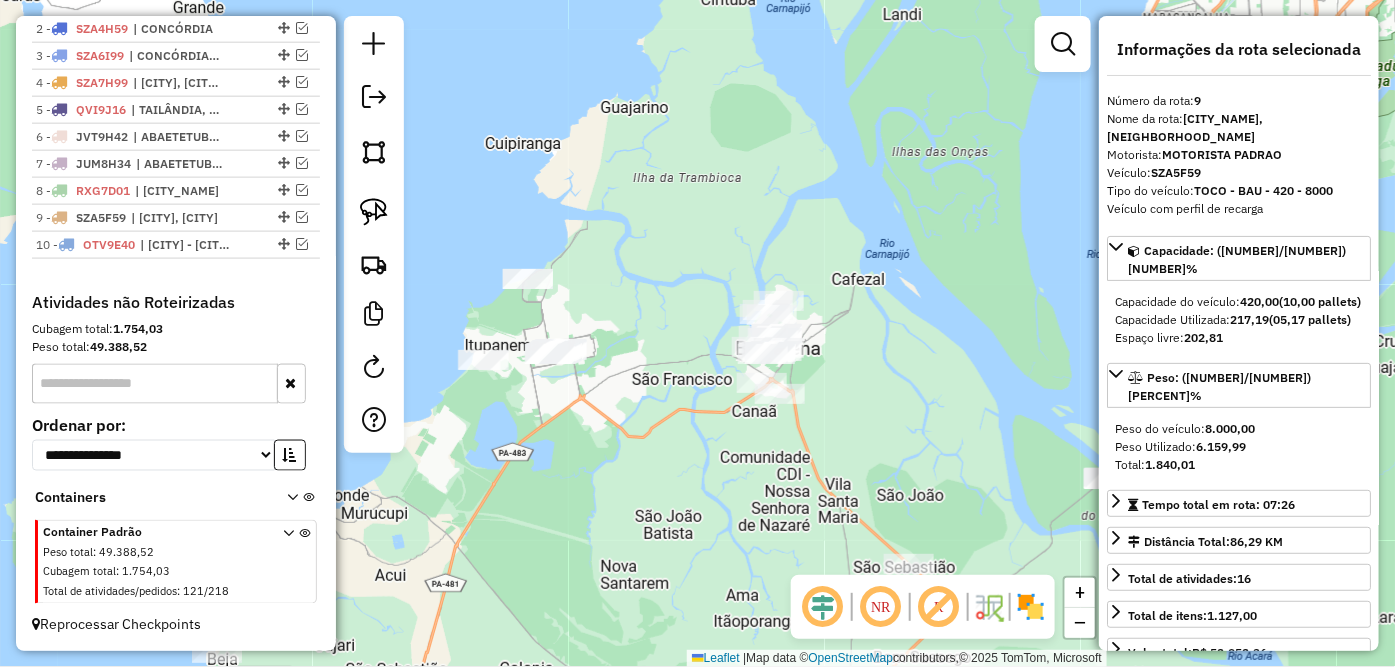 drag, startPoint x: 801, startPoint y: 498, endPoint x: 770, endPoint y: 480, distance: 35.846897 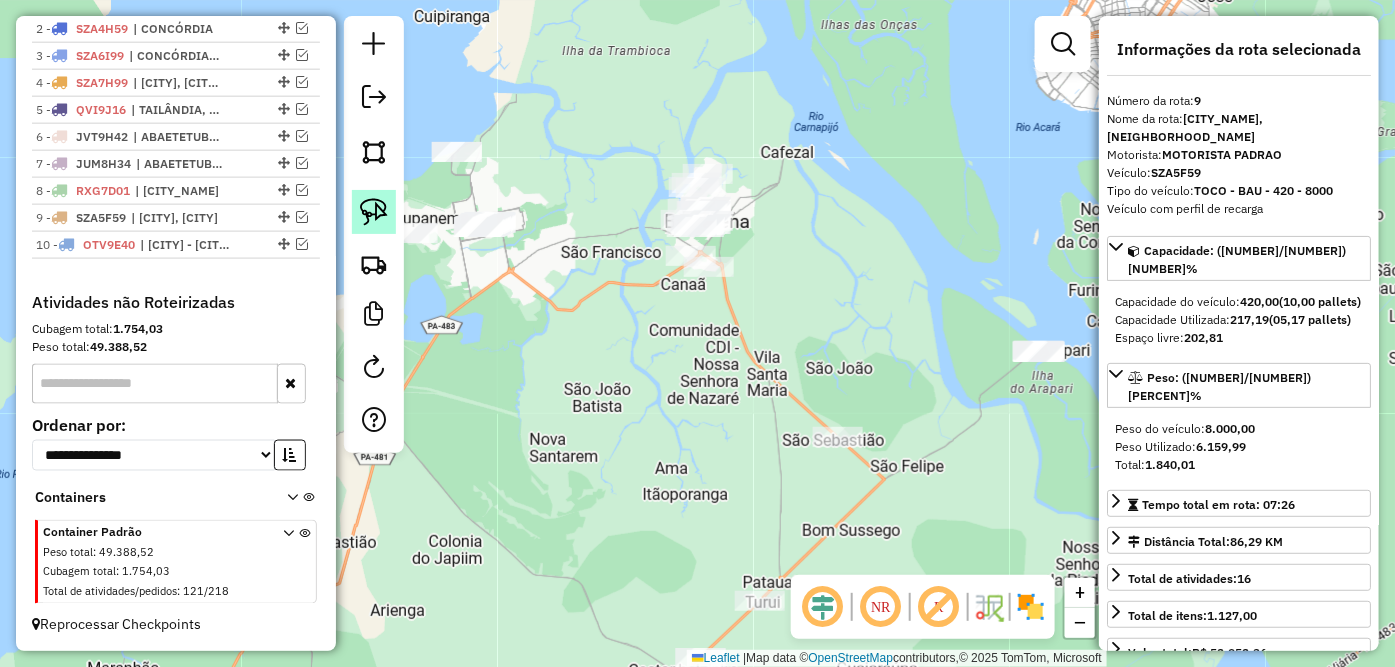 click 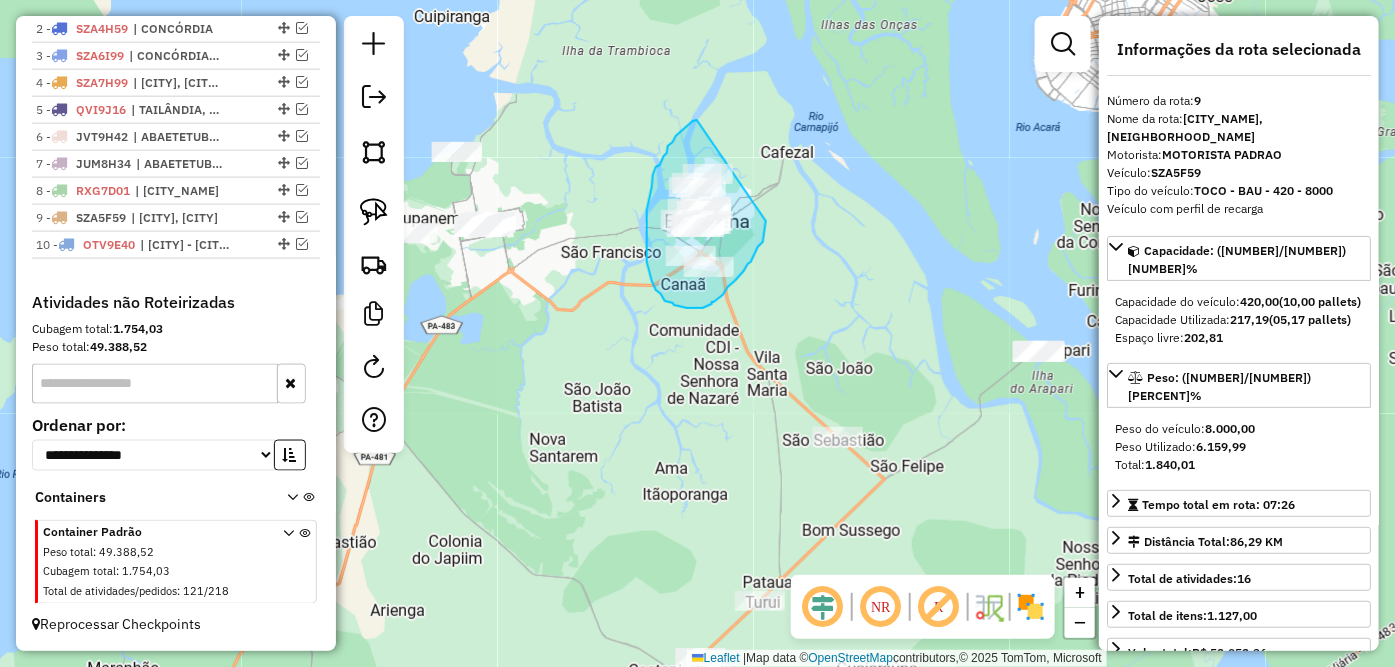 drag, startPoint x: 697, startPoint y: 120, endPoint x: 766, endPoint y: 194, distance: 101.17806 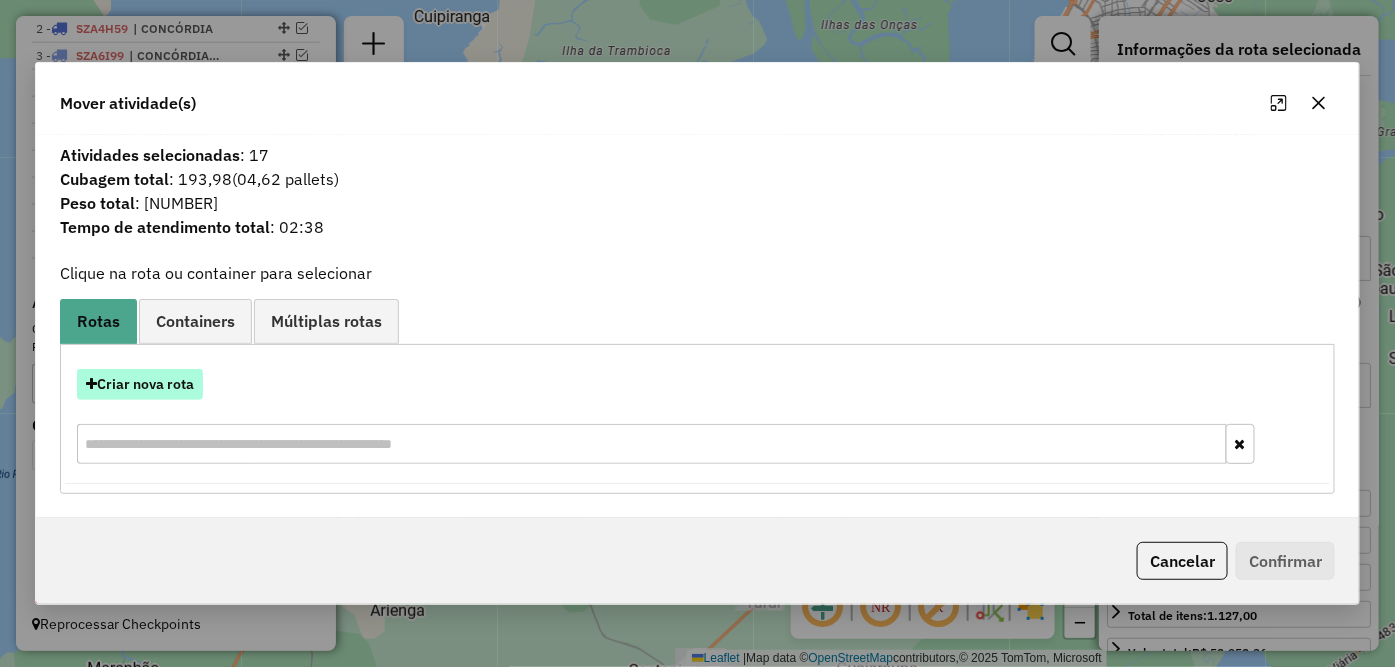 click on "Criar nova rota" at bounding box center [140, 384] 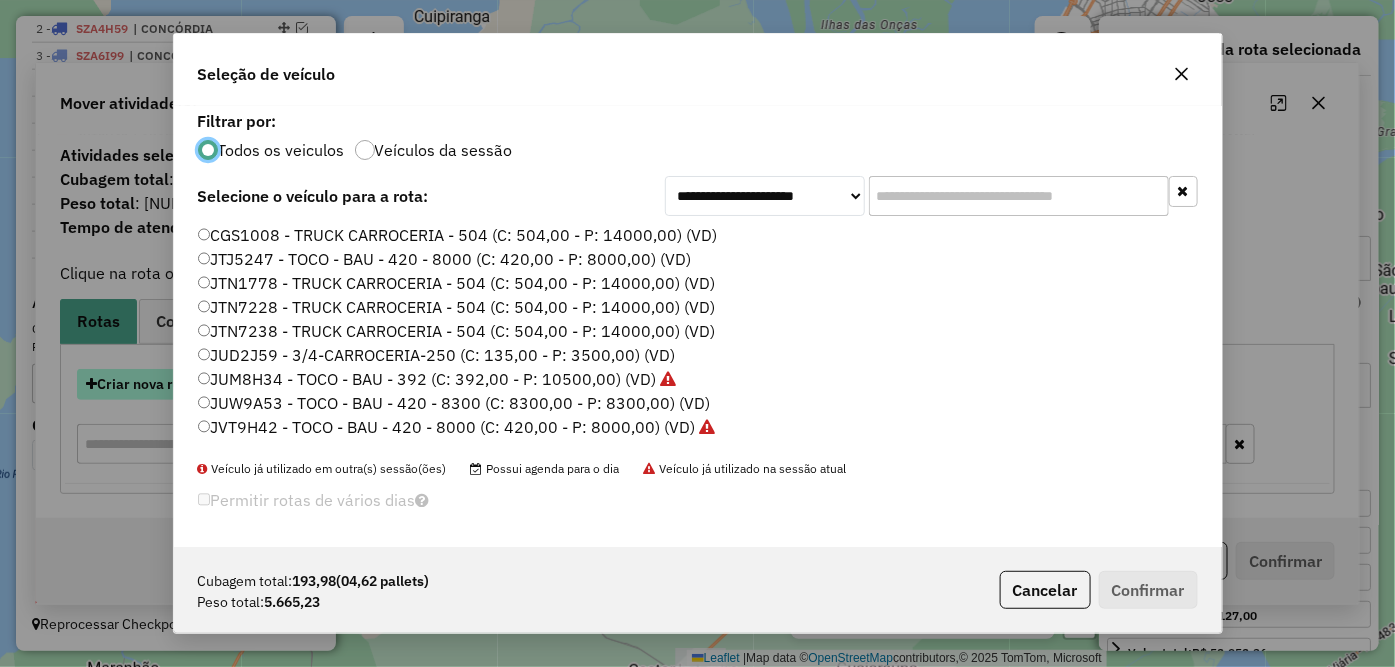 scroll, scrollTop: 11, scrollLeft: 5, axis: both 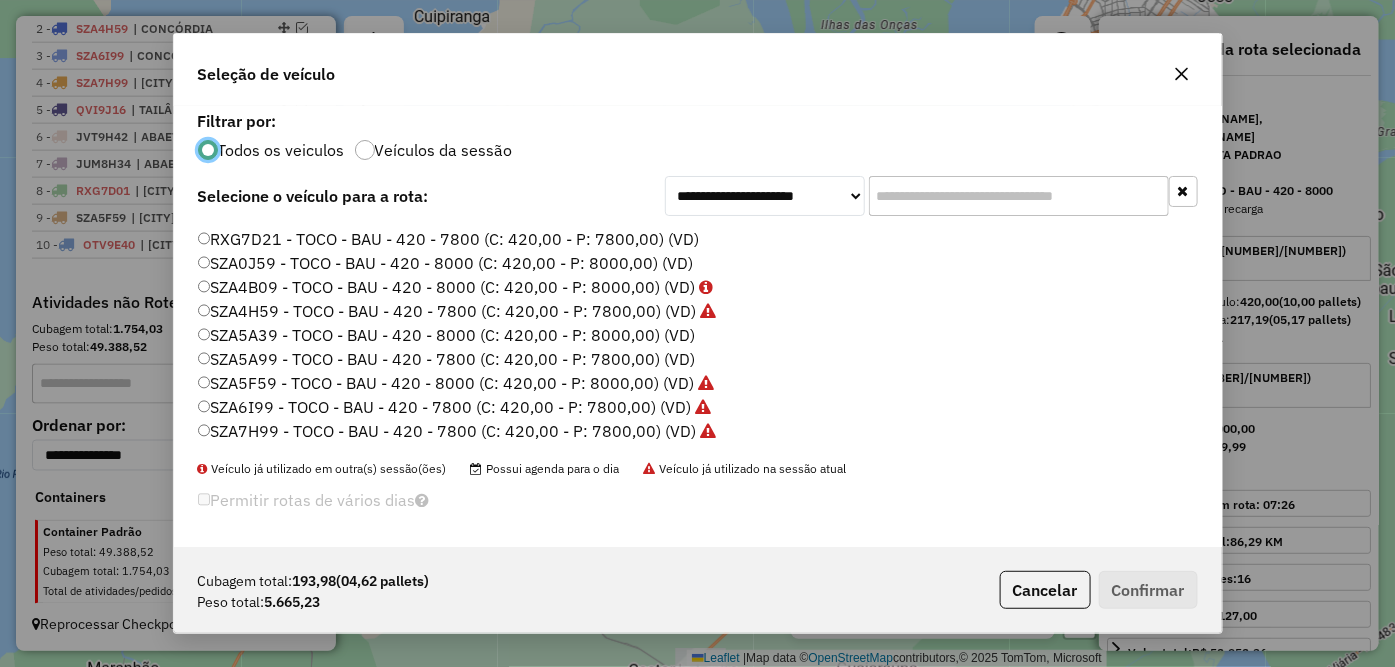click on "SZA5A39 - TOCO - BAU - 420 - 8000 (C: 420,00 - P: 8000,00) (VD)" 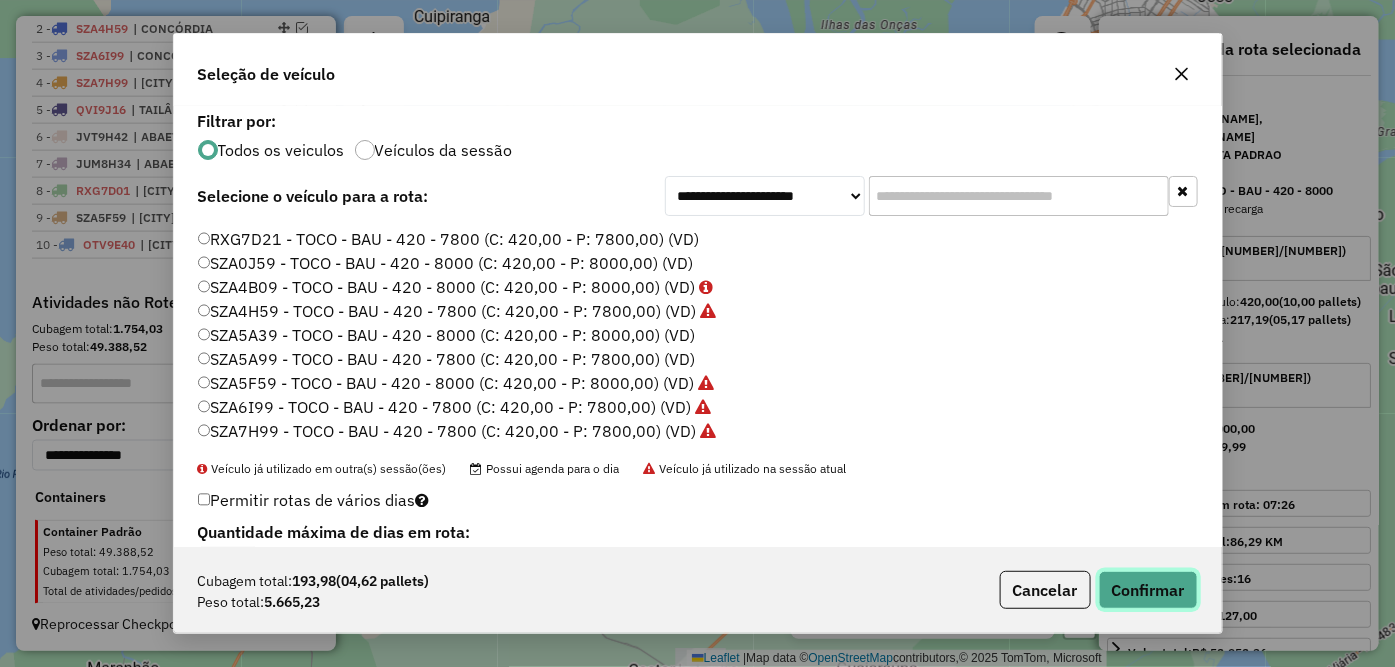 click on "Confirmar" 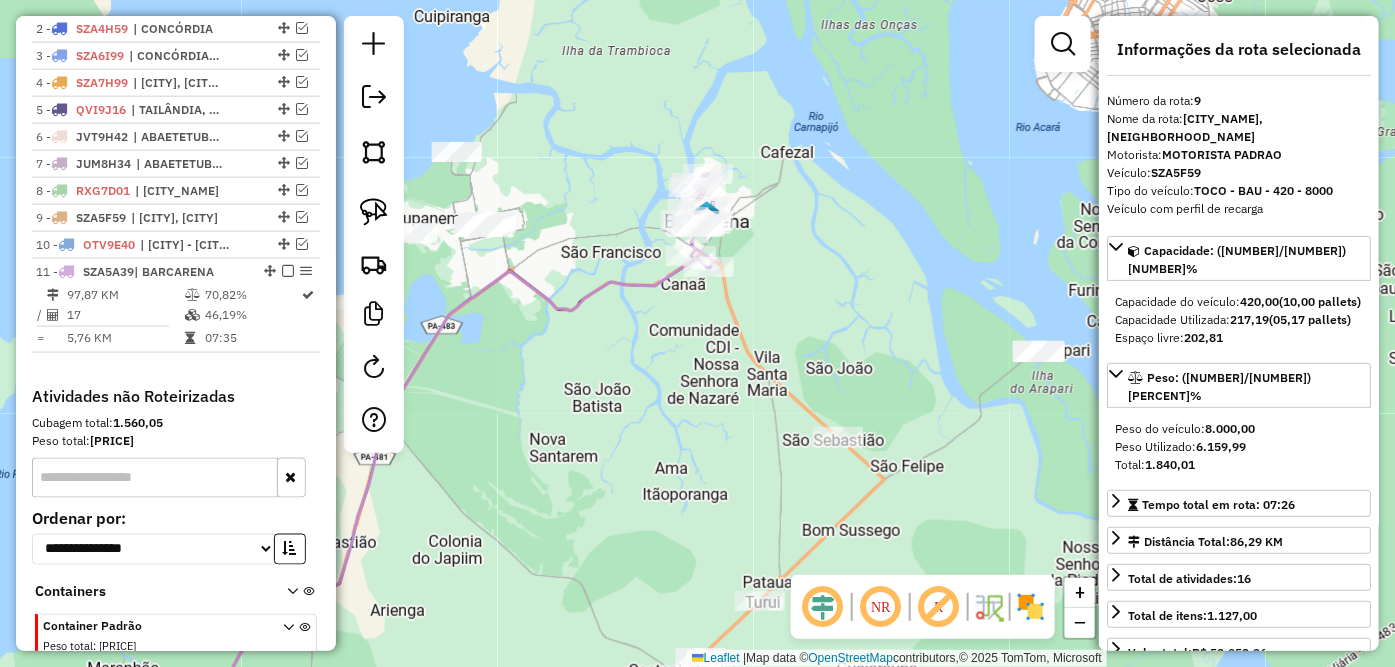 scroll, scrollTop: 871, scrollLeft: 0, axis: vertical 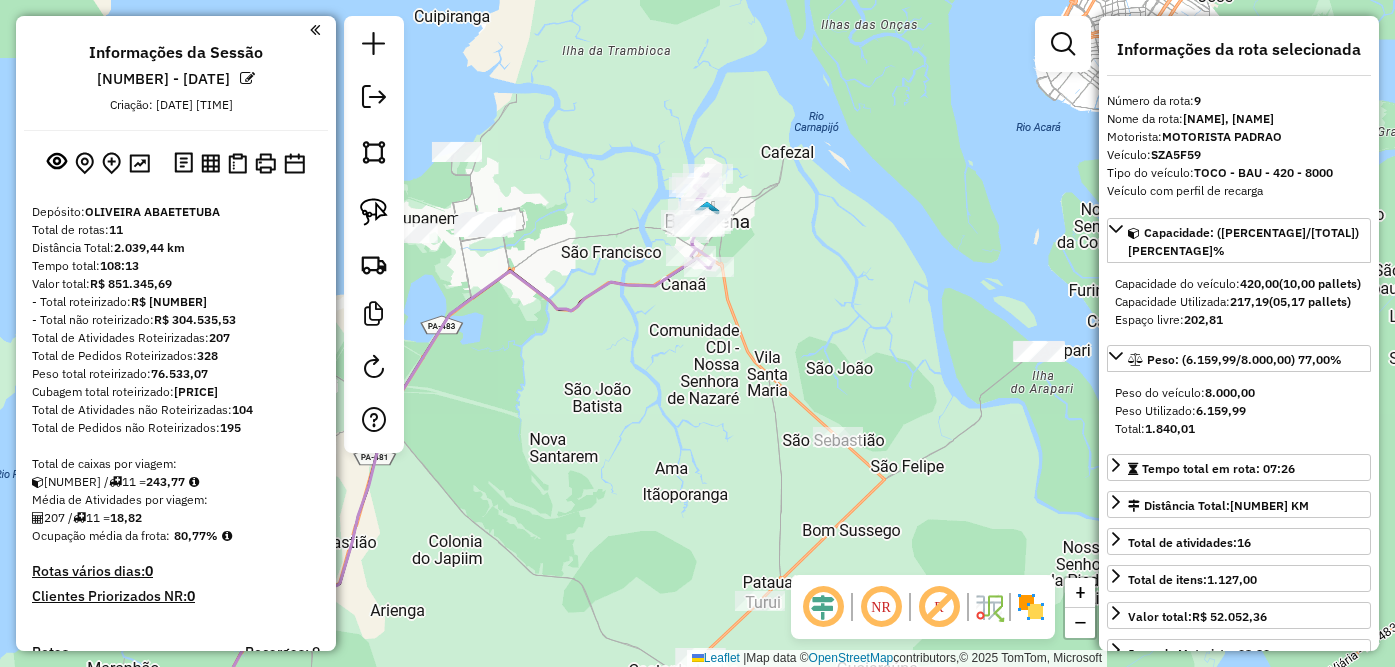 select on "**********" 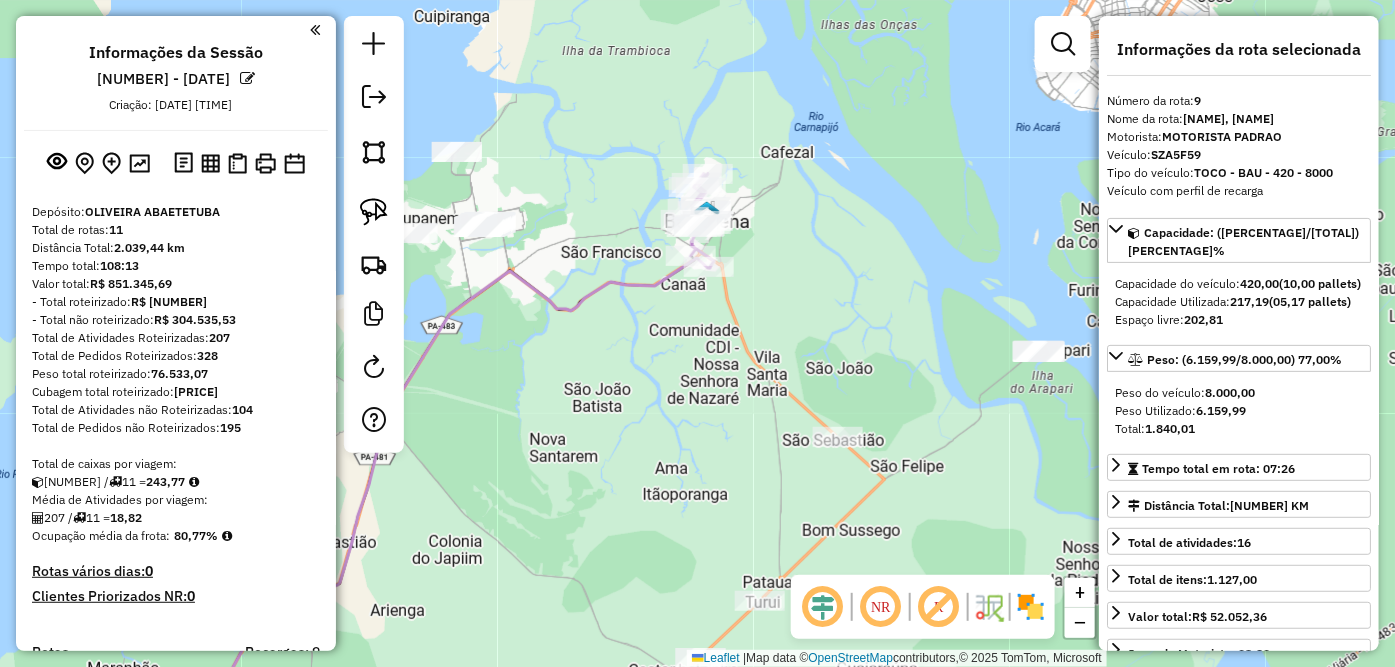 scroll, scrollTop: 871, scrollLeft: 0, axis: vertical 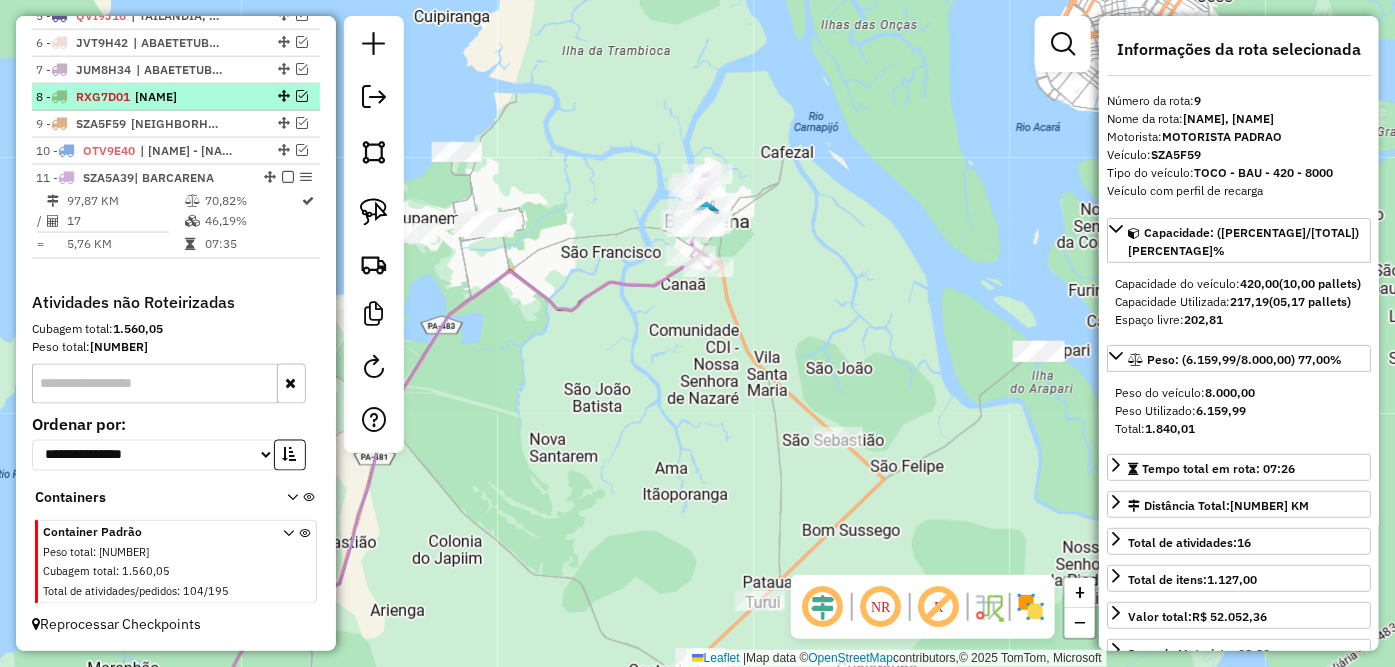click at bounding box center (288, 177) 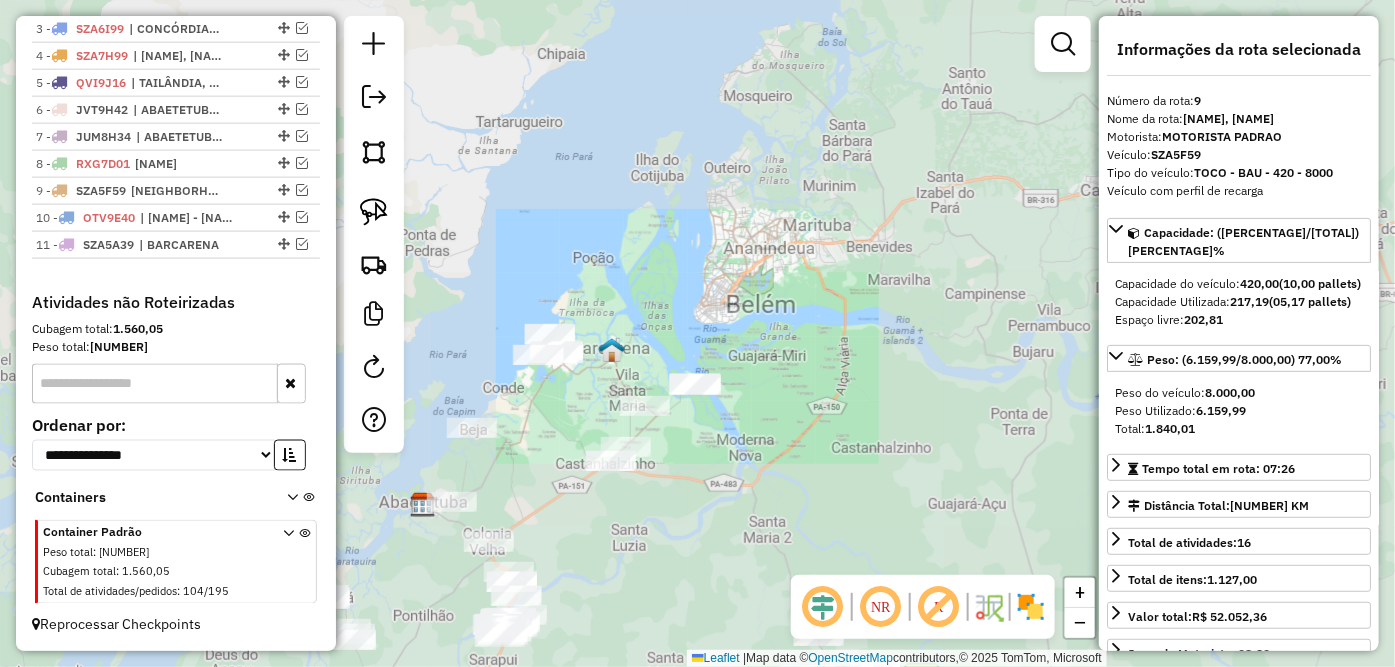 drag, startPoint x: 663, startPoint y: 475, endPoint x: 698, endPoint y: 383, distance: 98.43272 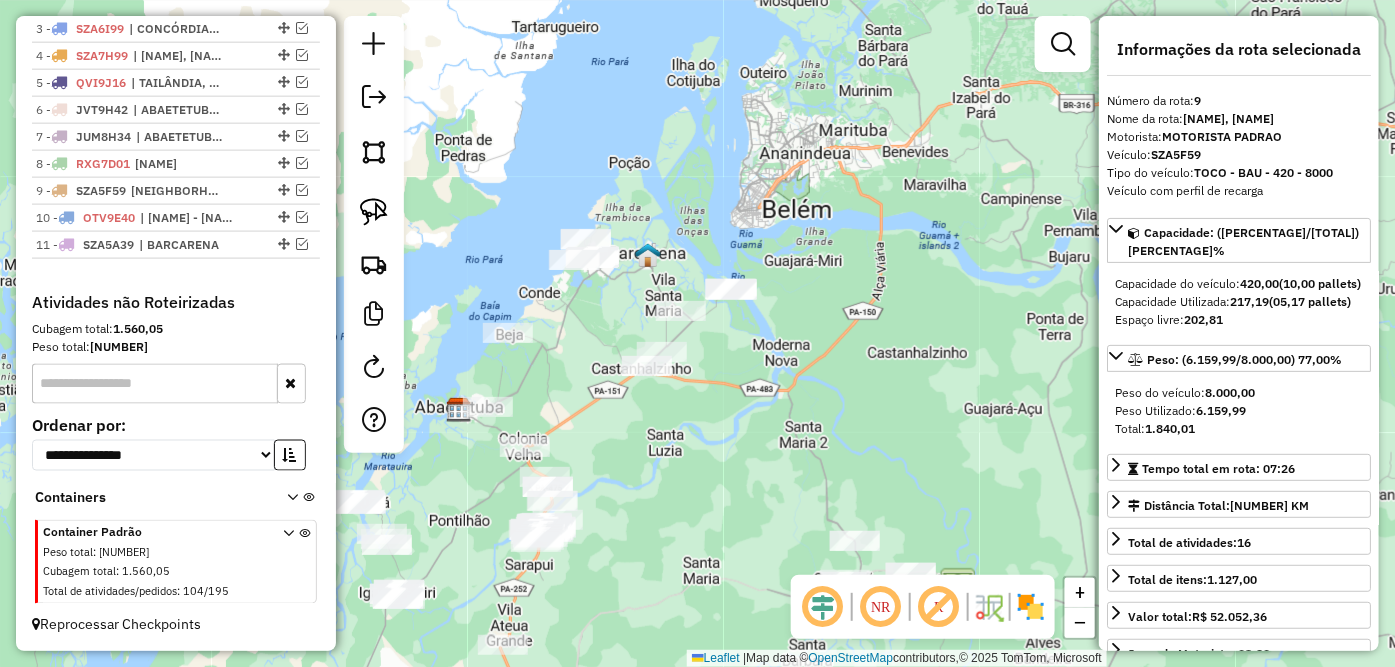 drag, startPoint x: 652, startPoint y: 503, endPoint x: 765, endPoint y: 383, distance: 164.83022 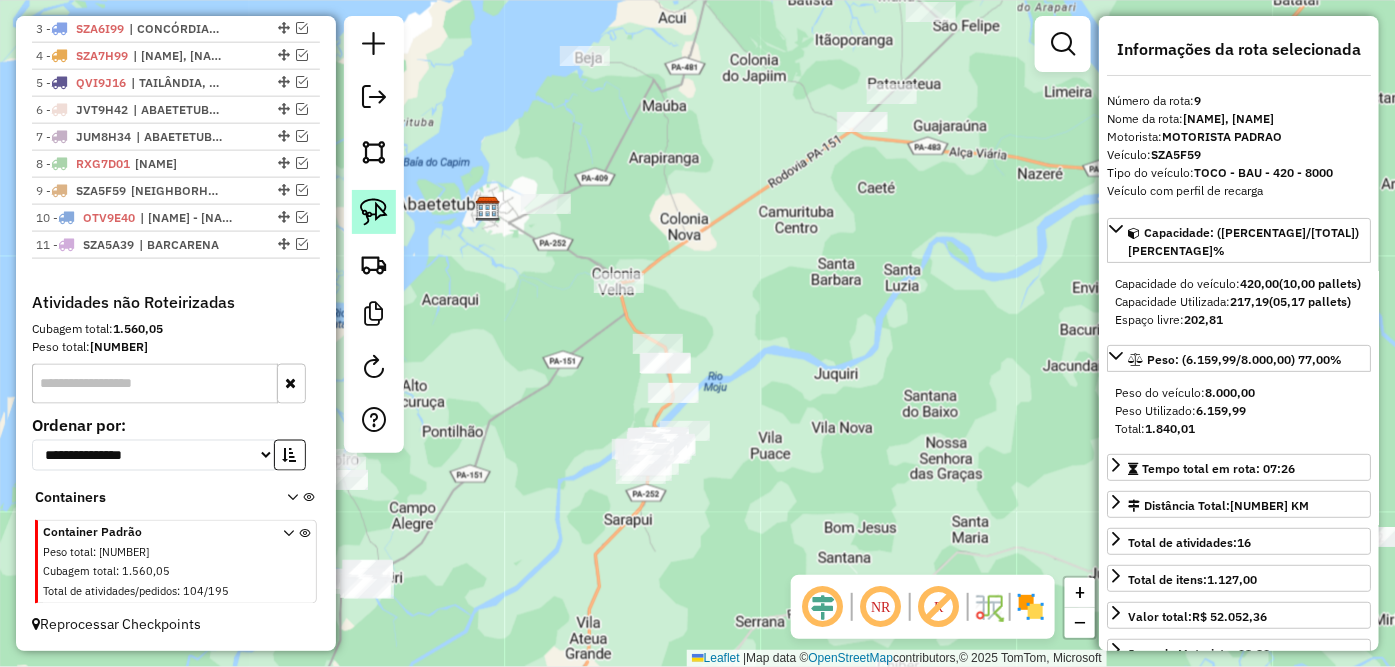 click 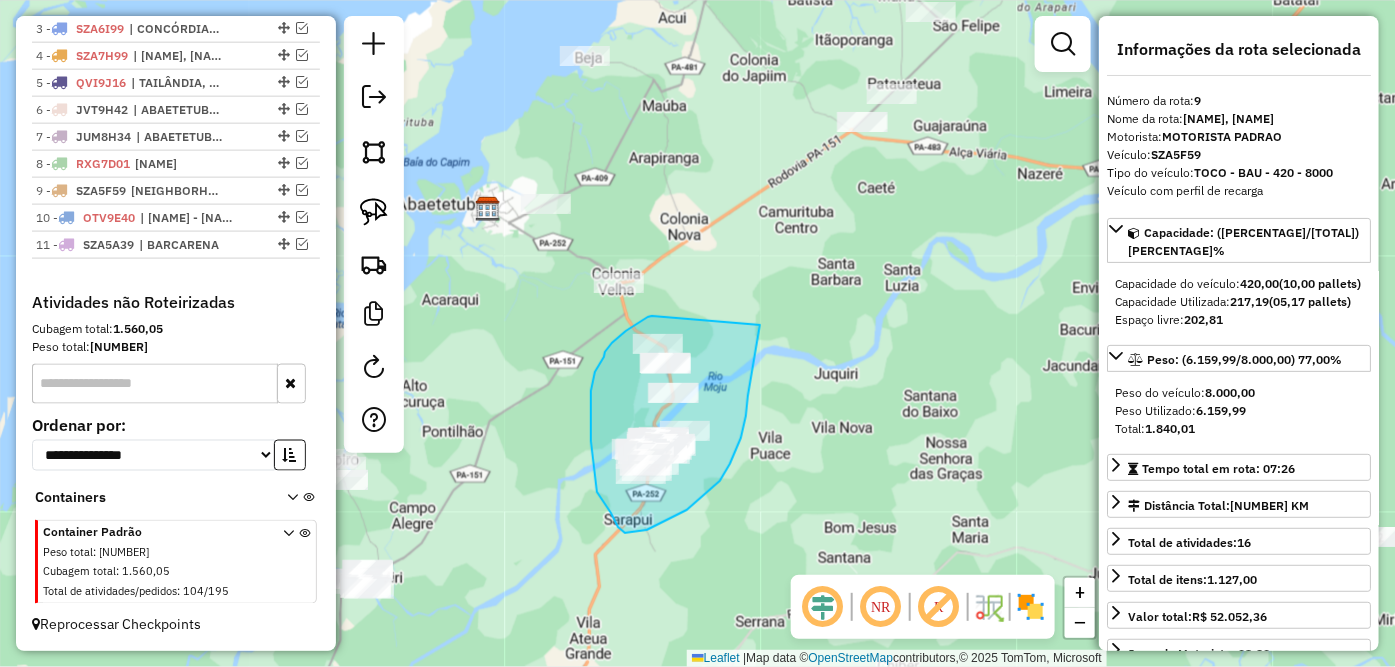 drag, startPoint x: 652, startPoint y: 316, endPoint x: 760, endPoint y: 325, distance: 108.37435 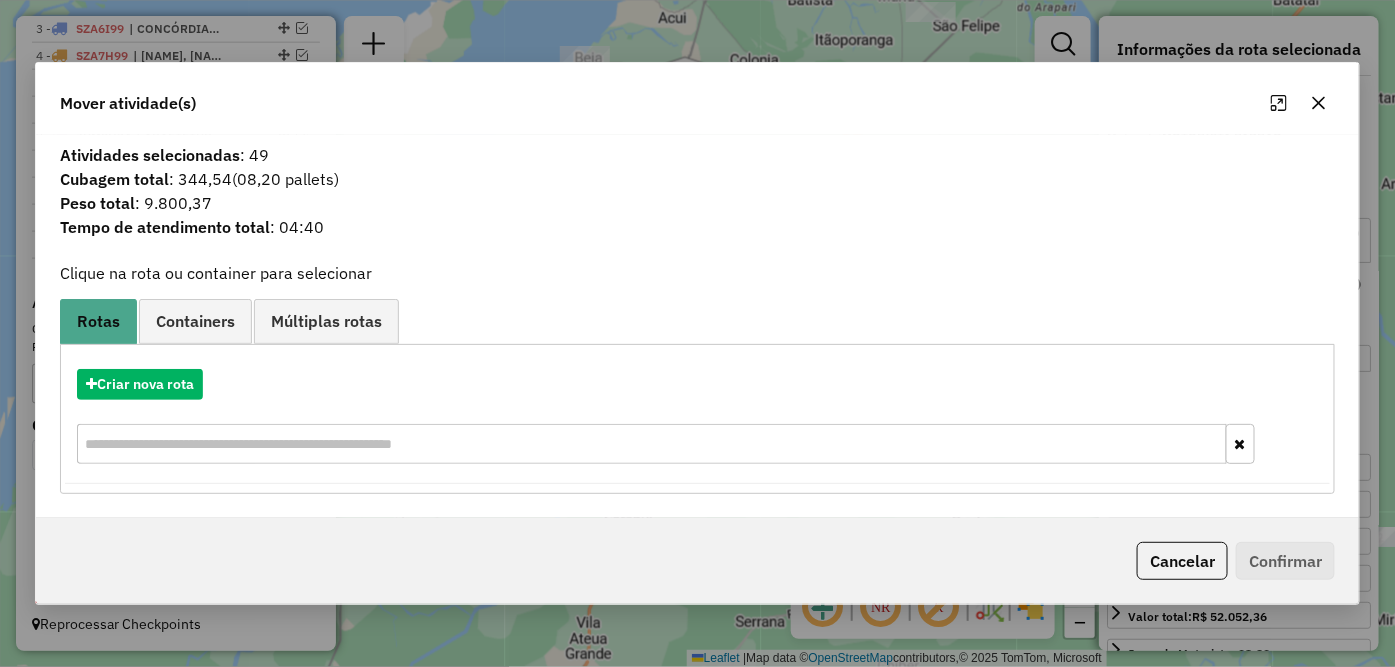 click 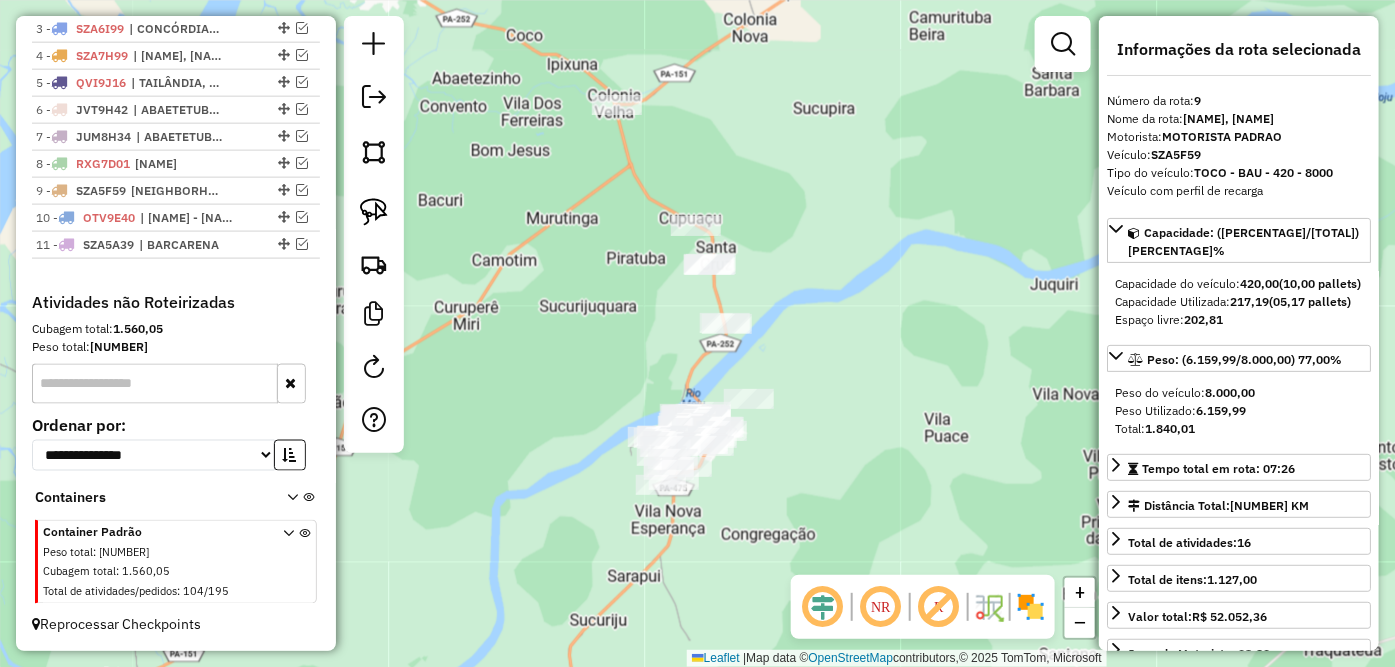 drag, startPoint x: 611, startPoint y: 396, endPoint x: 612, endPoint y: 331, distance: 65.00769 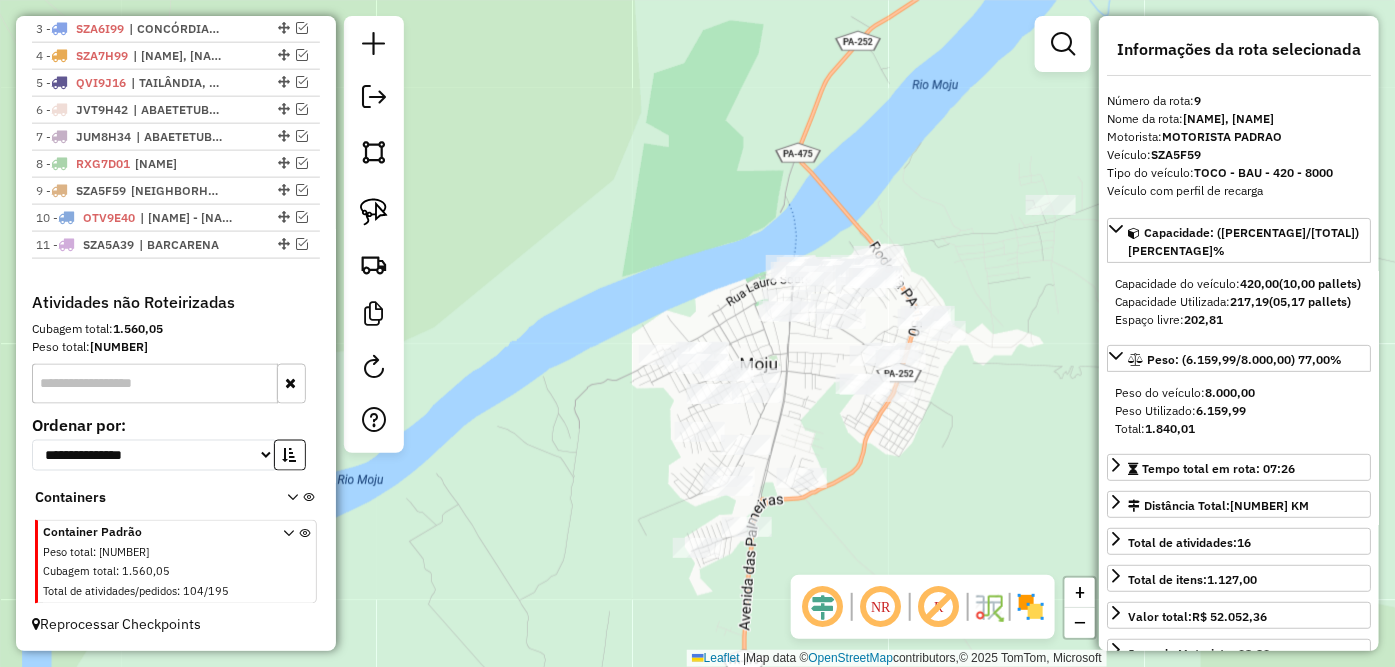 drag, startPoint x: 843, startPoint y: 340, endPoint x: 756, endPoint y: 325, distance: 88.28363 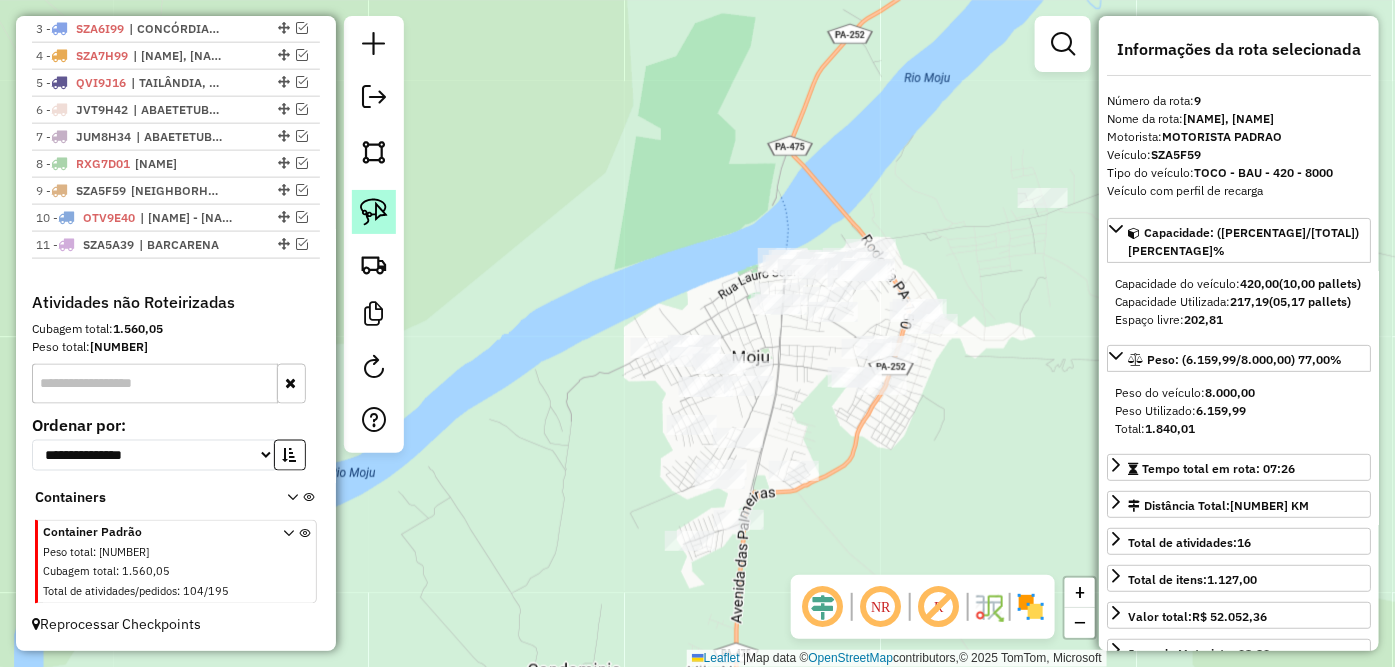 click 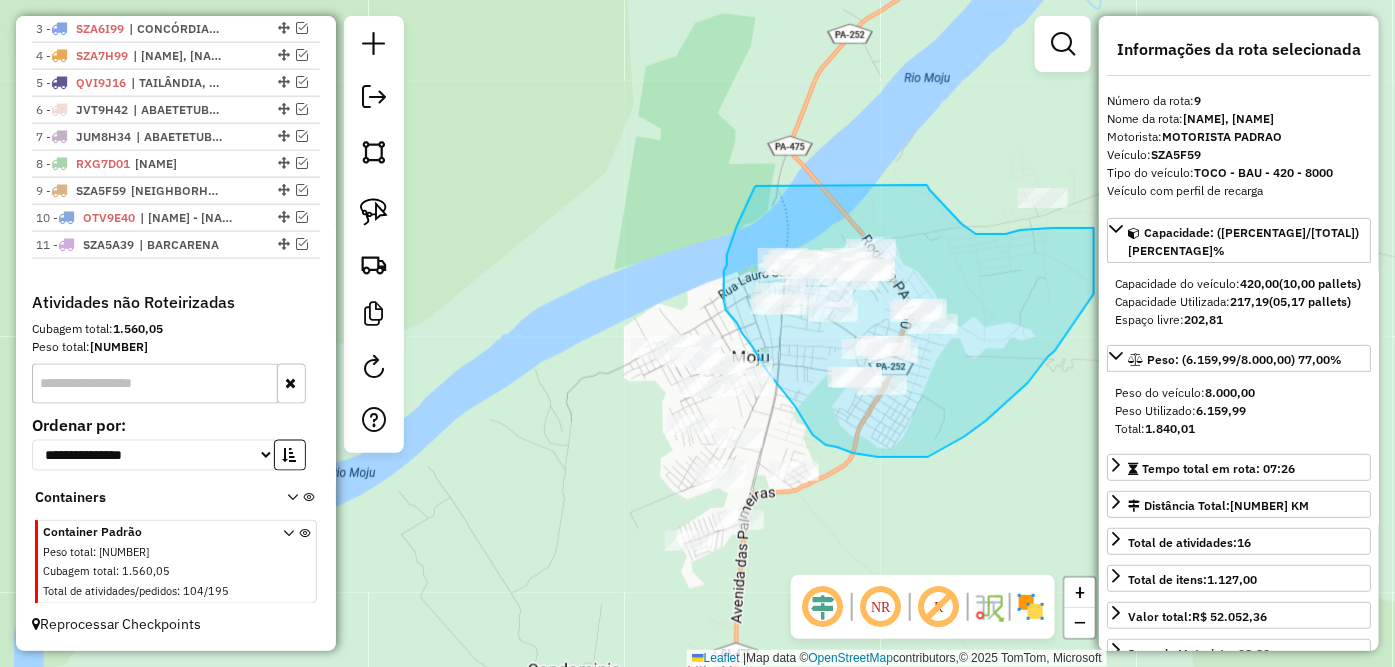 drag, startPoint x: 751, startPoint y: 198, endPoint x: 925, endPoint y: 184, distance: 174.56232 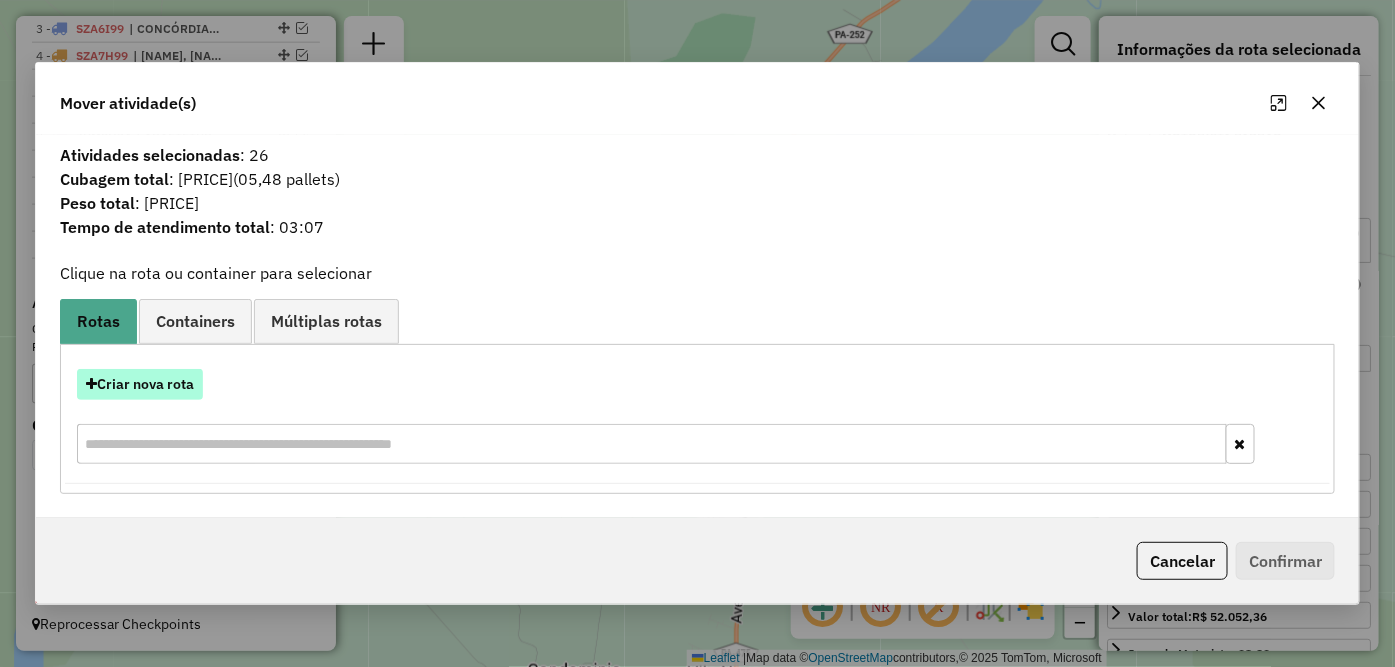click on "Criar nova rota" at bounding box center [140, 384] 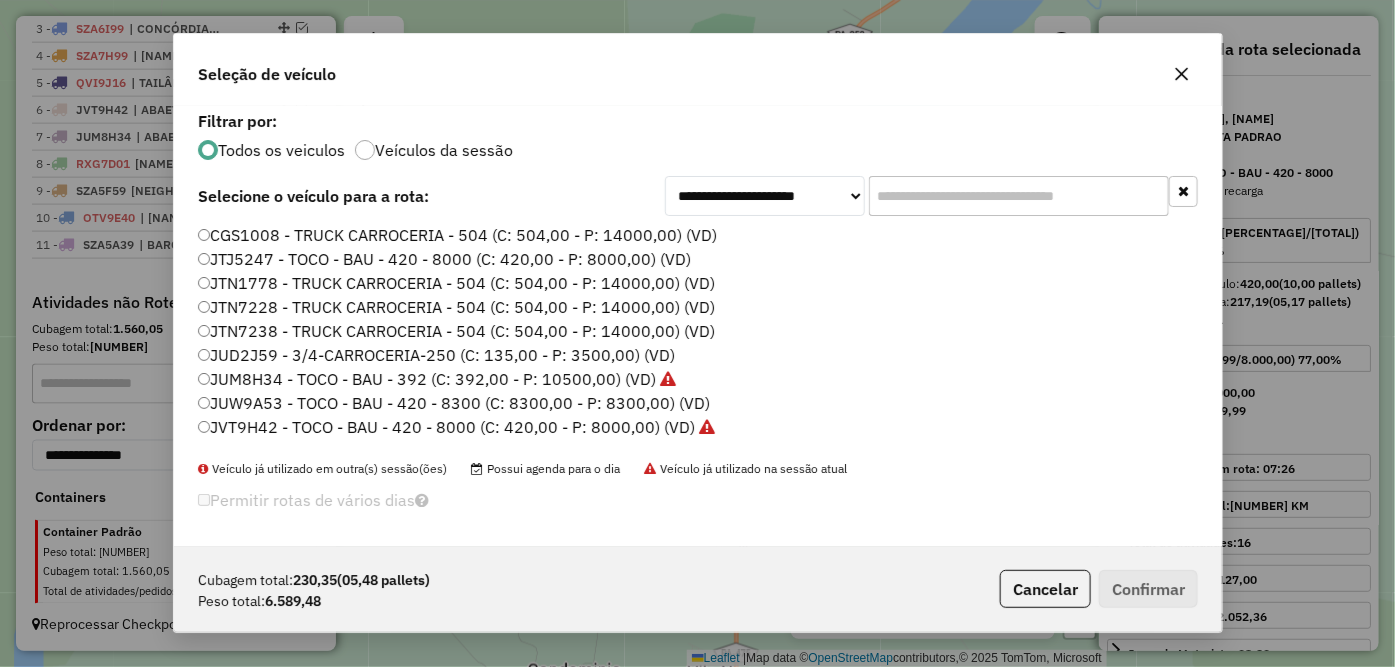 scroll, scrollTop: 11, scrollLeft: 5, axis: both 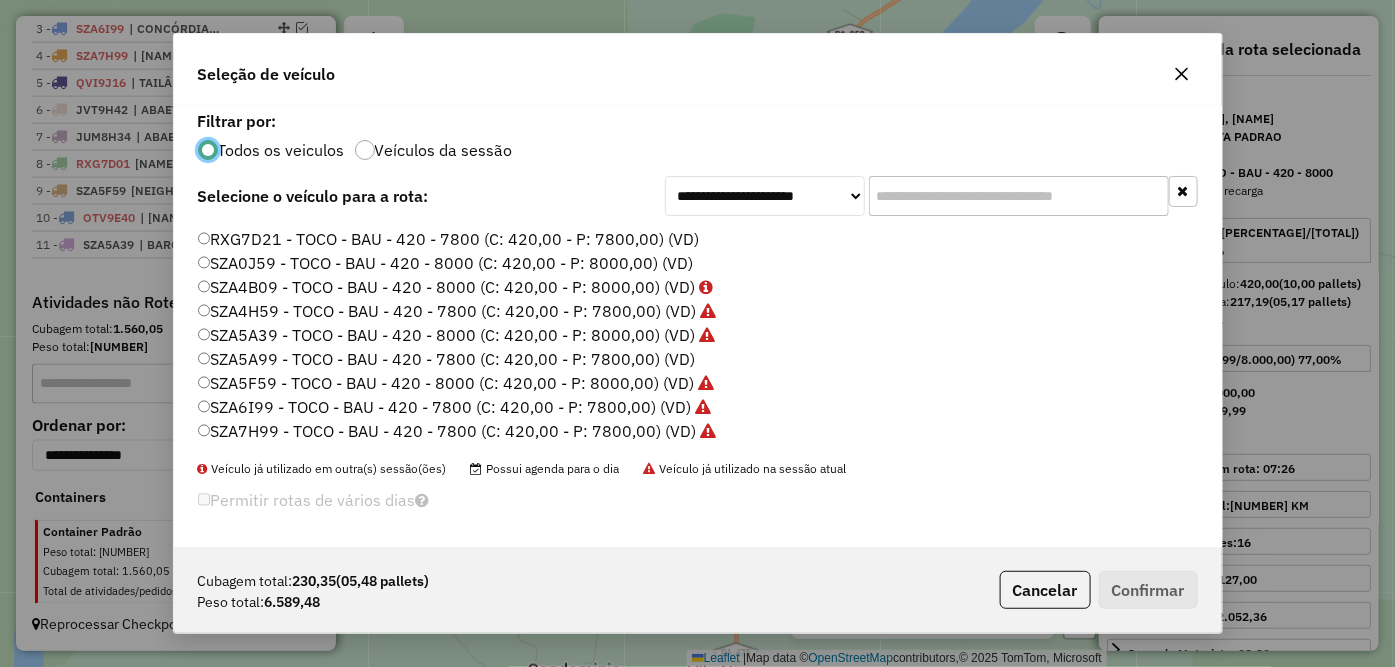 click on "SZA5A99 - TOCO - BAU - 420 - 7800 (C: 420,00 - P: 7800,00) (VD)" 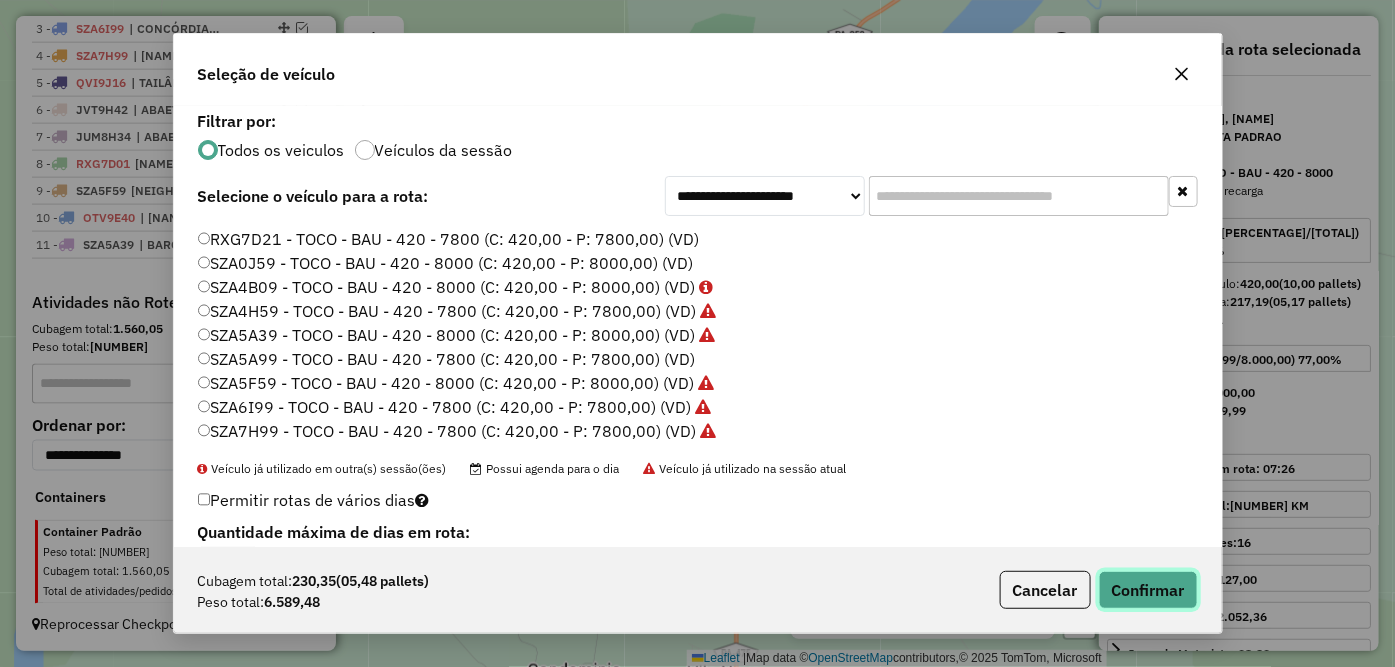 click on "Confirmar" 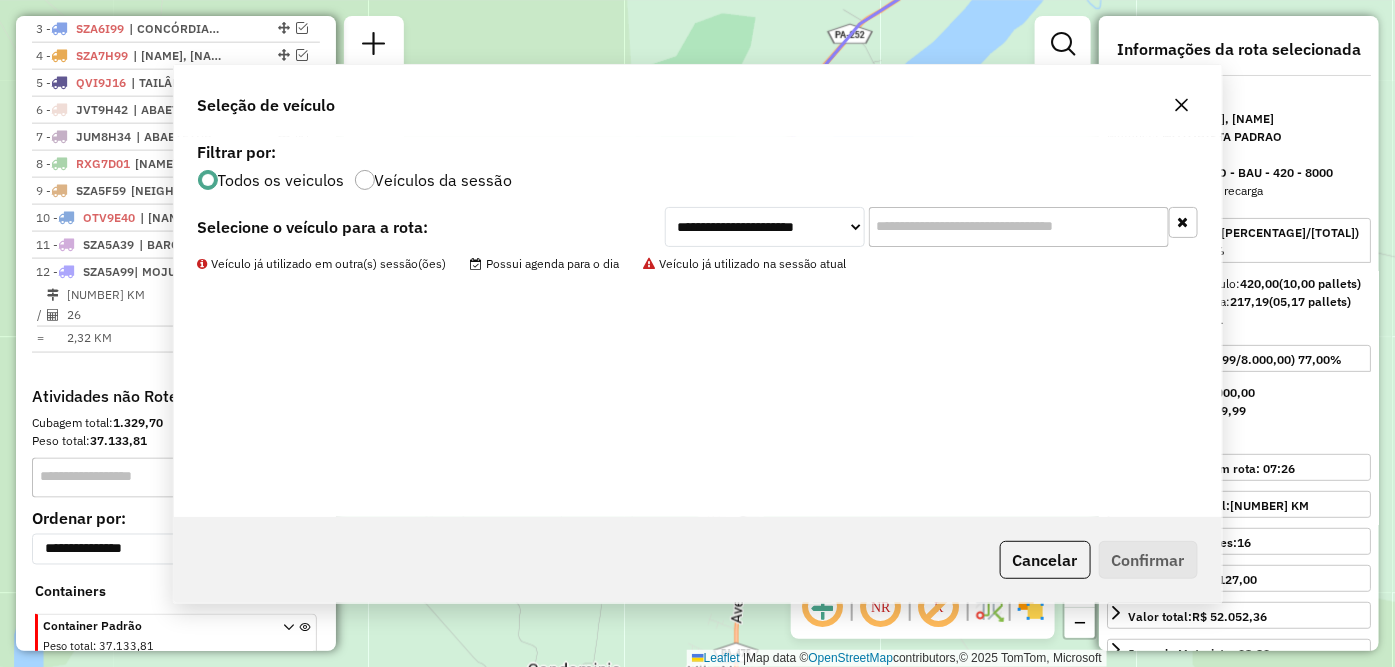 scroll, scrollTop: 898, scrollLeft: 0, axis: vertical 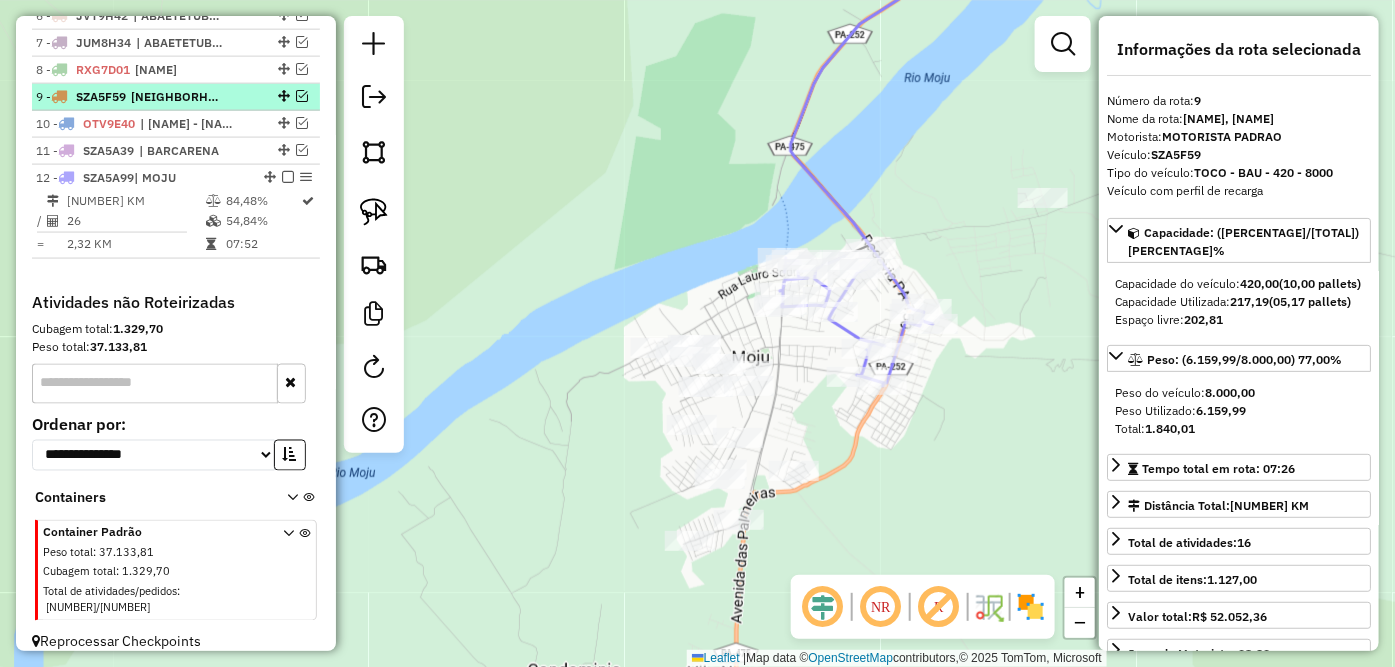 click at bounding box center [288, 177] 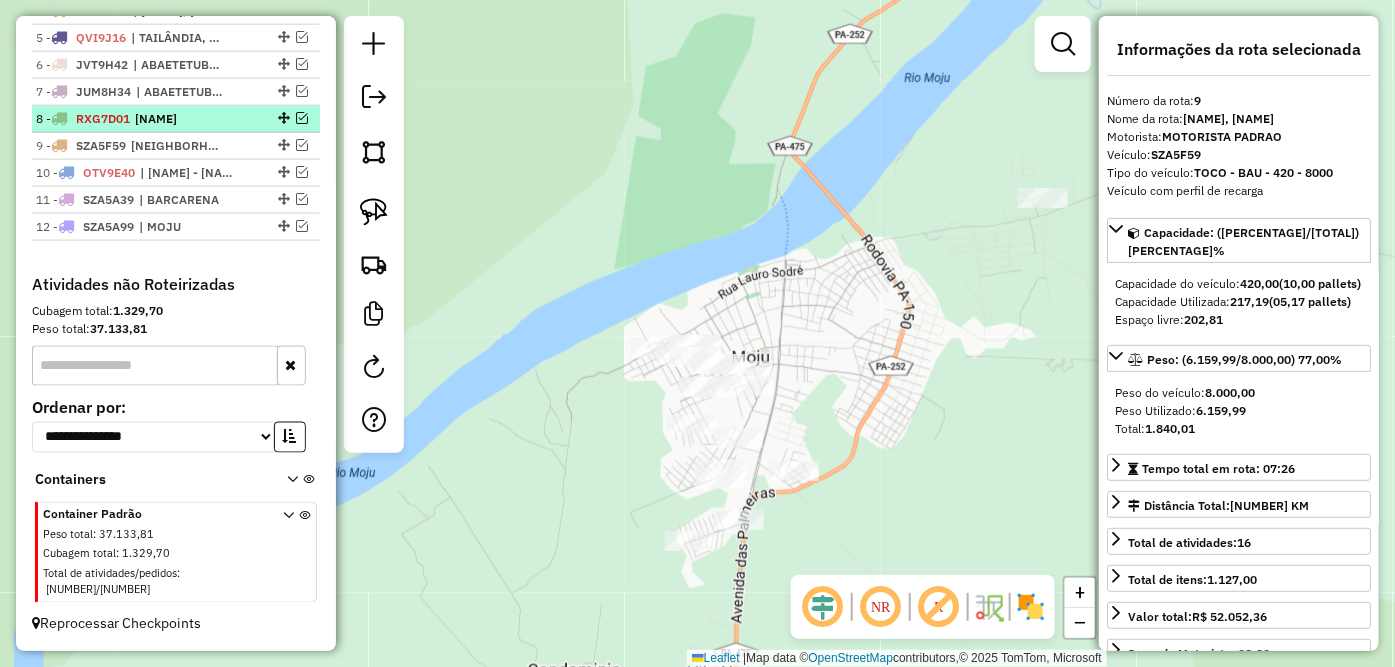 scroll, scrollTop: 832, scrollLeft: 0, axis: vertical 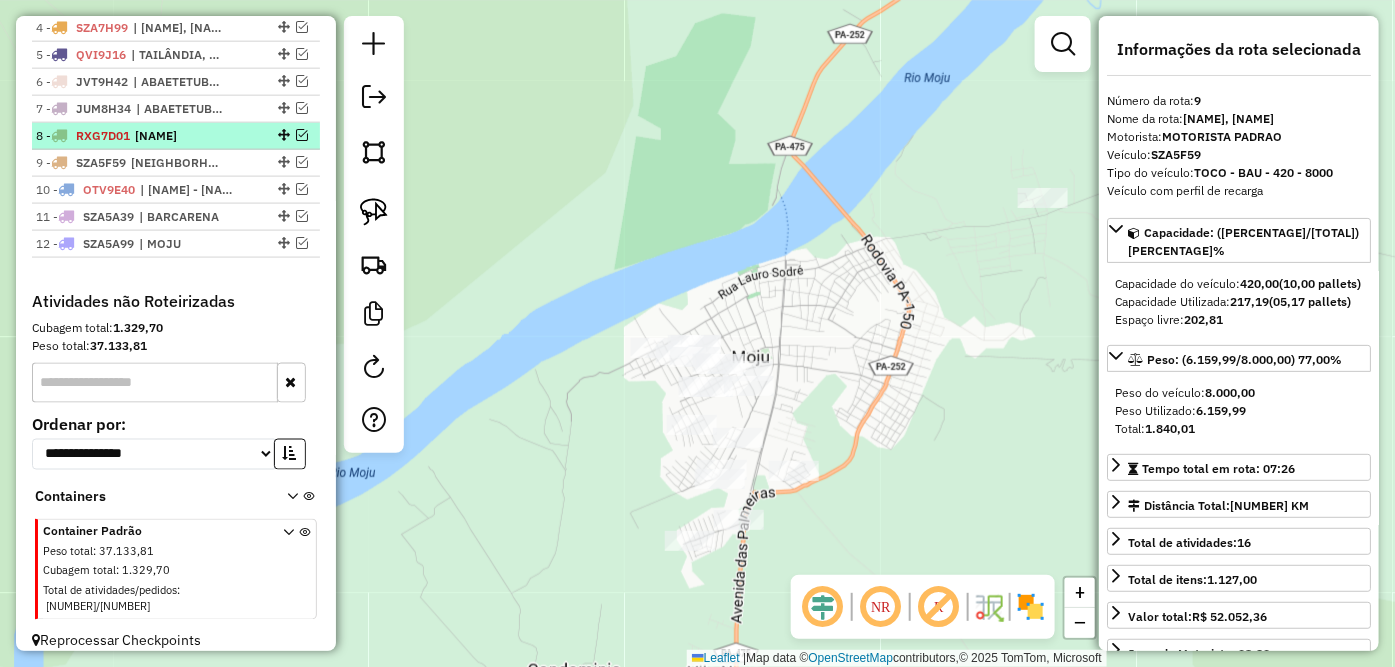 click on "| [CITY_NAME]" at bounding box center (181, 136) 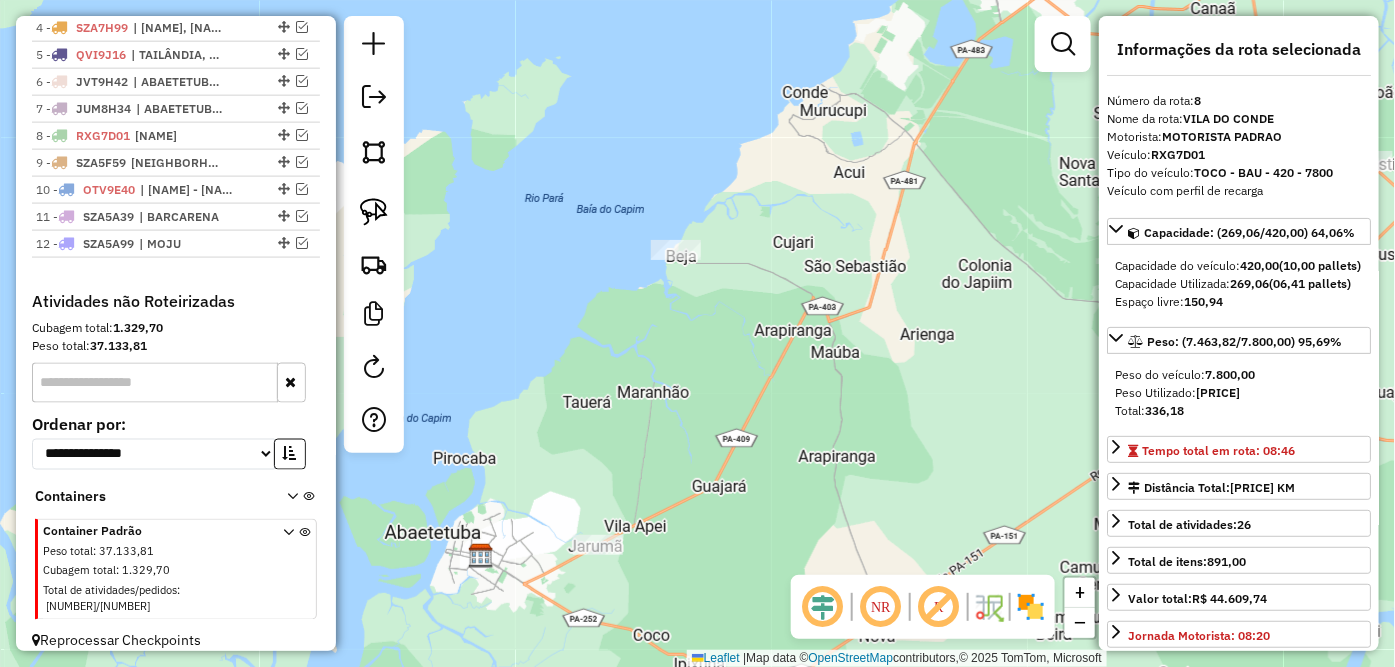 click at bounding box center (302, 135) 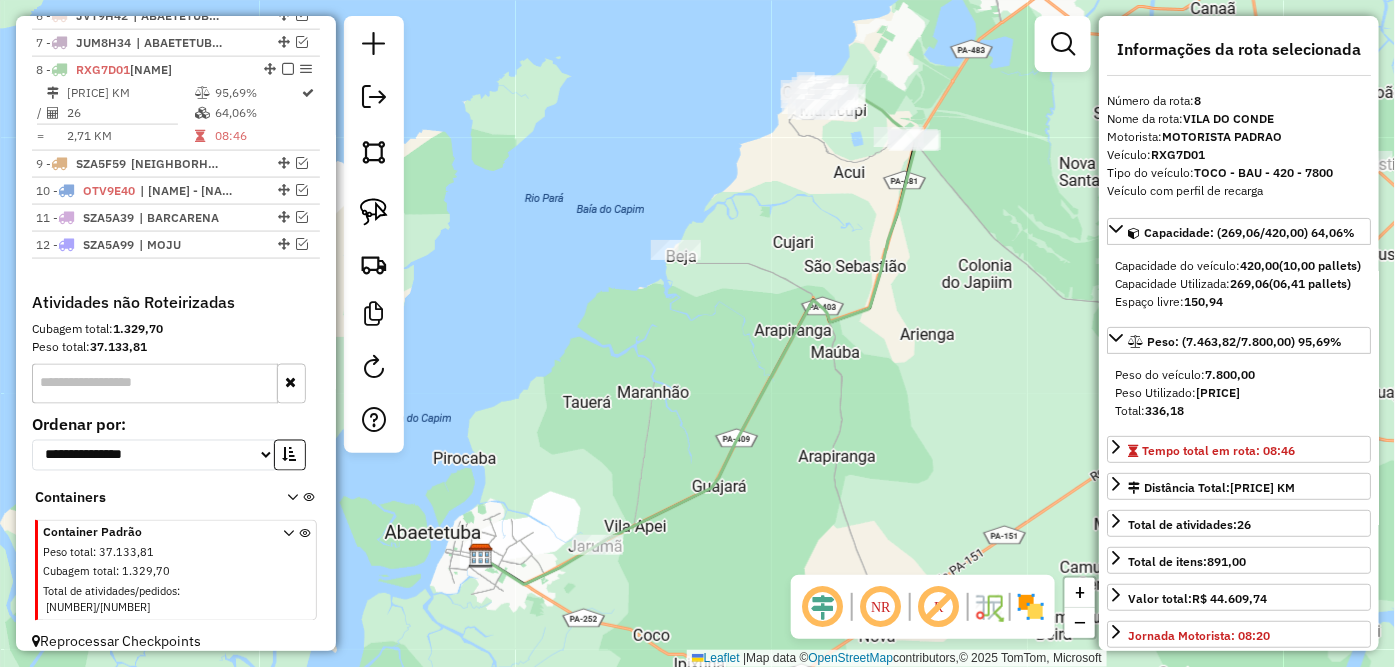 click 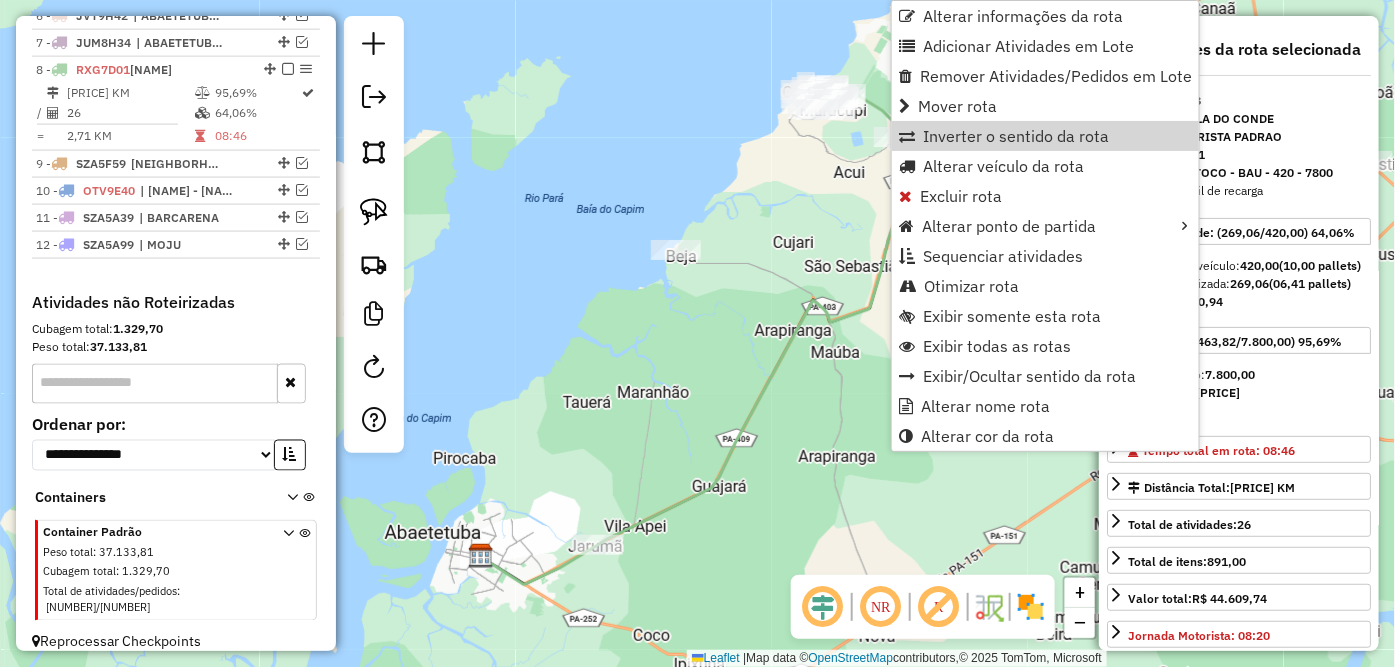click on "Rota 8 - Placa RXG7D01  11253 - BAR DO GILSON Janela de atendimento Grade de atendimento Capacidade Transportadoras Veículos Cliente Pedidos  Rotas Selecione os dias de semana para filtrar as janelas de atendimento  Seg   Ter   Qua   Qui   Sex   Sáb   Dom  Informe o período da janela de atendimento: De: Até:  Filtrar exatamente a janela do cliente  Considerar janela de atendimento padrão  Selecione os dias de semana para filtrar as grades de atendimento  Seg   Ter   Qua   Qui   Sex   Sáb   Dom   Considerar clientes sem dia de atendimento cadastrado  Clientes fora do dia de atendimento selecionado Filtrar as atividades entre os valores definidos abaixo:  Peso mínimo:   Peso máximo:   Cubagem mínima:   Cubagem máxima:   De:   Até:  Filtrar as atividades entre o tempo de atendimento definido abaixo:  De:   Até:   Considerar capacidade total dos clientes não roteirizados Transportadora: Selecione um ou mais itens Tipo de veículo: Selecione um ou mais itens Veículo: Selecione um ou mais itens Nome:" 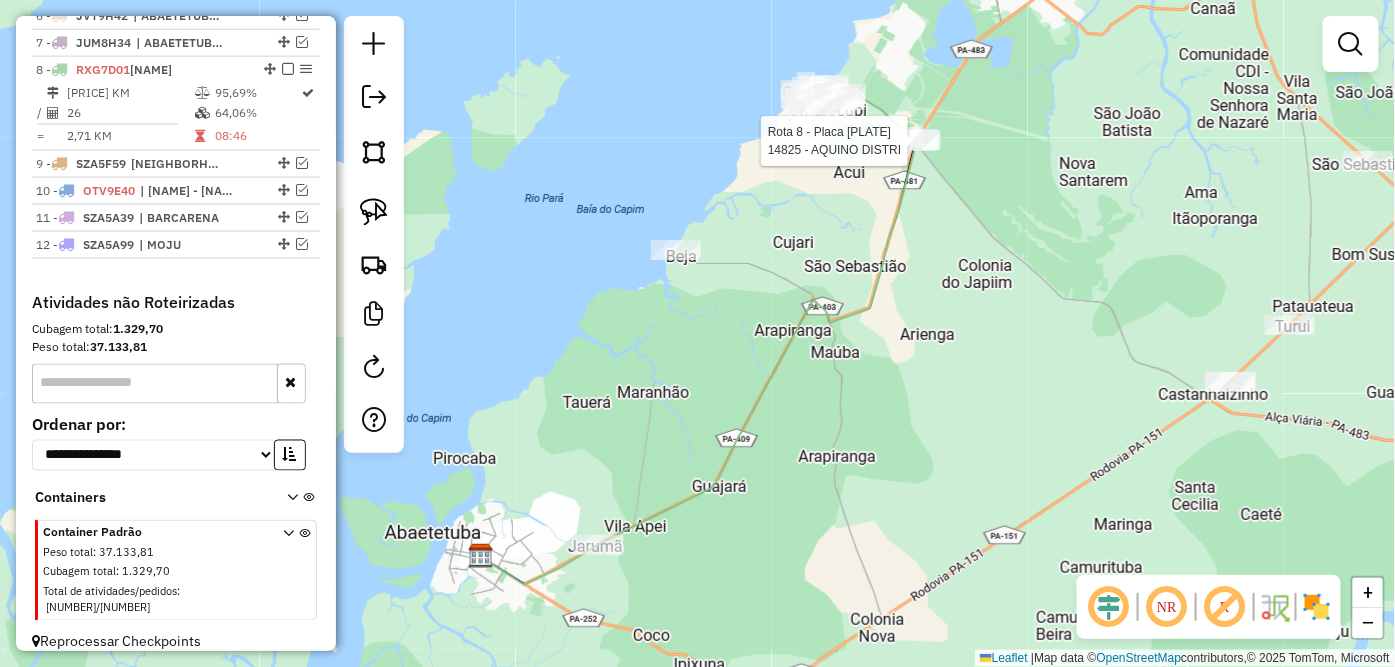 select on "**********" 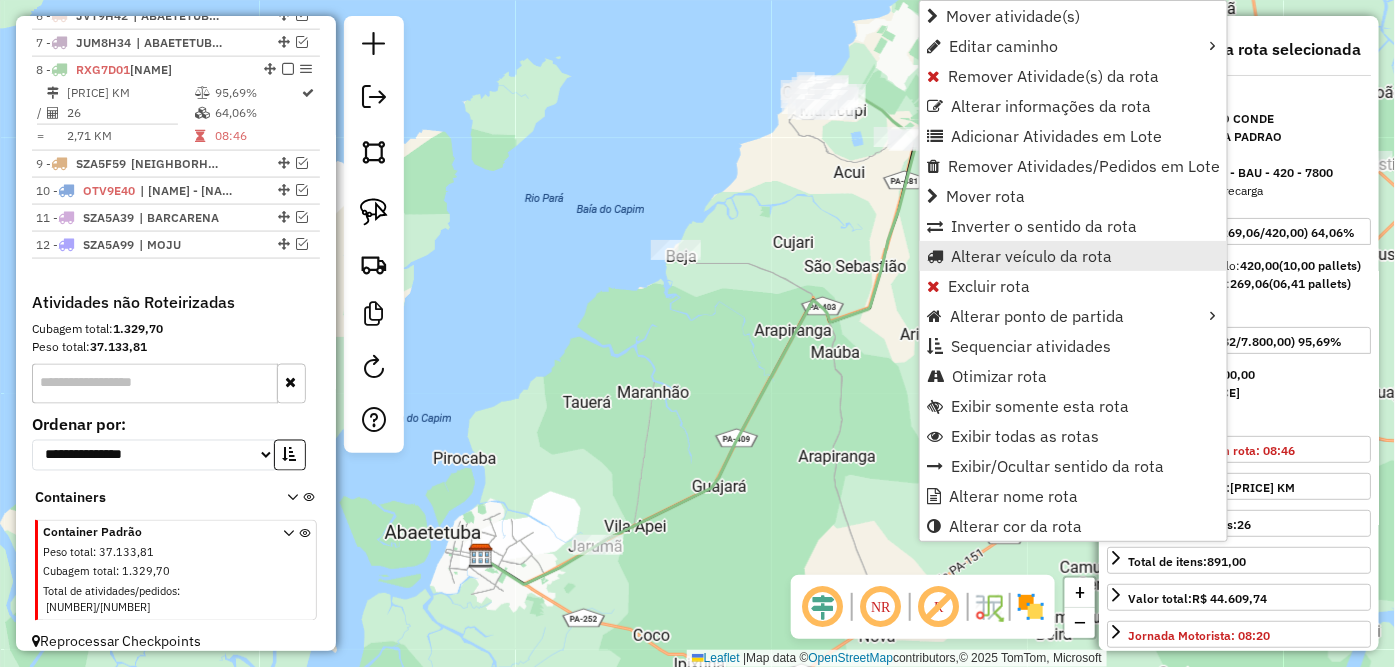 click on "Alterar veículo da rota" at bounding box center (1031, 256) 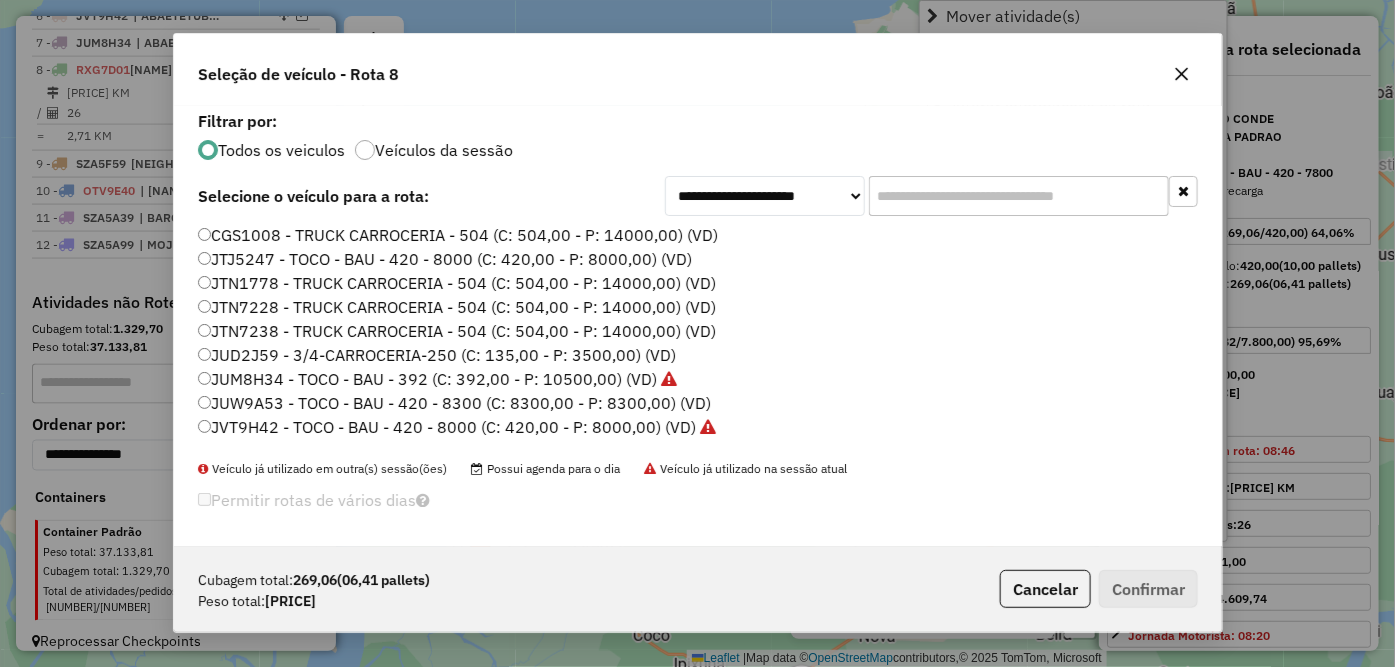 scroll, scrollTop: 11, scrollLeft: 5, axis: both 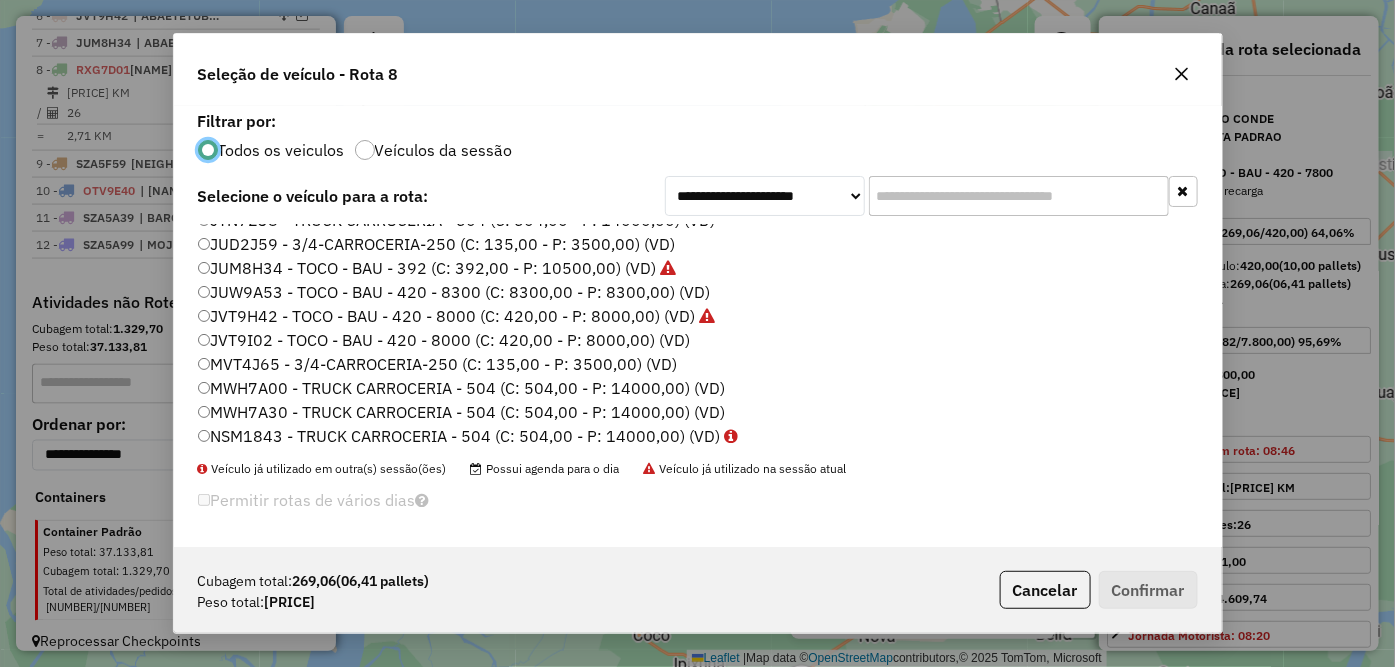 click 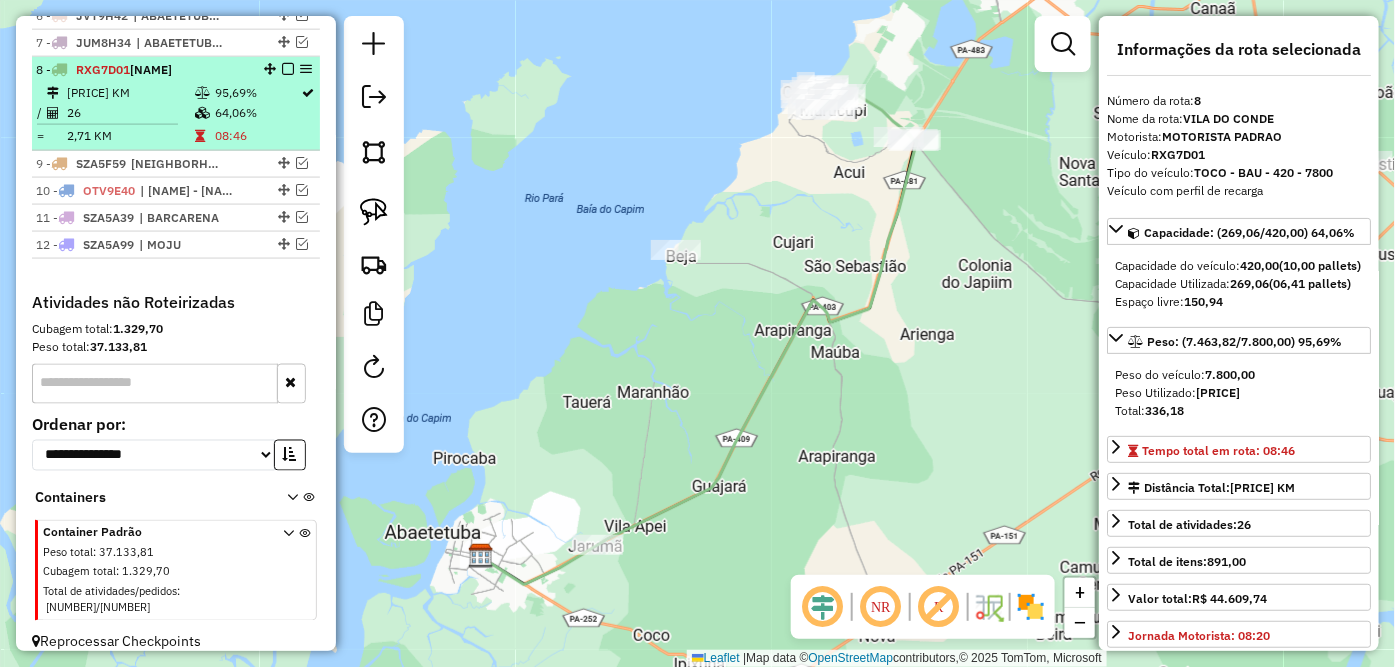 click at bounding box center (288, 69) 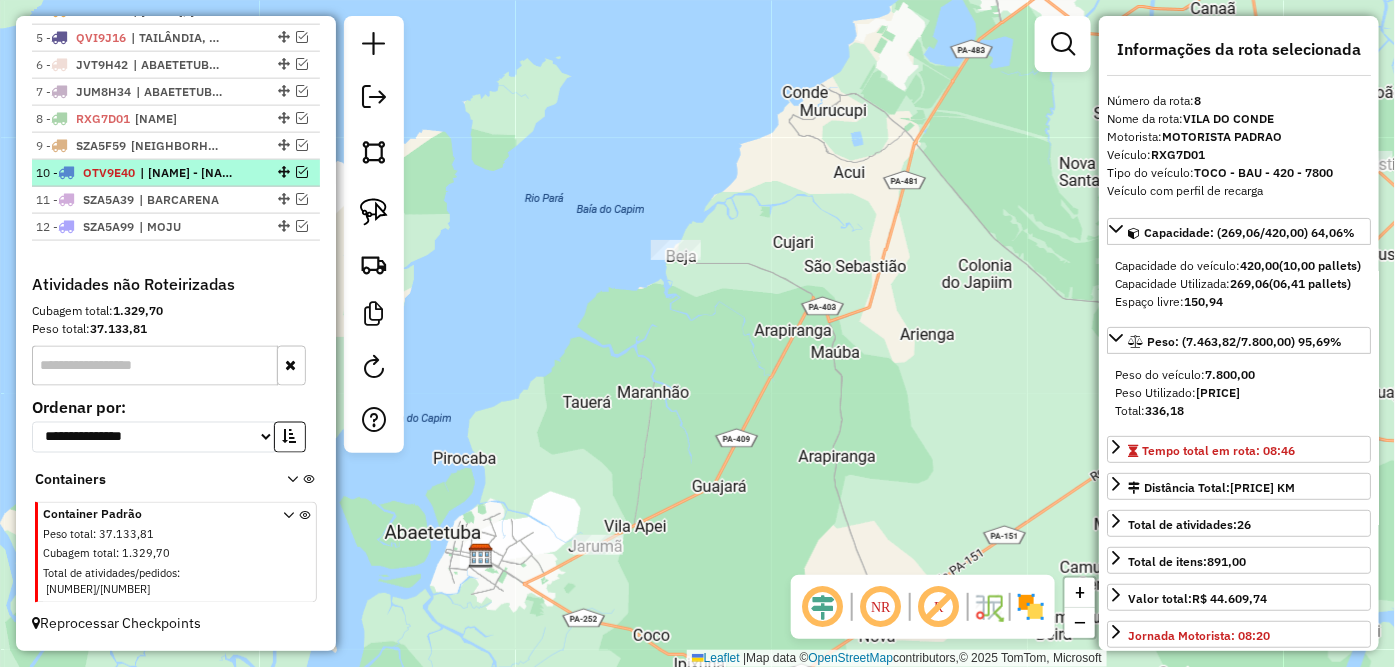 scroll, scrollTop: 832, scrollLeft: 0, axis: vertical 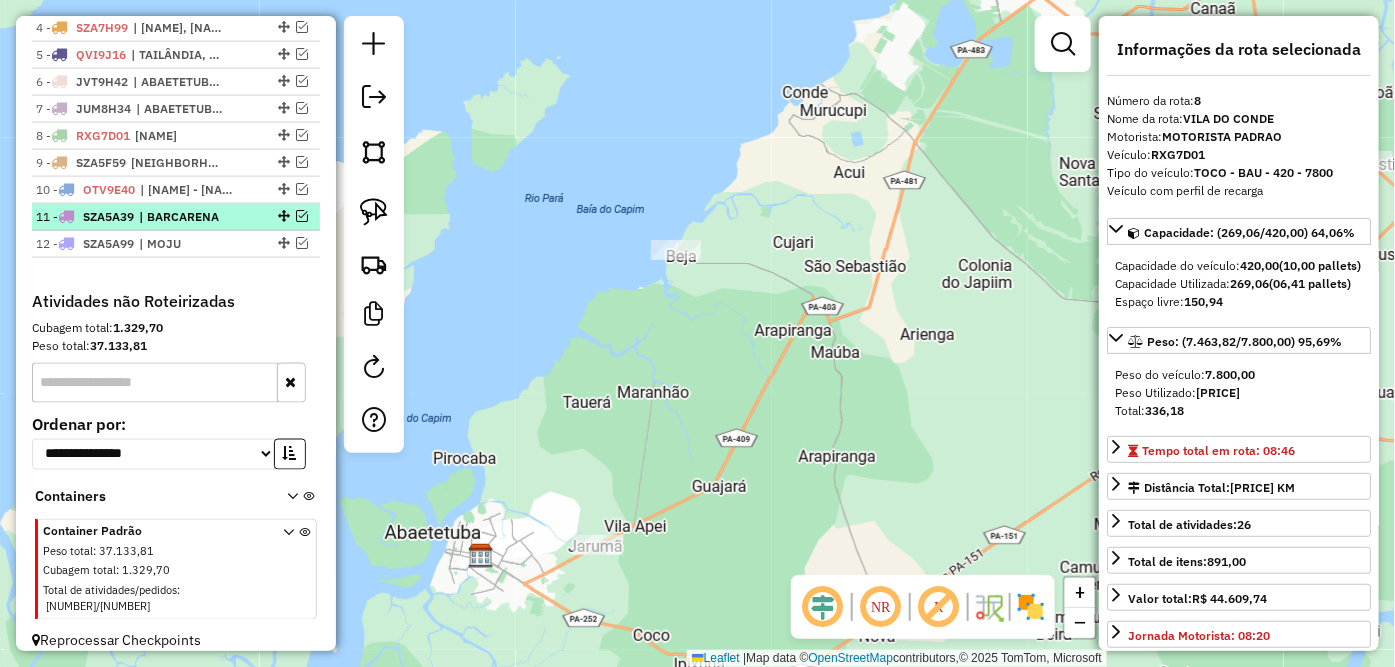 click at bounding box center [302, 216] 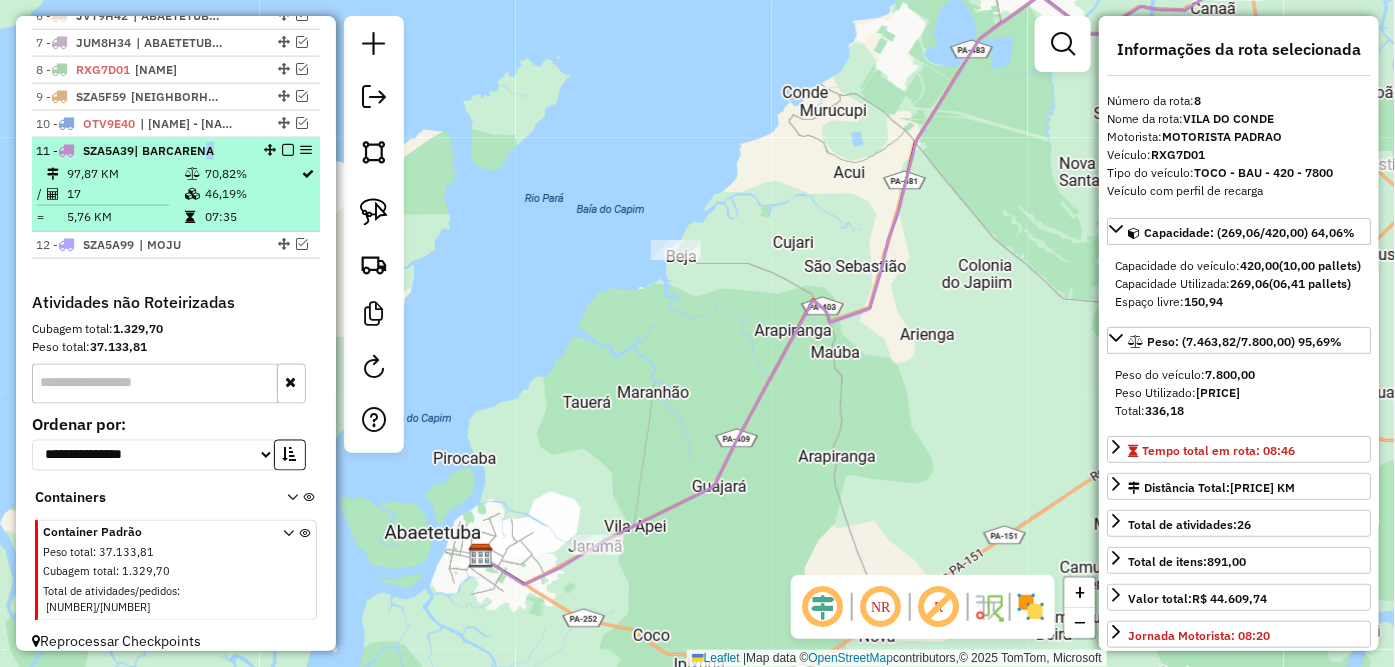 click on "| BARCARENA" at bounding box center [174, 150] 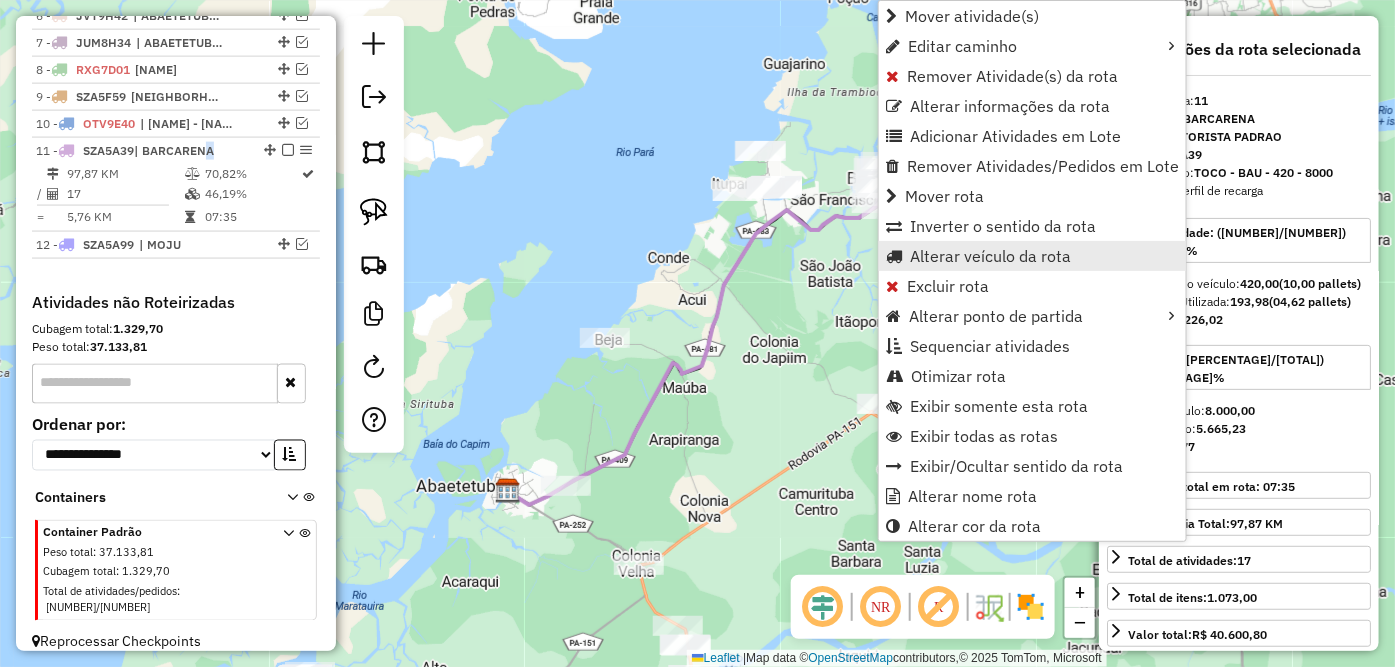 click on "Alterar veículo da rota" at bounding box center [990, 256] 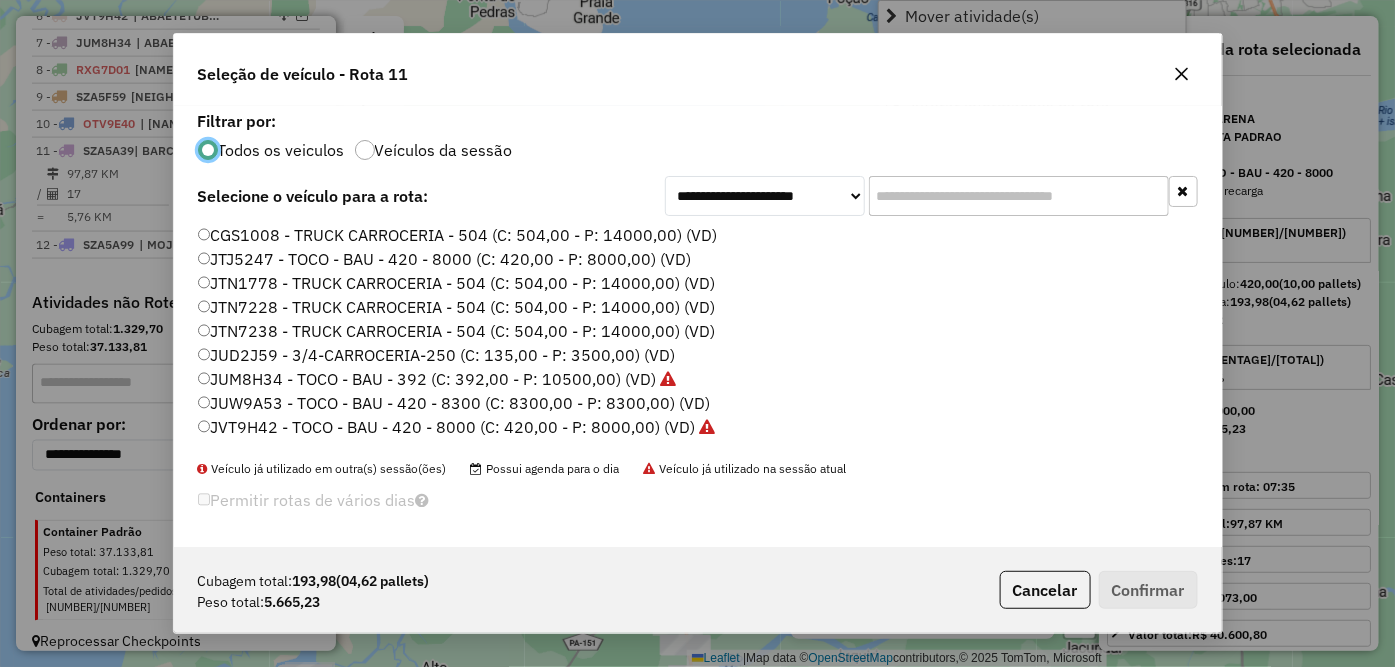 scroll, scrollTop: 11, scrollLeft: 5, axis: both 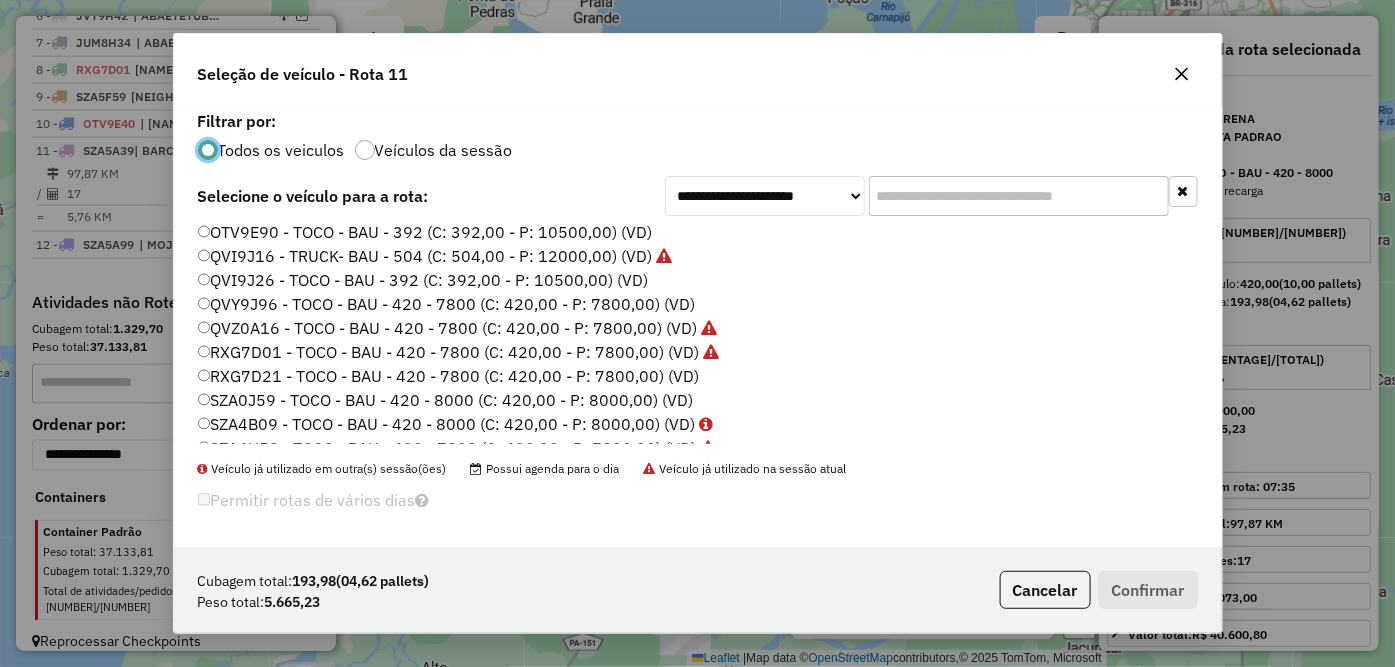 click on "RXG7D01 - TOCO - BAU - 420 - 7800 (C: 420,00 - P: 7800,00) (VD)" 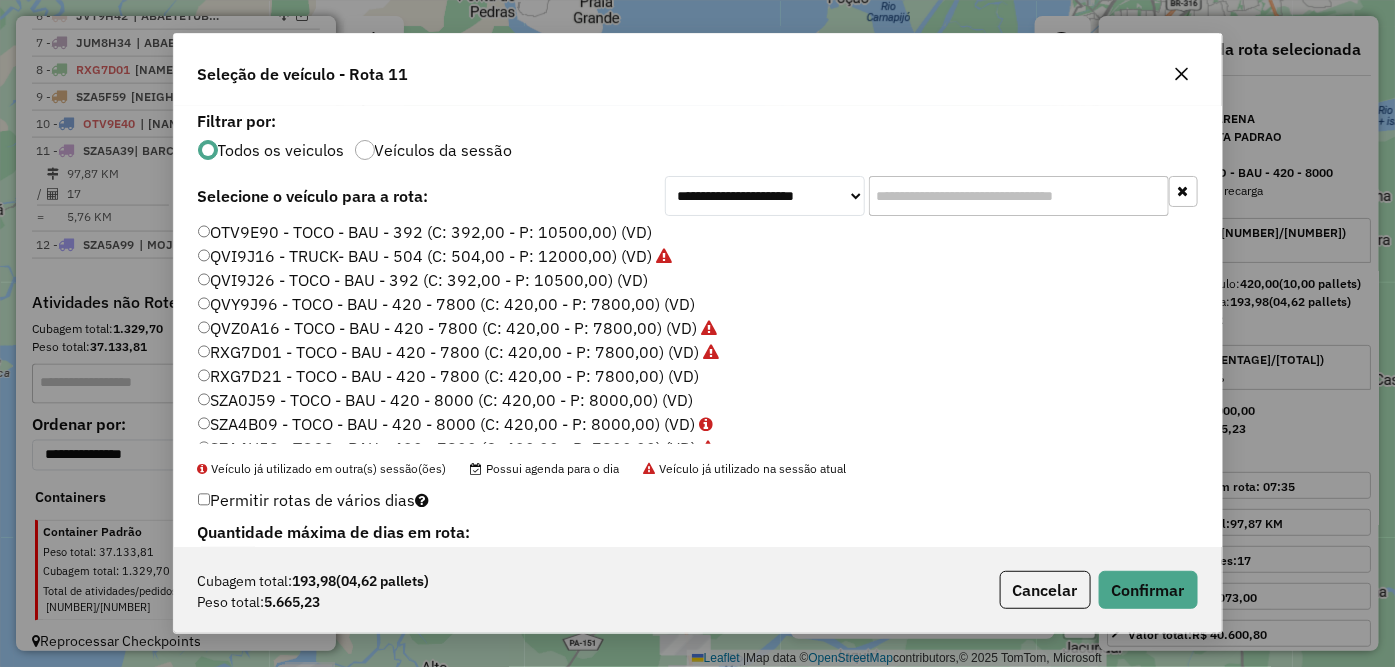 click on "RXG7D21 - TOCO - BAU - 420 - 7800 (C: 420,00 - P: 7800,00) (VD)" 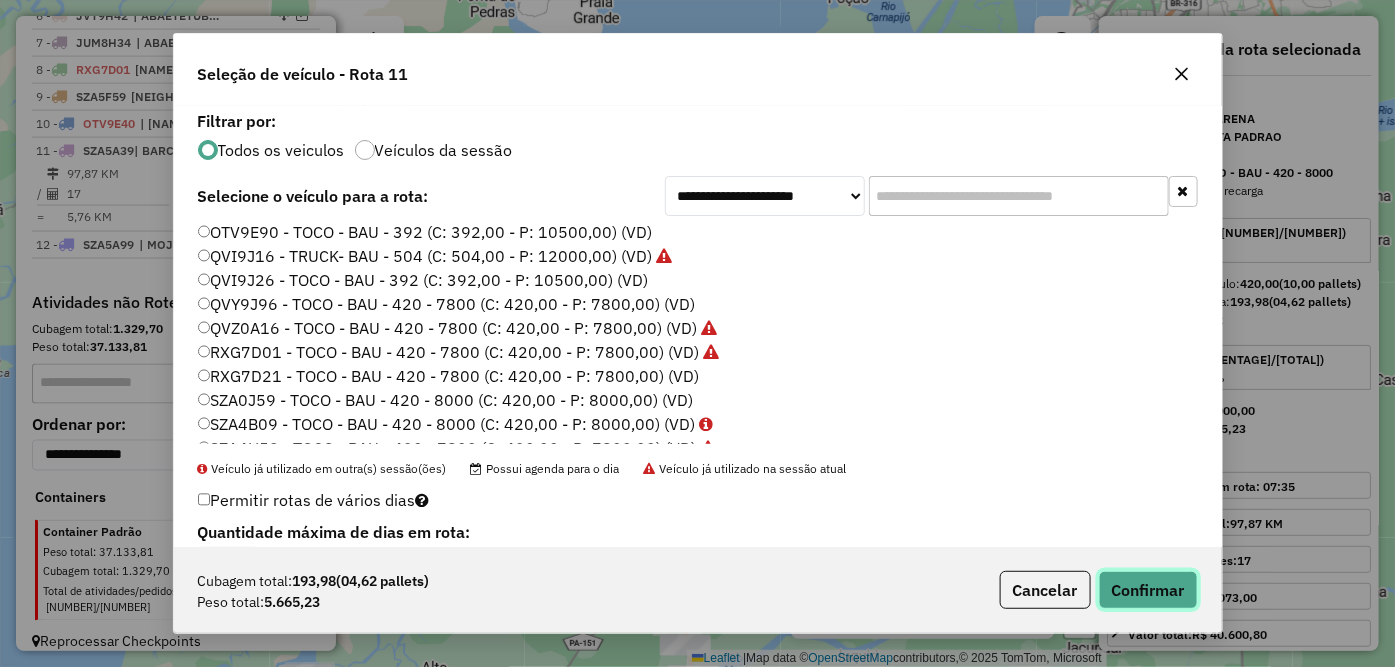 click on "Confirmar" 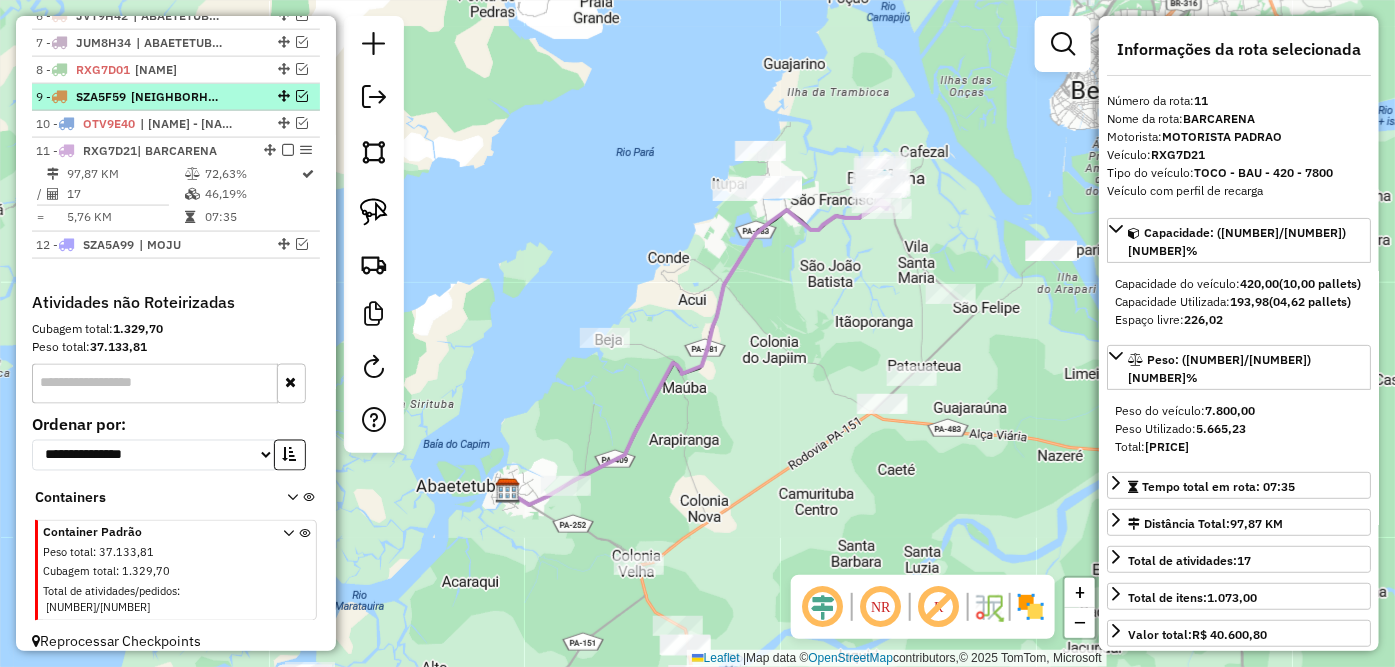 click at bounding box center (288, 150) 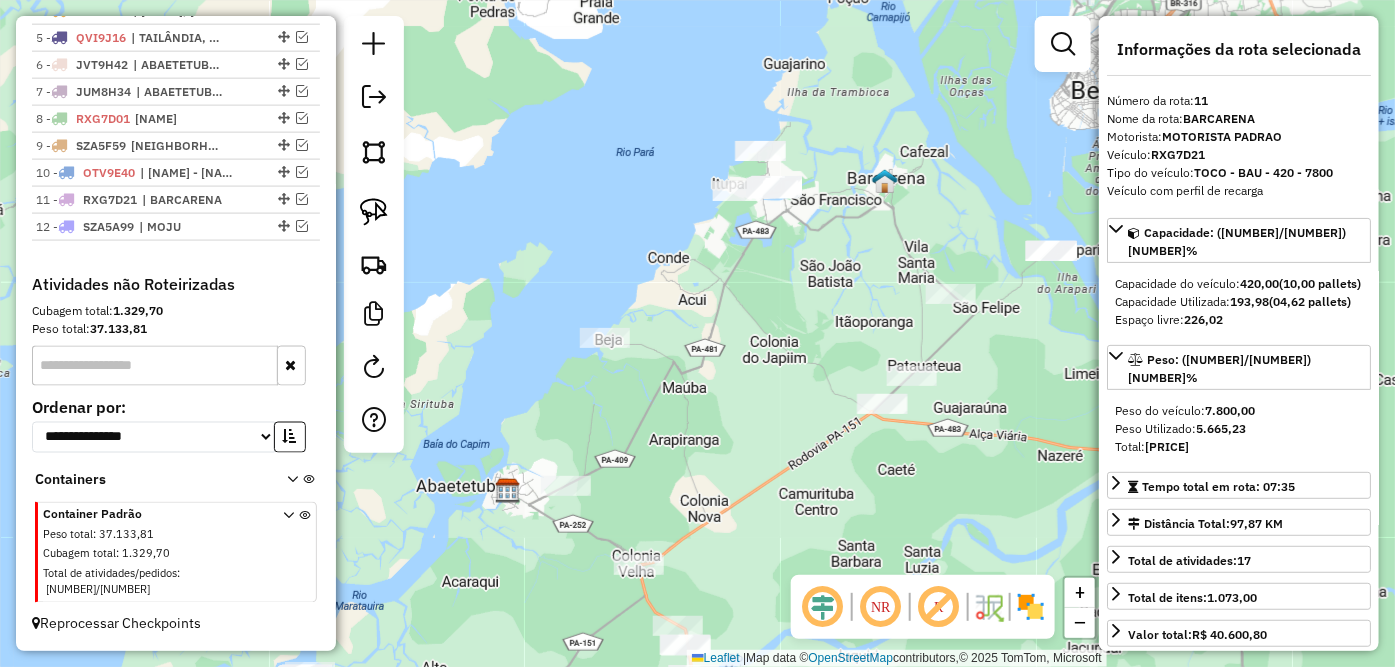 scroll, scrollTop: 832, scrollLeft: 0, axis: vertical 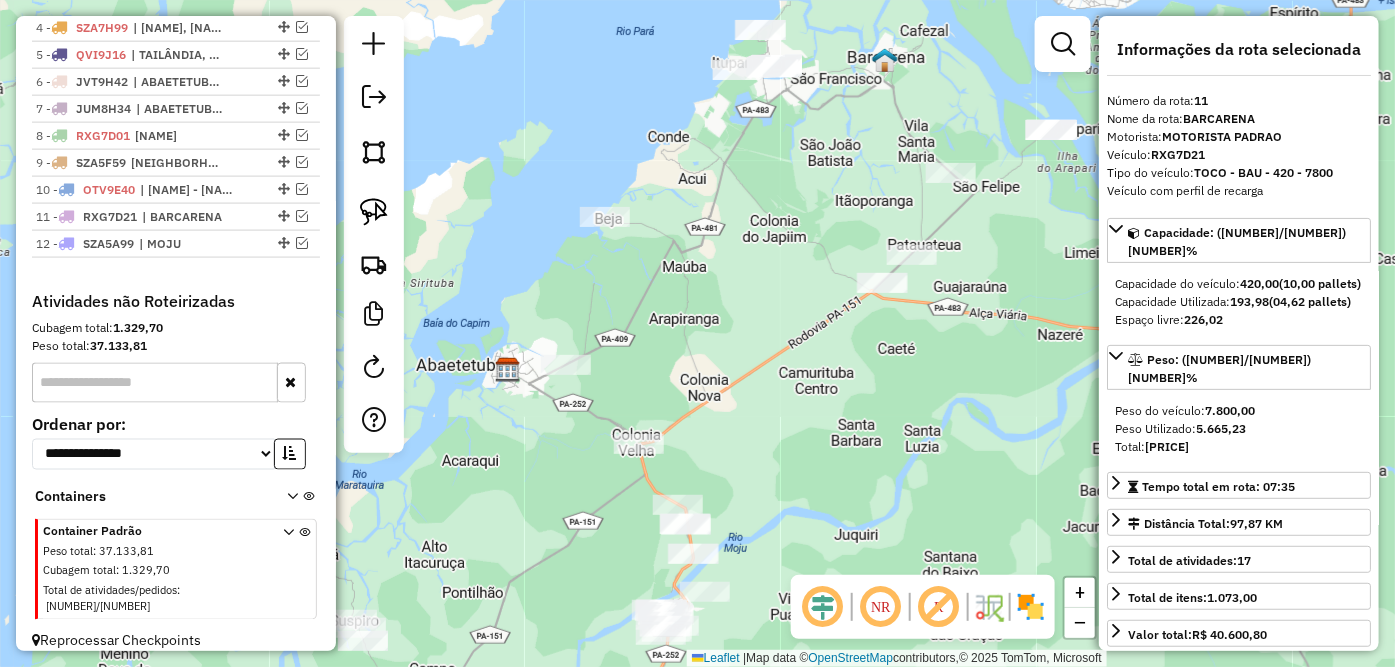 drag, startPoint x: 764, startPoint y: 480, endPoint x: 765, endPoint y: 363, distance: 117.00427 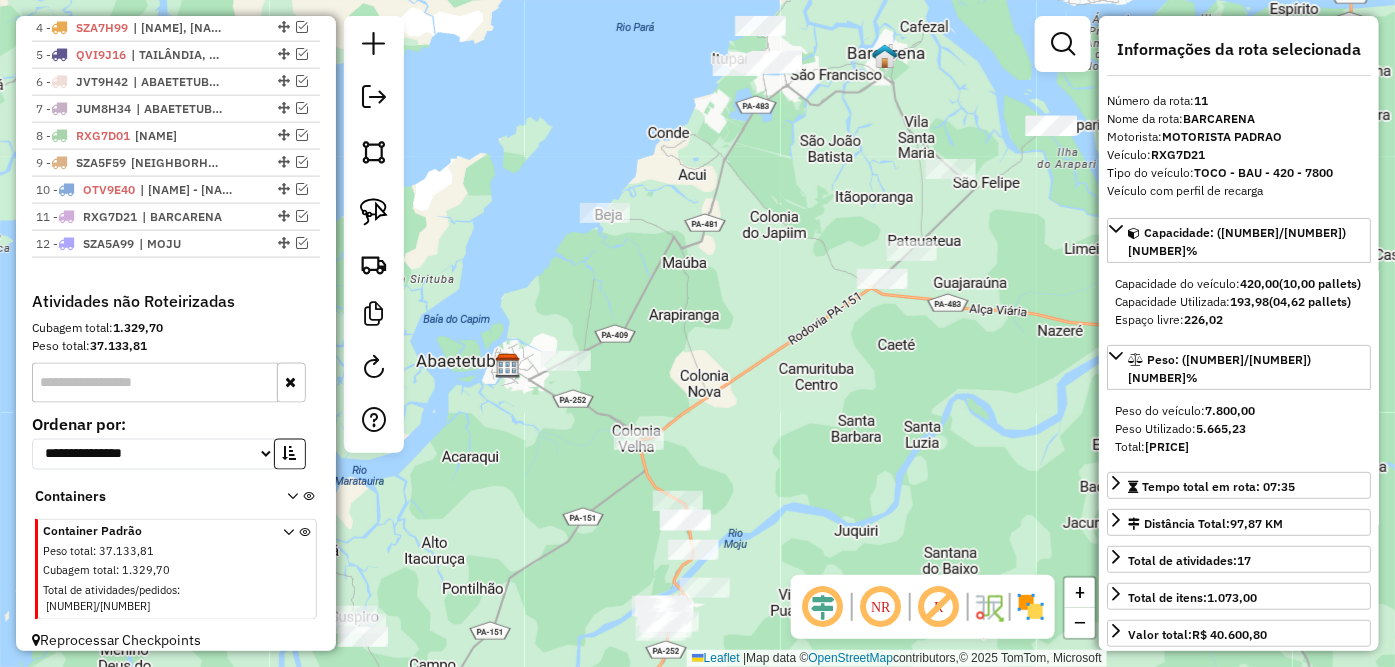 drag, startPoint x: 740, startPoint y: 534, endPoint x: 776, endPoint y: 355, distance: 182.58423 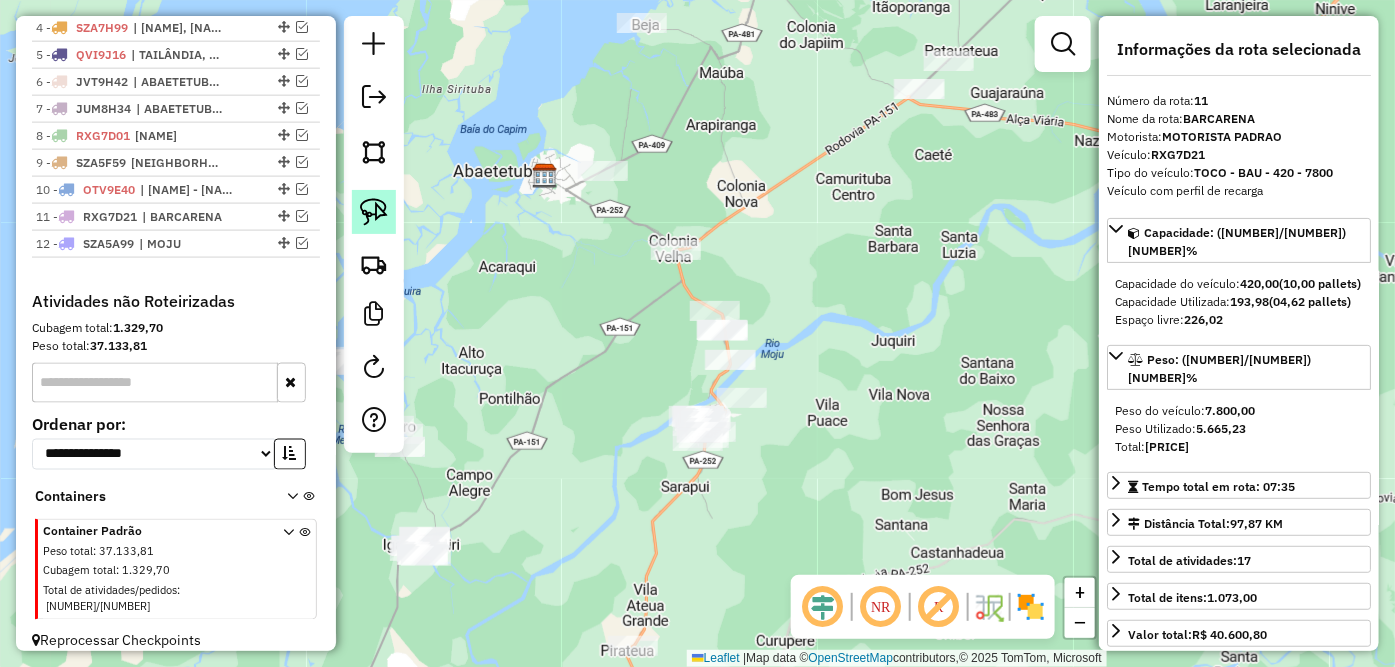 click 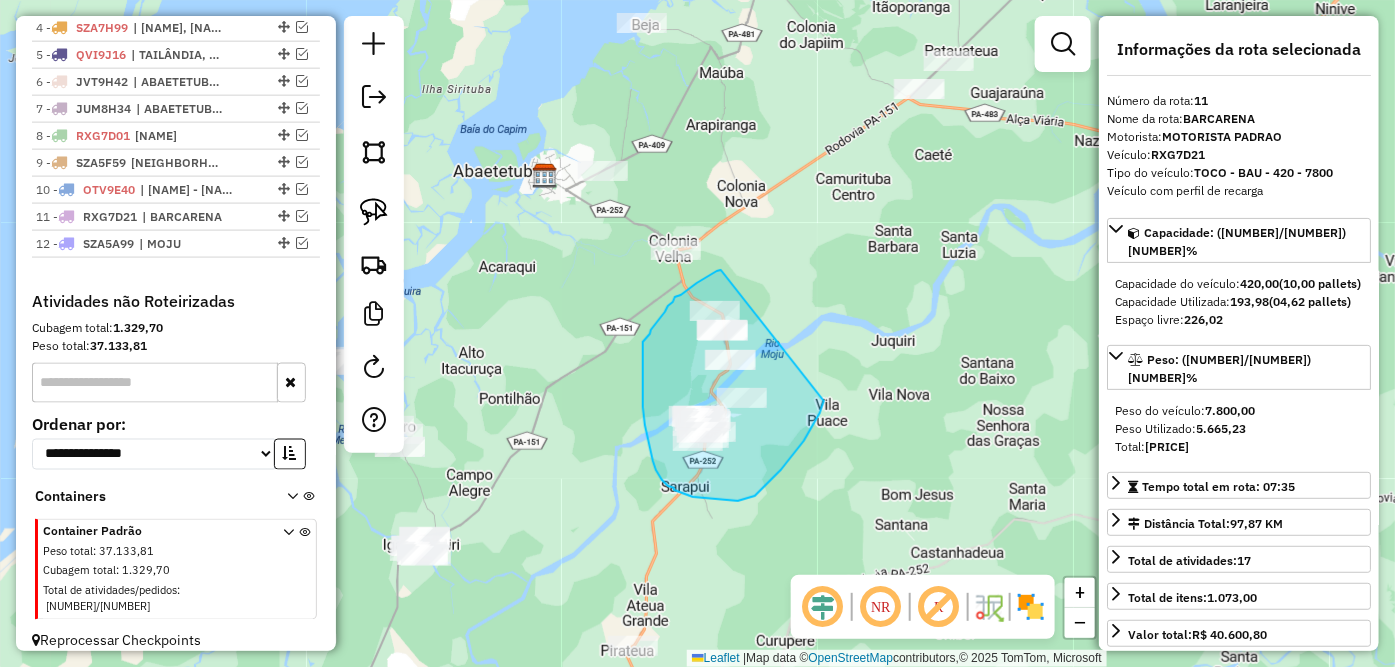 drag, startPoint x: 721, startPoint y: 270, endPoint x: 824, endPoint y: 401, distance: 166.64333 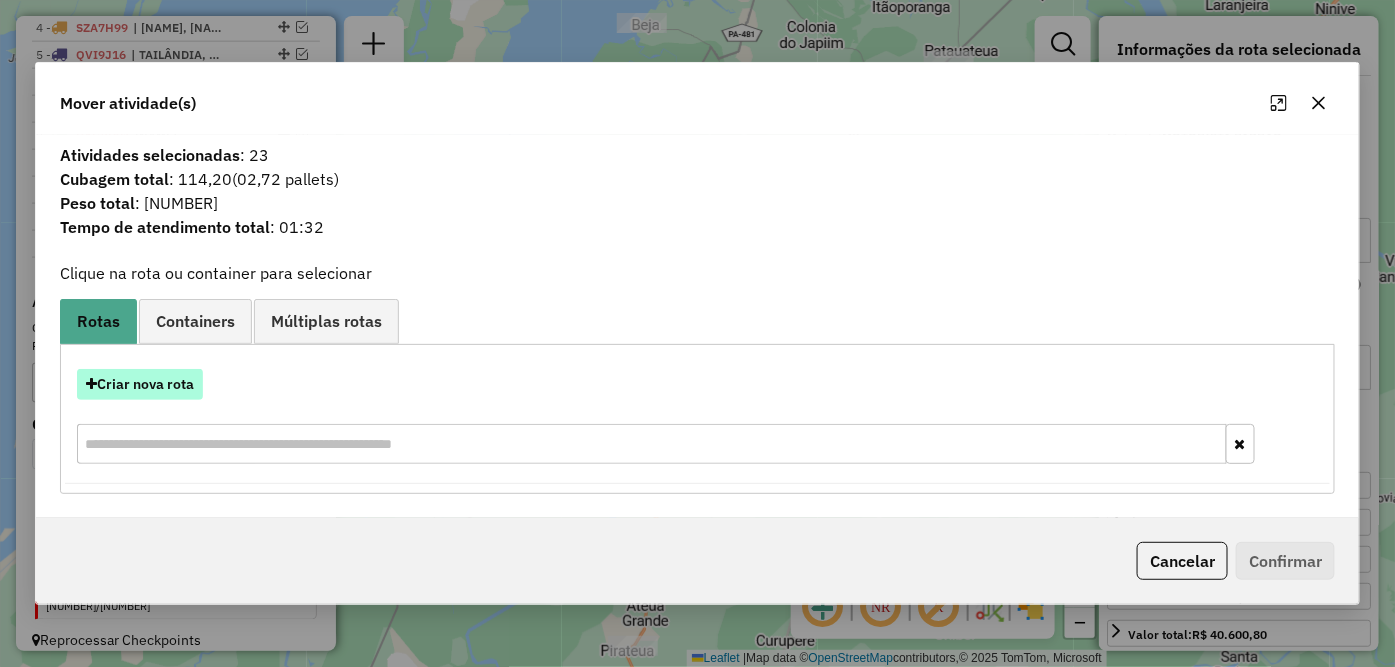 click on "Criar nova rota" at bounding box center [140, 384] 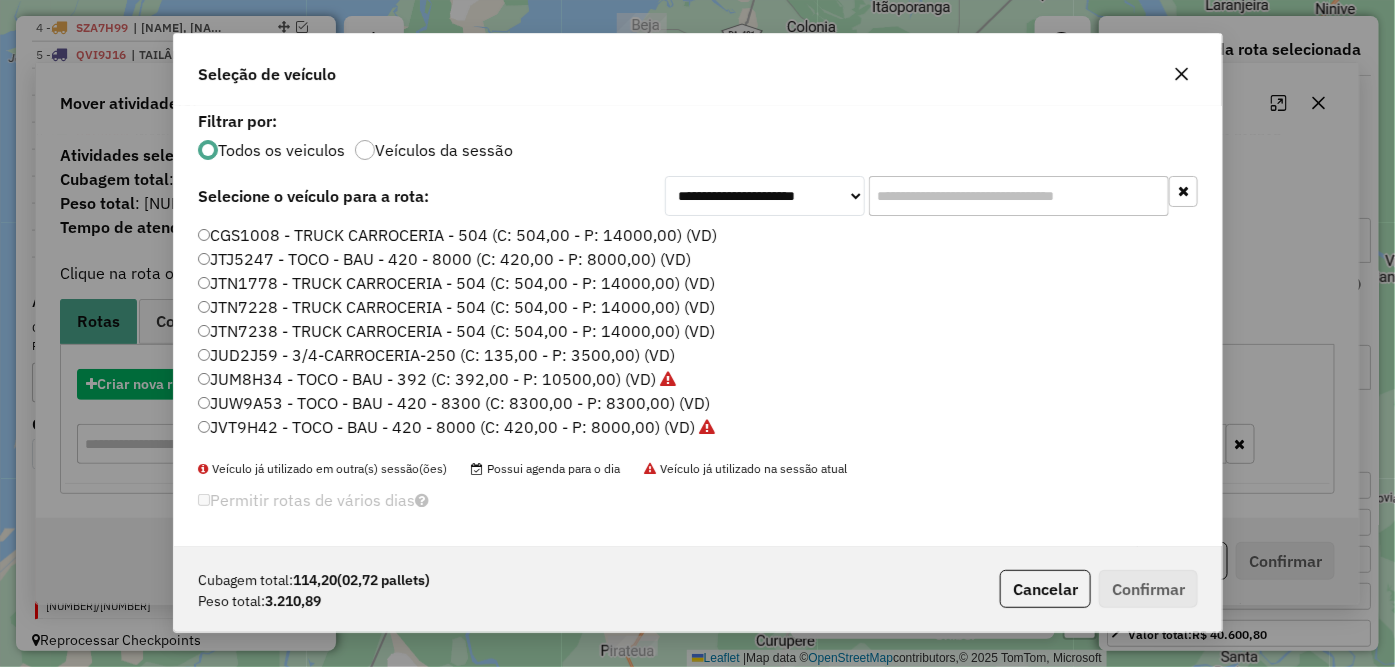 scroll, scrollTop: 11, scrollLeft: 5, axis: both 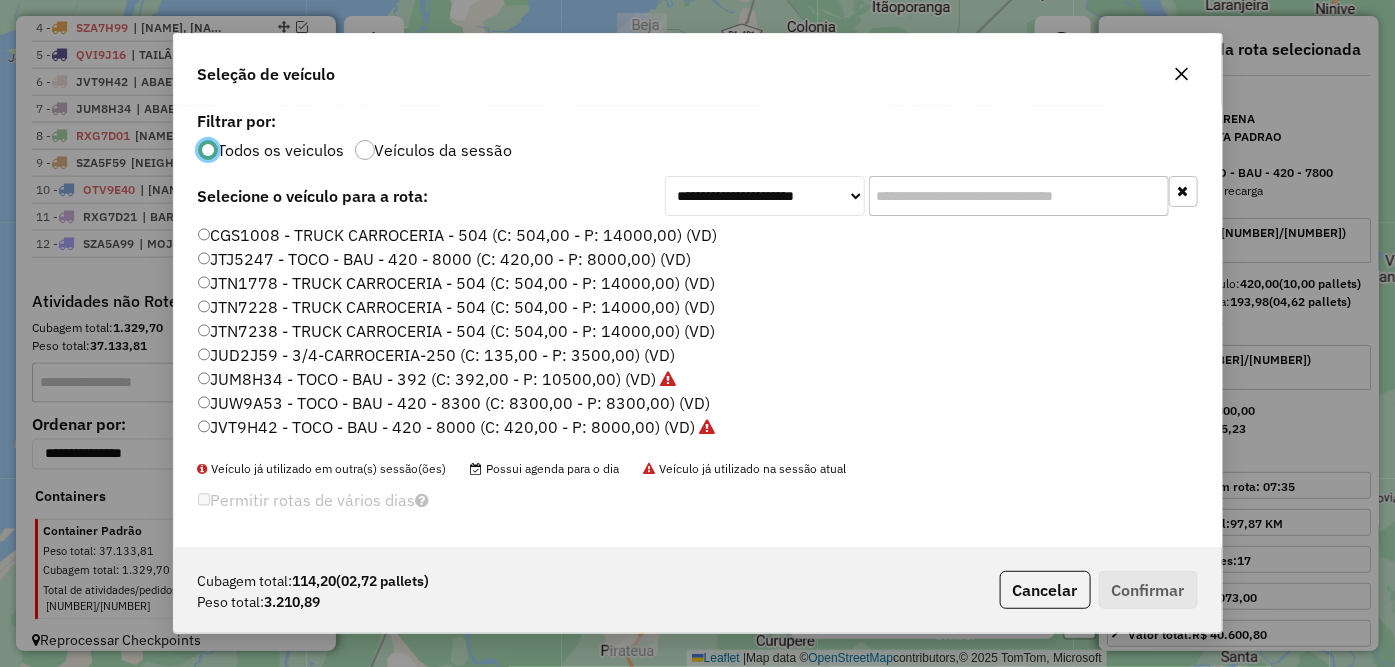 click on "JUD2J59 - 3/4-CARROCERIA-250 (C: 135,00 - P: 3500,00) (VD)" 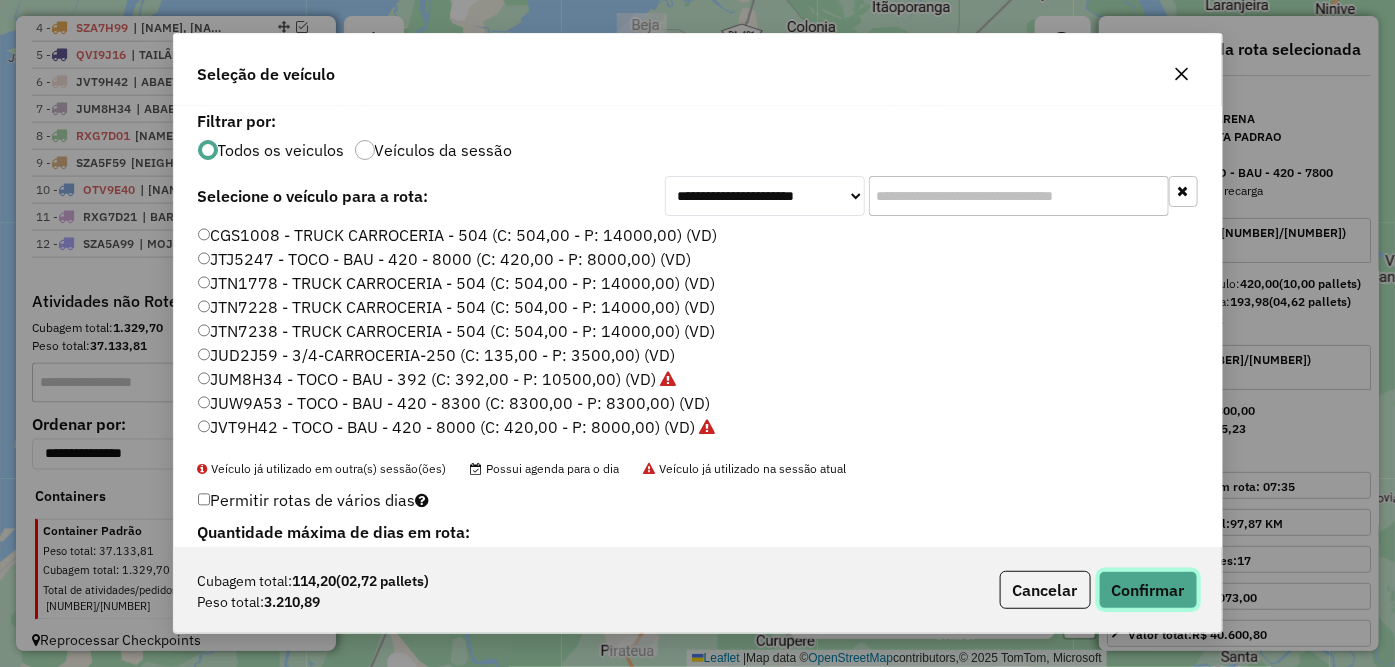 click on "Confirmar" 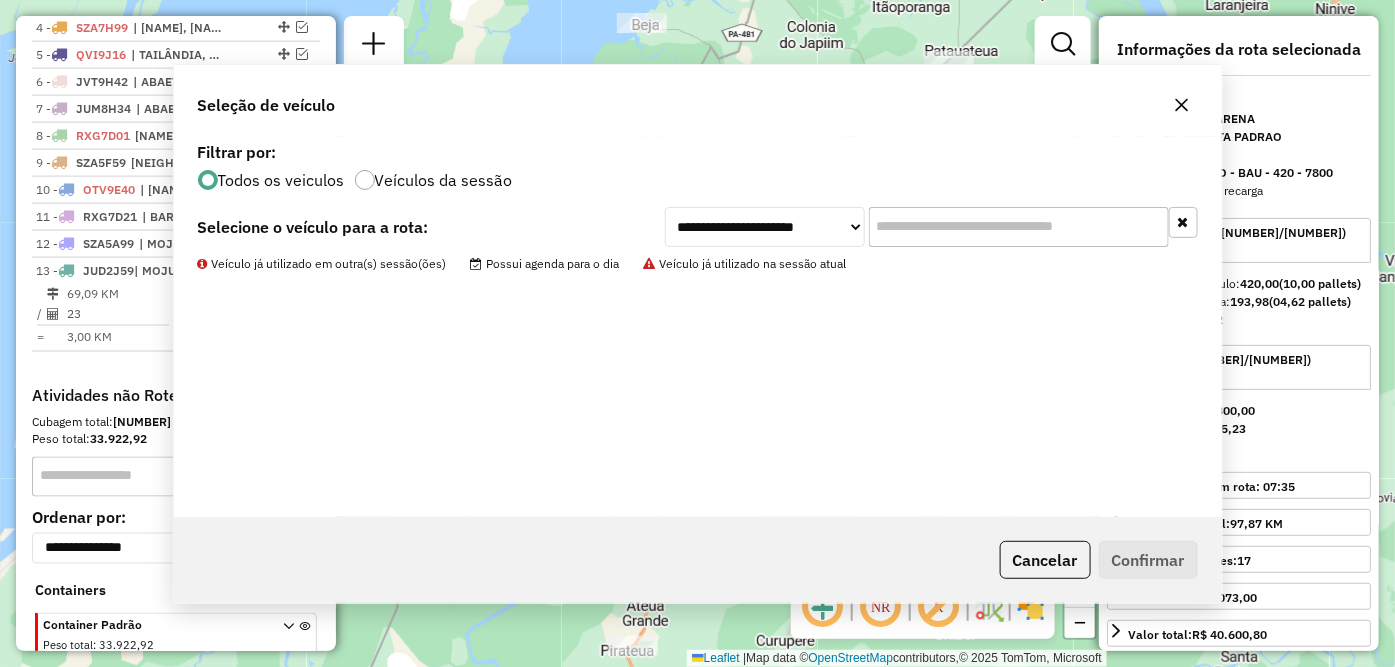 scroll, scrollTop: 925, scrollLeft: 0, axis: vertical 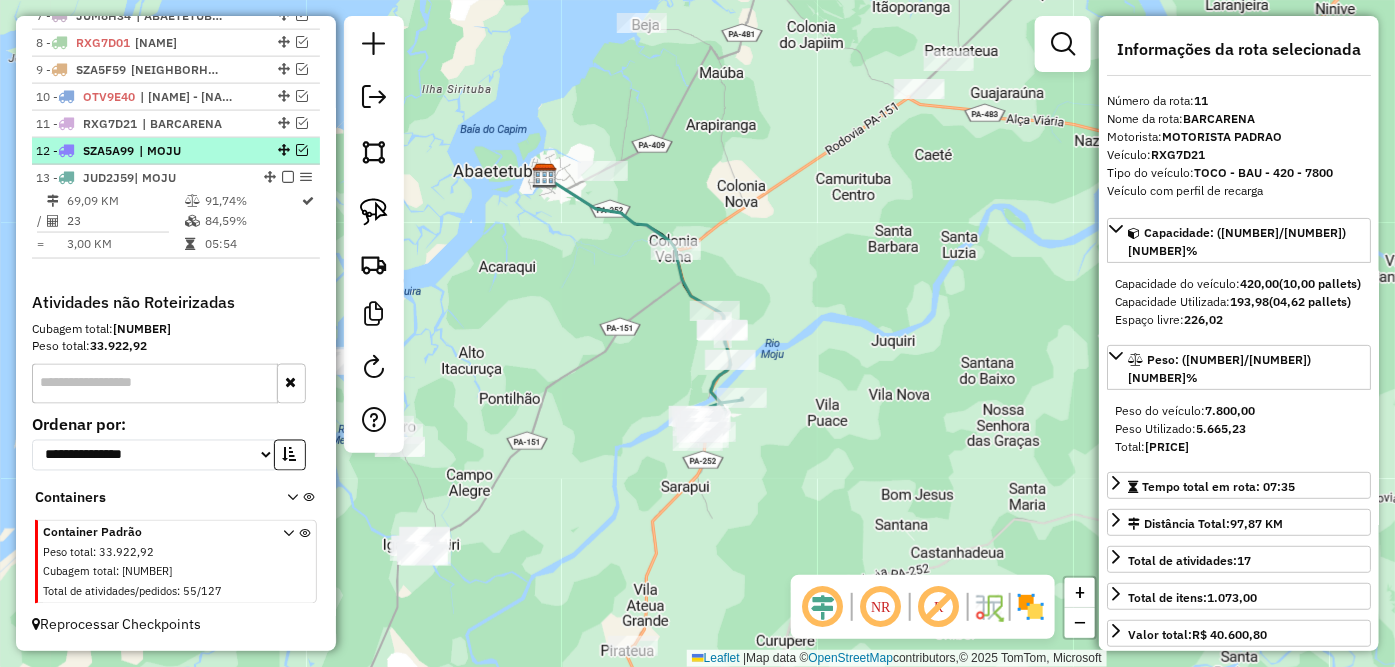 click at bounding box center (302, 150) 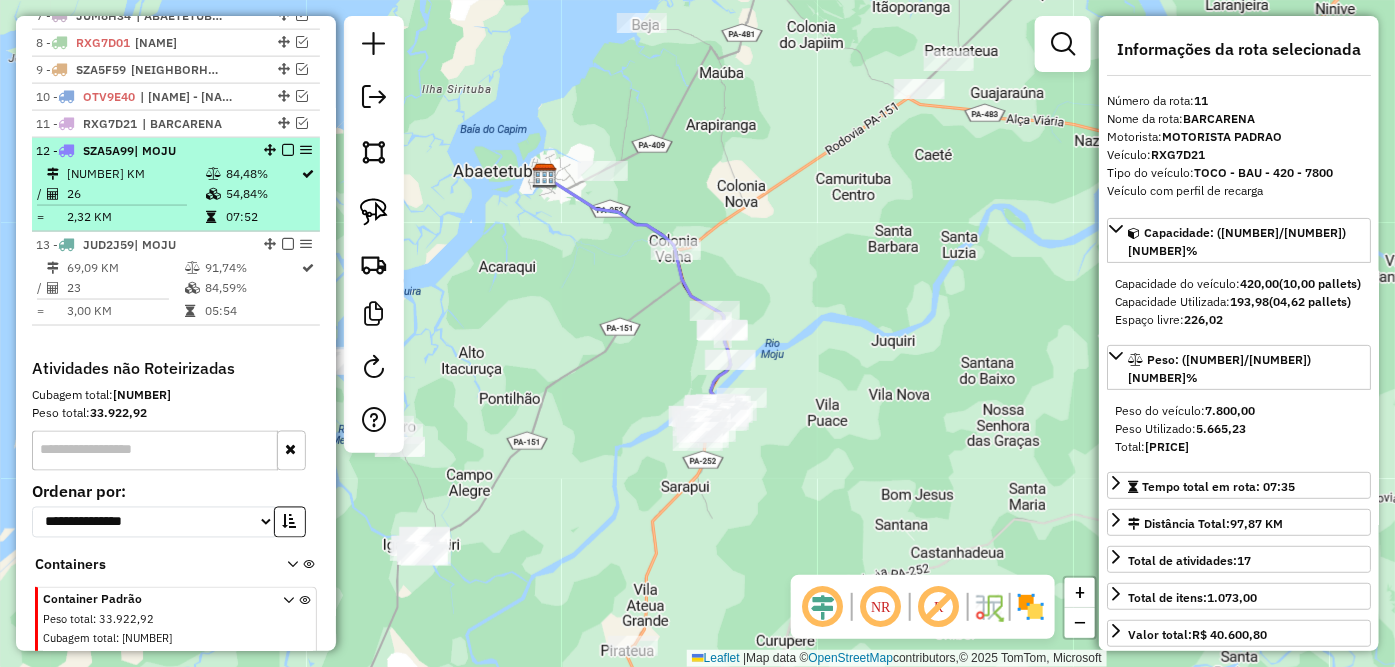 click on "12 -       SZA5A99   | MOJU" at bounding box center (176, 151) 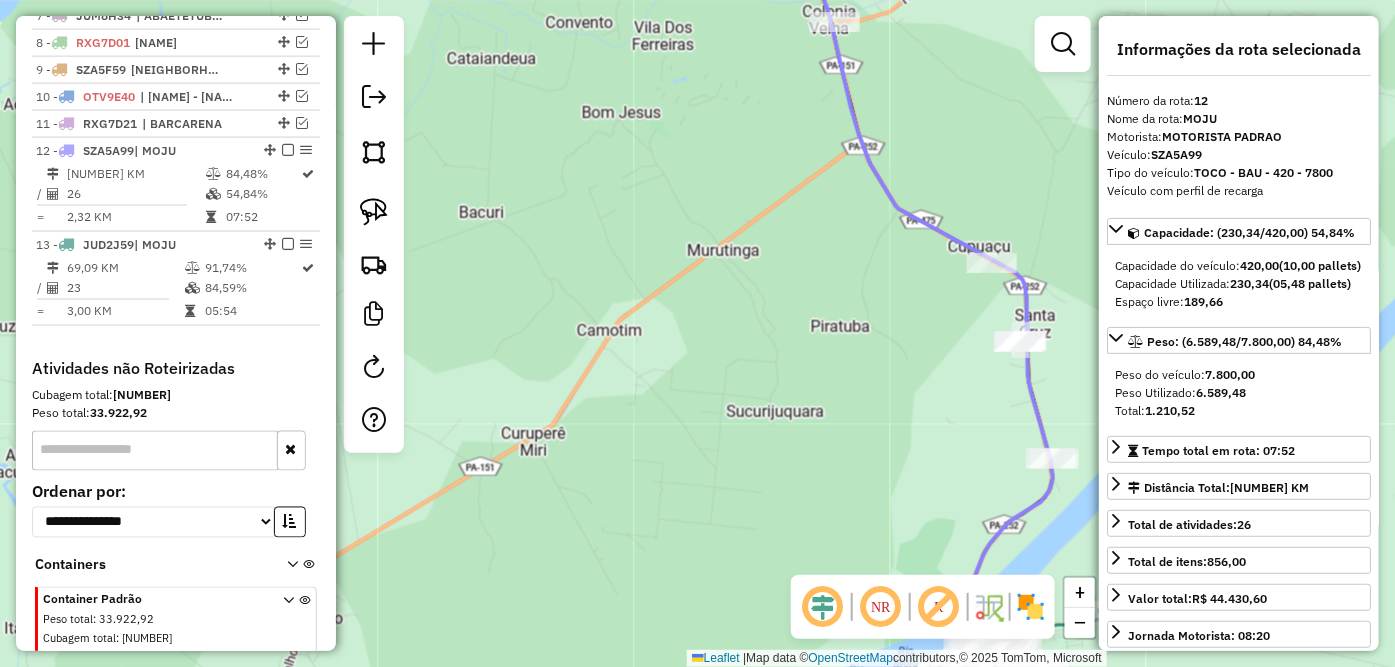 drag, startPoint x: 794, startPoint y: 508, endPoint x: 668, endPoint y: 330, distance: 218.08255 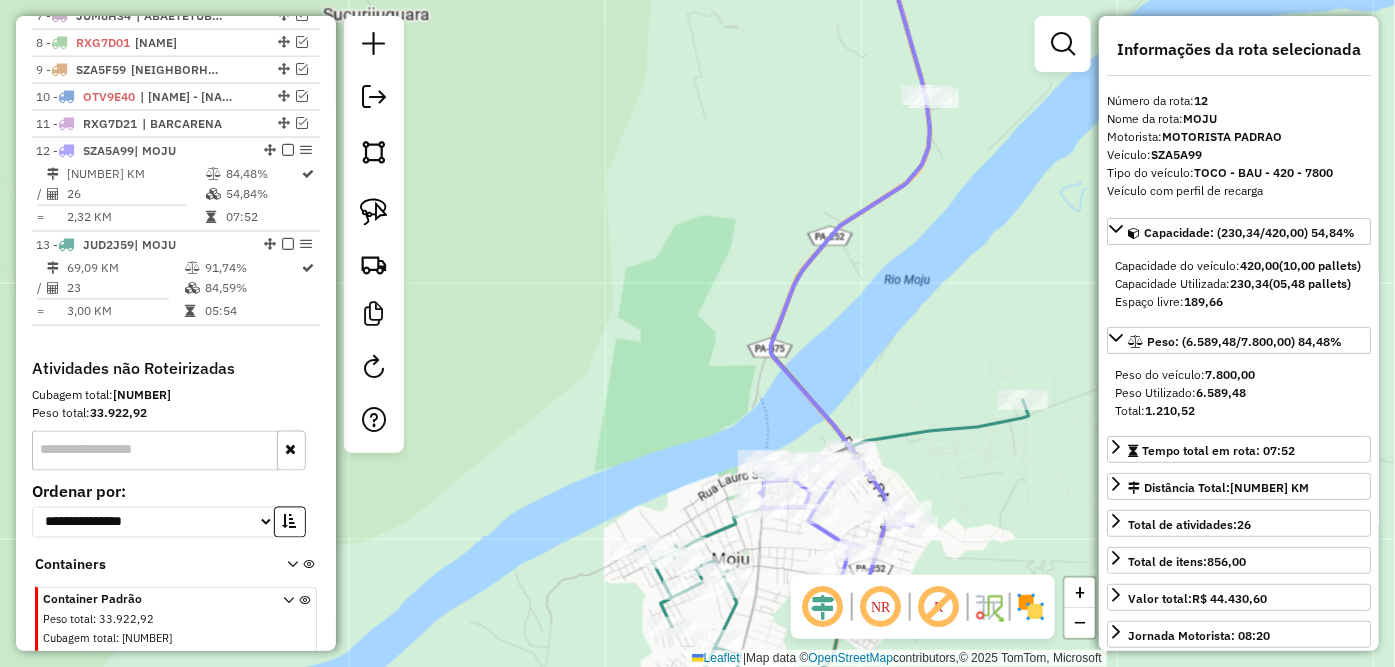 drag, startPoint x: 927, startPoint y: 458, endPoint x: 914, endPoint y: 350, distance: 108.779594 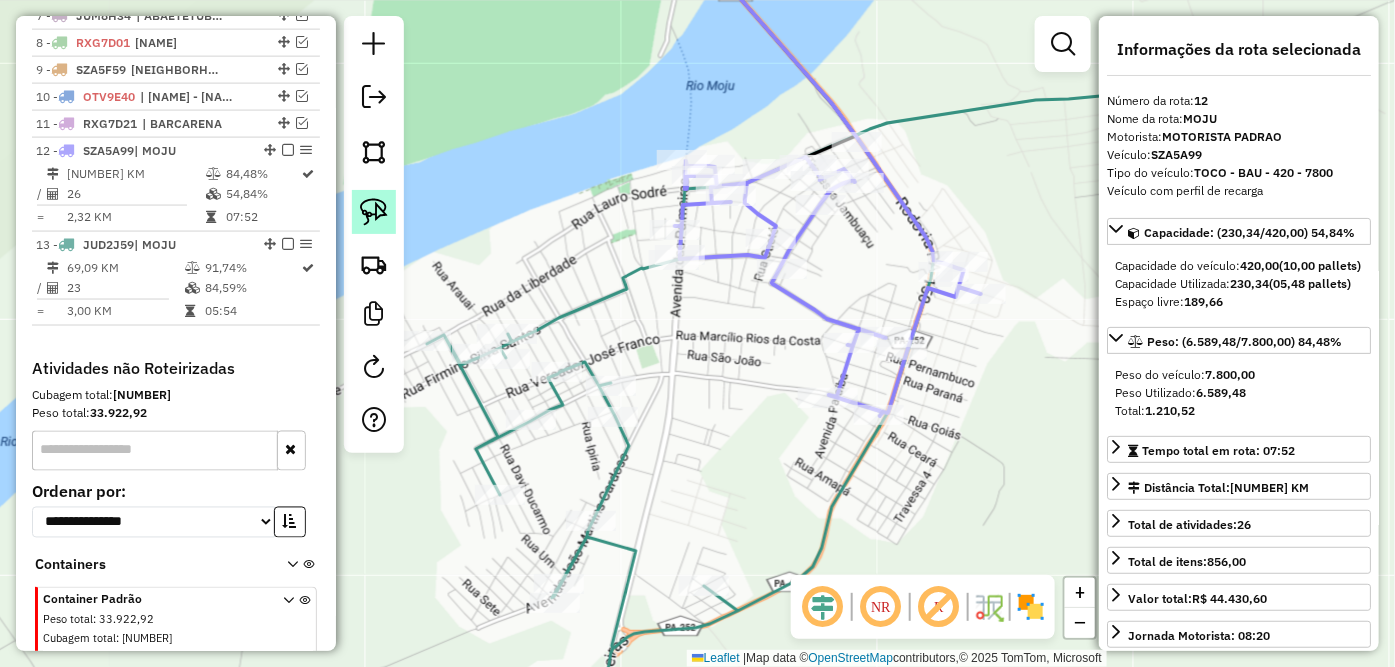 click 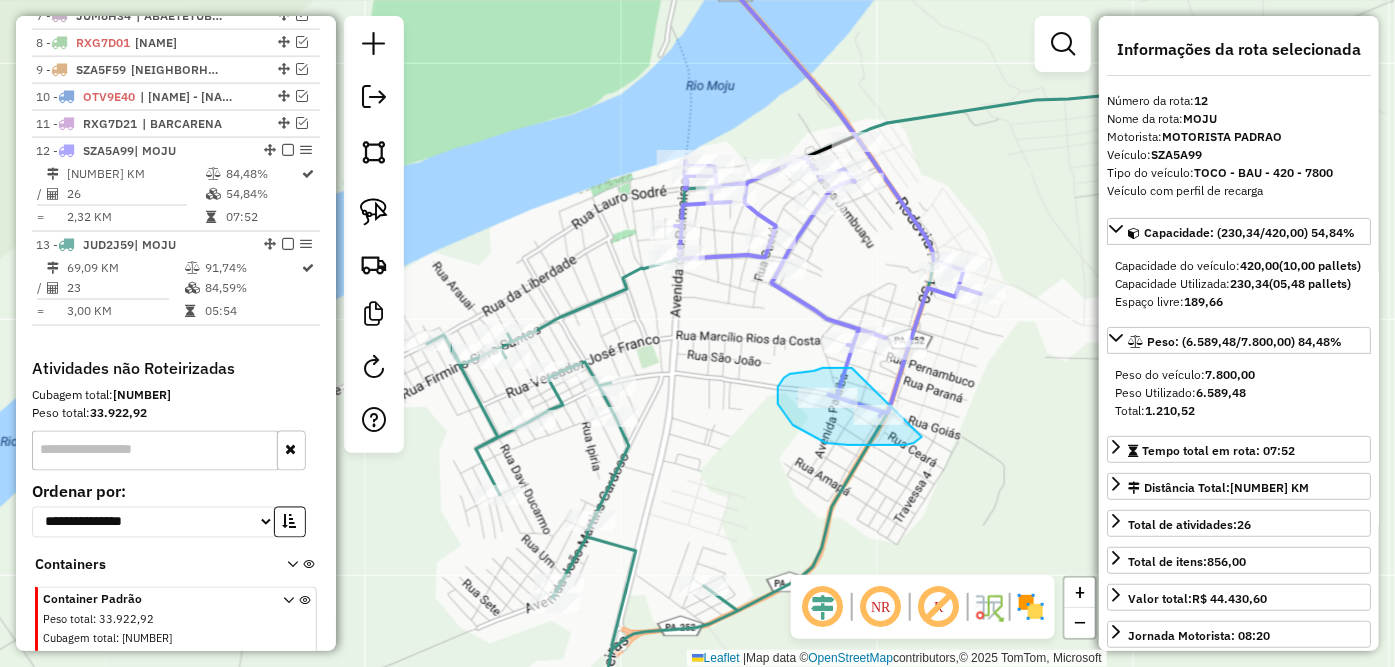 drag, startPoint x: 852, startPoint y: 368, endPoint x: 922, endPoint y: 437, distance: 98.29038 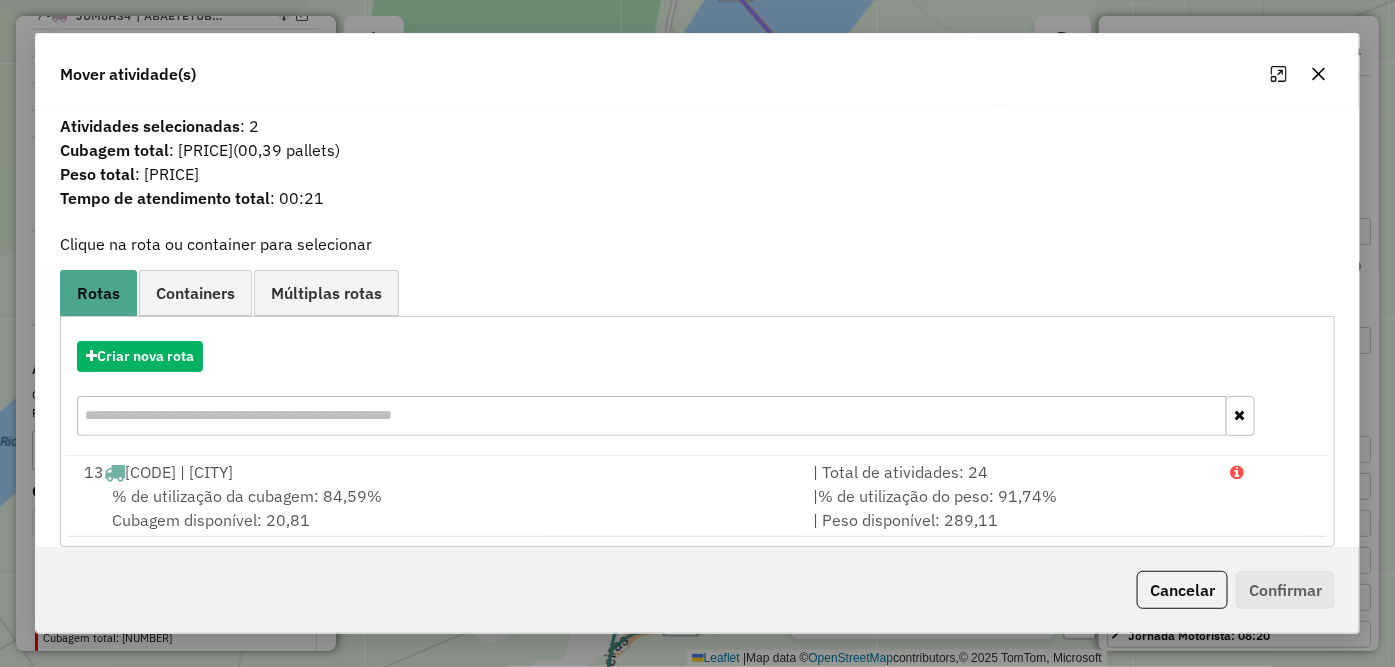 click 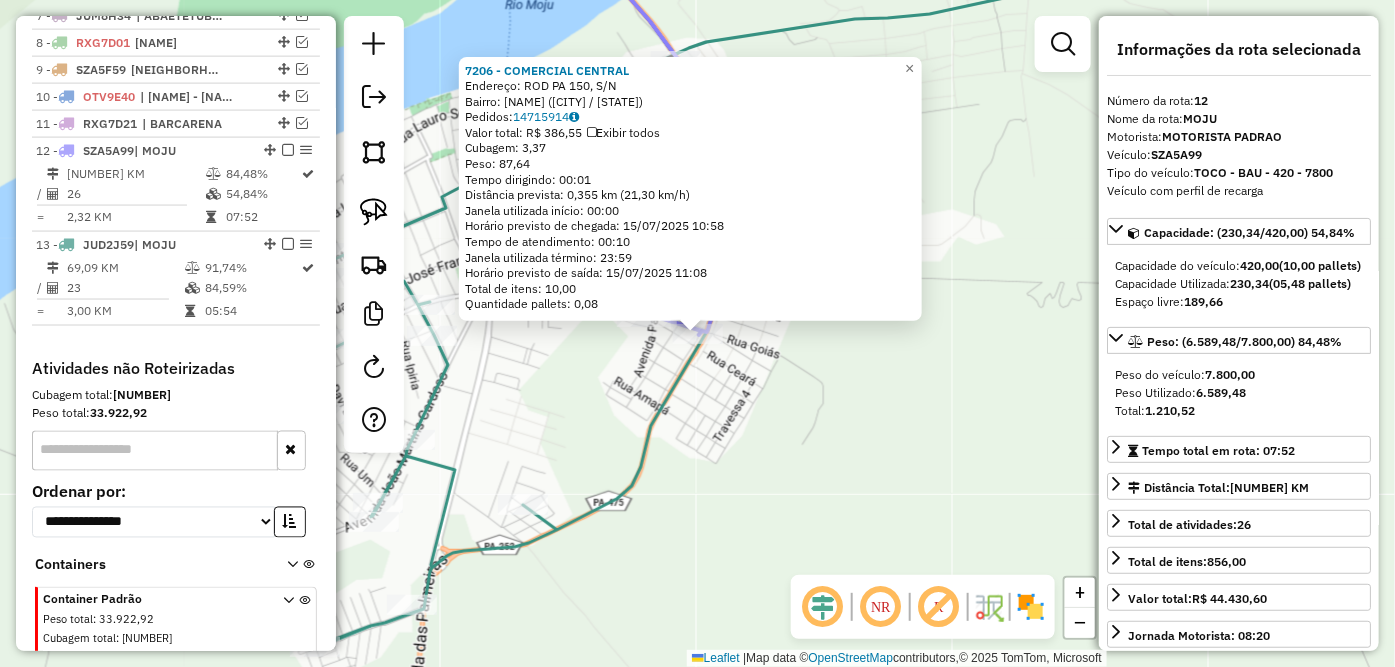 scroll, scrollTop: 992, scrollLeft: 0, axis: vertical 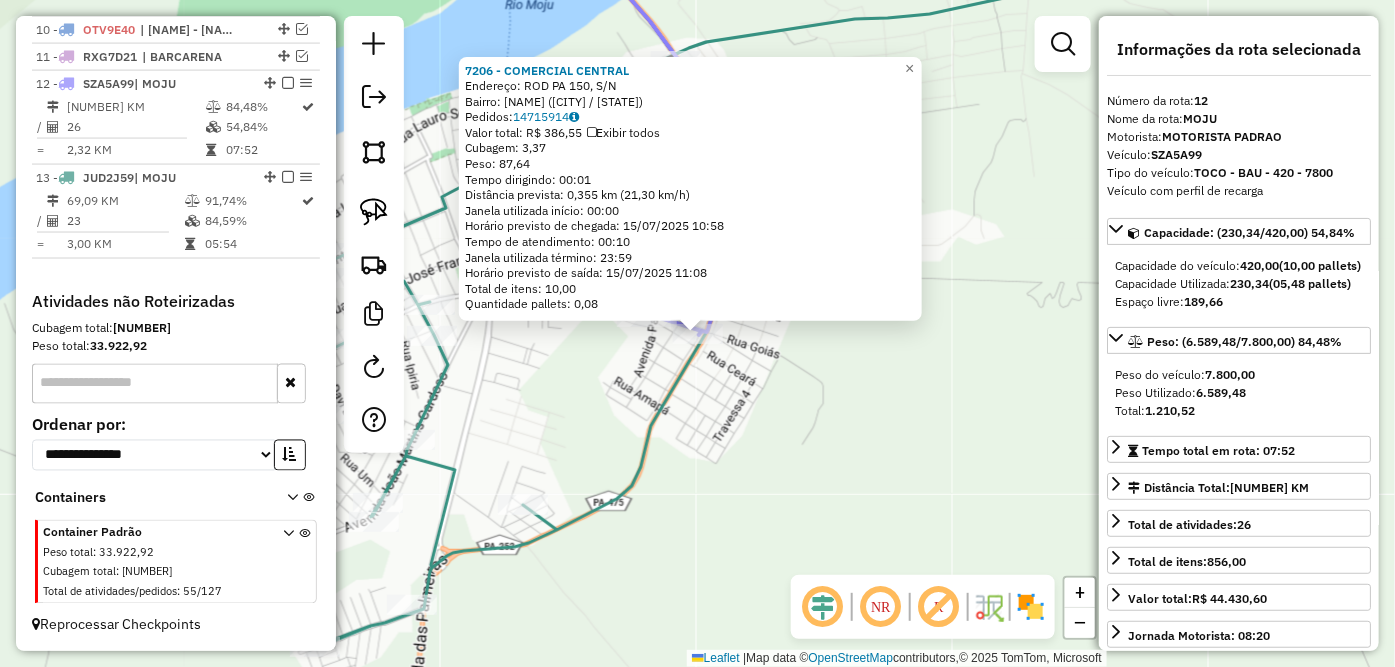 click on "7206 - COMERCIAL CENTRAL  Endereço: ROD PA 150, S/N   Bairro: ALMIR GABRIEL (MOJU / PA)   Pedidos:  14715914   Valor total: R$ 386,55   Exibir todos   Cubagem: 3,37  Peso: 87,64  Tempo dirigindo: 00:01   Distância prevista: 0,355 km (21,30 km/h)   Janela utilizada início: 00:00   Horário previsto de chegada: 15/07/2025 10:58   Tempo de atendimento: 00:10   Janela utilizada término: 23:59   Horário previsto de saída: 15/07/2025 11:08   Total de itens: 10,00   Quantidade pallets: 0,08  × Janela de atendimento Grade de atendimento Capacidade Transportadoras Veículos Cliente Pedidos  Rotas Selecione os dias de semana para filtrar as janelas de atendimento  Seg   Ter   Qua   Qui   Sex   Sáb   Dom  Informe o período da janela de atendimento: De: Até:  Filtrar exatamente a janela do cliente  Considerar janela de atendimento padrão  Selecione os dias de semana para filtrar as grades de atendimento  Seg   Ter   Qua   Qui   Sex   Sáb   Dom   Considerar clientes sem dia de atendimento cadastrado  De:  De:" 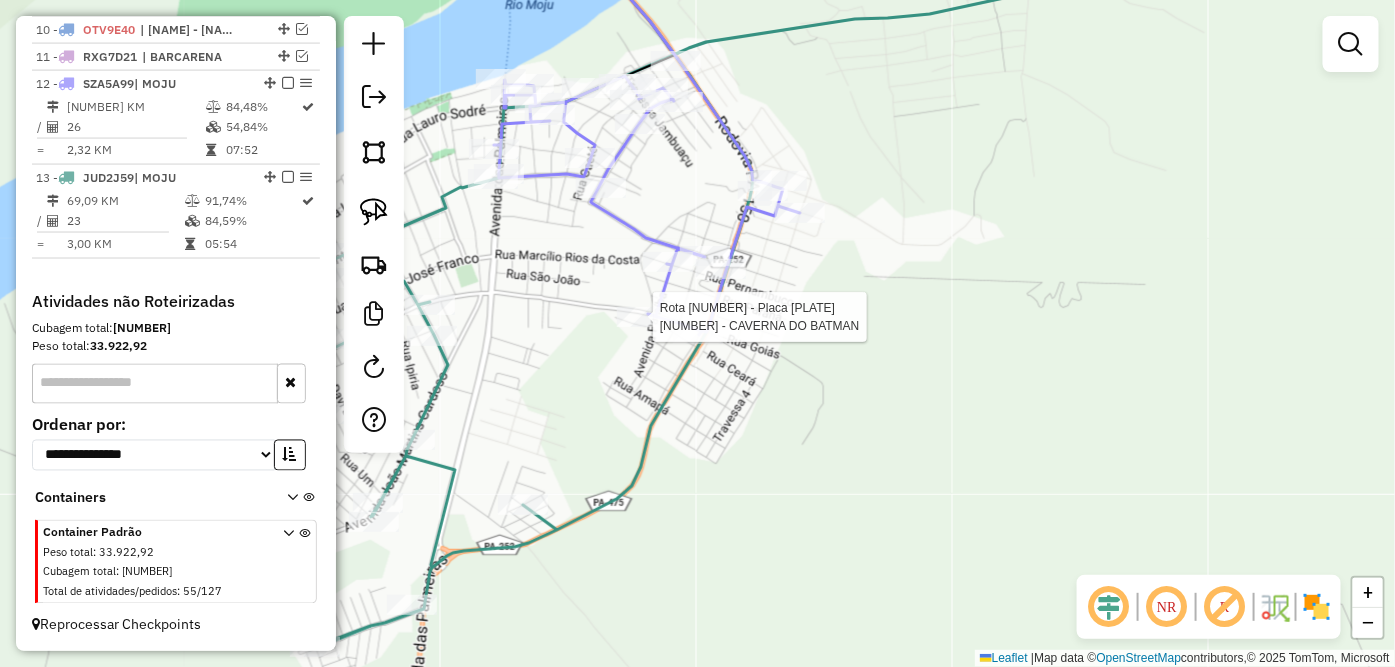 select on "**********" 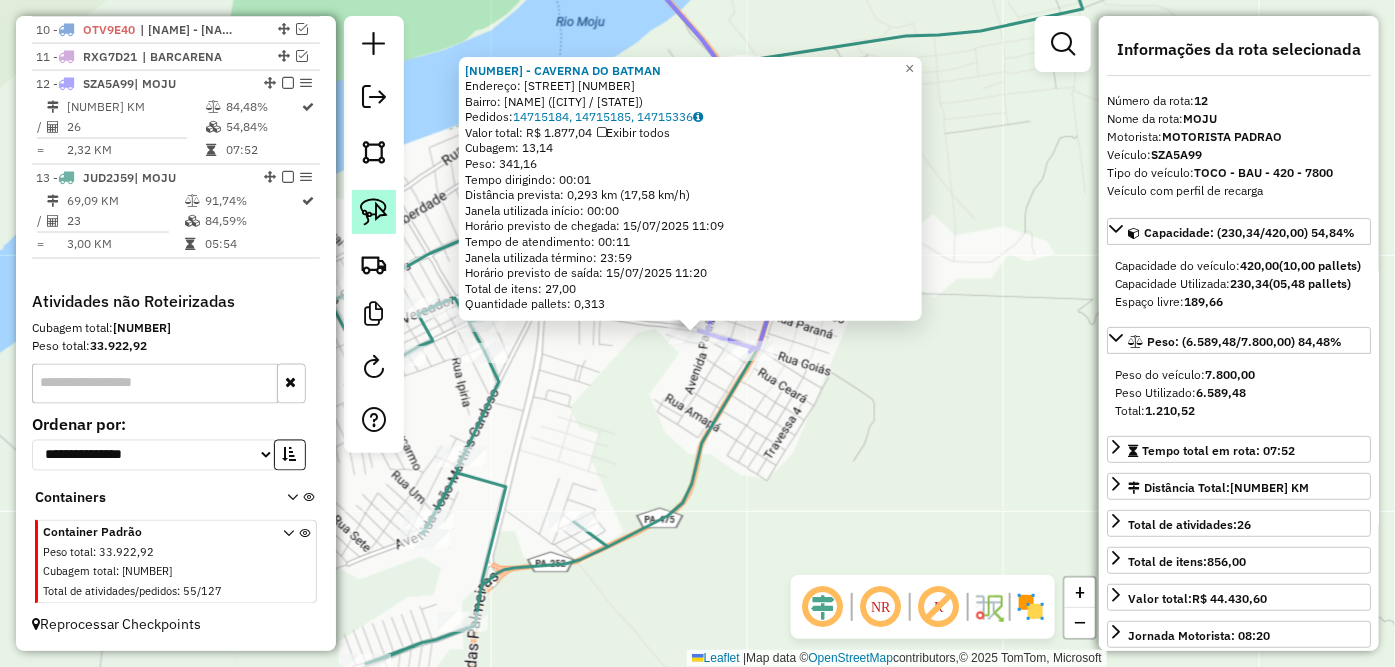 click 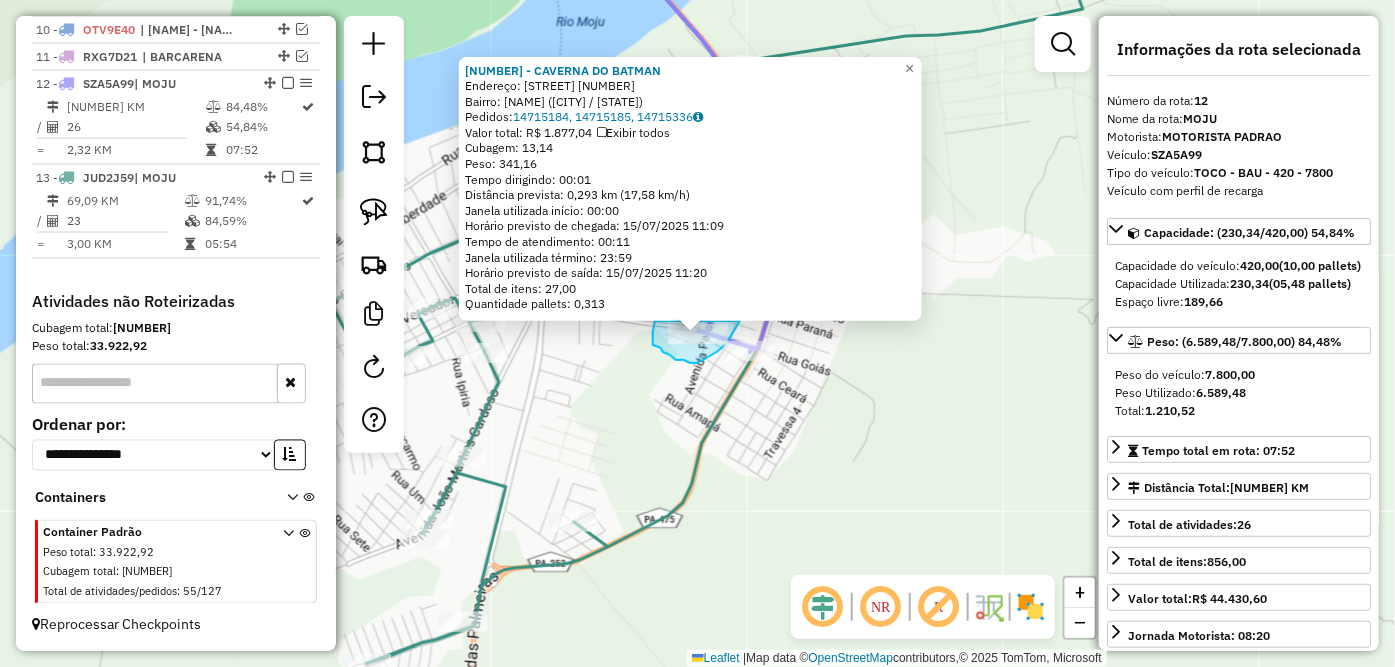 drag, startPoint x: 654, startPoint y: 323, endPoint x: 737, endPoint y: 313, distance: 83.60024 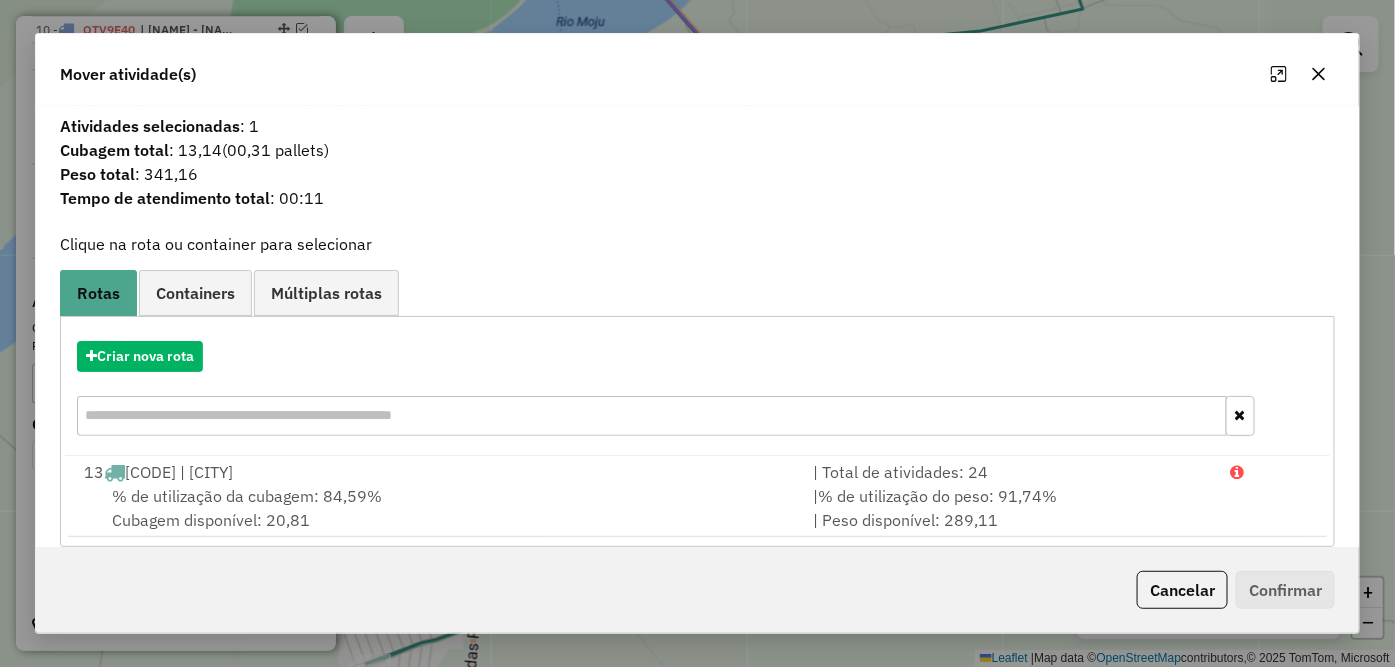 click 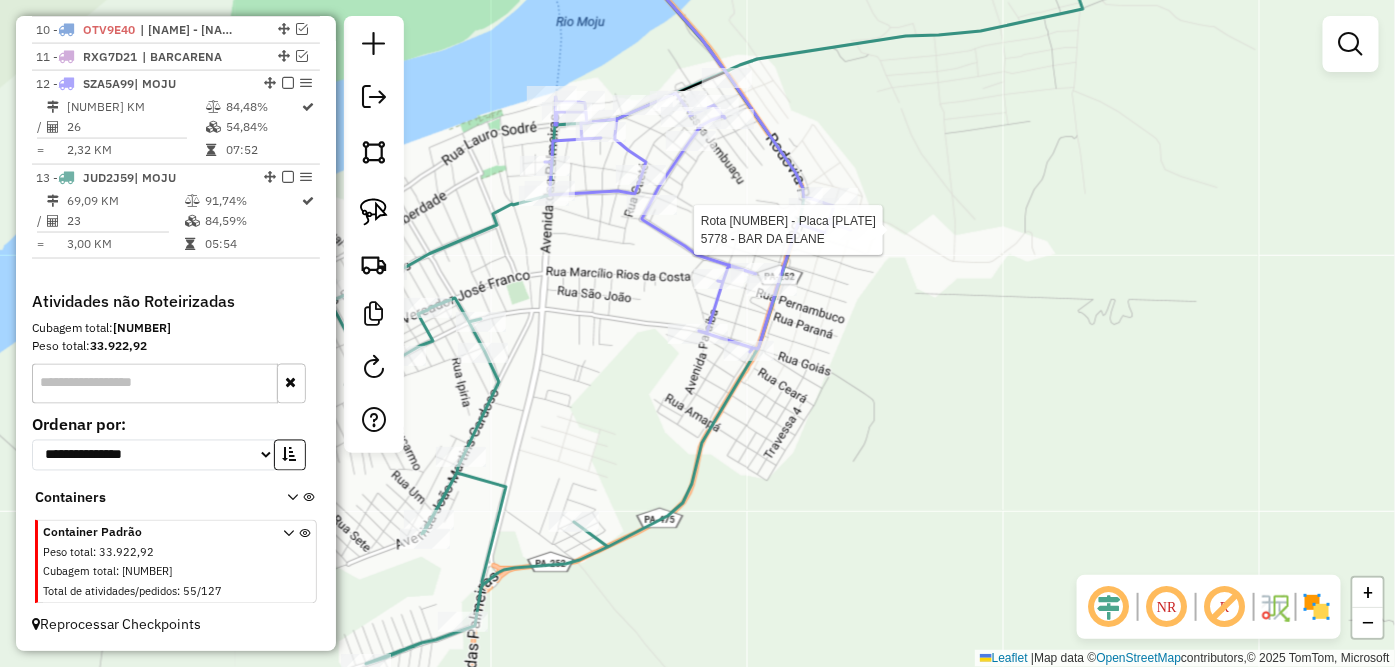 select on "**********" 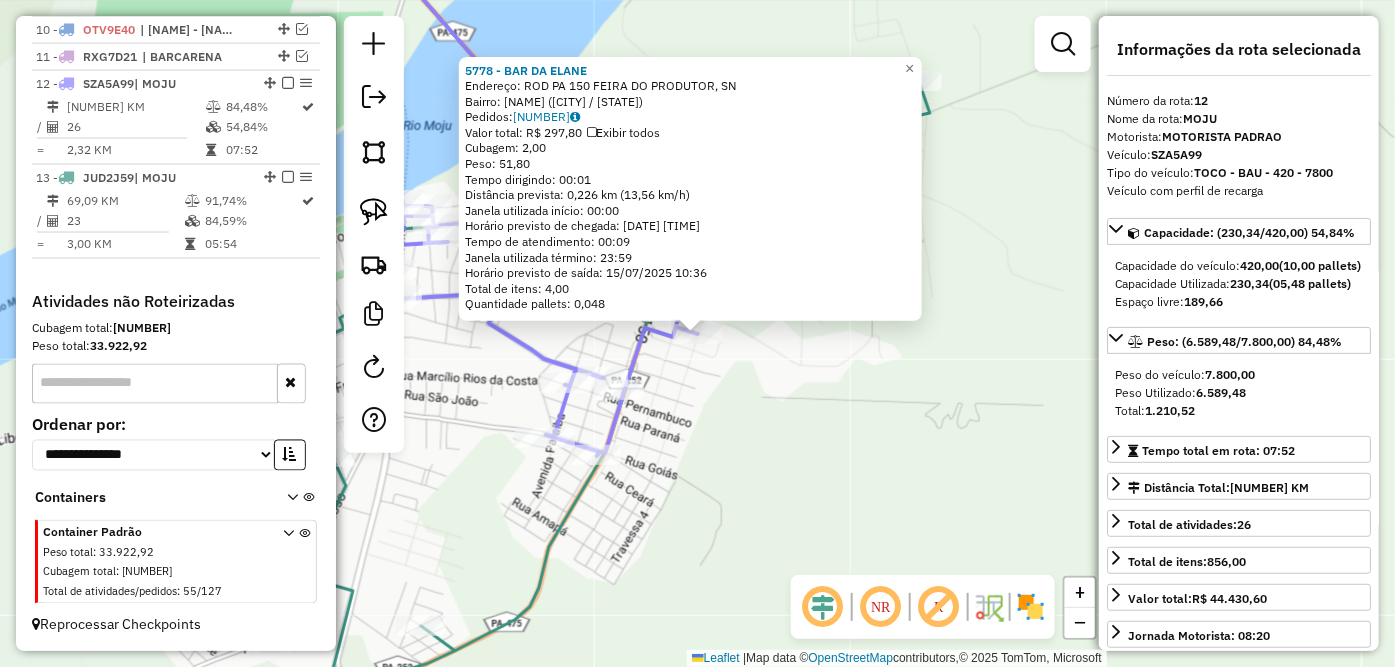 click on "5778 - BAR DA ELANE  Endereço: ROD PA 150 FEIRA DO PRODUTOR, SN   Bairro: ALMIR GABRIEL (MOJU / PA)   Pedidos:  14714829   Valor total: R$ 297,80   Exibir todos   Cubagem: 2,00  Peso: 51,80  Tempo dirigindo: 00:01   Distância prevista: 0,226 km (13,56 km/h)   Janela utilizada início: 00:00   Horário previsto de chegada: 15/07/2025 10:27   Tempo de atendimento: 00:09   Janela utilizada término: 23:59   Horário previsto de saída: 15/07/2025 10:36   Total de itens: 4,00   Quantidade pallets: 0,048  × Janela de atendimento Grade de atendimento Capacidade Transportadoras Veículos Cliente Pedidos  Rotas Selecione os dias de semana para filtrar as janelas de atendimento  Seg   Ter   Qua   Qui   Sex   Sáb   Dom  Informe o período da janela de atendimento: De: Até:  Filtrar exatamente a janela do cliente  Considerar janela de atendimento padrão  Selecione os dias de semana para filtrar as grades de atendimento  Seg   Ter   Qua   Qui   Sex   Sáb   Dom   Clientes fora do dia de atendimento selecionado De:" 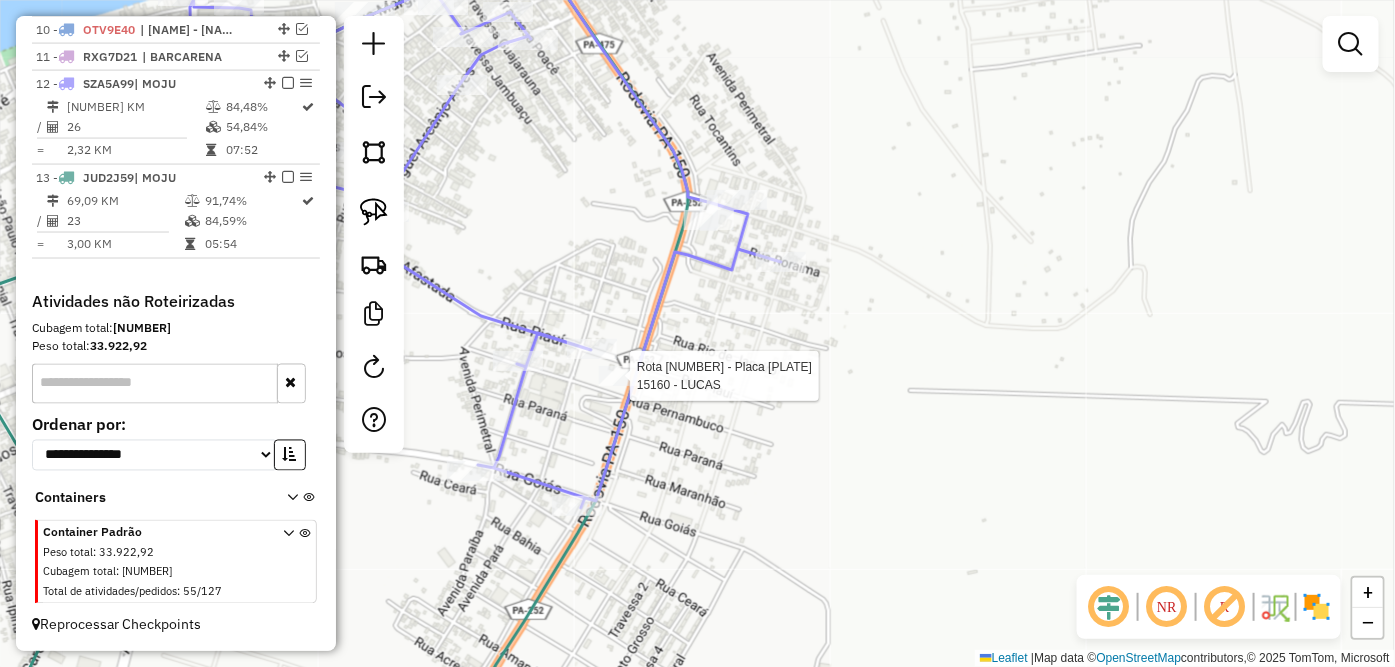 select on "**********" 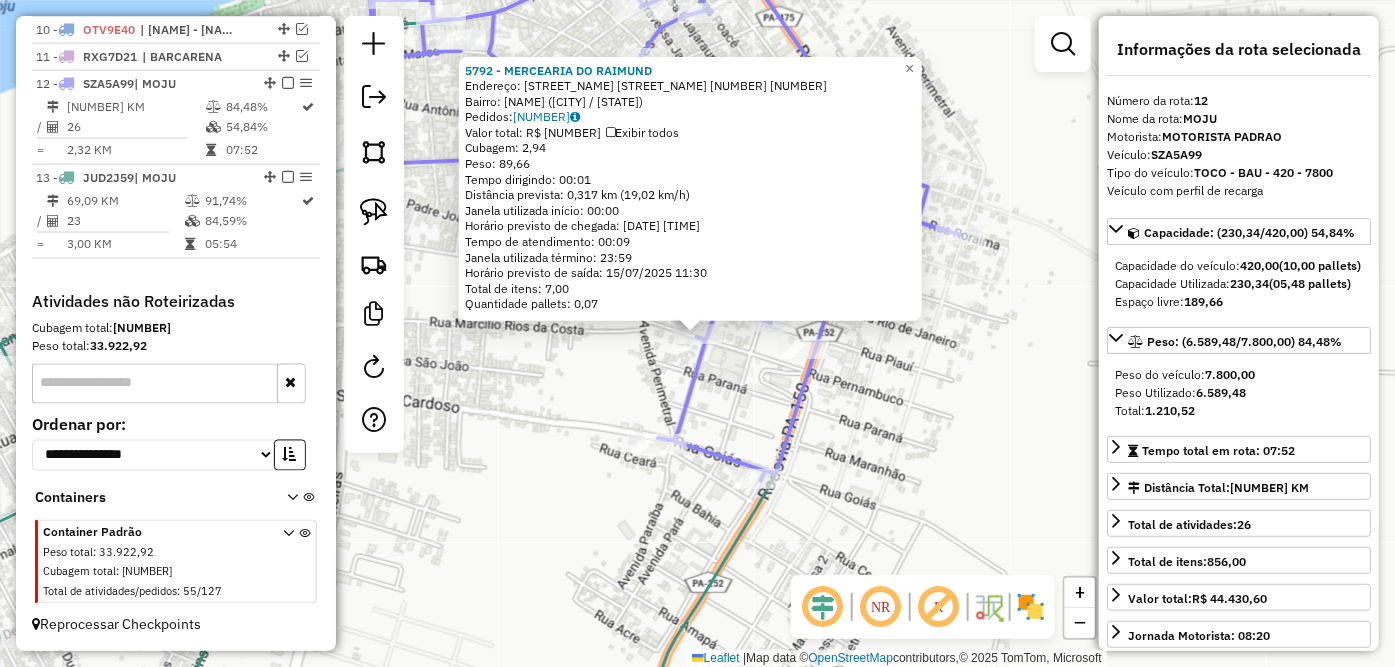 click on "5792 - MERCEARIA DO RAIMUND  Endereço: TV  PERNAMBUCO QUADRA 16 LOTE 01, SN   Bairro: ALMIR GABRIEL (MOJU / PA)   Pedidos:  14716051   Valor total: R$ 252,24   Exibir todos   Cubagem: 2,94  Peso: 89,66  Tempo dirigindo: 00:01   Distância prevista: 0,317 km (19,02 km/h)   Janela utilizada início: 00:00   Horário previsto de chegada: 15/07/2025 11:21   Tempo de atendimento: 00:09   Janela utilizada término: 23:59   Horário previsto de saída: 15/07/2025 11:30   Total de itens: 7,00   Quantidade pallets: 0,07  × Janela de atendimento Grade de atendimento Capacidade Transportadoras Veículos Cliente Pedidos  Rotas Selecione os dias de semana para filtrar as janelas de atendimento  Seg   Ter   Qua   Qui   Sex   Sáb   Dom  Informe o período da janela de atendimento: De: Até:  Filtrar exatamente a janela do cliente  Considerar janela de atendimento padrão  Selecione os dias de semana para filtrar as grades de atendimento  Seg   Ter   Qua   Qui   Sex   Sáb   Dom   Peso mínimo:   Peso máximo:   De:  De:" 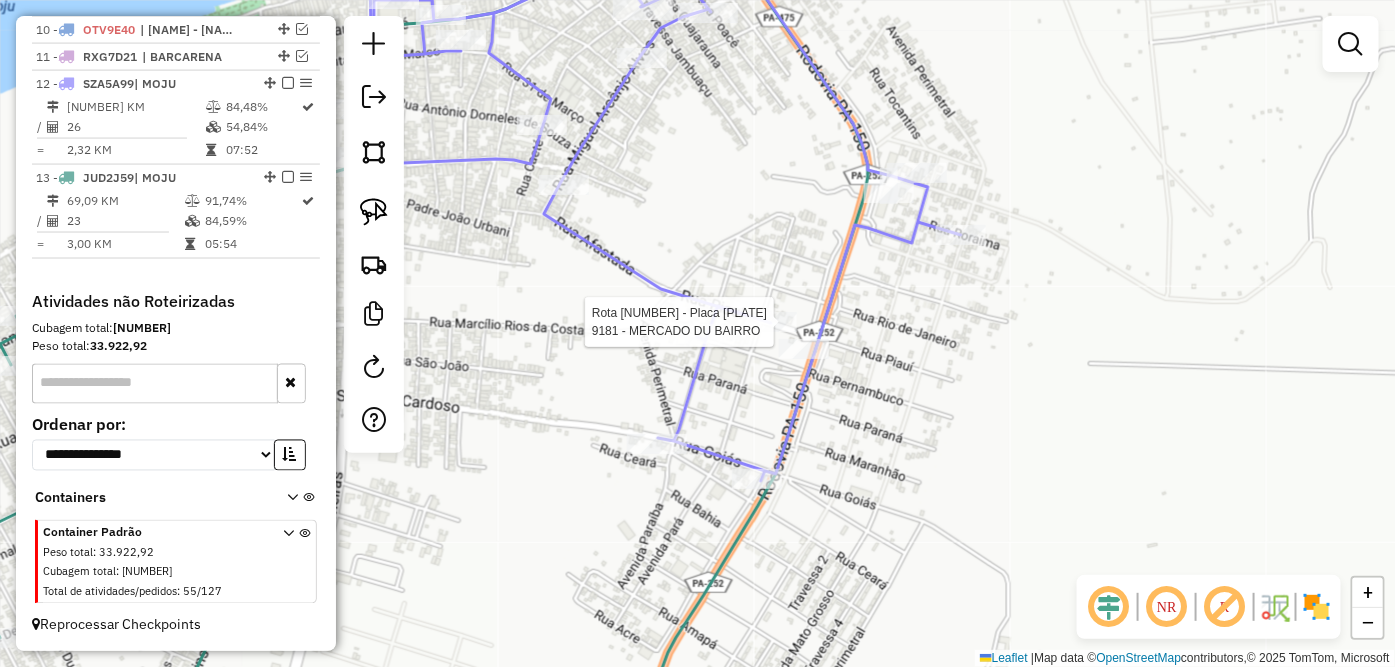 select on "**********" 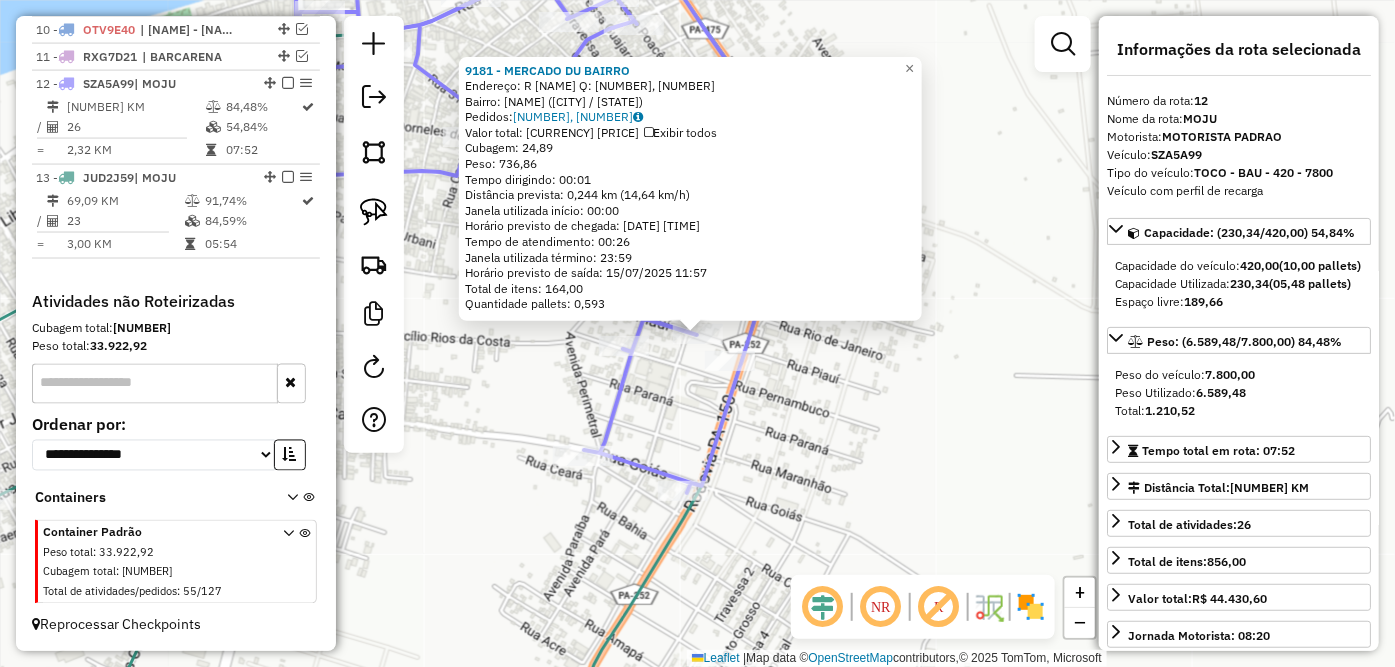 click on "9181 - MERCADO DU BAIRRO  Endereço: R   PIAUI  Q:12, 12   Bairro: ALMIR GABRIEL (MOJU / PA)   Pedidos:  14716303, 14715771   Valor total: R$ 6.132,02   Exibir todos   Cubagem: 24,89  Peso: 736,86  Tempo dirigindo: 00:01   Distância prevista: 0,244 km (14,64 km/h)   Janela utilizada início: 00:00   Horário previsto de chegada: 15/07/2025 11:31   Tempo de atendimento: 00:26   Janela utilizada término: 23:59   Horário previsto de saída: 15/07/2025 11:57   Total de itens: 164,00   Quantidade pallets: 0,593  × Janela de atendimento Grade de atendimento Capacidade Transportadoras Veículos Cliente Pedidos  Rotas Selecione os dias de semana para filtrar as janelas de atendimento  Seg   Ter   Qua   Qui   Sex   Sáb   Dom  Informe o período da janela de atendimento: De: Até:  Filtrar exatamente a janela do cliente  Considerar janela de atendimento padrão  Selecione os dias de semana para filtrar as grades de atendimento  Seg   Ter   Qua   Qui   Sex   Sáb   Dom   Peso mínimo:   Peso máximo:   De:   Até:" 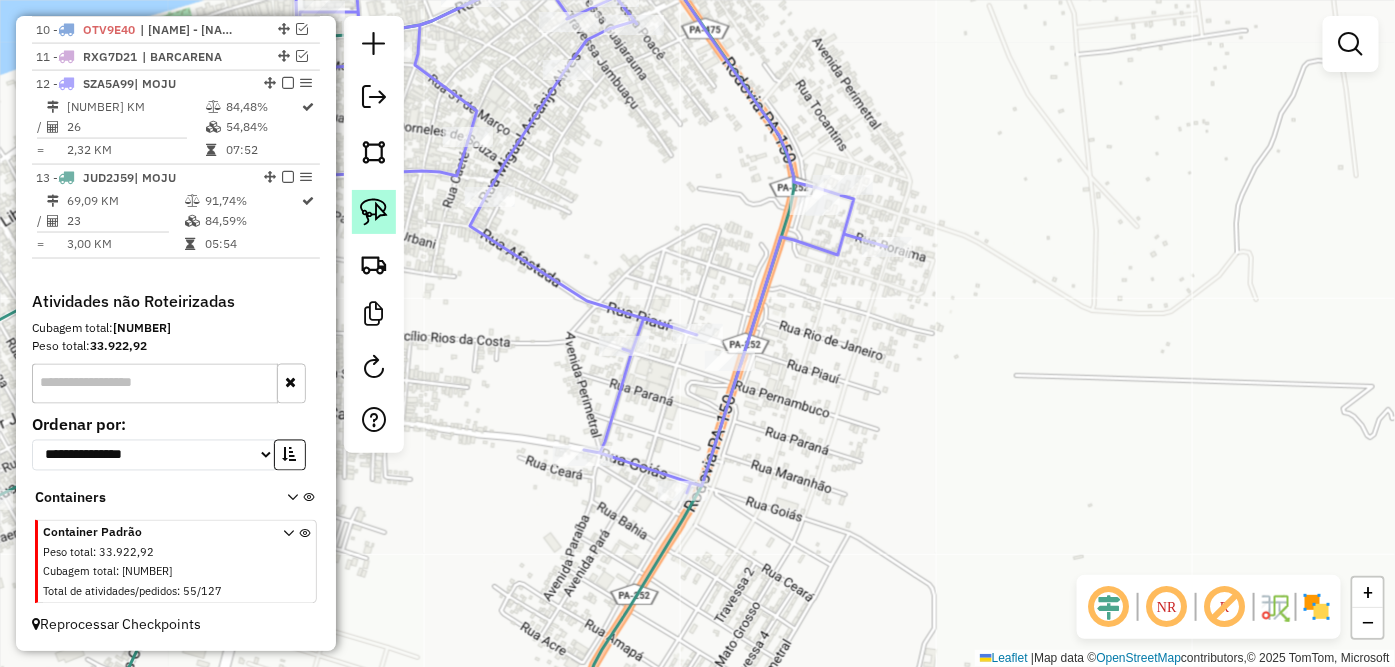 click 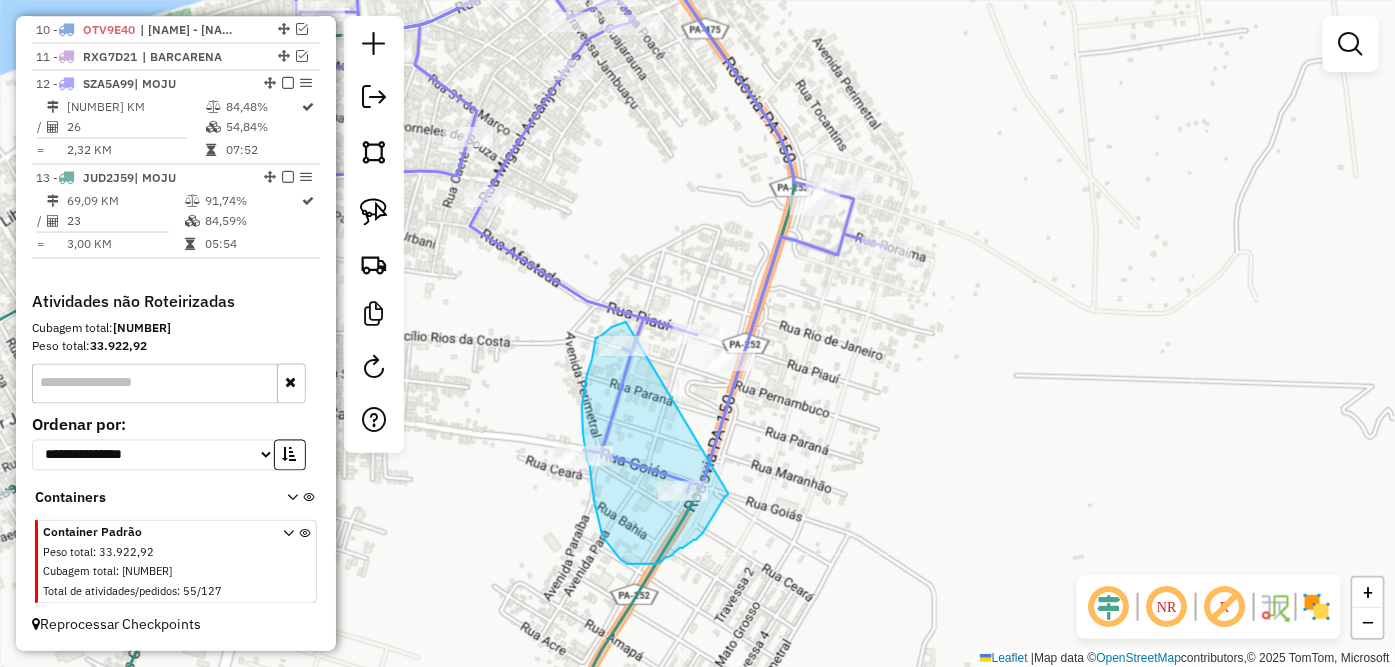 drag, startPoint x: 626, startPoint y: 322, endPoint x: 728, endPoint y: 493, distance: 199.11052 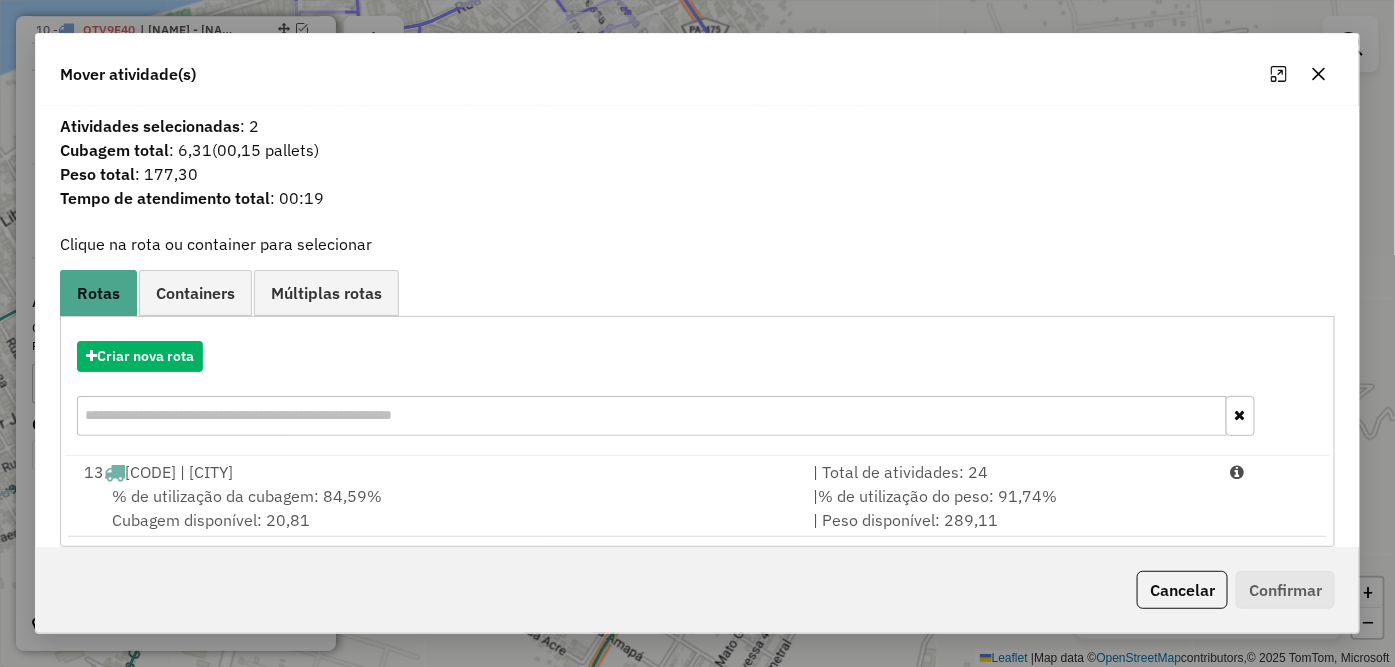 click on "% de utilização da cubagem: 84,59%  Cubagem disponível: 20,81" at bounding box center [437, 508] 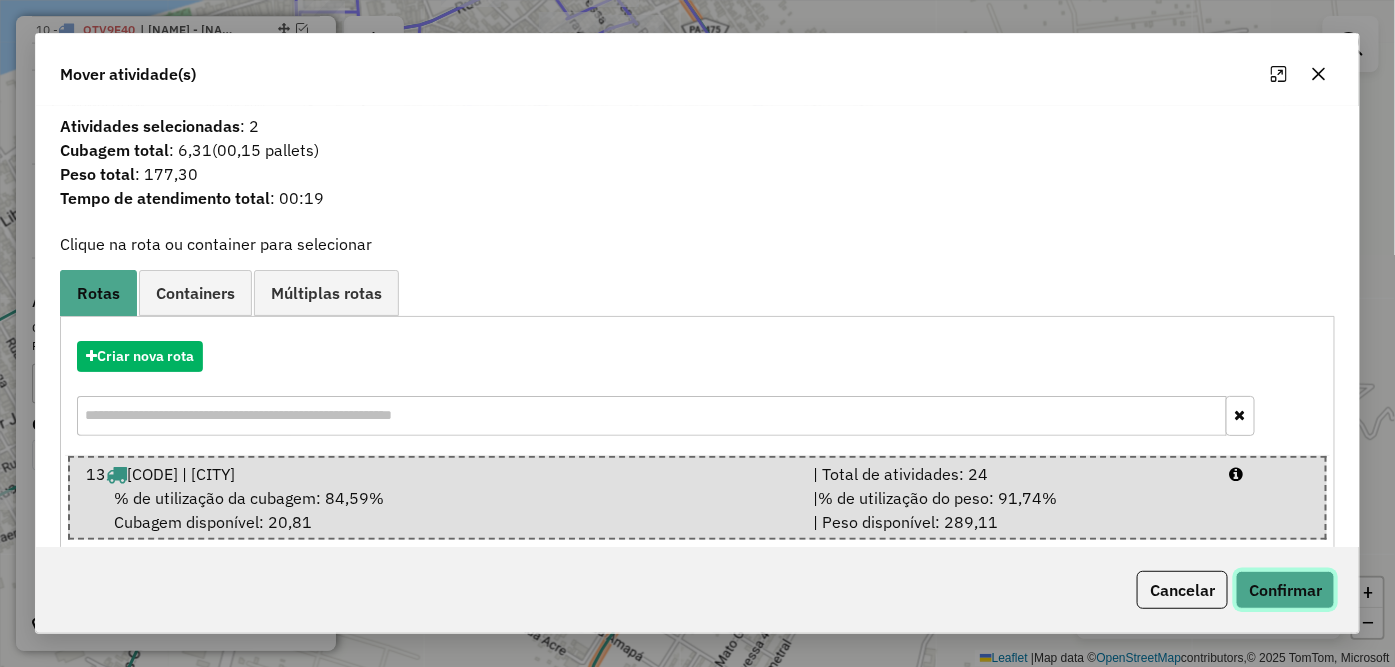 click on "Confirmar" 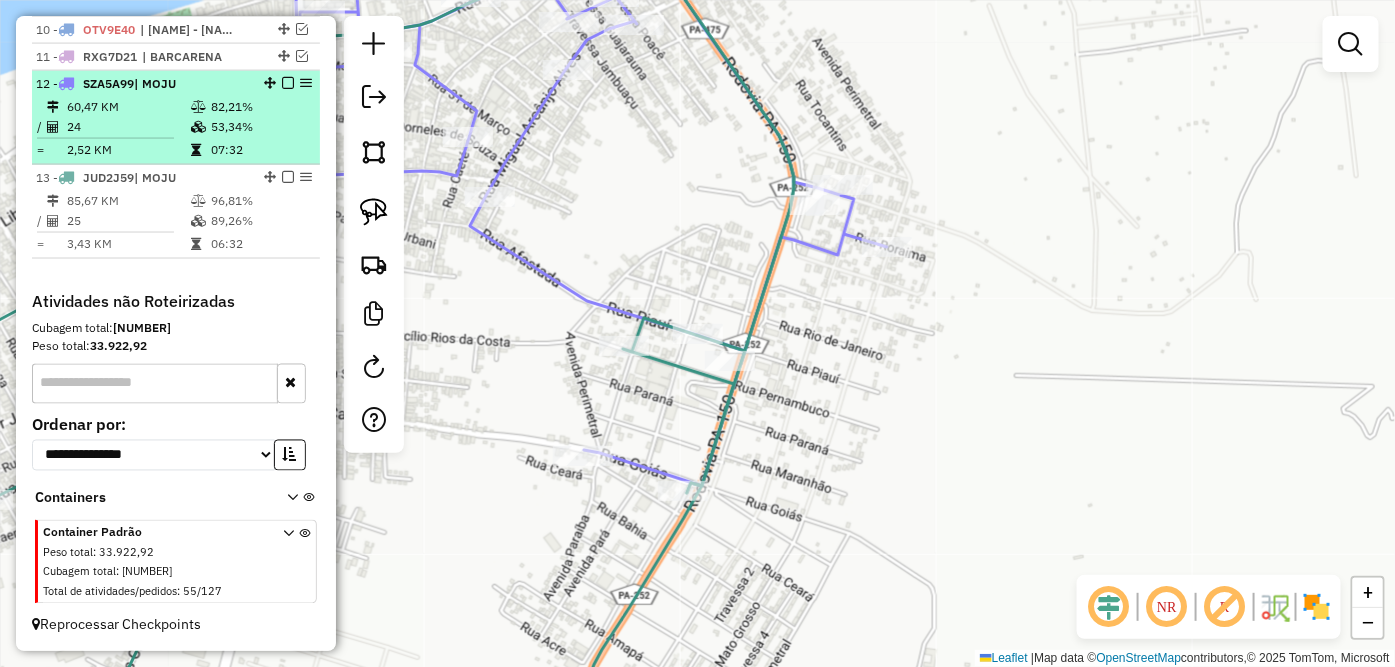 click on "12 -       SZA5A99   | MOJU" at bounding box center (142, 84) 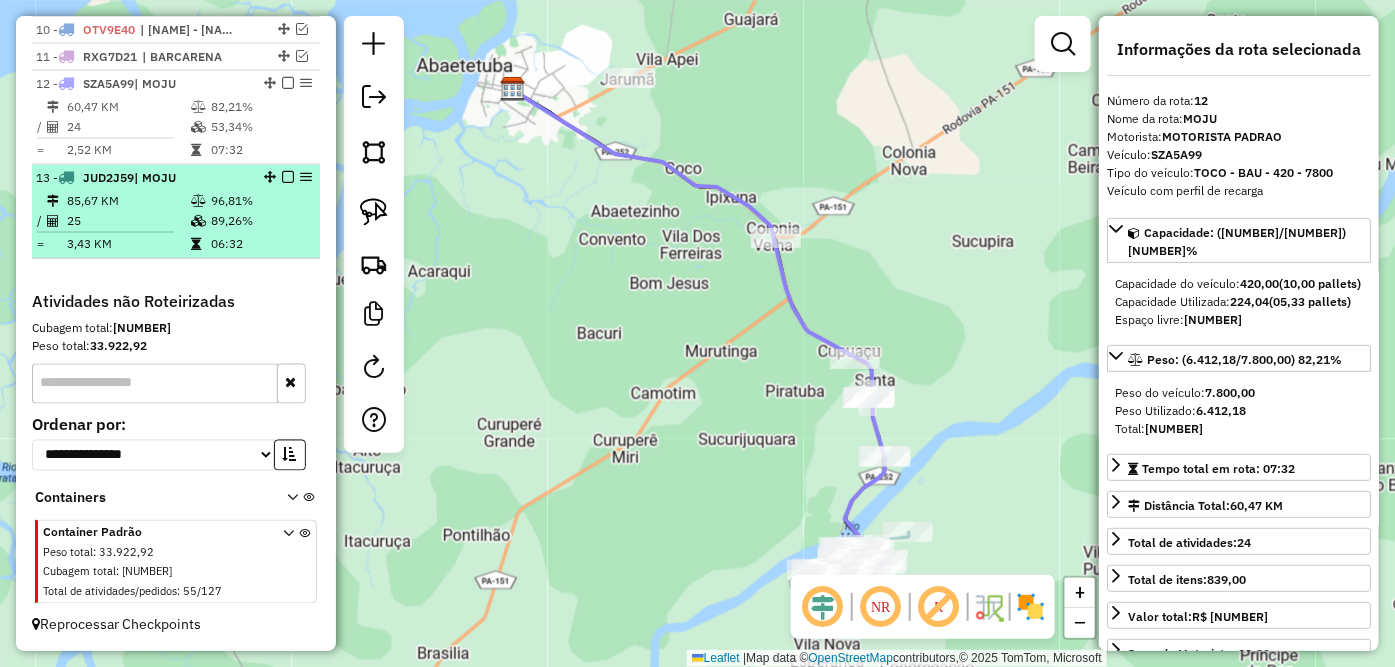 click on "13 -       JUD2J59   | MOJU  85,67 KM   96,81%  /  25   89,26%     =  3,43 KM   06:32" at bounding box center [176, 212] 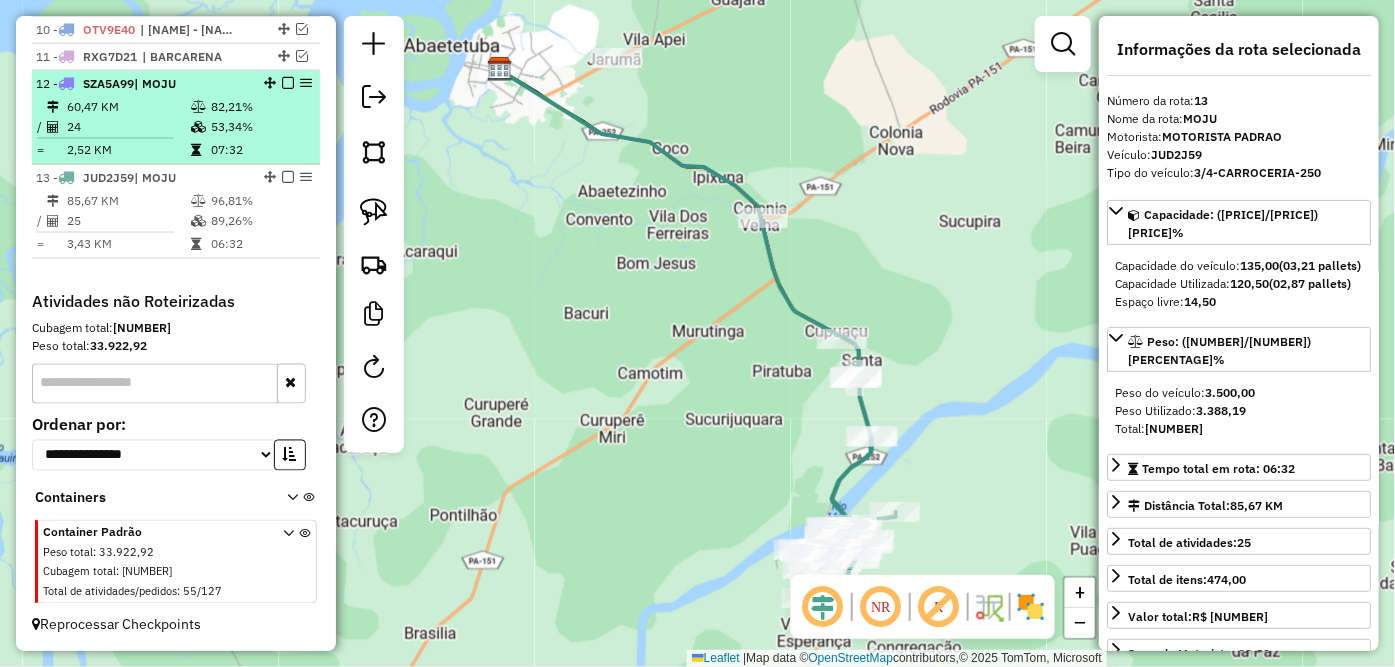 drag, startPoint x: 278, startPoint y: 174, endPoint x: 281, endPoint y: 157, distance: 17.262676 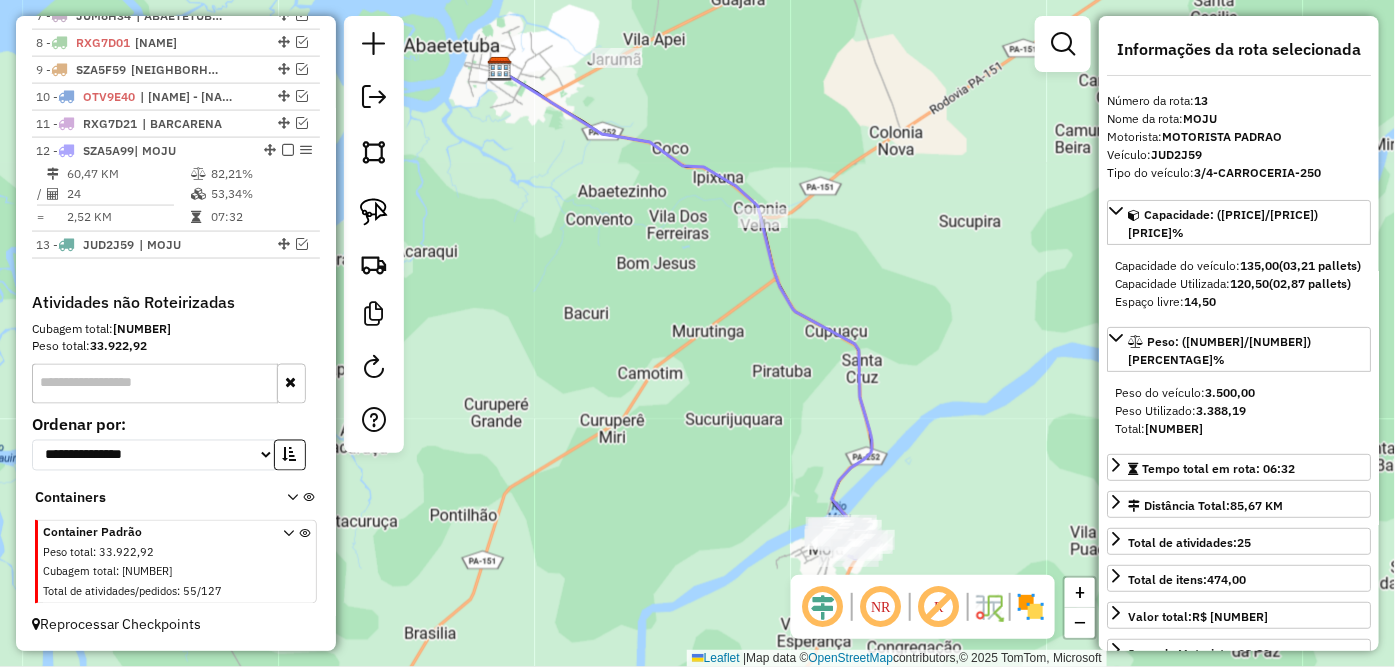 drag, startPoint x: 285, startPoint y: 143, endPoint x: 320, endPoint y: 151, distance: 35.902645 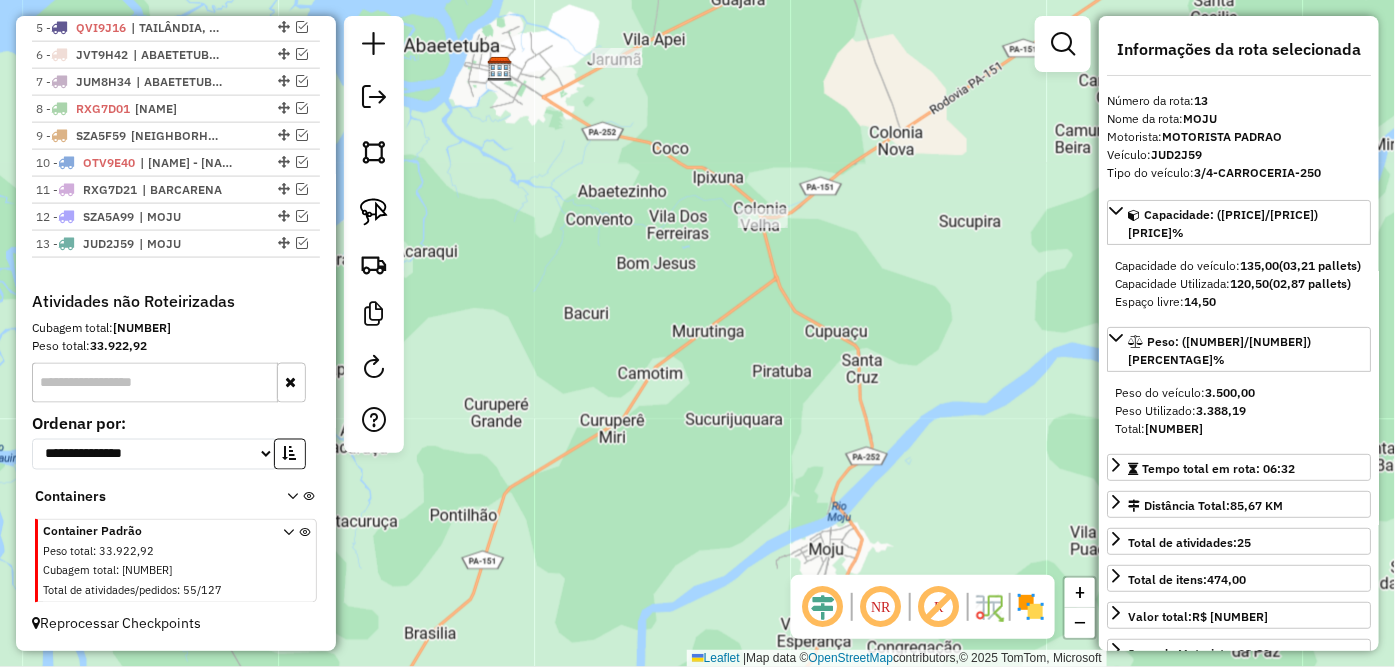scroll, scrollTop: 858, scrollLeft: 0, axis: vertical 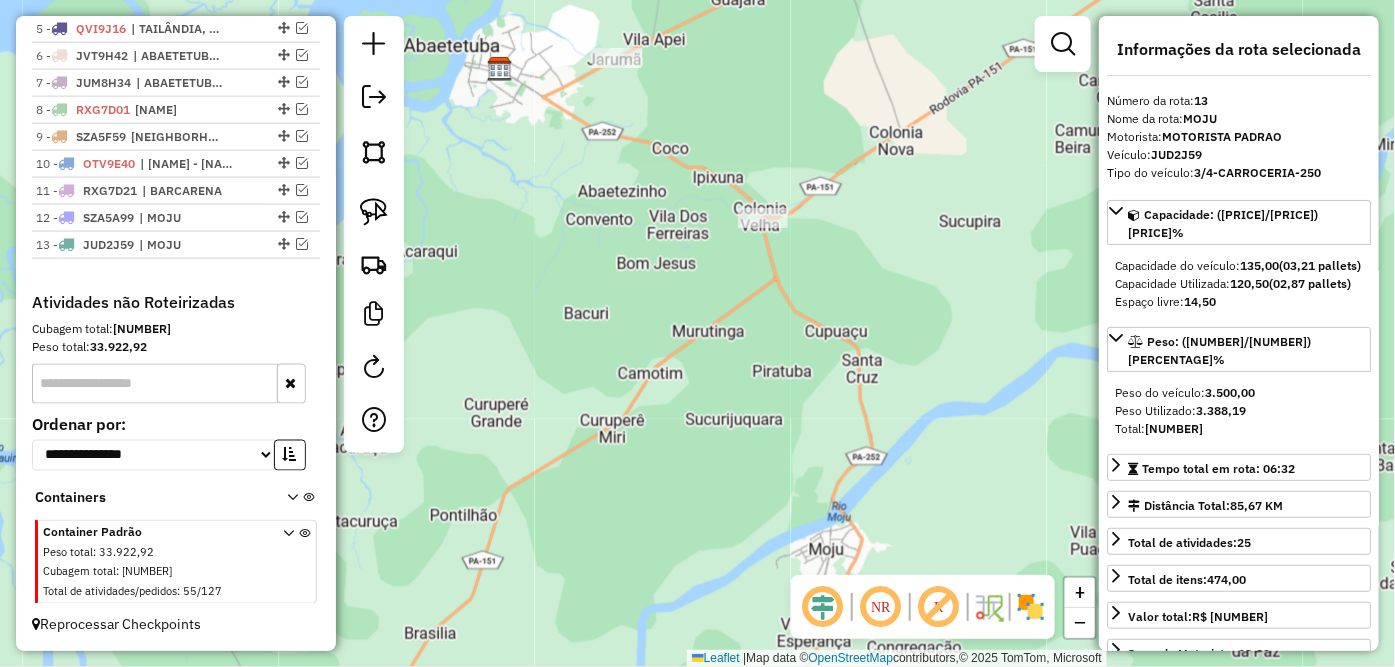 drag, startPoint x: 543, startPoint y: 283, endPoint x: 694, endPoint y: 183, distance: 181.11046 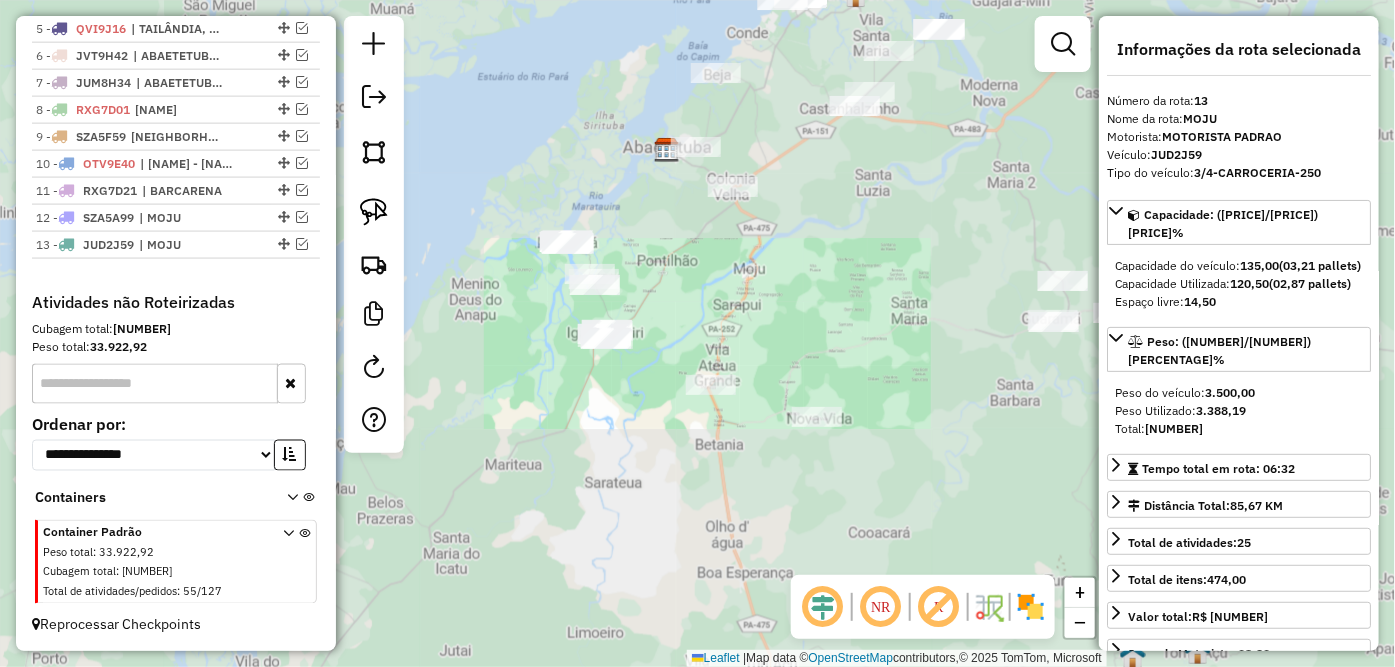 click on "Janela de atendimento Grade de atendimento Capacidade Transportadoras Veículos Cliente Pedidos  Rotas Selecione os dias de semana para filtrar as janelas de atendimento  Seg   Ter   Qua   Qui   Sex   Sáb   Dom  Informe o período da janela de atendimento: De: Até:  Filtrar exatamente a janela do cliente  Considerar janela de atendimento padrão  Selecione os dias de semana para filtrar as grades de atendimento  Seg   Ter   Qua   Qui   Sex   Sáb   Dom   Considerar clientes sem dia de atendimento cadastrado  Clientes fora do dia de atendimento selecionado Filtrar as atividades entre os valores definidos abaixo:  Peso mínimo:   Peso máximo:   Cubagem mínima:   Cubagem máxima:   De:   Até:  Filtrar as atividades entre o tempo de atendimento definido abaixo:  De:   Até:   Considerar capacidade total dos clientes não roteirizados Transportadora: Selecione um ou mais itens Tipo de veículo: Selecione um ou mais itens Veículo: Selecione um ou mais itens Motorista: Selecione um ou mais itens Nome: Rótulo:" 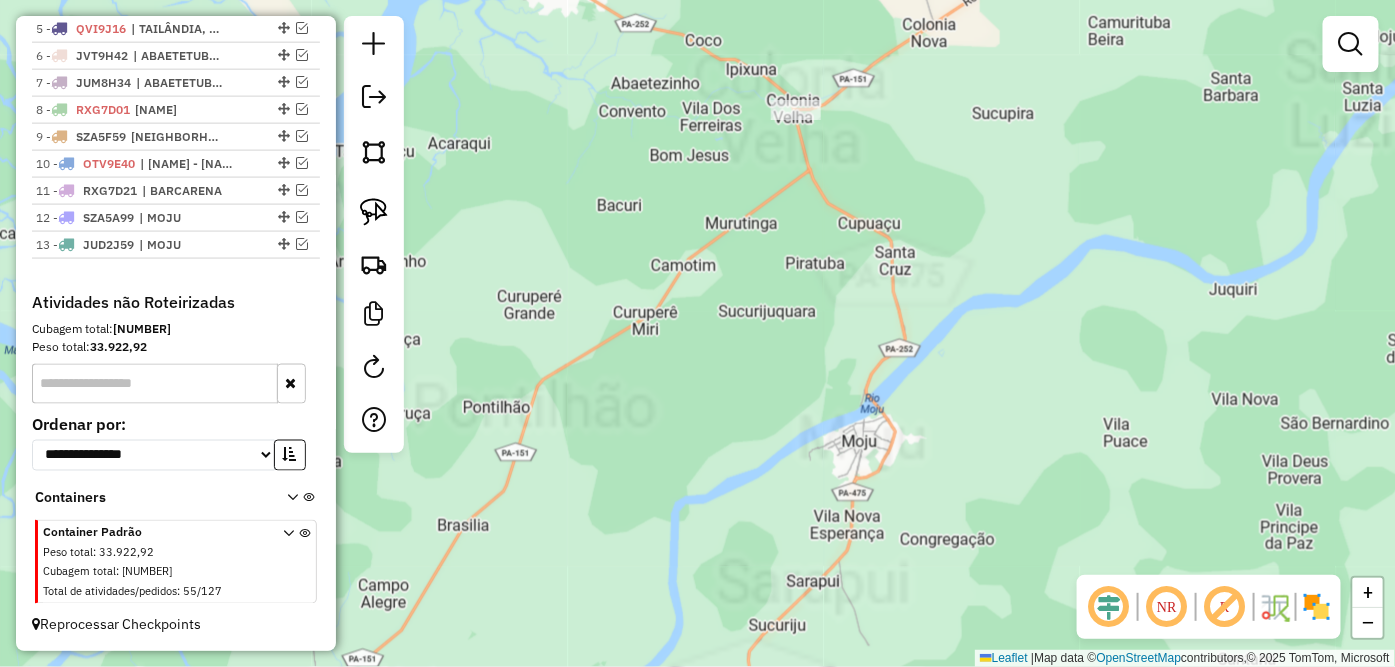 click on "Janela de atendimento Grade de atendimento Capacidade Transportadoras Veículos Cliente Pedidos  Rotas Selecione os dias de semana para filtrar as janelas de atendimento  Seg   Ter   Qua   Qui   Sex   Sáb   Dom  Informe o período da janela de atendimento: De: Até:  Filtrar exatamente a janela do cliente  Considerar janela de atendimento padrão  Selecione os dias de semana para filtrar as grades de atendimento  Seg   Ter   Qua   Qui   Sex   Sáb   Dom   Considerar clientes sem dia de atendimento cadastrado  Clientes fora do dia de atendimento selecionado Filtrar as atividades entre os valores definidos abaixo:  Peso mínimo:   Peso máximo:   Cubagem mínima:   Cubagem máxima:   De:   Até:  Filtrar as atividades entre o tempo de atendimento definido abaixo:  De:   Até:   Considerar capacidade total dos clientes não roteirizados Transportadora: Selecione um ou mais itens Tipo de veículo: Selecione um ou mais itens Veículo: Selecione um ou mais itens Motorista: Selecione um ou mais itens Nome: Rótulo:" 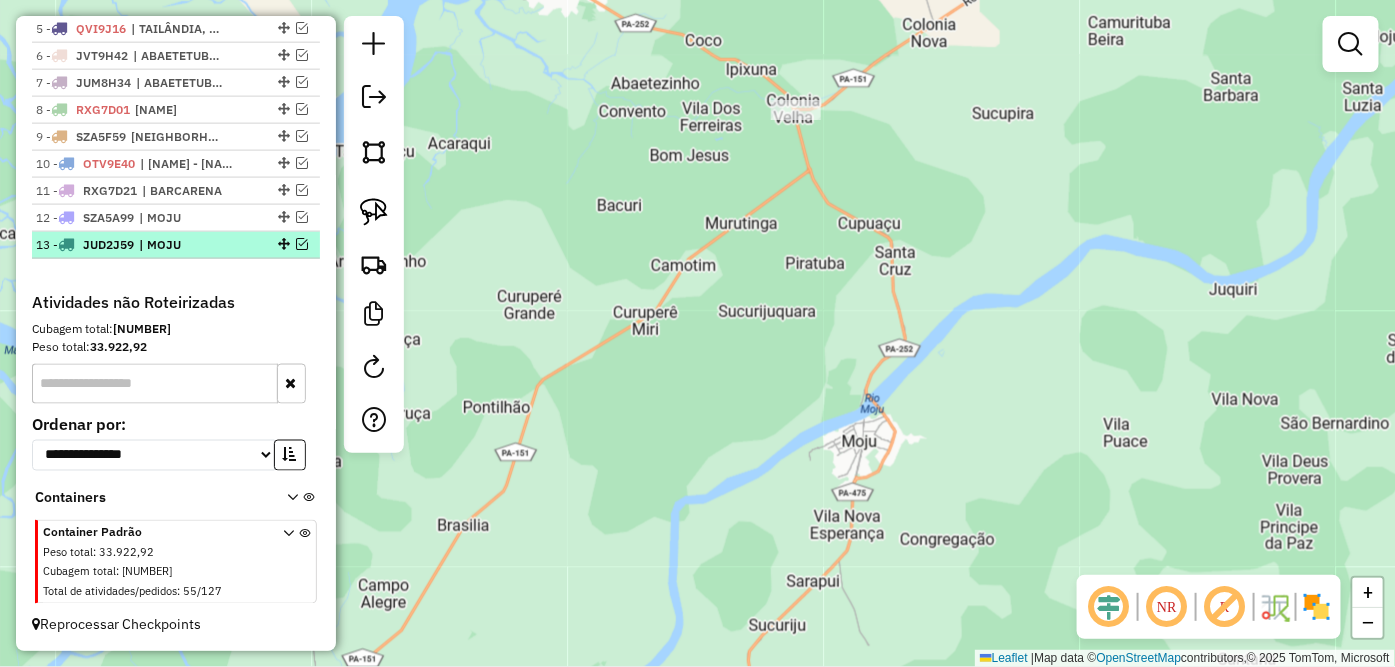 click on "13 -       JUD2J59   | MOJU" at bounding box center [176, 245] 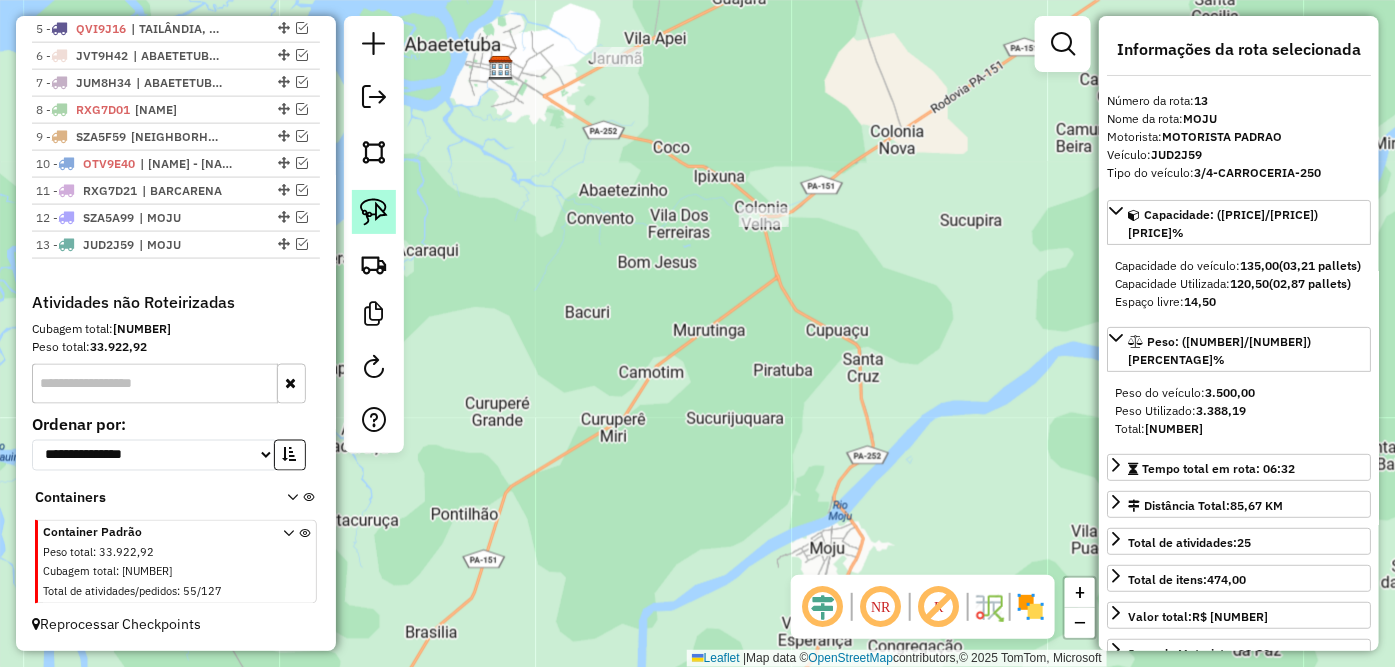click 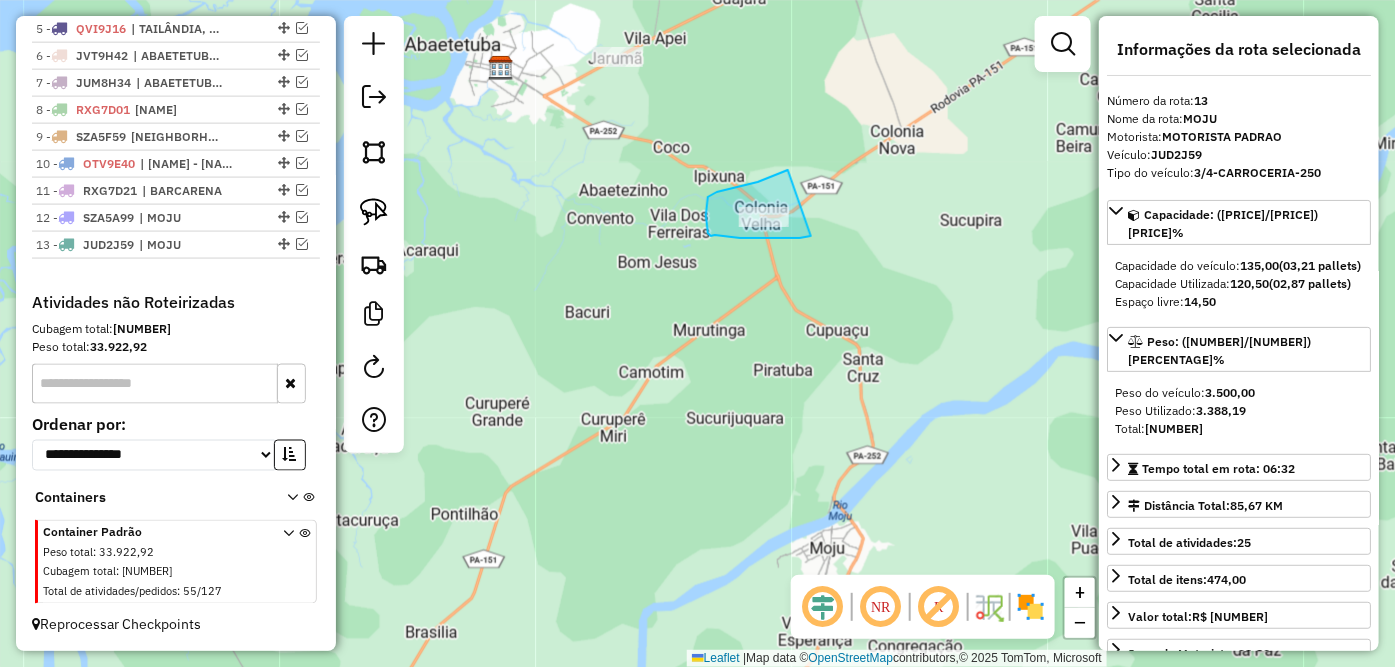 drag, startPoint x: 758, startPoint y: 182, endPoint x: 811, endPoint y: 236, distance: 75.66373 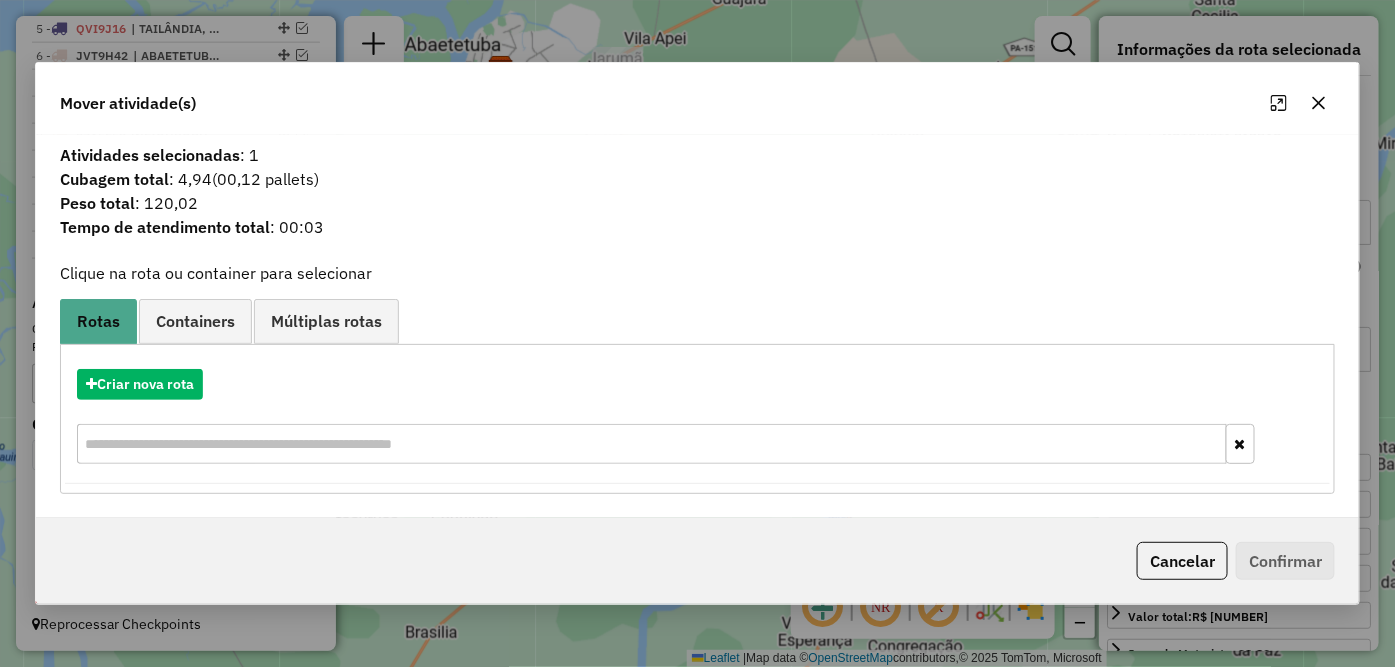 click 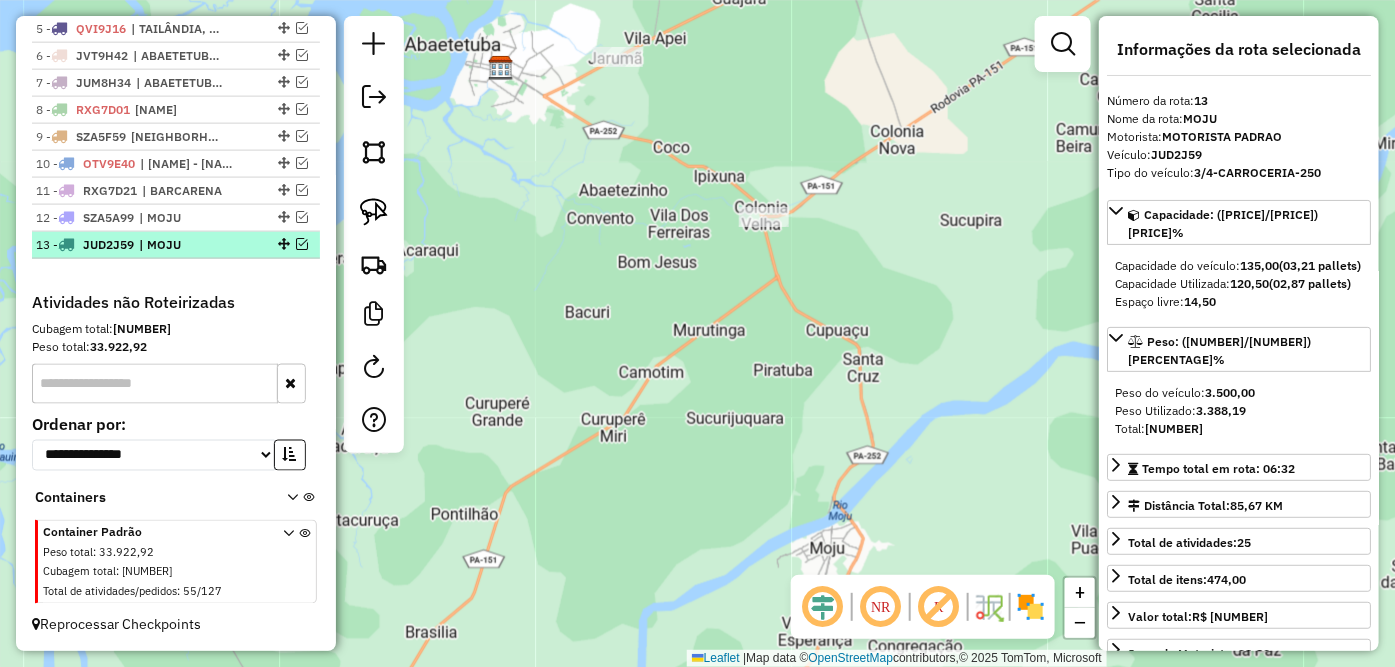 click on "JUD2J59" at bounding box center (108, 244) 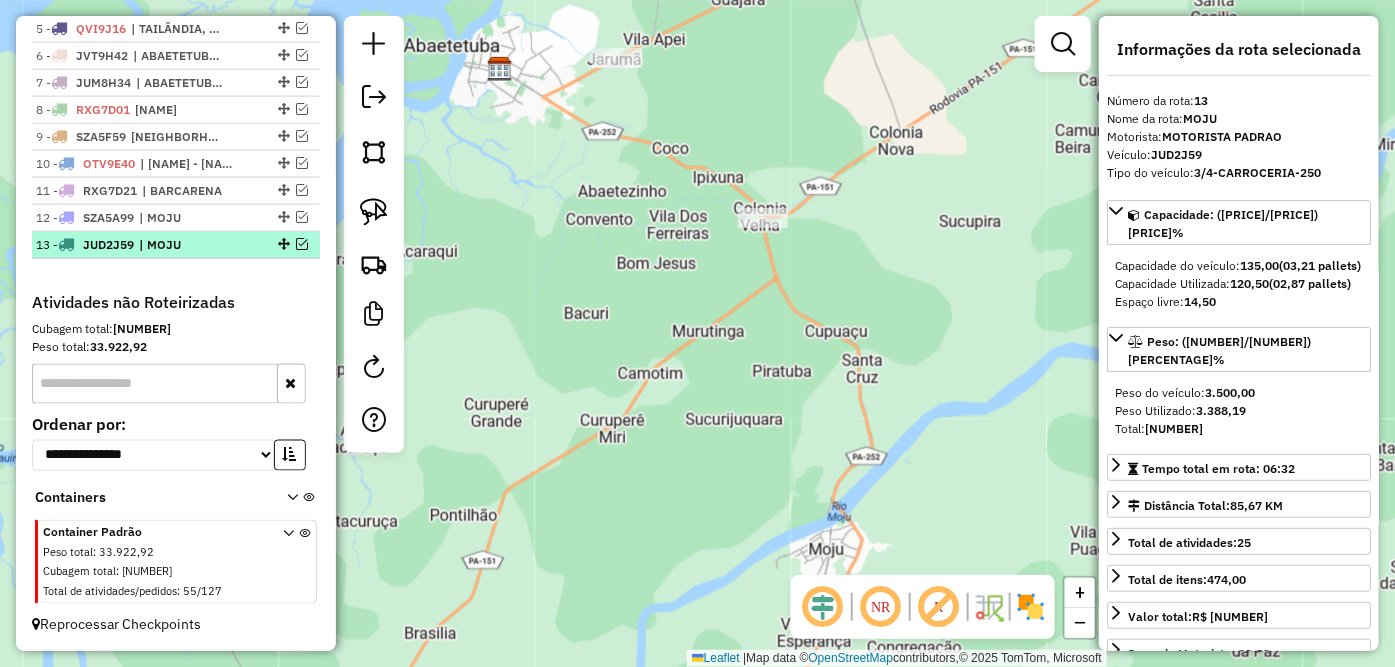 click at bounding box center [302, 244] 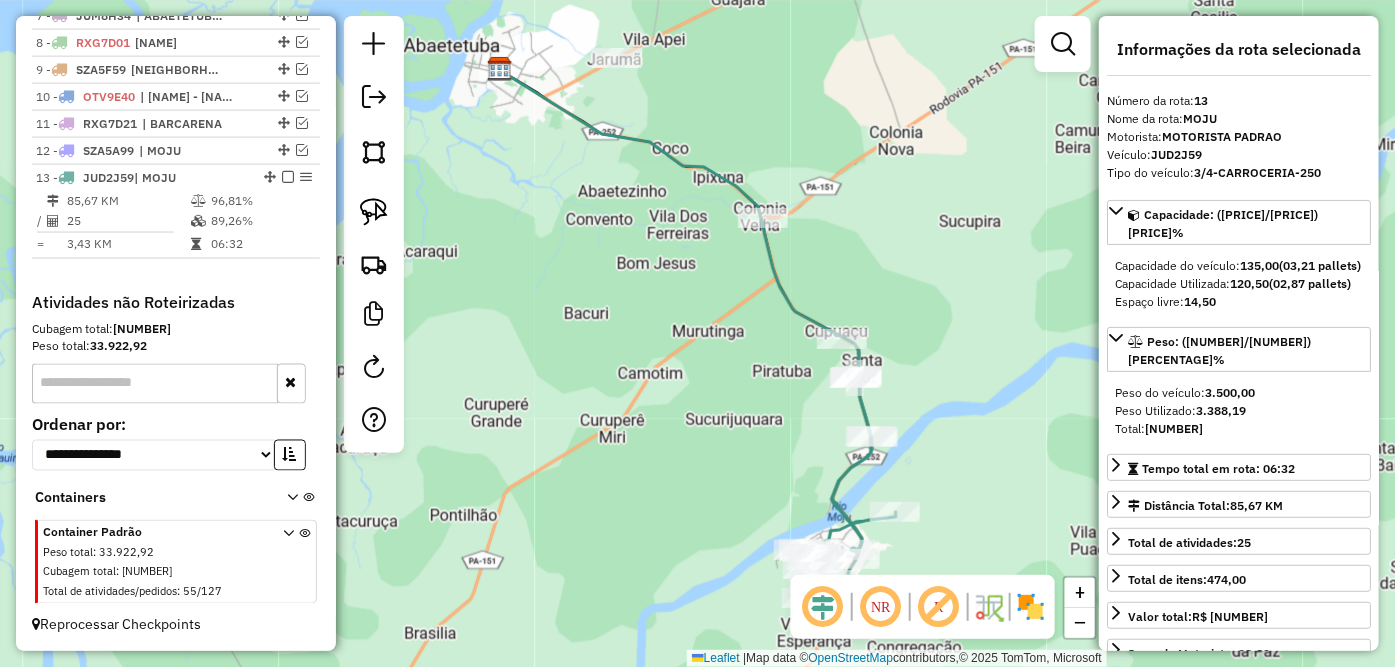 drag, startPoint x: 375, startPoint y: 213, endPoint x: 424, endPoint y: 213, distance: 49 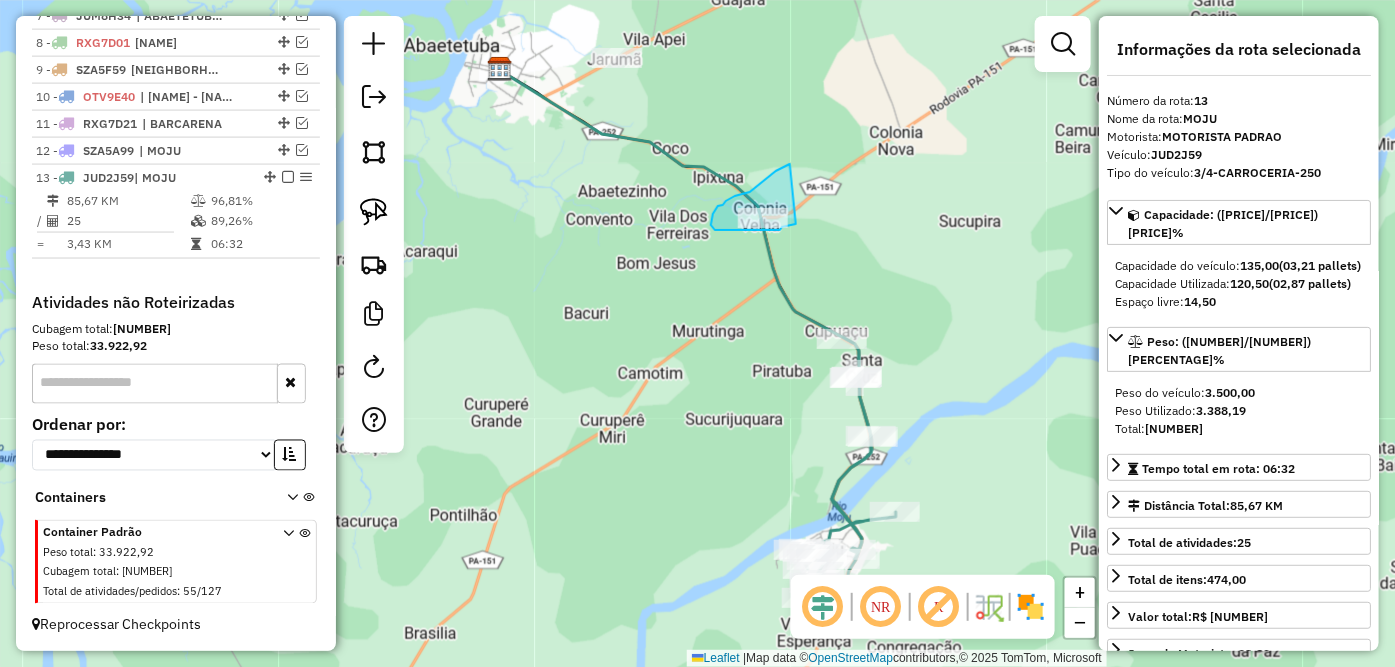 drag, startPoint x: 790, startPoint y: 164, endPoint x: 796, endPoint y: 224, distance: 60.299255 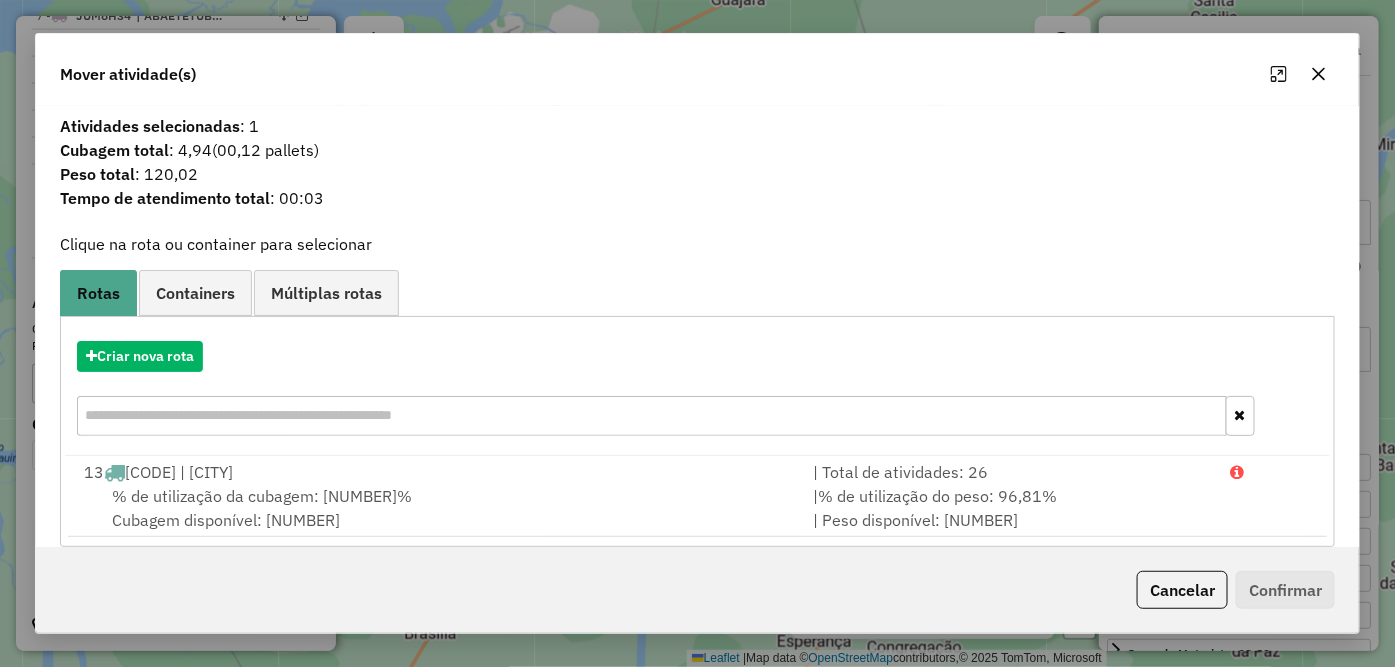 click on "% de utilização da cubagem: 89,26%  Cubagem disponível: 14,50" at bounding box center [437, 508] 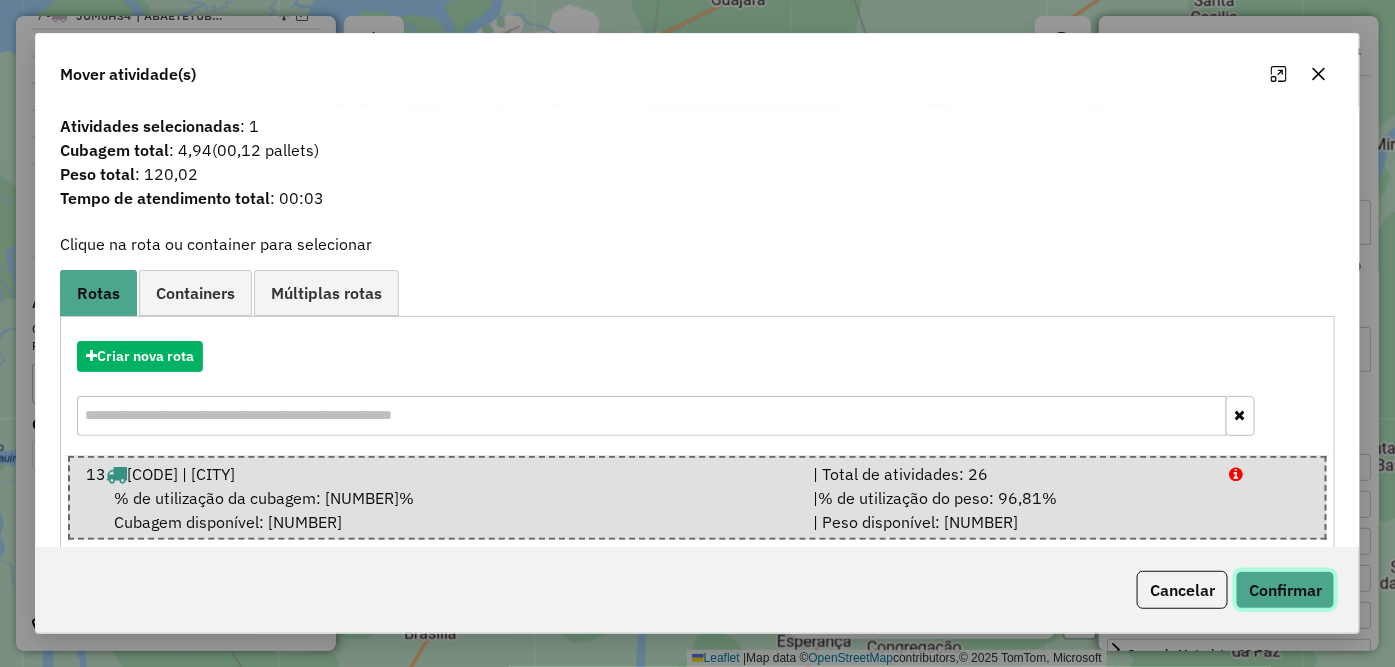 click on "Confirmar" 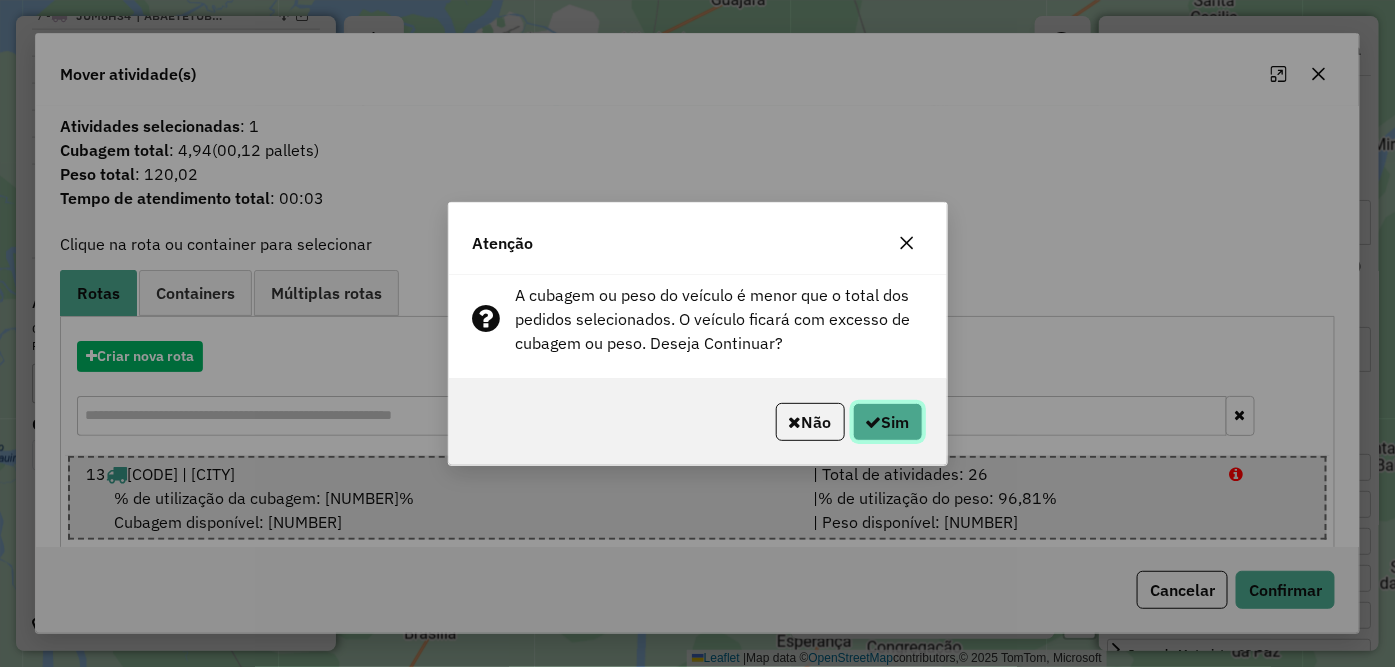 click on "Sim" 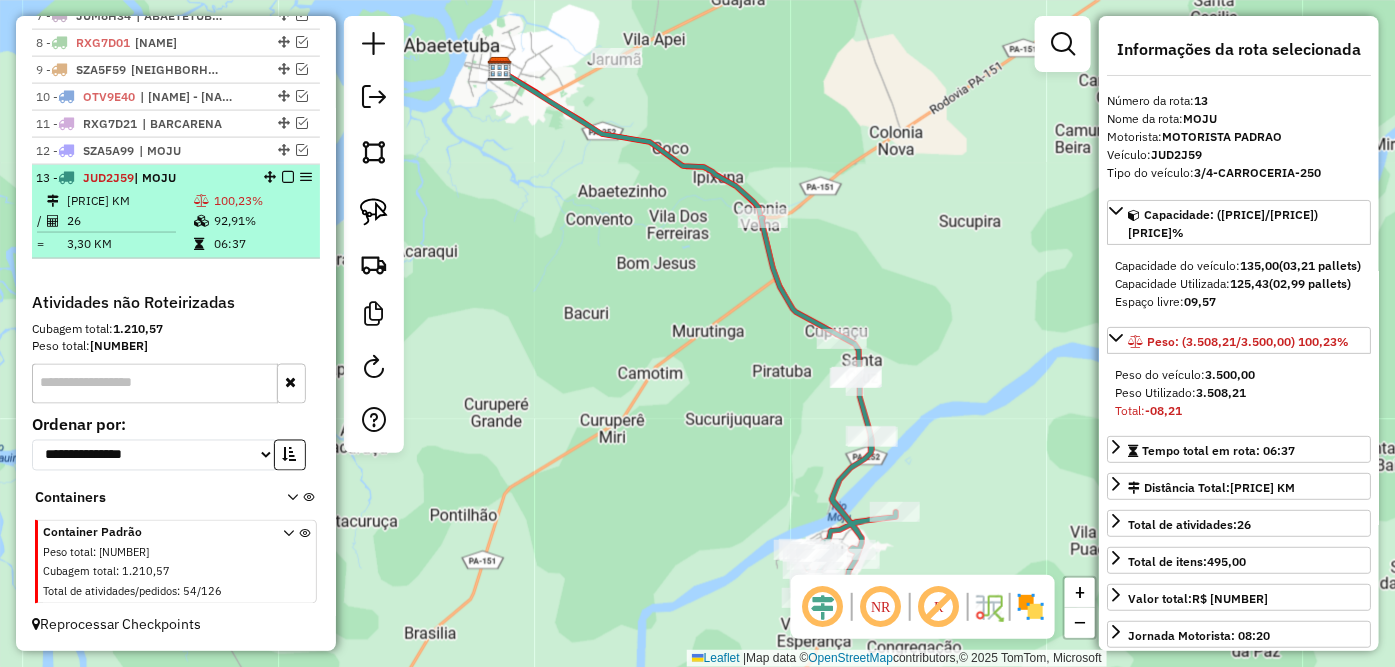 click on "| MOJU" at bounding box center (155, 177) 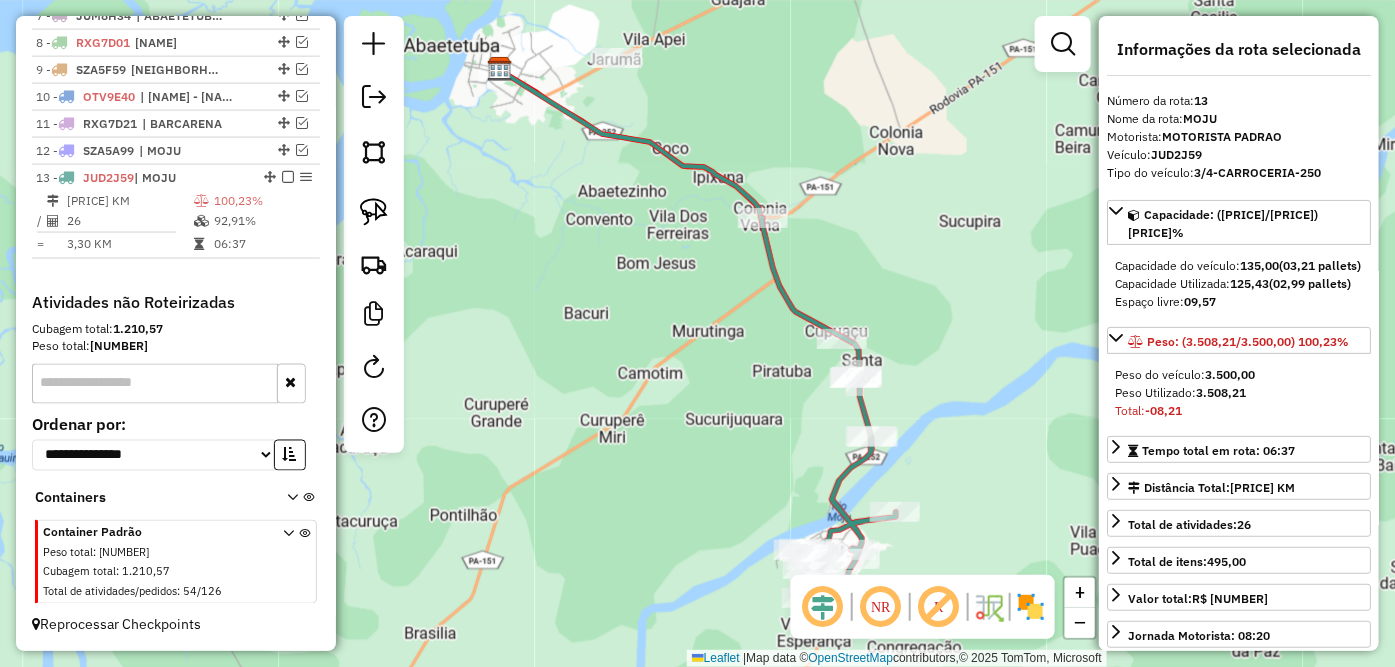 scroll, scrollTop: 858, scrollLeft: 0, axis: vertical 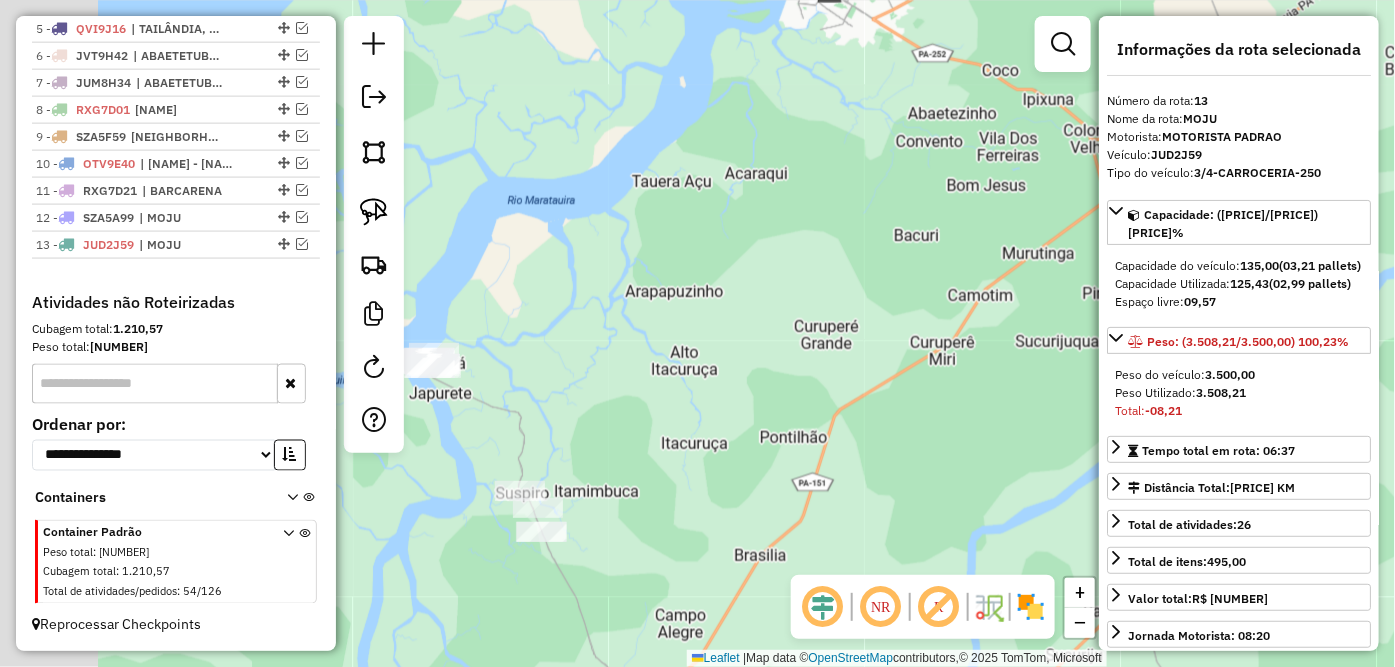 drag, startPoint x: 588, startPoint y: 383, endPoint x: 928, endPoint y: 323, distance: 345.25354 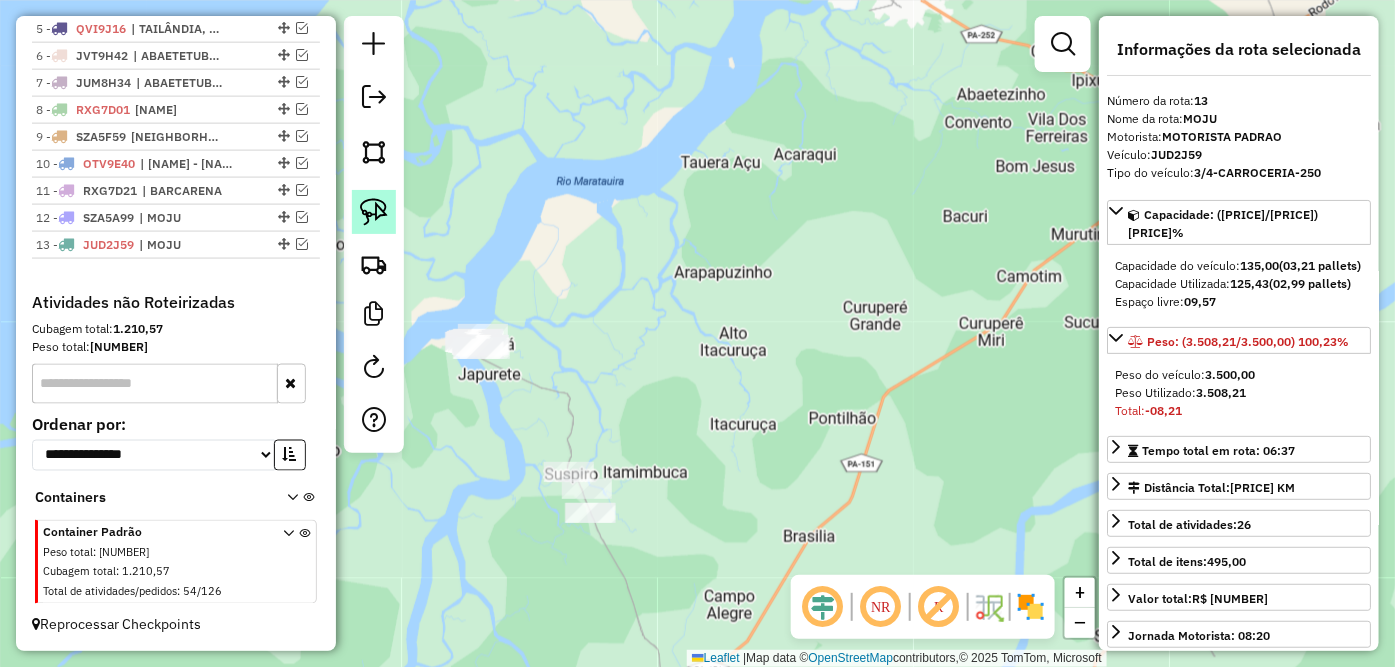 click 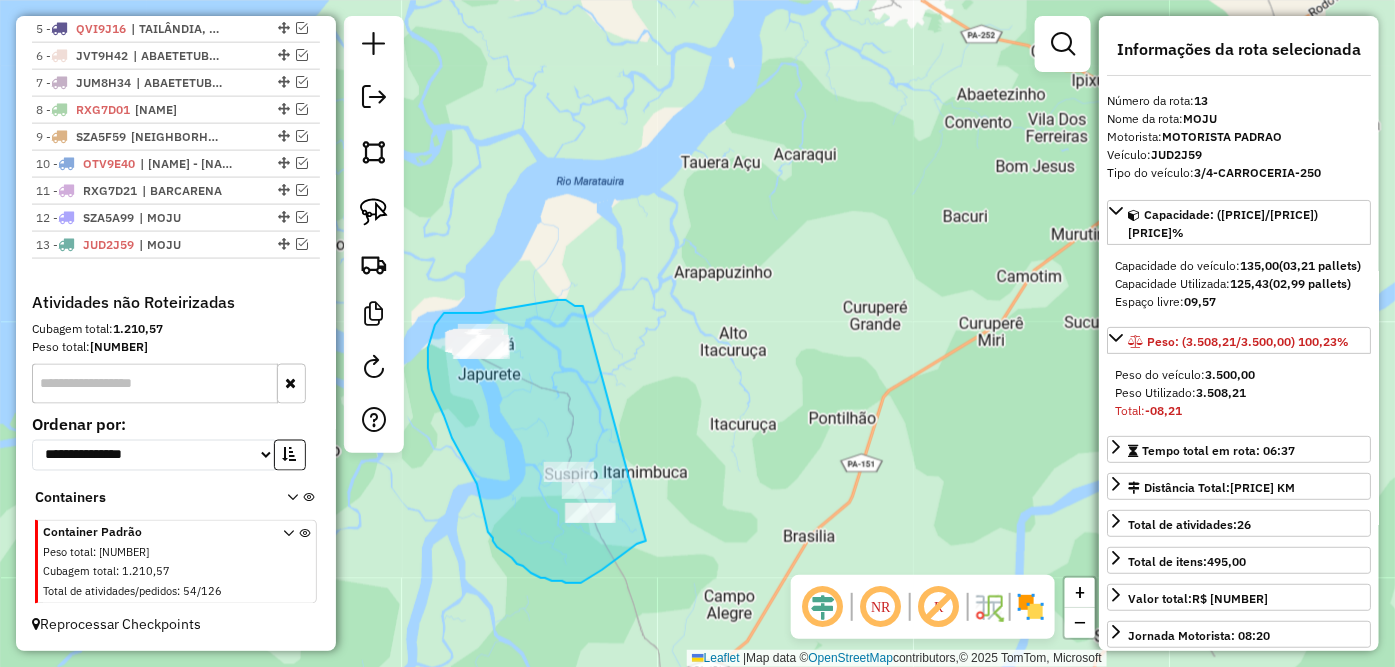 drag, startPoint x: 566, startPoint y: 300, endPoint x: 657, endPoint y: 528, distance: 245.4893 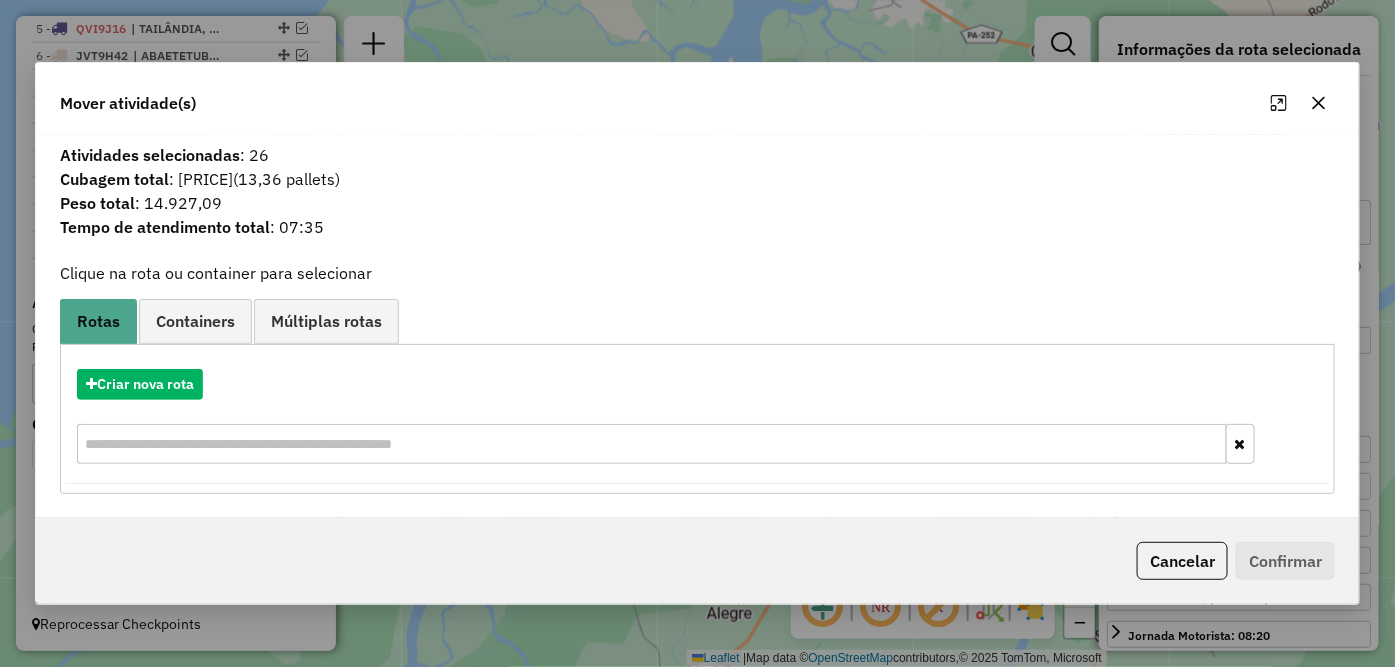 click 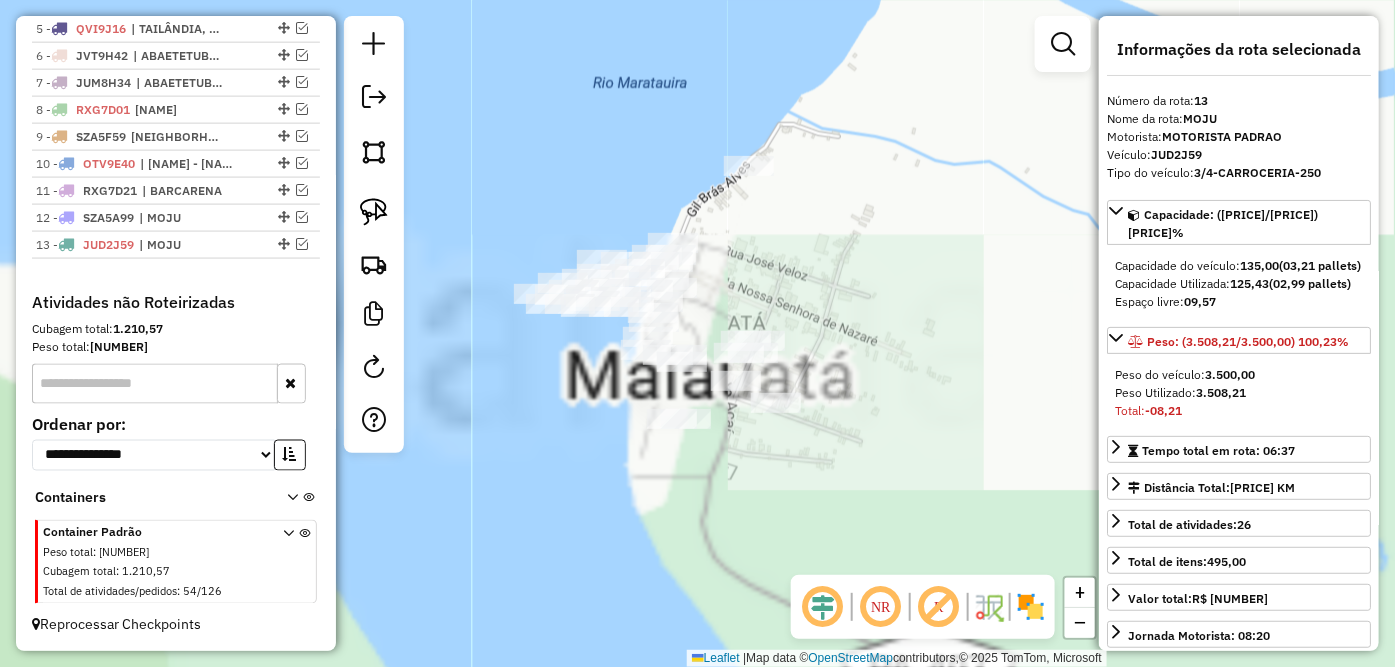 drag, startPoint x: 777, startPoint y: 345, endPoint x: 820, endPoint y: 303, distance: 60.108234 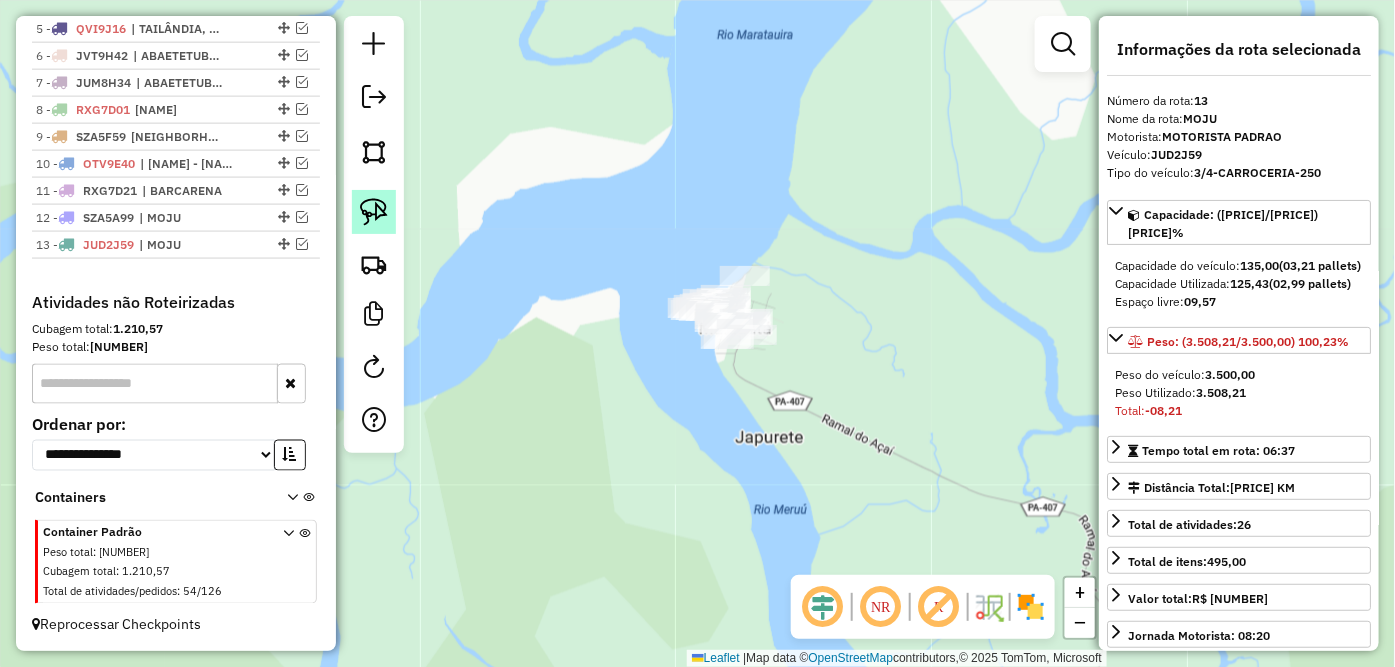click 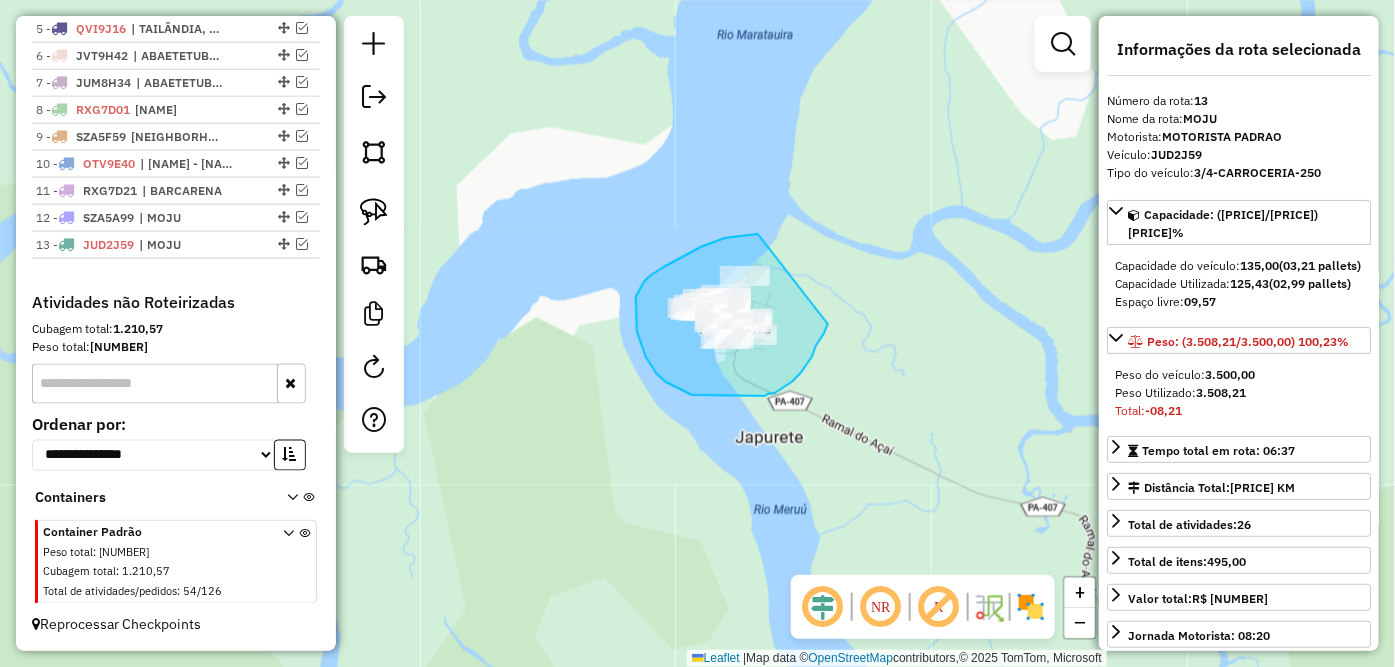 drag, startPoint x: 758, startPoint y: 234, endPoint x: 834, endPoint y: 308, distance: 106.07545 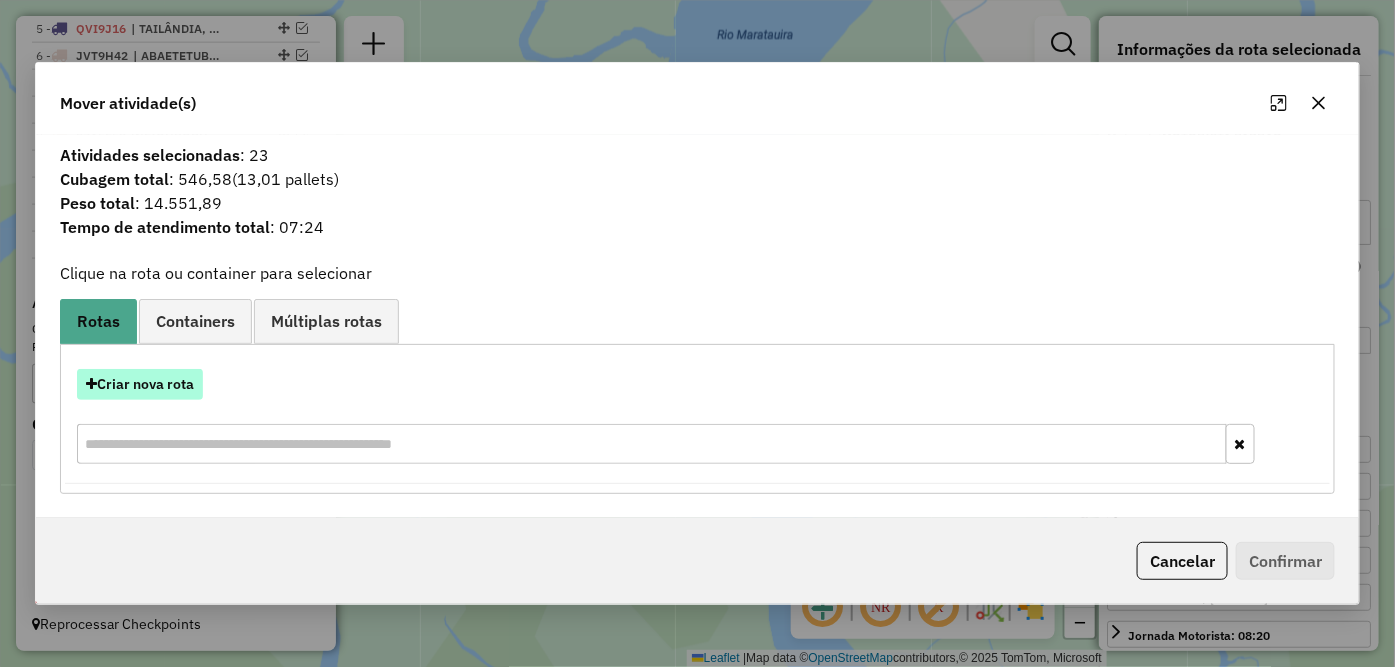 click on "Criar nova rota" at bounding box center (140, 384) 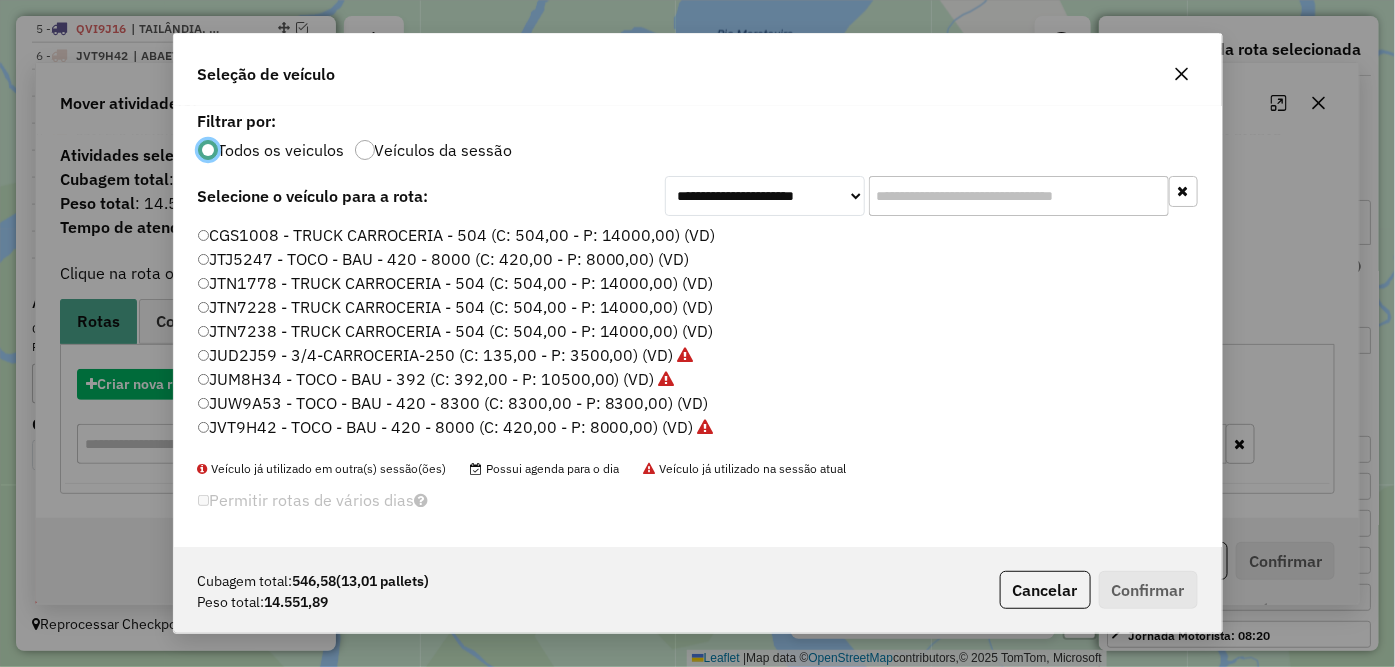 scroll, scrollTop: 11, scrollLeft: 5, axis: both 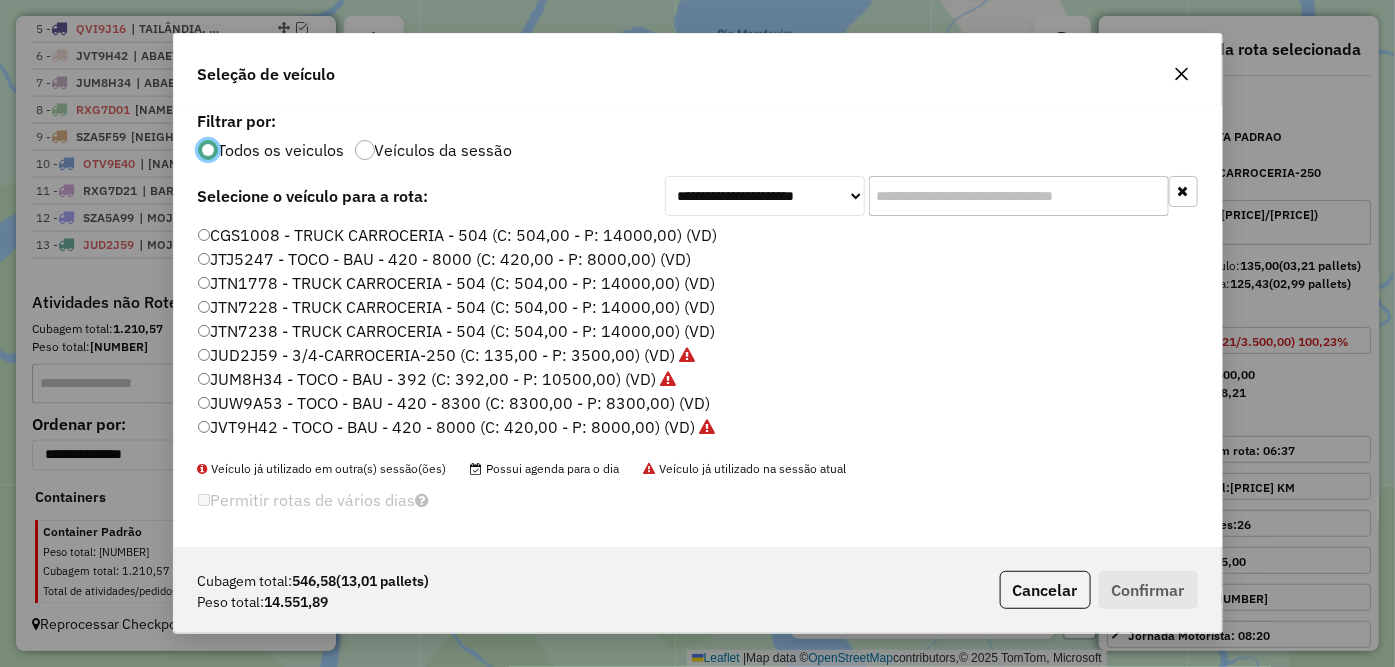 click on "CGS1008 - TRUCK CARROCERIA - 504 (C: 504,00 - P: 14000,00) (VD)" 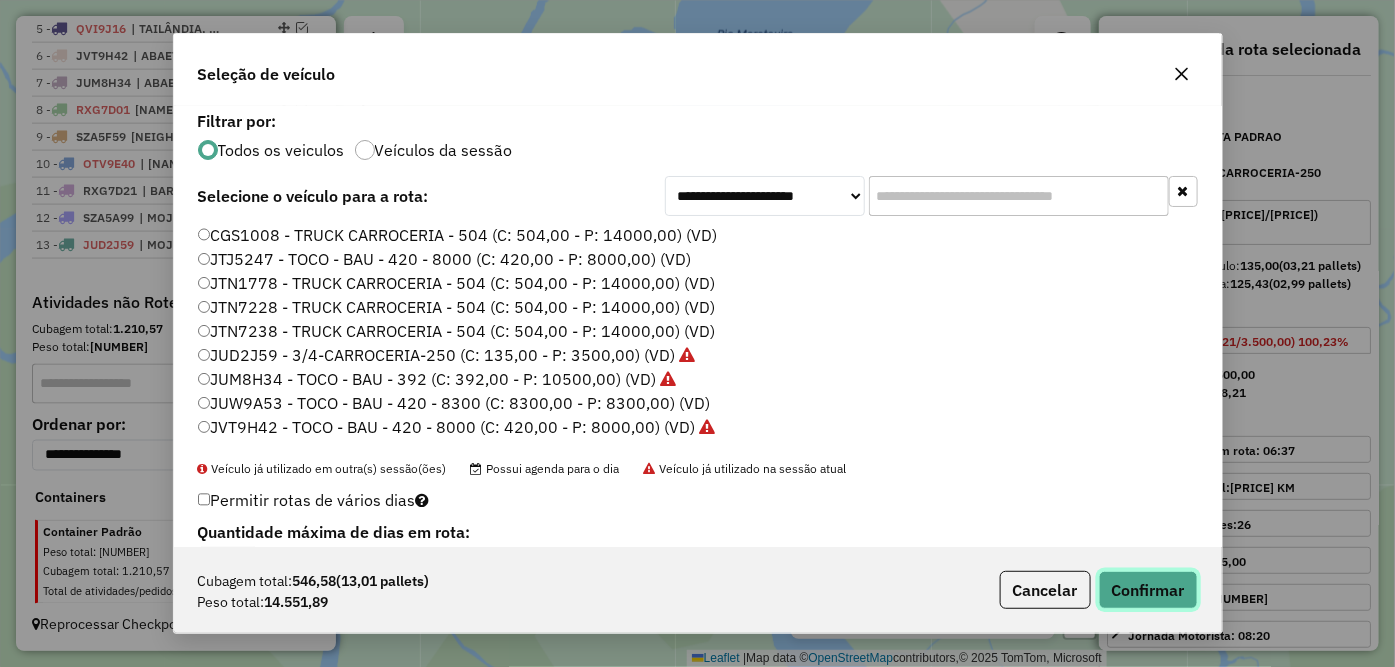 click on "Confirmar" 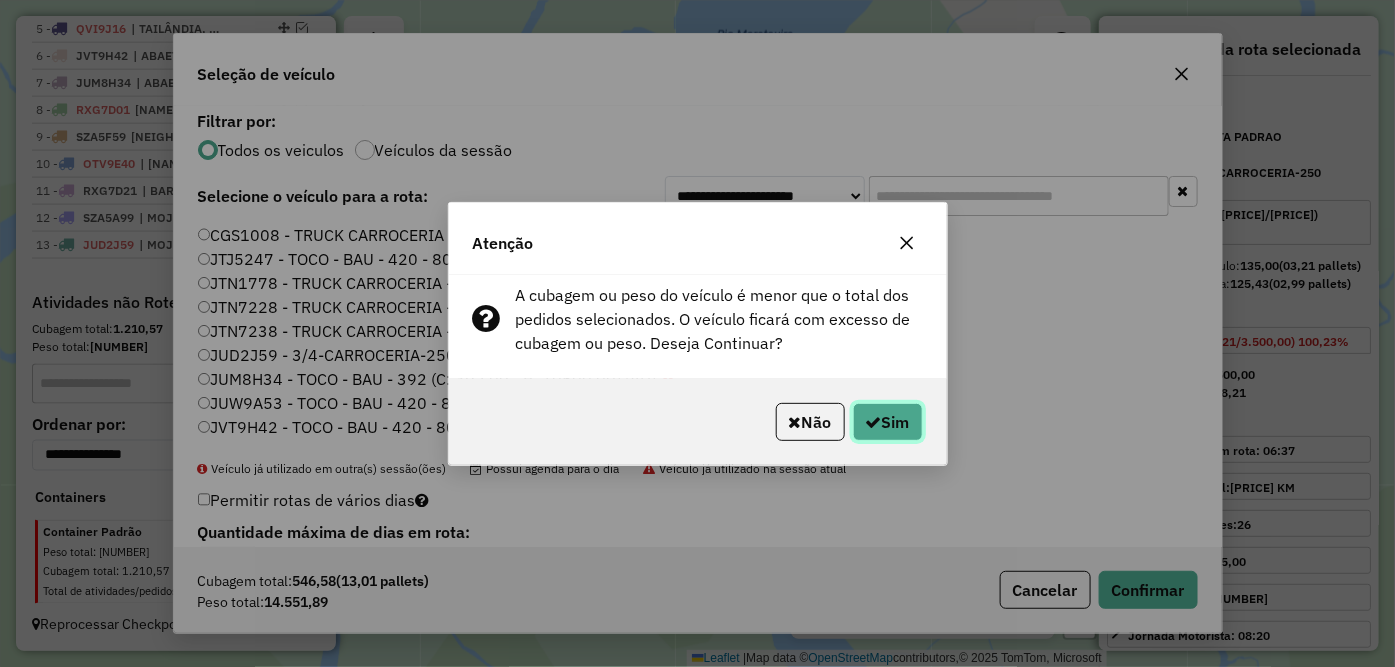 click 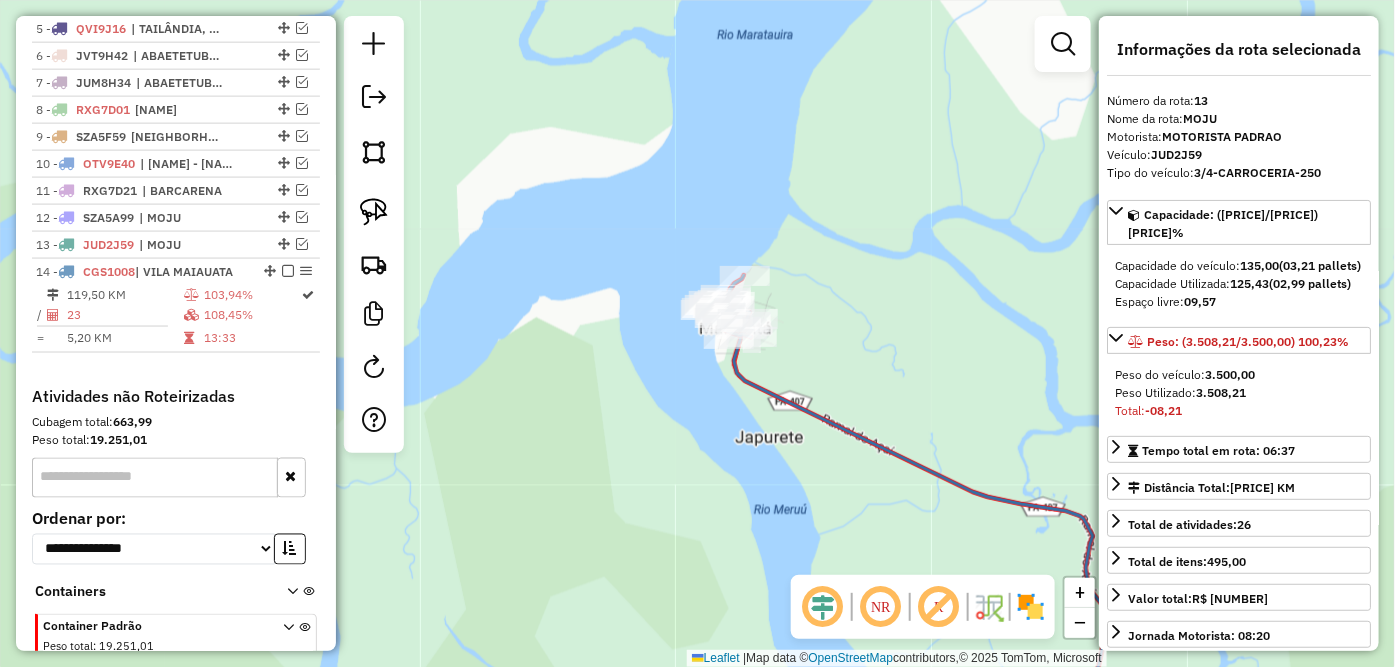 scroll, scrollTop: 953, scrollLeft: 0, axis: vertical 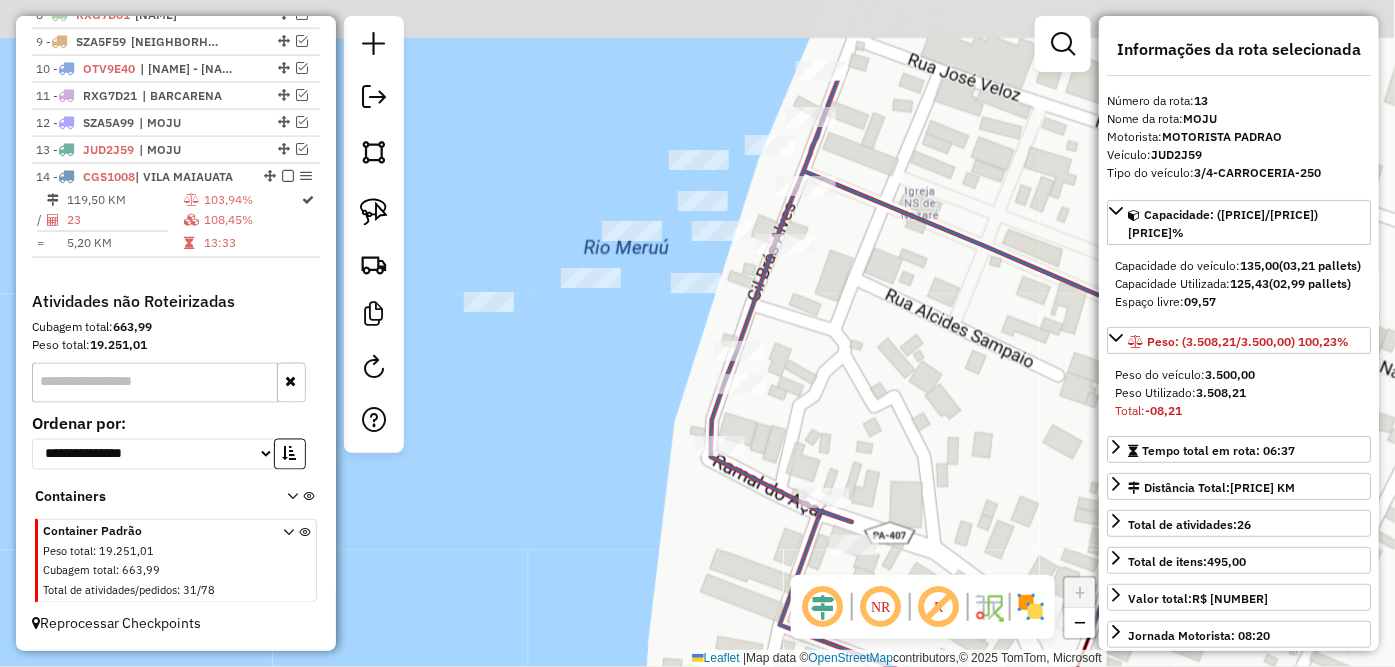 drag, startPoint x: 702, startPoint y: 332, endPoint x: 642, endPoint y: 484, distance: 163.41359 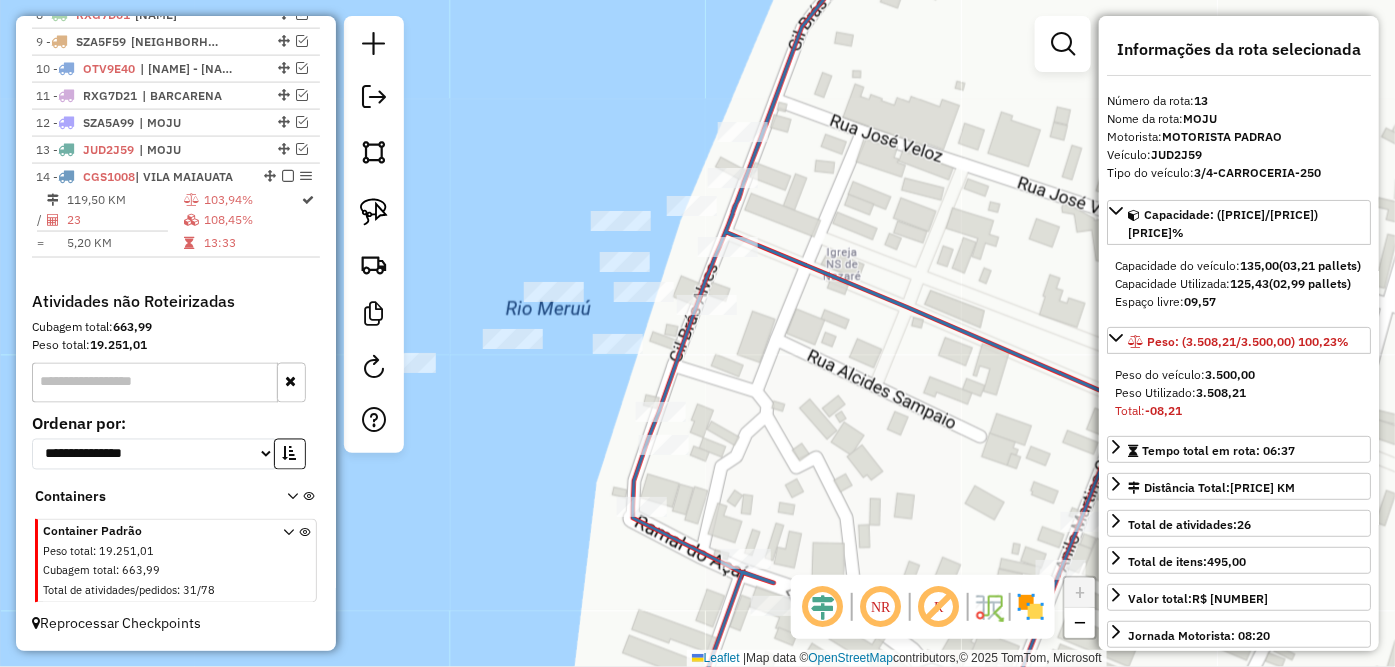 drag, startPoint x: 603, startPoint y: 396, endPoint x: 534, endPoint y: 441, distance: 82.37718 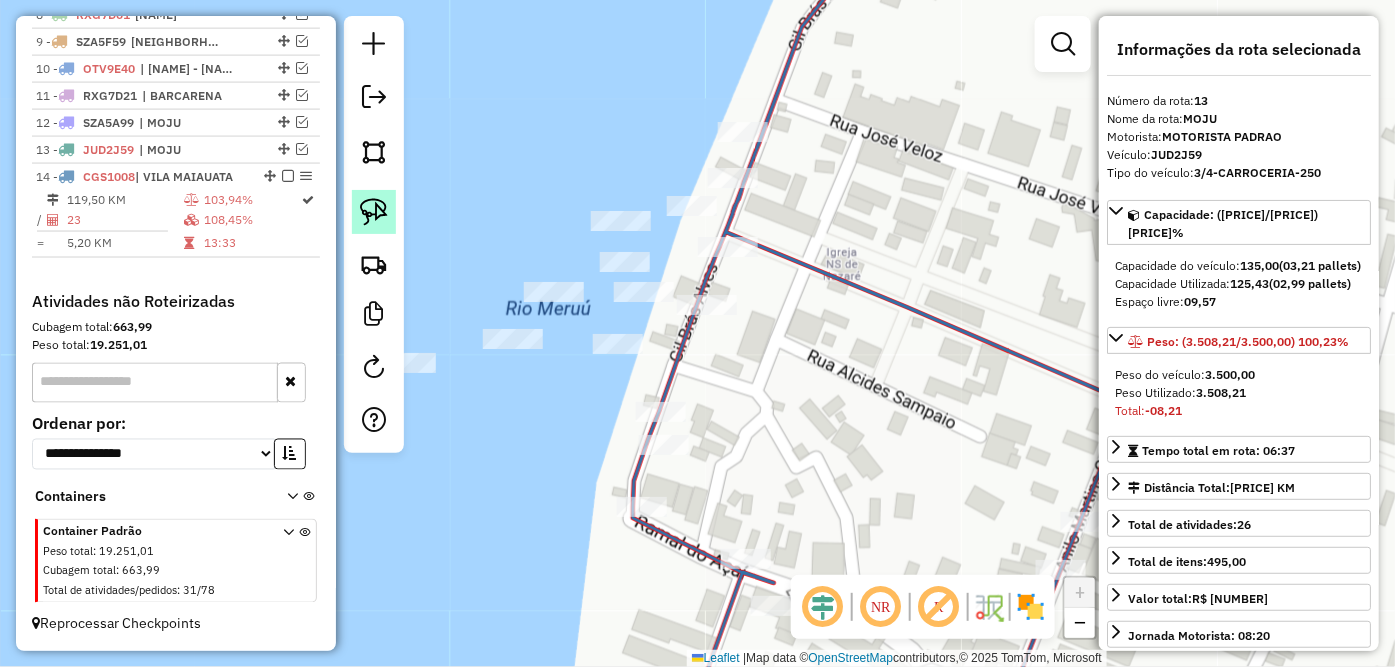 click 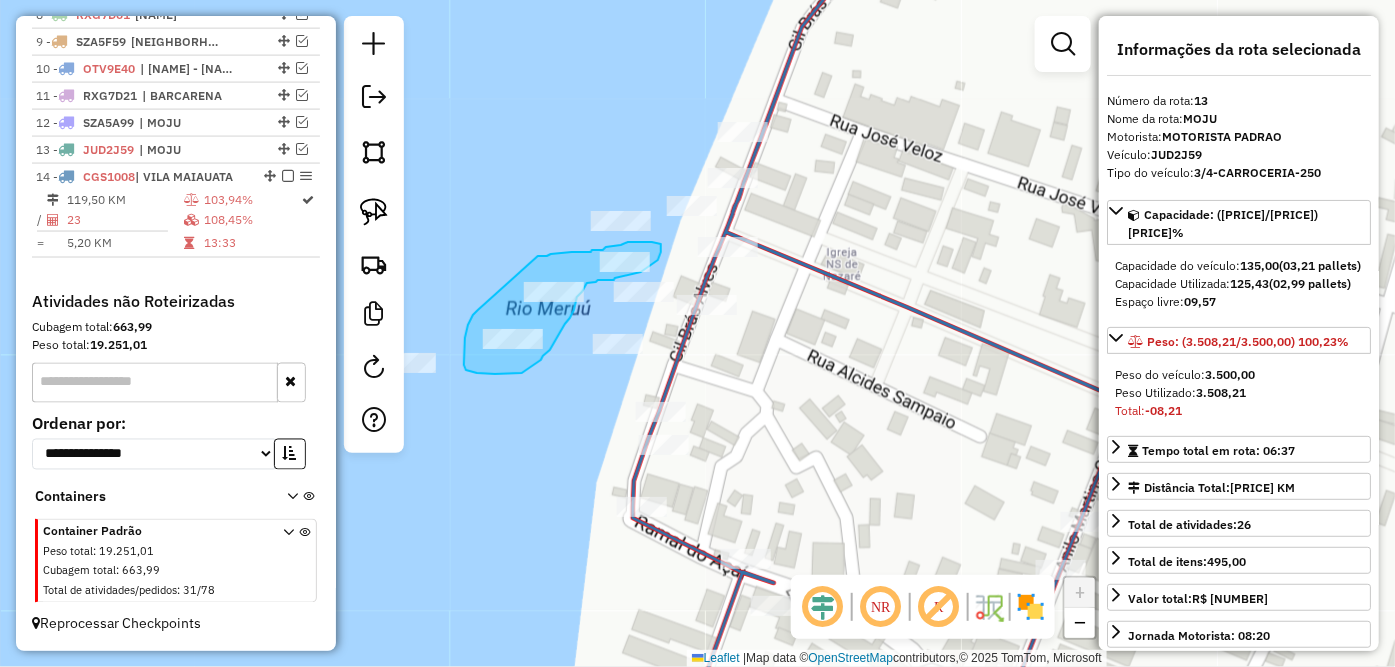 drag, startPoint x: 478, startPoint y: 310, endPoint x: 530, endPoint y: 256, distance: 74.96666 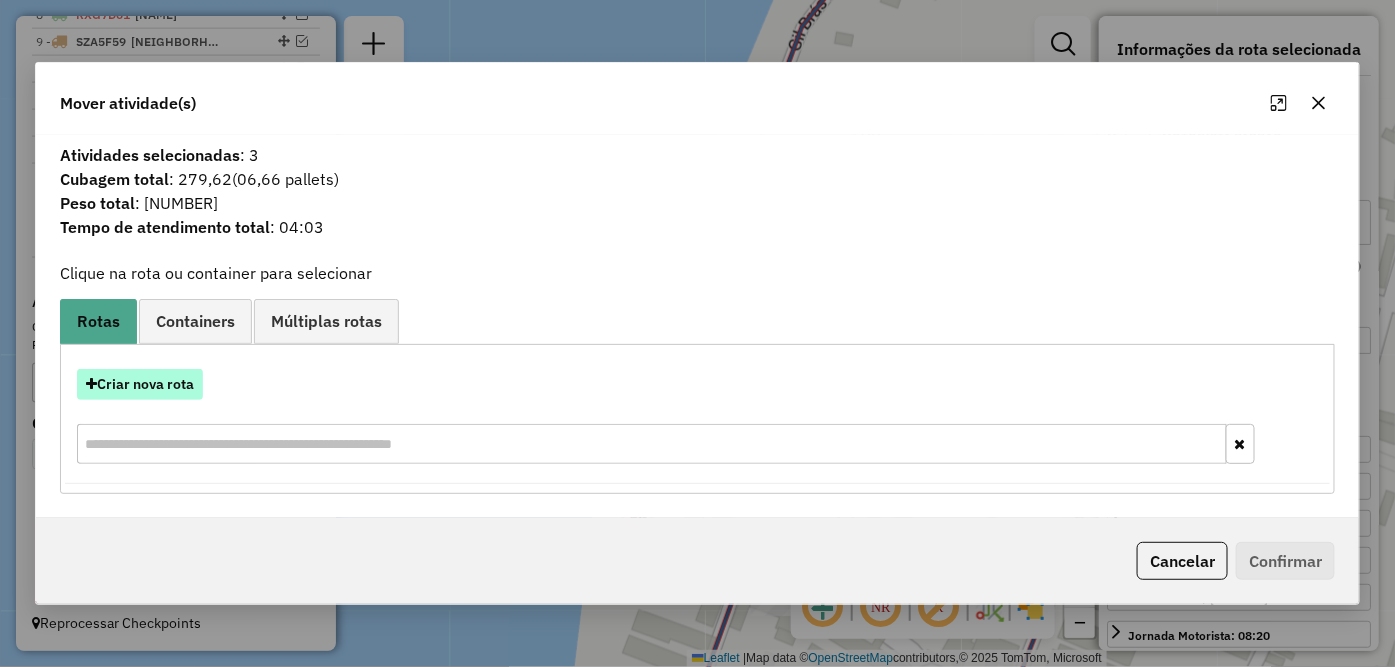 click on "Criar nova rota" at bounding box center [140, 384] 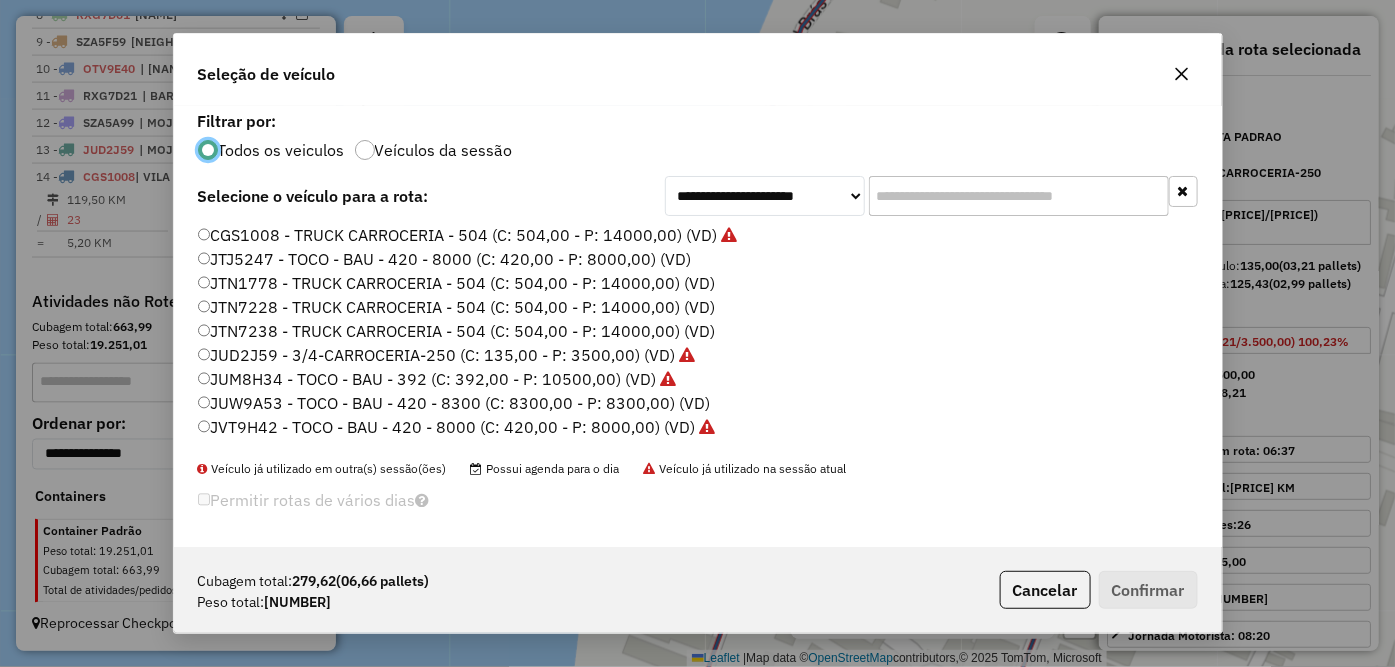 scroll, scrollTop: 11, scrollLeft: 5, axis: both 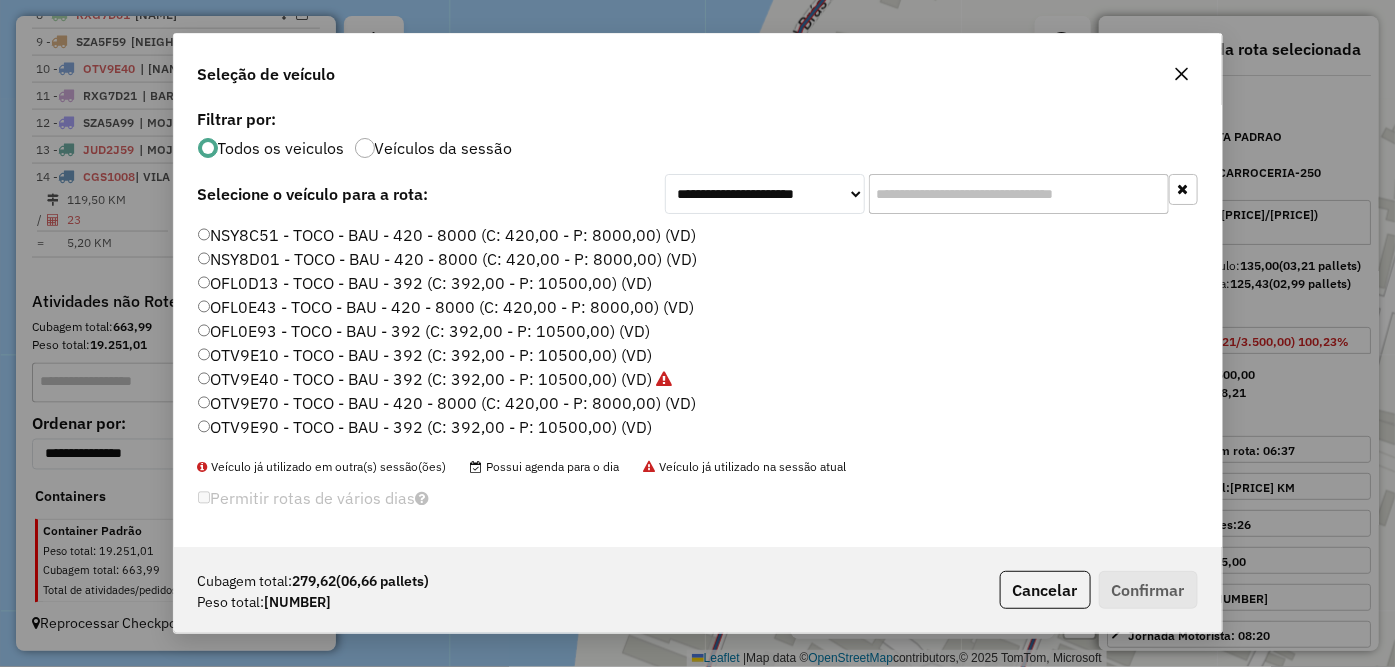 click on "NSY8D01 - TOCO - BAU - 420 - 8000 (C: 420,00 - P: 8000,00) (VD)" 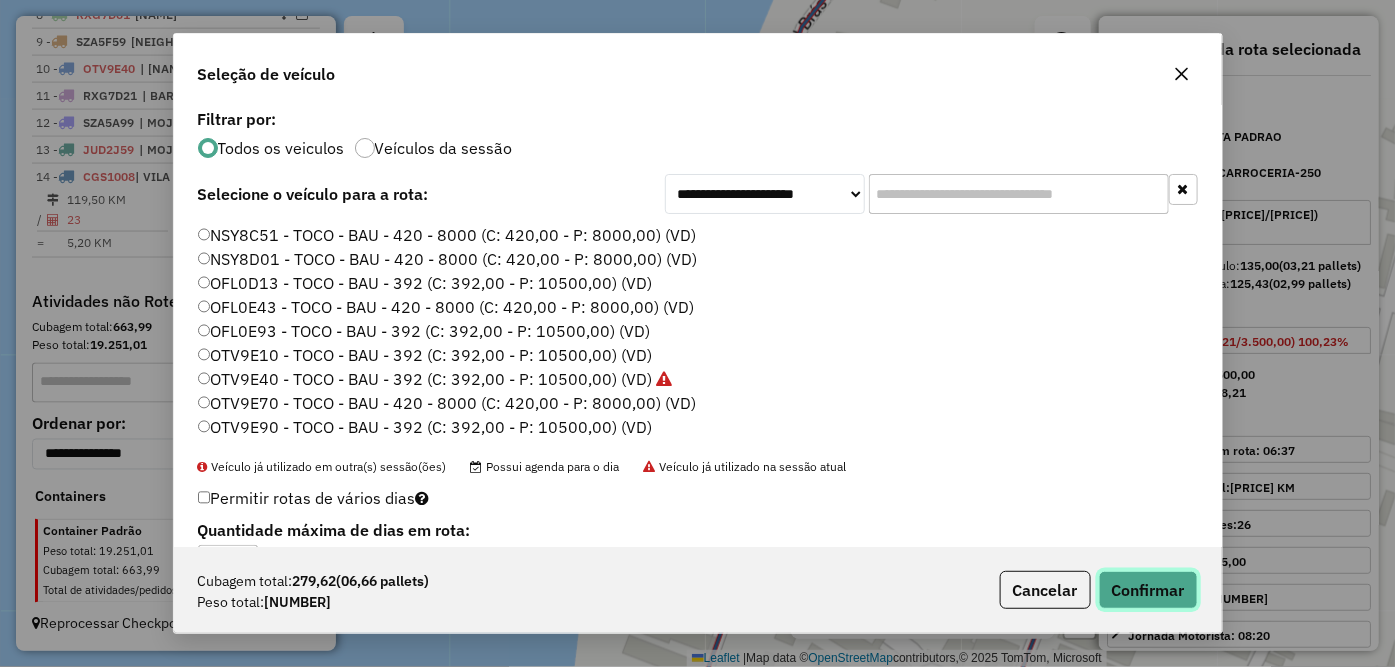 click on "Confirmar" 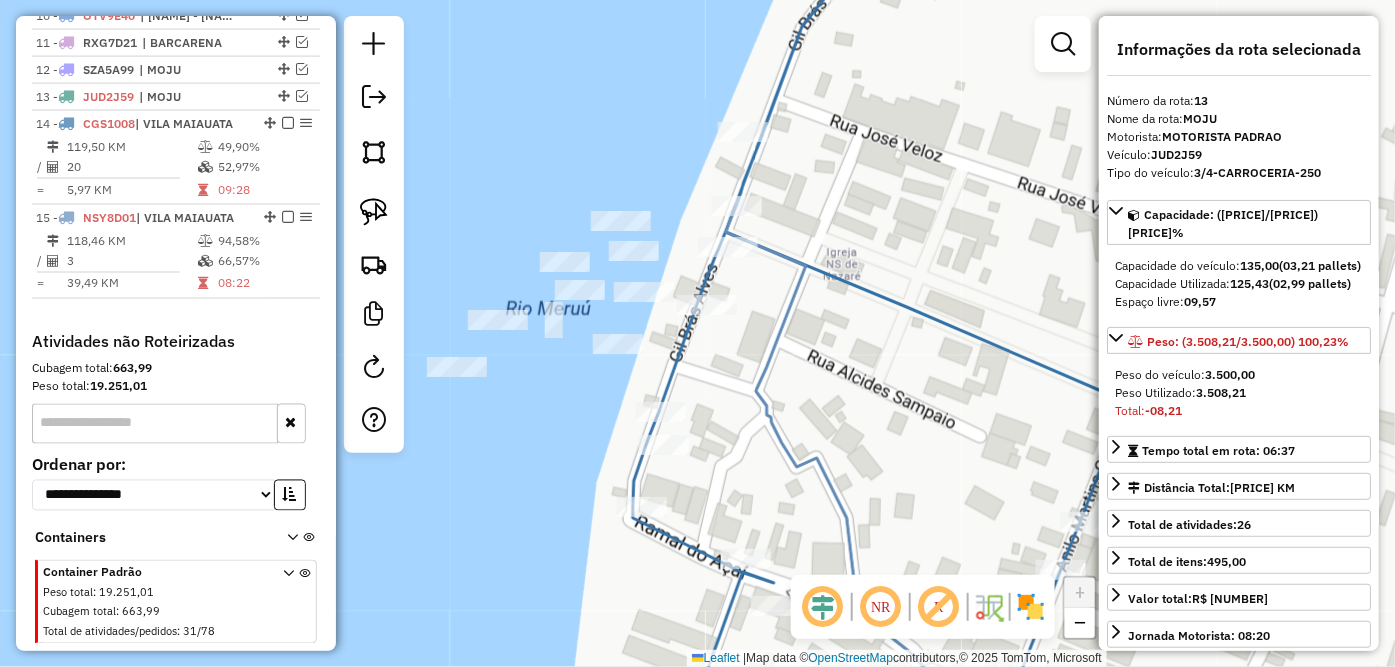 scroll, scrollTop: 1046, scrollLeft: 0, axis: vertical 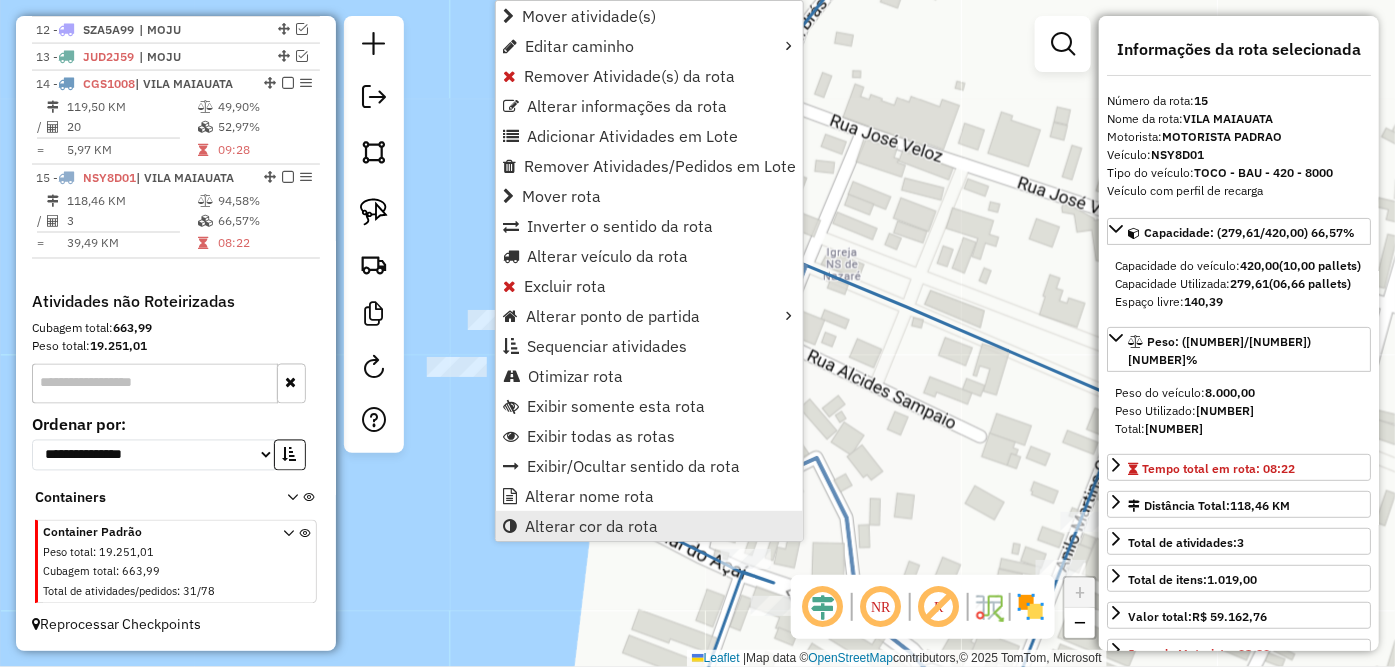 click on "Alterar cor da rota" at bounding box center [591, 526] 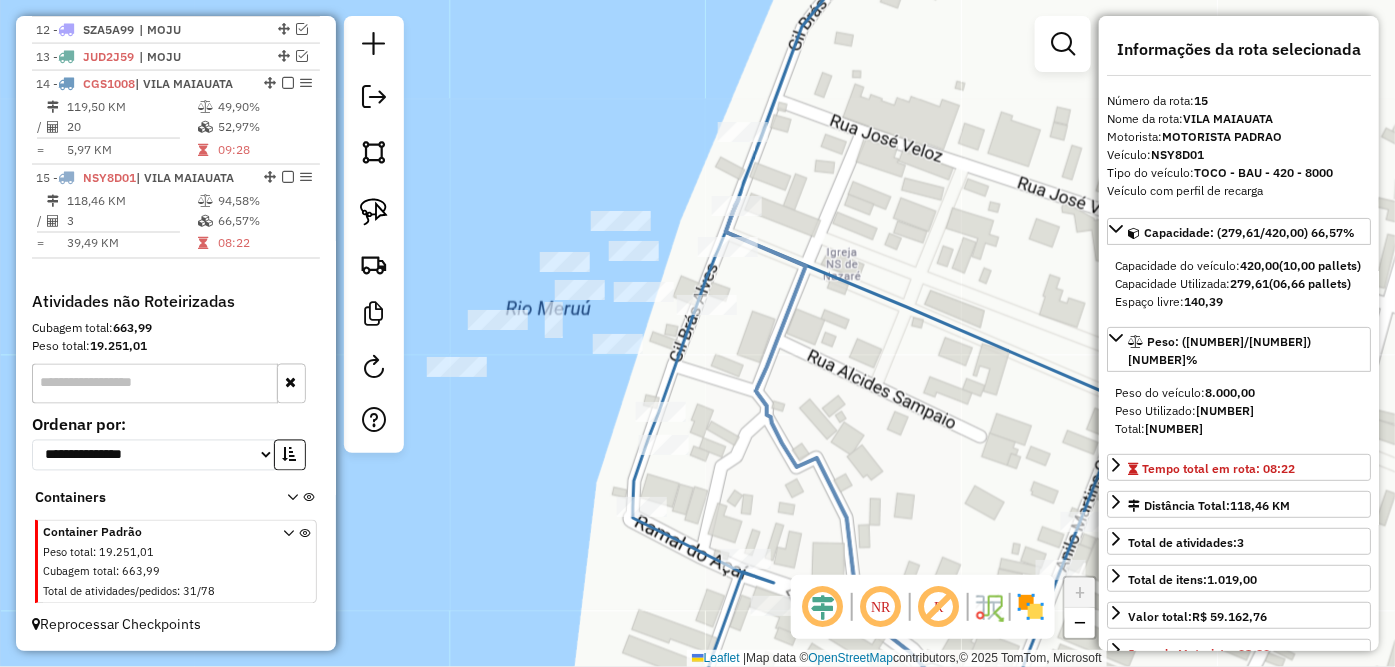 scroll, scrollTop: 466, scrollLeft: 0, axis: vertical 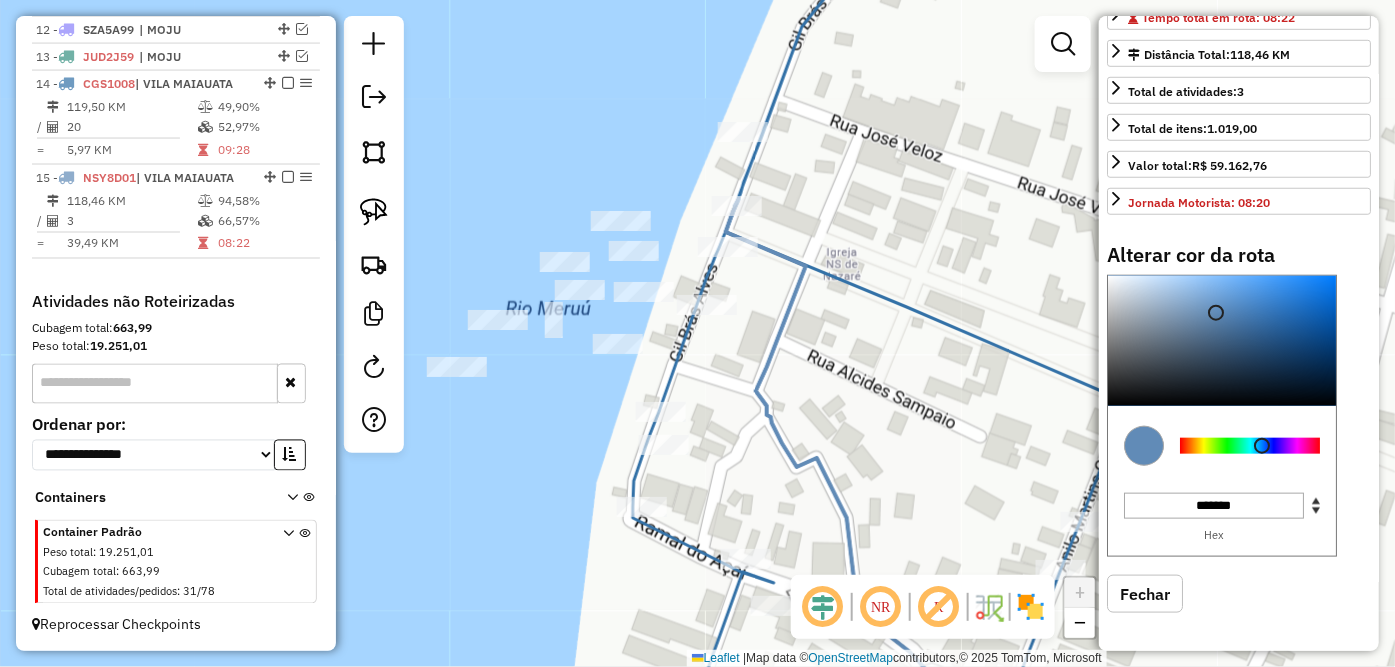 type on "*******" 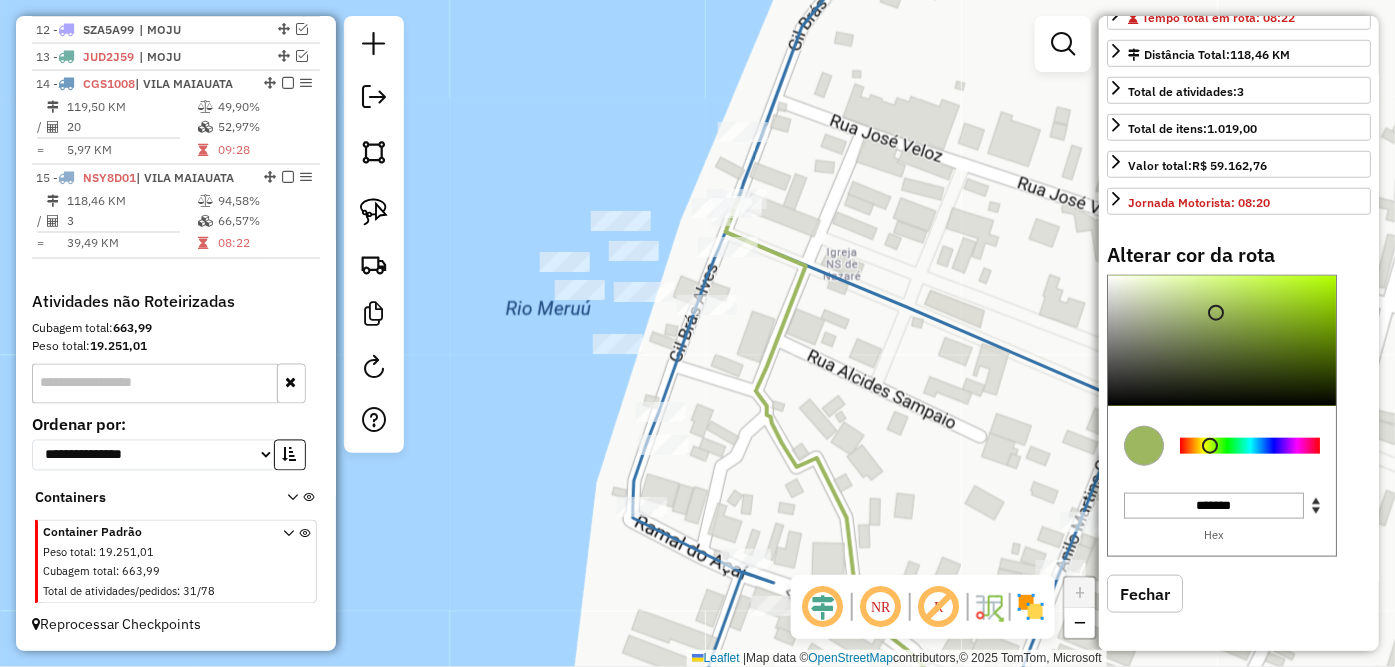 click on "Janela de atendimento Grade de atendimento Capacidade Transportadoras Veículos Cliente Pedidos  Rotas Selecione os dias de semana para filtrar as janelas de atendimento  Seg   Ter   Qua   Qui   Sex   Sáb   Dom  Informe o período da janela de atendimento: De: Até:  Filtrar exatamente a janela do cliente  Considerar janela de atendimento padrão  Selecione os dias de semana para filtrar as grades de atendimento  Seg   Ter   Qua   Qui   Sex   Sáb   Dom   Considerar clientes sem dia de atendimento cadastrado  Clientes fora do dia de atendimento selecionado Filtrar as atividades entre os valores definidos abaixo:  Peso mínimo:   Peso máximo:   Cubagem mínima:   Cubagem máxima:   De:   Até:  Filtrar as atividades entre o tempo de atendimento definido abaixo:  De:   Até:   Considerar capacidade total dos clientes não roteirizados Transportadora: Selecione um ou mais itens Tipo de veículo: Selecione um ou mais itens Veículo: Selecione um ou mais itens Motorista: Selecione um ou mais itens Nome: Rótulo:" 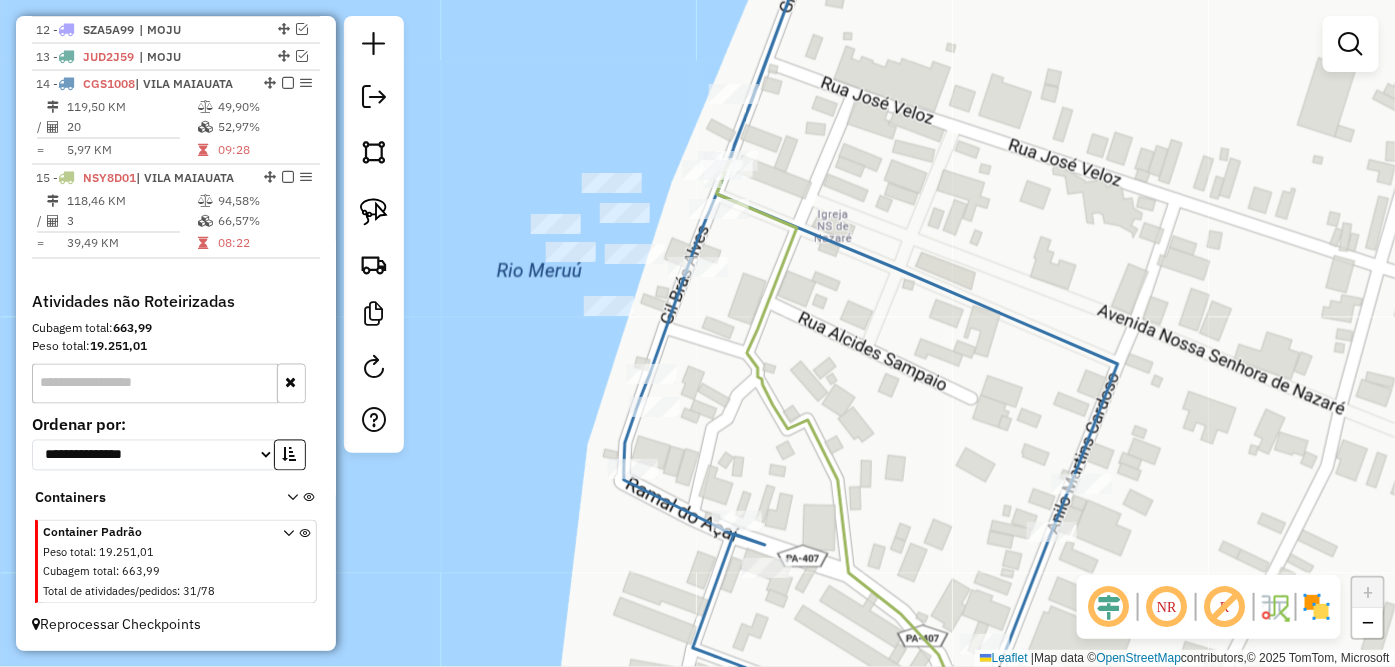 drag, startPoint x: 922, startPoint y: 426, endPoint x: 913, endPoint y: 388, distance: 39.051247 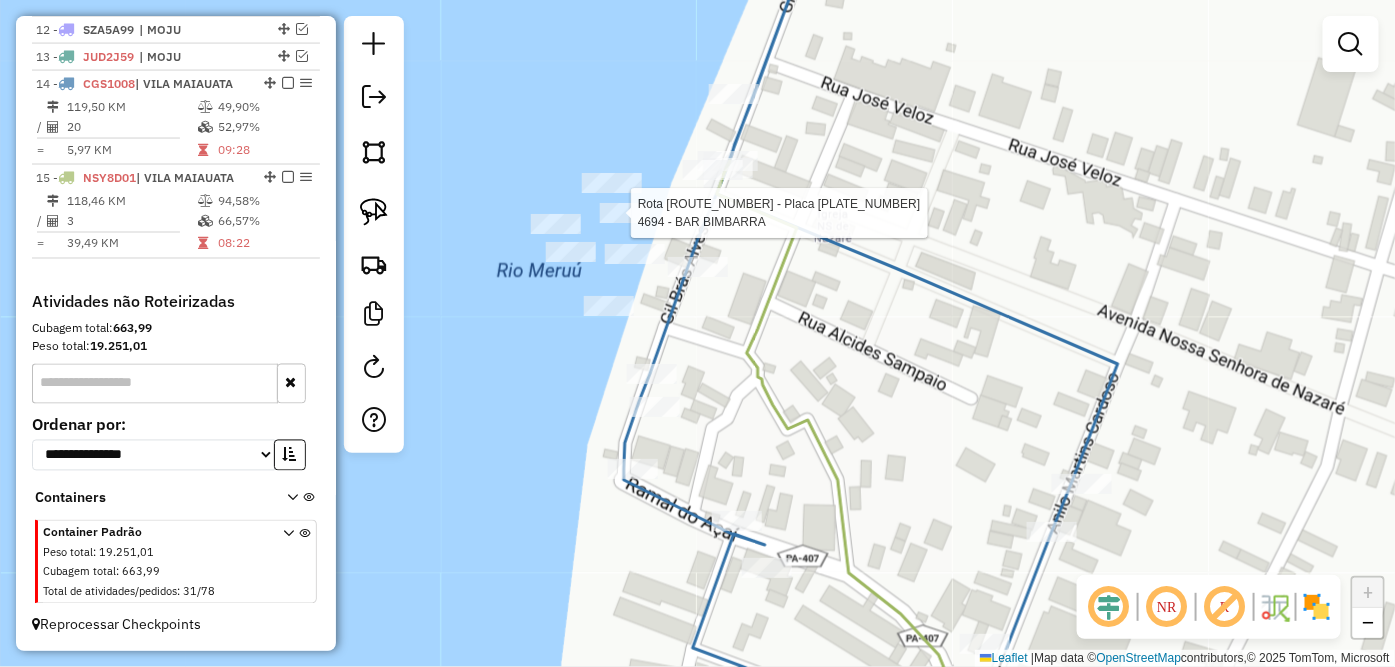 click 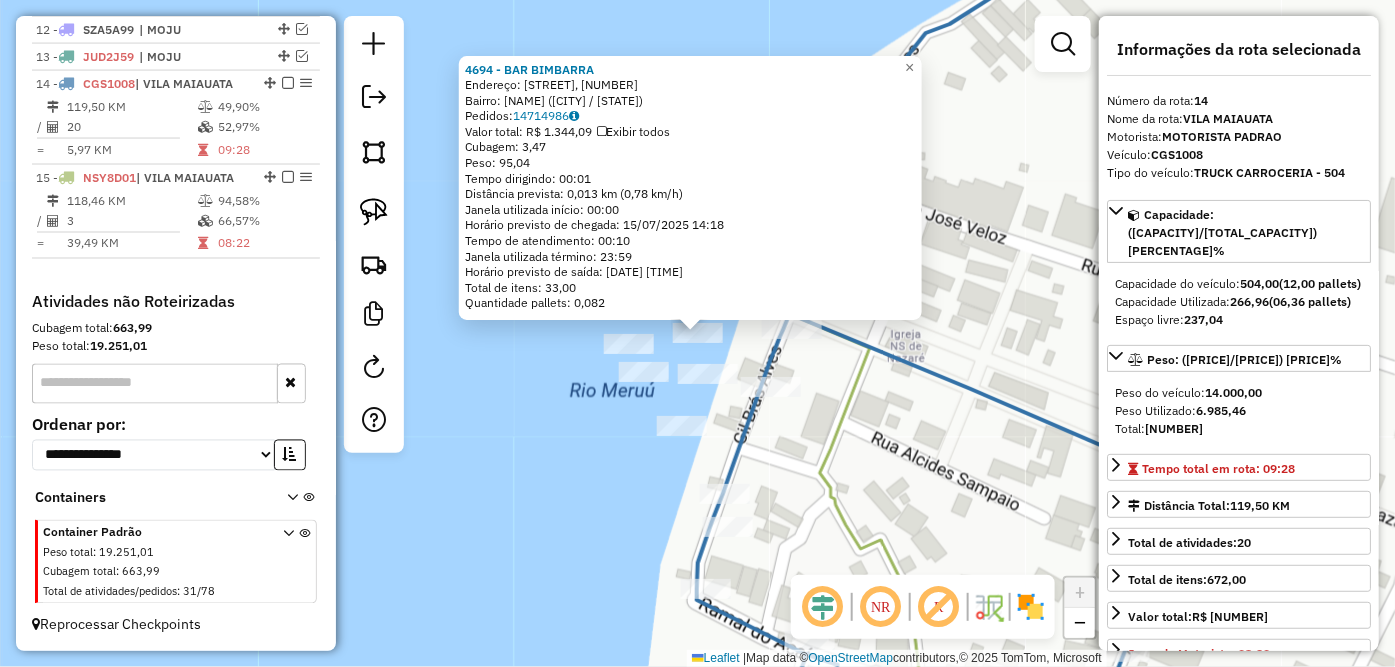 click on "4694 - BAR BIMBARRA  Endereço: TV  JOSE VELOZ TRAPICHE, 69   Bairro: VILA MAIAUATA (IGARAPE-MIRI / PA)   Pedidos:  14714986   Valor total: R$ 1.344,09   Exibir todos   Cubagem: 3,47  Peso: 95,04  Tempo dirigindo: 00:01   Distância prevista: 0,013 km (0,78 km/h)   Janela utilizada início: 00:00   Horário previsto de chegada: 15/07/2025 14:18   Tempo de atendimento: 00:10   Janela utilizada término: 23:59   Horário previsto de saída: 15/07/2025 14:28   Total de itens: 33,00   Quantidade pallets: 0,082  × Janela de atendimento Grade de atendimento Capacidade Transportadoras Veículos Cliente Pedidos  Rotas Selecione os dias de semana para filtrar as janelas de atendimento  Seg   Ter   Qua   Qui   Sex   Sáb   Dom  Informe o período da janela de atendimento: De: Até:  Filtrar exatamente a janela do cliente  Considerar janela de atendimento padrão  Selecione os dias de semana para filtrar as grades de atendimento  Seg   Ter   Qua   Qui   Sex   Sáb   Dom   Clientes fora do dia de atendimento selecionado" 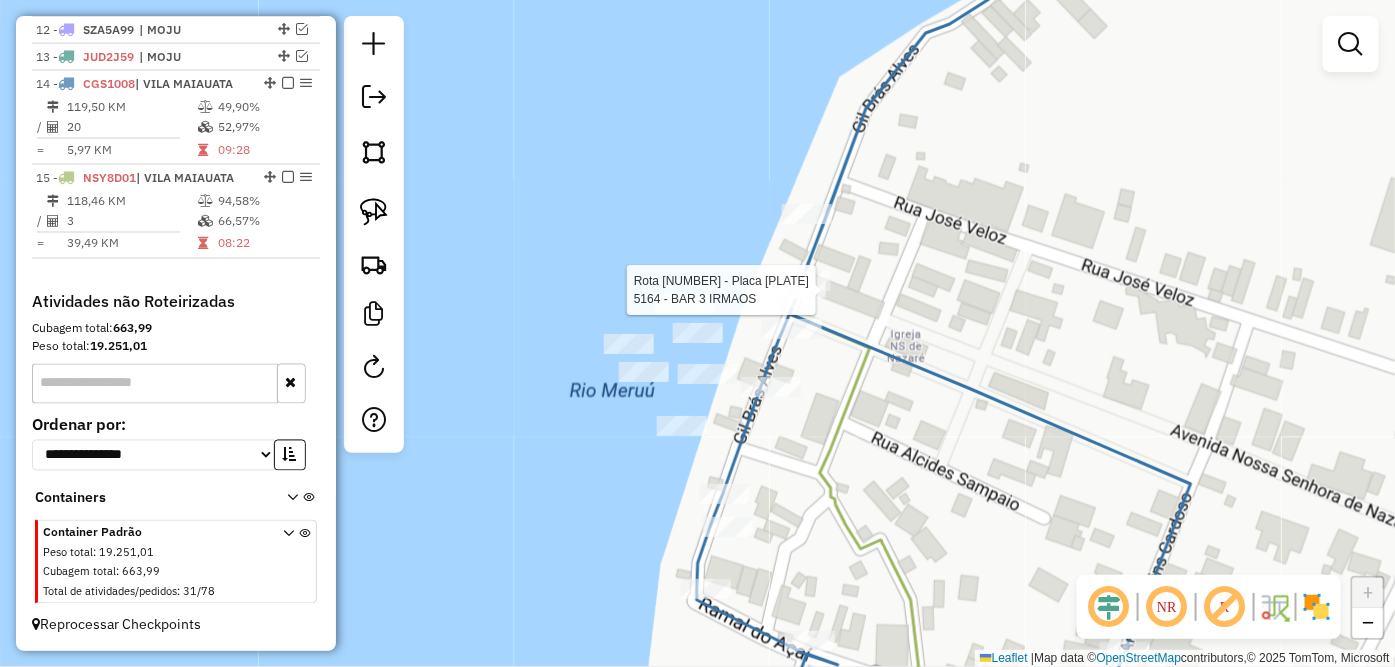 select on "**********" 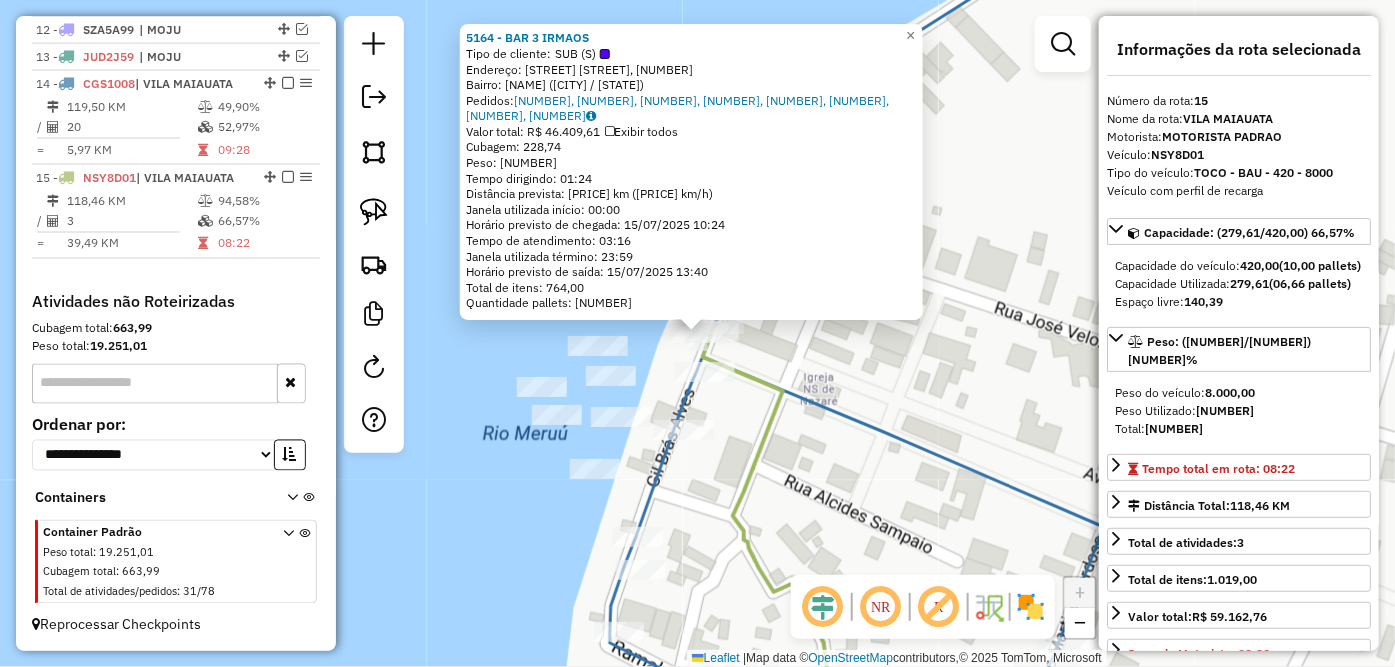 click on "5164 - BAR 3 IRMAOS  Tipo de cliente:   SUB (S)   Endereço: AV  NAZARE LADO BAR BIMBARRA, 87   Bairro: VILA MAIAUATA (IGARAPE-MIRI / PA)   Pedidos:  14715432, 14715434, 14715625, 14715850, 14715869, 14715871, 14715851, 14716128   Valor total: R$ 46.409,61   Exibir todos   Cubagem: 228,74  Peso: 6.122,48  Tempo dirigindo: 01:24   Distância prevista: 59,282 km (42,34 km/h)   Janela utilizada início: 00:00   Horário previsto de chegada: 15/07/2025 10:24   Tempo de atendimento: 03:16   Janela utilizada término: 23:59   Horário previsto de saída: 15/07/2025 13:40   Total de itens: 764,00   Quantidade pallets: 5,446  × Janela de atendimento Grade de atendimento Capacidade Transportadoras Veículos Cliente Pedidos  Rotas Selecione os dias de semana para filtrar as janelas de atendimento  Seg   Ter   Qua   Qui   Sex   Sáb   Dom  Informe o período da janela de atendimento: De: Até:  Filtrar exatamente a janela do cliente  Considerar janela de atendimento padrão   Seg   Ter   Qua   Qui   Sex   Sáb   Dom  +" 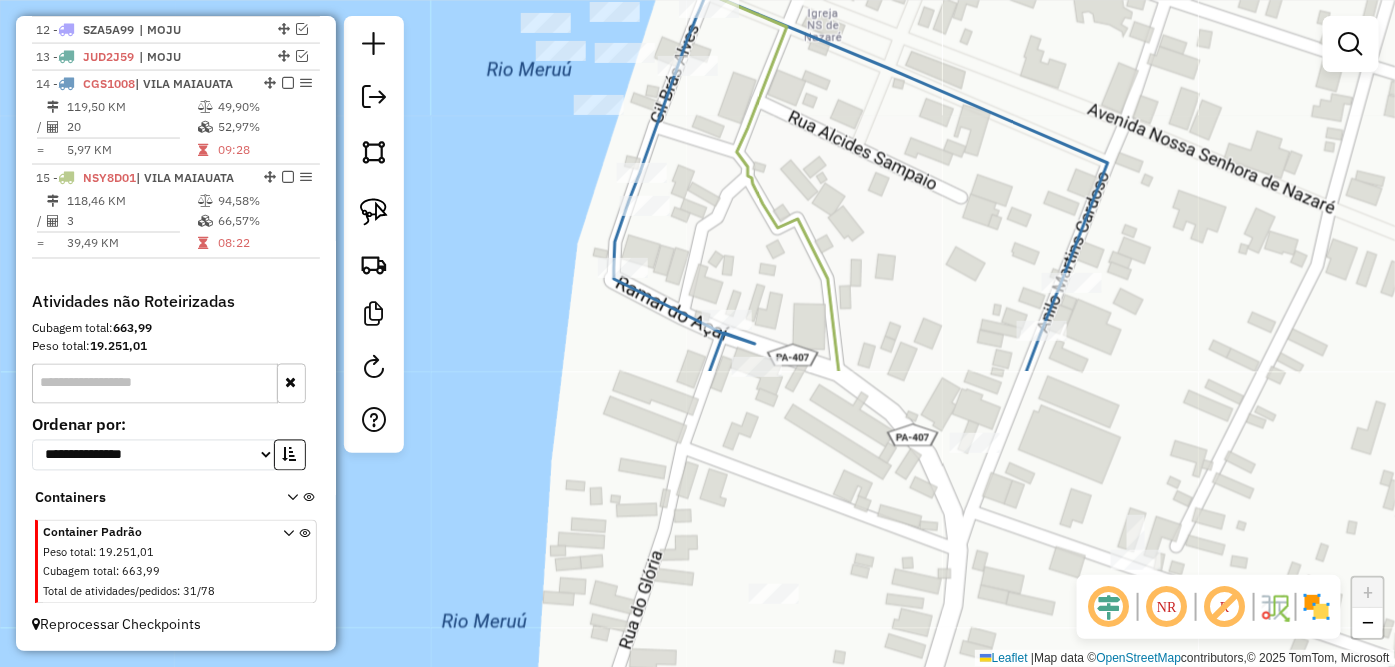 drag, startPoint x: 857, startPoint y: 508, endPoint x: 861, endPoint y: 137, distance: 371.02158 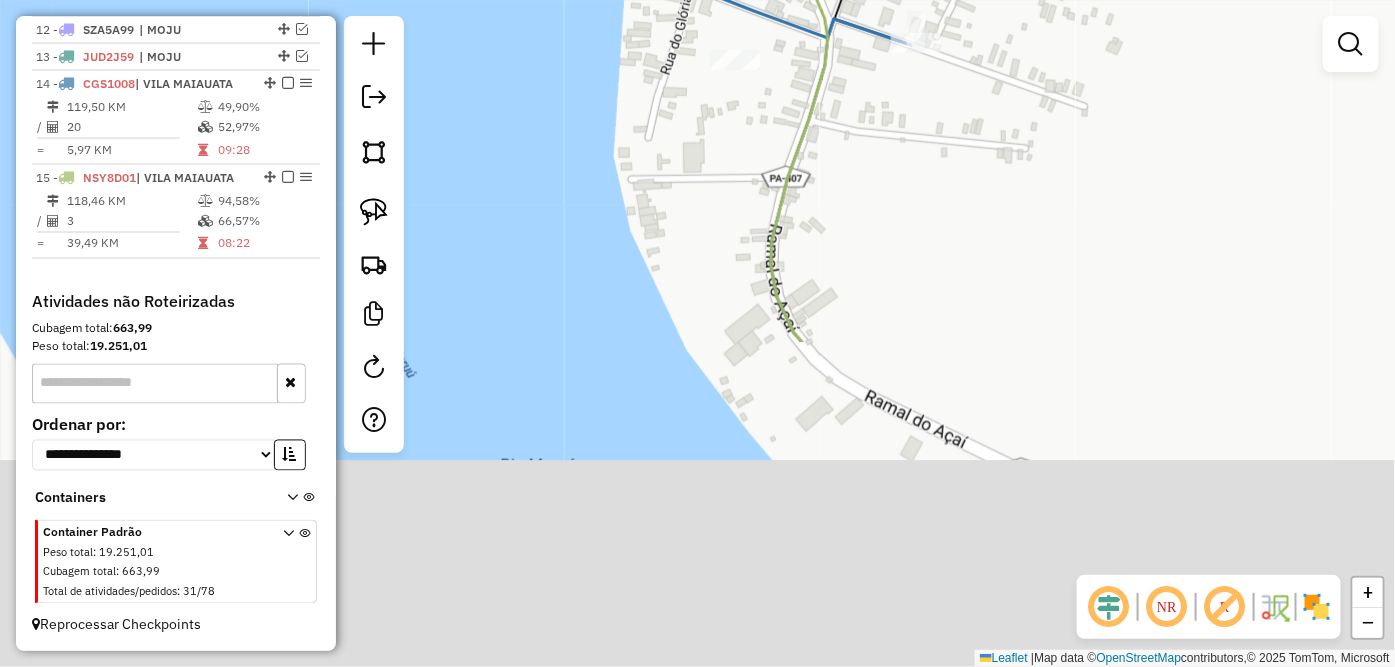 drag, startPoint x: 917, startPoint y: 563, endPoint x: 824, endPoint y: 13, distance: 557.8073 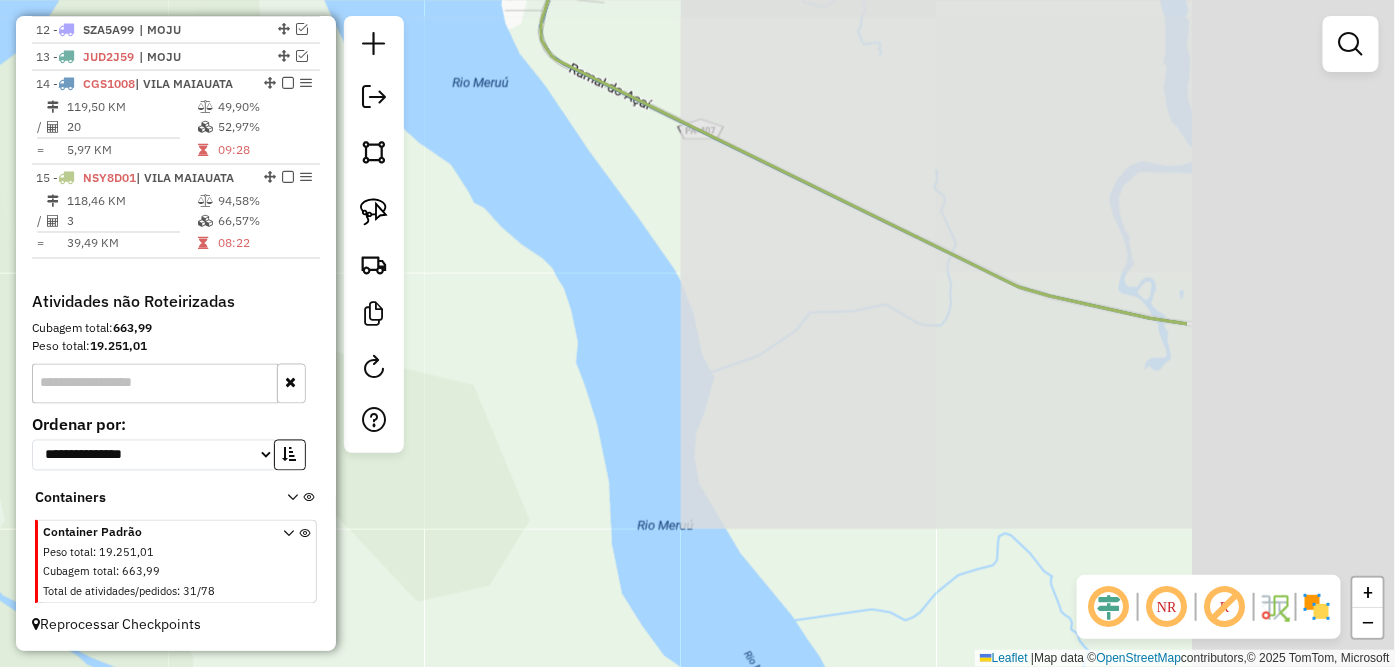 drag, startPoint x: 1024, startPoint y: 382, endPoint x: 540, endPoint y: 227, distance: 508.21353 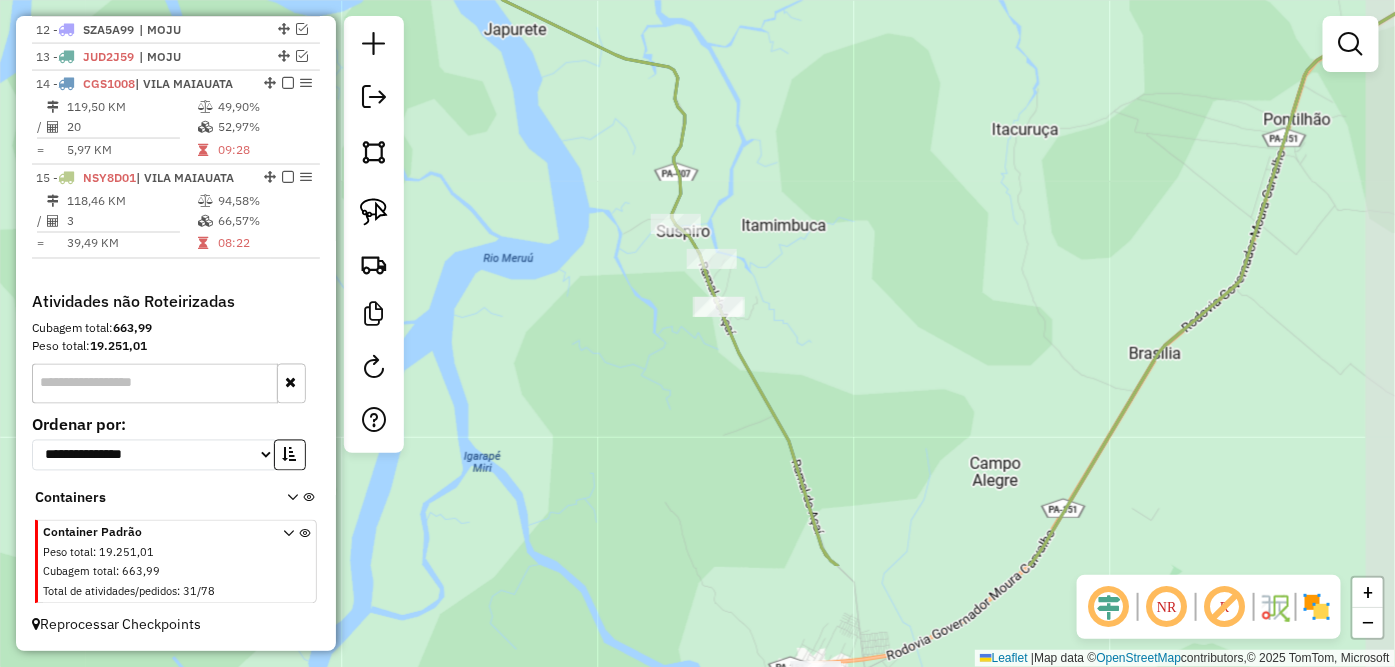 drag, startPoint x: 871, startPoint y: 410, endPoint x: 817, endPoint y: 277, distance: 143.54442 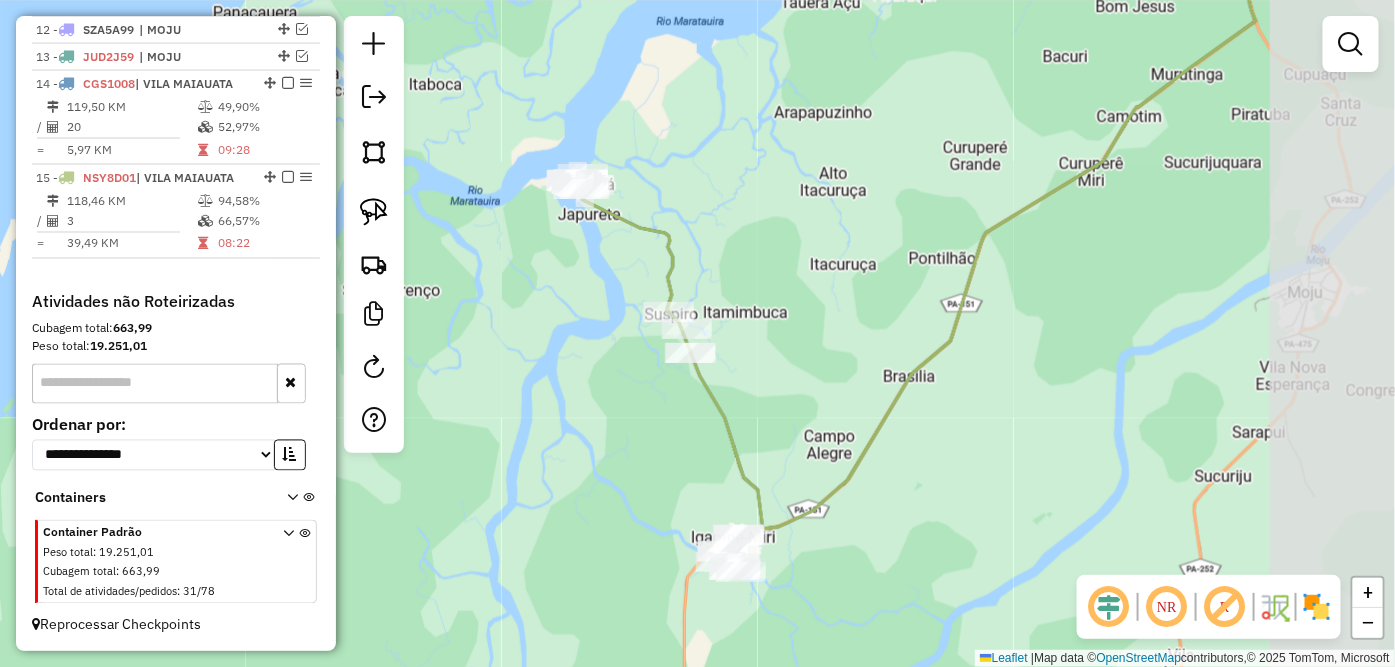drag, startPoint x: 940, startPoint y: 396, endPoint x: 792, endPoint y: 384, distance: 148.48569 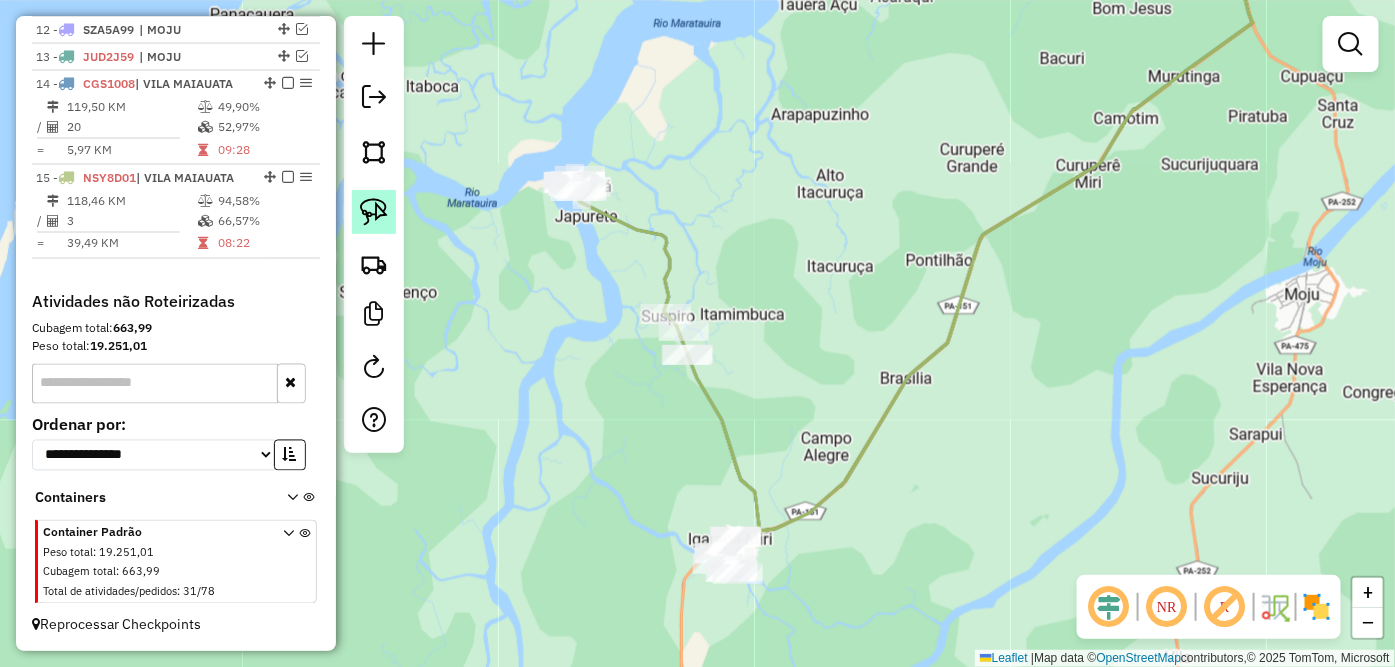 click 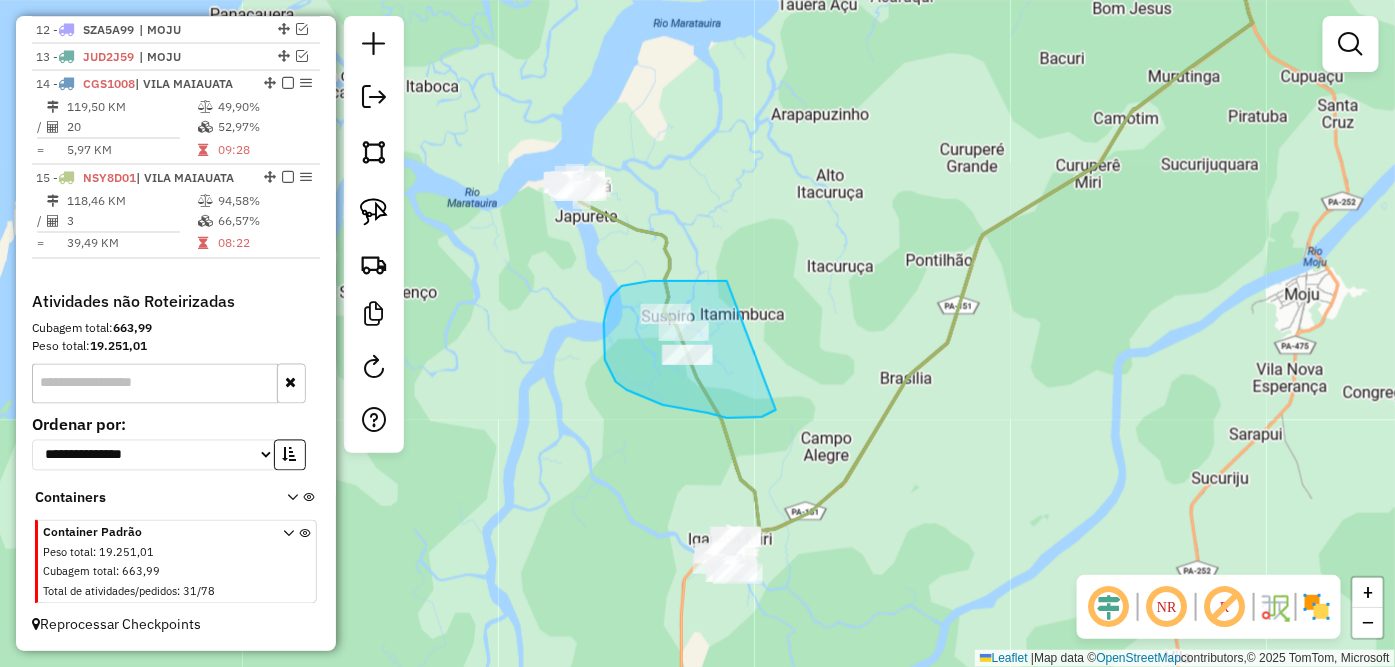 drag, startPoint x: 707, startPoint y: 281, endPoint x: 781, endPoint y: 400, distance: 140.13208 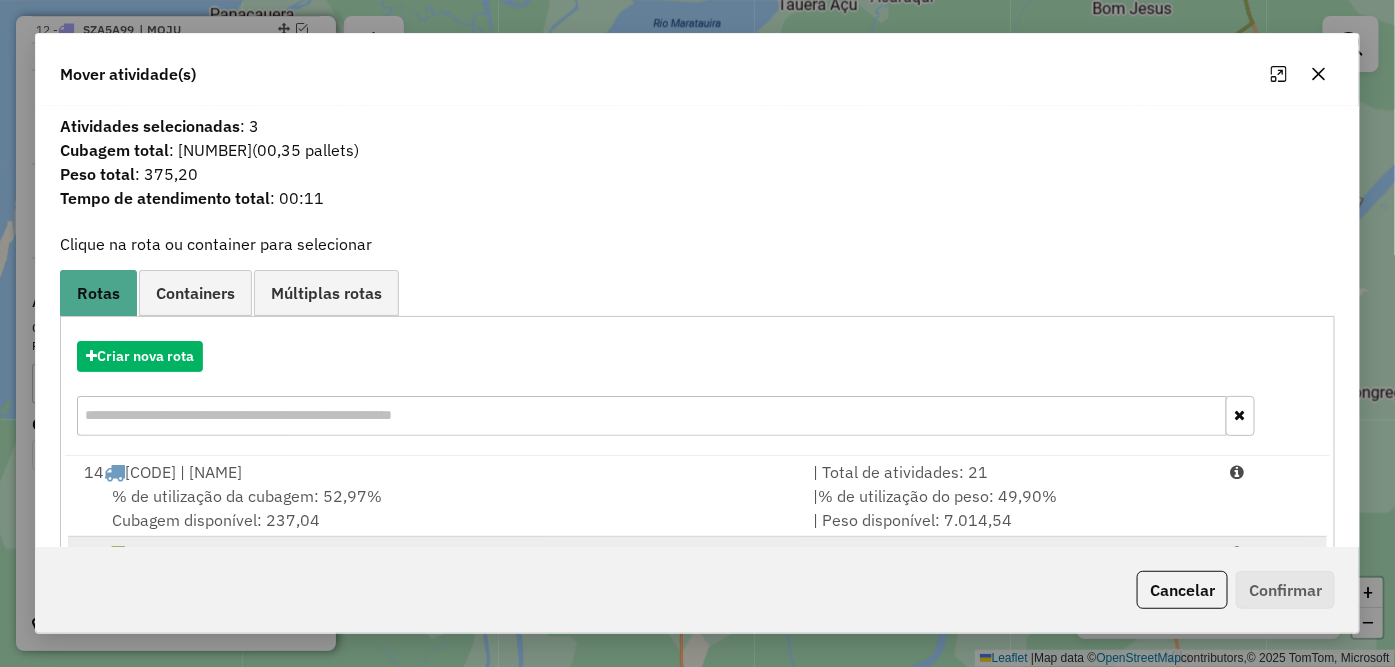 scroll, scrollTop: 104, scrollLeft: 0, axis: vertical 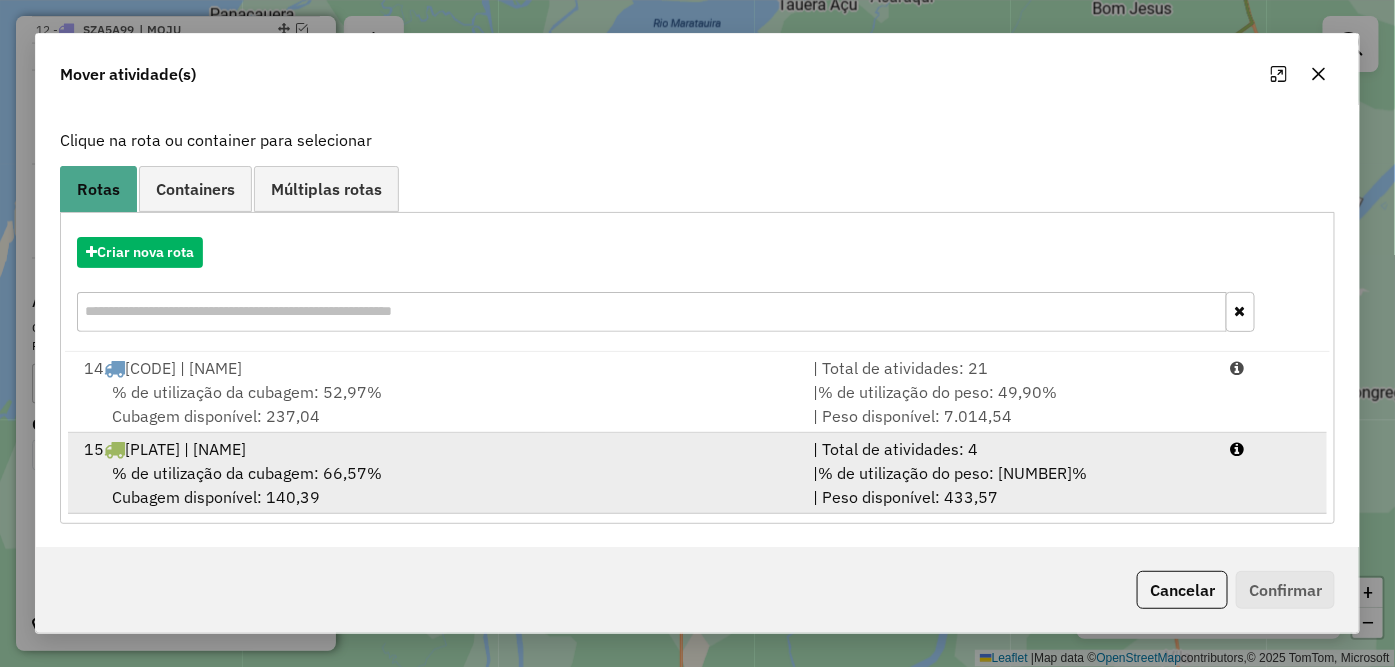 click on "% de utilização da cubagem: 66,57%  Cubagem disponível: 140,39" at bounding box center [437, 485] 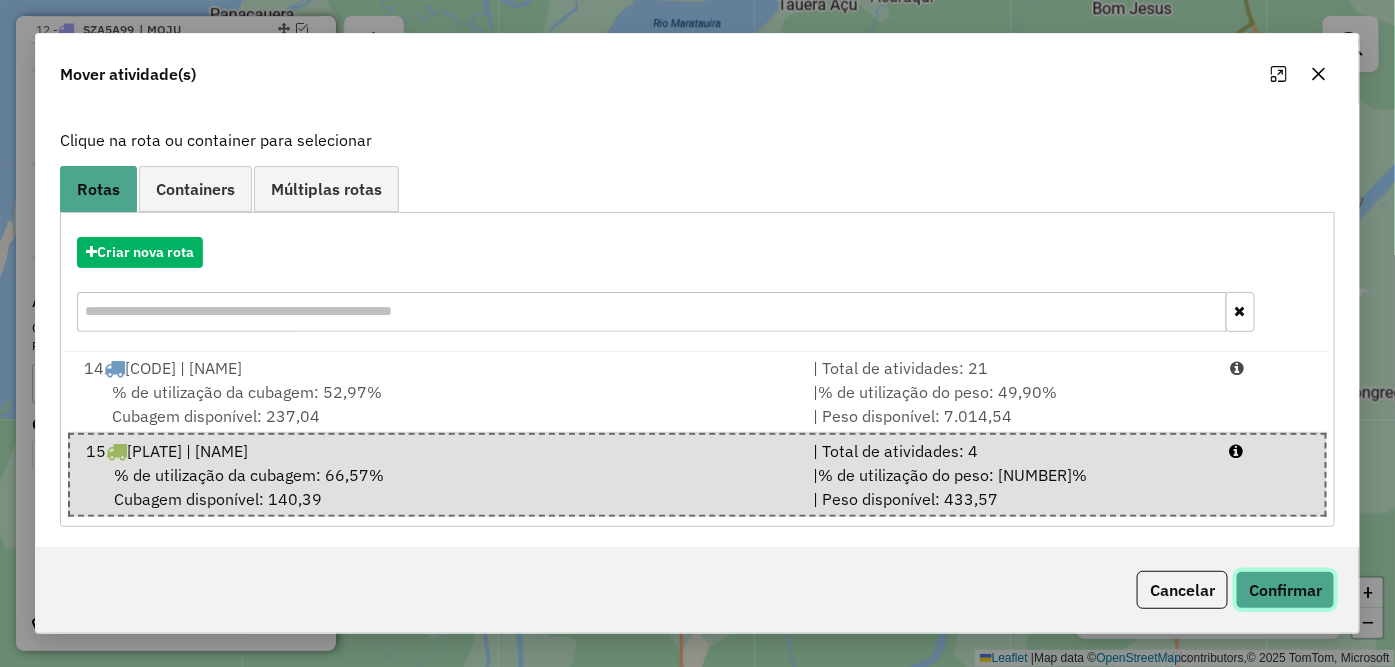 click on "Confirmar" 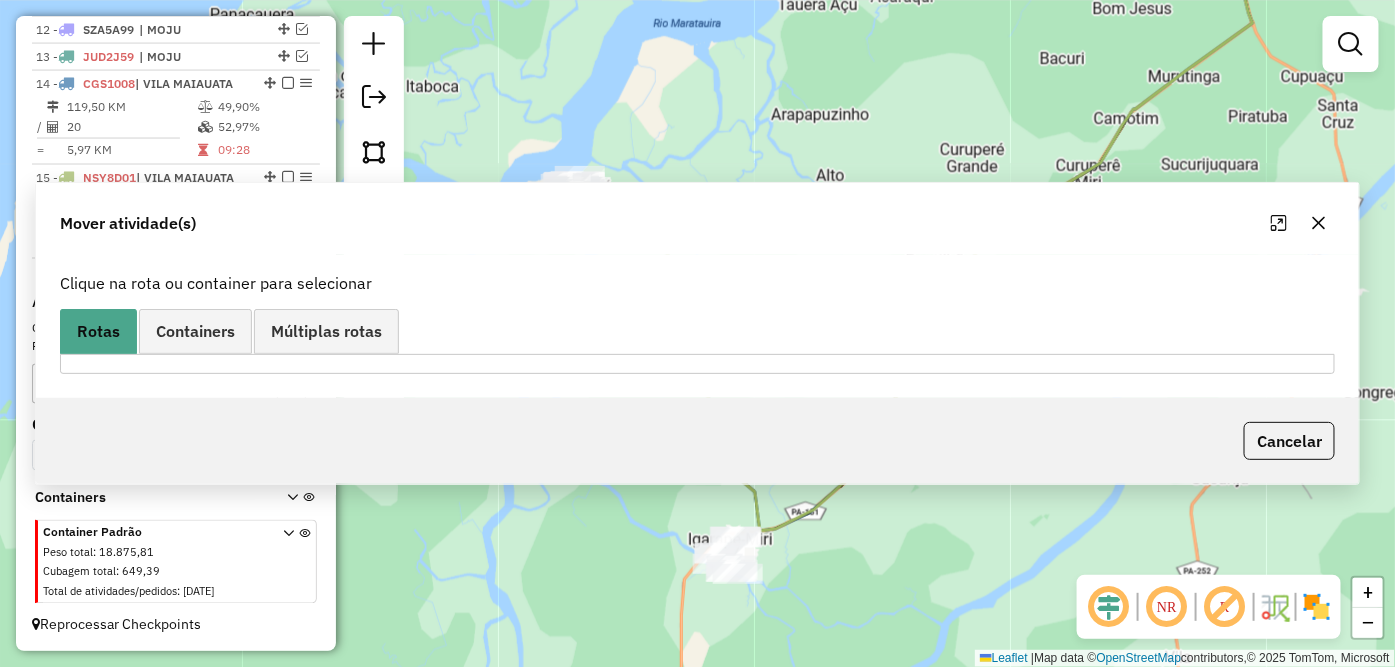 scroll, scrollTop: 0, scrollLeft: 0, axis: both 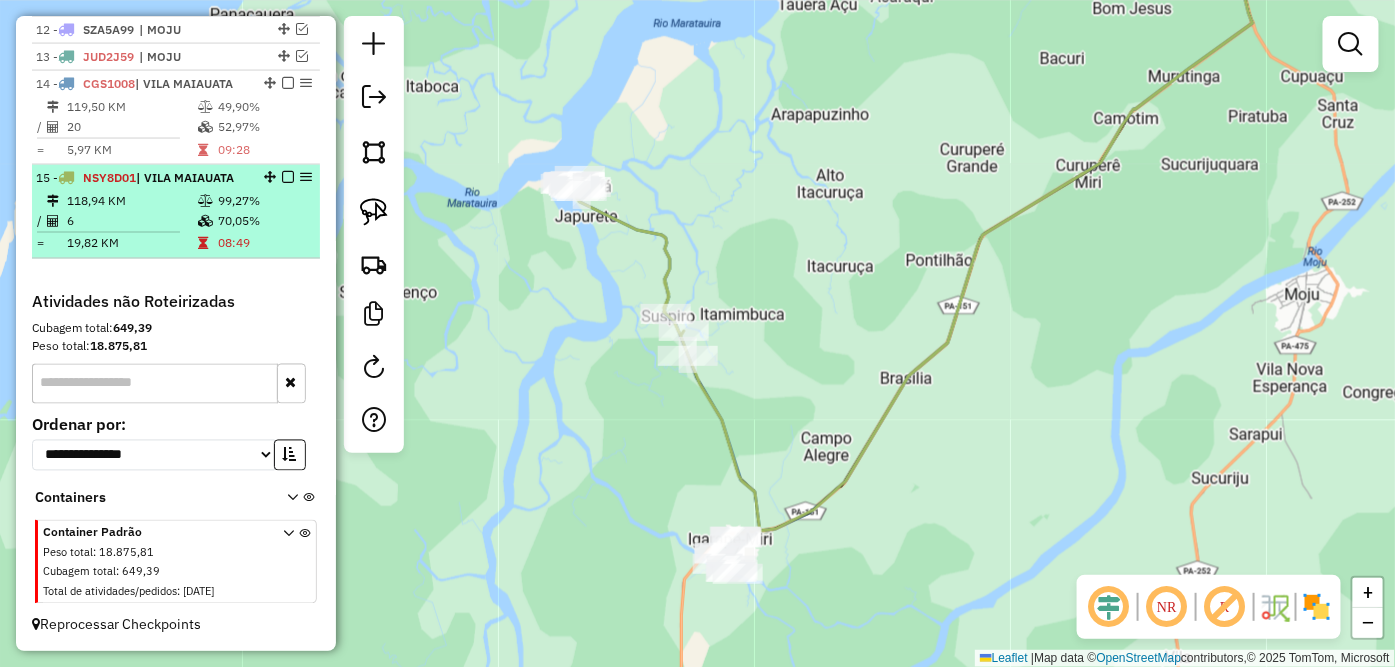 click at bounding box center [288, 177] 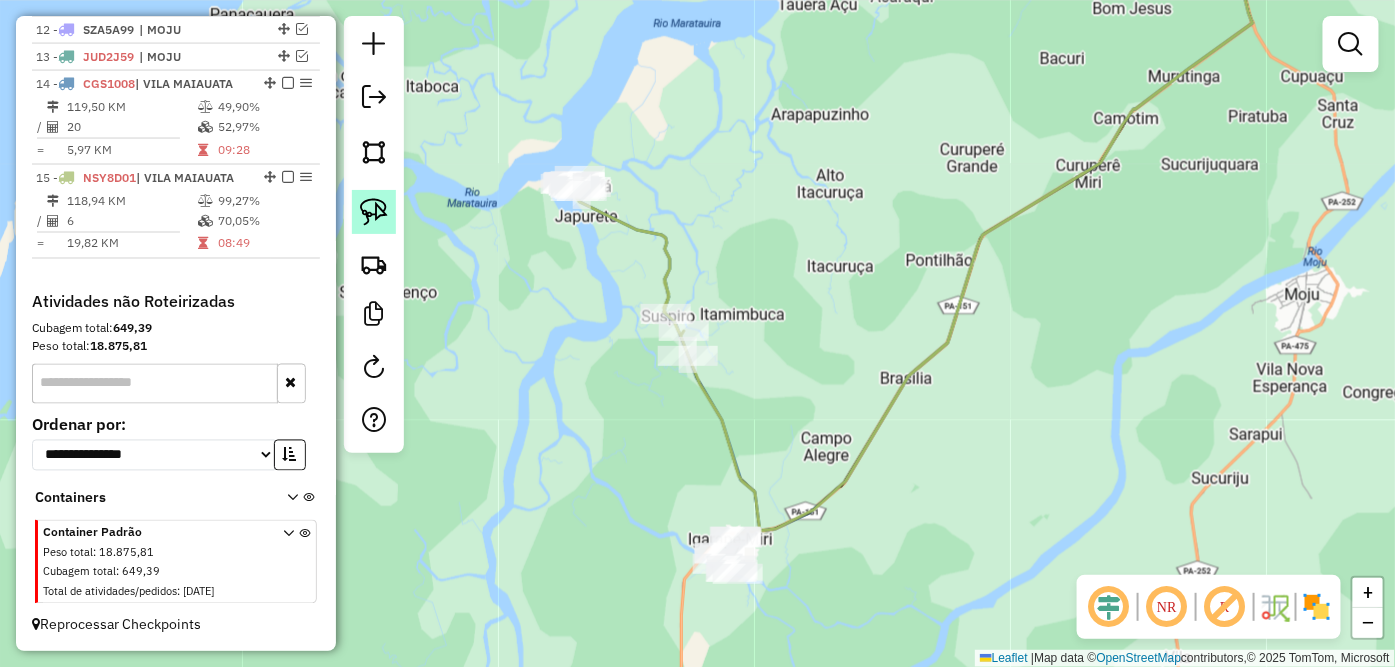 scroll, scrollTop: 980, scrollLeft: 0, axis: vertical 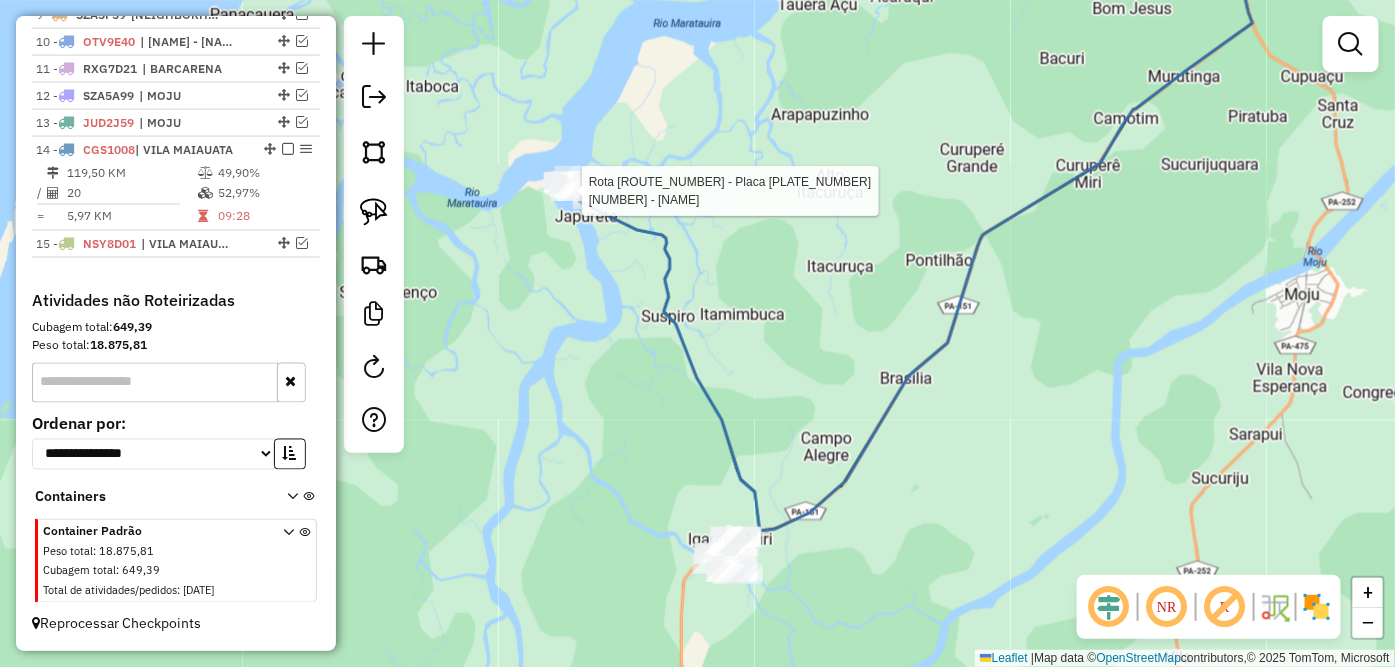 select on "**********" 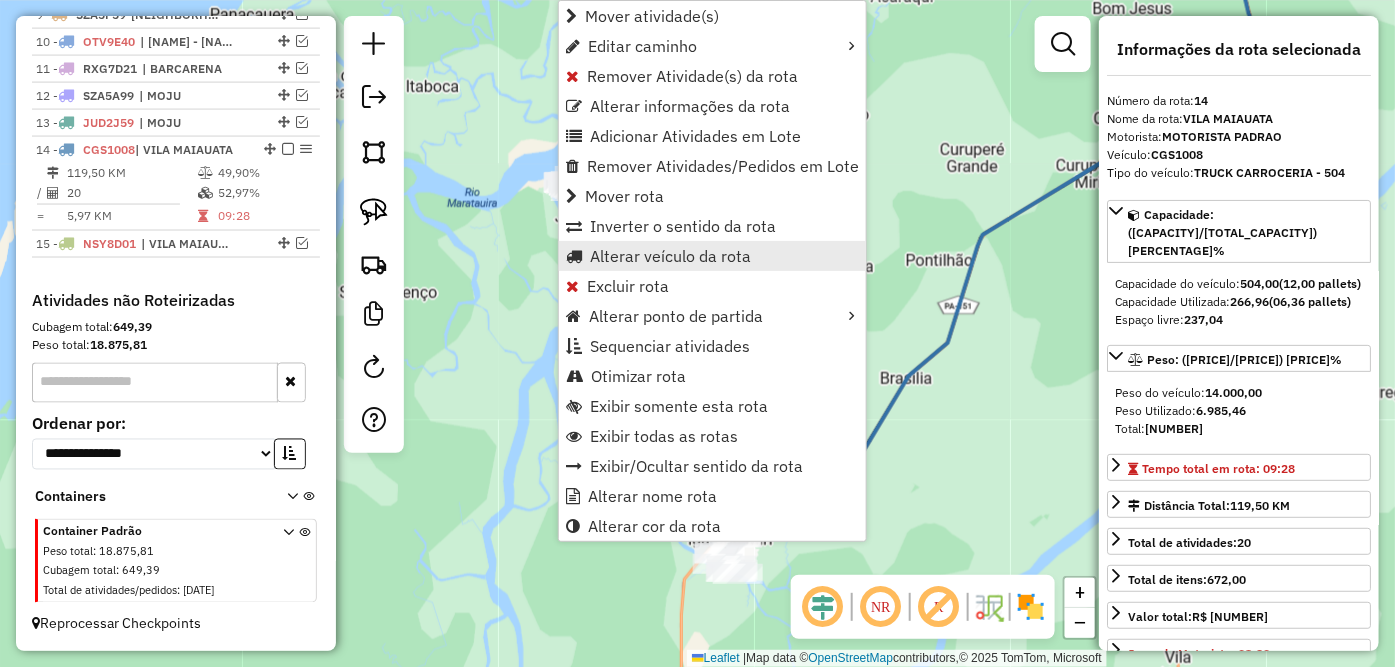 click on "Alterar veículo da rota" at bounding box center [670, 256] 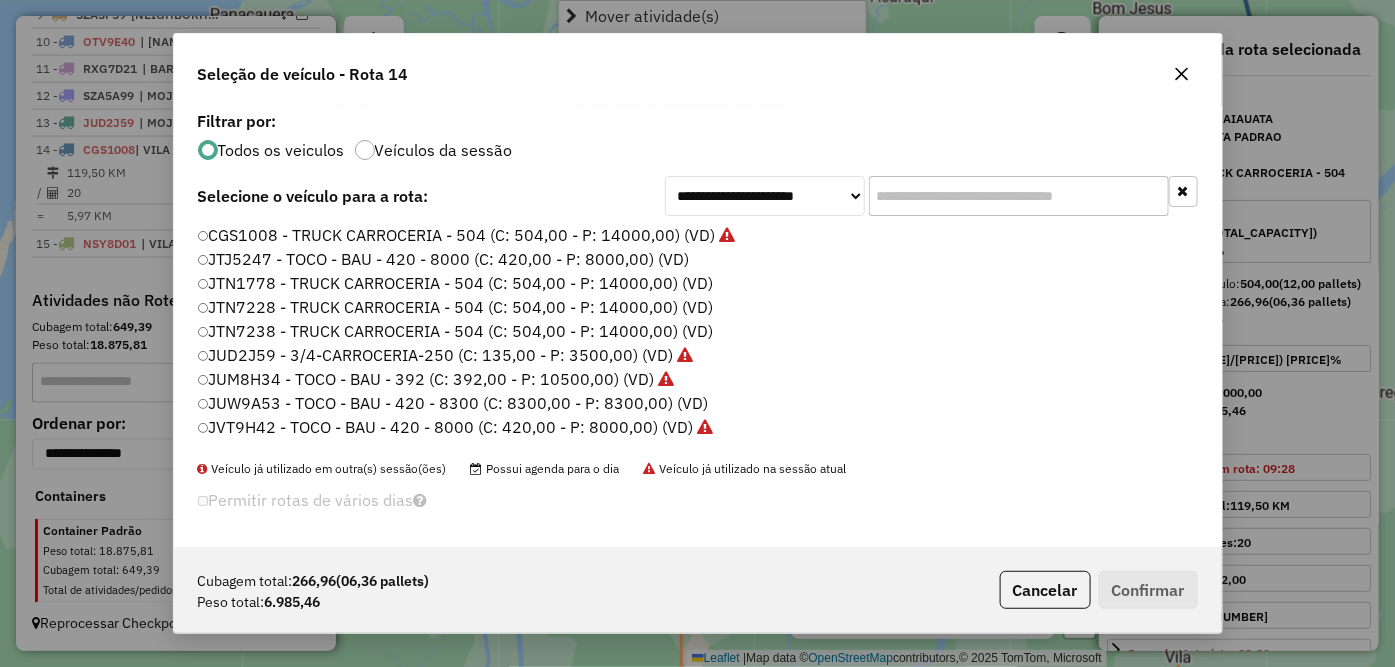 scroll, scrollTop: 11, scrollLeft: 5, axis: both 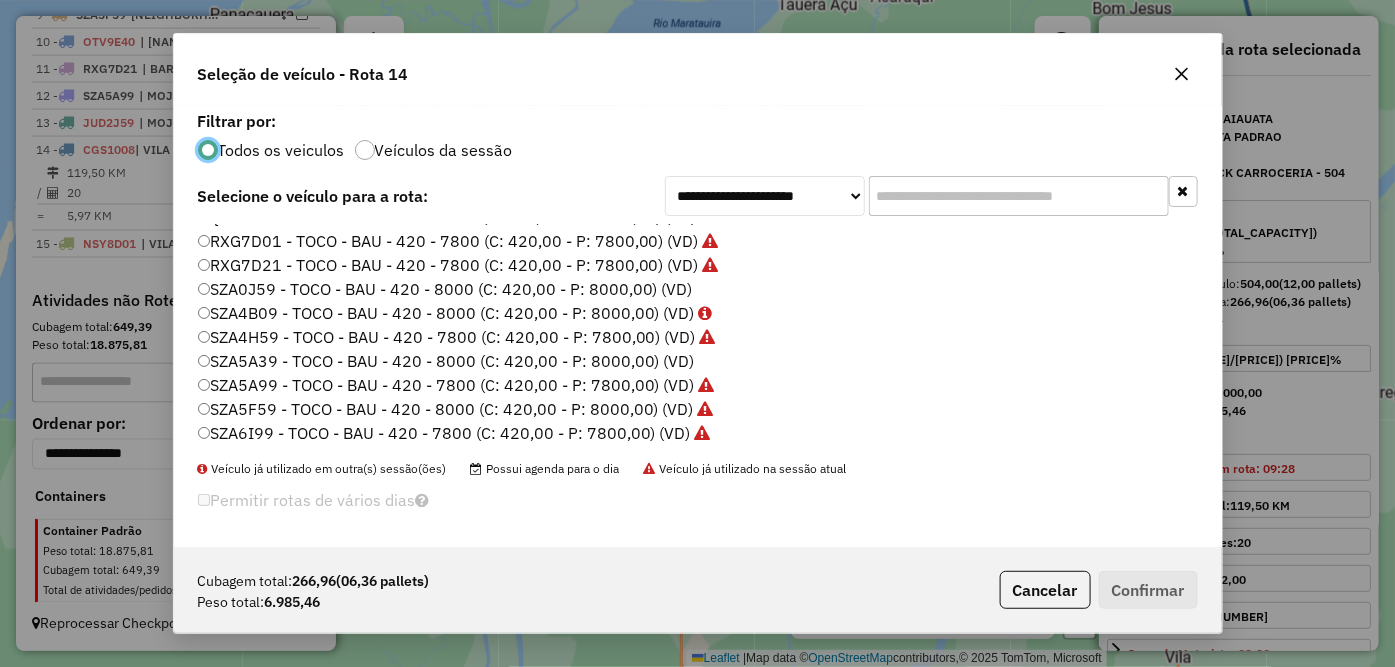 click on "SZA5A39 - TOCO - BAU - 420 - 8000 (C: 420,00 - P: 8000,00) (VD)" 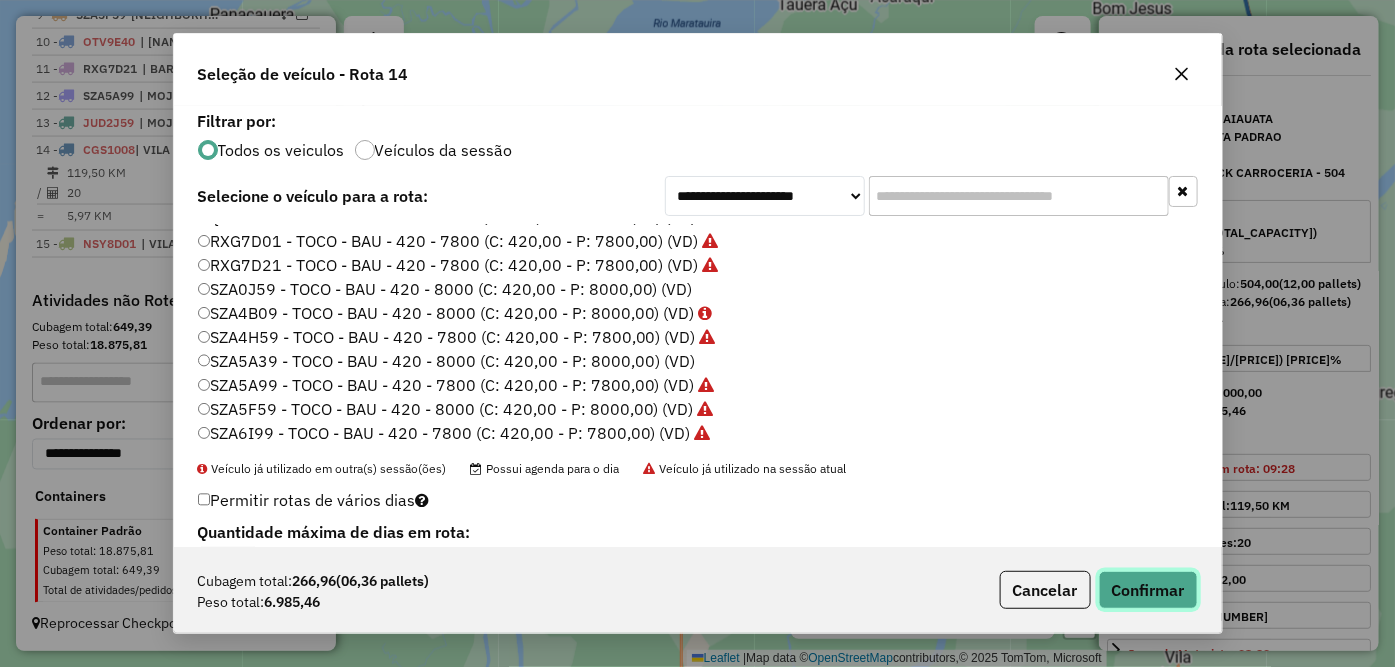 click on "Confirmar" 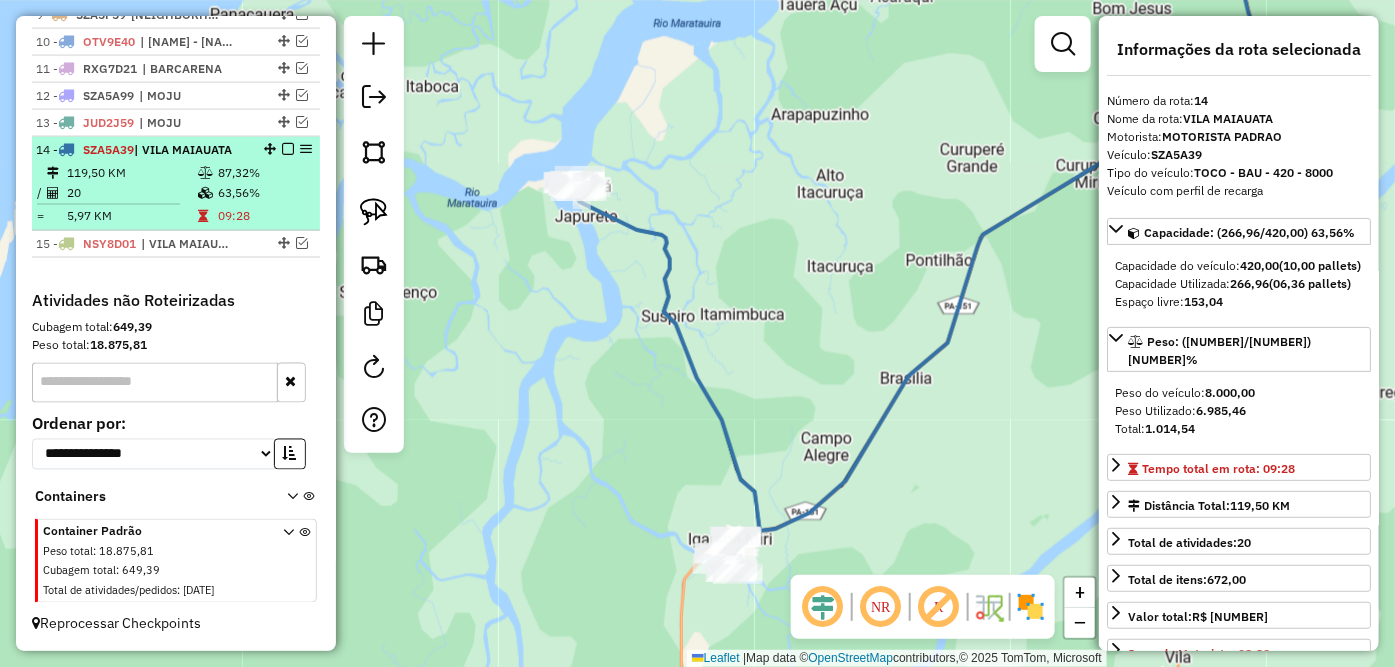 click at bounding box center [288, 149] 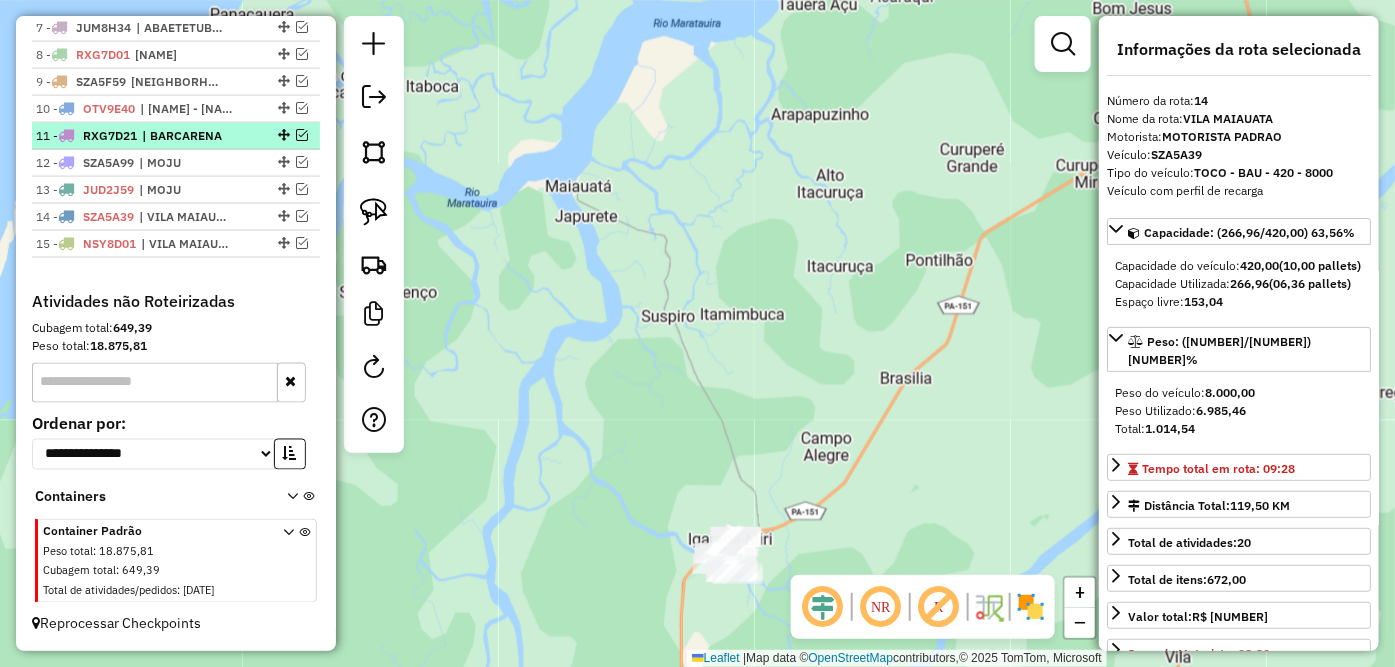 scroll, scrollTop: 913, scrollLeft: 0, axis: vertical 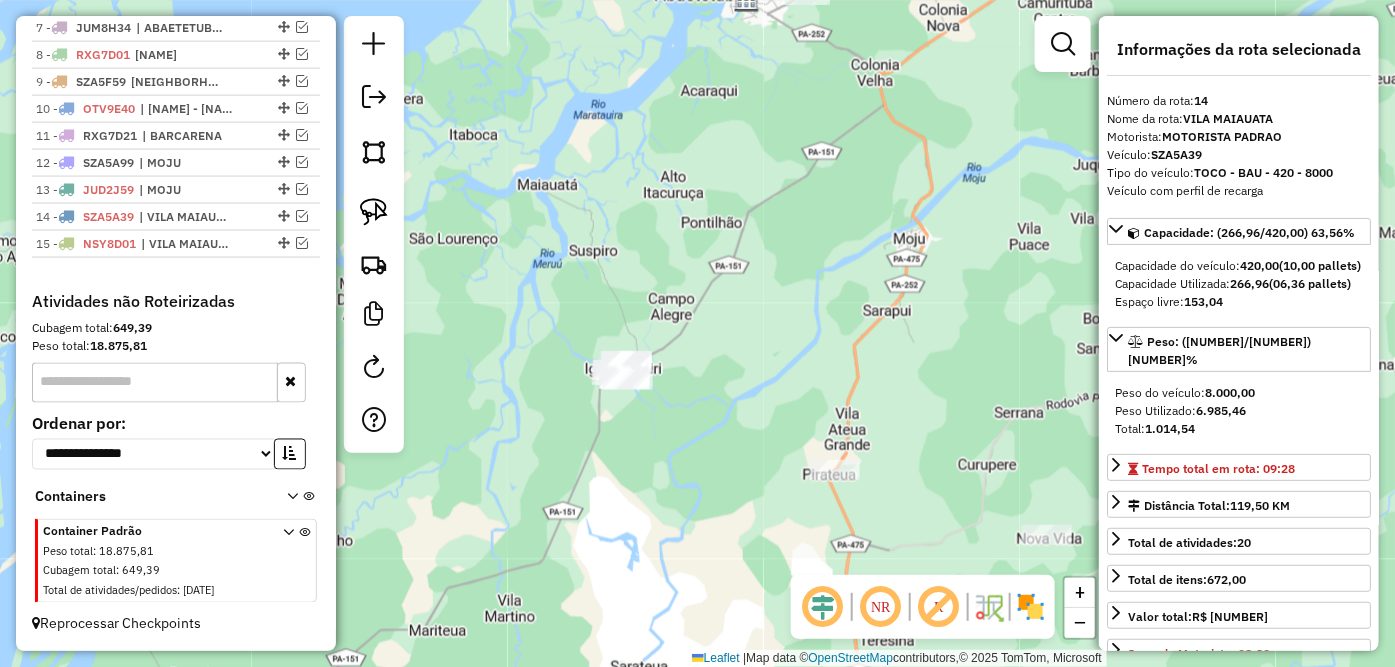 drag, startPoint x: 667, startPoint y: 340, endPoint x: 592, endPoint y: 273, distance: 100.56838 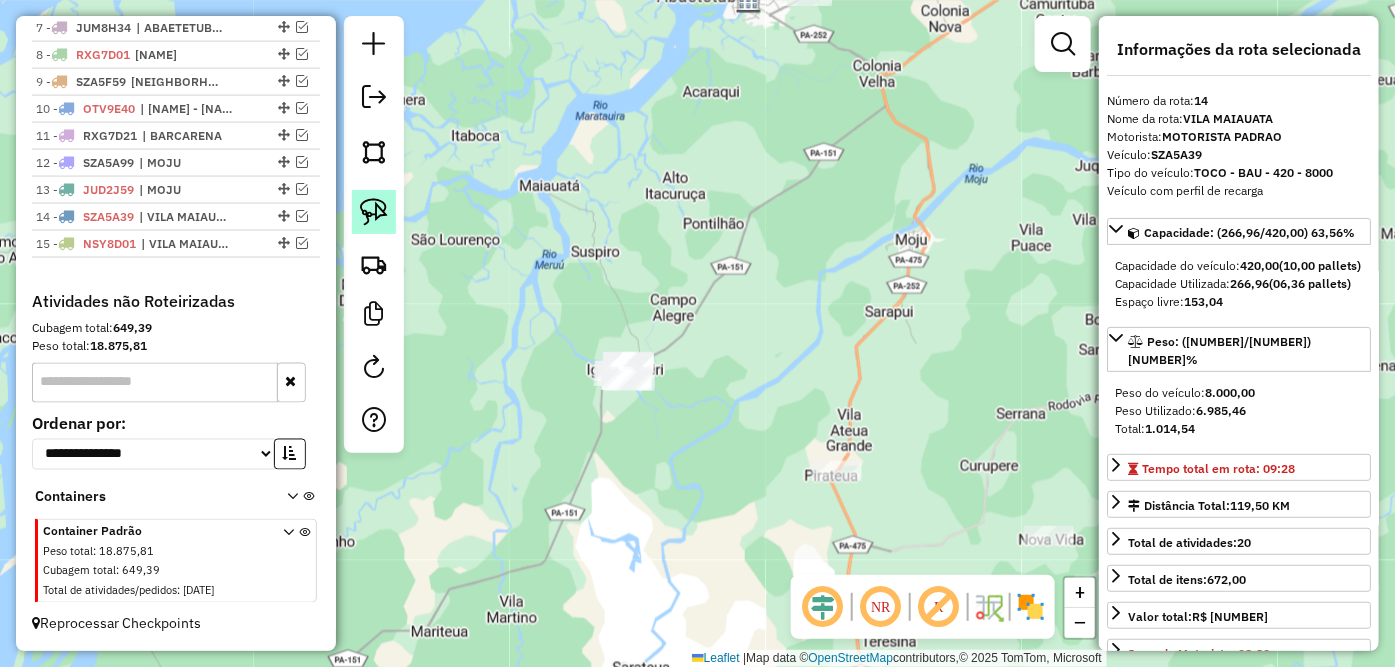 click 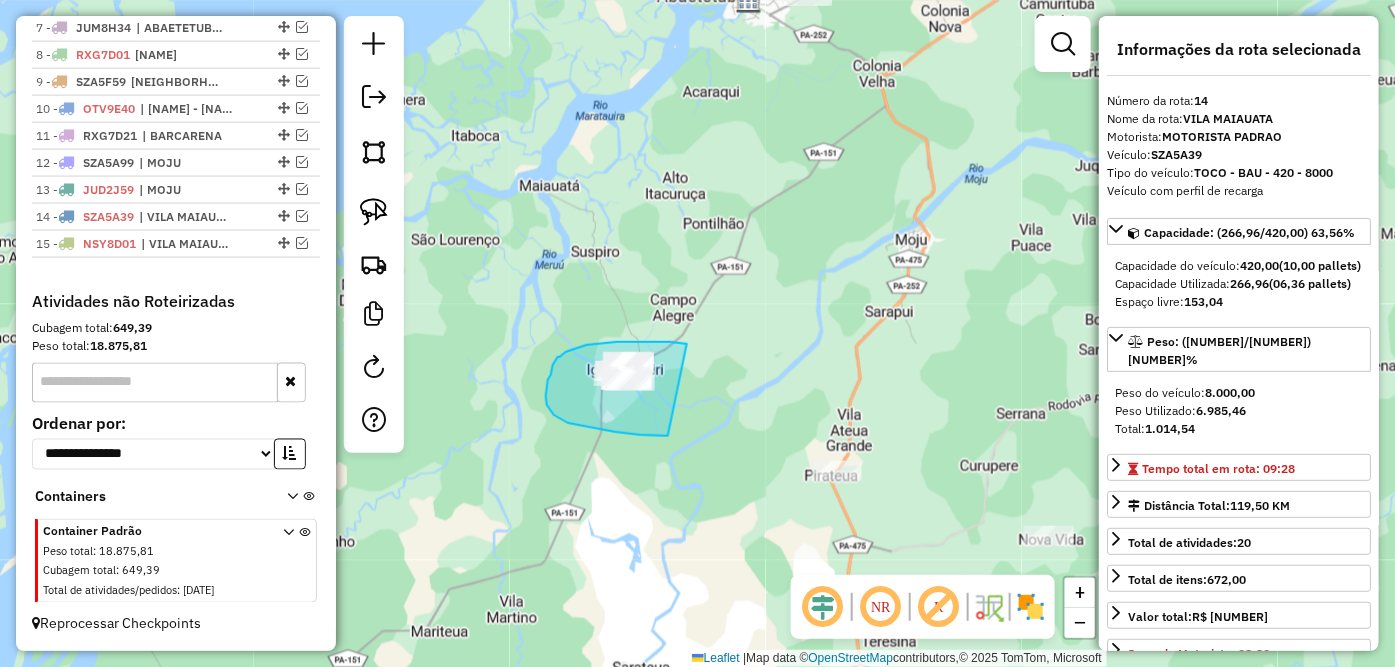 drag, startPoint x: 683, startPoint y: 344, endPoint x: 711, endPoint y: 431, distance: 91.394745 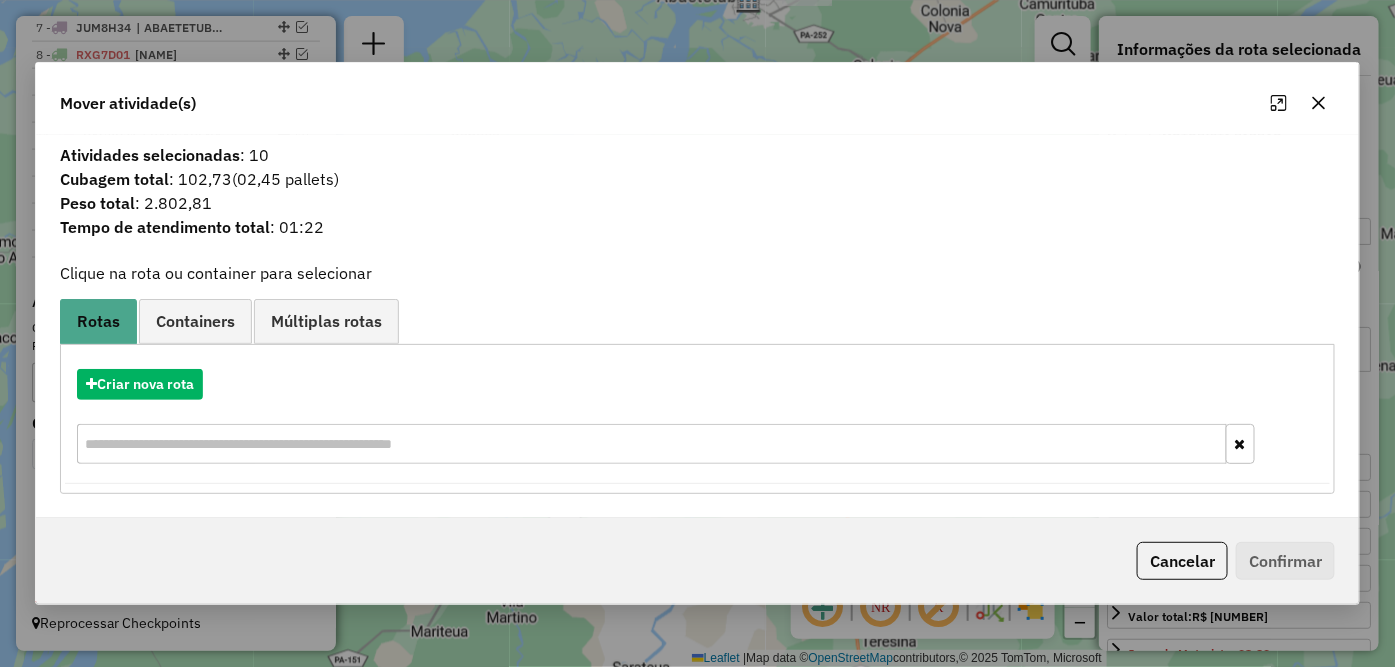 click 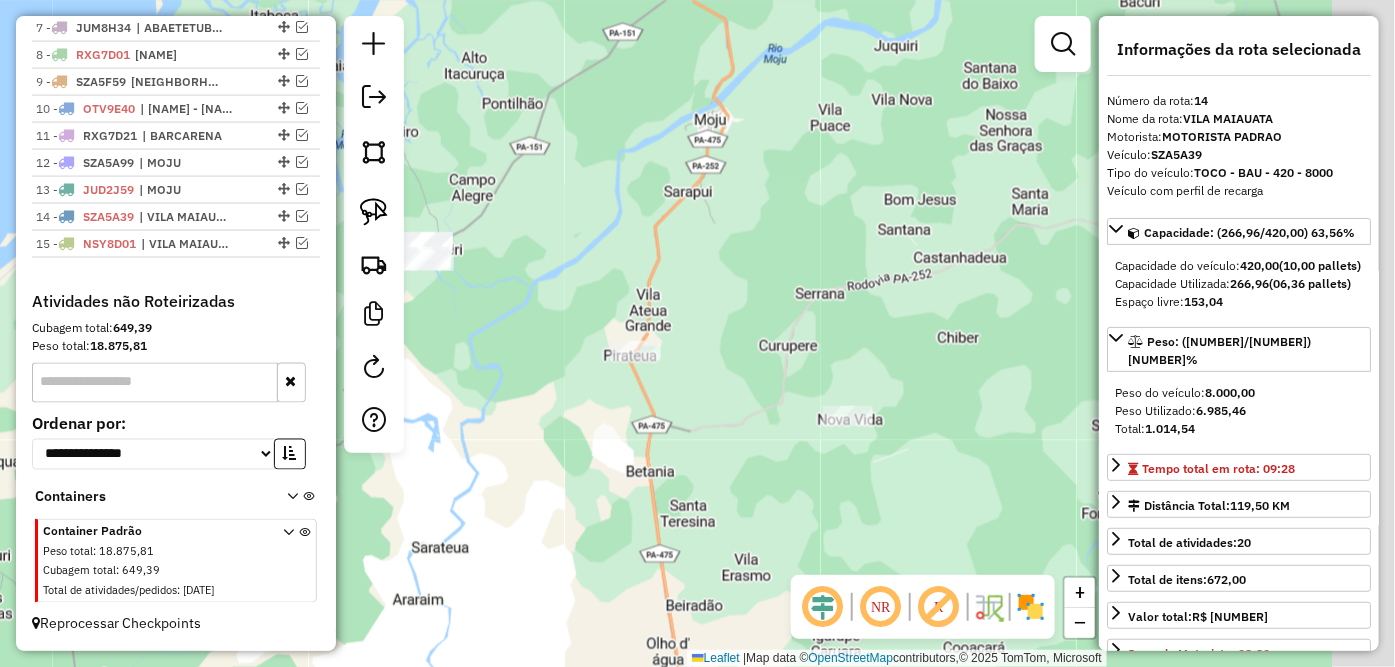 drag, startPoint x: 911, startPoint y: 298, endPoint x: 703, endPoint y: 176, distance: 241.13896 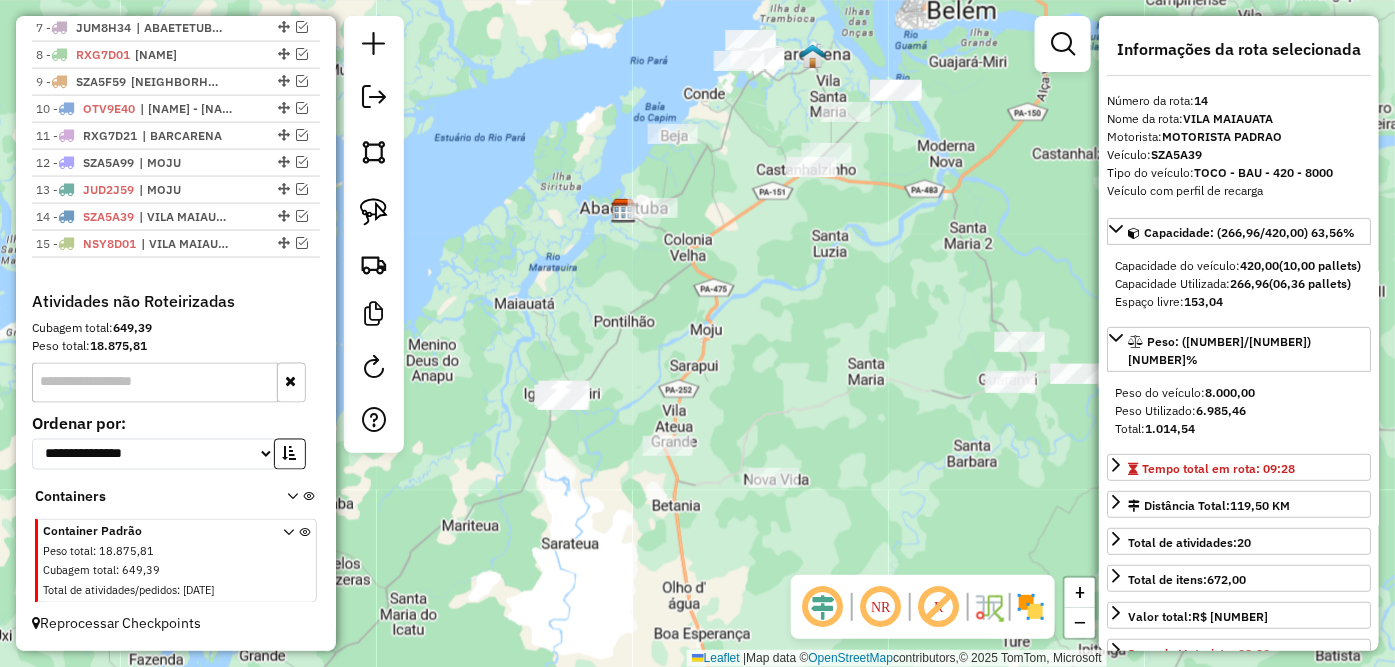 drag, startPoint x: 878, startPoint y: 175, endPoint x: 813, endPoint y: 442, distance: 274.7981 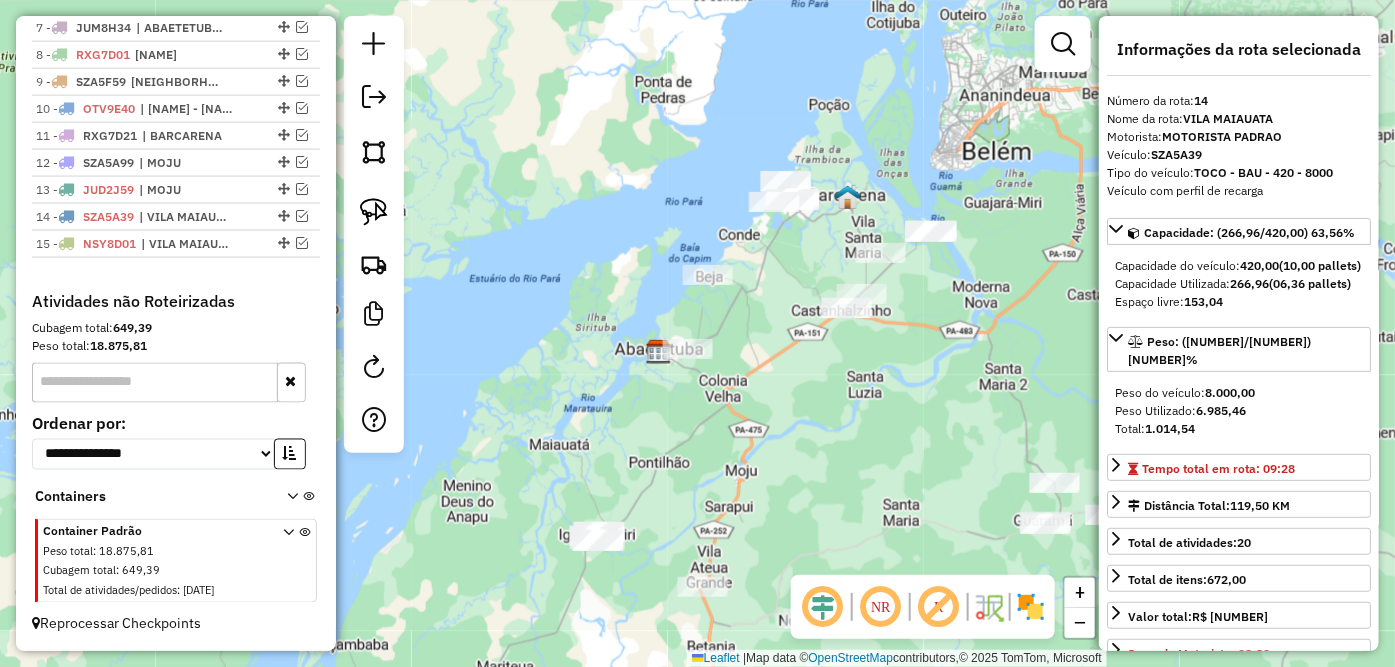 drag, startPoint x: 602, startPoint y: 284, endPoint x: 640, endPoint y: 341, distance: 68.50548 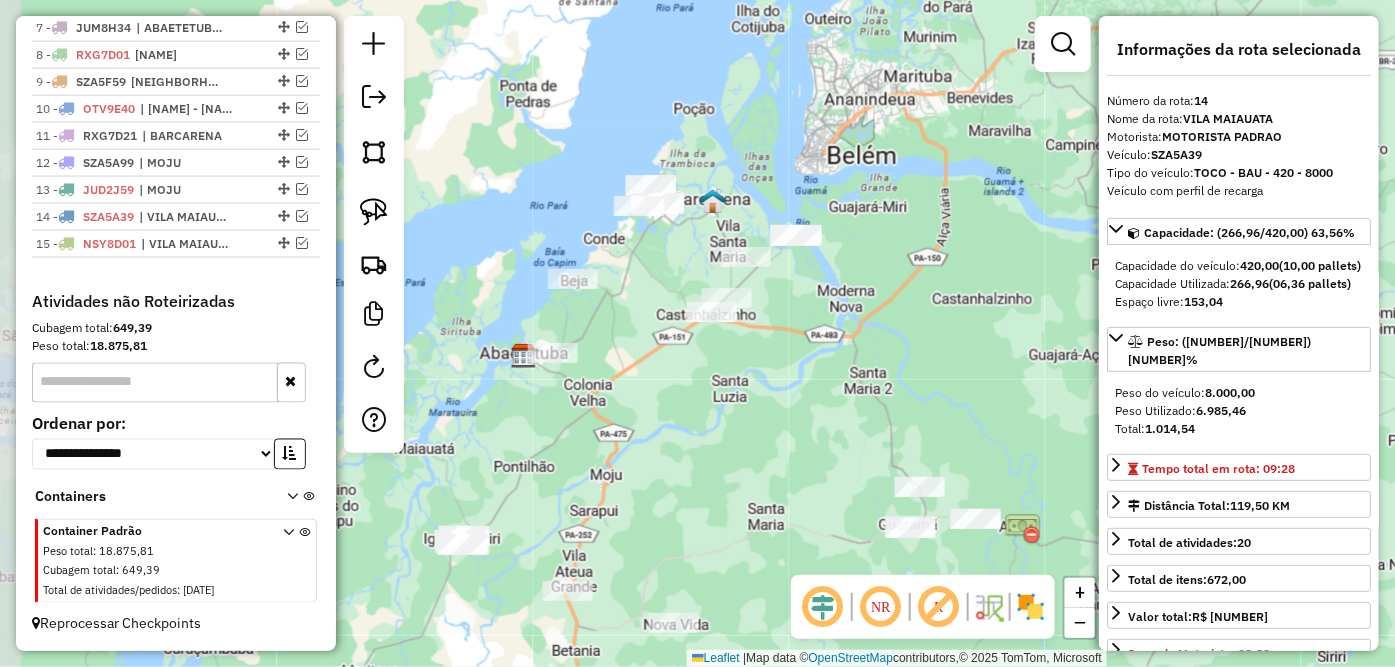 drag, startPoint x: 620, startPoint y: 387, endPoint x: 668, endPoint y: 432, distance: 65.795135 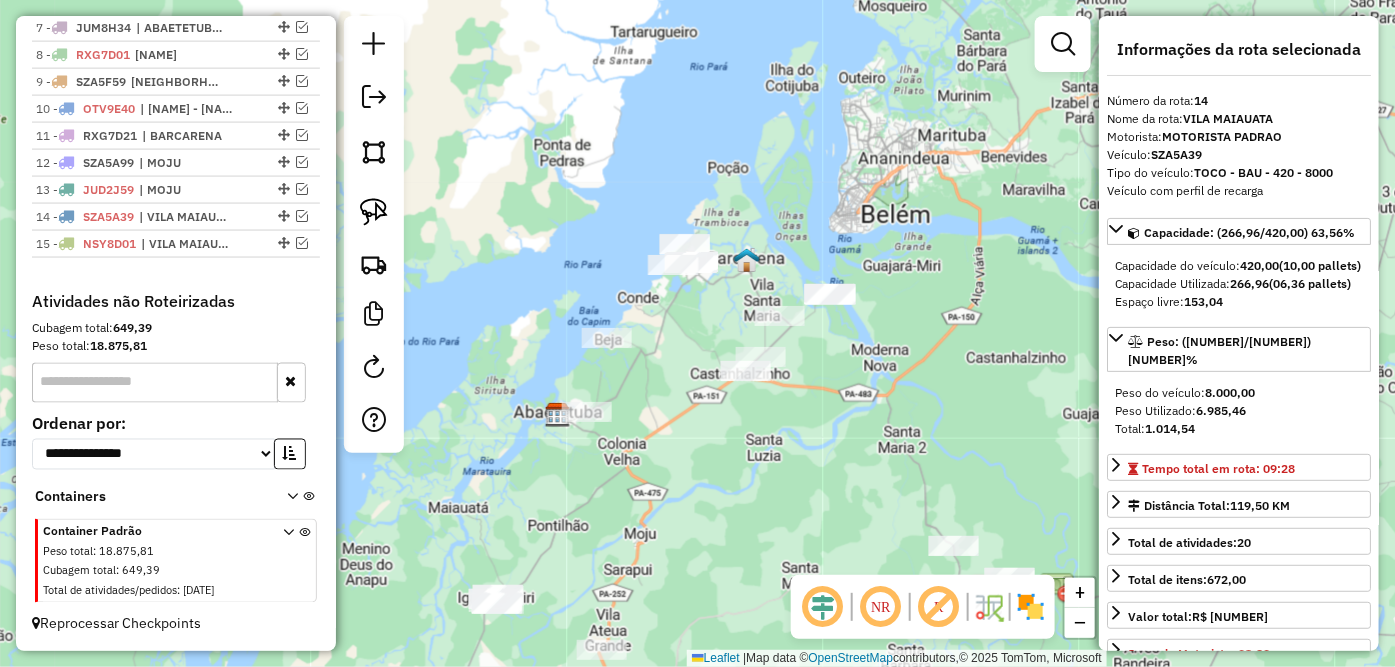 drag, startPoint x: 790, startPoint y: 431, endPoint x: 818, endPoint y: 473, distance: 50.47772 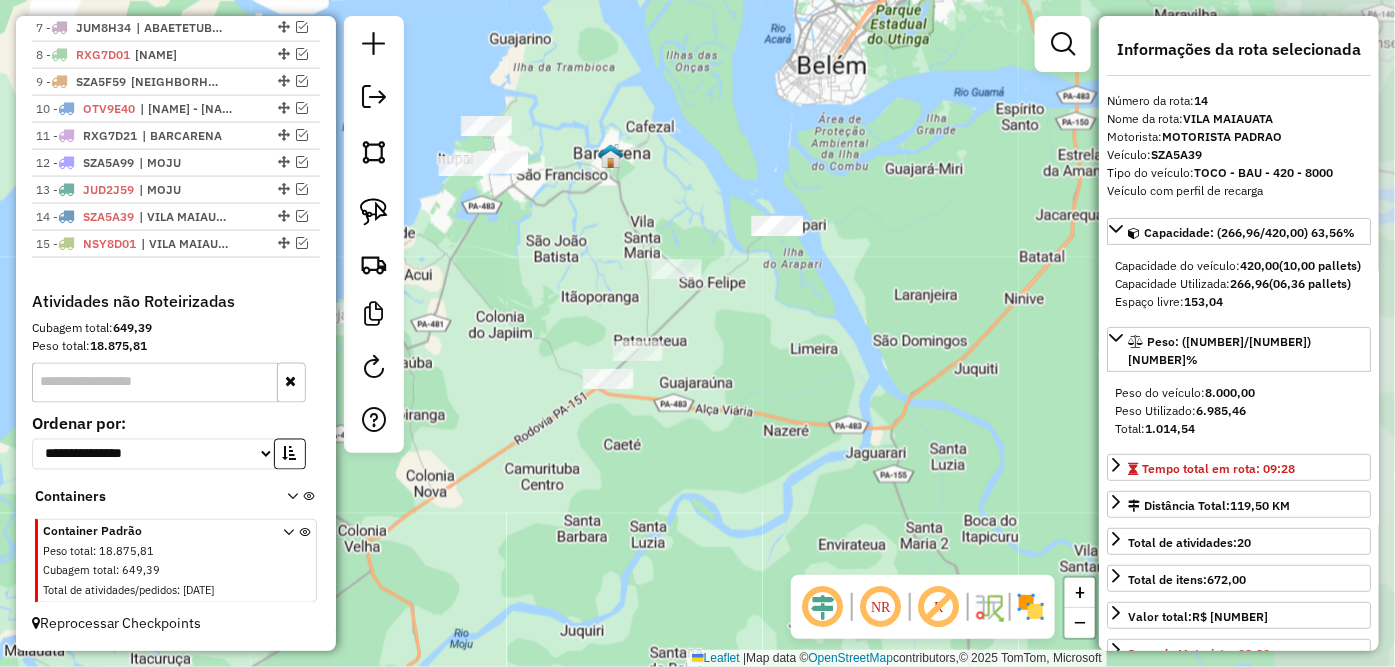 drag, startPoint x: 691, startPoint y: 314, endPoint x: 570, endPoint y: 283, distance: 124.90797 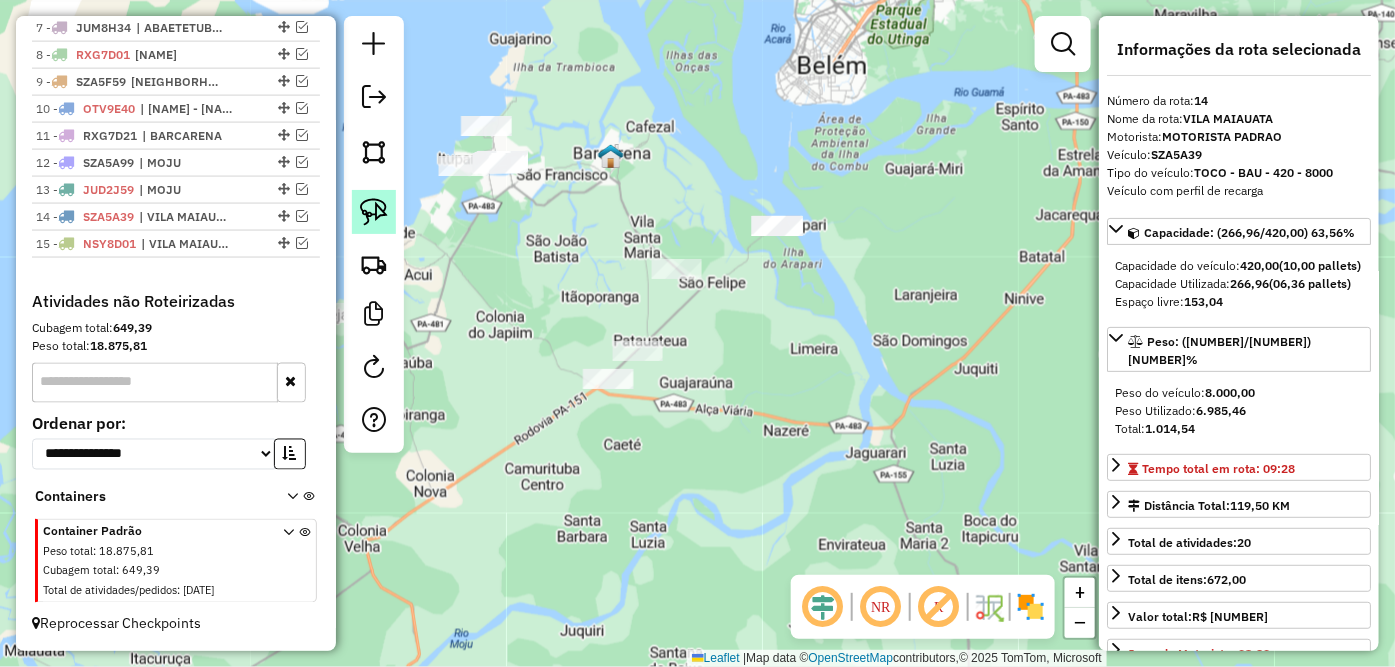 click 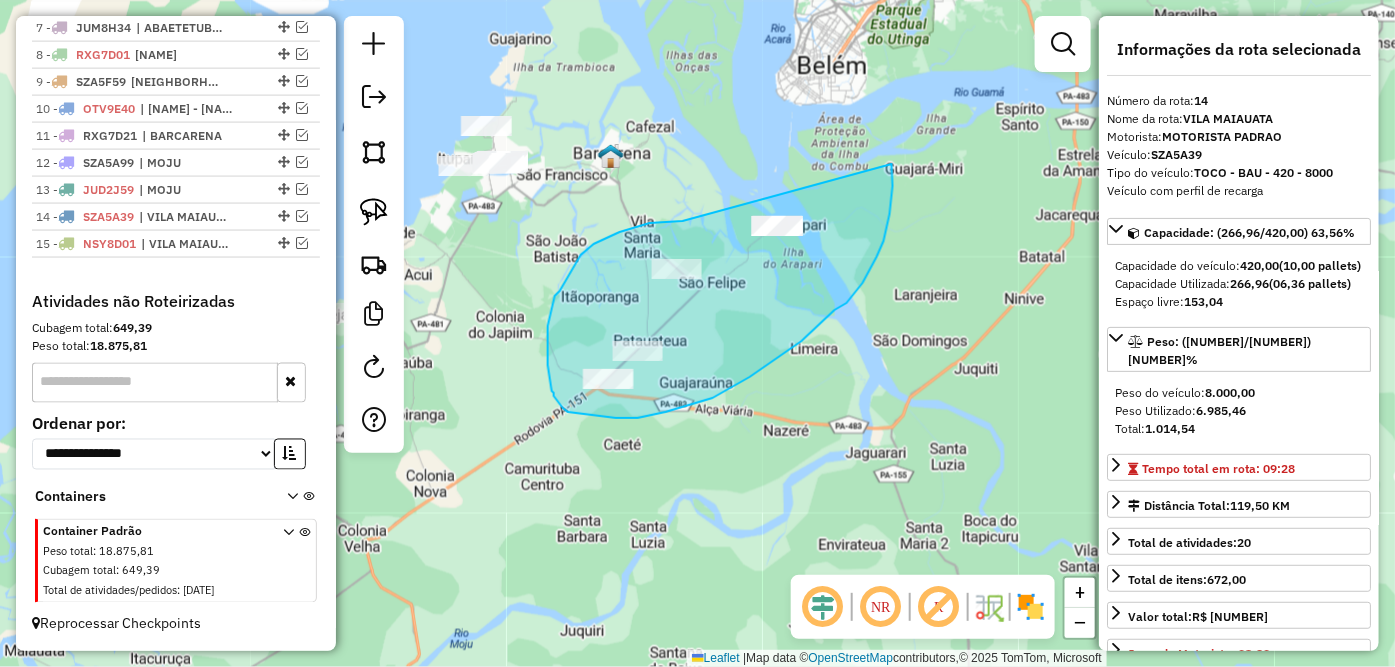 drag, startPoint x: 650, startPoint y: 223, endPoint x: 892, endPoint y: 164, distance: 249.08833 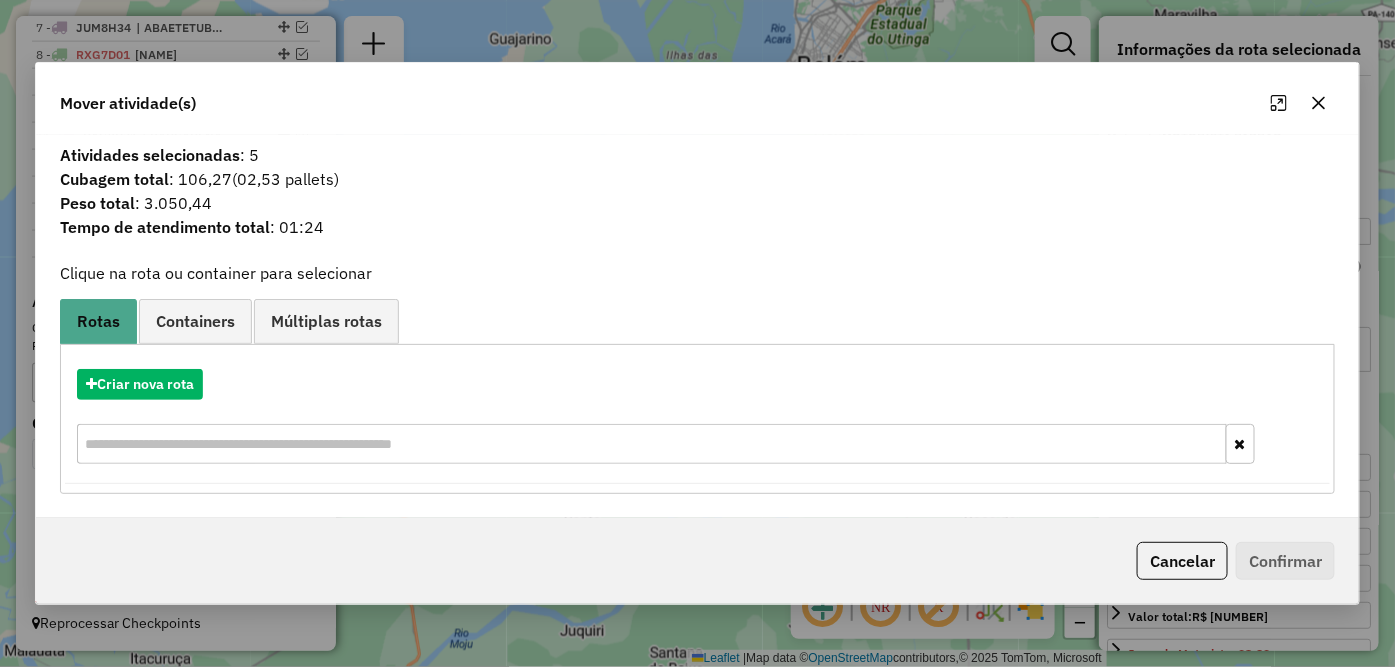 click 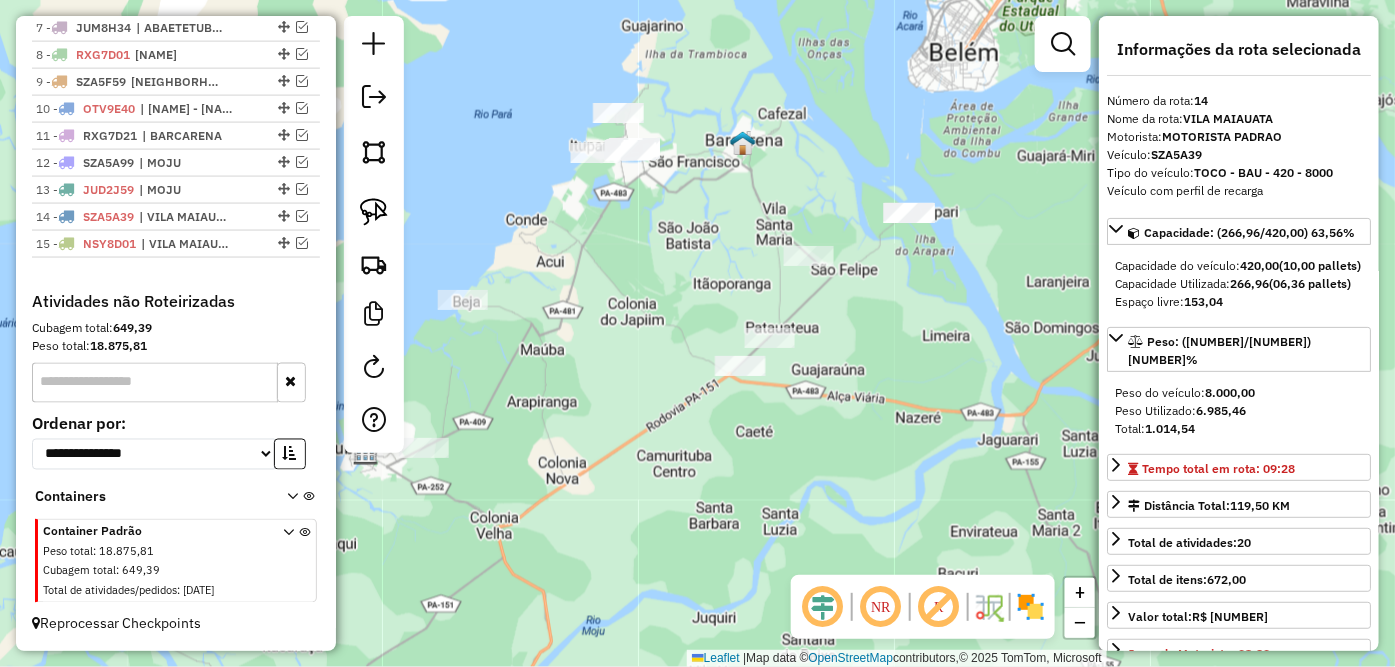 drag, startPoint x: 693, startPoint y: 336, endPoint x: 863, endPoint y: 316, distance: 171.17242 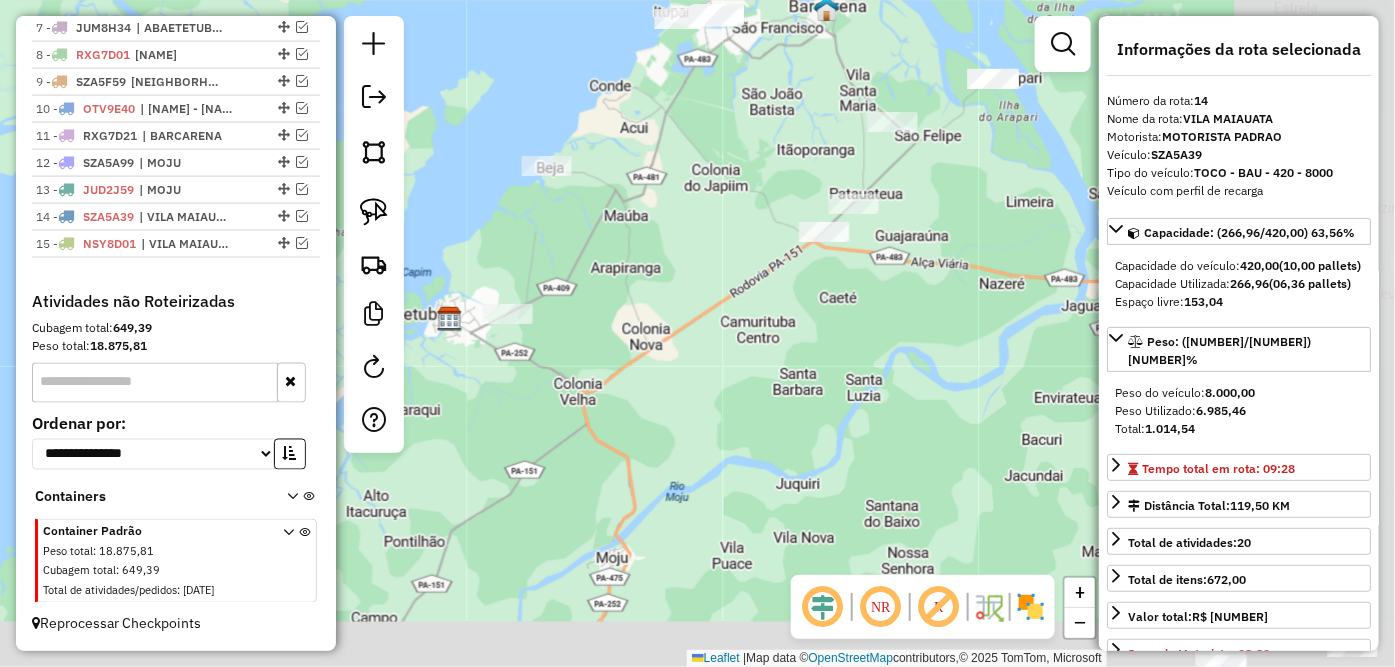 drag, startPoint x: 751, startPoint y: 352, endPoint x: 584, endPoint y: 296, distance: 176.13914 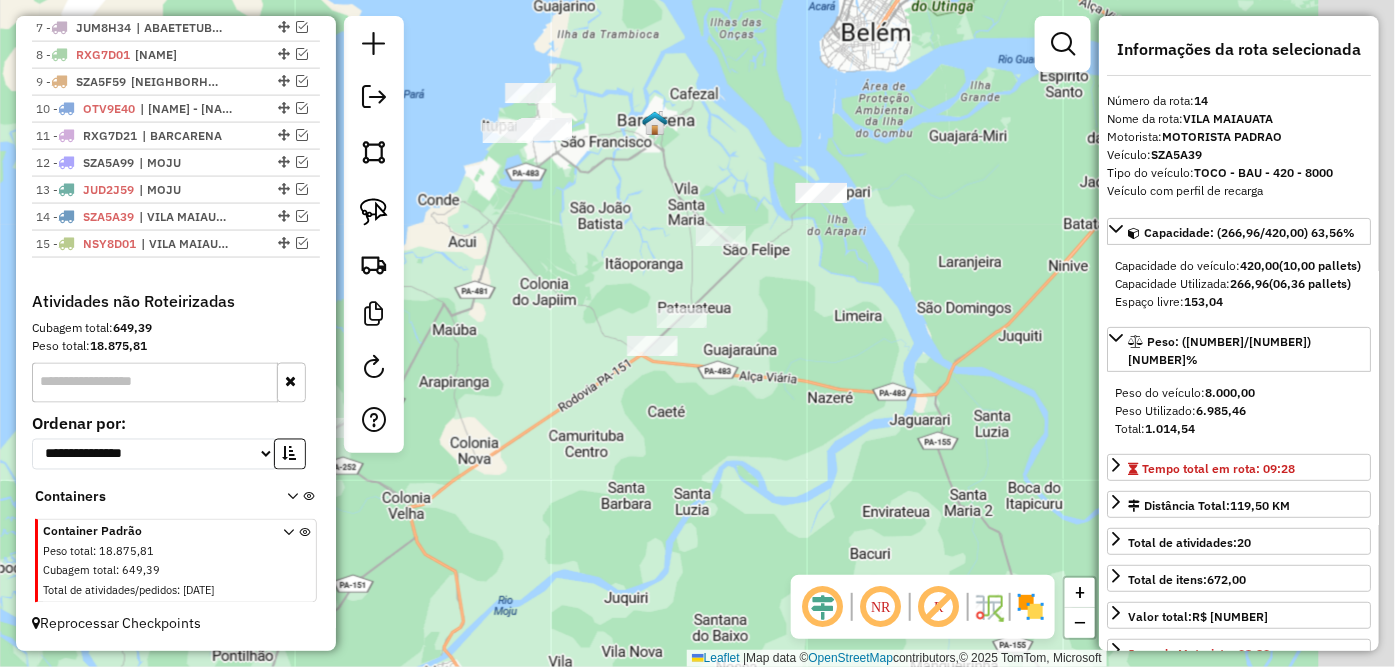 drag, startPoint x: 732, startPoint y: 395, endPoint x: 705, endPoint y: 442, distance: 54.20332 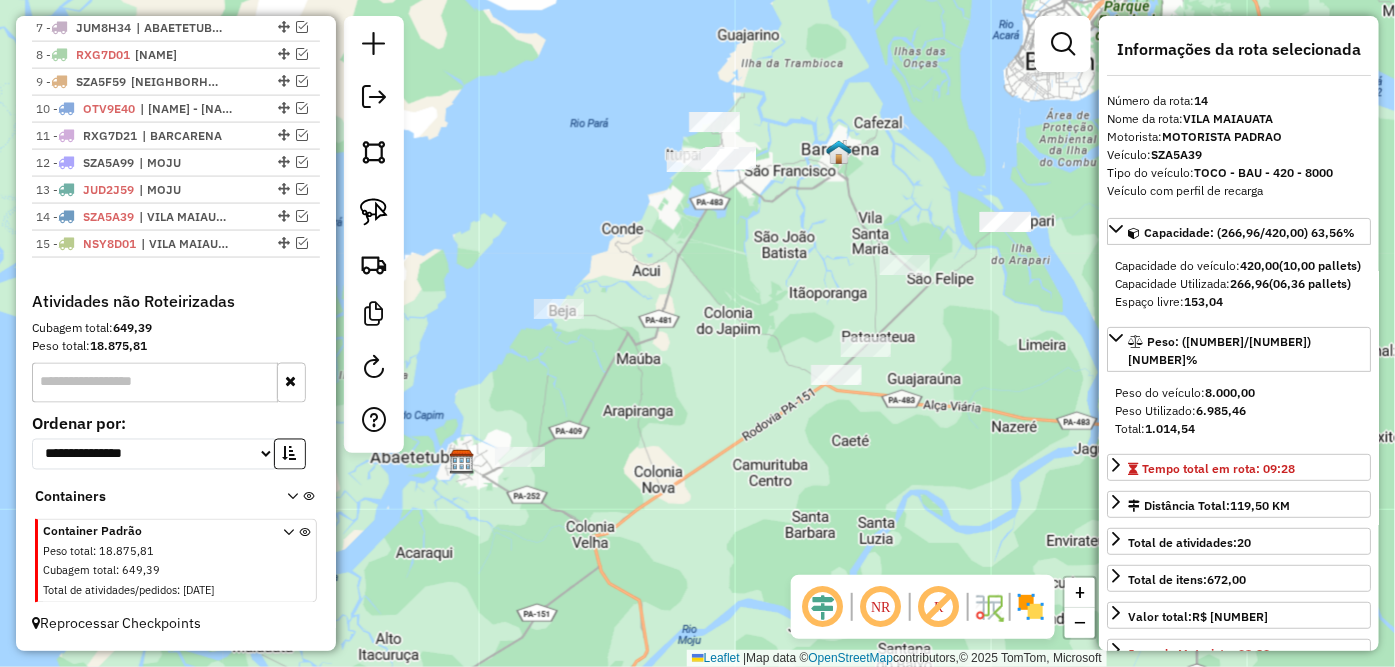 drag, startPoint x: 647, startPoint y: 477, endPoint x: 784, endPoint y: 487, distance: 137.36447 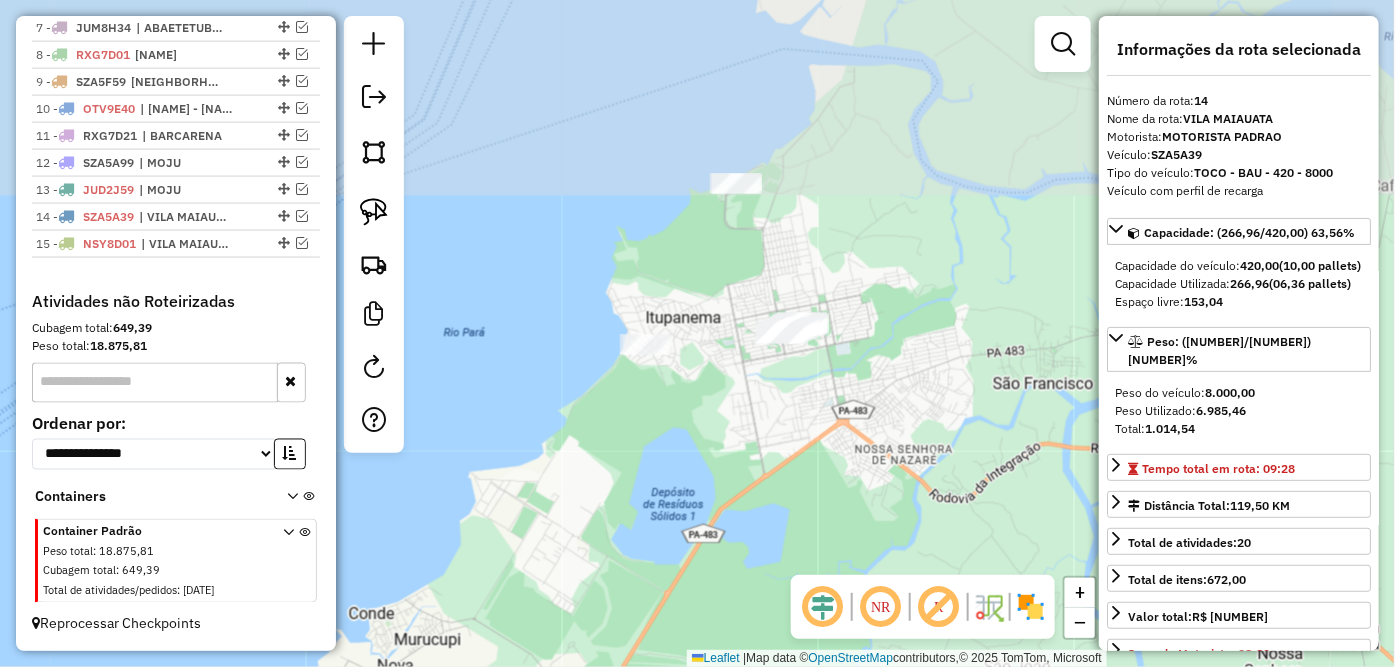 drag, startPoint x: 788, startPoint y: 255, endPoint x: 787, endPoint y: 540, distance: 285.00174 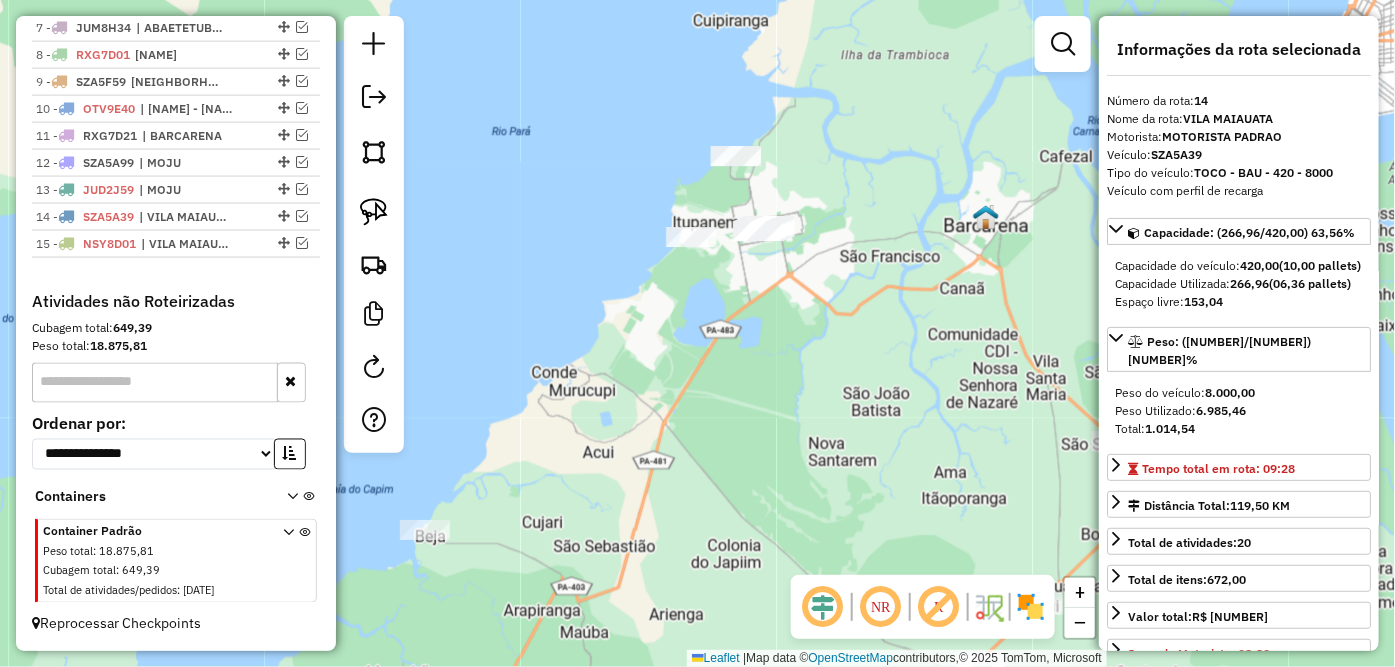 drag, startPoint x: 821, startPoint y: 482, endPoint x: 787, endPoint y: 240, distance: 244.37675 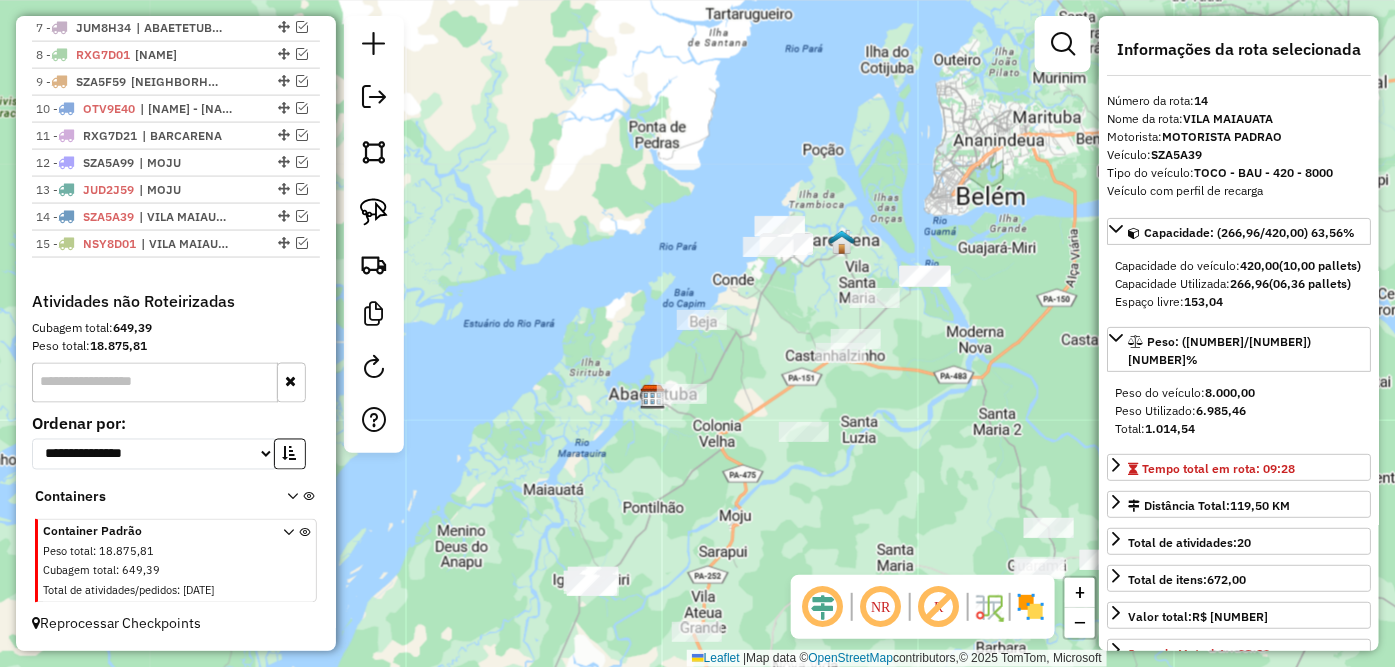 drag, startPoint x: 832, startPoint y: 366, endPoint x: 795, endPoint y: 445, distance: 87.23531 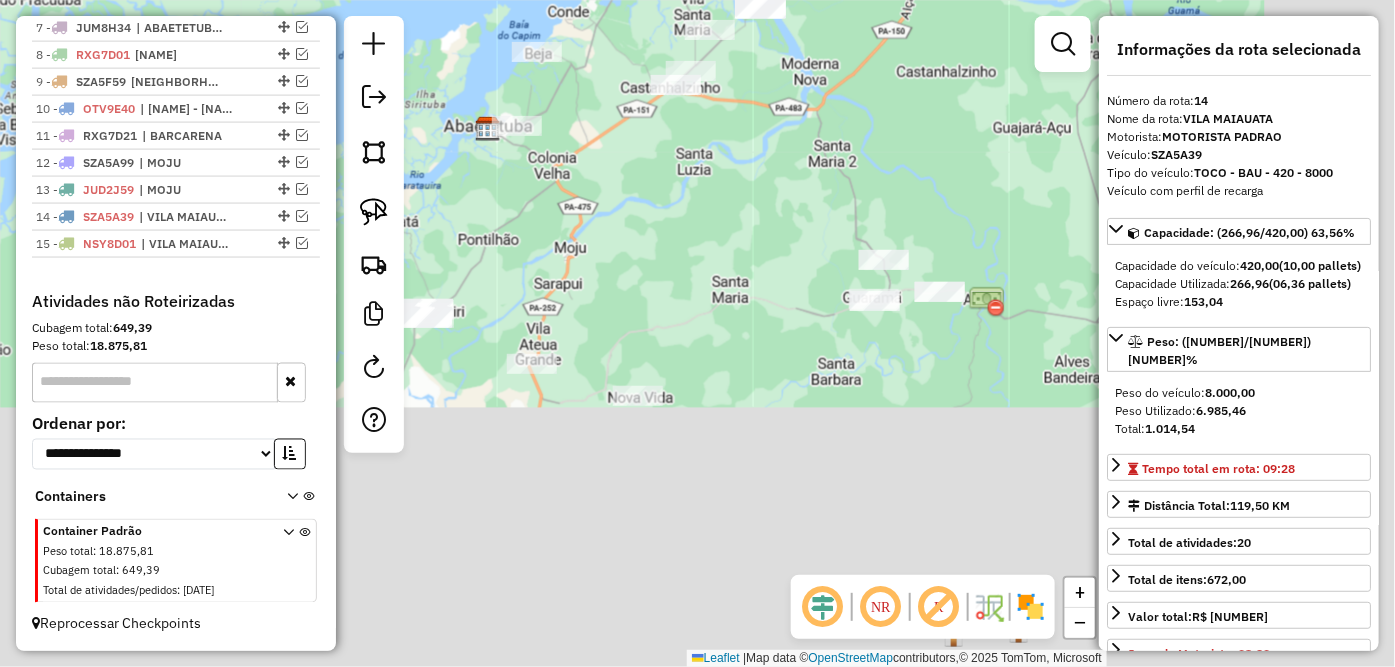 drag, startPoint x: 830, startPoint y: 486, endPoint x: 630, endPoint y: 36, distance: 492.4429 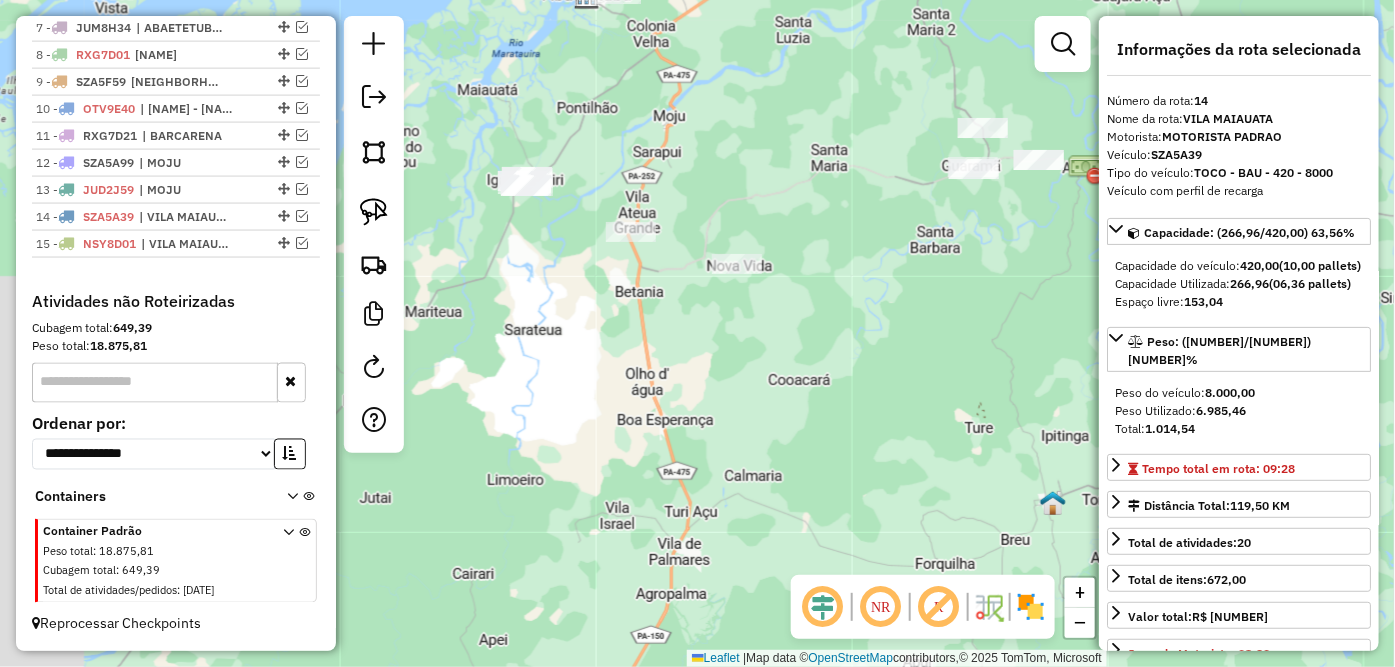 drag, startPoint x: 760, startPoint y: 346, endPoint x: 811, endPoint y: 327, distance: 54.42426 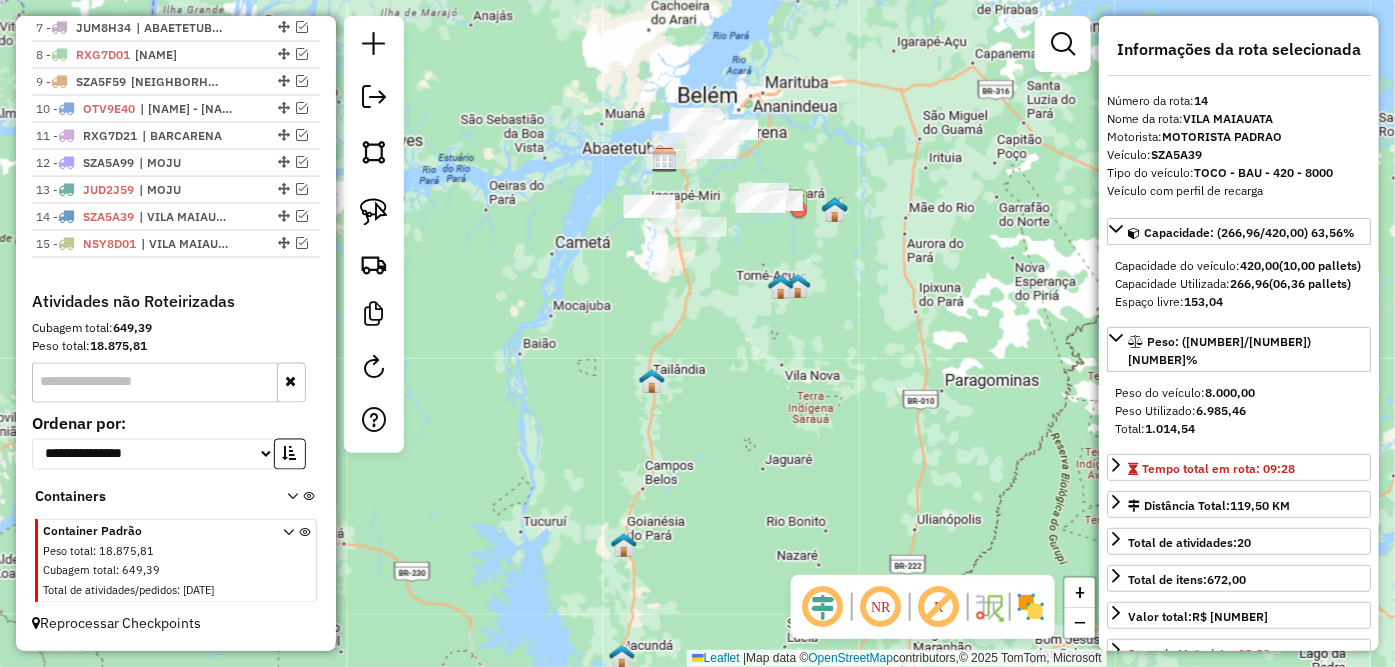 drag, startPoint x: 852, startPoint y: 403, endPoint x: 766, endPoint y: 395, distance: 86.37129 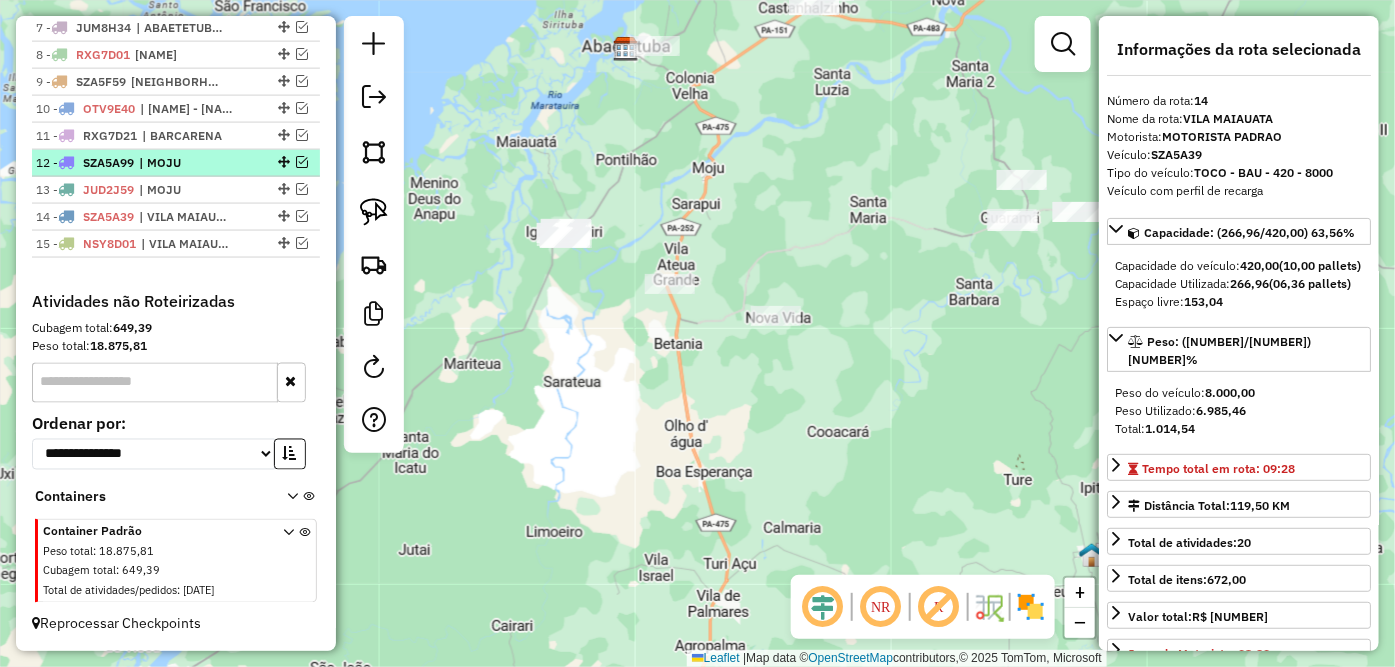 scroll, scrollTop: 691, scrollLeft: 0, axis: vertical 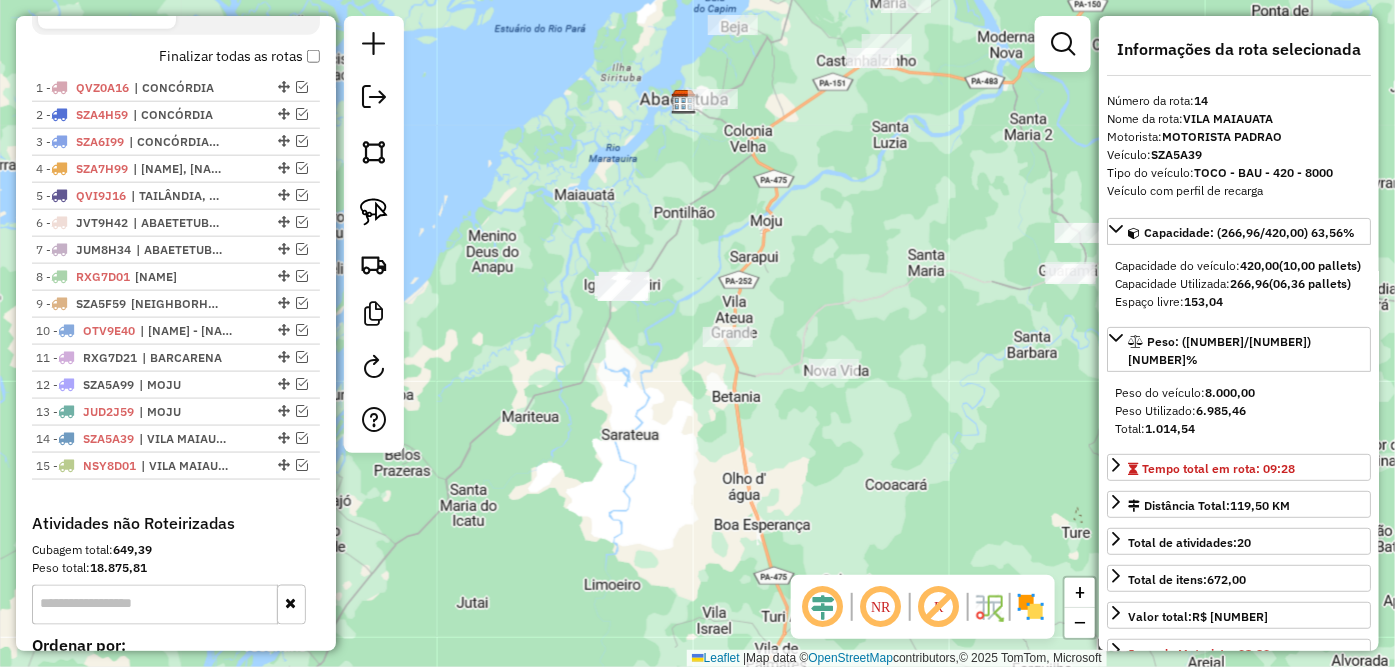 drag, startPoint x: 600, startPoint y: 386, endPoint x: 681, endPoint y: 437, distance: 95.71834 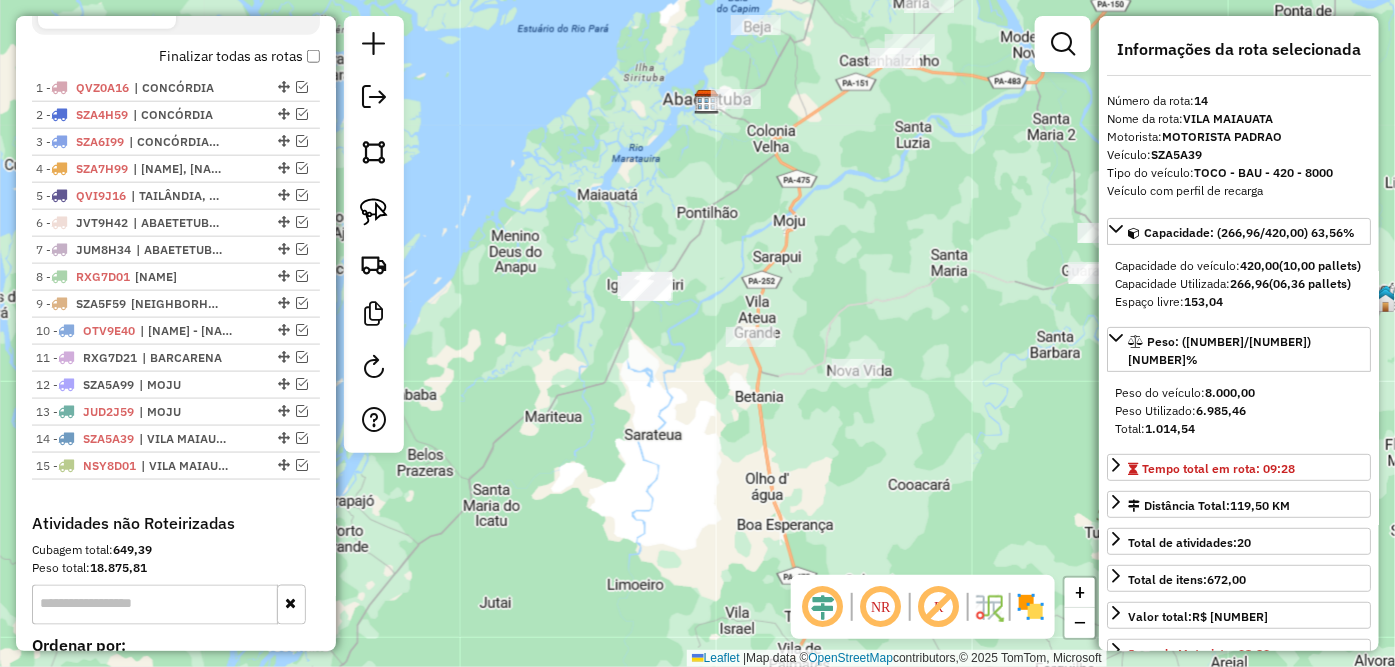 click 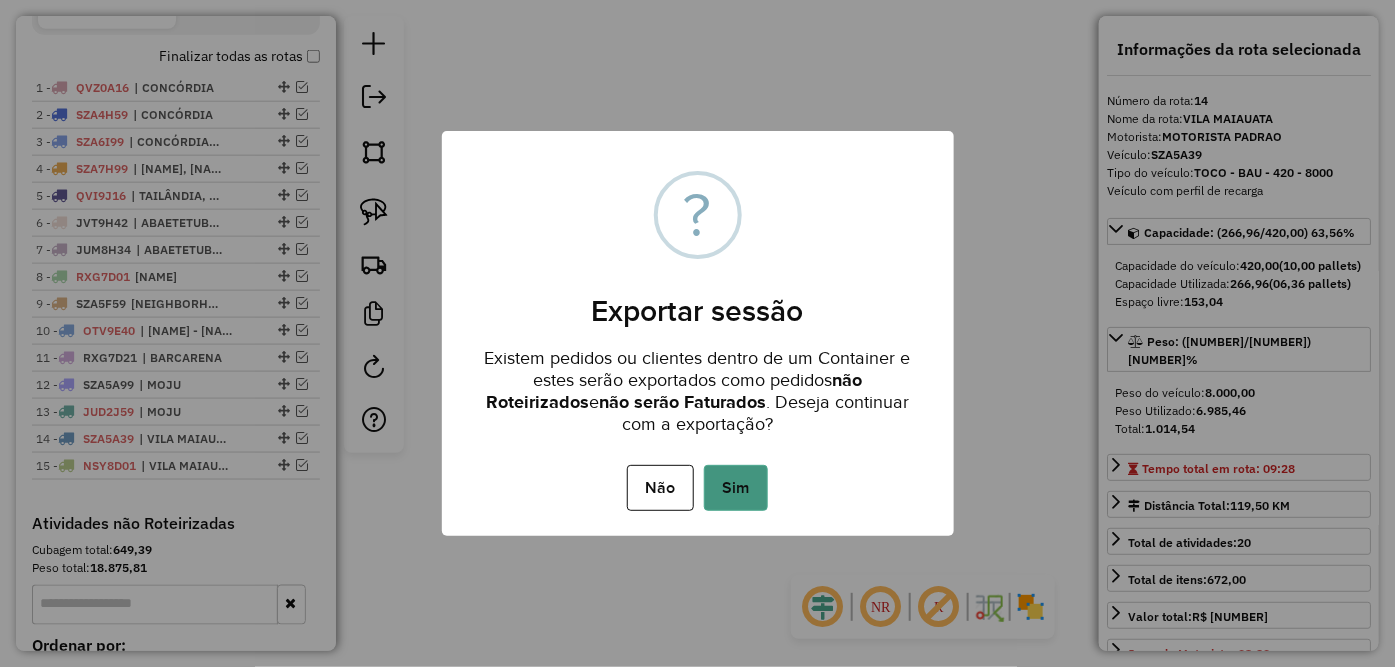 click on "Sim" at bounding box center (736, 488) 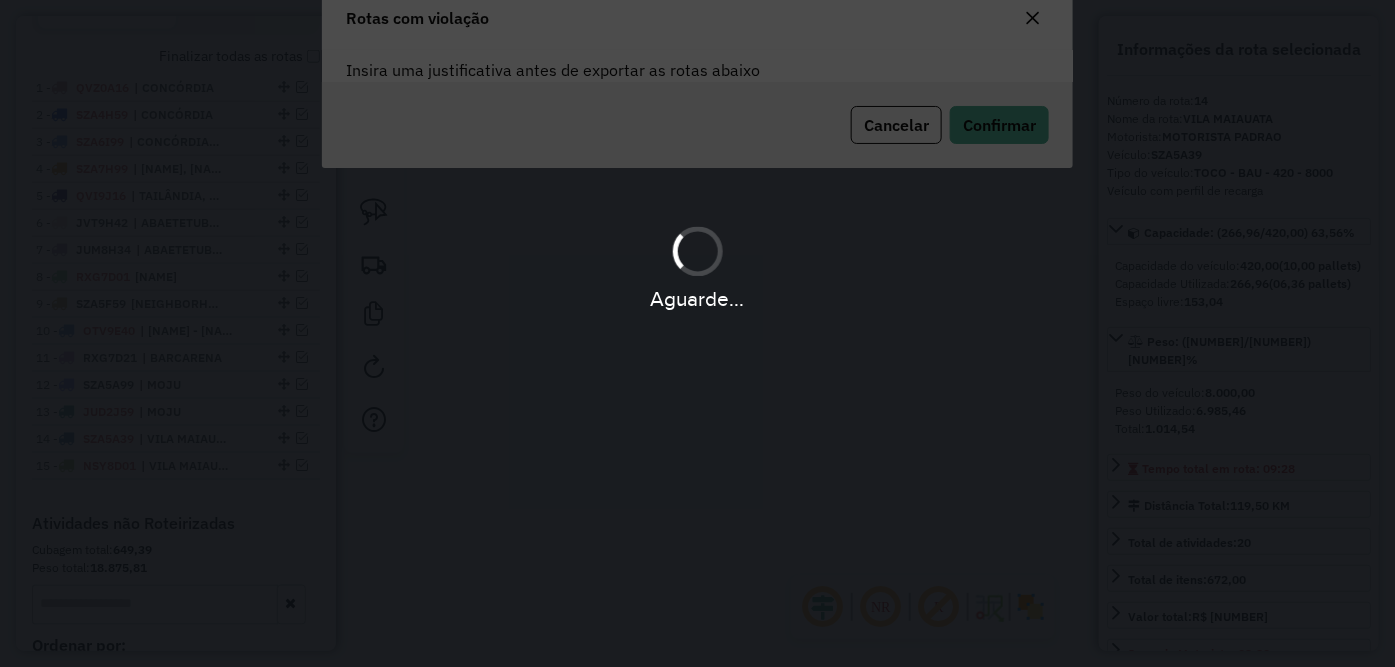 scroll, scrollTop: 15, scrollLeft: 0, axis: vertical 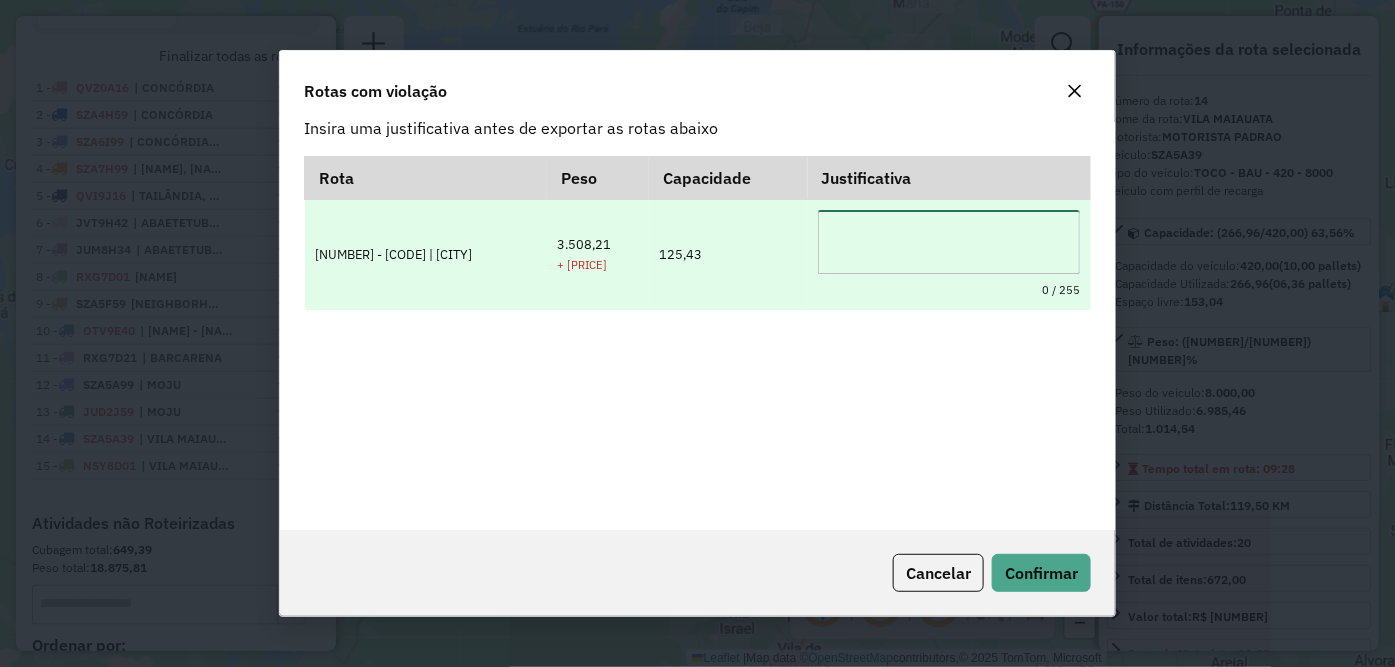 click at bounding box center (949, 242) 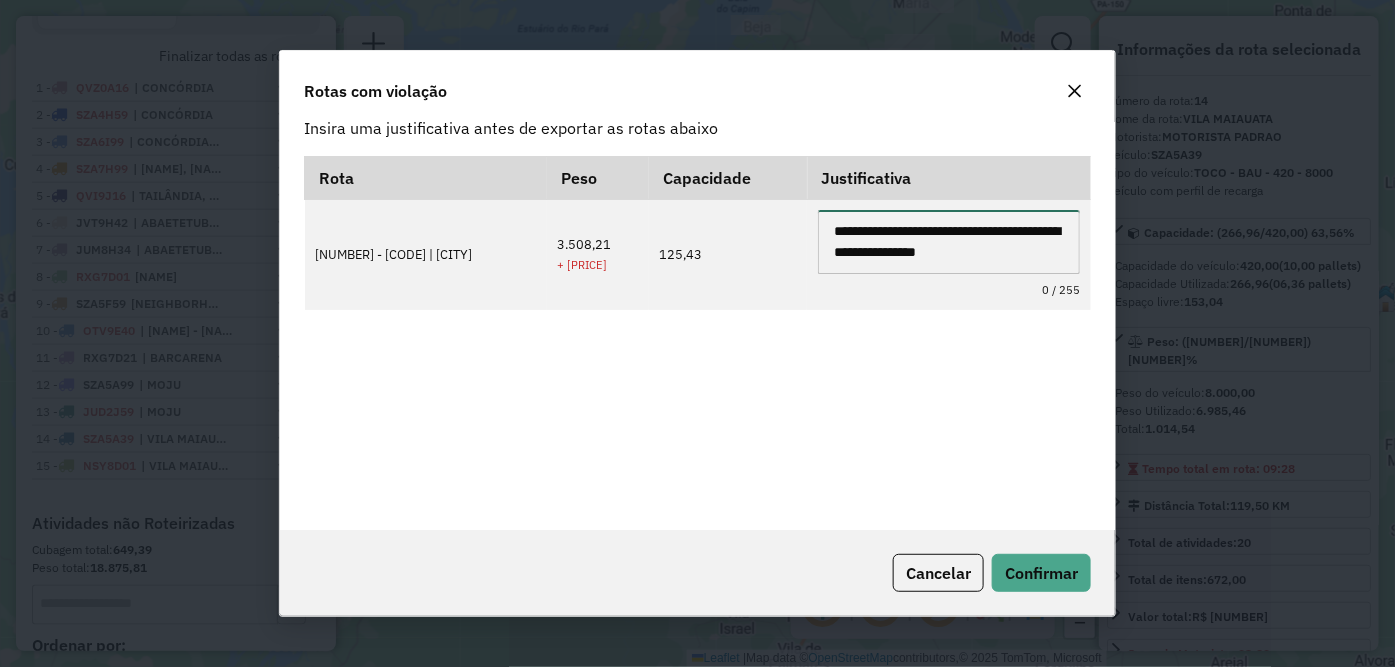 scroll, scrollTop: 7, scrollLeft: 0, axis: vertical 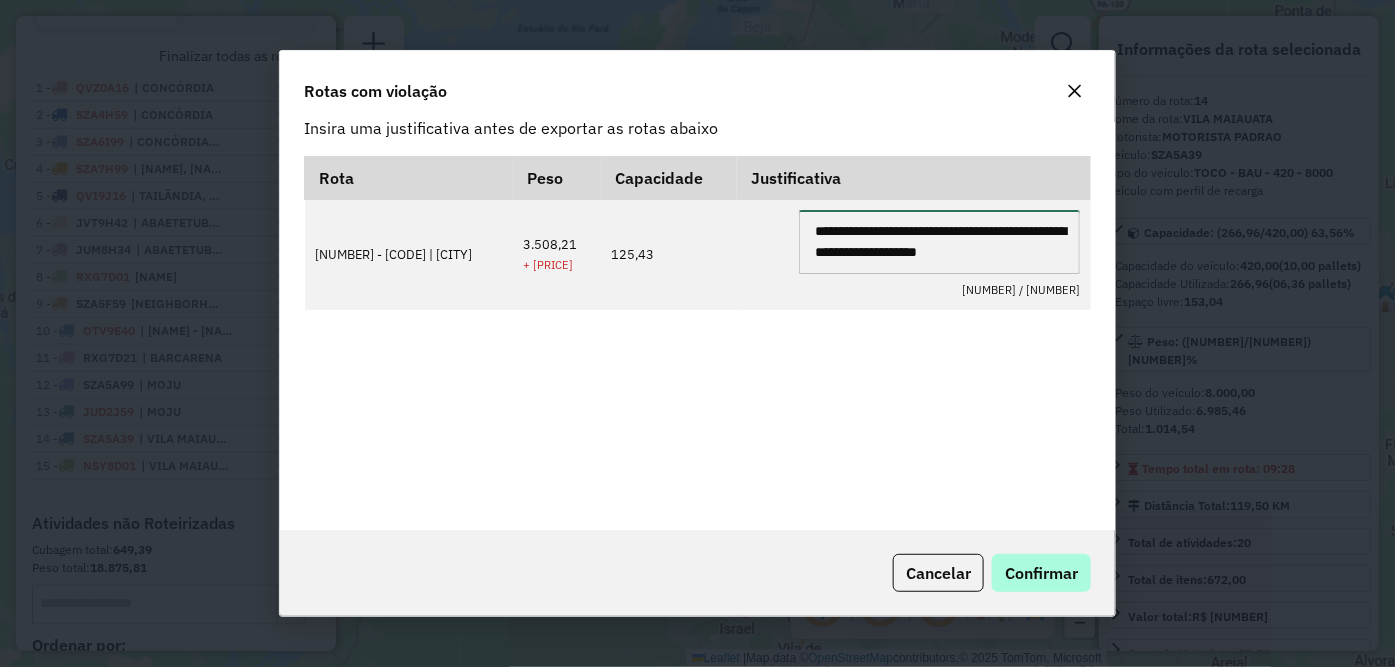type on "**********" 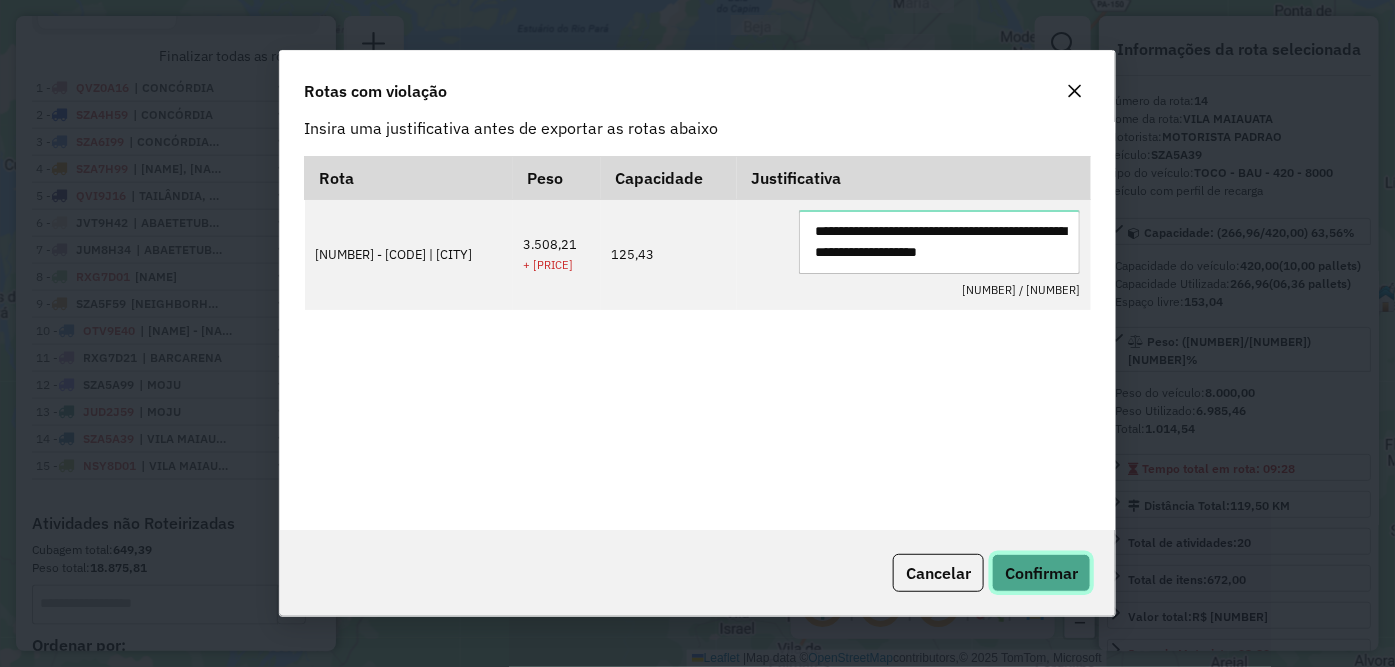 click on "Confirmar" 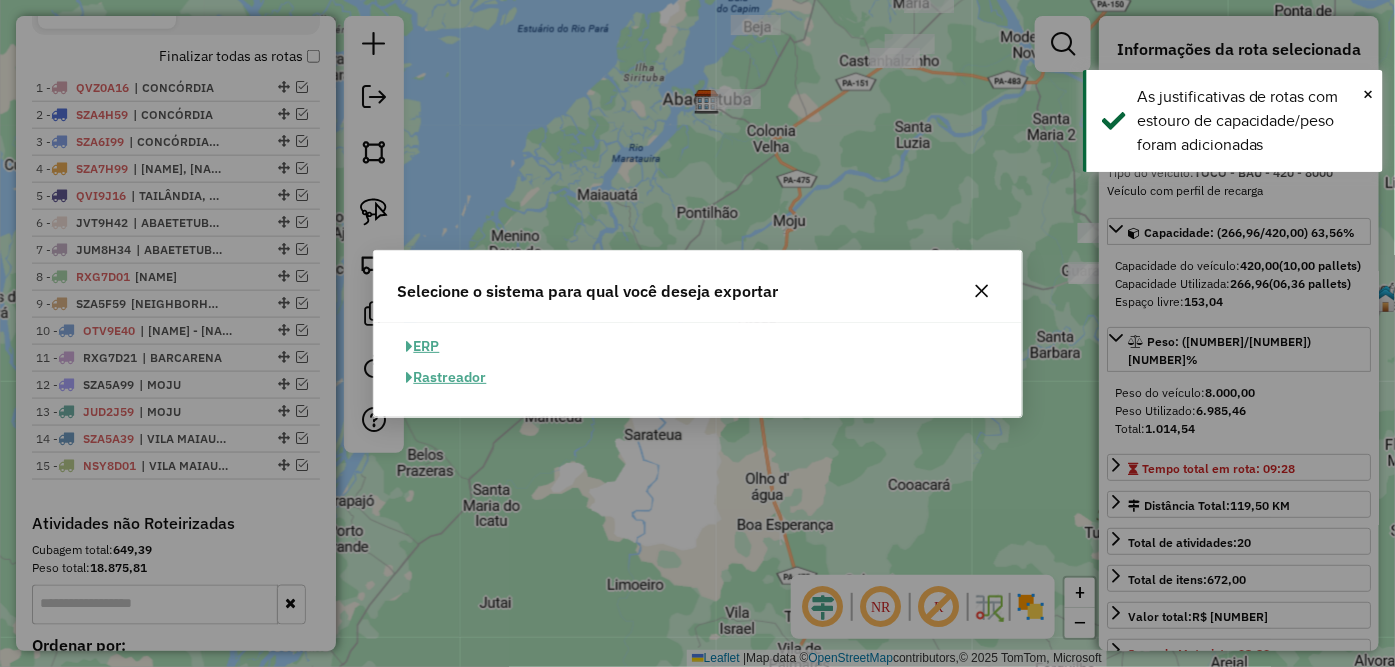 click on "ERP" 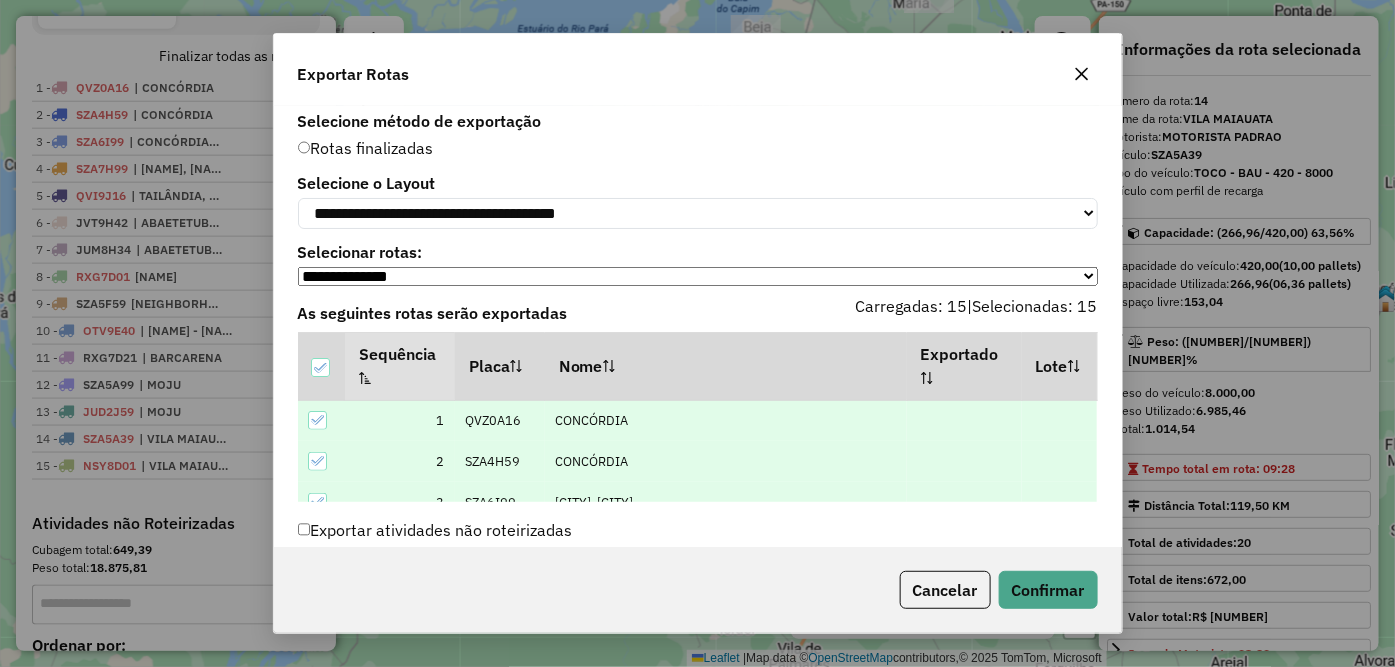 scroll, scrollTop: 111, scrollLeft: 0, axis: vertical 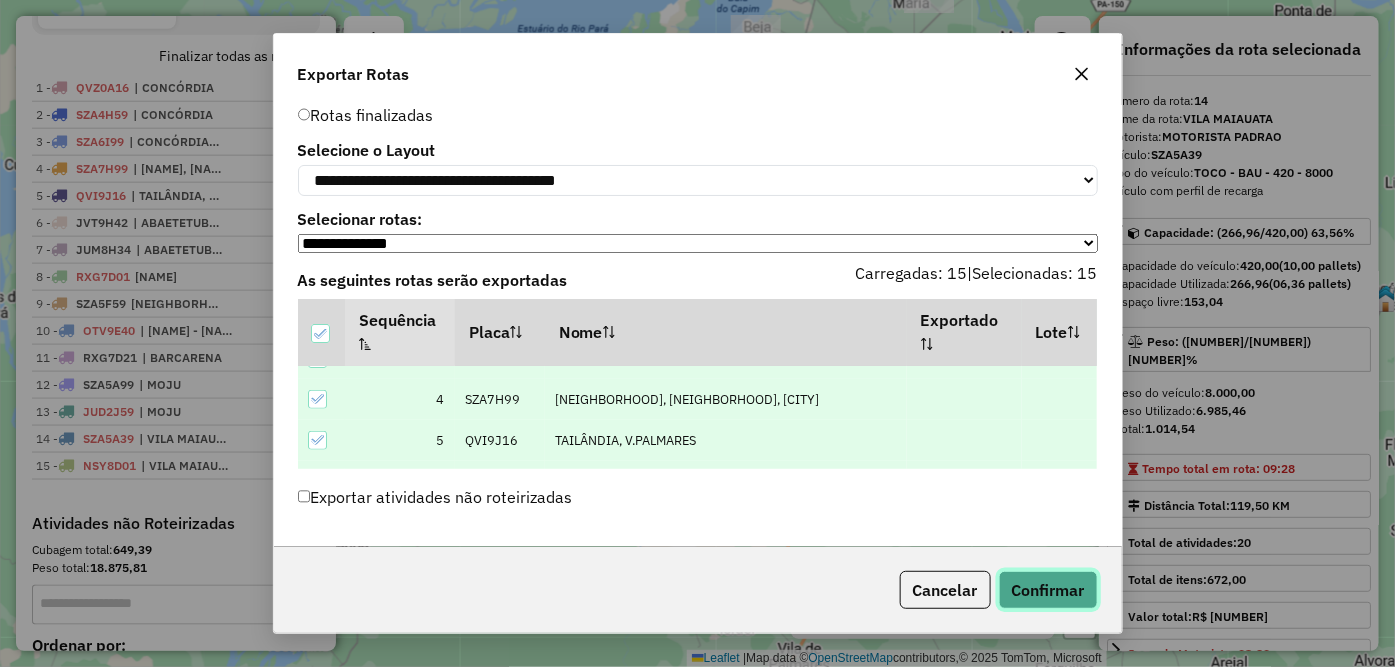 click on "Confirmar" 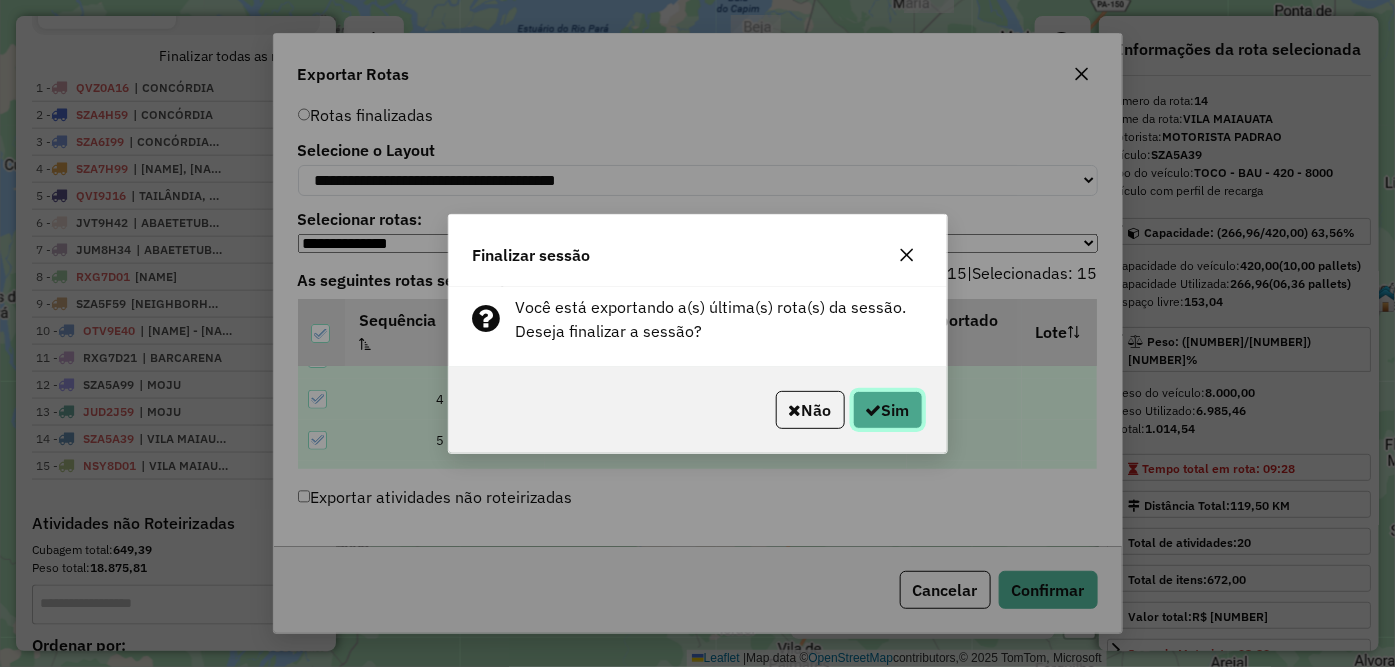 click 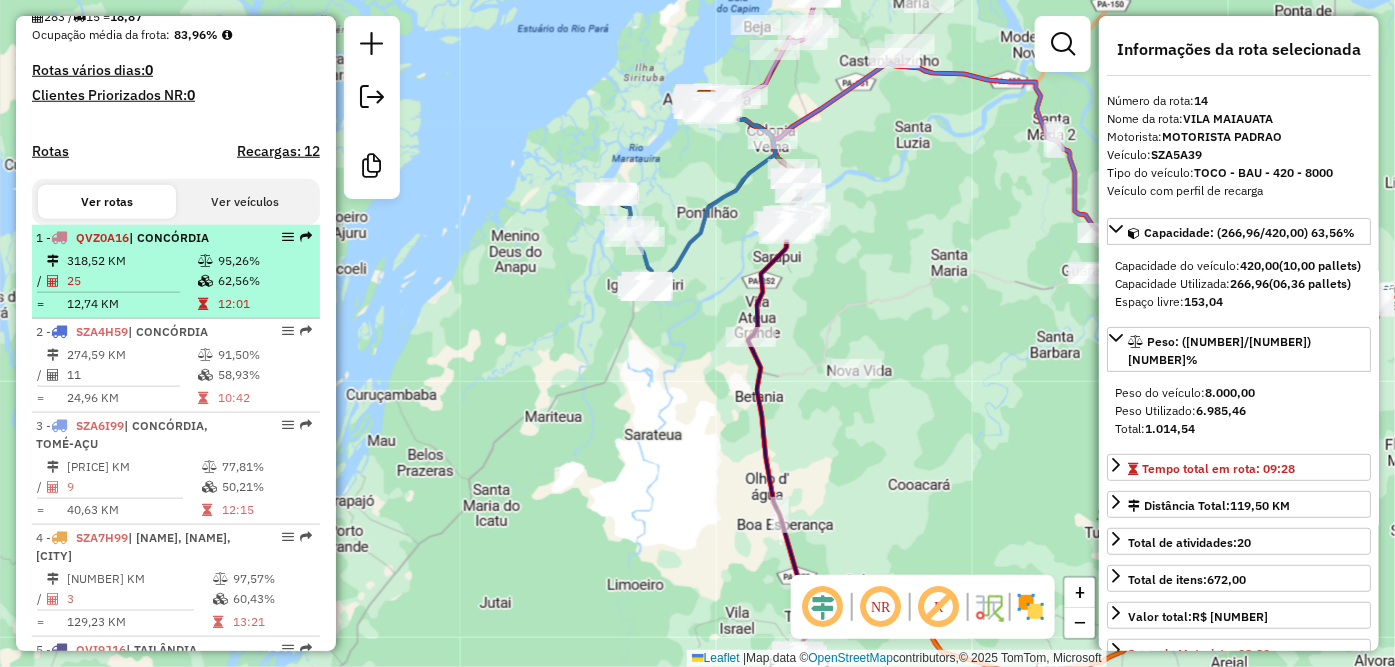 scroll, scrollTop: 666, scrollLeft: 0, axis: vertical 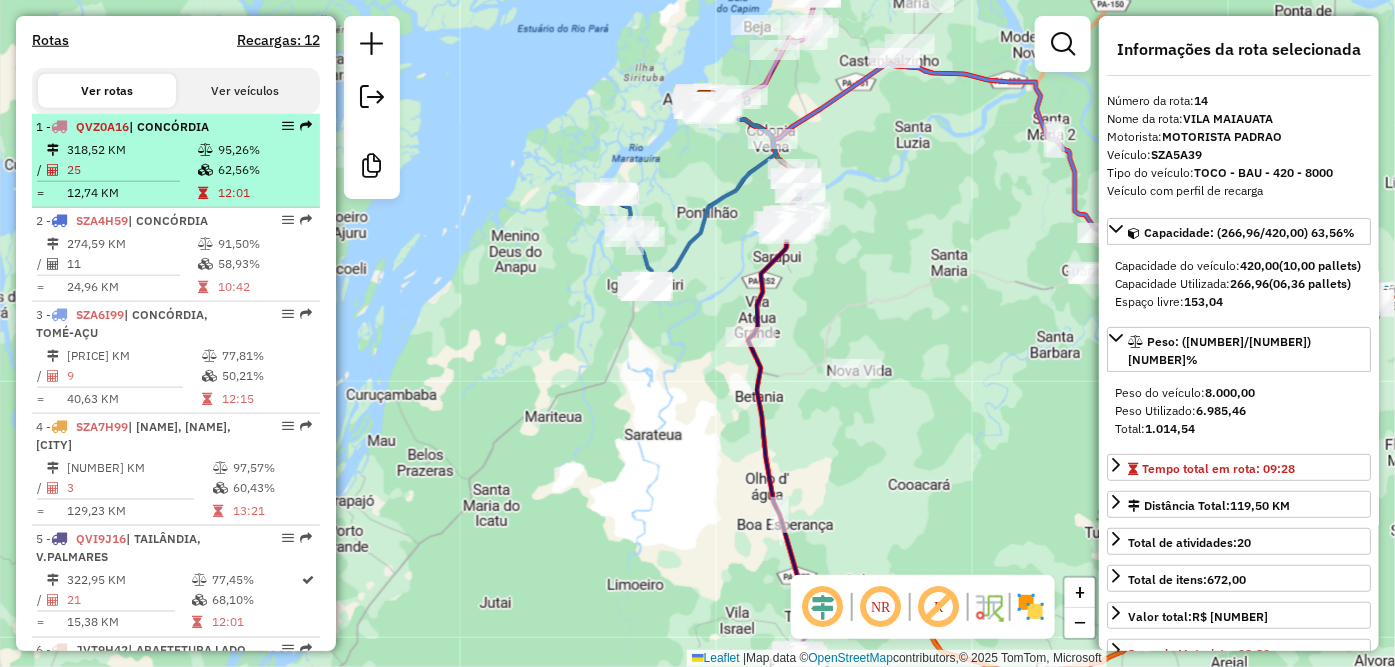 click on "12:01" at bounding box center [264, 193] 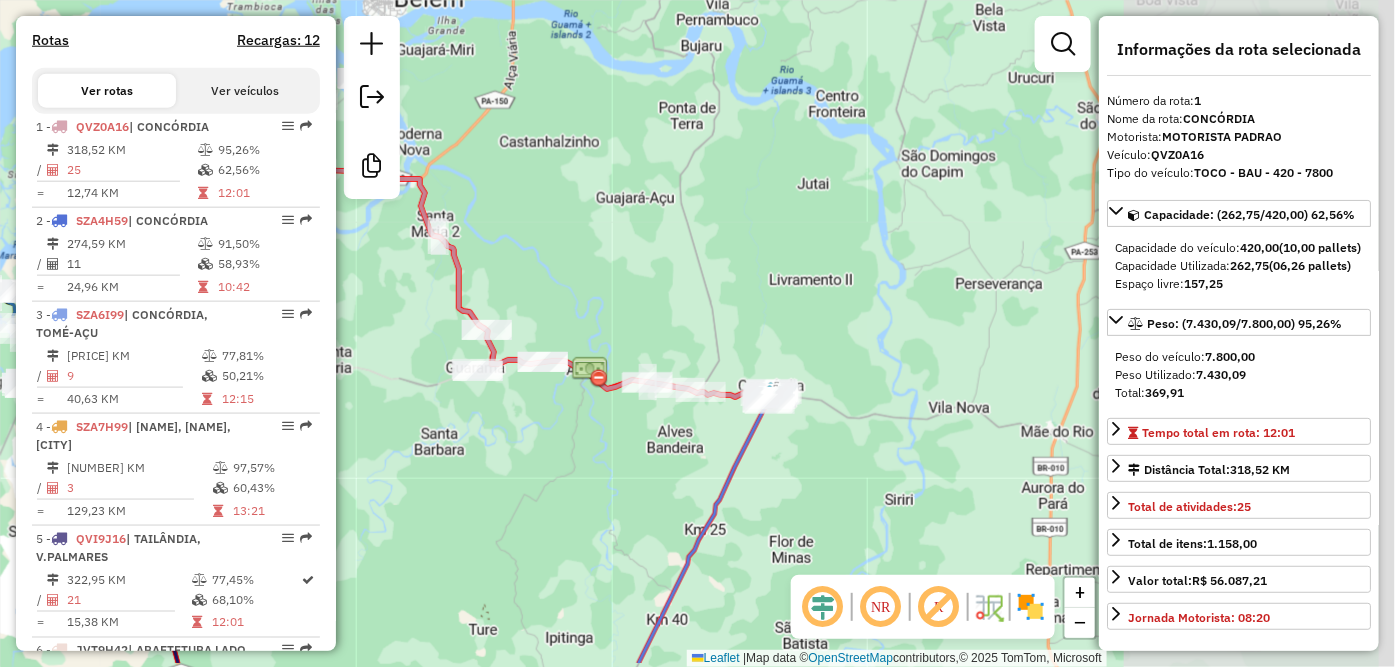 drag, startPoint x: 902, startPoint y: 351, endPoint x: 575, endPoint y: 281, distance: 334.40845 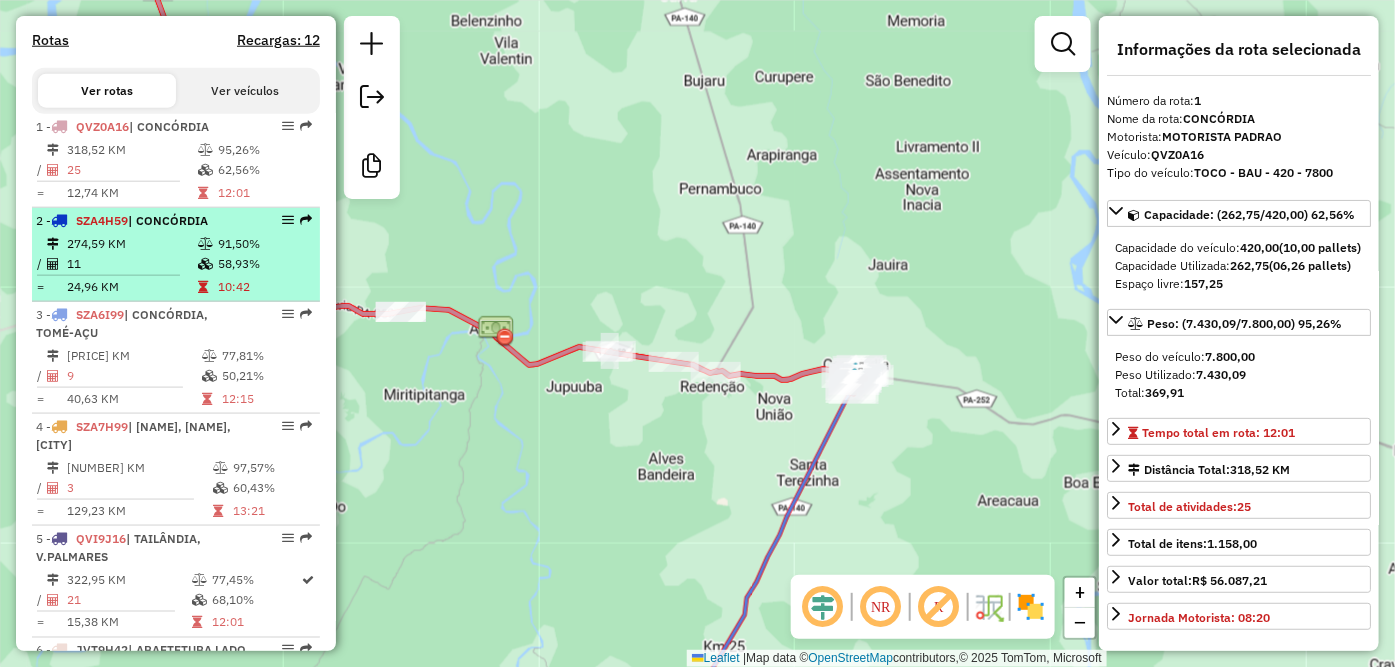 click on "[NUMBER] KM" at bounding box center [131, 244] 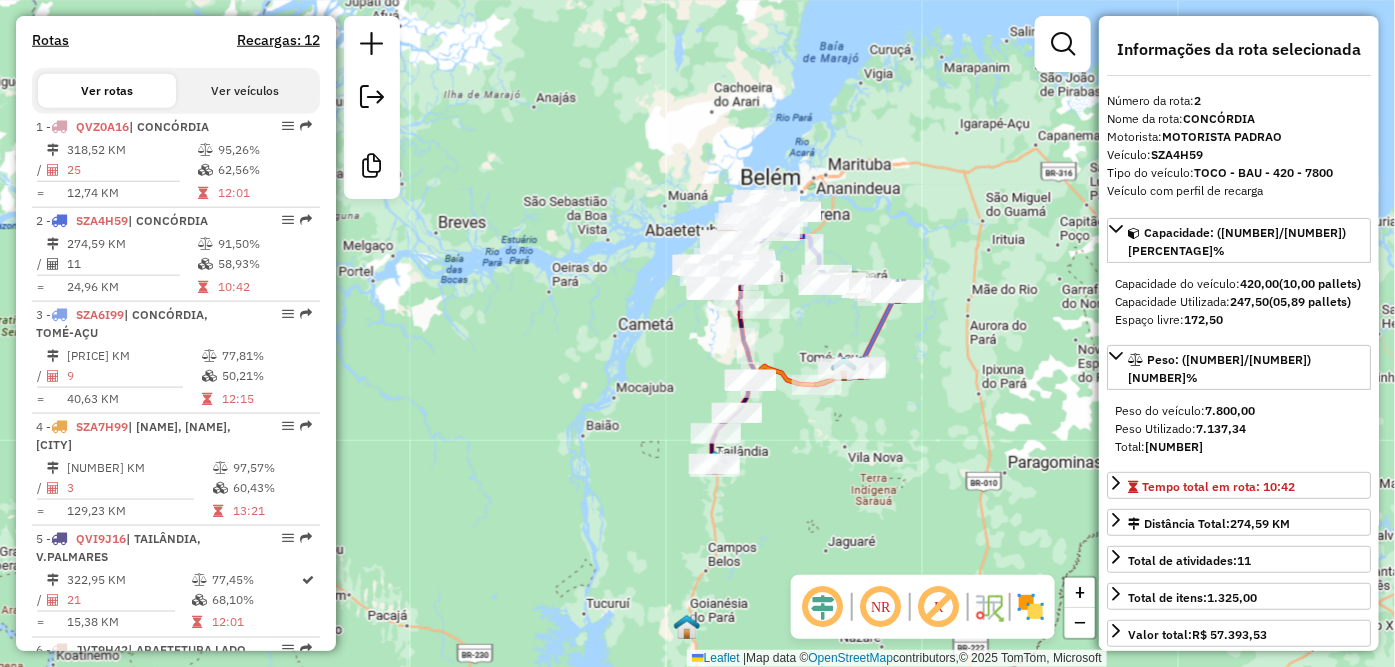 drag, startPoint x: 906, startPoint y: 484, endPoint x: 867, endPoint y: 384, distance: 107.33592 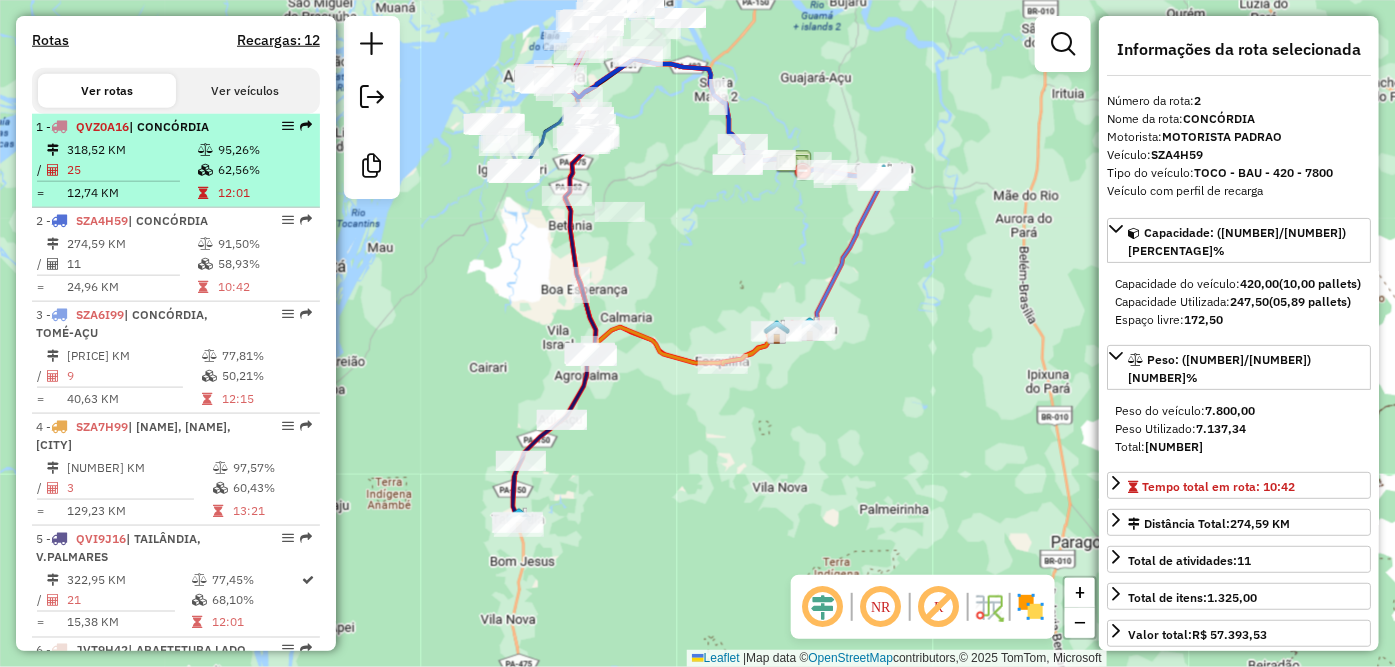 click on "1 -       QVZ0A16   | CONCÓRDIA  318,52 KM   95,26%  /  25   62,56%     =  12,74 KM   12:01" at bounding box center [176, 161] 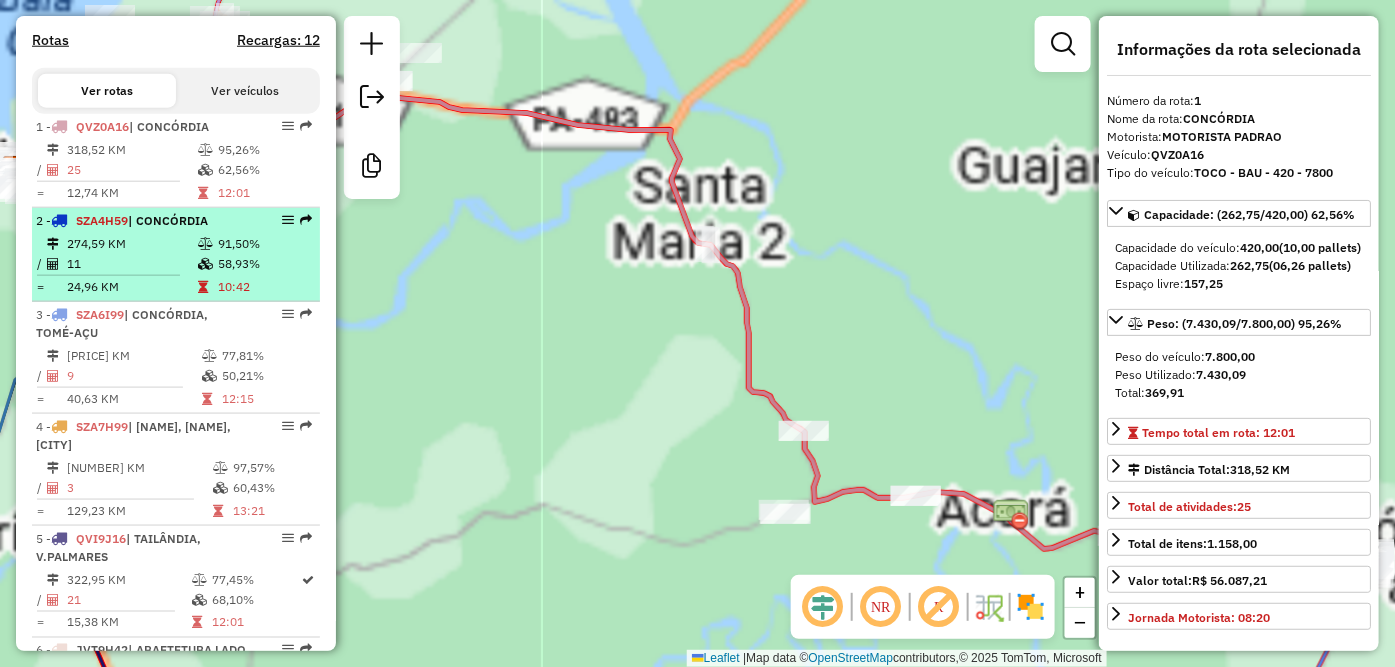 click on "[NUMBER] KM" at bounding box center [131, 244] 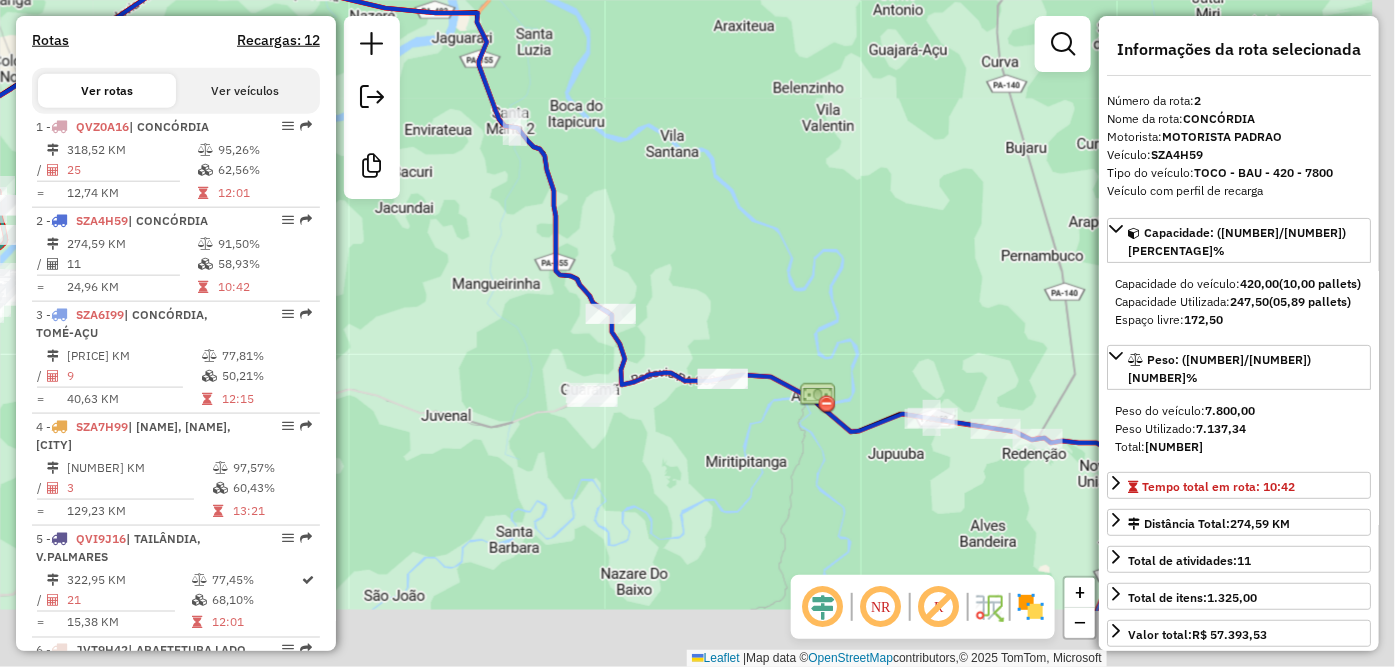 drag, startPoint x: 988, startPoint y: 444, endPoint x: 652, endPoint y: 281, distance: 373.45013 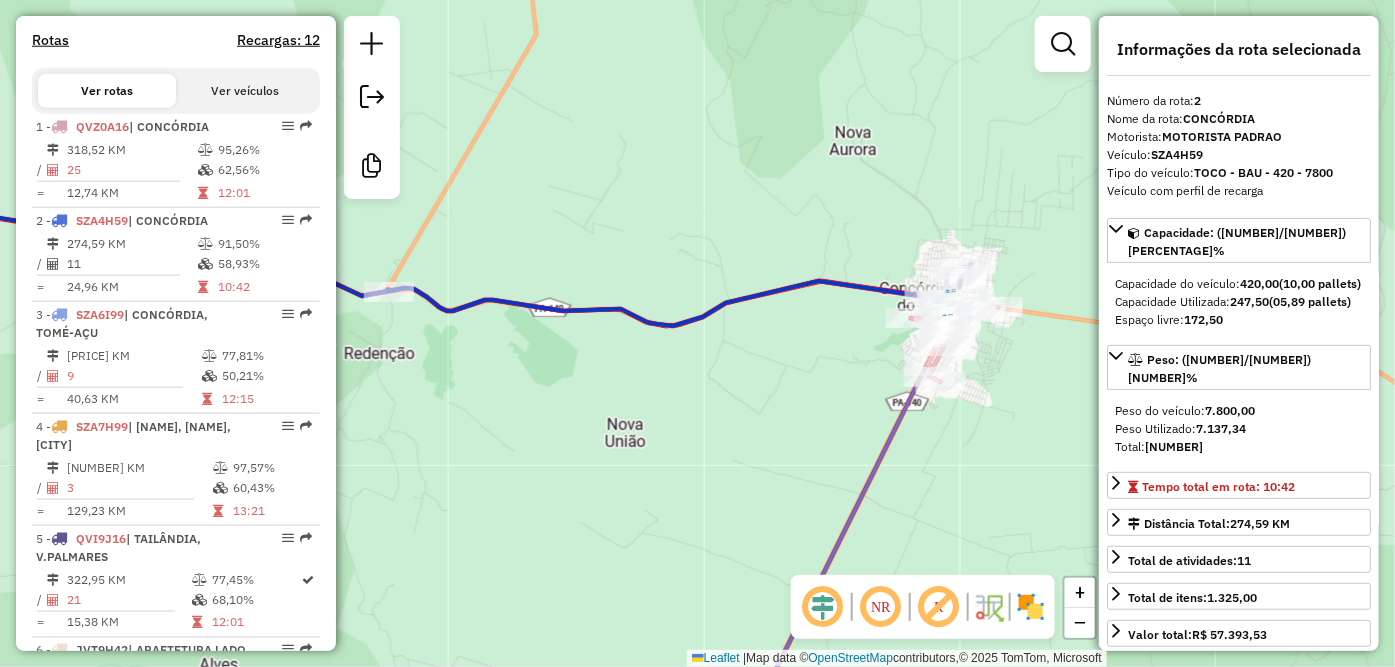 drag, startPoint x: 903, startPoint y: 307, endPoint x: 495, endPoint y: 455, distance: 434.01382 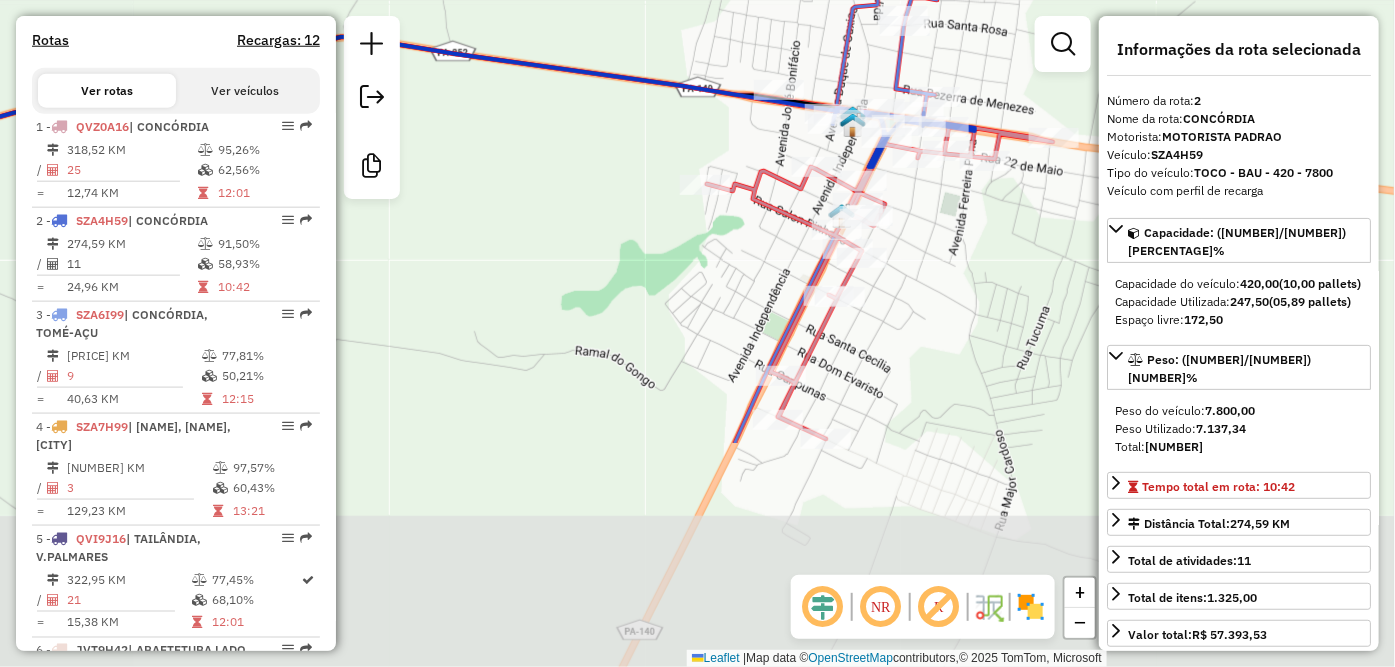 drag, startPoint x: 873, startPoint y: 532, endPoint x: 932, endPoint y: 241, distance: 296.92087 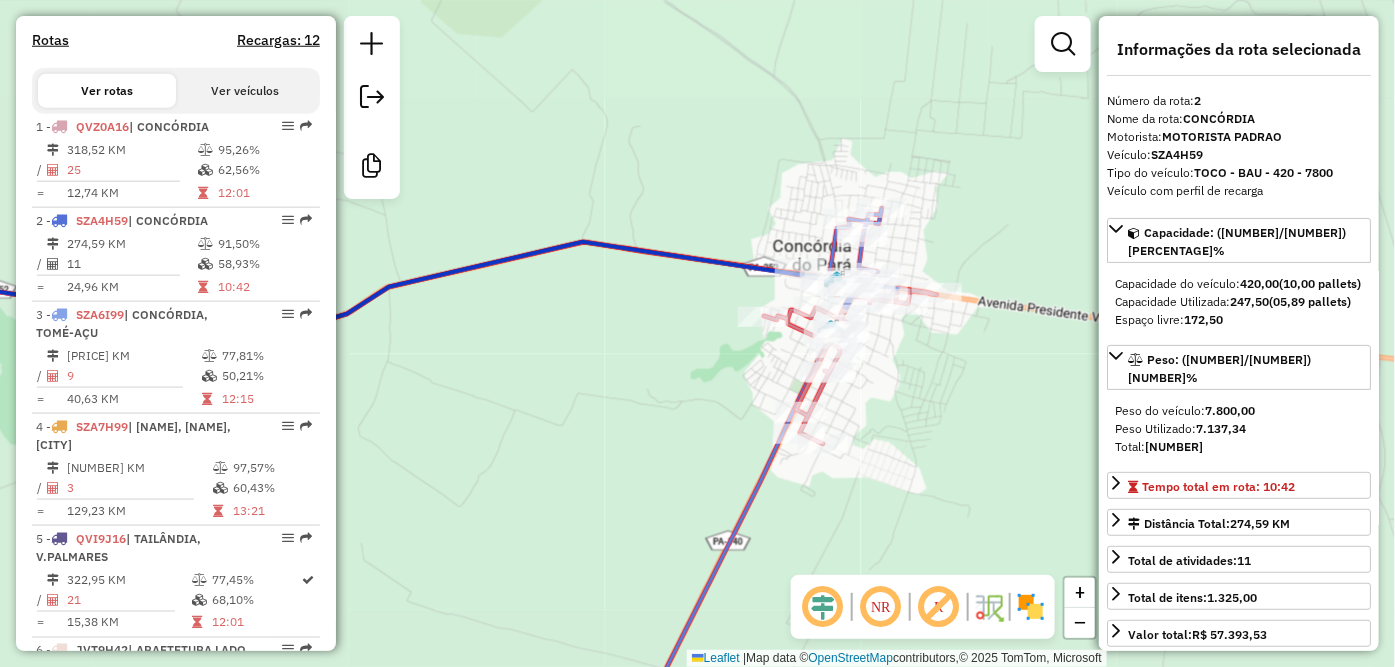 drag, startPoint x: 796, startPoint y: 534, endPoint x: 994, endPoint y: 247, distance: 348.6732 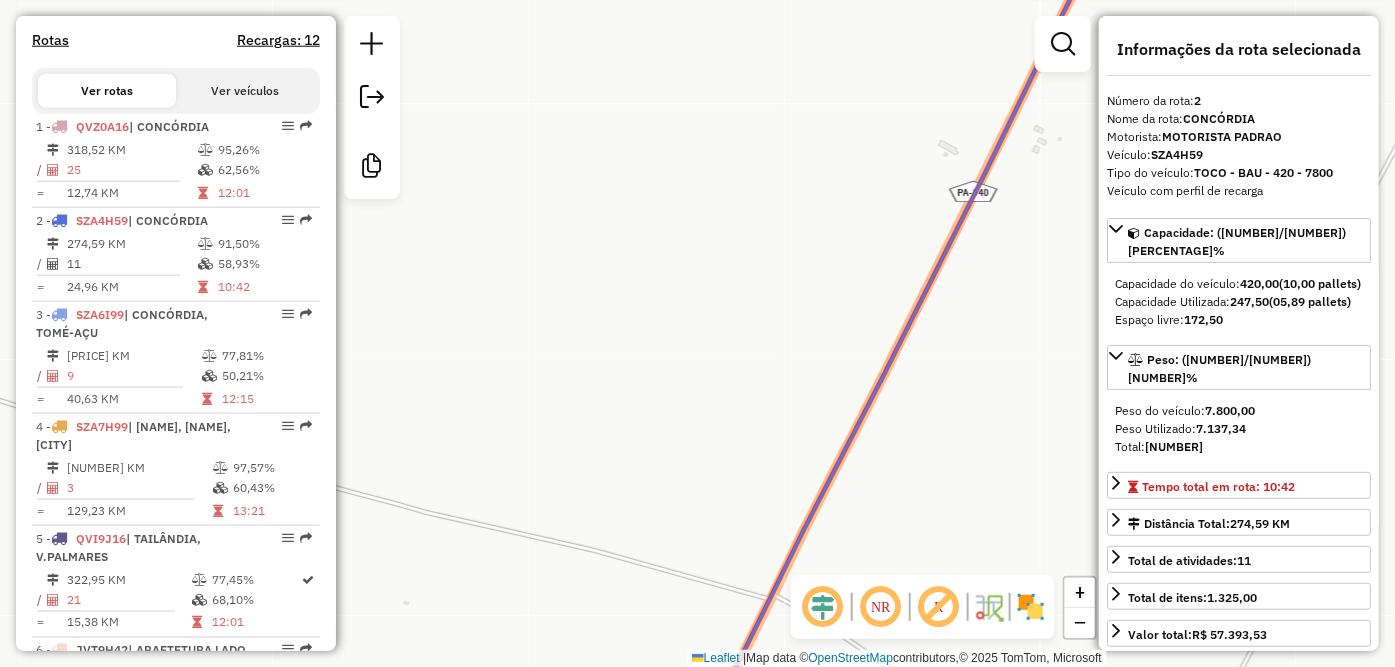 click 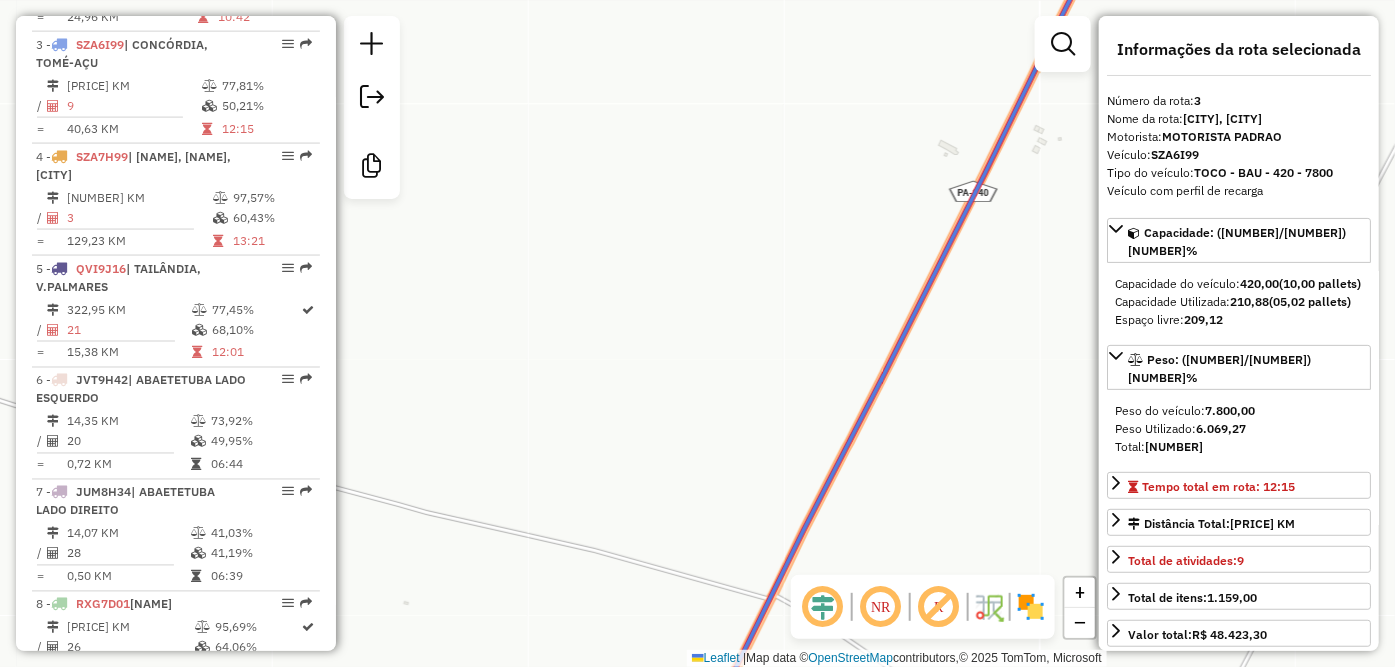 scroll, scrollTop: 951, scrollLeft: 0, axis: vertical 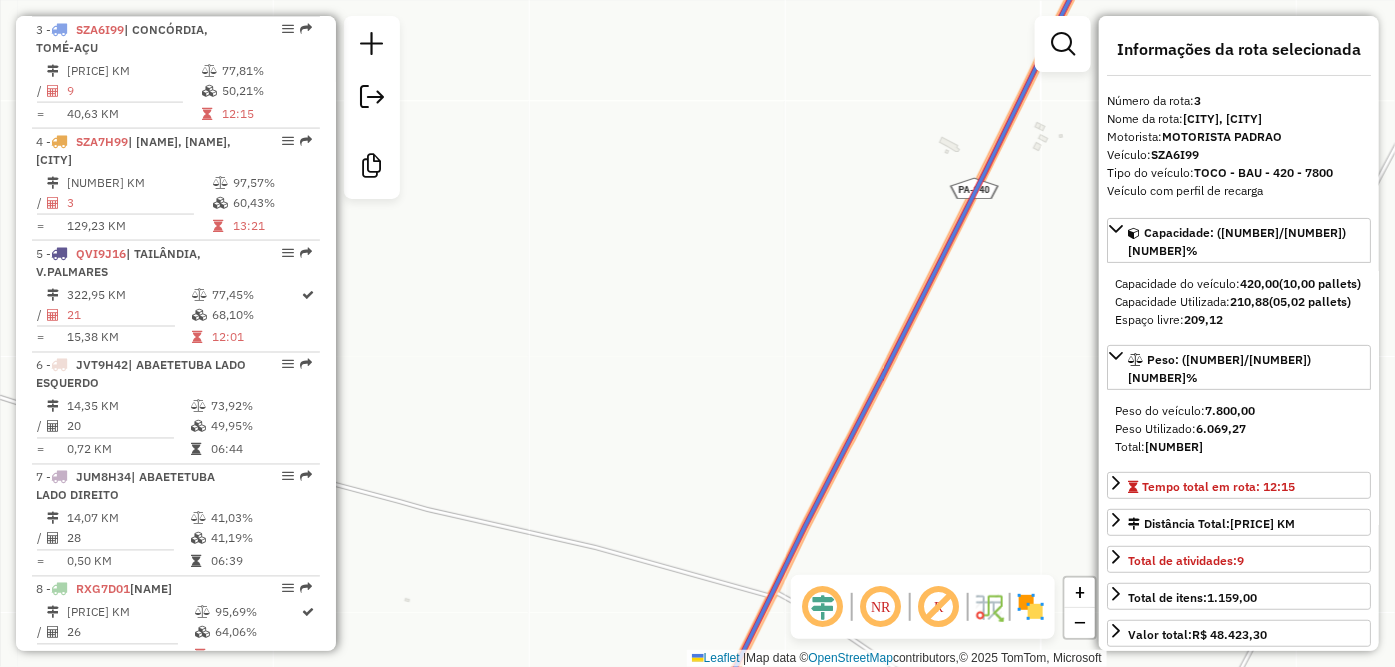 drag, startPoint x: 885, startPoint y: 493, endPoint x: 1036, endPoint y: 147, distance: 377.51425 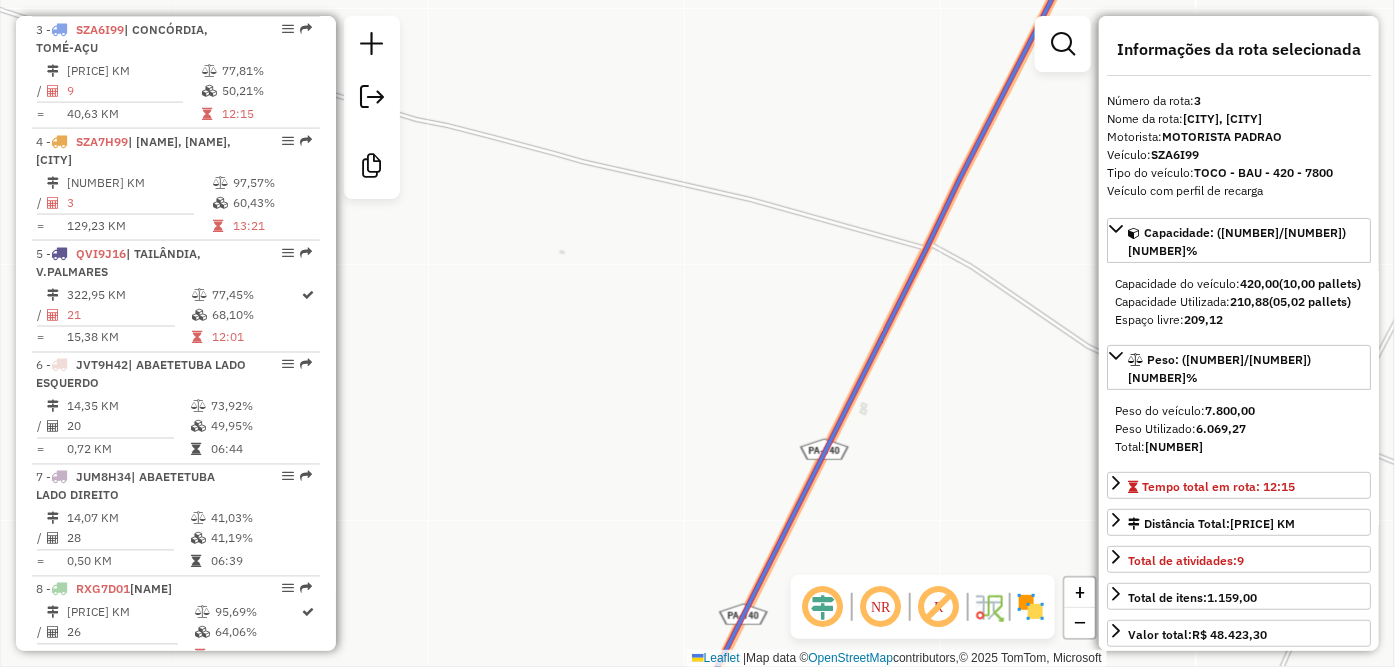 drag, startPoint x: 898, startPoint y: 516, endPoint x: 1006, endPoint y: 65, distance: 463.751 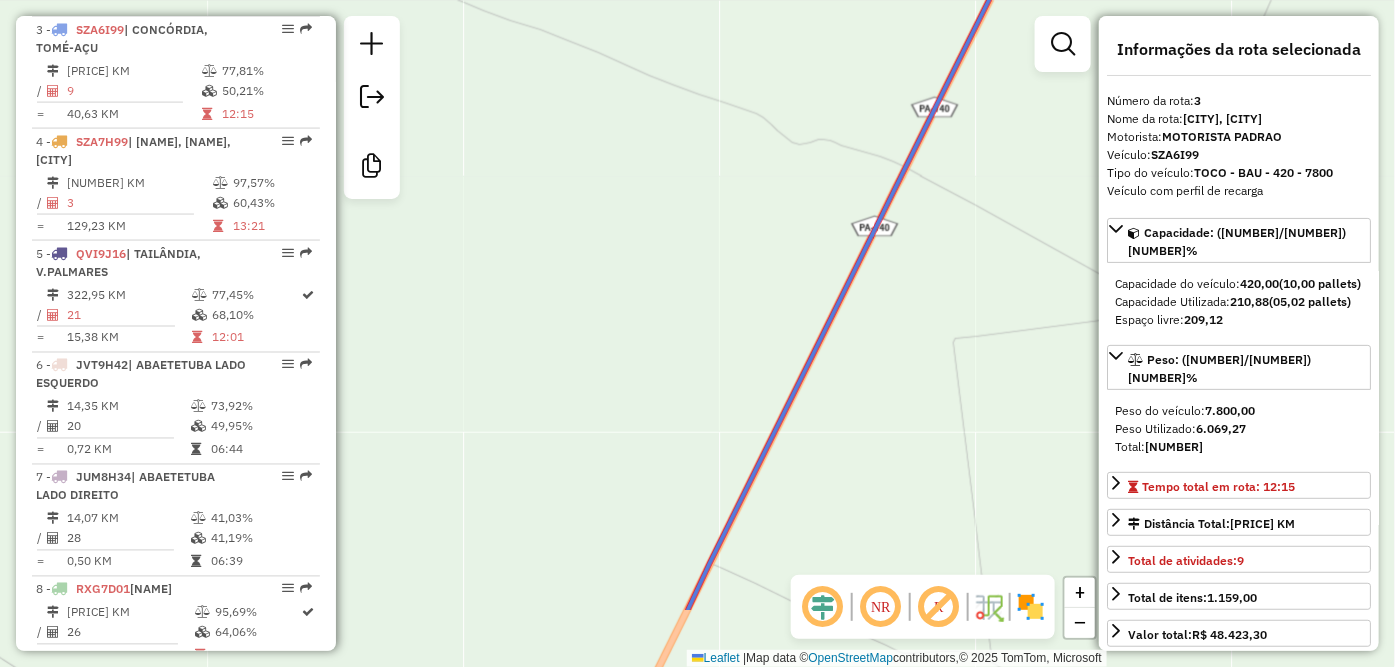 drag, startPoint x: 733, startPoint y: 557, endPoint x: 986, endPoint y: 262, distance: 388.63092 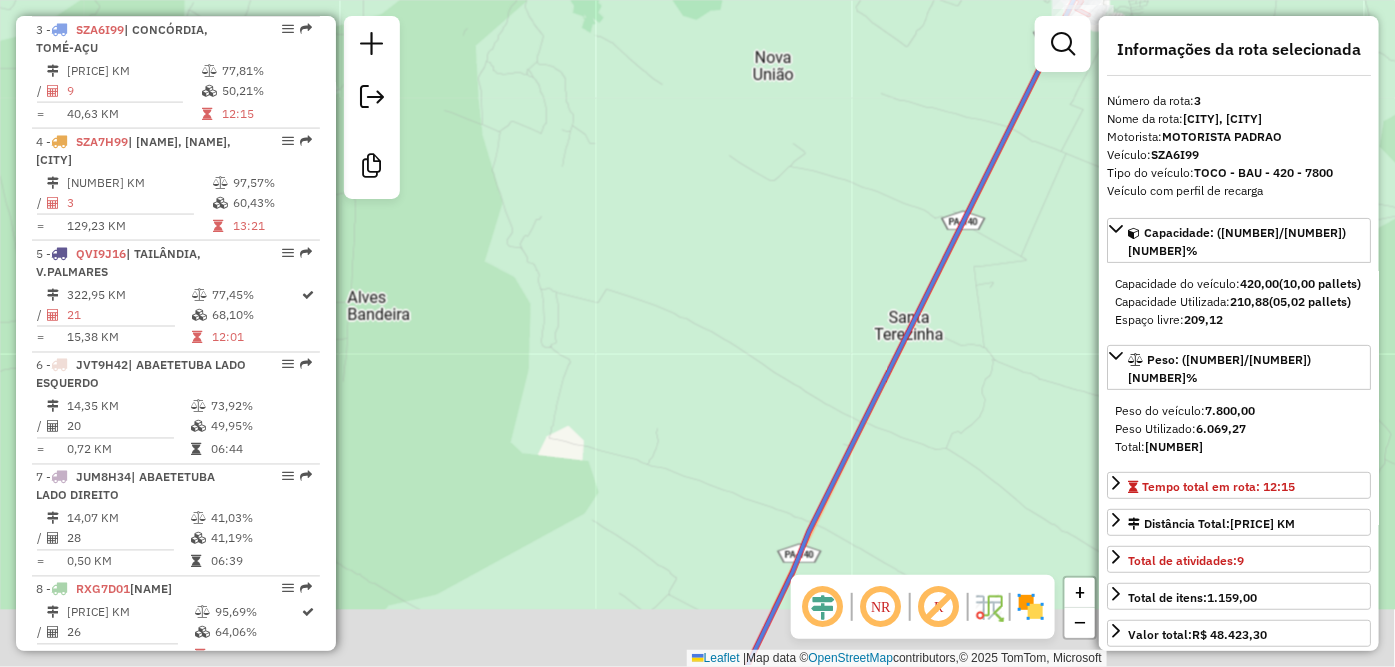 drag, startPoint x: 903, startPoint y: 435, endPoint x: 916, endPoint y: 44, distance: 391.21606 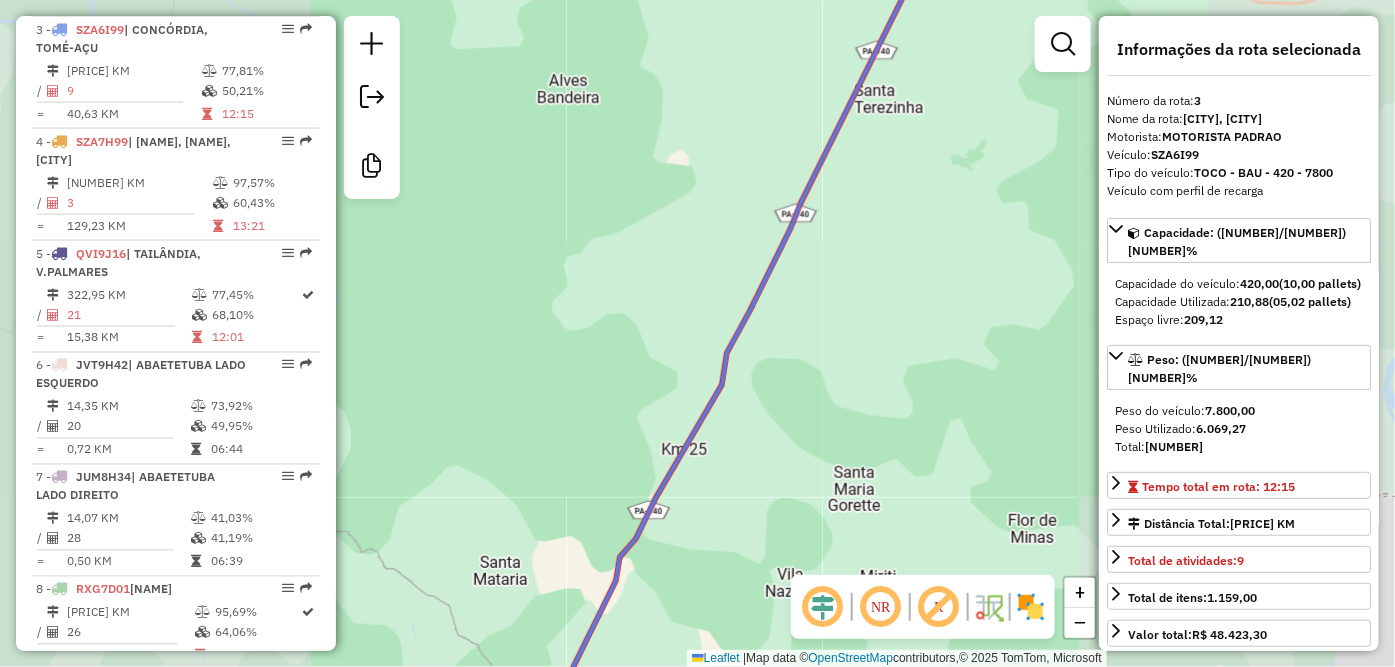 drag, startPoint x: 866, startPoint y: 361, endPoint x: 1018, endPoint y: 24, distance: 369.6931 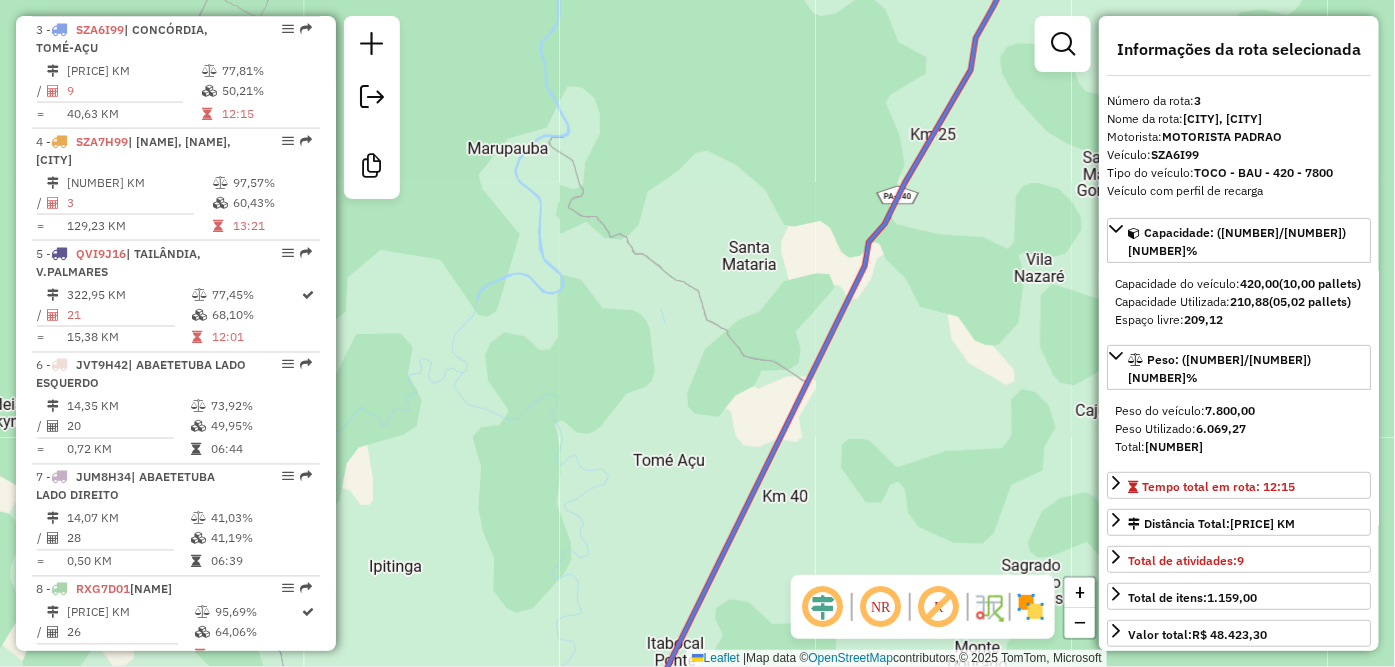 drag, startPoint x: 793, startPoint y: 502, endPoint x: 903, endPoint y: 74, distance: 441.9095 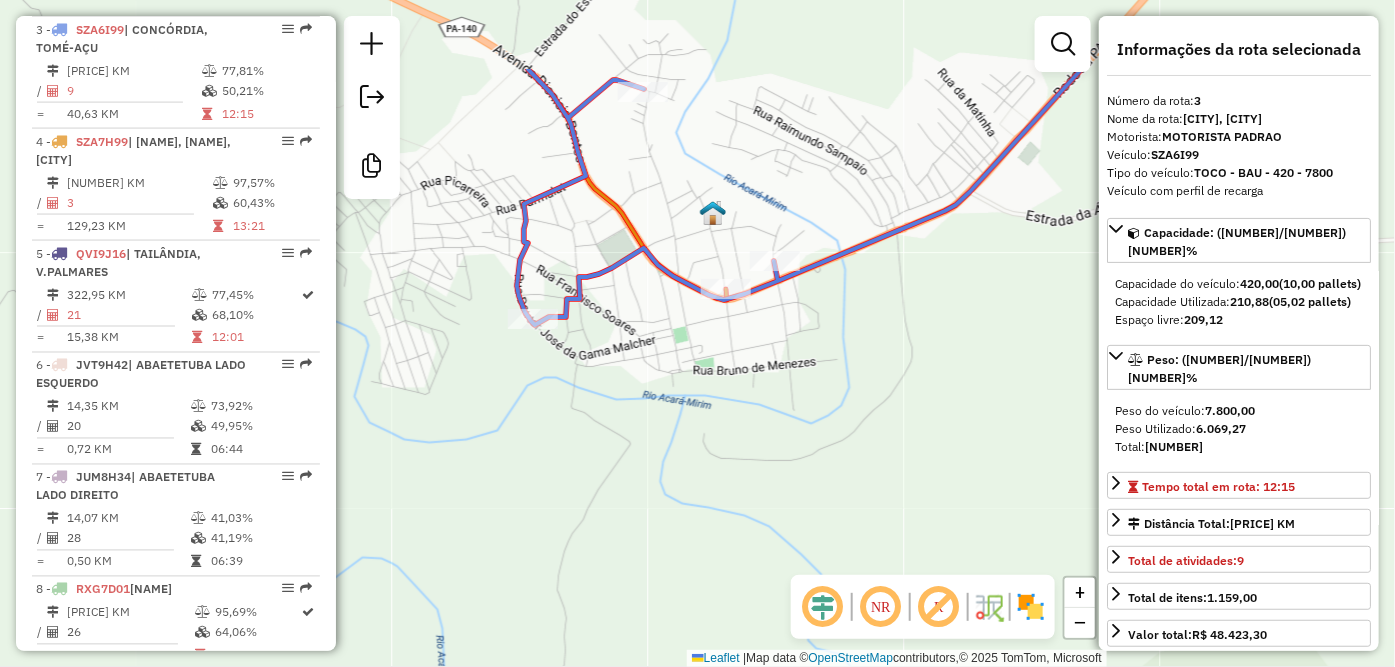drag, startPoint x: 764, startPoint y: 226, endPoint x: 788, endPoint y: 372, distance: 147.95946 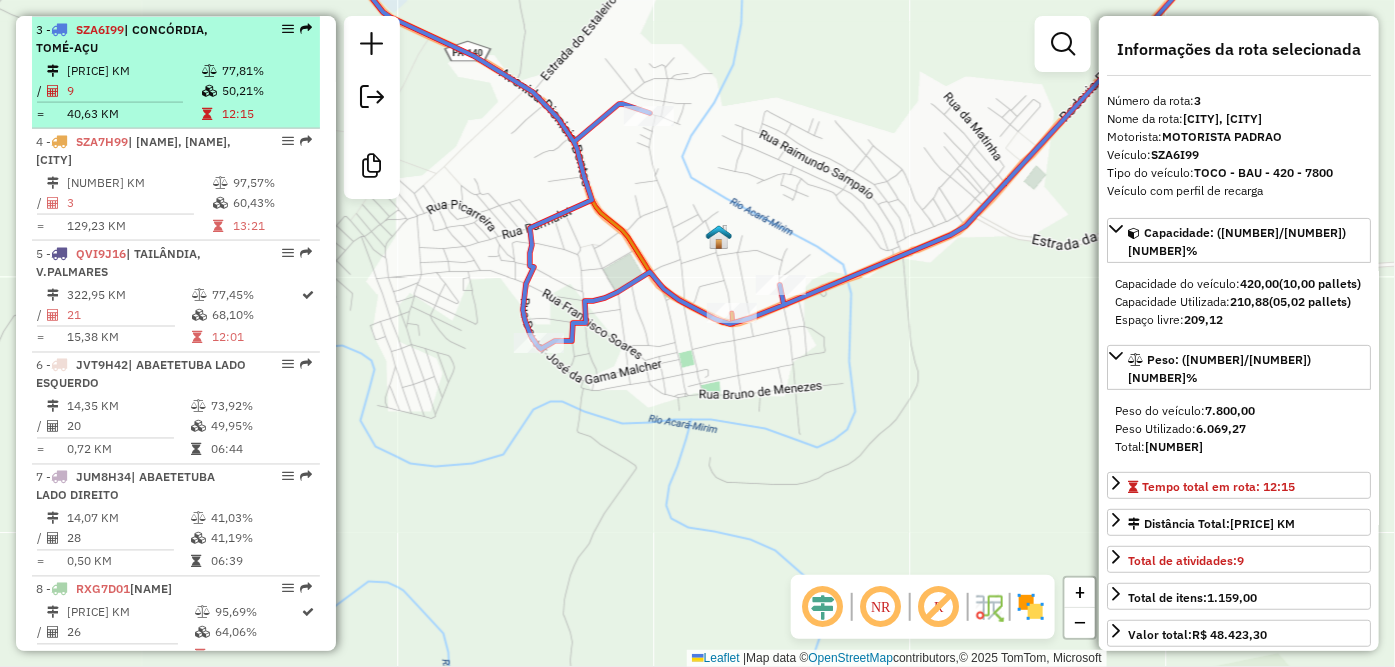 scroll, scrollTop: 840, scrollLeft: 0, axis: vertical 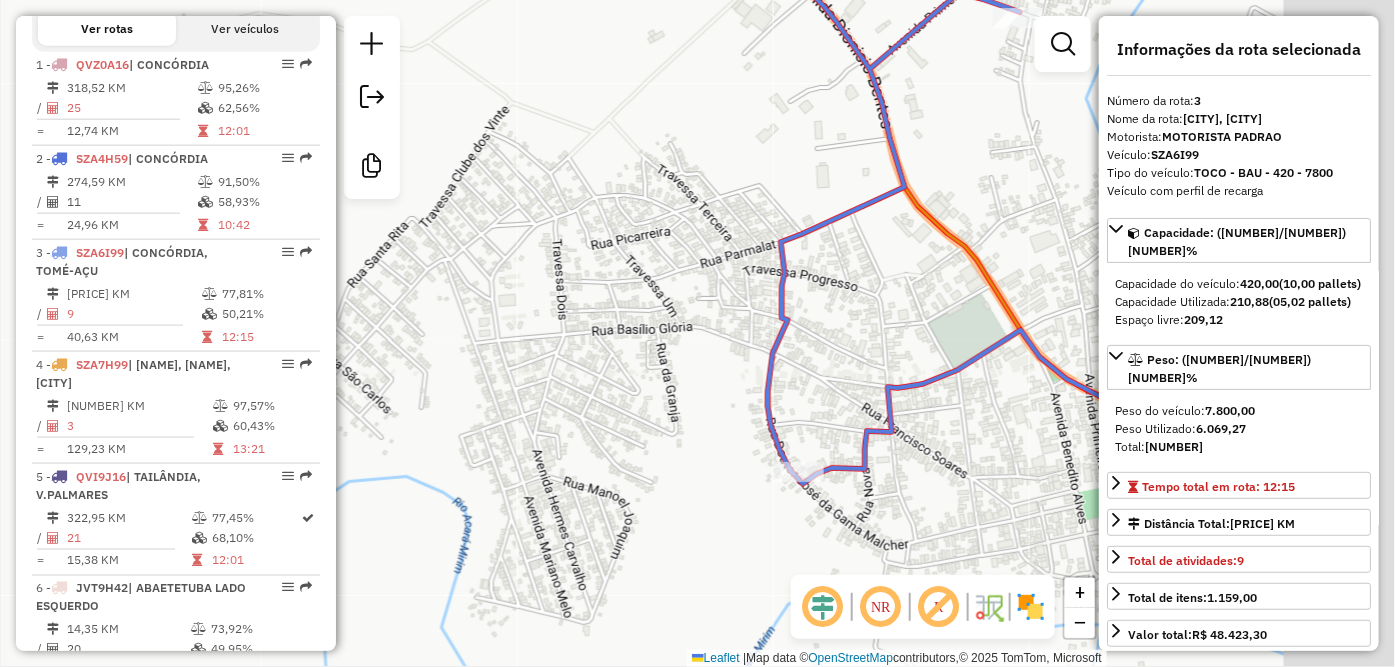 drag, startPoint x: 513, startPoint y: 343, endPoint x: 466, endPoint y: 337, distance: 47.38143 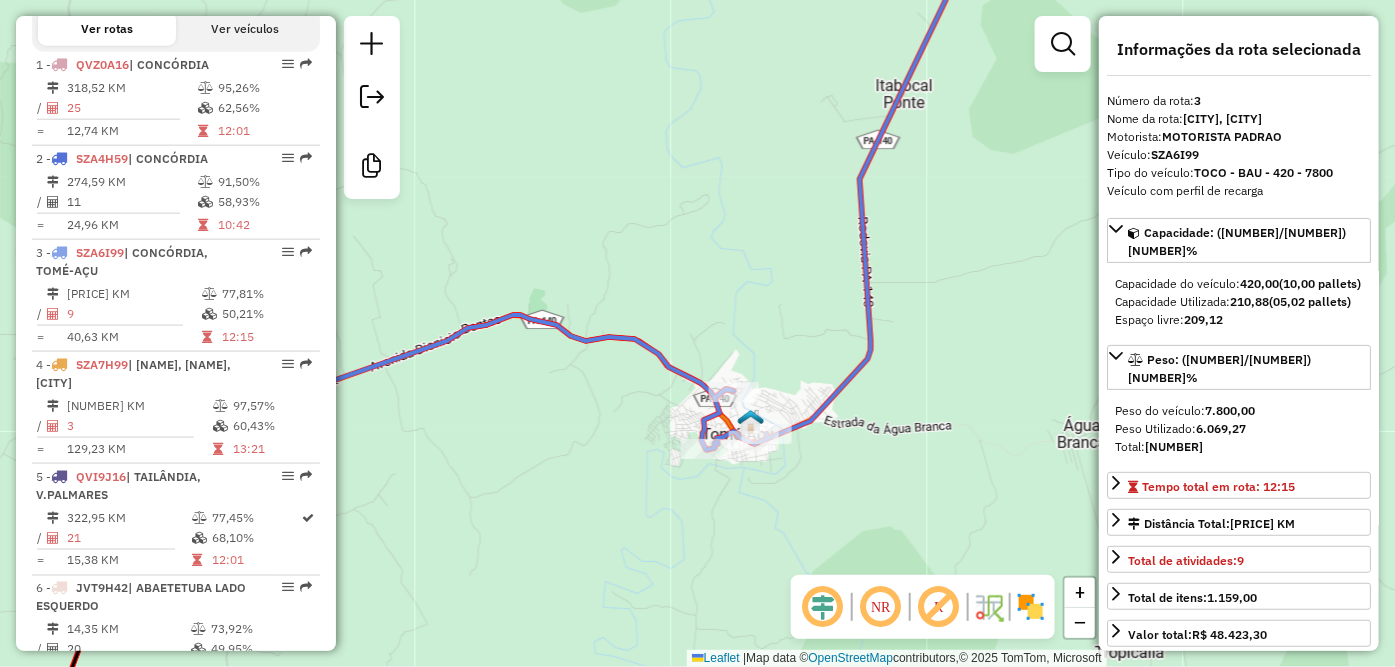 drag, startPoint x: 880, startPoint y: 498, endPoint x: 808, endPoint y: 481, distance: 73.97973 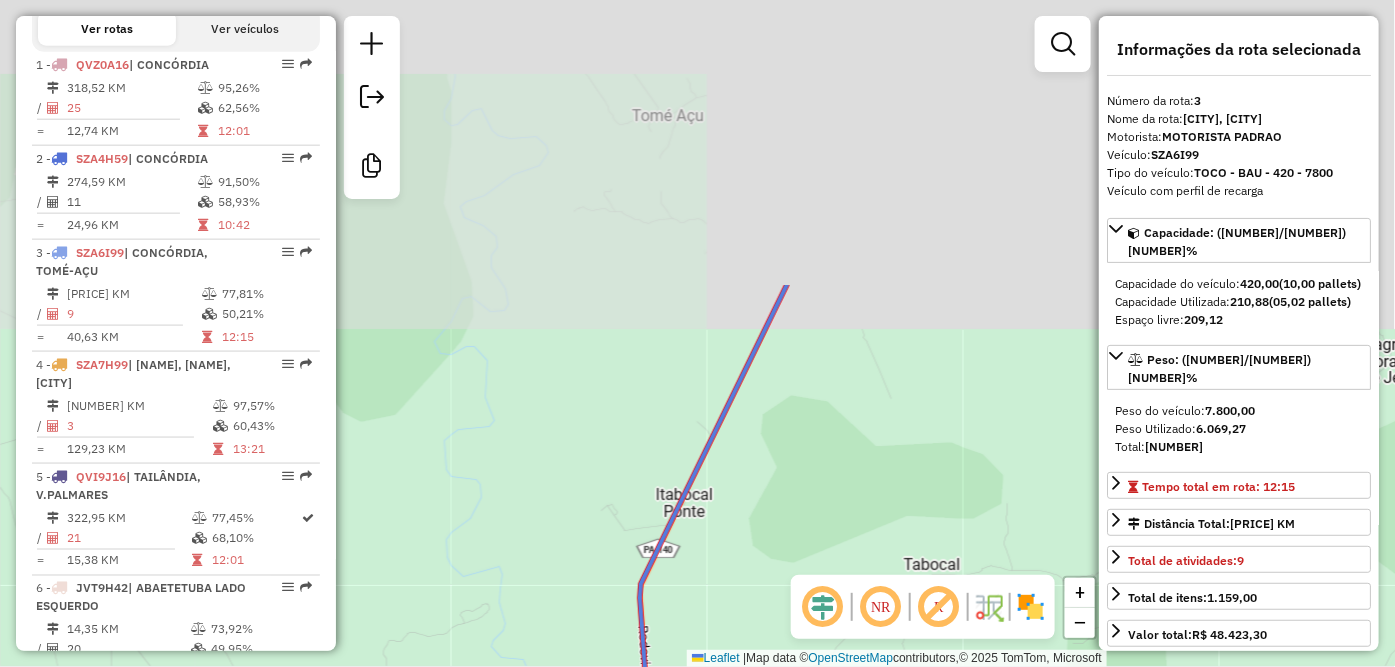 drag, startPoint x: 998, startPoint y: 226, endPoint x: 858, endPoint y: 492, distance: 300.59274 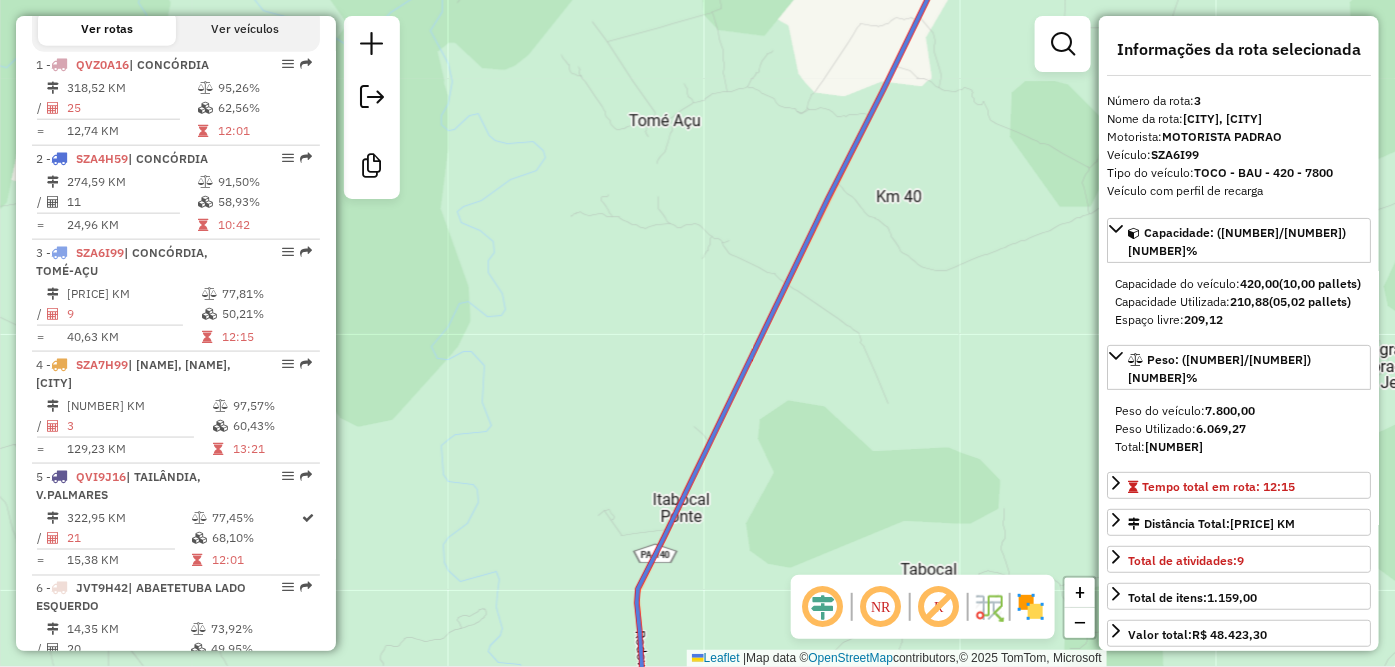 click 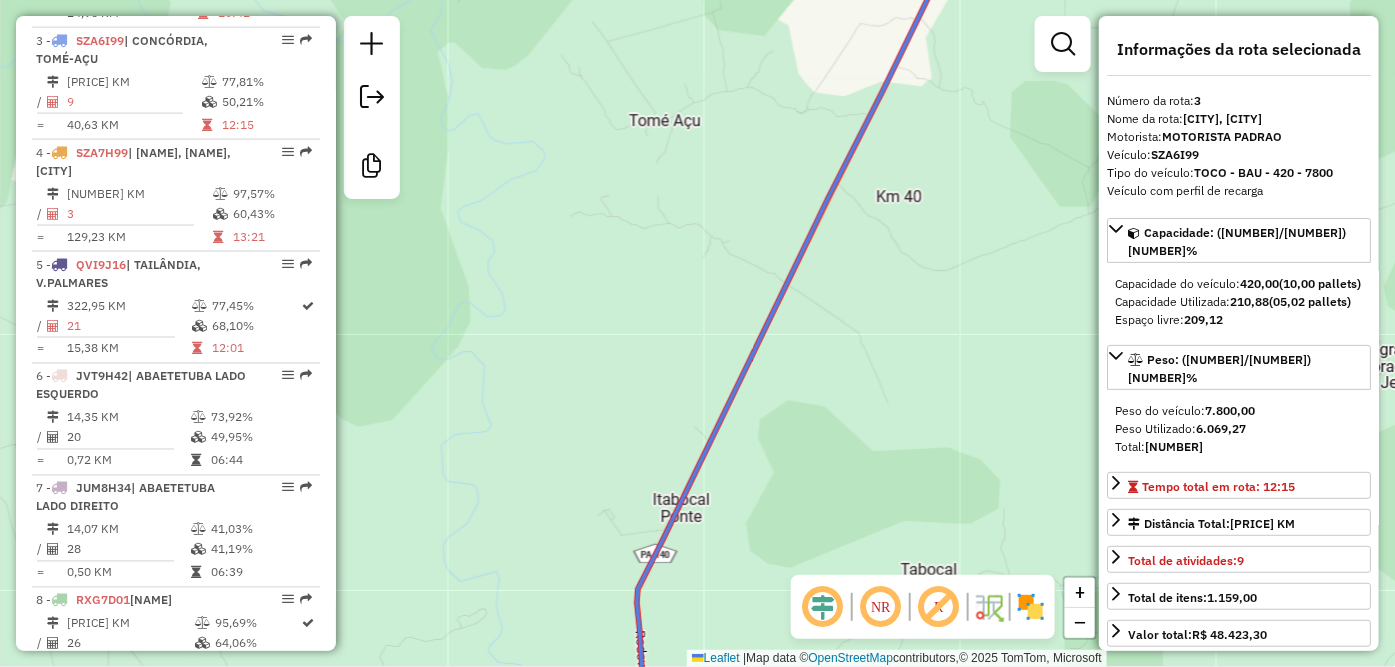 scroll, scrollTop: 951, scrollLeft: 0, axis: vertical 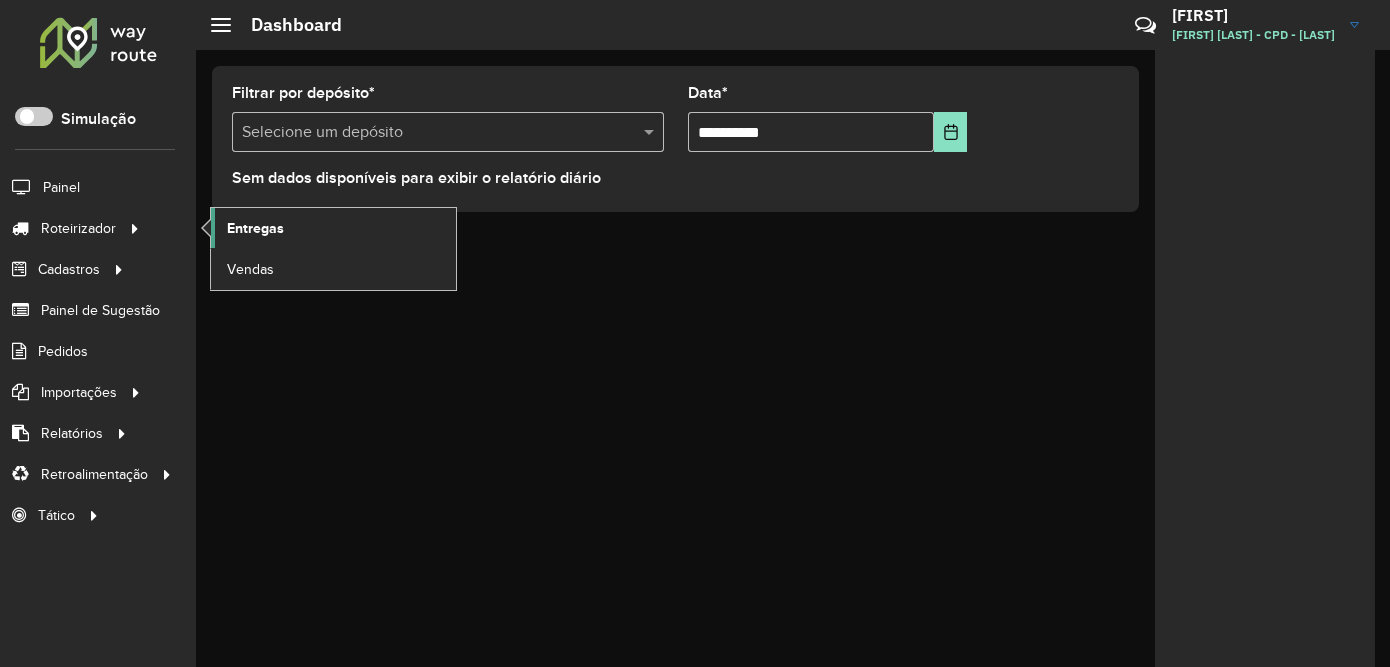 click on "Entregas" 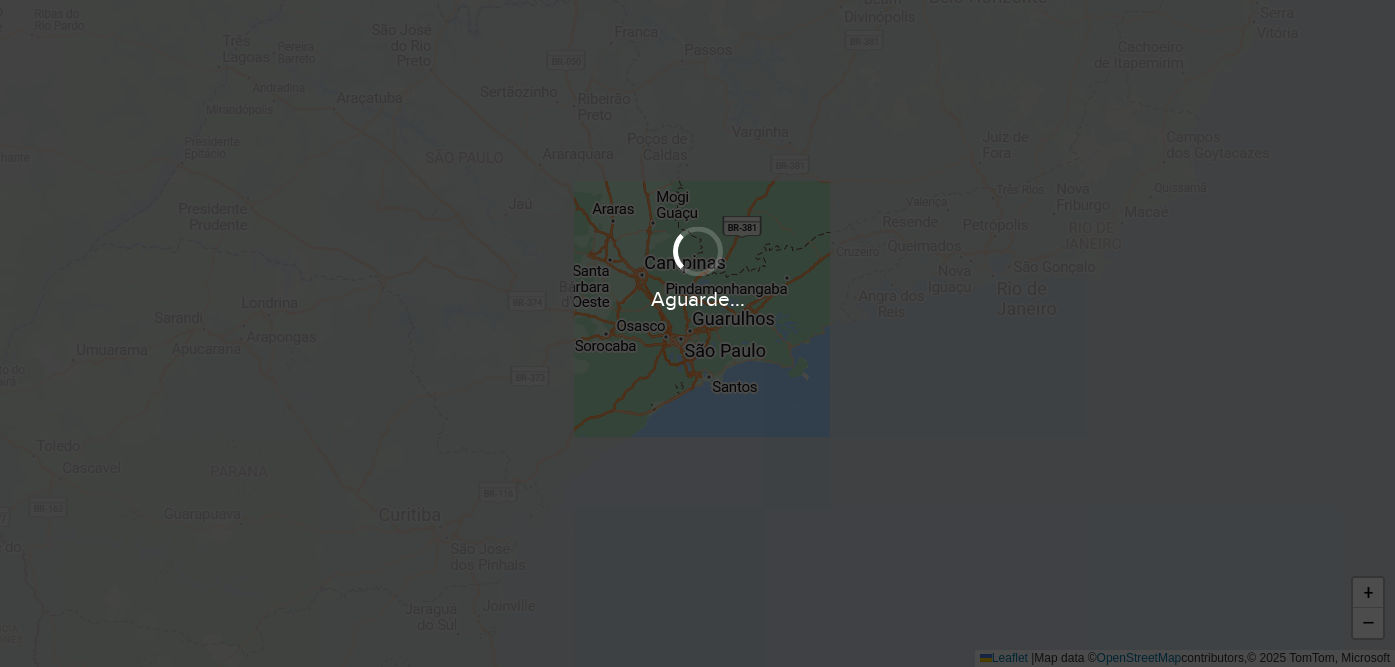 scroll, scrollTop: 0, scrollLeft: 0, axis: both 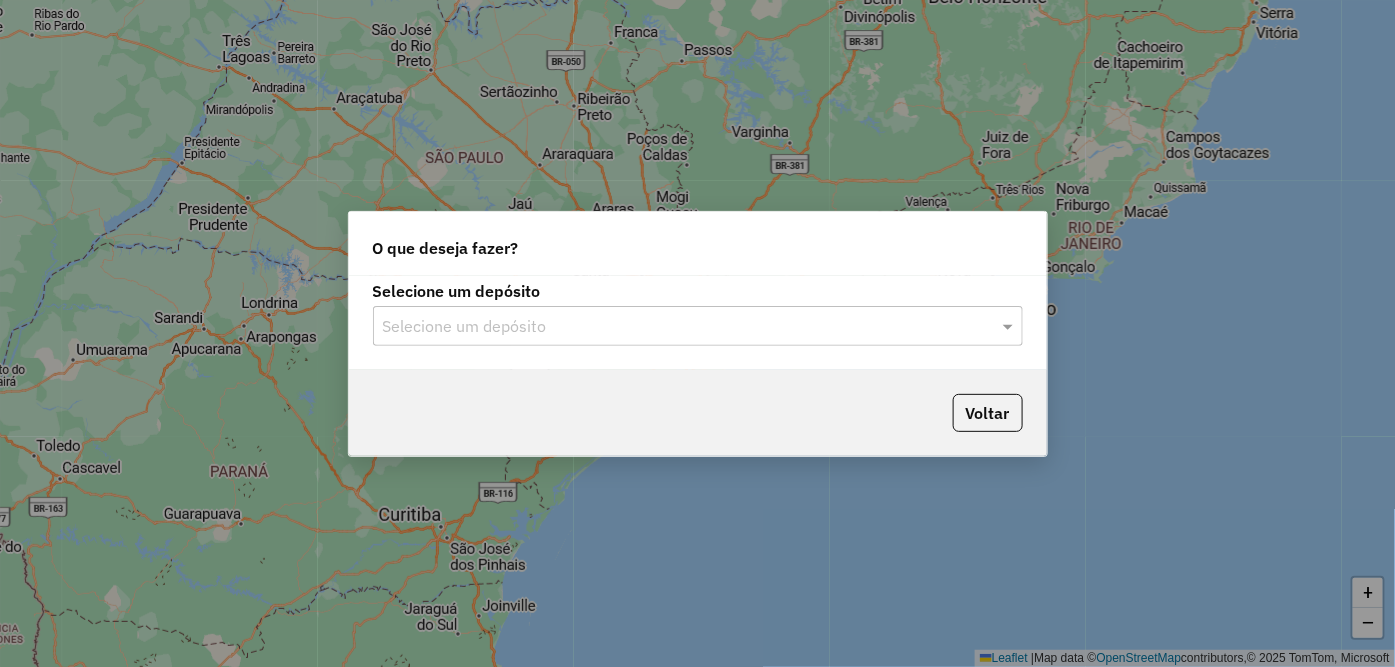 click 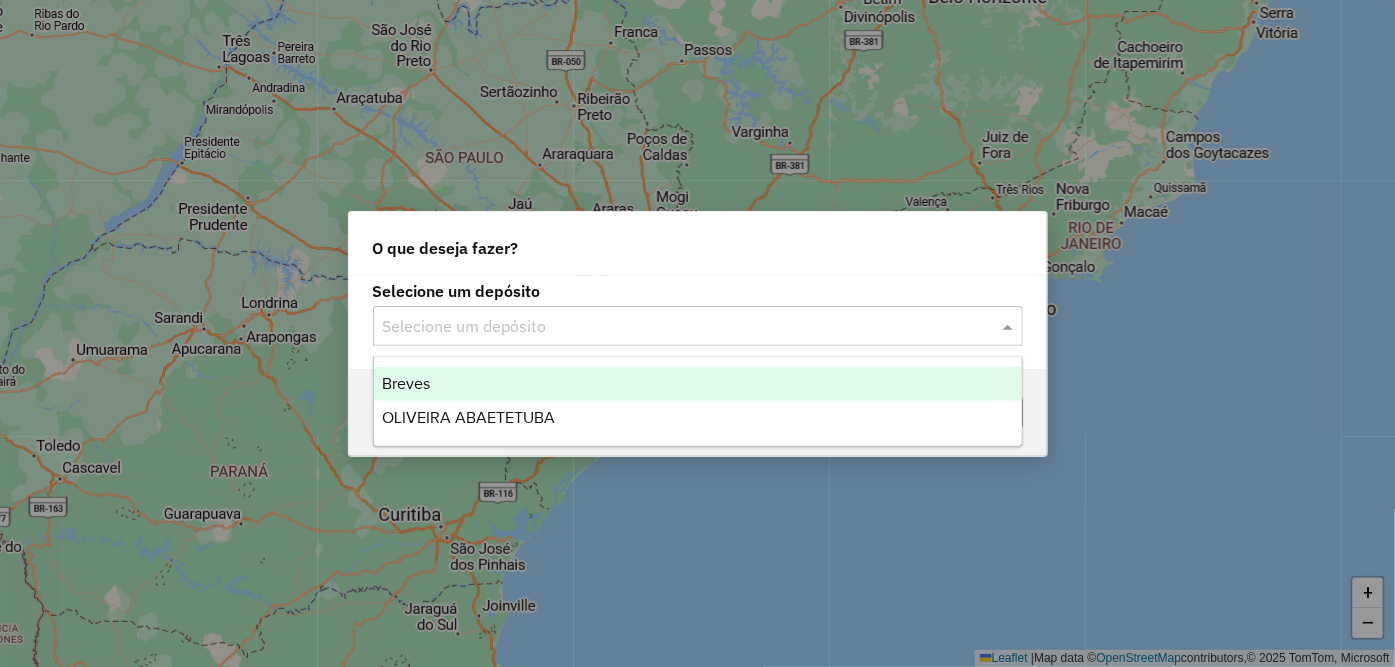 click on "Breves" at bounding box center [406, 383] 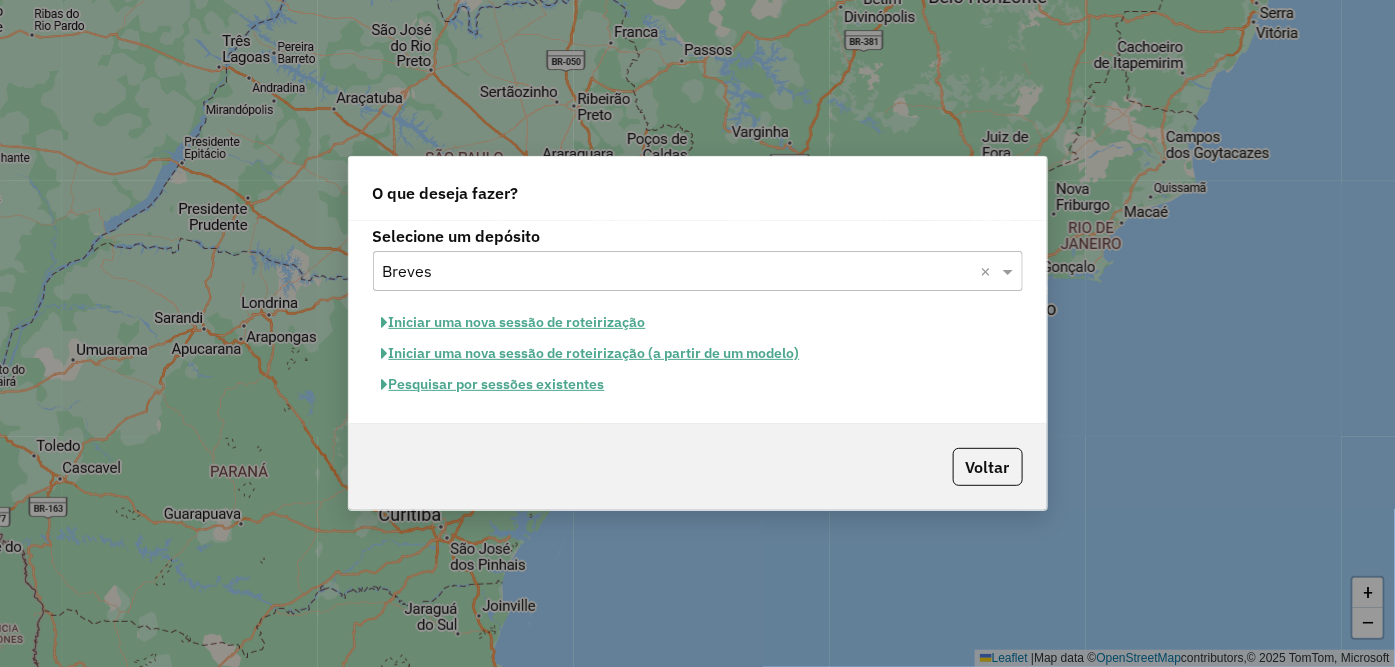 click on "Iniciar uma nova sessão de roteirização" 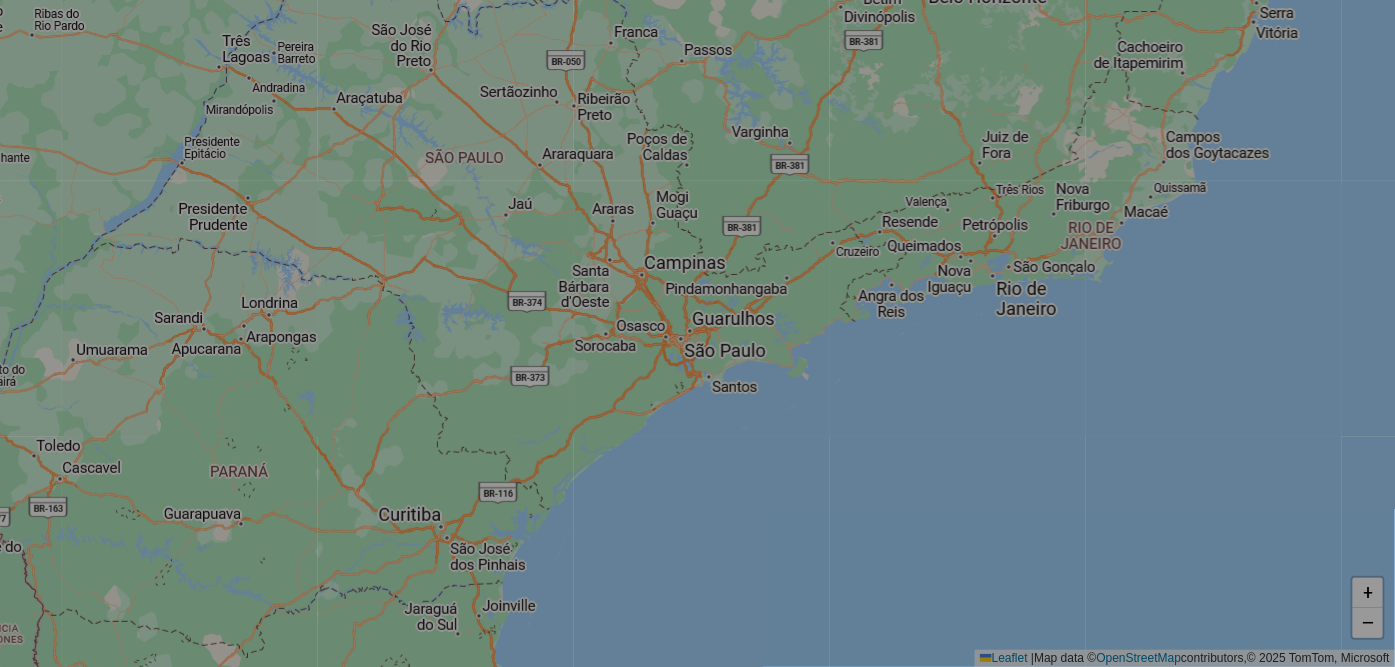select on "*" 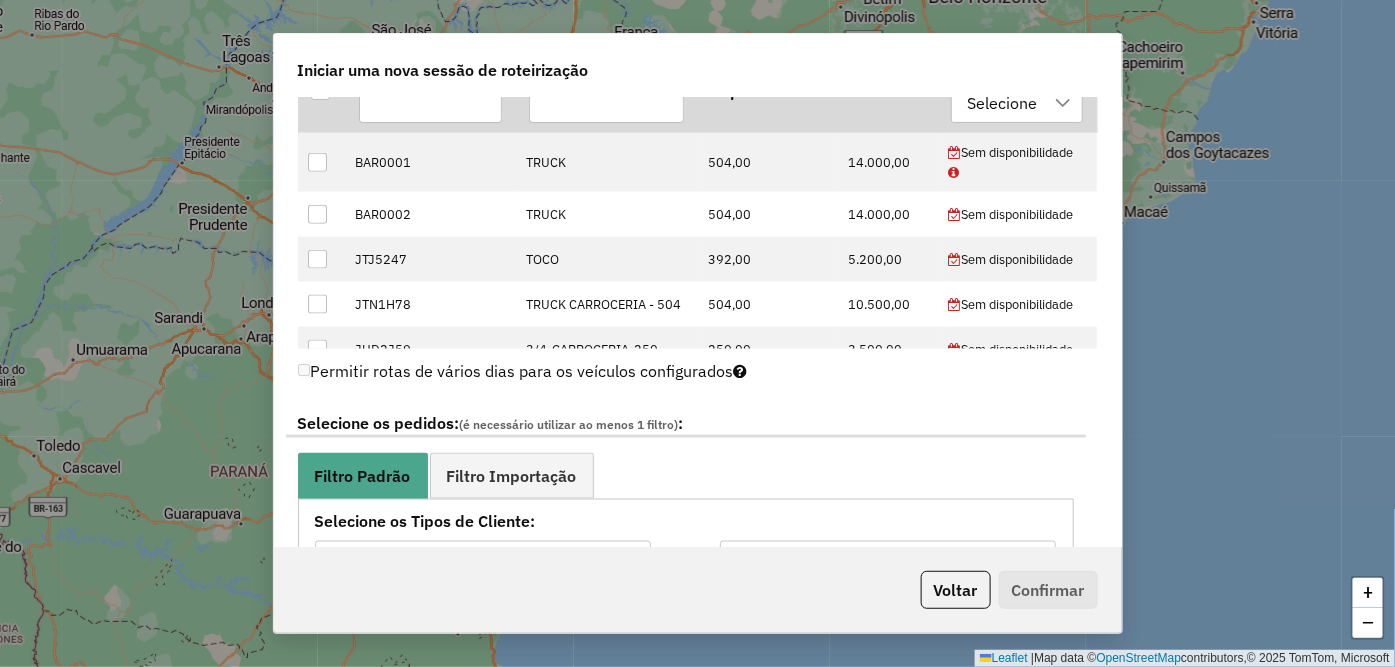 scroll, scrollTop: 1000, scrollLeft: 0, axis: vertical 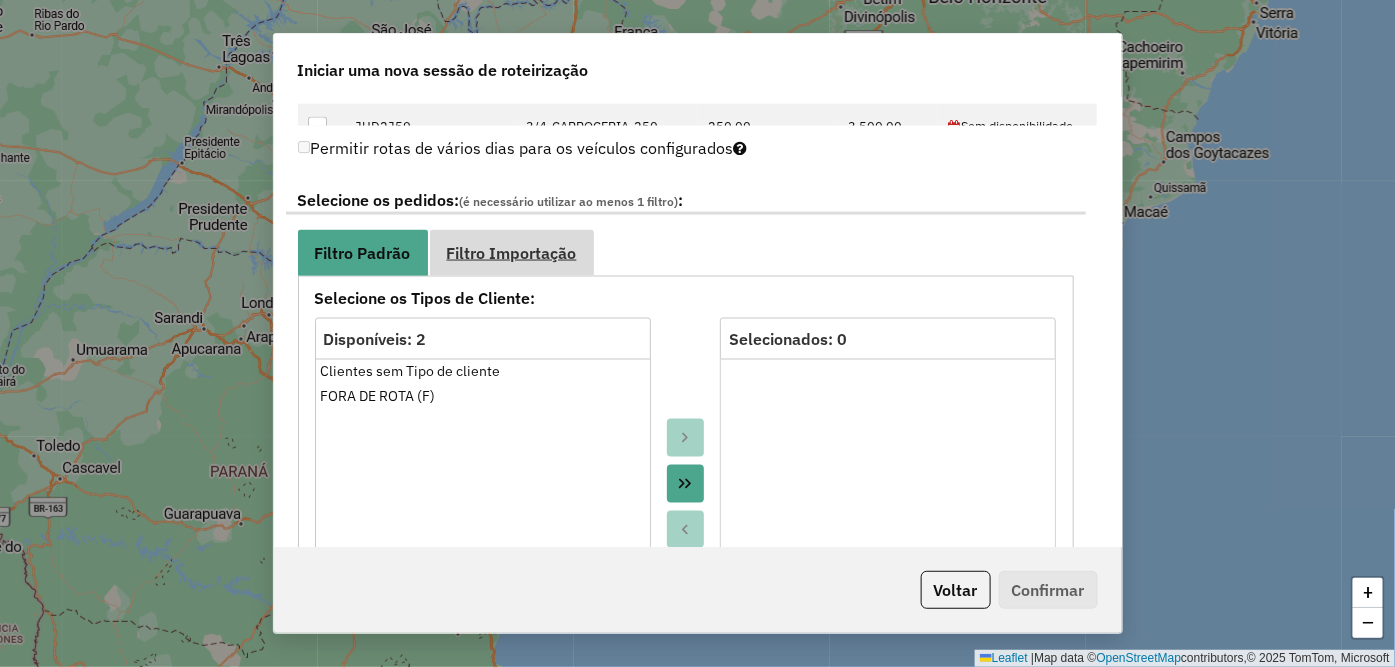 click on "Filtro Importação" at bounding box center [512, 253] 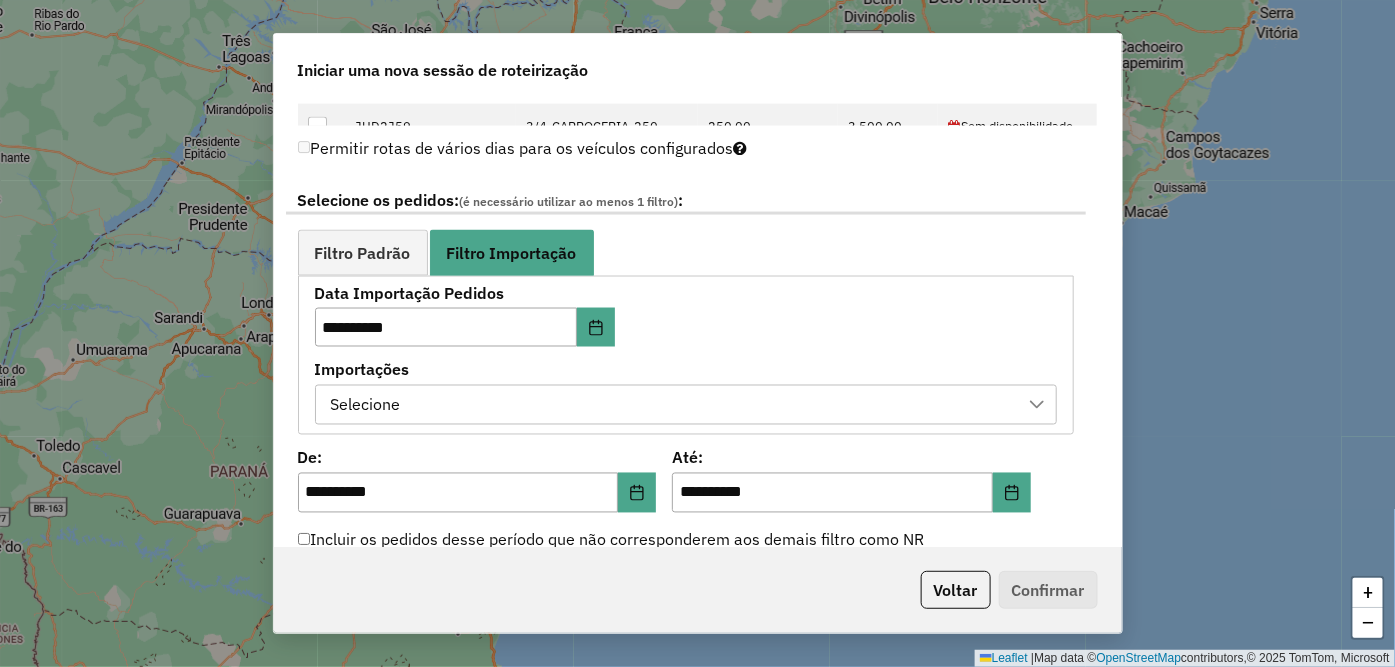 click on "Selecione" at bounding box center [671, 405] 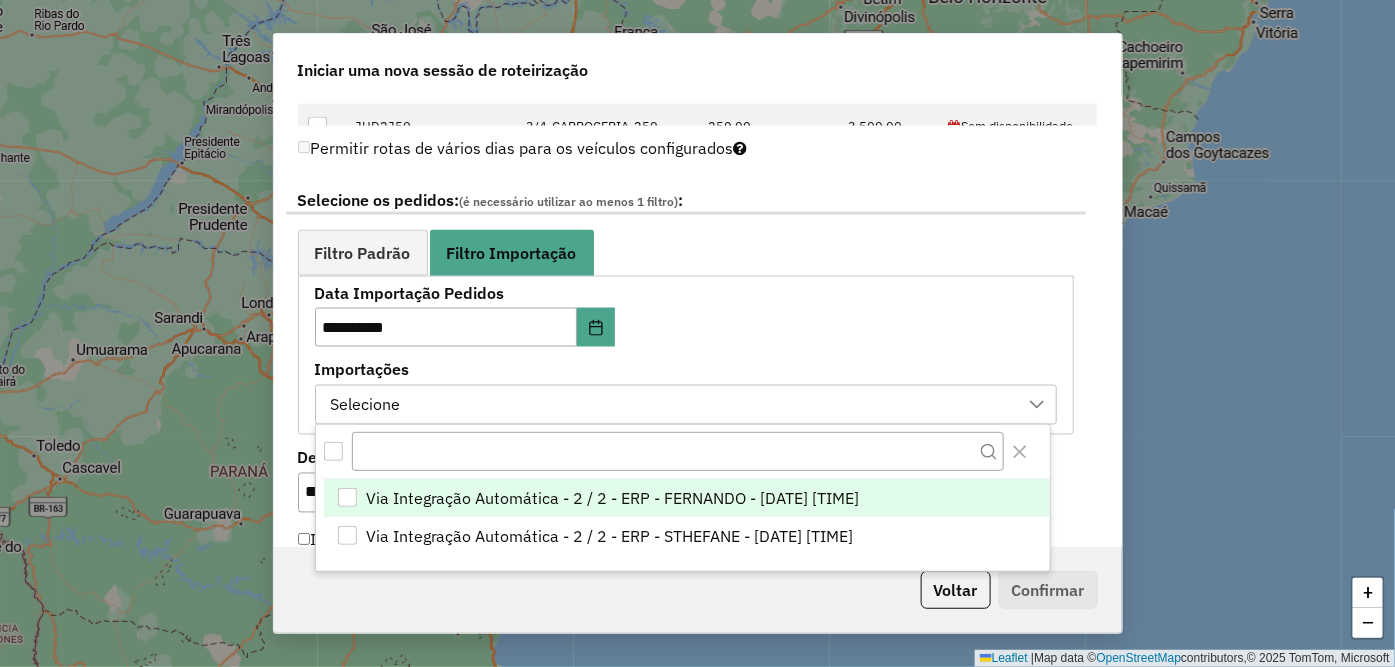 scroll, scrollTop: 13, scrollLeft: 90, axis: both 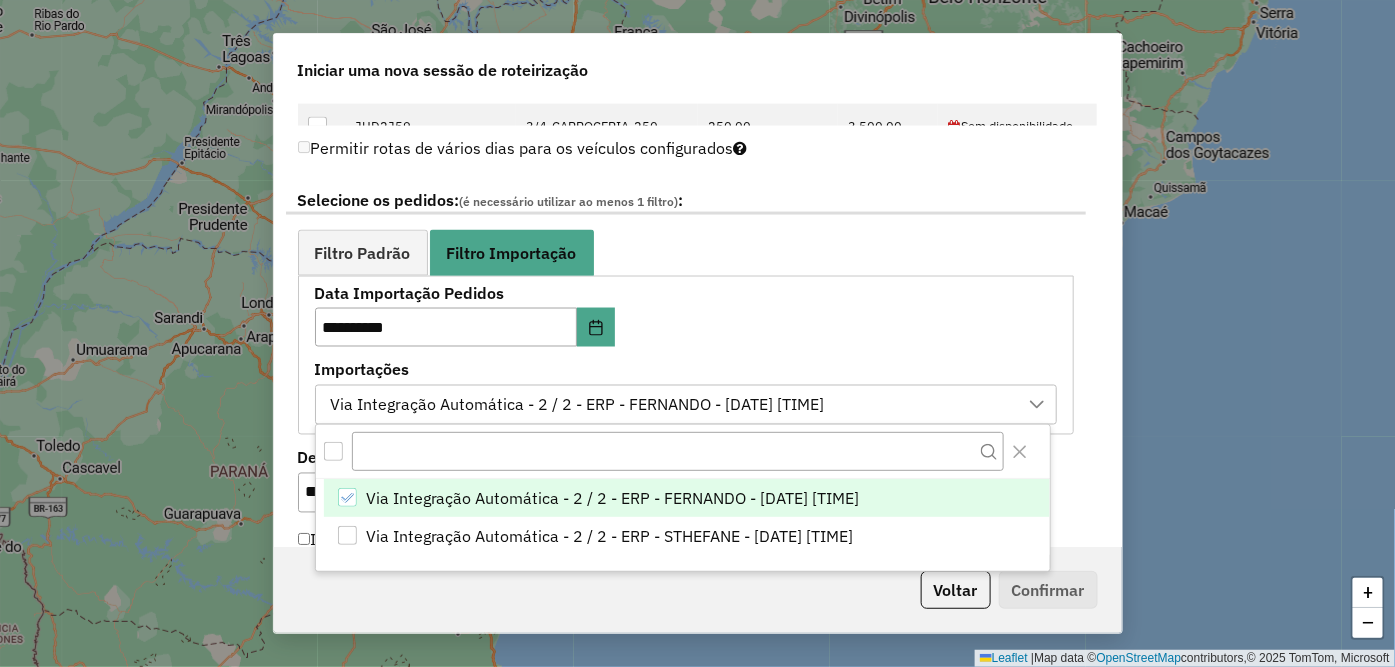 click 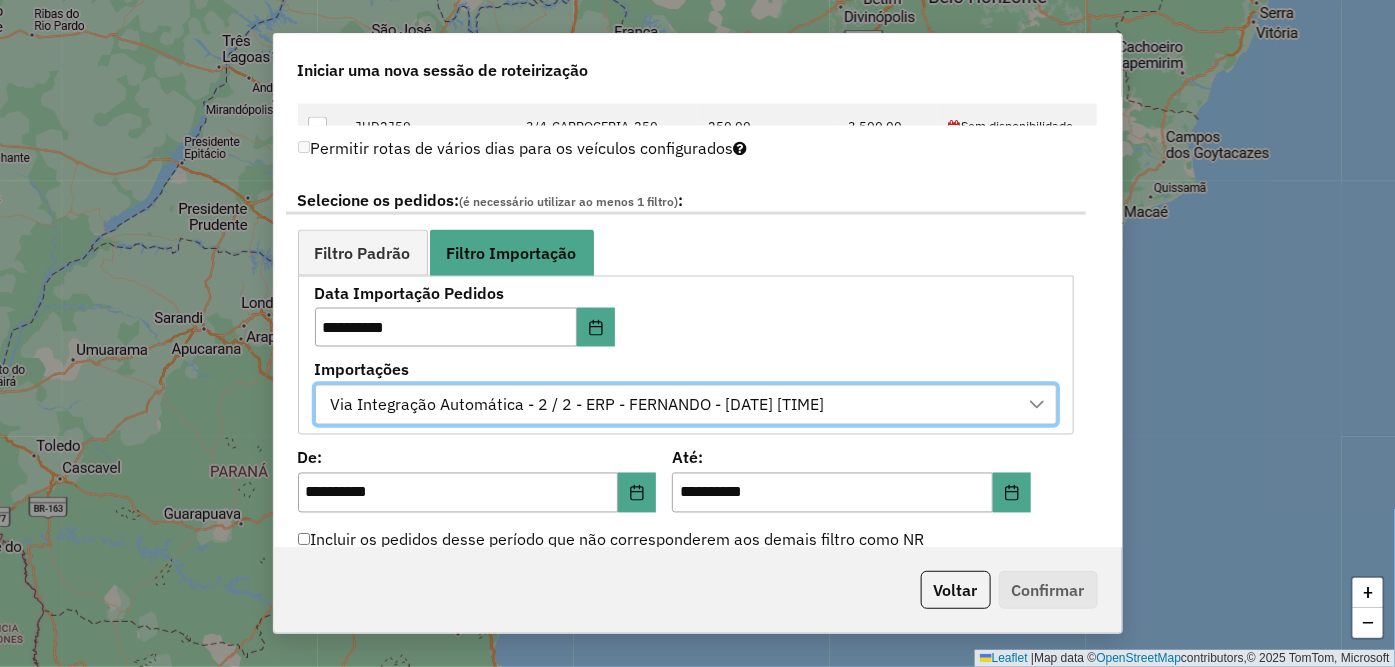 scroll, scrollTop: 1222, scrollLeft: 0, axis: vertical 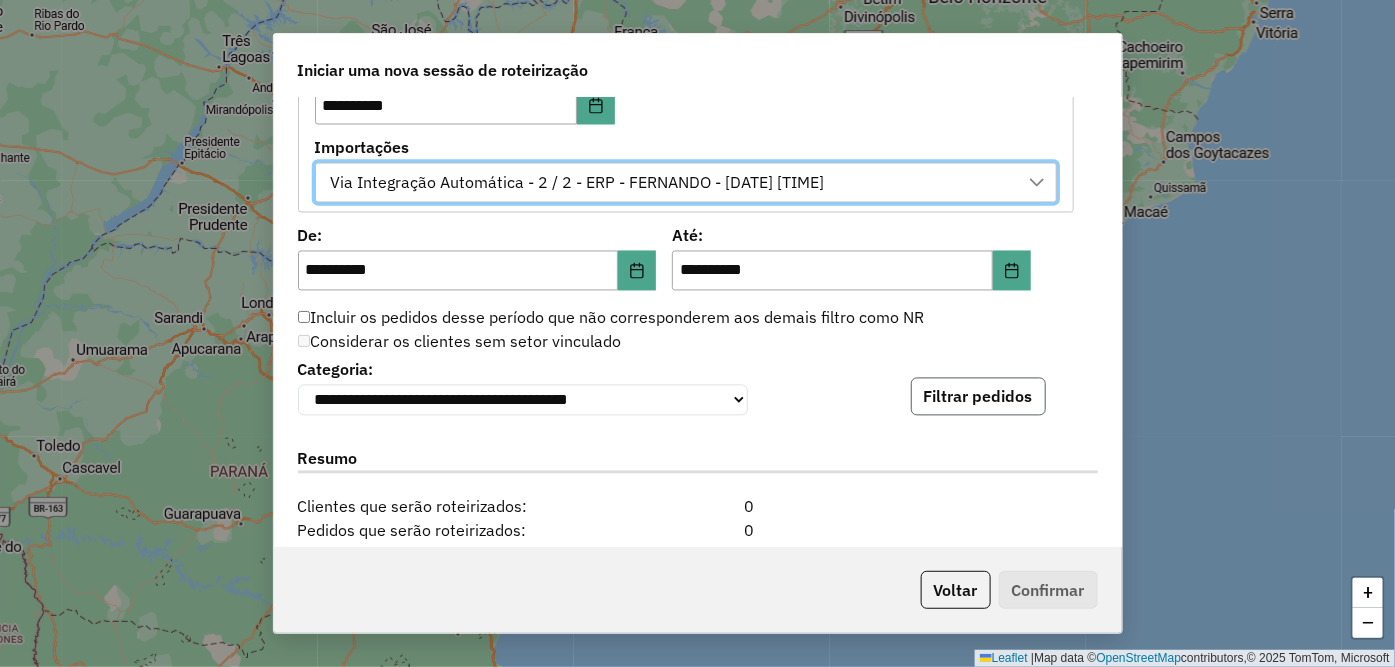click on "Filtrar pedidos" 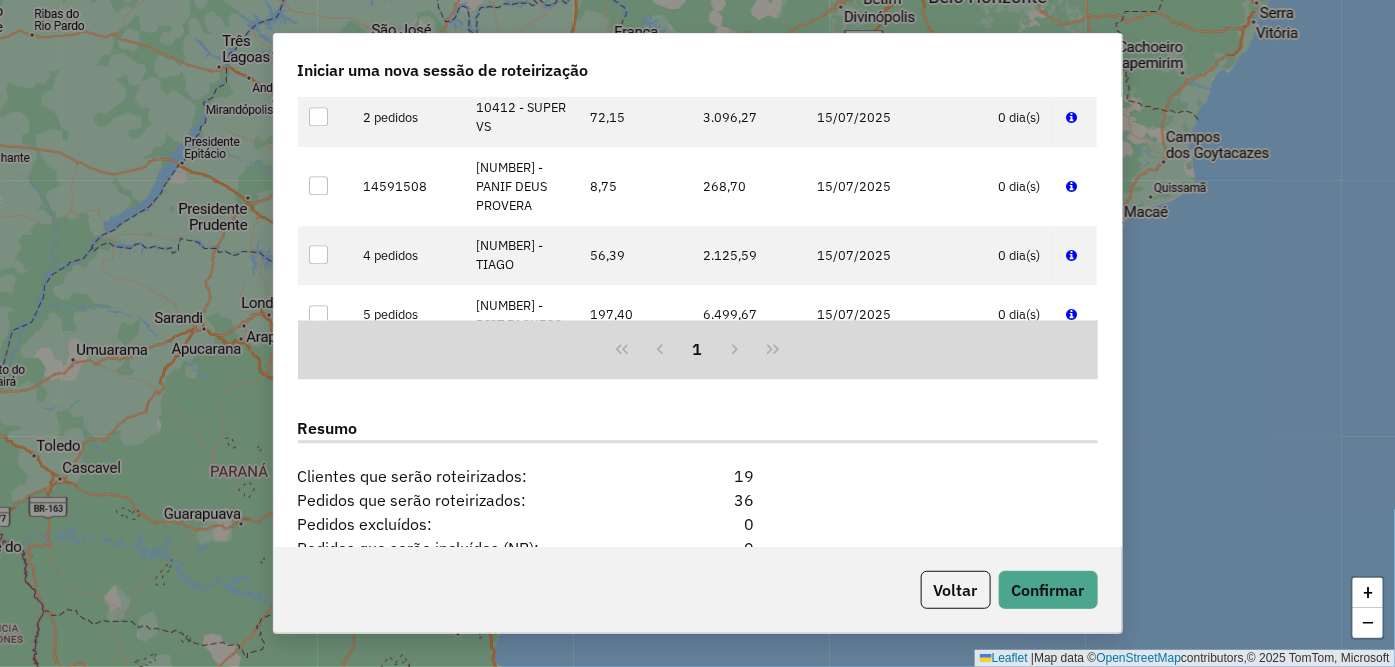 scroll, scrollTop: 1888, scrollLeft: 0, axis: vertical 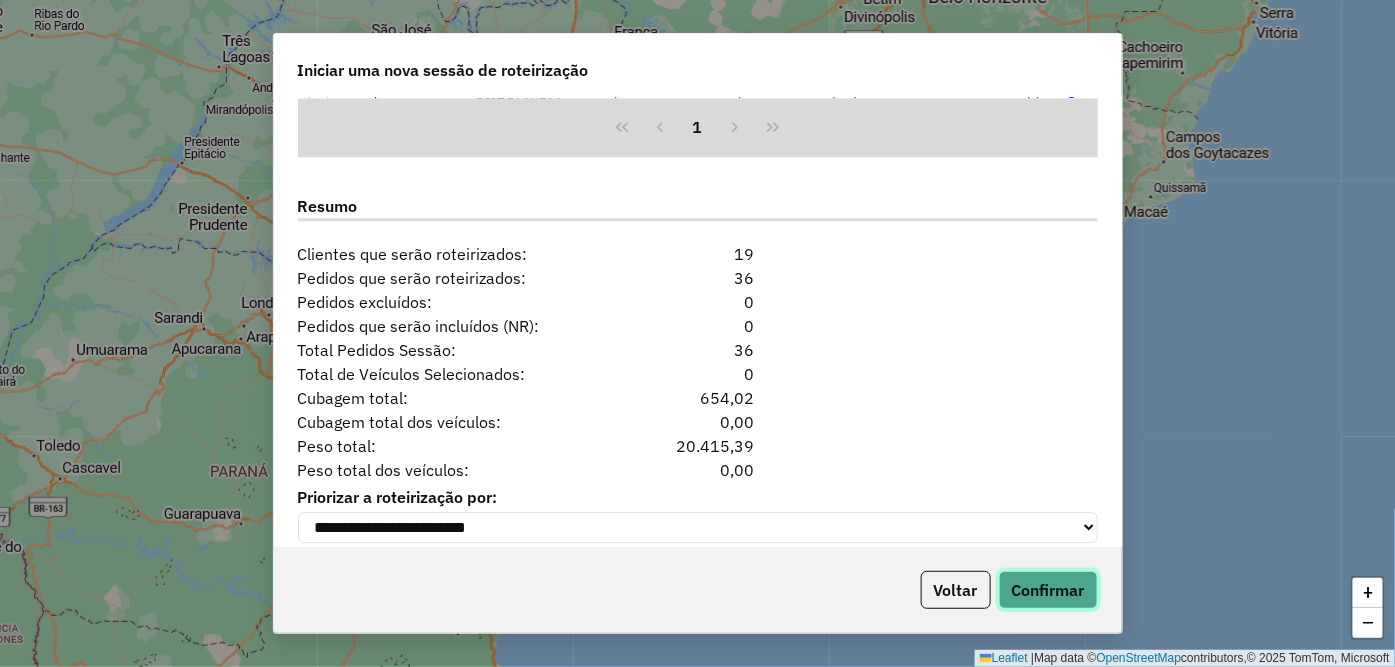 click on "Confirmar" 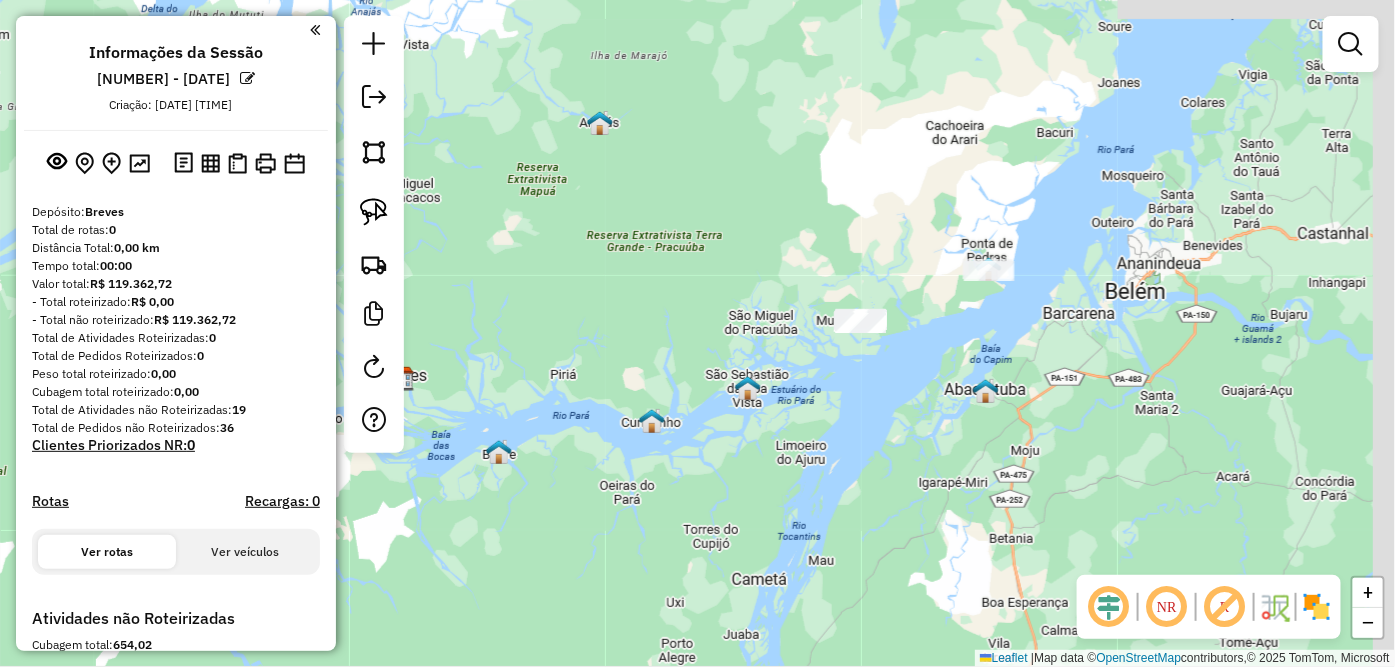 drag, startPoint x: 923, startPoint y: 476, endPoint x: 607, endPoint y: 497, distance: 316.69702 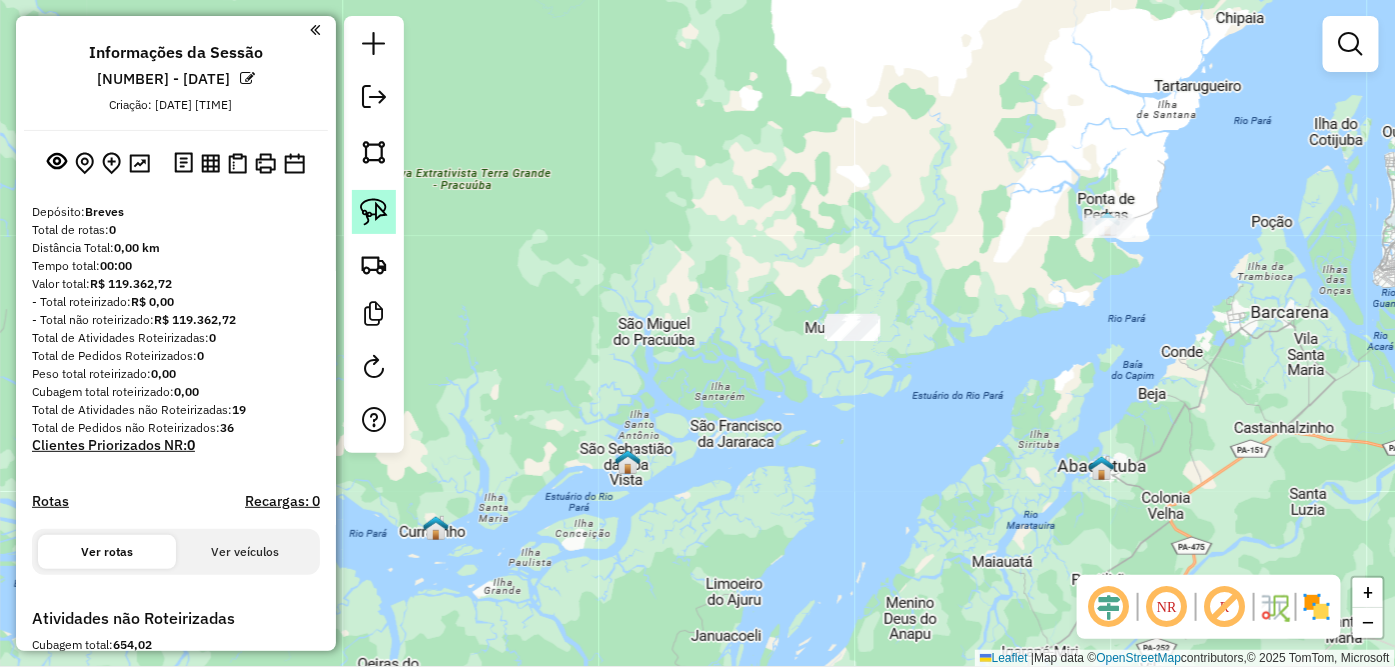 click 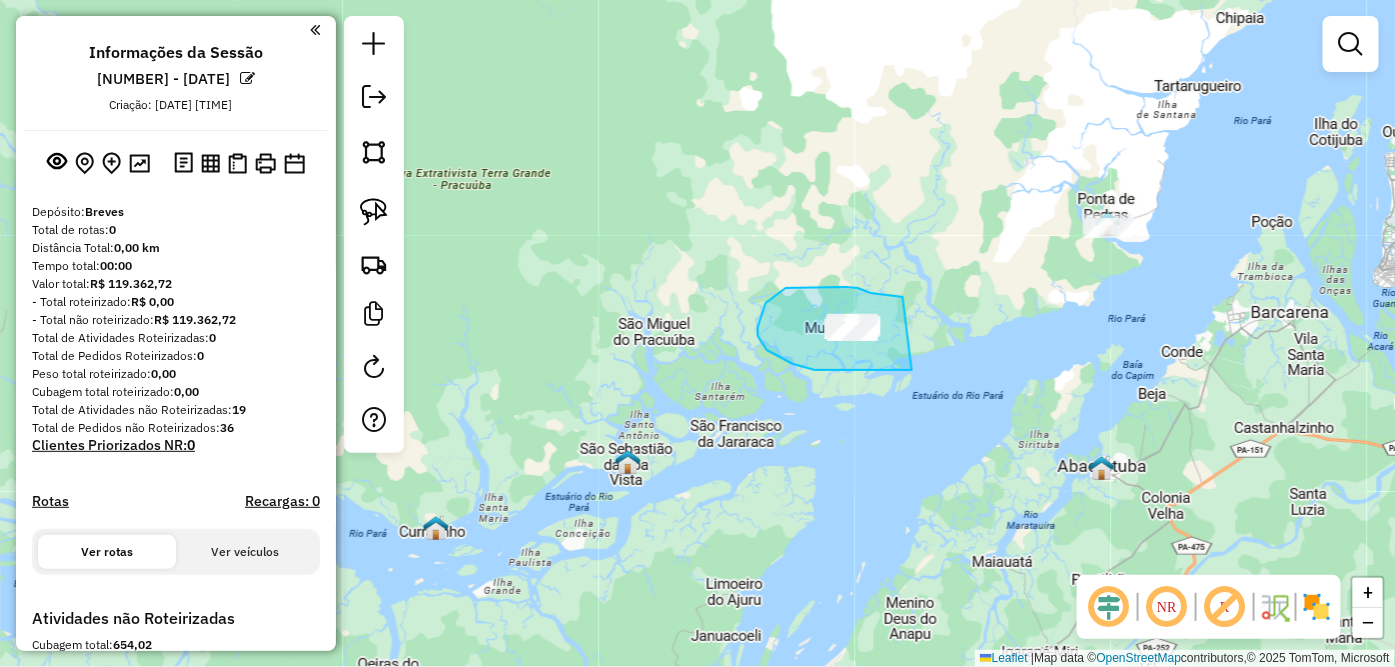 drag, startPoint x: 871, startPoint y: 293, endPoint x: 912, endPoint y: 370, distance: 87.23531 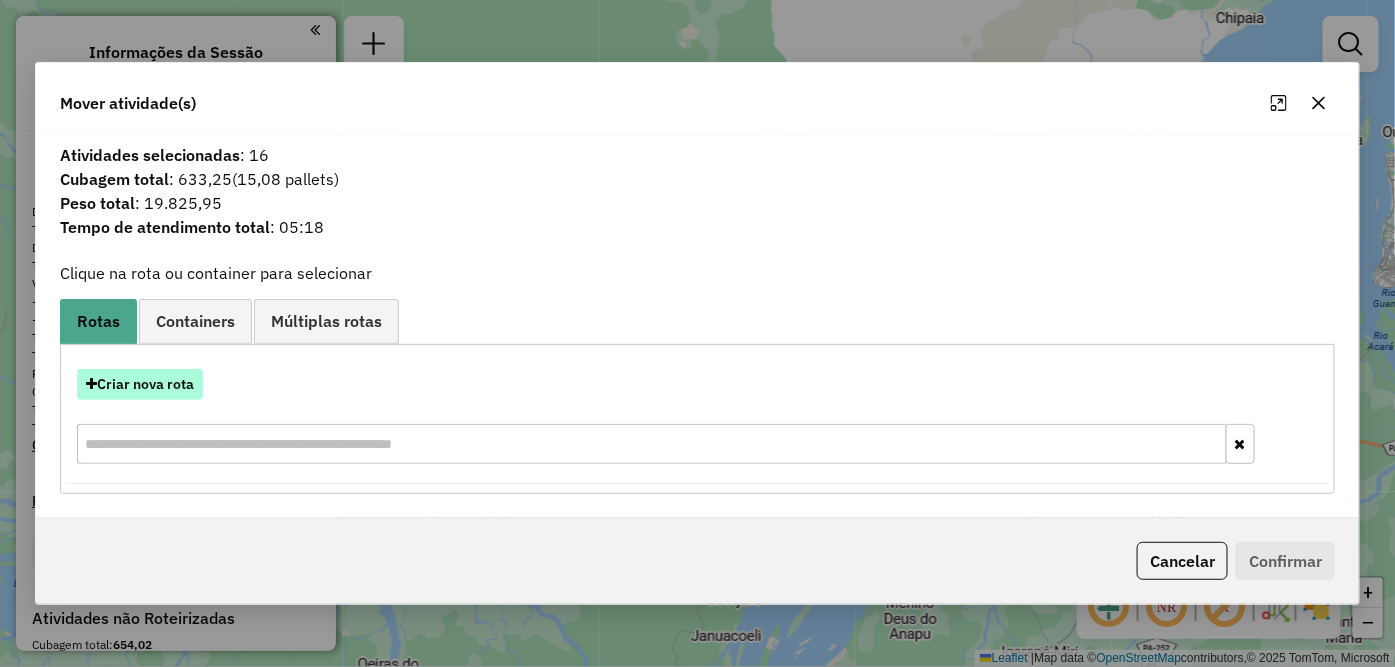 click on "Criar nova rota" at bounding box center (140, 384) 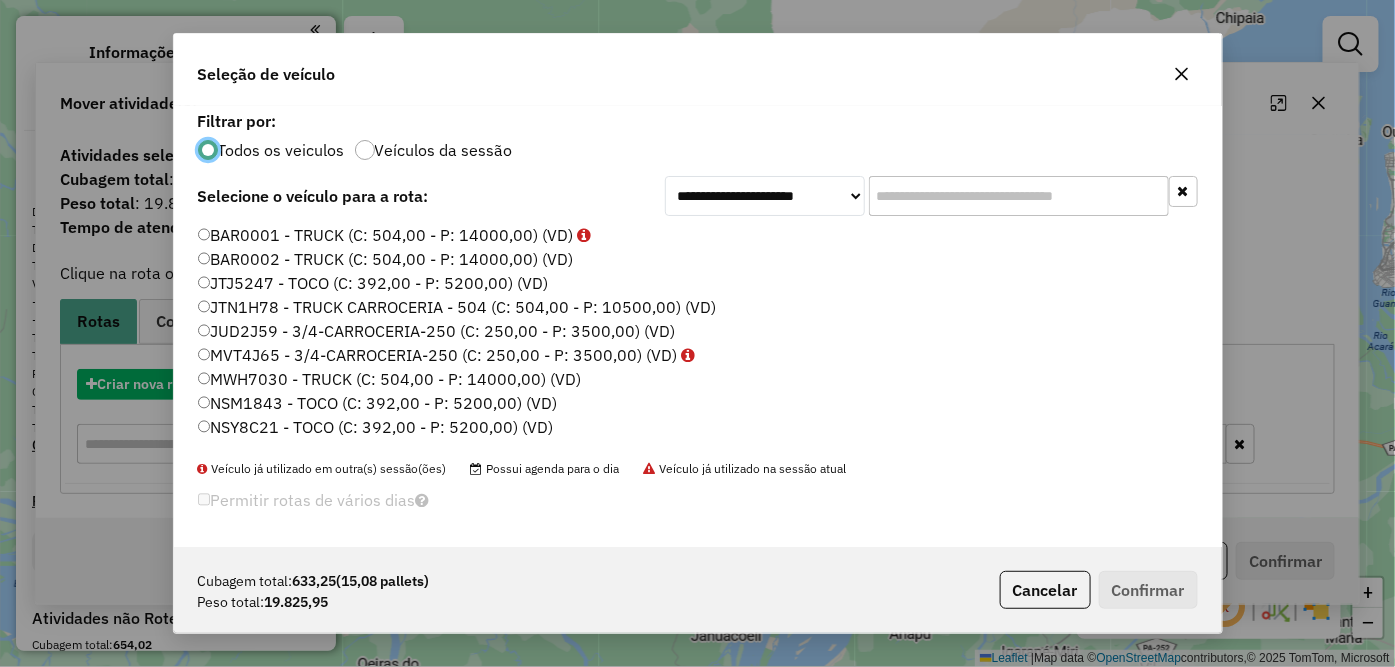 scroll, scrollTop: 11, scrollLeft: 5, axis: both 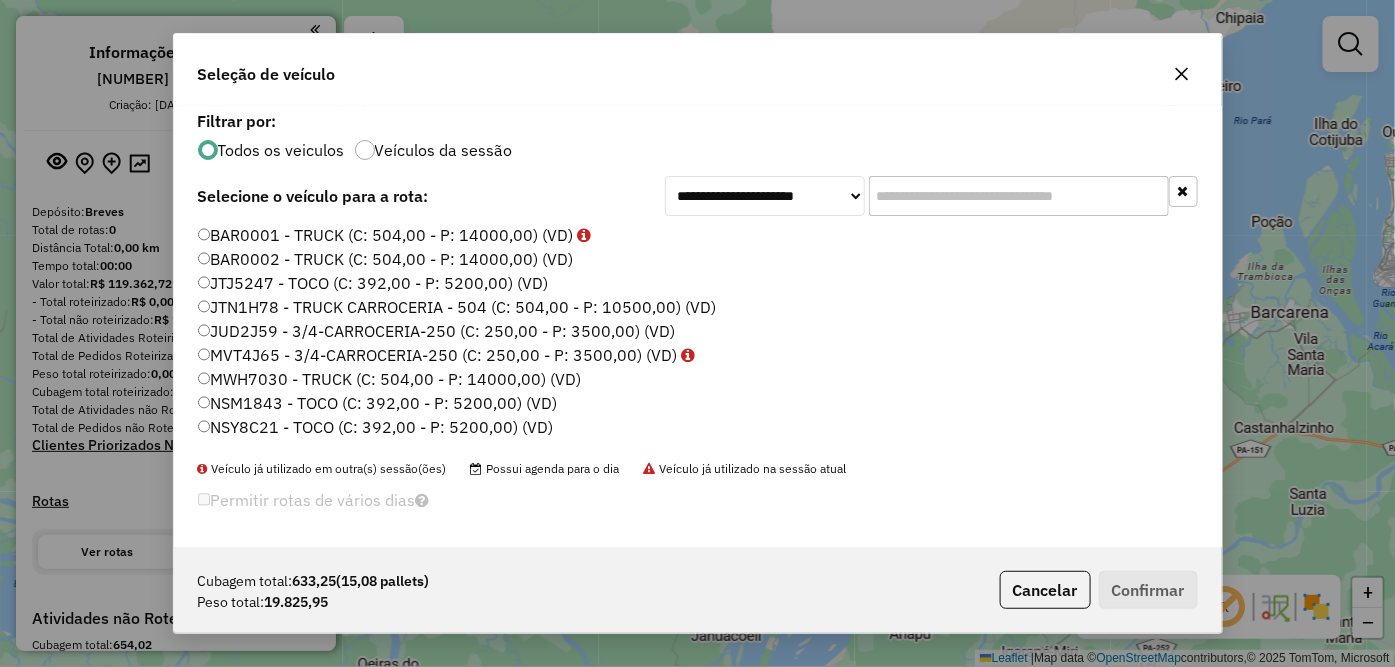 click on "BAR0001 - TRUCK (C: 504,00 - P: 14000,00) (VD)" 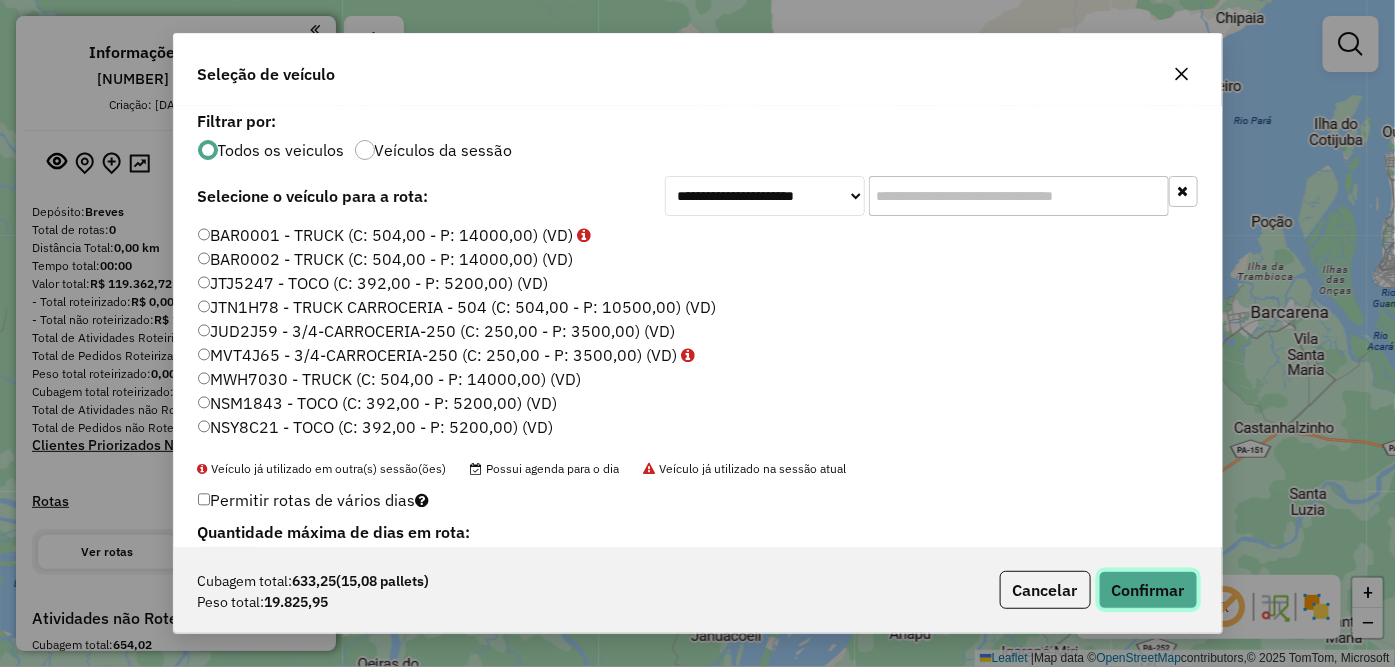 click on "Confirmar" 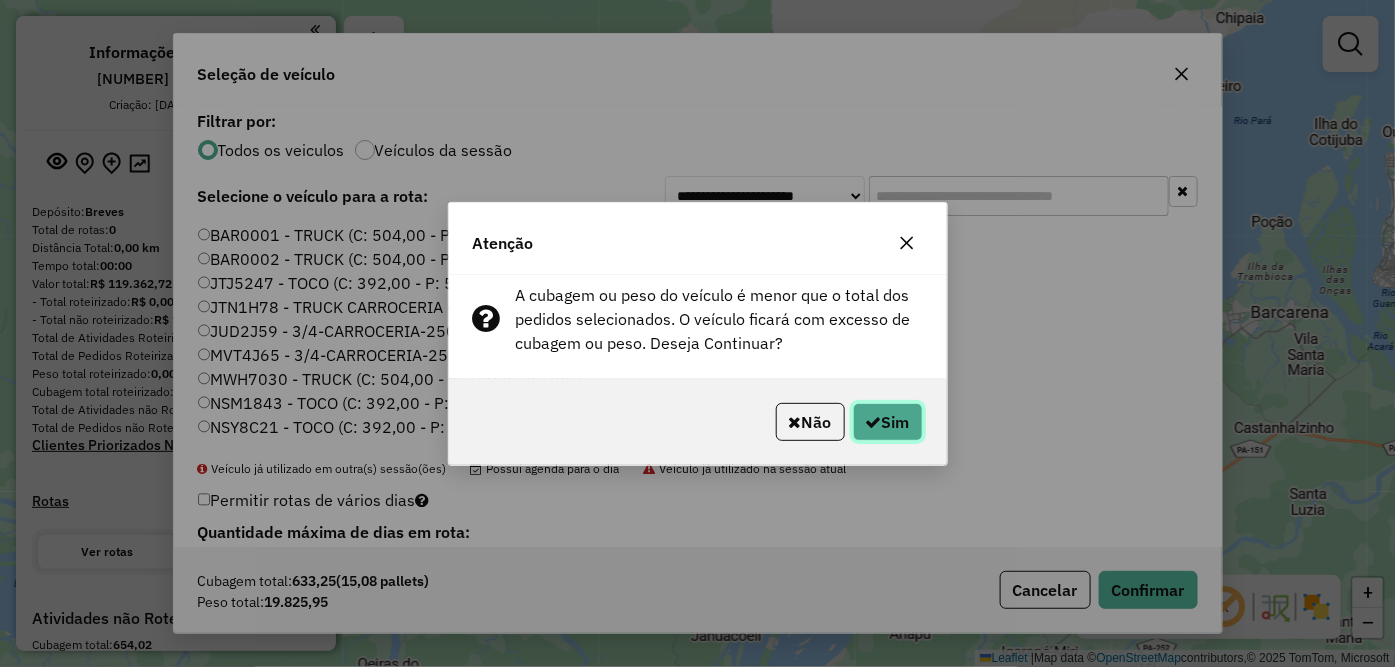 click on "Sim" 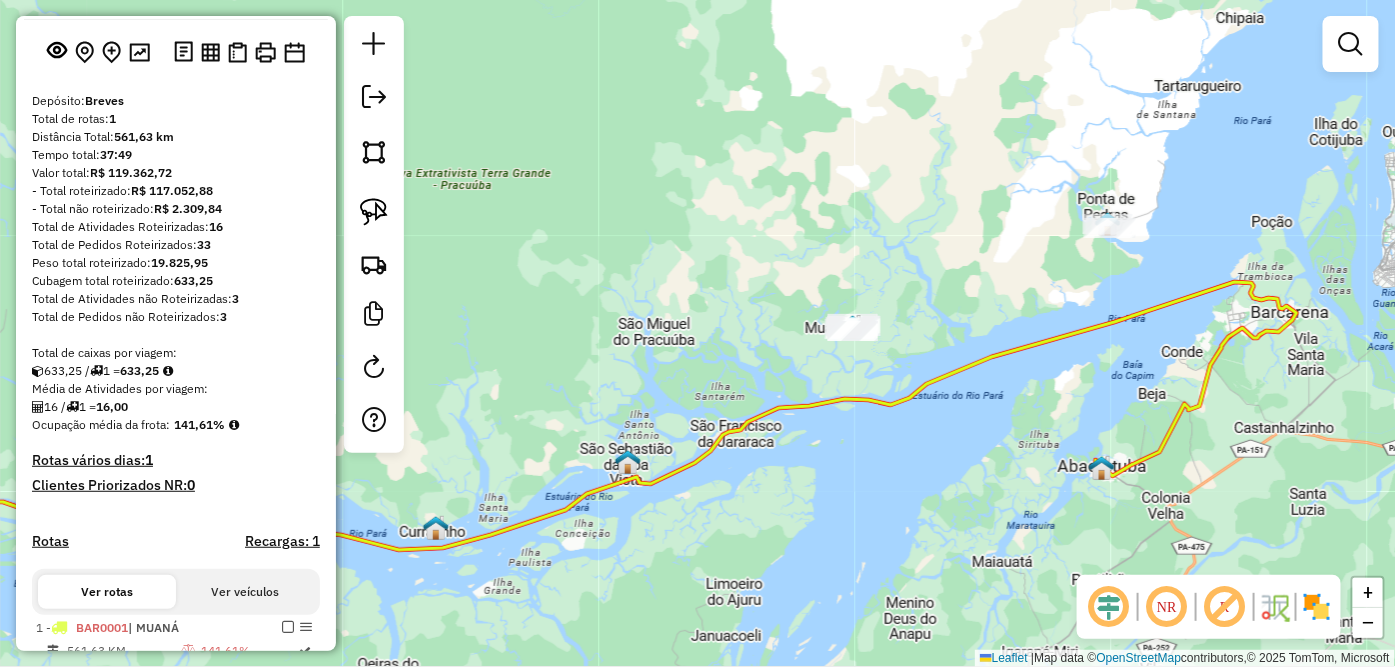 scroll, scrollTop: 444, scrollLeft: 0, axis: vertical 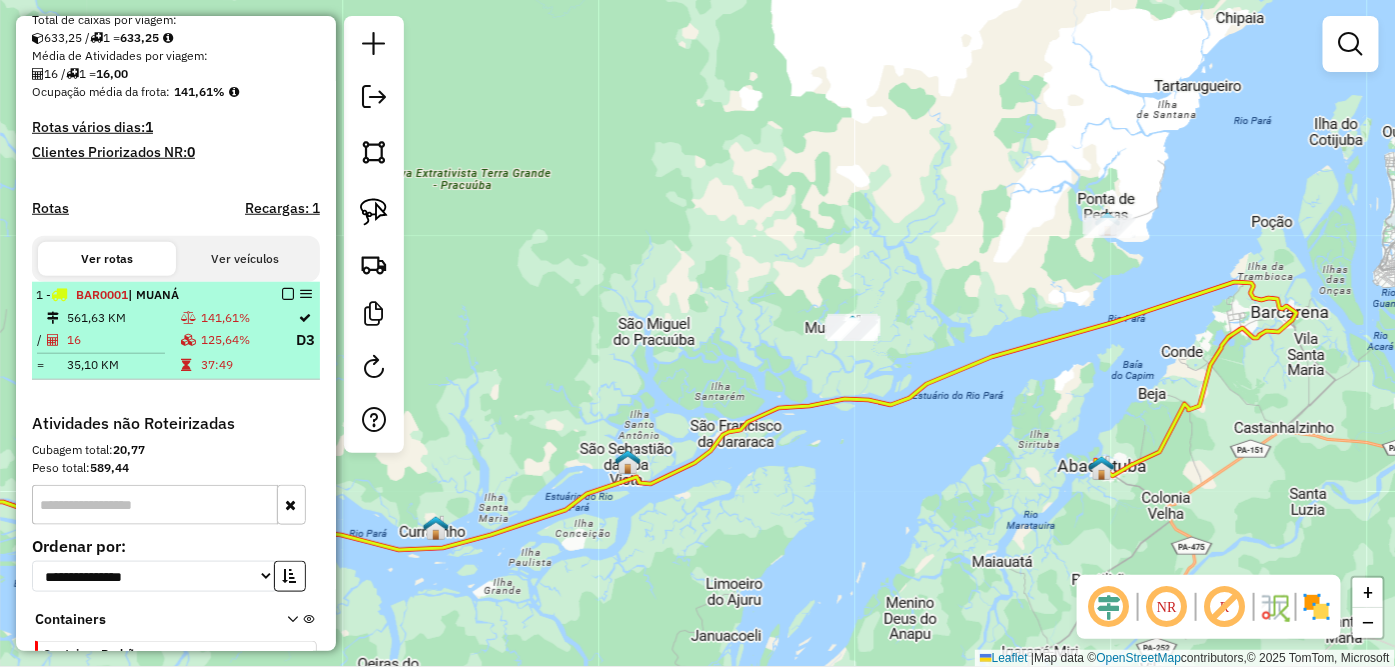click at bounding box center [288, 294] 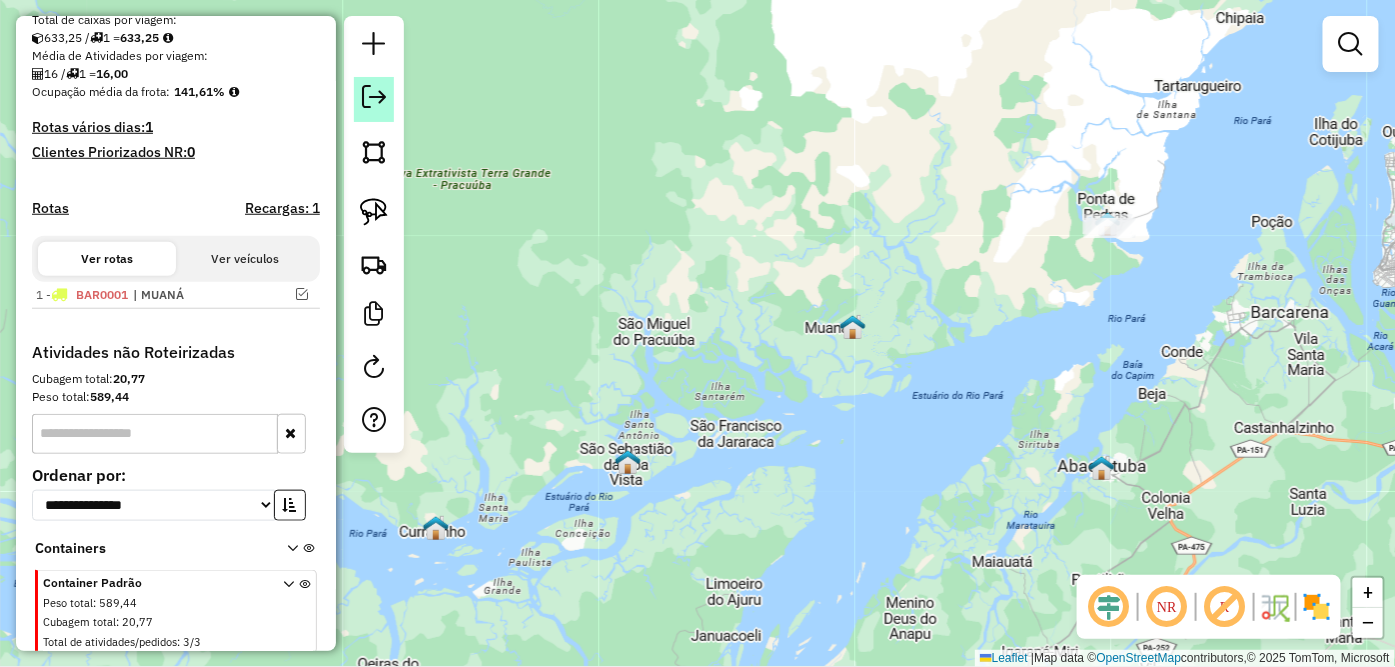 click 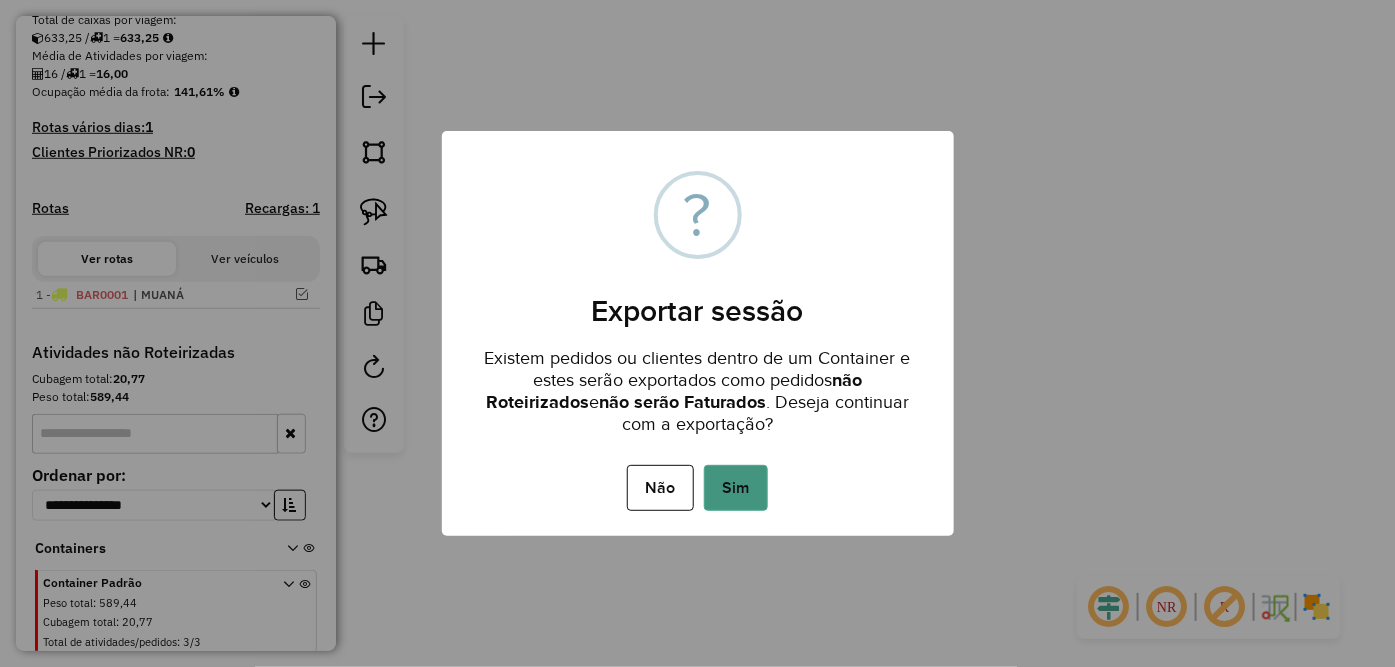 click on "Sim" at bounding box center (736, 488) 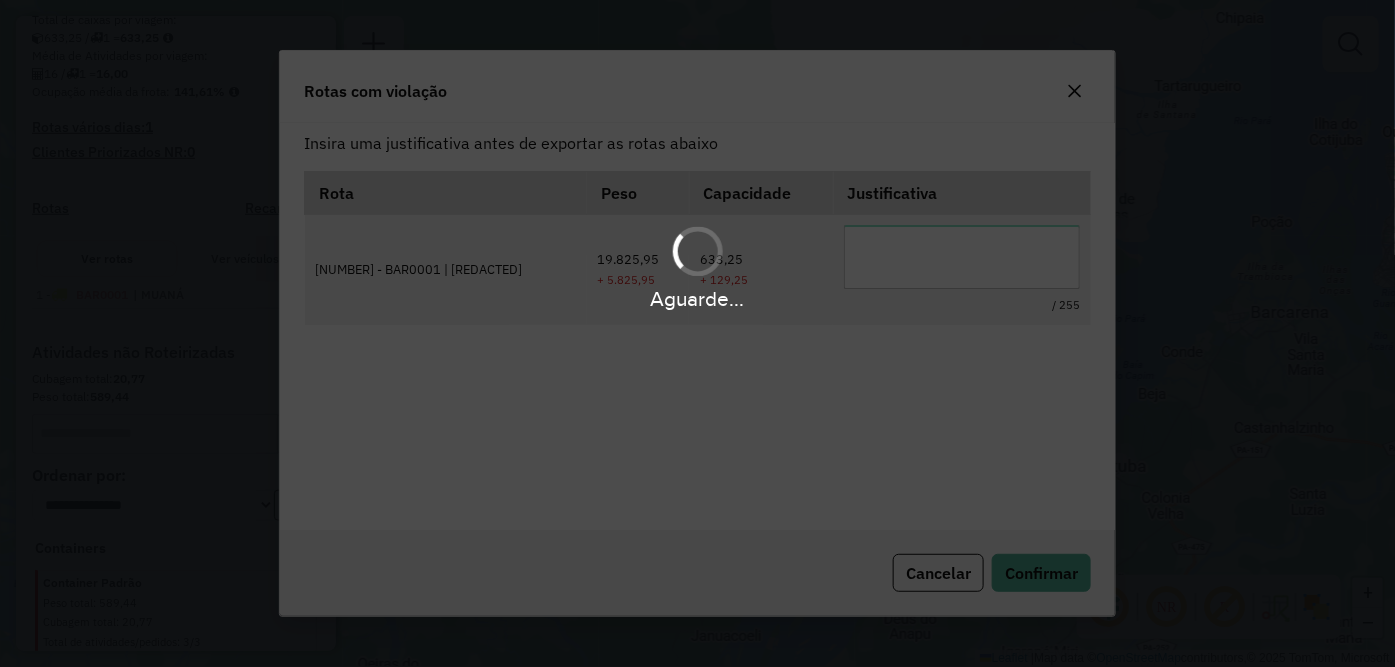 scroll, scrollTop: 15, scrollLeft: 0, axis: vertical 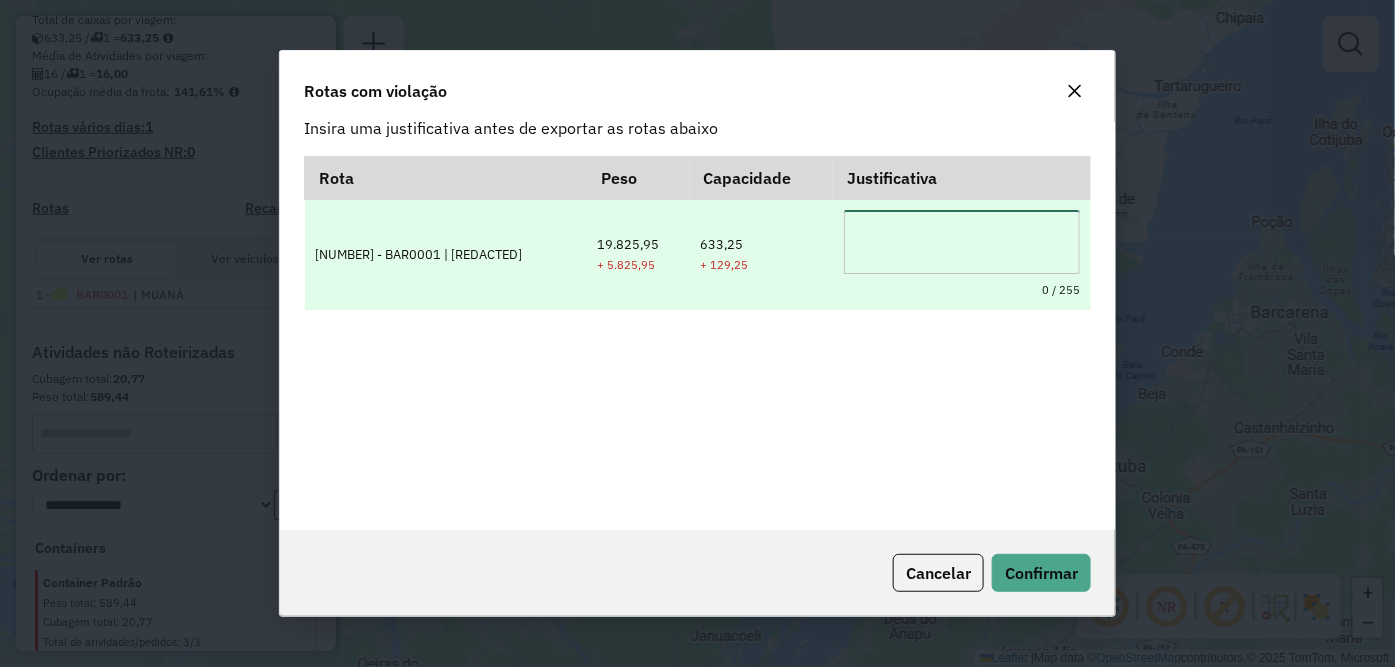 click at bounding box center (962, 242) 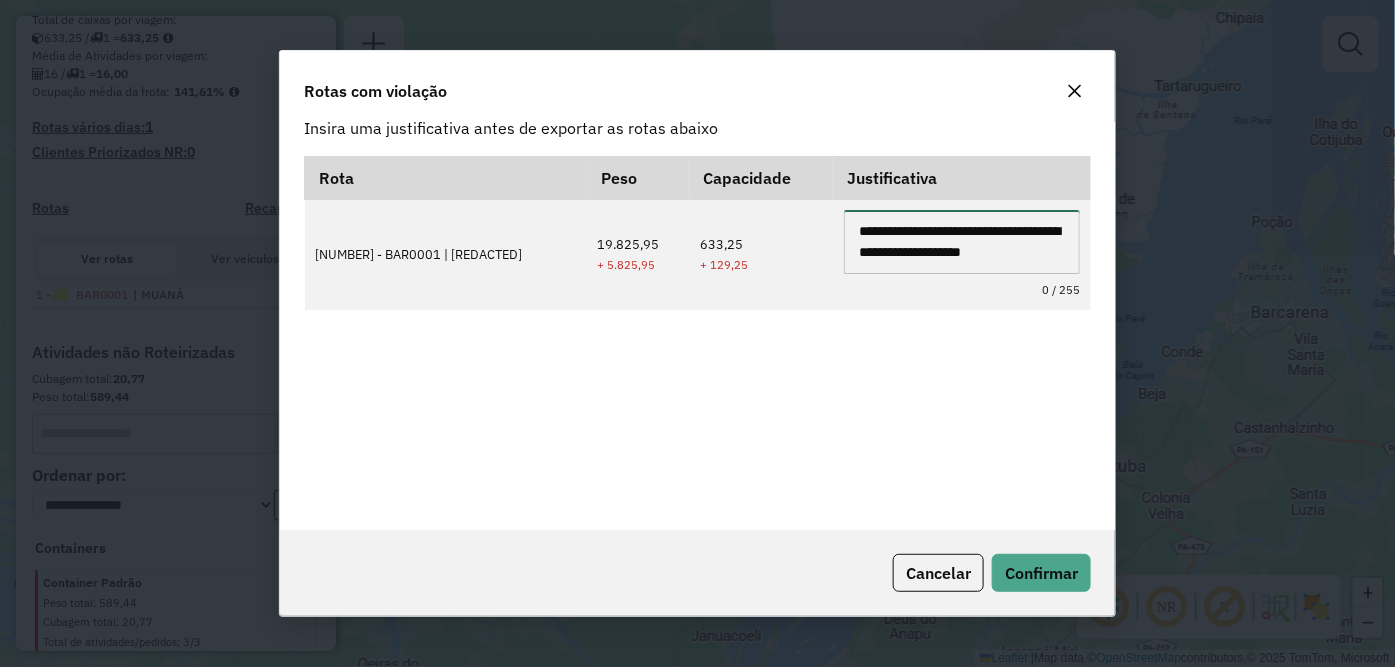 scroll, scrollTop: 7, scrollLeft: 0, axis: vertical 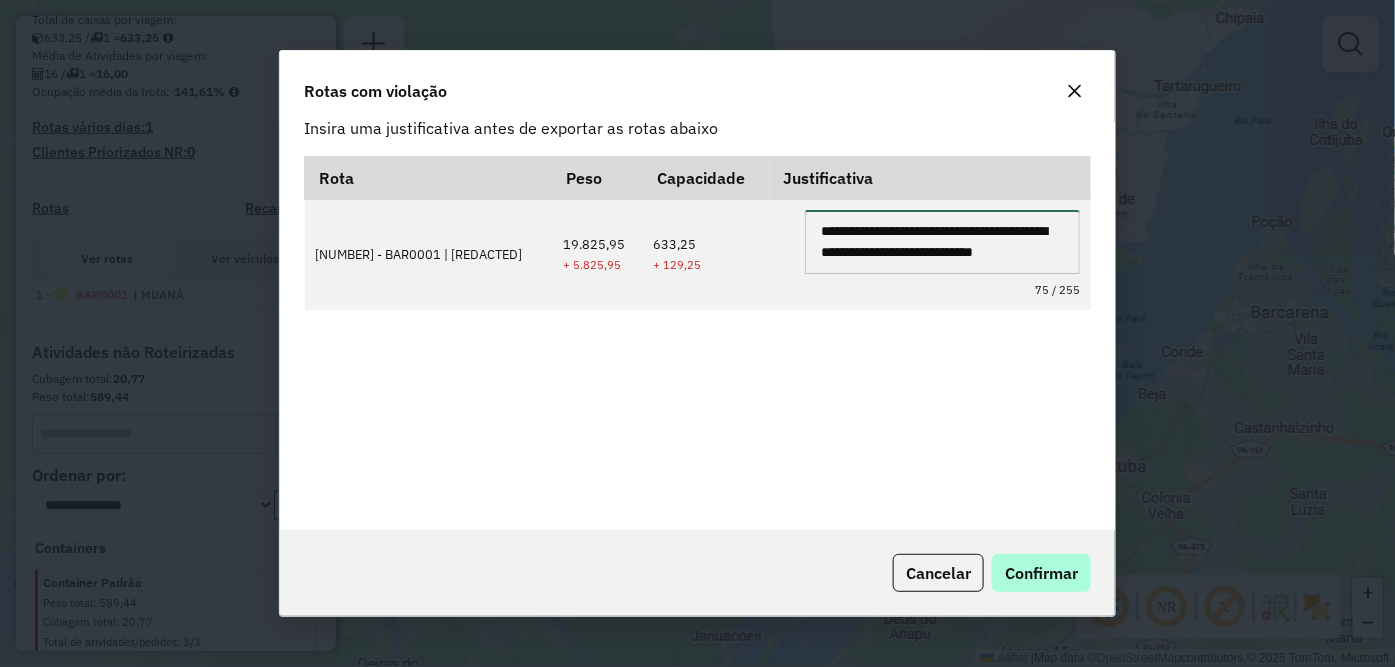 type on "**********" 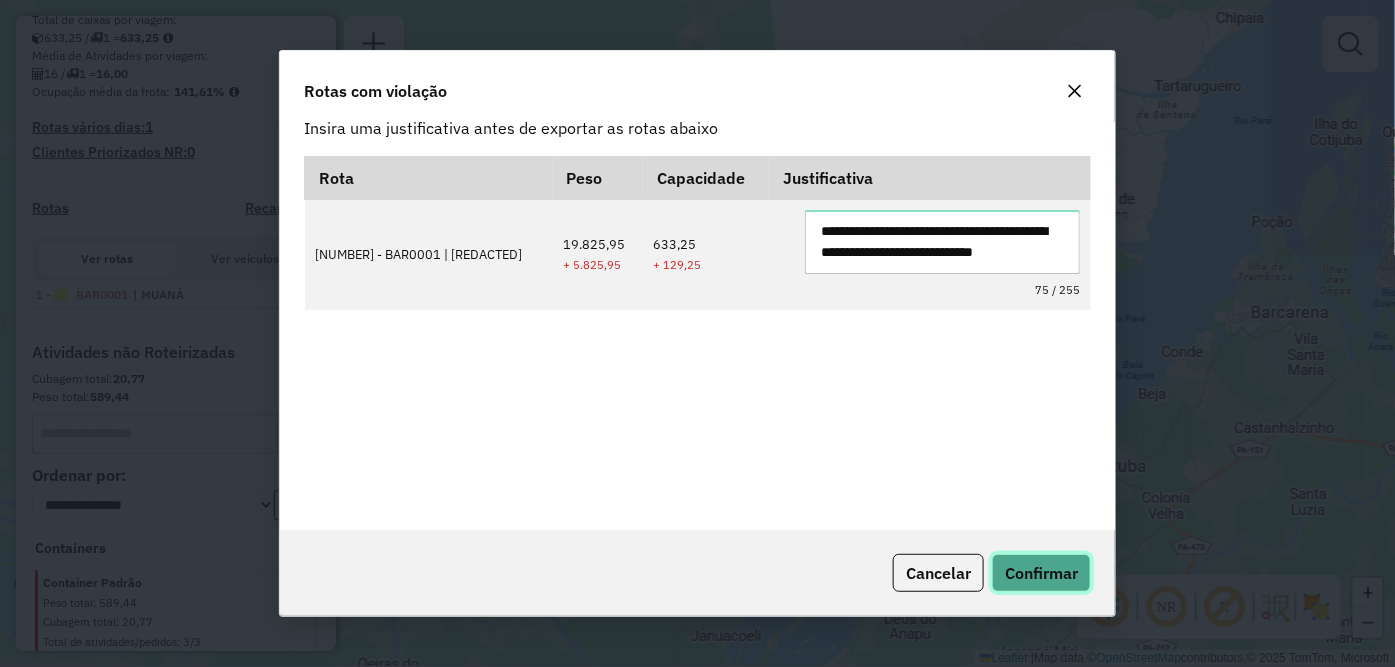 click on "Confirmar" 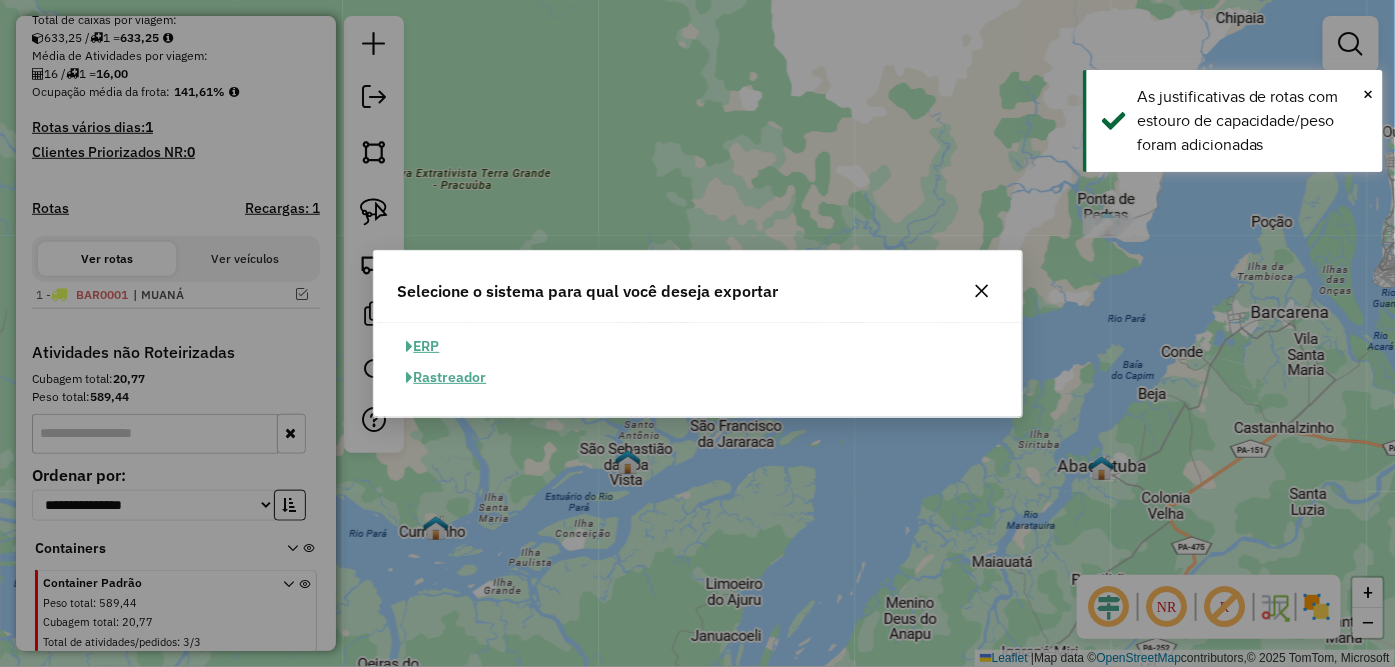 click on "ERP" 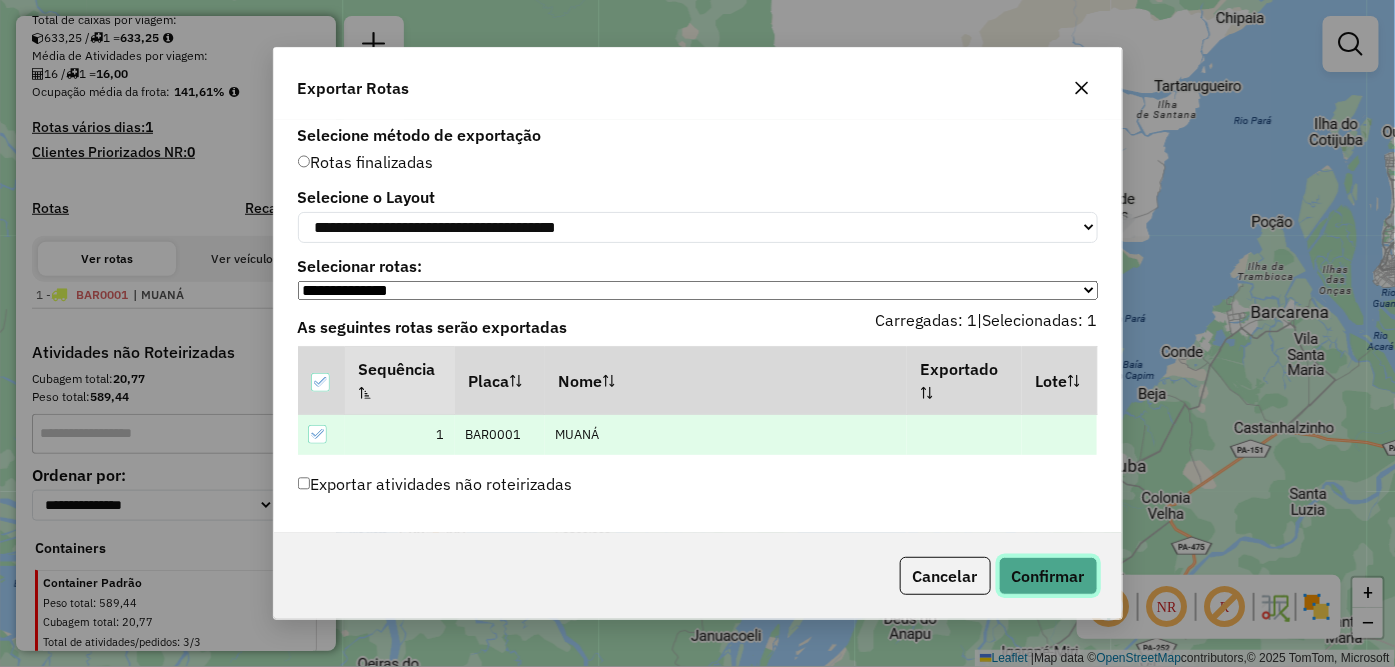 click on "Confirmar" 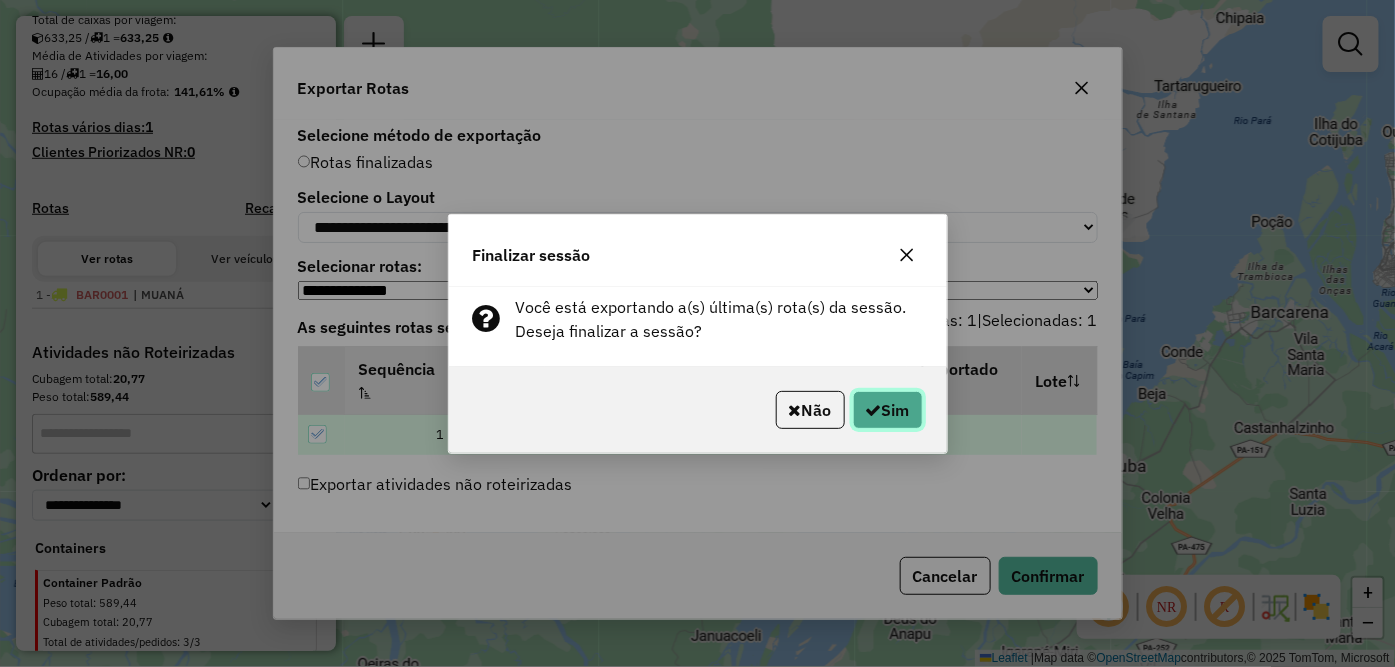 click on "Sim" 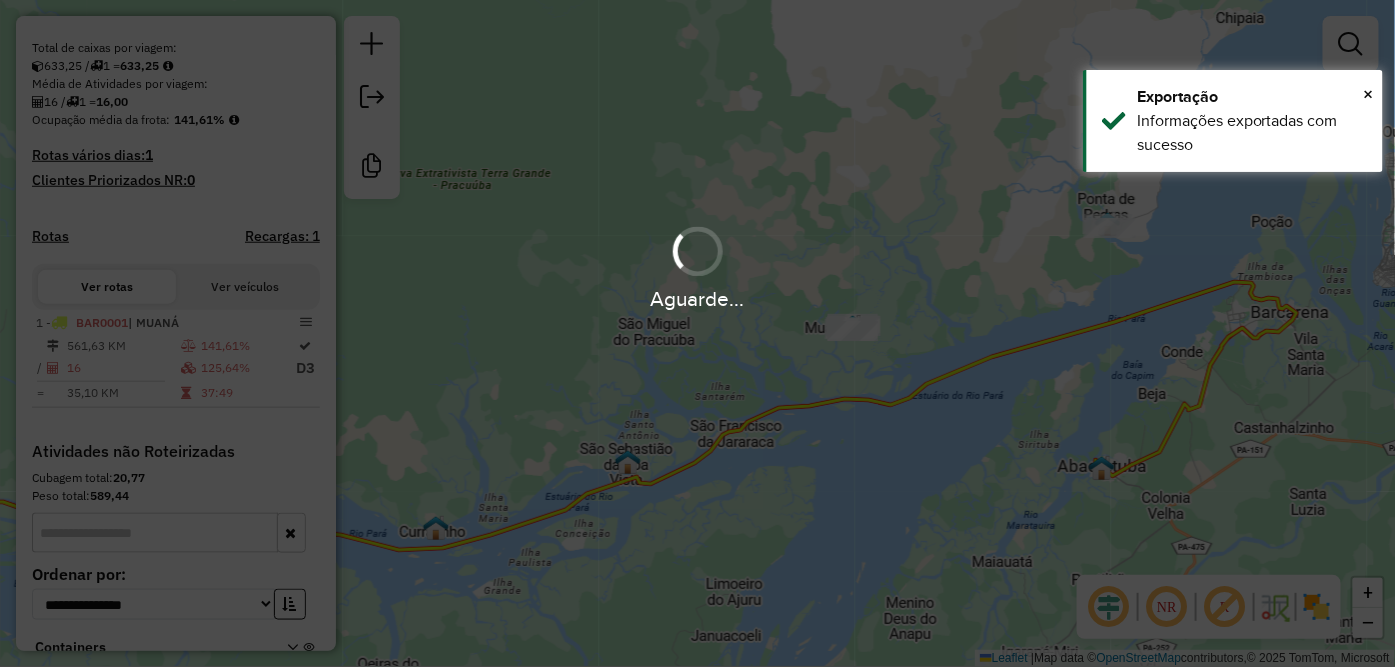 scroll, scrollTop: 497, scrollLeft: 0, axis: vertical 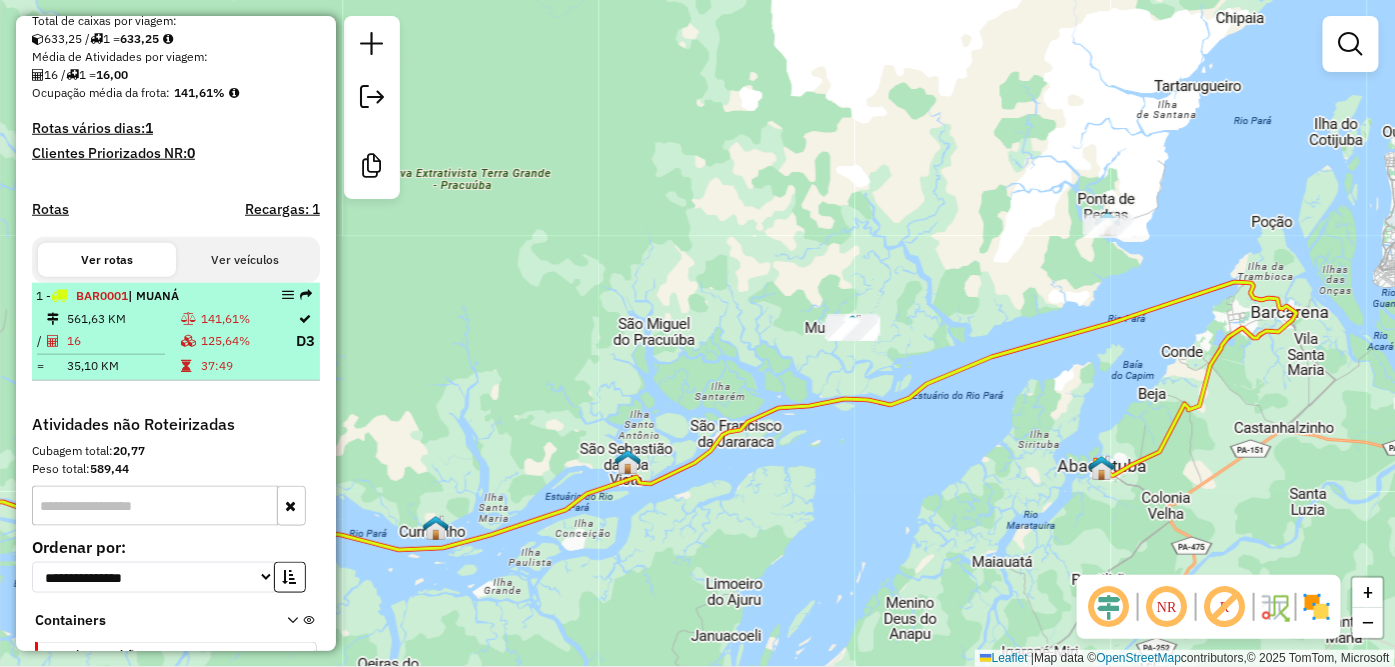 click on "| MUANÁ" at bounding box center (153, 295) 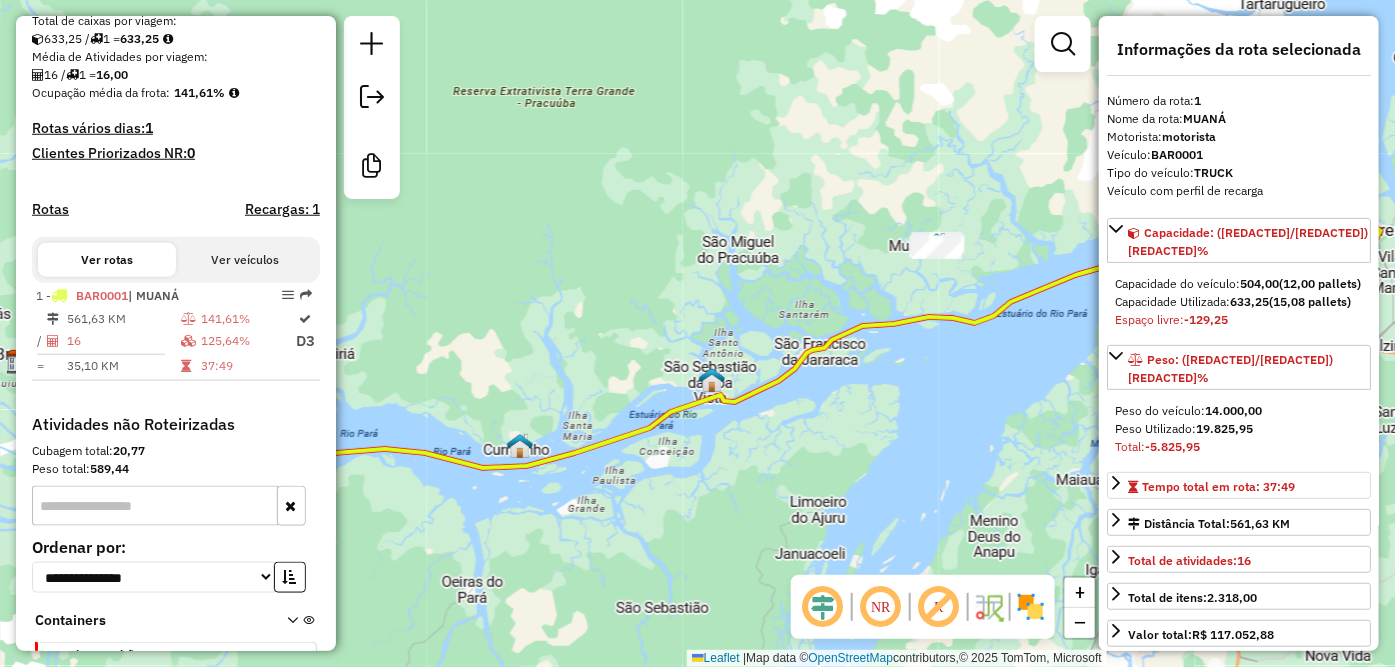 scroll, scrollTop: 111, scrollLeft: 0, axis: vertical 